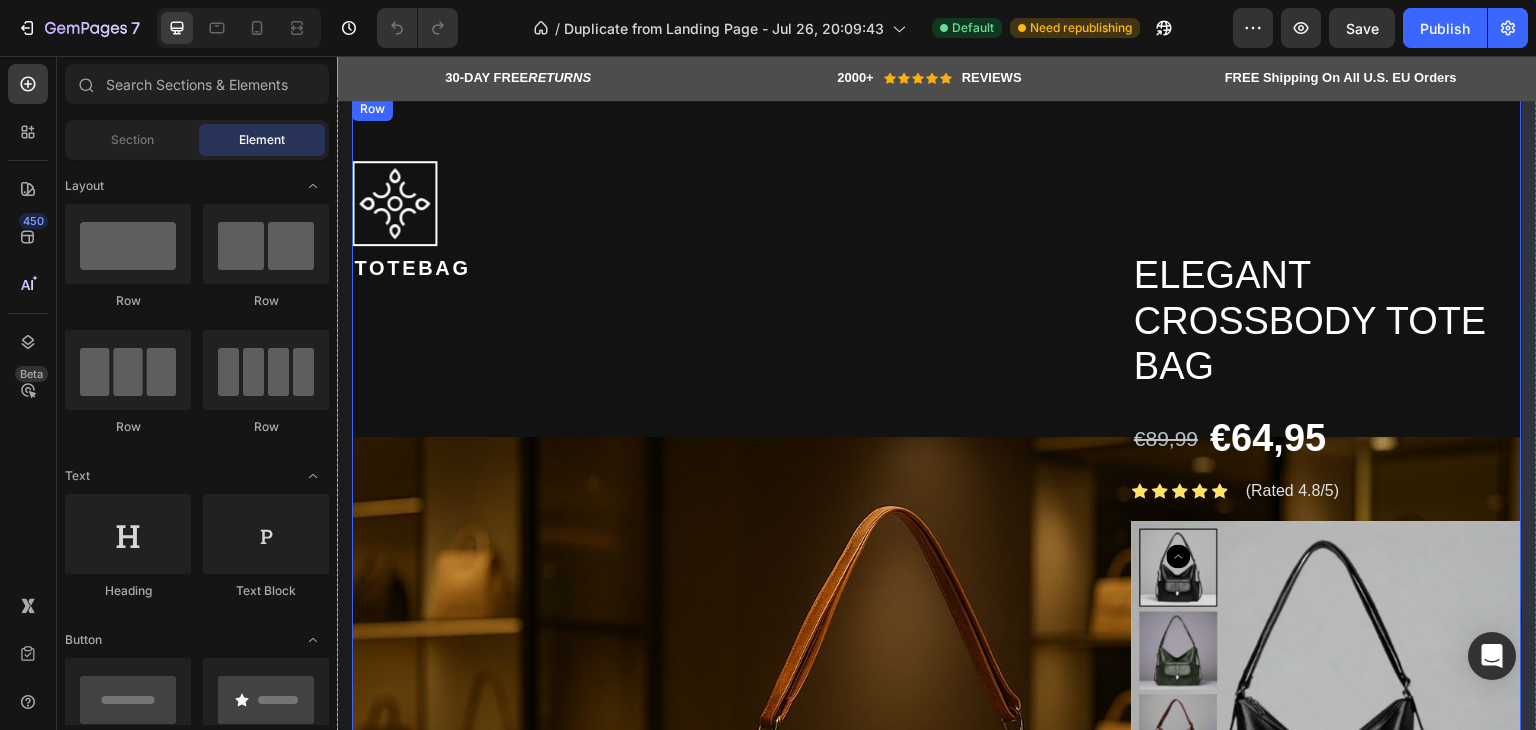 scroll, scrollTop: 0, scrollLeft: 0, axis: both 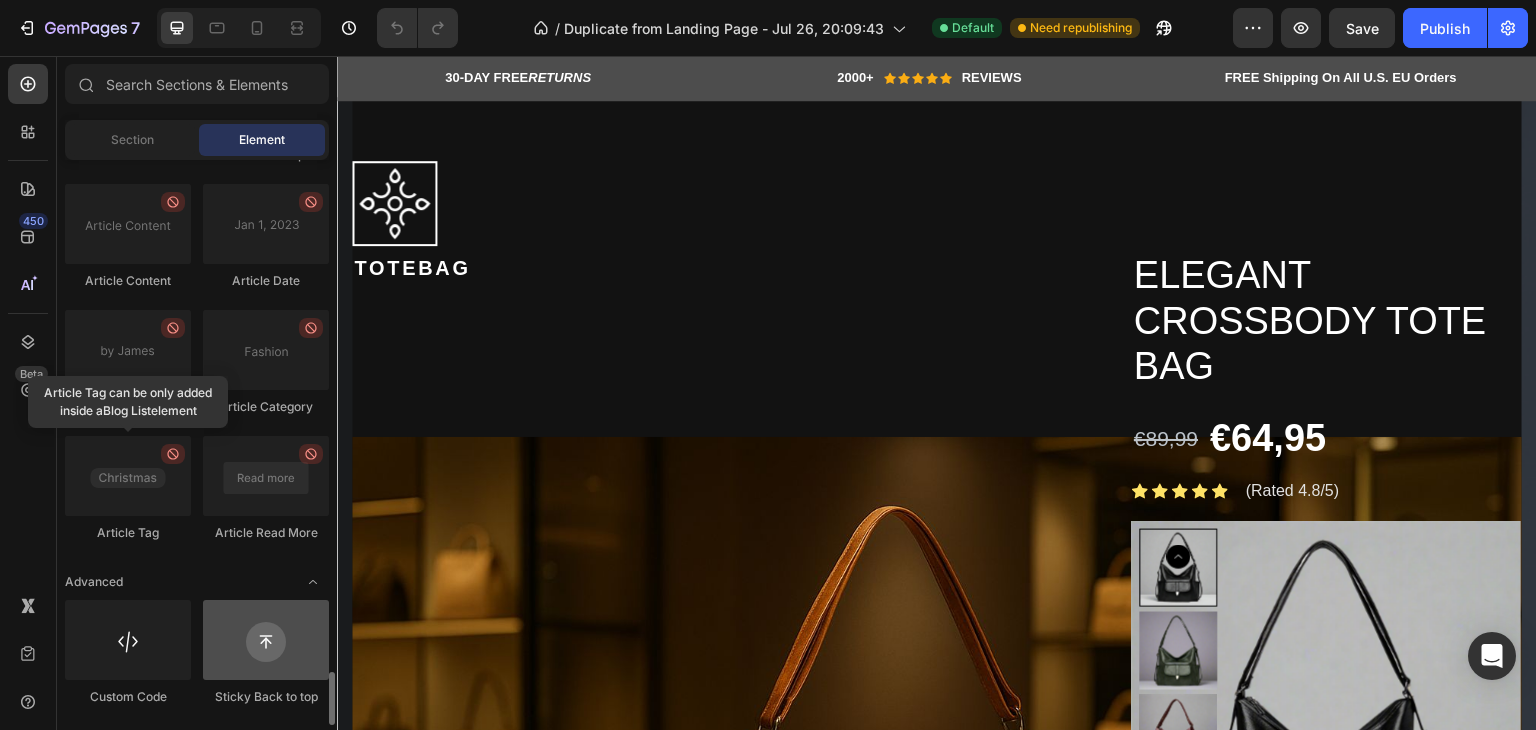 click at bounding box center [266, 640] 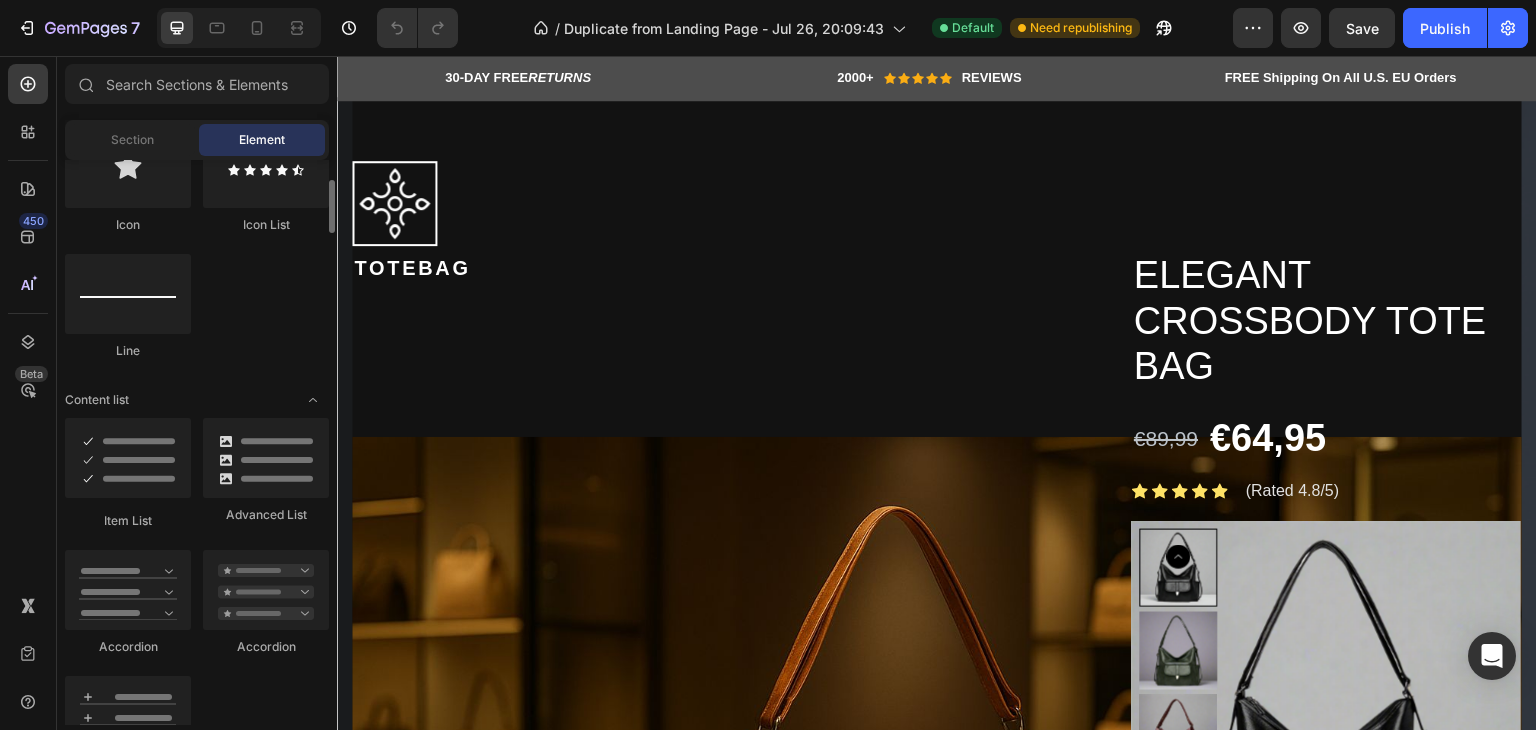 scroll, scrollTop: 1162, scrollLeft: 0, axis: vertical 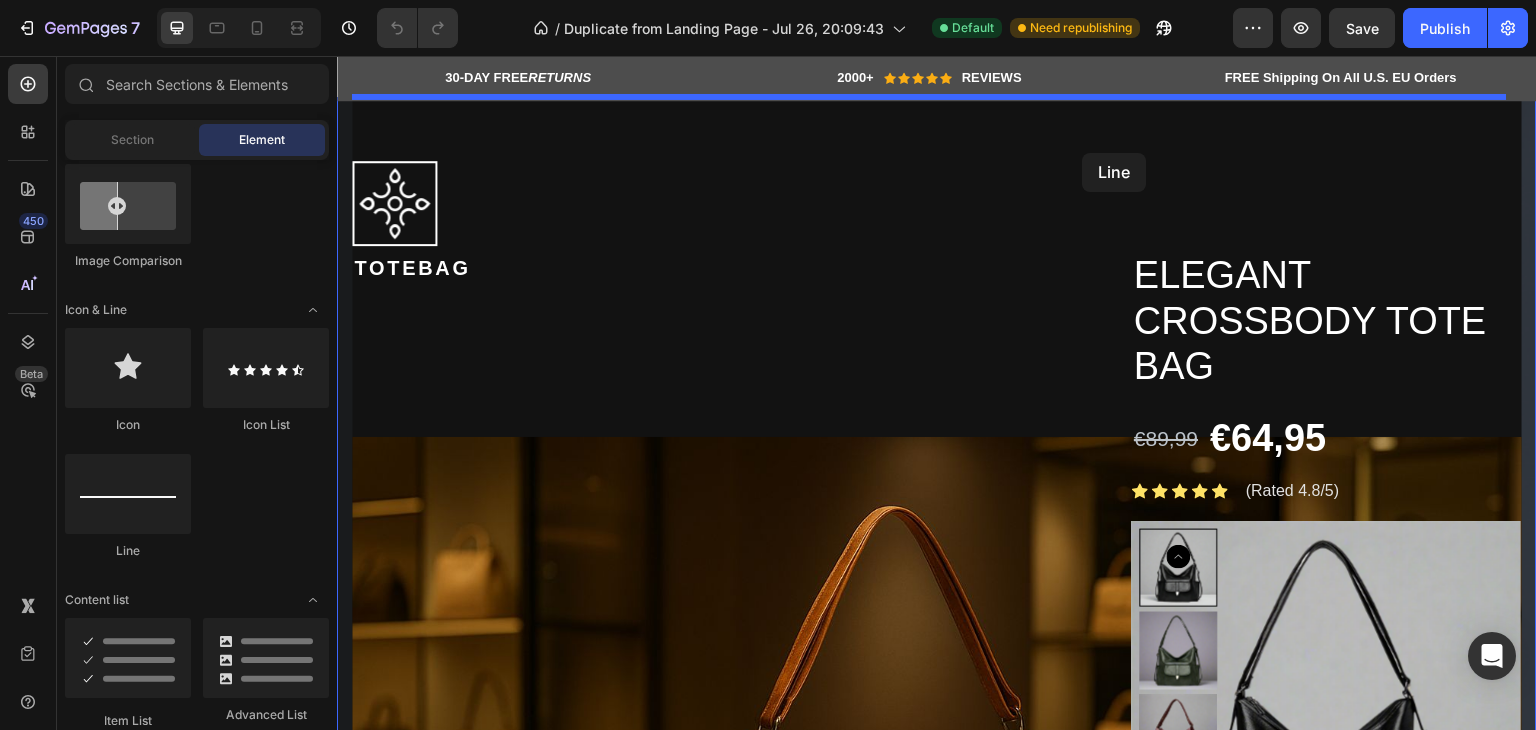 drag, startPoint x: 481, startPoint y: 573, endPoint x: 1083, endPoint y: 153, distance: 734.0327 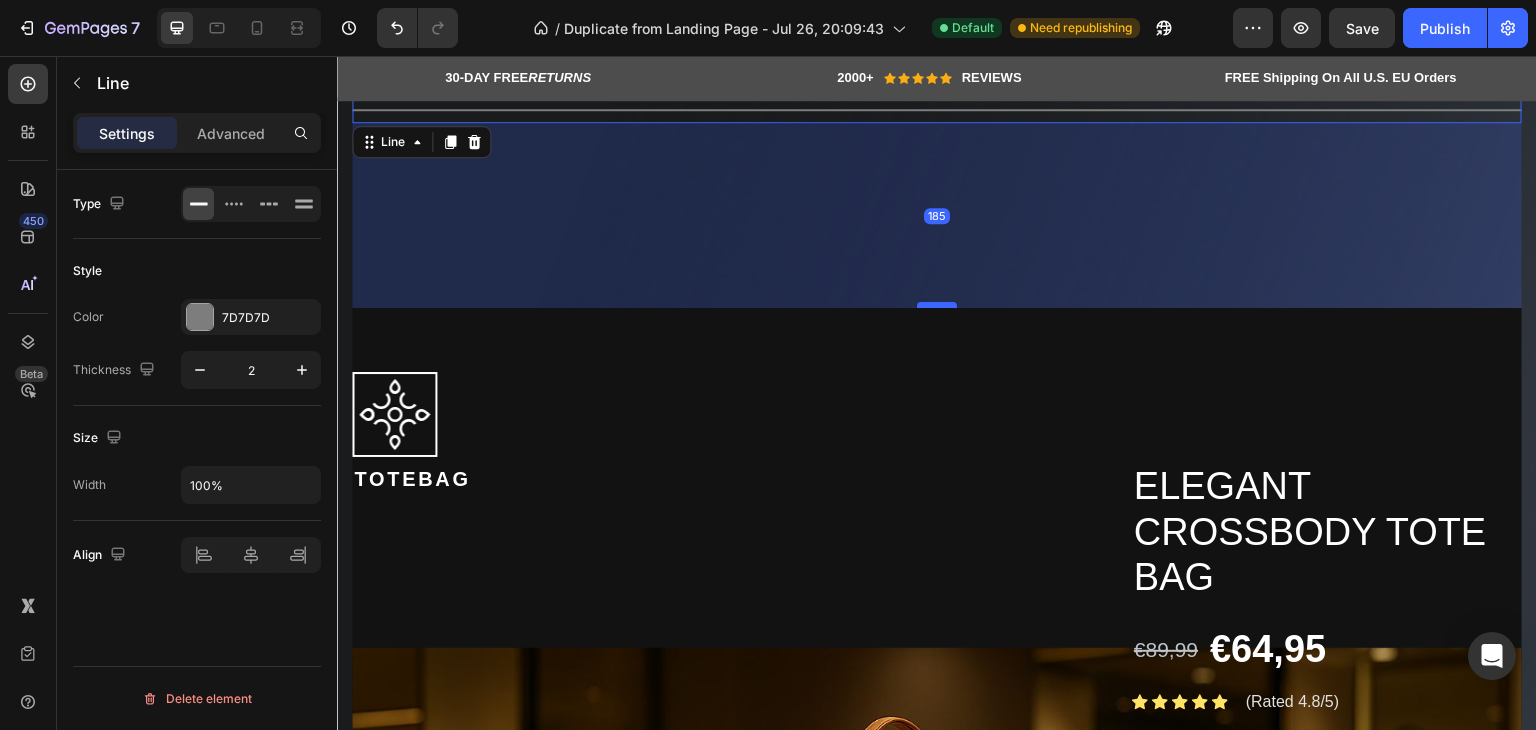 drag, startPoint x: 938, startPoint y: 136, endPoint x: 936, endPoint y: 305, distance: 169.01184 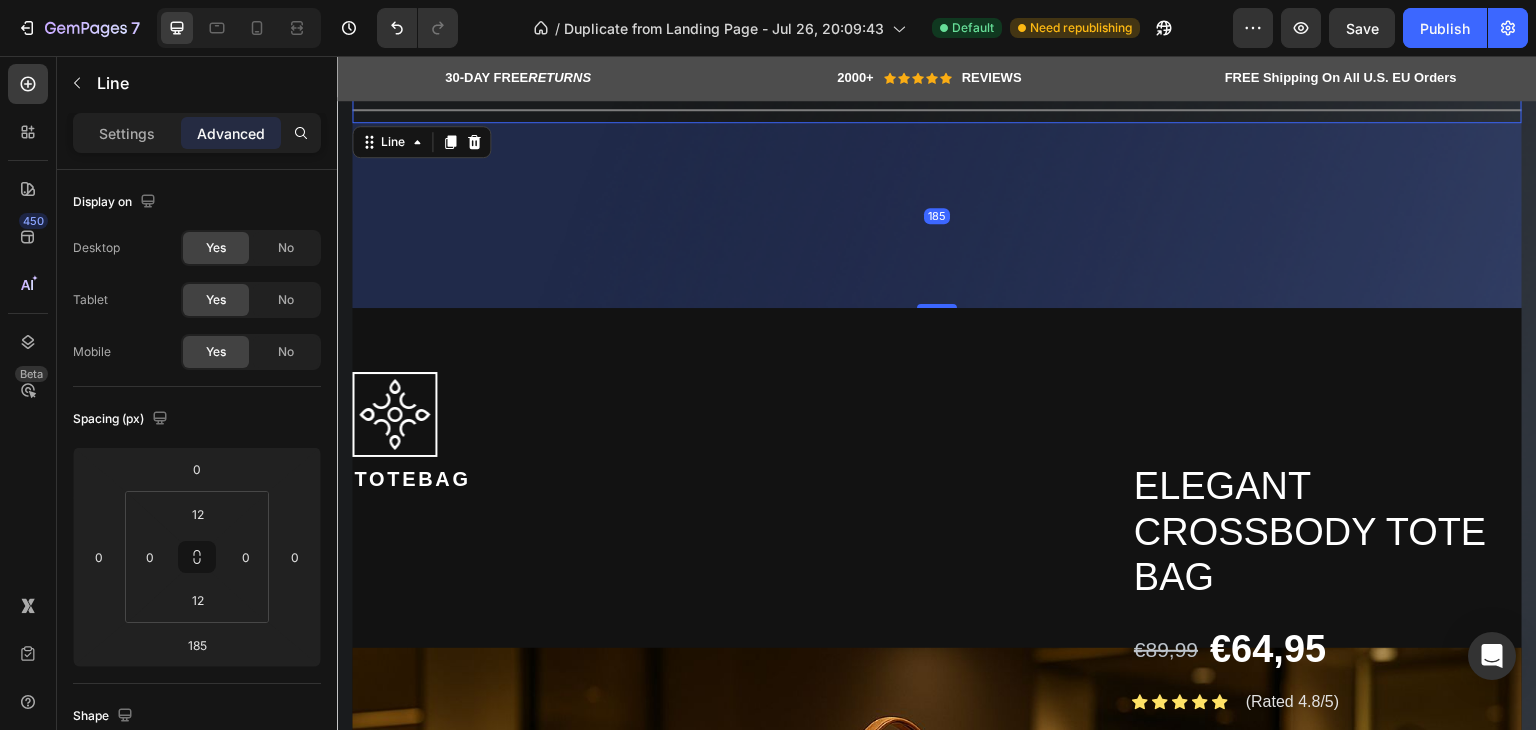 click on "185" at bounding box center (937, 215) 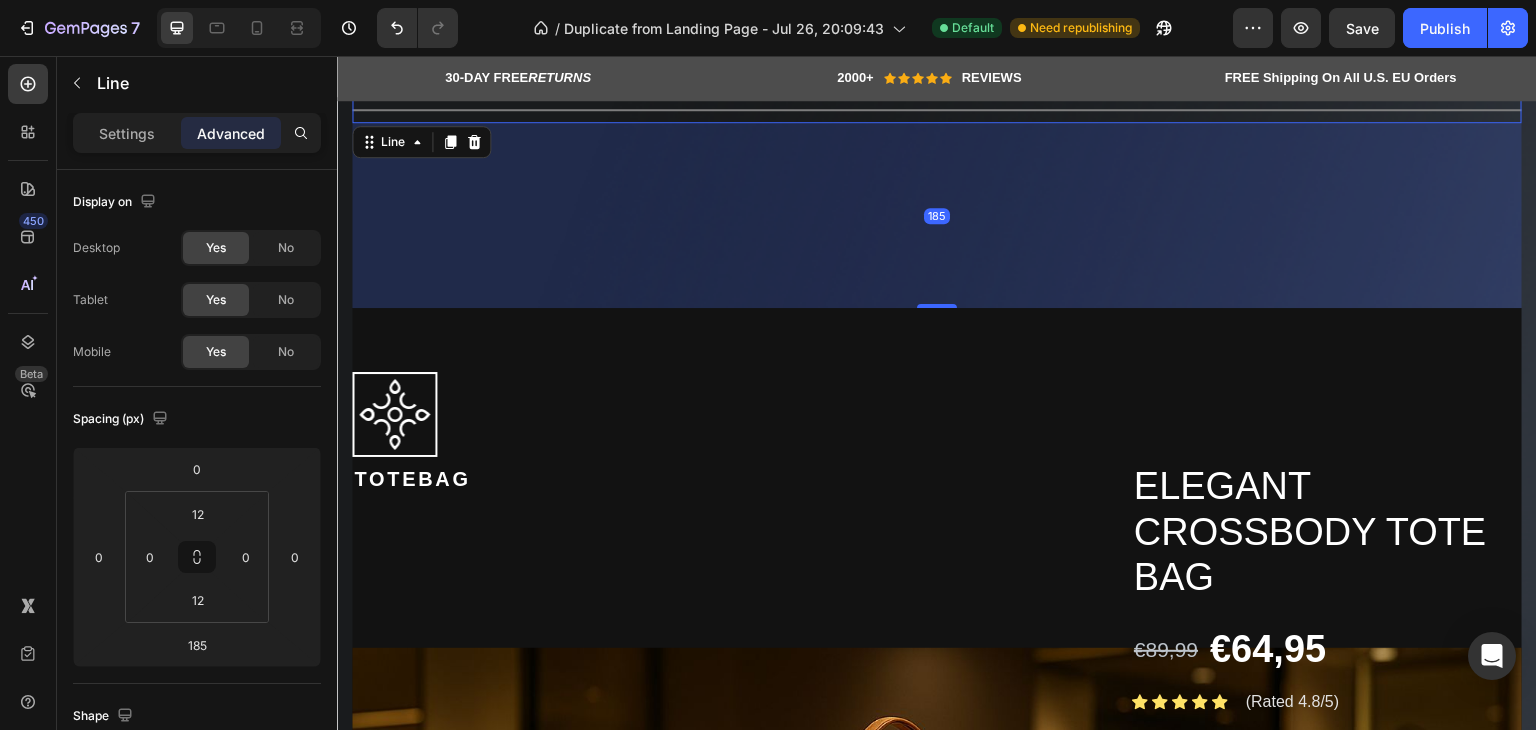click on "185" at bounding box center [937, 215] 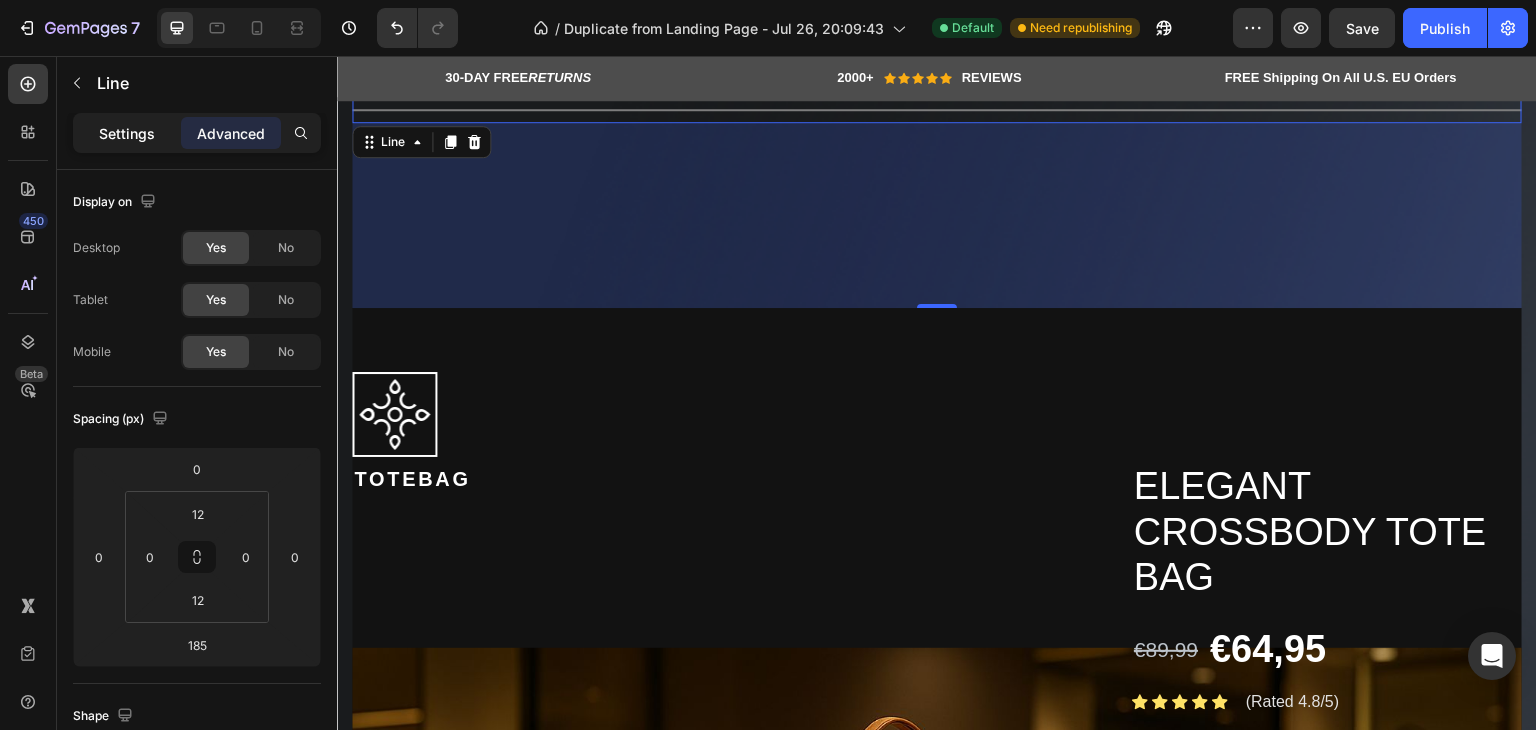 click on "Settings" 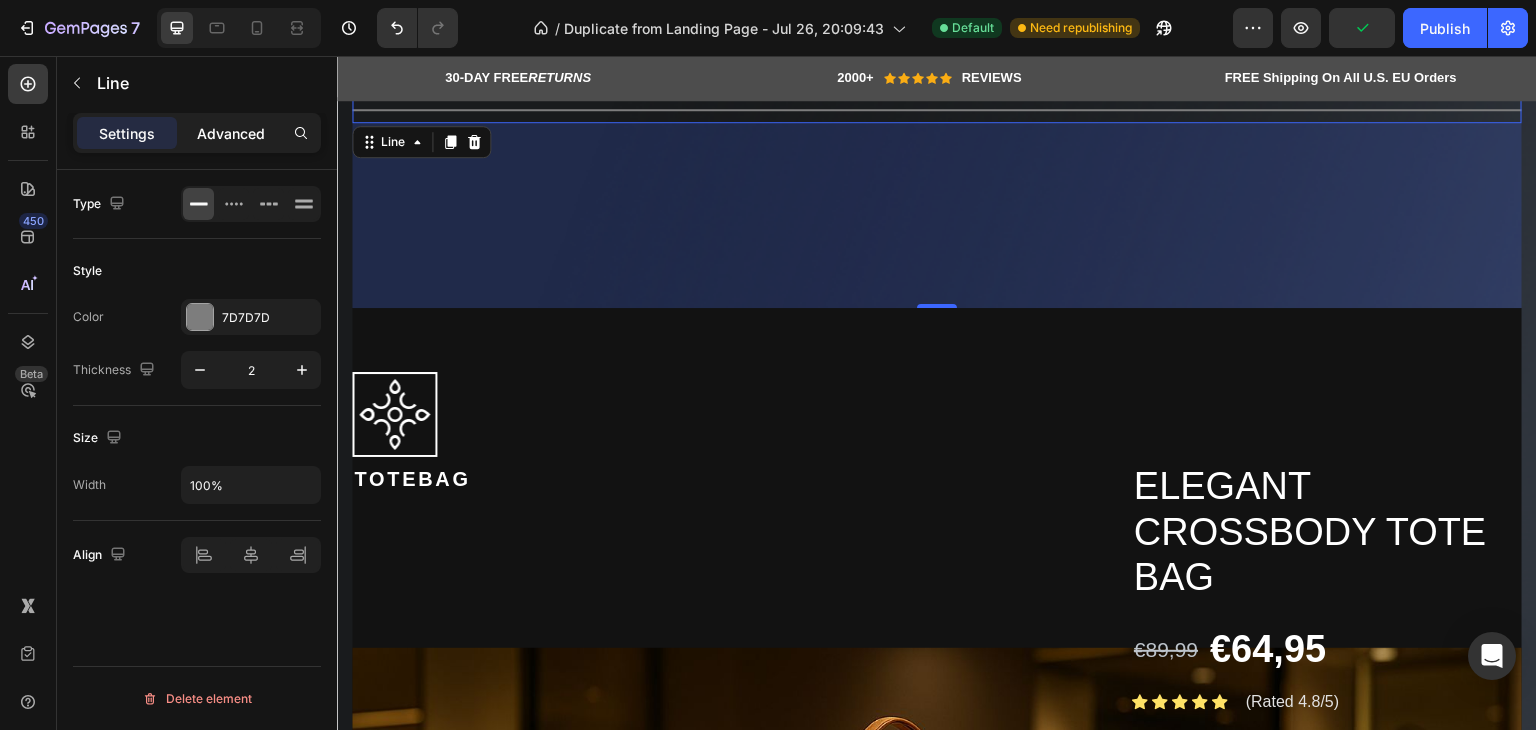 click on "Advanced" at bounding box center (231, 133) 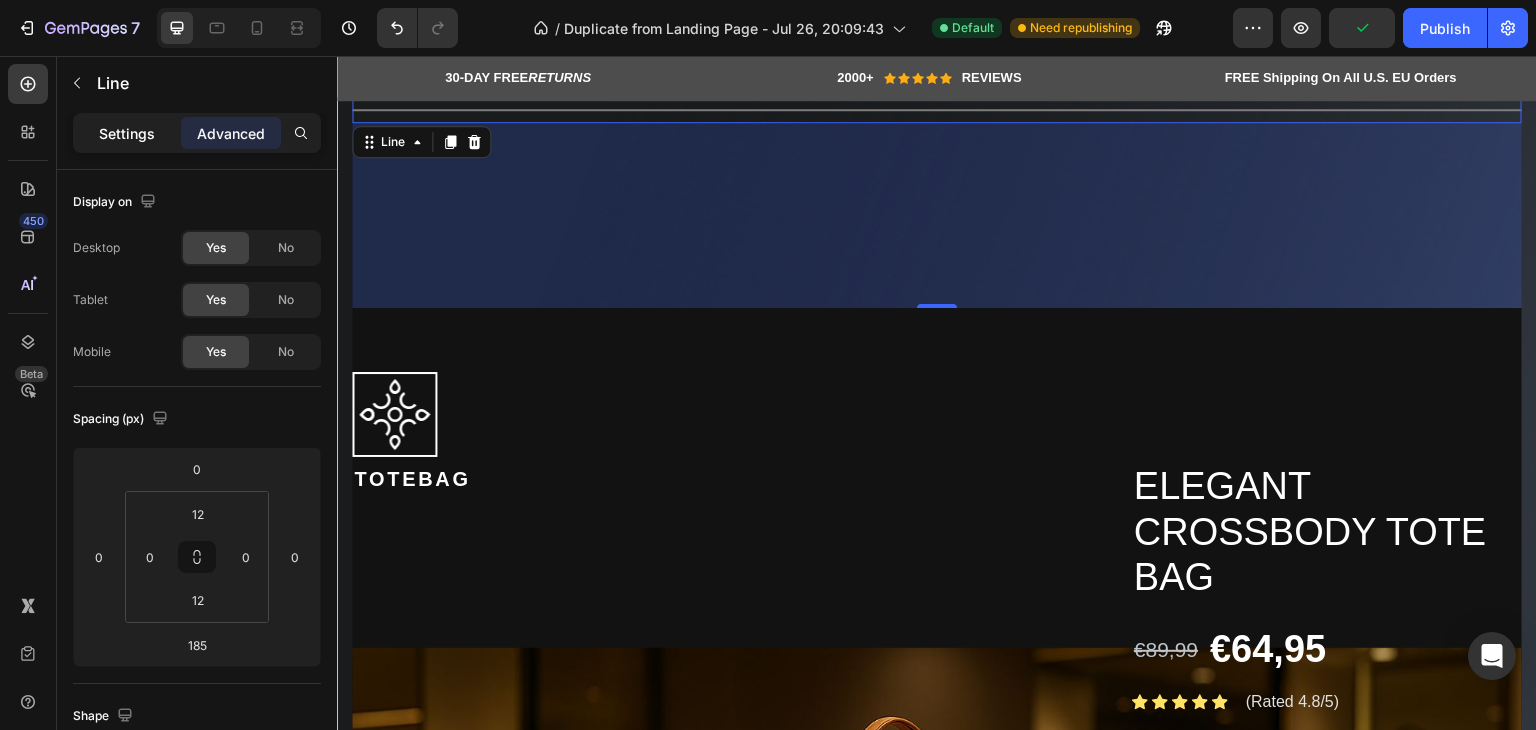 click on "Settings" 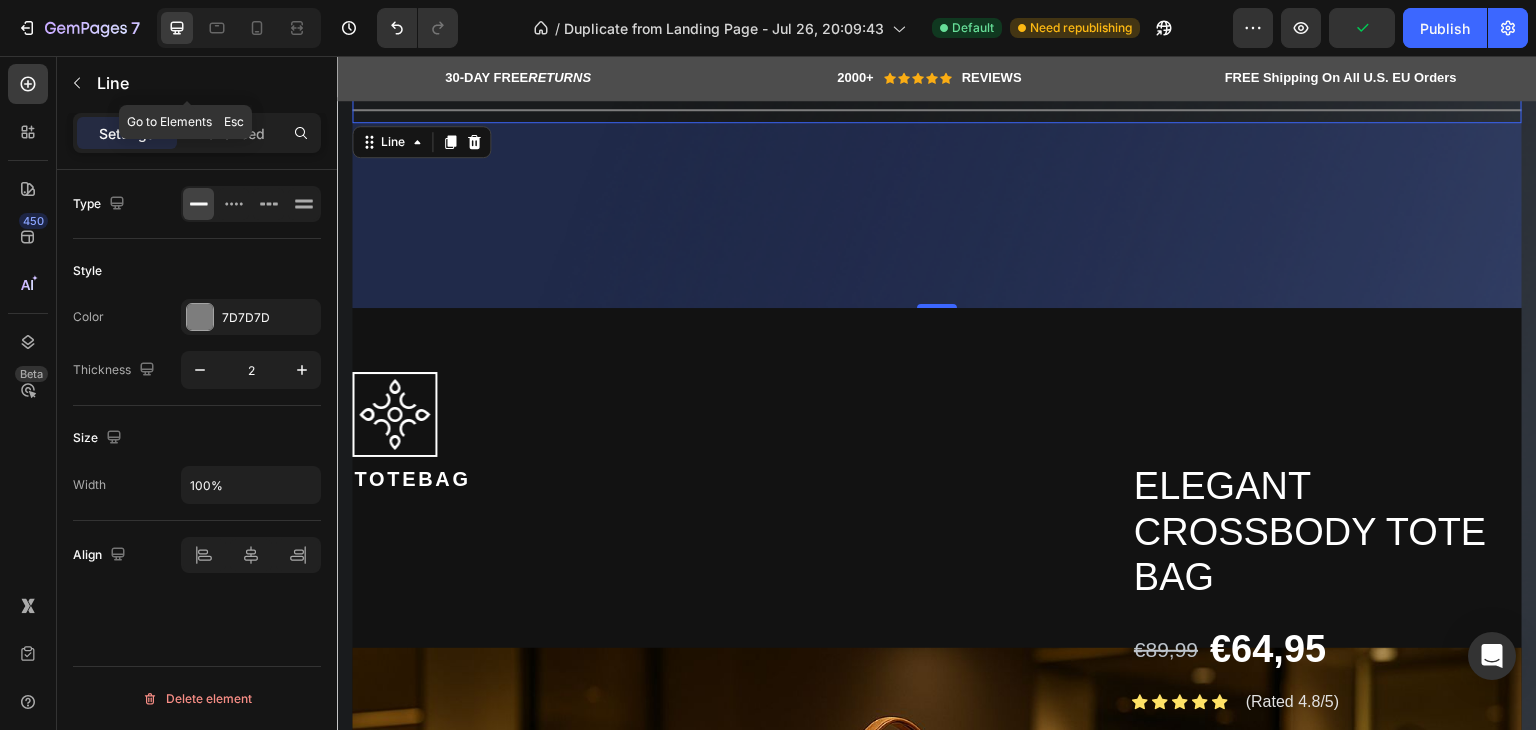 click on "Line" at bounding box center (187, 83) 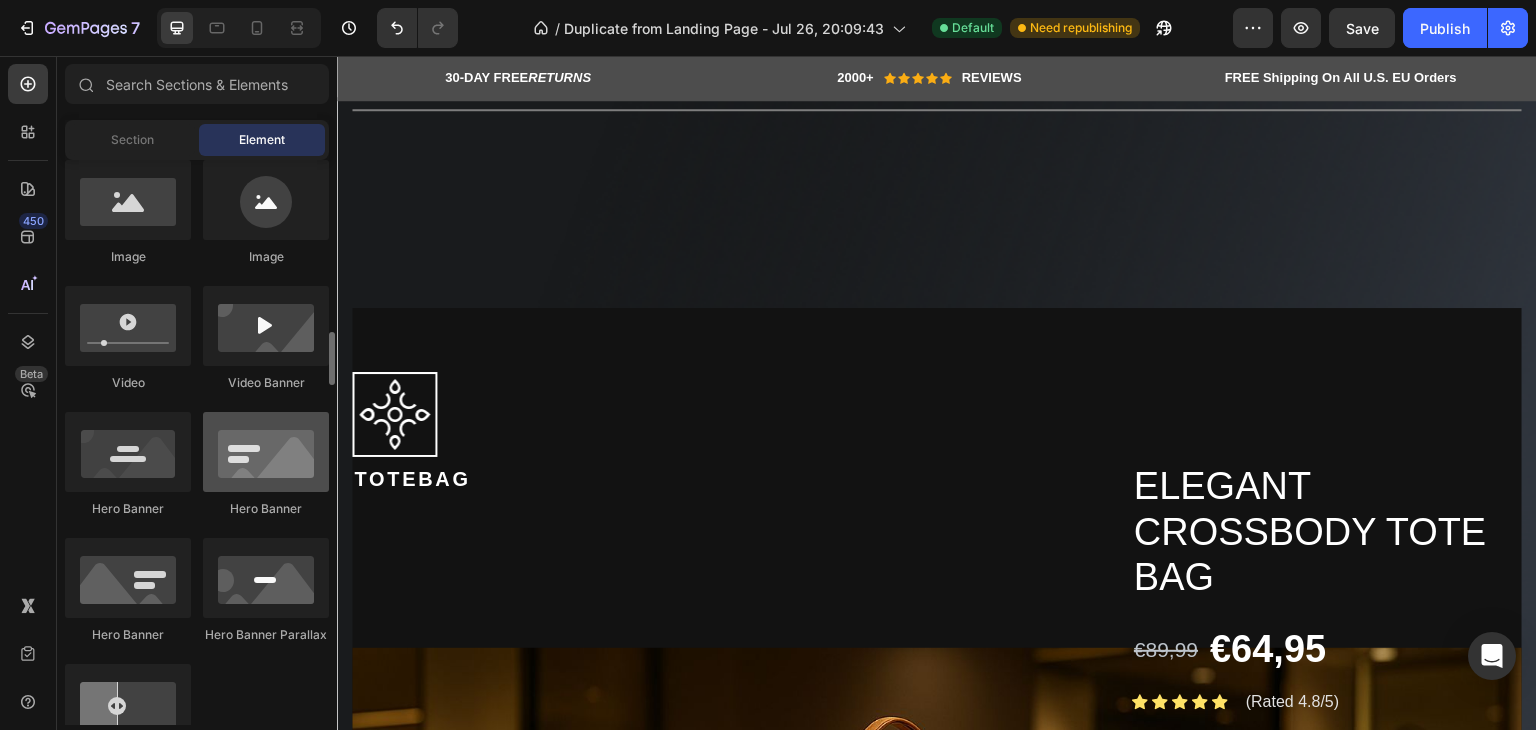 scroll, scrollTop: 762, scrollLeft: 0, axis: vertical 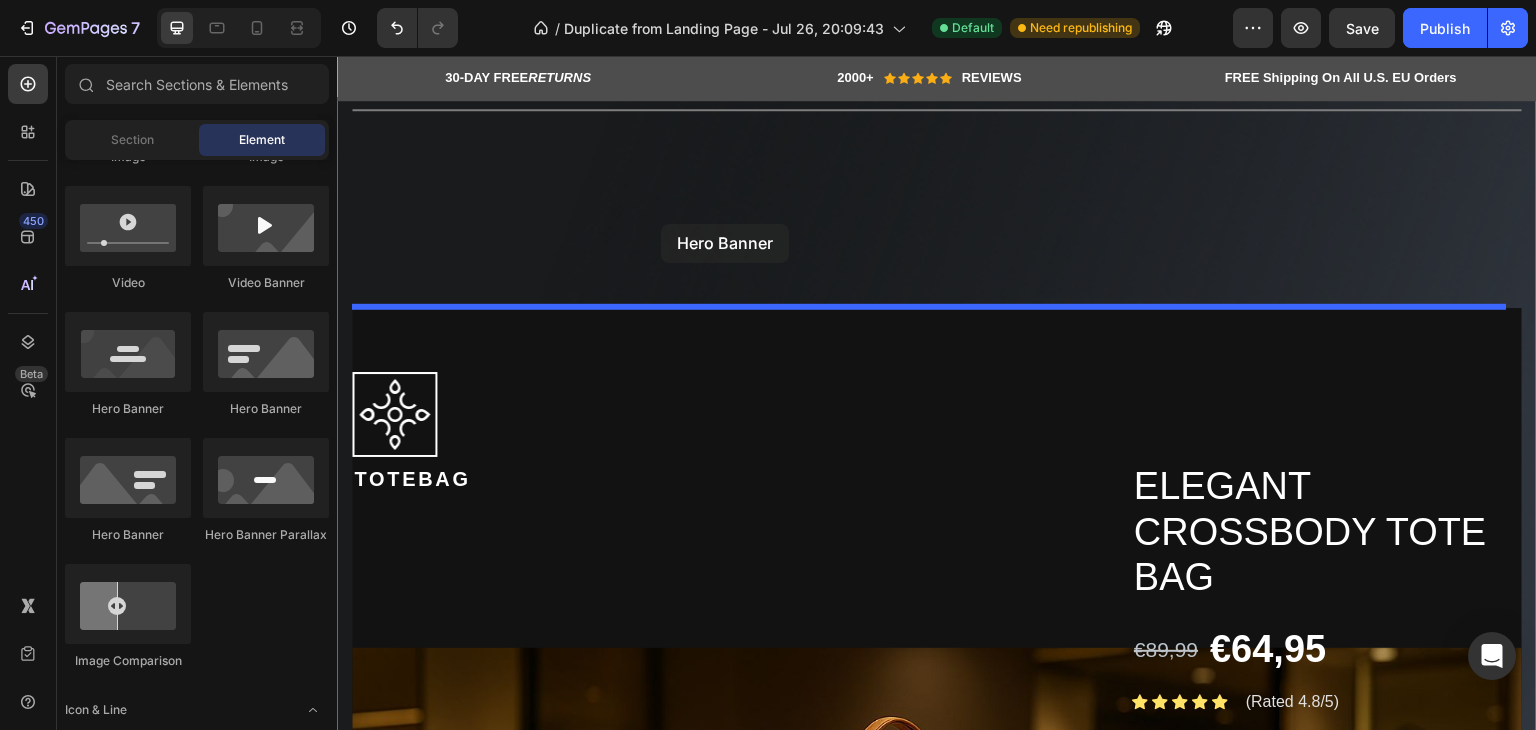 drag, startPoint x: 480, startPoint y: 554, endPoint x: 636, endPoint y: 306, distance: 292.98465 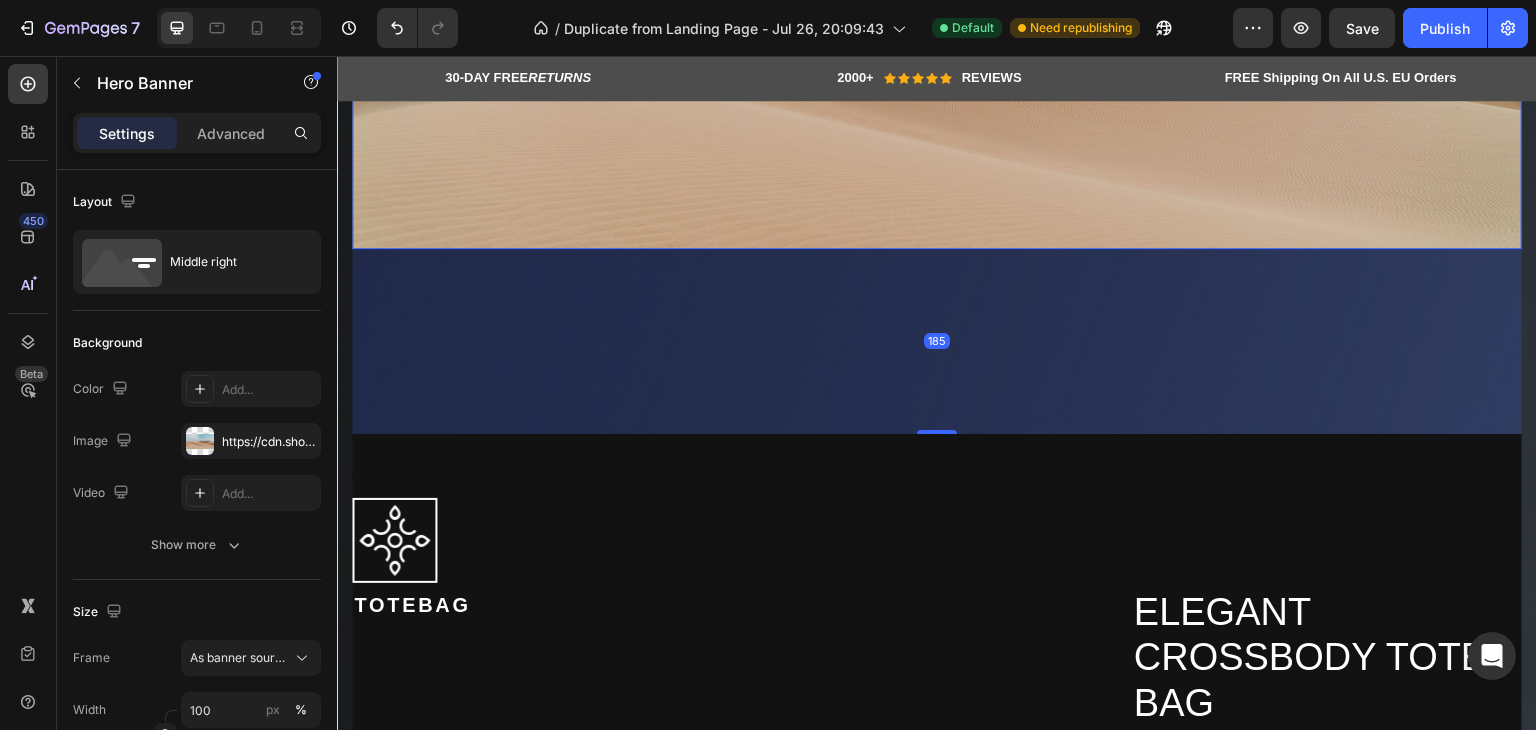scroll, scrollTop: 500, scrollLeft: 0, axis: vertical 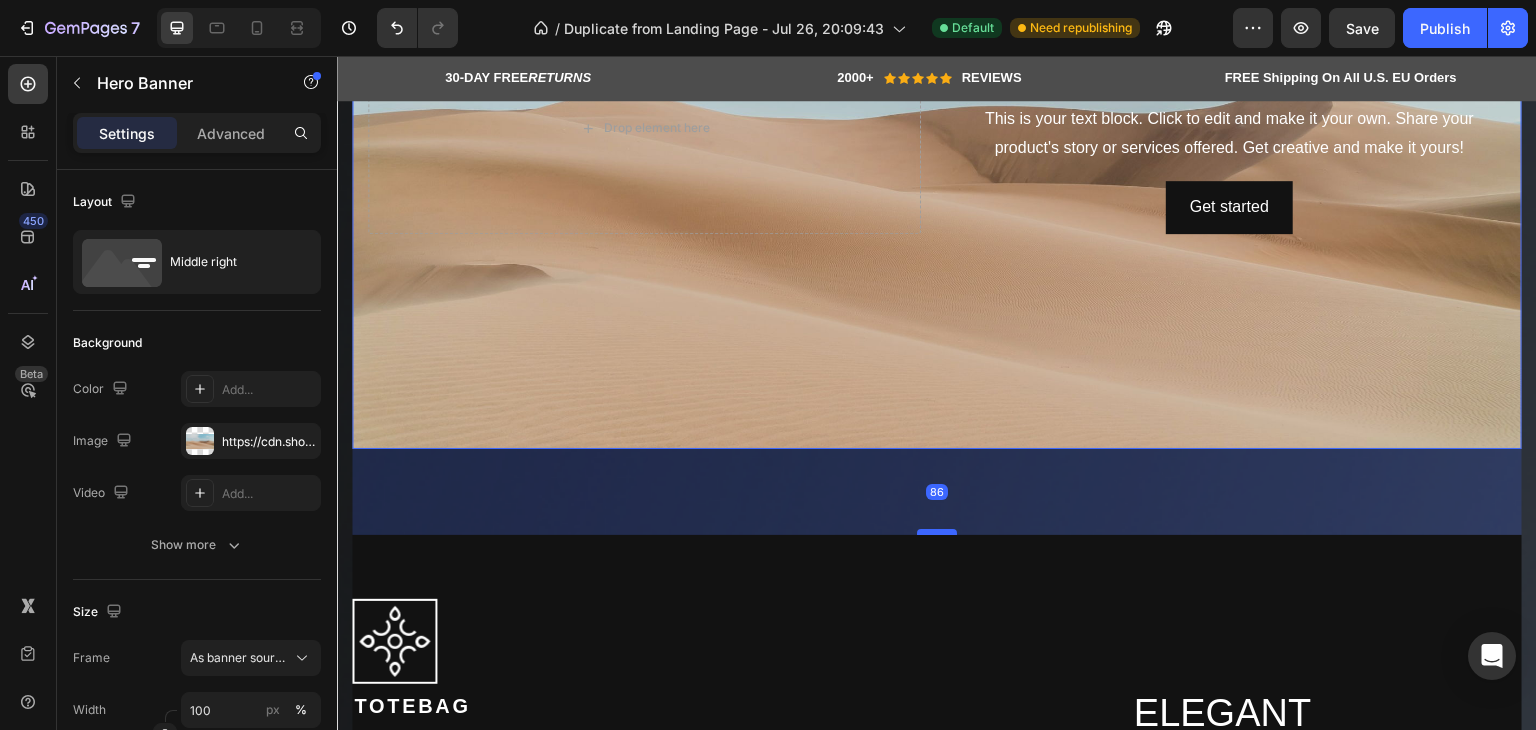 drag, startPoint x: 924, startPoint y: 621, endPoint x: 937, endPoint y: 522, distance: 99.849884 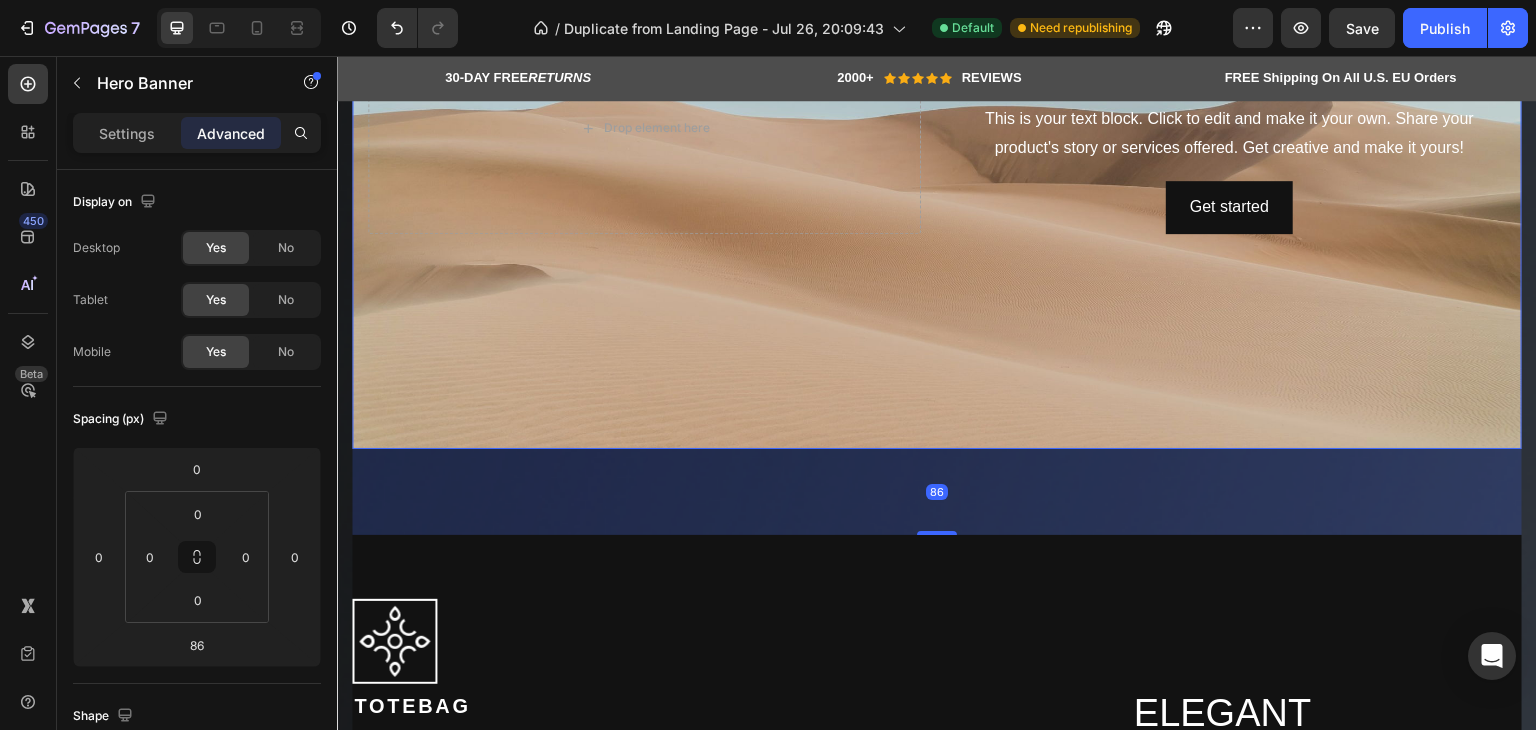 scroll, scrollTop: 0, scrollLeft: 0, axis: both 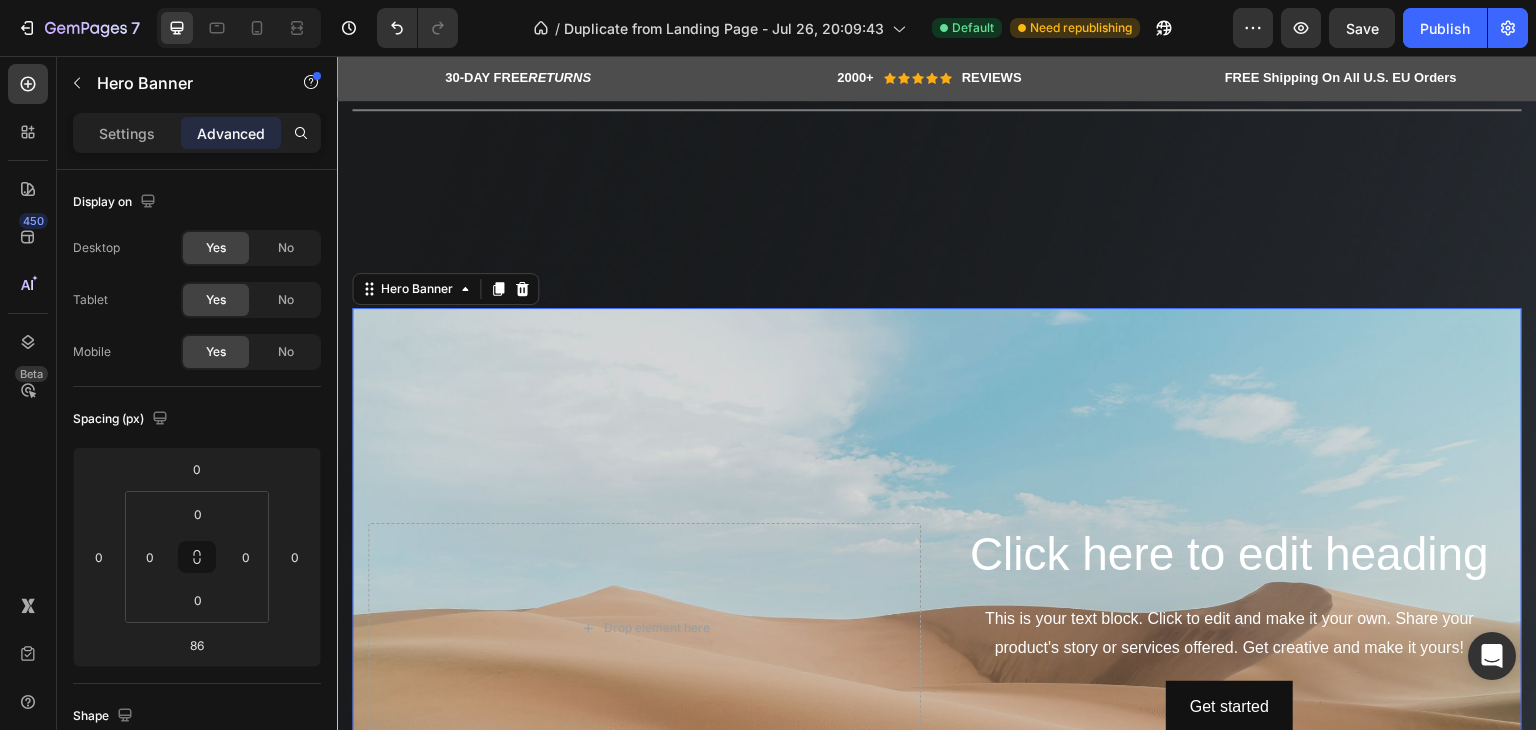 click on "Drop element here" at bounding box center (644, 628) 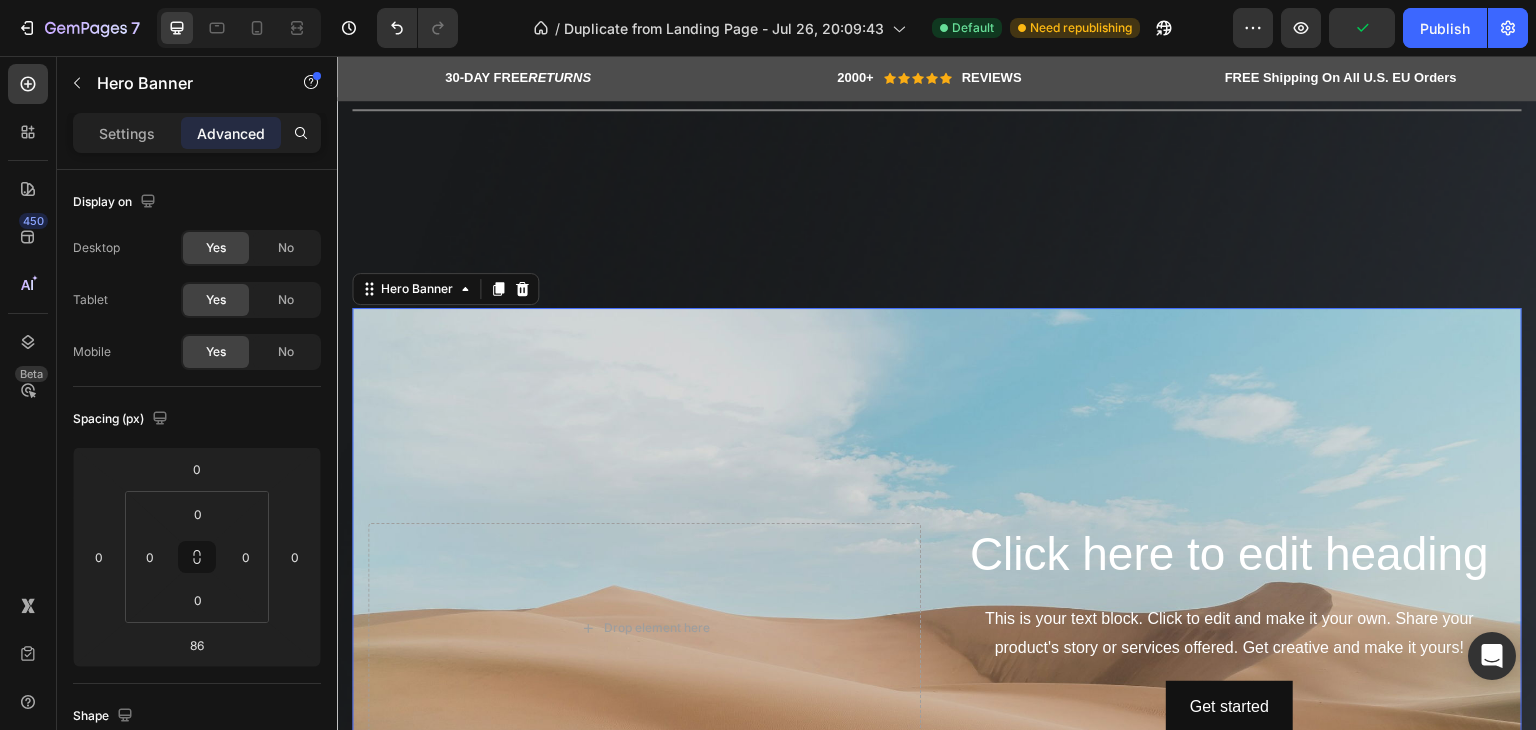 click at bounding box center [937, 628] 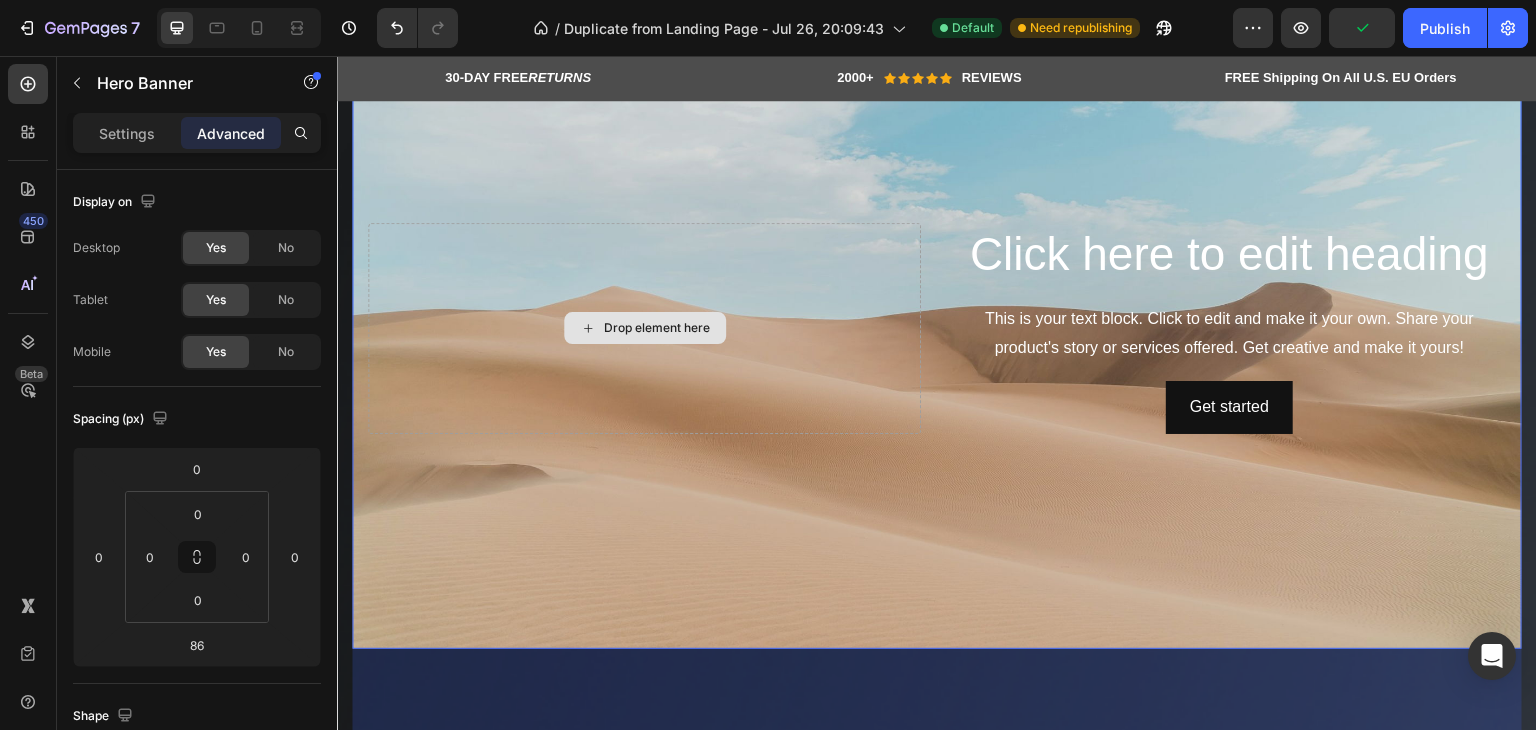 scroll, scrollTop: 0, scrollLeft: 0, axis: both 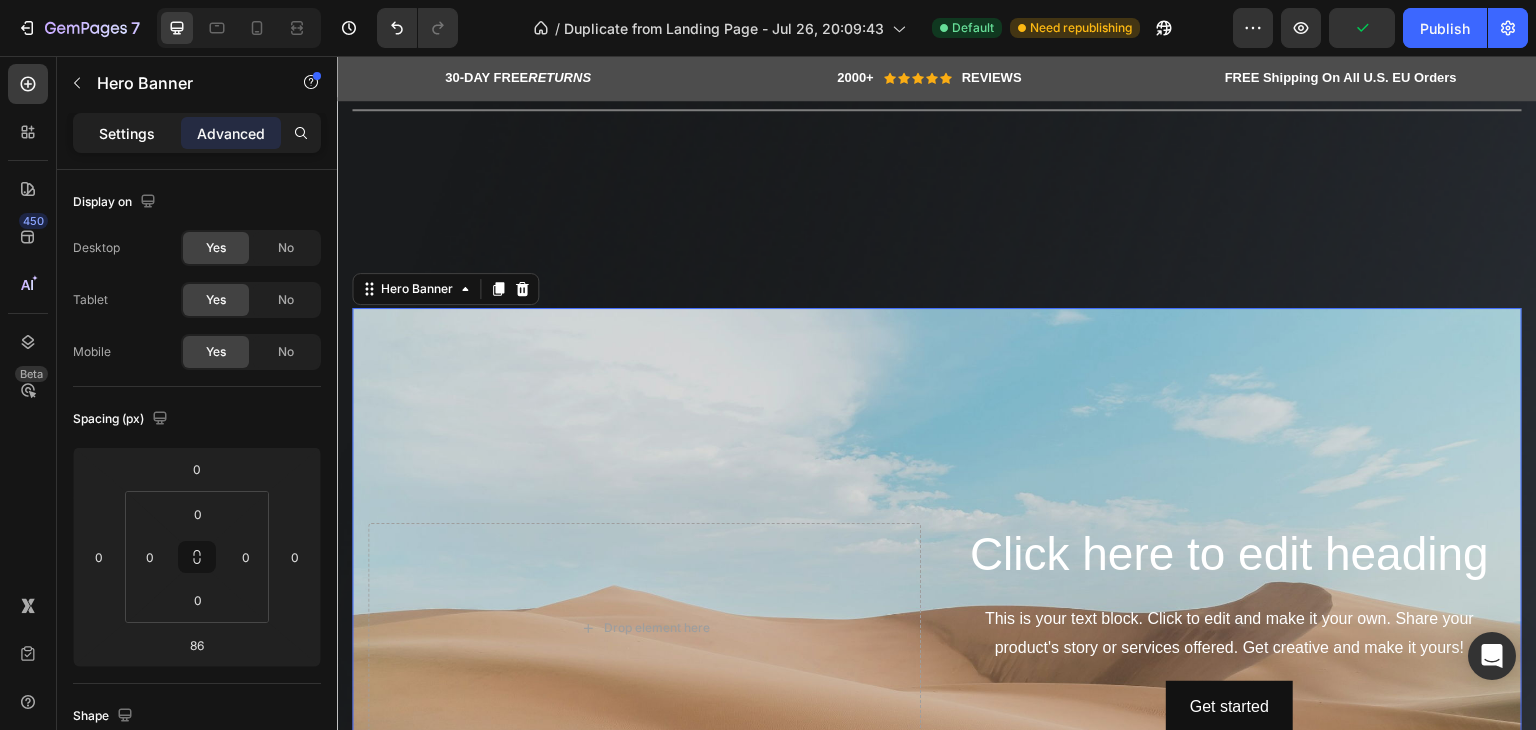 click on "Settings" at bounding box center [127, 133] 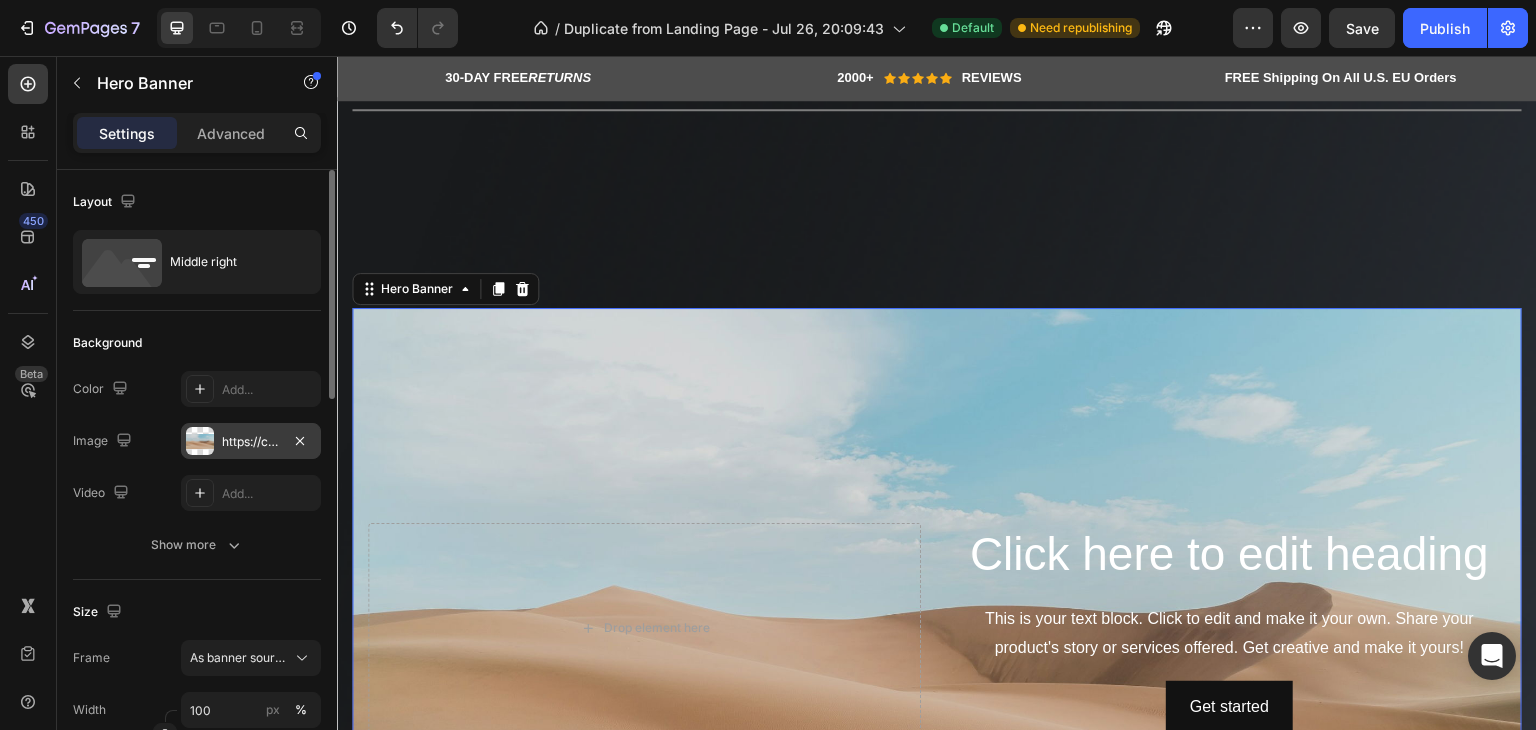 click on "https://cdn.shopify.com/s/files/1/2005/9307/files/background_settings.jpg" at bounding box center (251, 442) 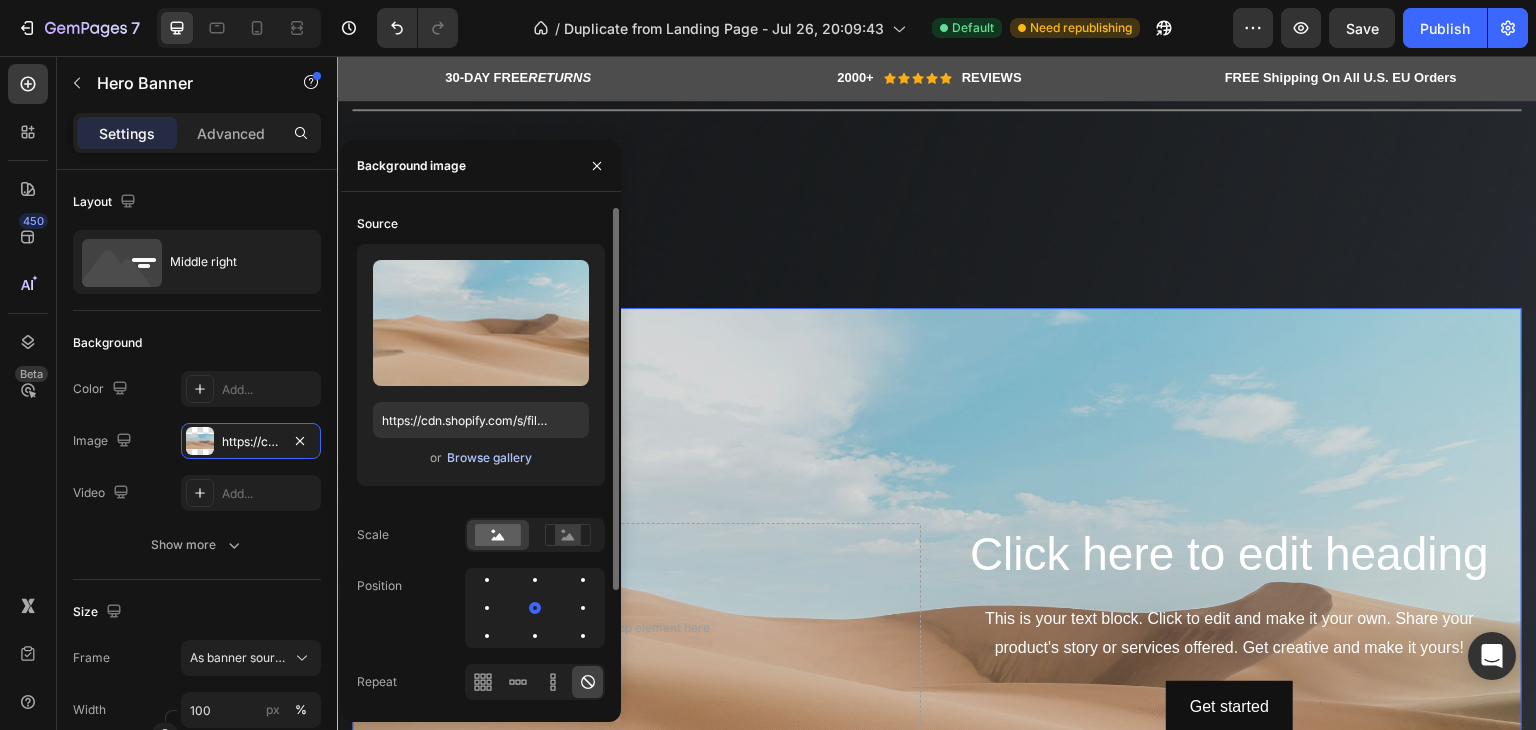 click on "Browse gallery" at bounding box center [489, 458] 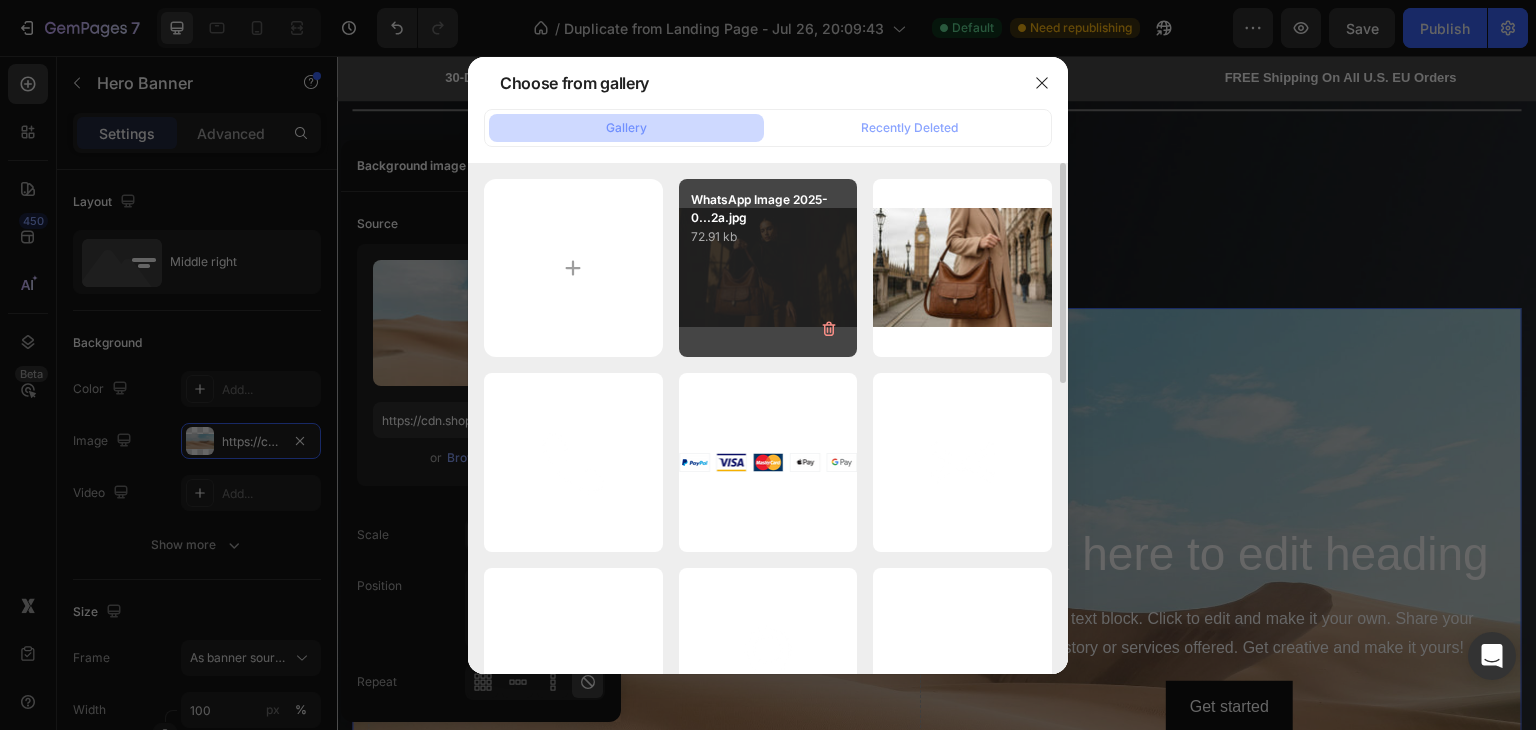 click on "WhatsApp Image 2025-0...2a.jpg 72.91 kb" at bounding box center (768, 268) 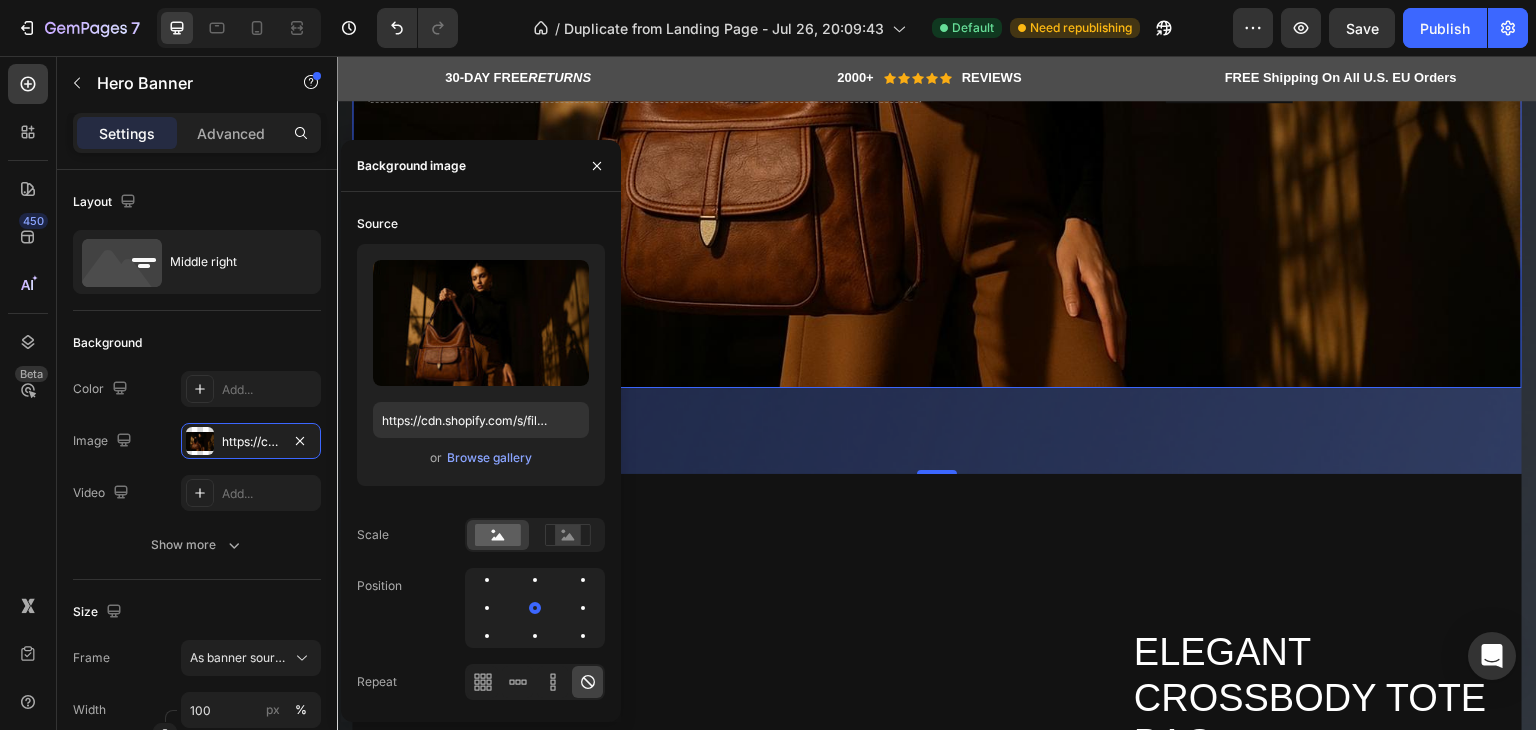 scroll, scrollTop: 800, scrollLeft: 0, axis: vertical 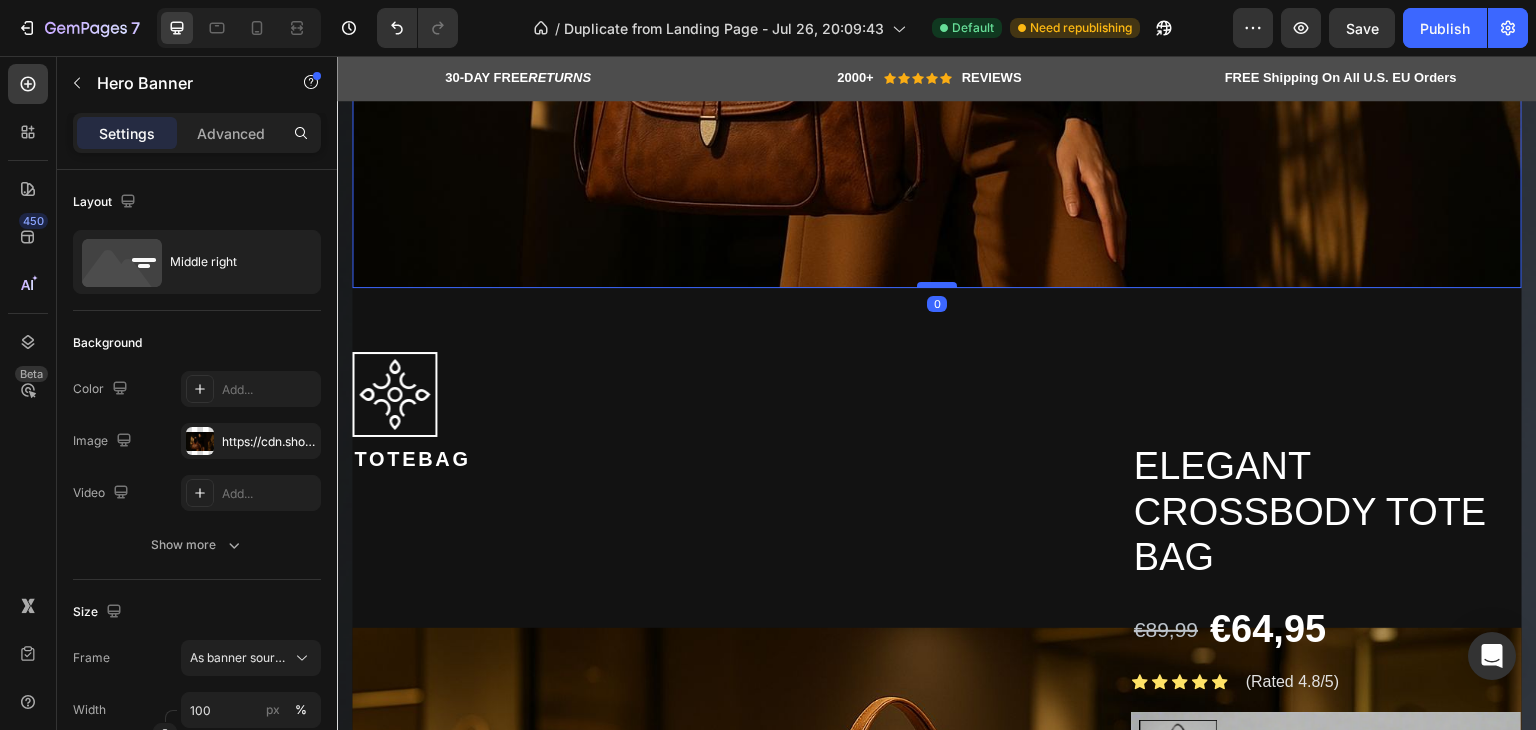 drag, startPoint x: 926, startPoint y: 361, endPoint x: 930, endPoint y: 270, distance: 91.08787 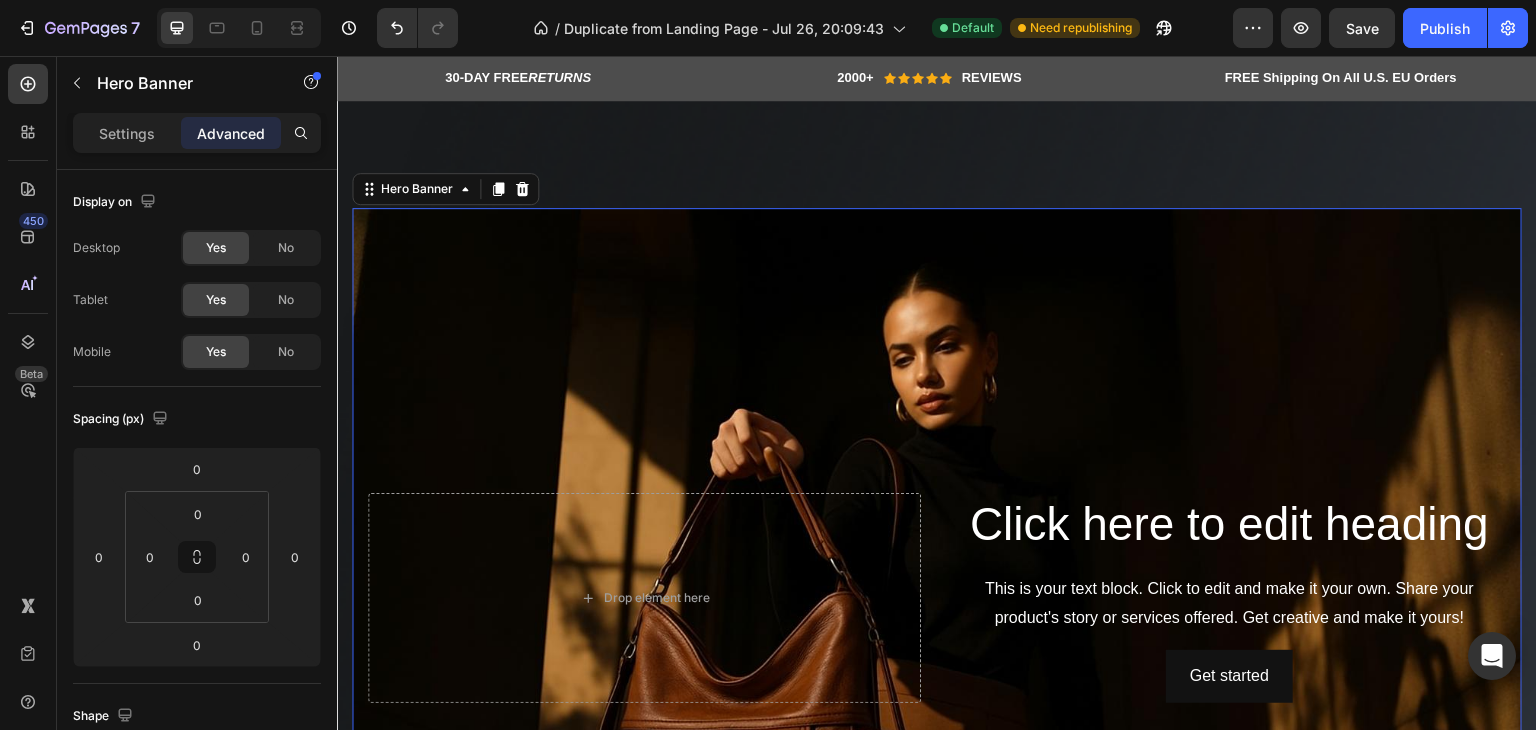 scroll, scrollTop: 0, scrollLeft: 0, axis: both 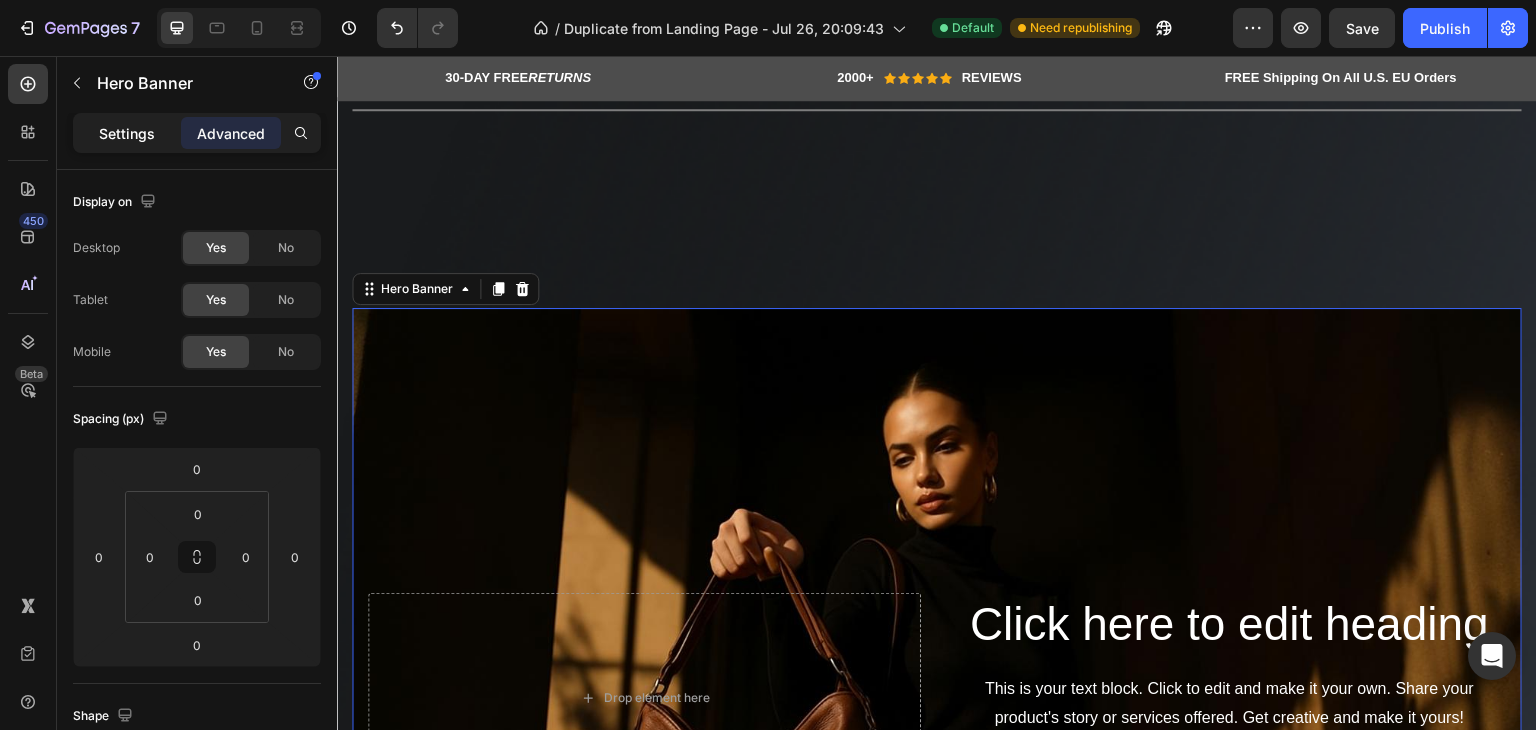 click on "Settings" at bounding box center [127, 133] 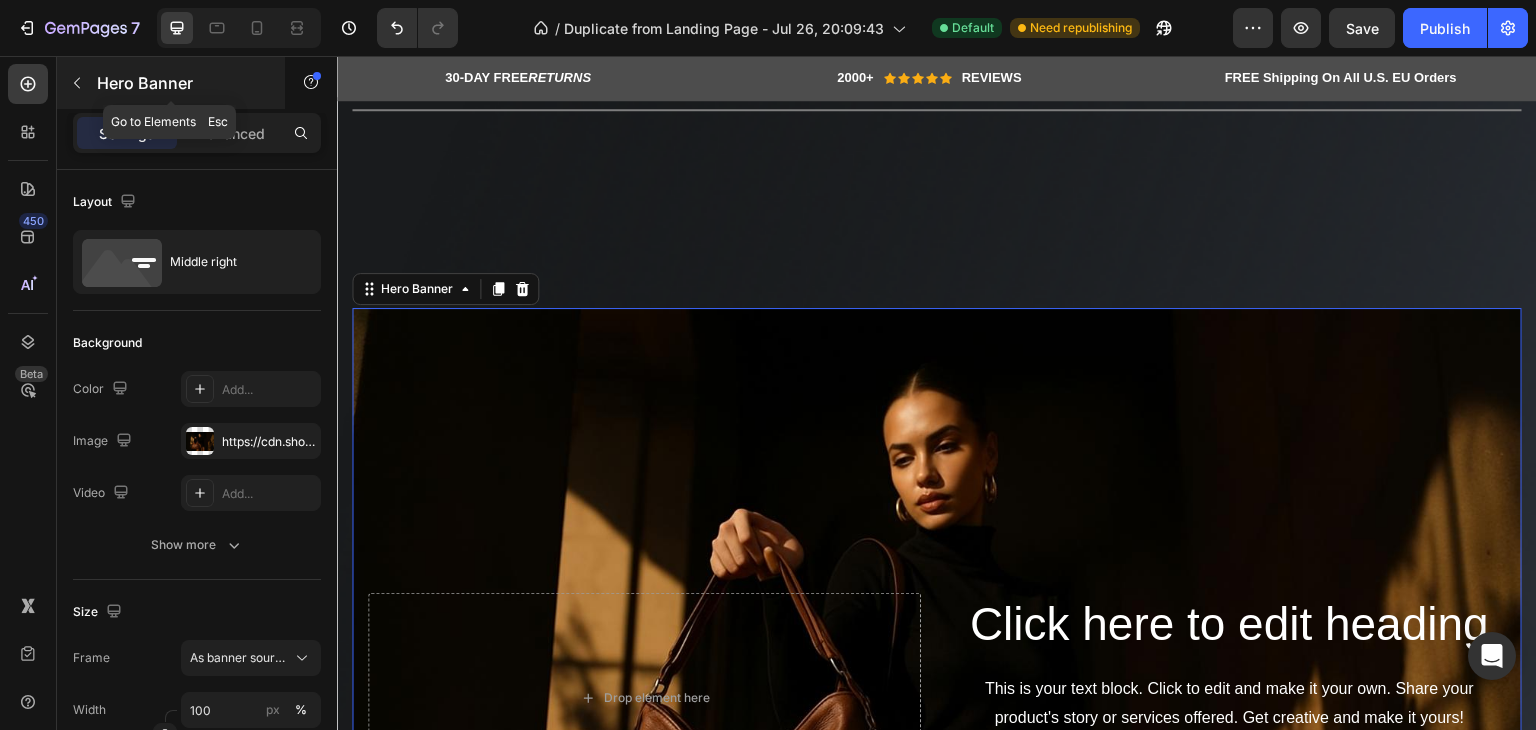 click 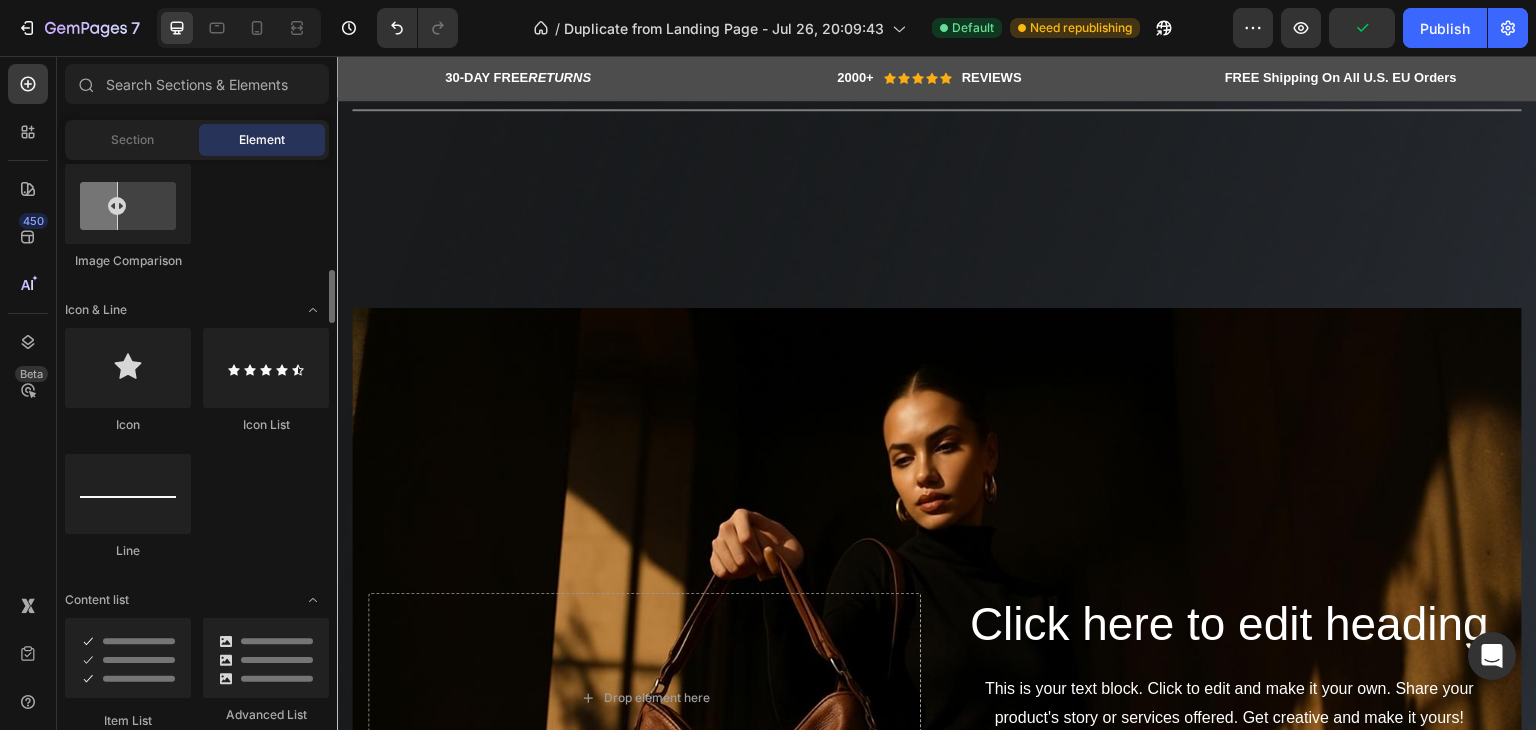 scroll, scrollTop: 1262, scrollLeft: 0, axis: vertical 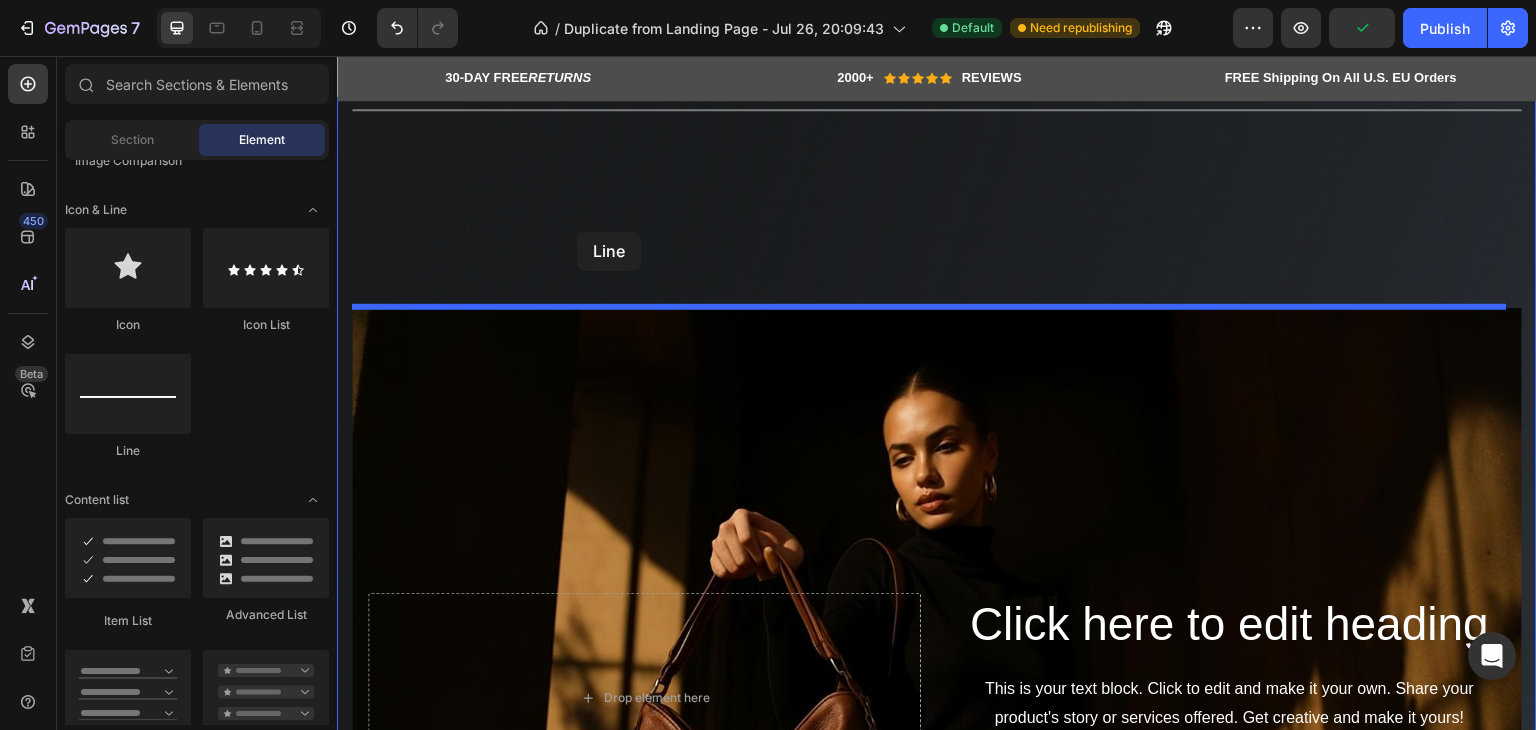 drag, startPoint x: 493, startPoint y: 473, endPoint x: 602, endPoint y: 244, distance: 253.61783 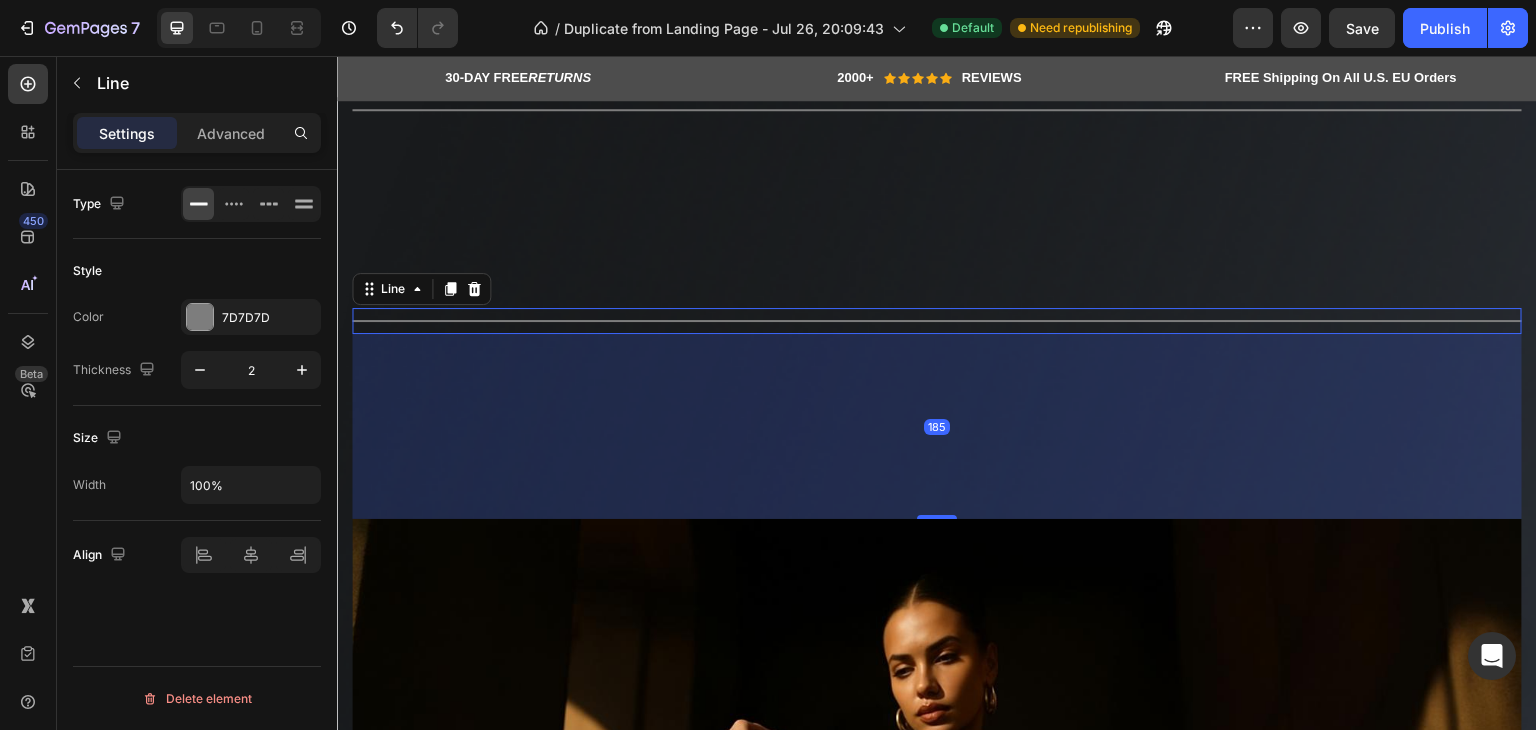 click on "Title Line   185" at bounding box center [937, 321] 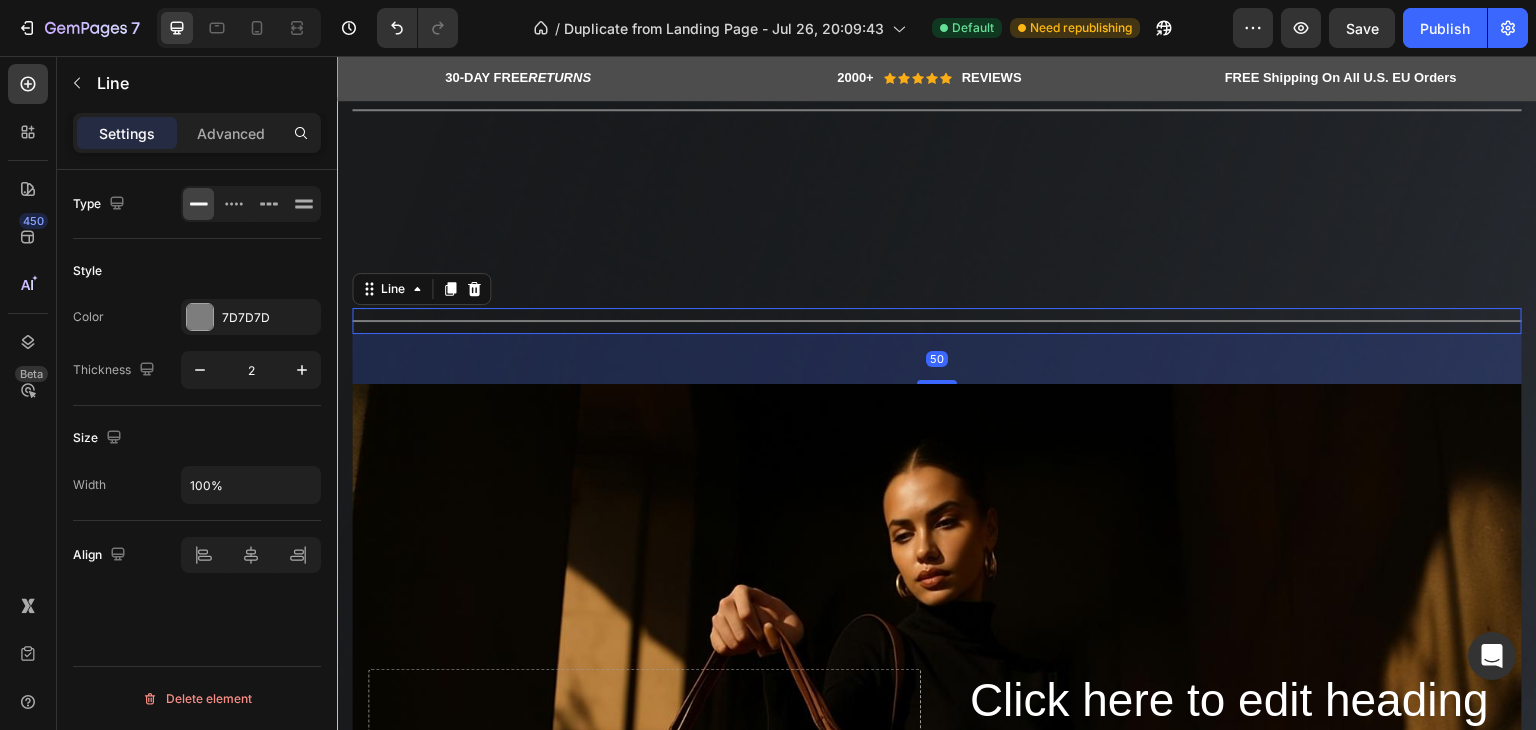 drag, startPoint x: 934, startPoint y: 513, endPoint x: 920, endPoint y: 310, distance: 203.4822 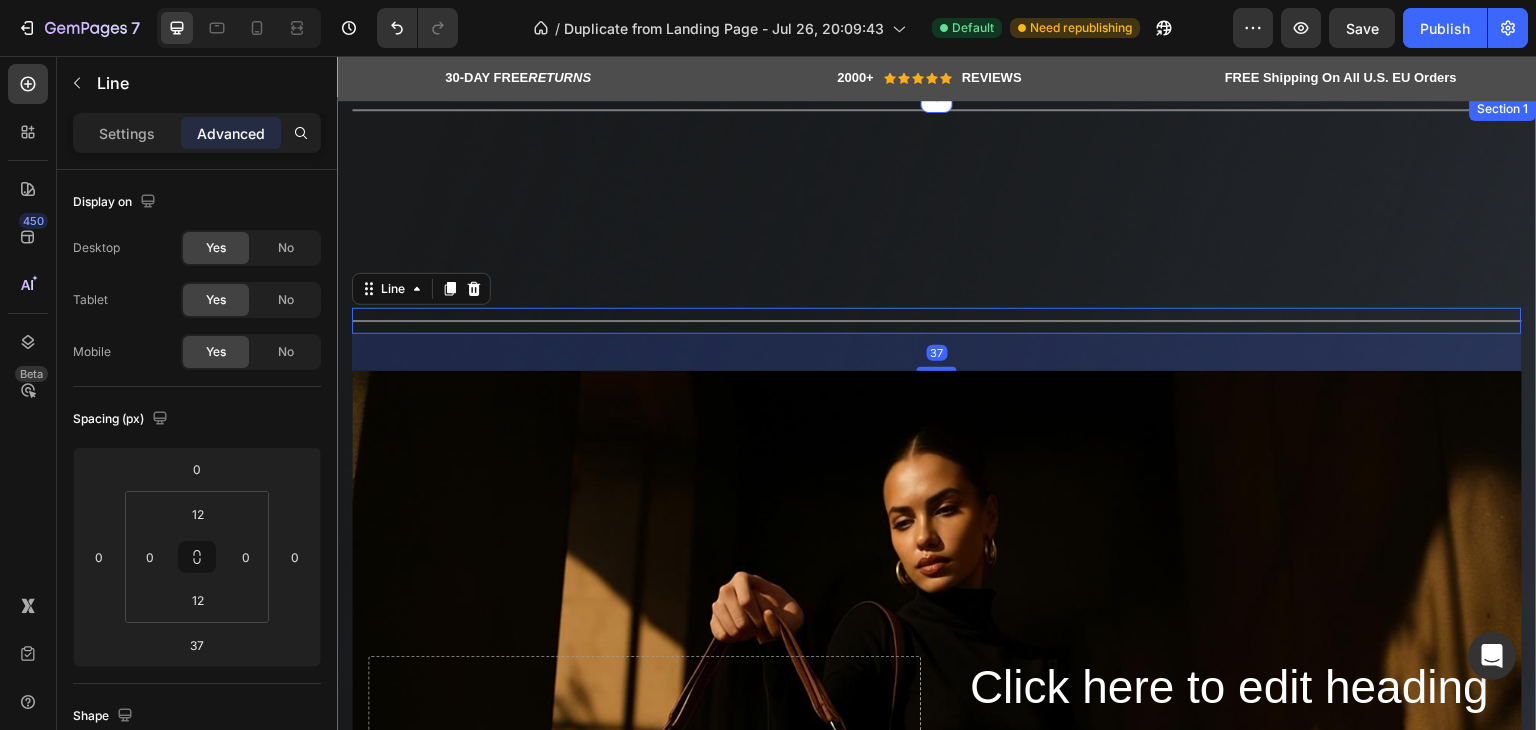 click on "Title Line                Title Line   37 Click here to edit heading Heading This is your text block. Click to edit and make it your own. Share your                       product's story or services offered. Get creative and make it yours! Text Block Get started Button
Drop element here Hero Banner Image Totebag Heading Elegant Crossbody Tote Bag Product Title €89,99 Product Price Product Price €64,95 Product Price Product Price Row                Icon                Icon                Icon                Icon                Icon Icon List Hoz (Rated 4.8/5) Text block Row
Product Images Please select an option Black - €64,95  Green - €64,95  Wine Red - €64,95  Yellowish brown - €64,95  Product Variants & Swatches Quantity Text Block
1
Product Quantity Crafted for Elegance. Designed to Endure. Heading ADD TO CART Product Cart Button                Title Line 100% No-Risk Money Back Guarantee Text block Title" at bounding box center [937, 1354] 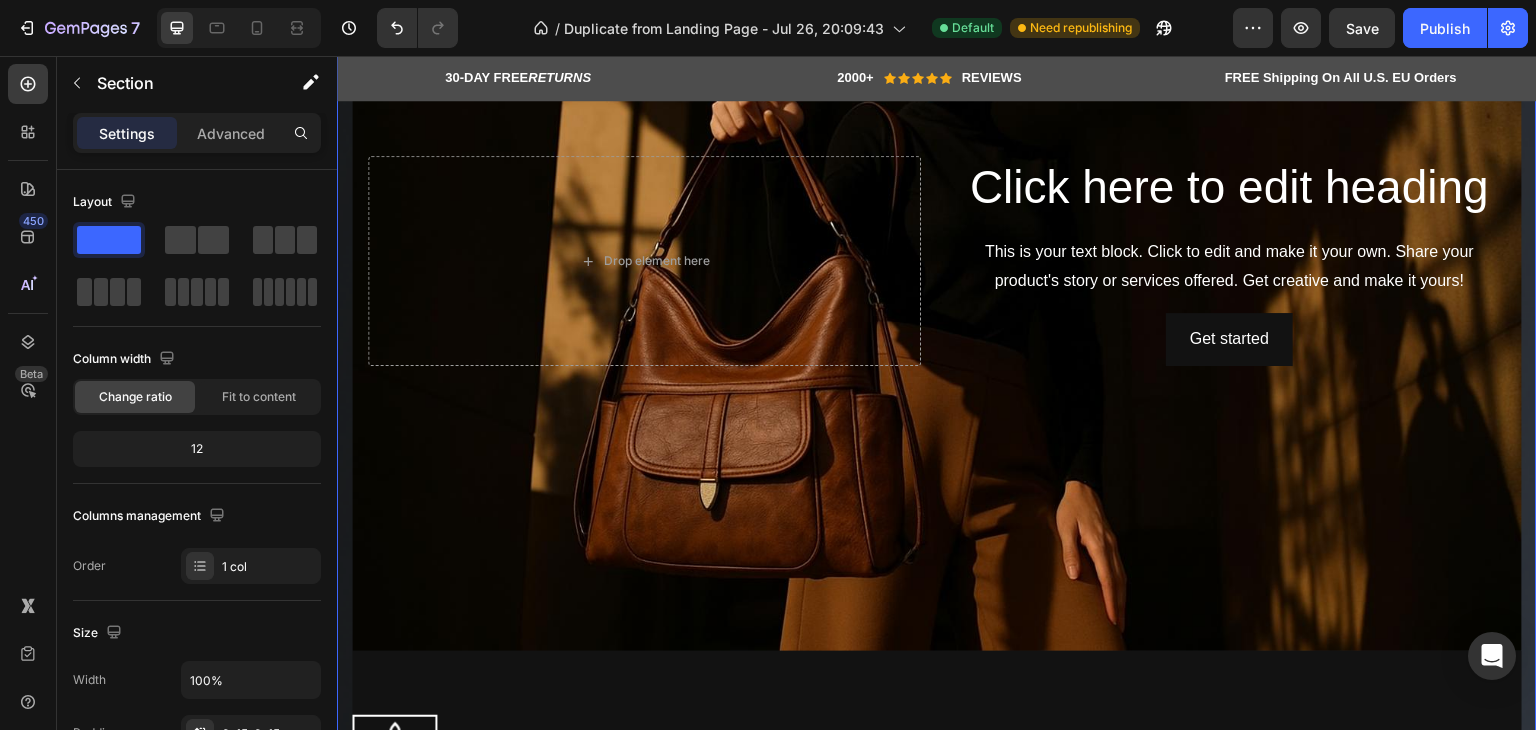scroll, scrollTop: 0, scrollLeft: 0, axis: both 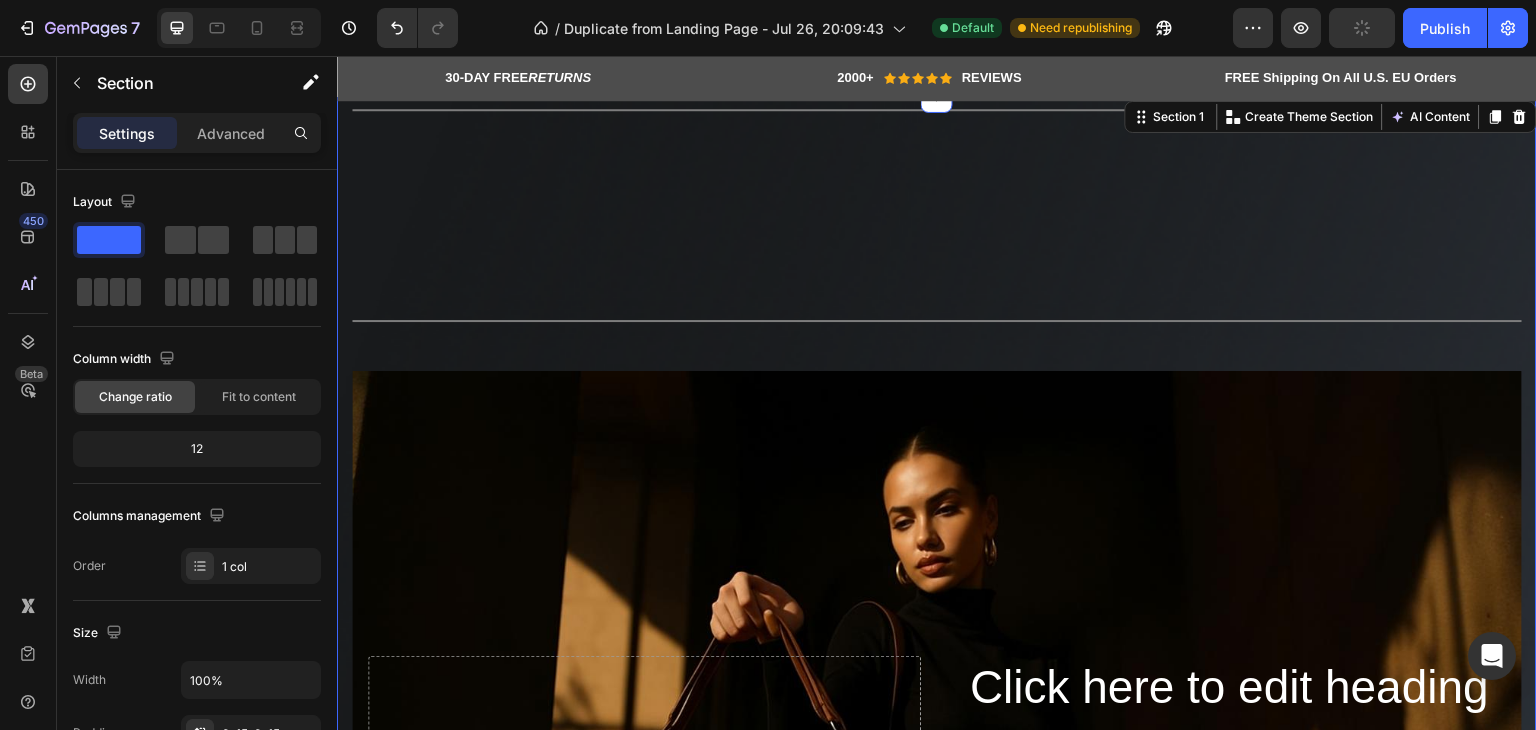 click 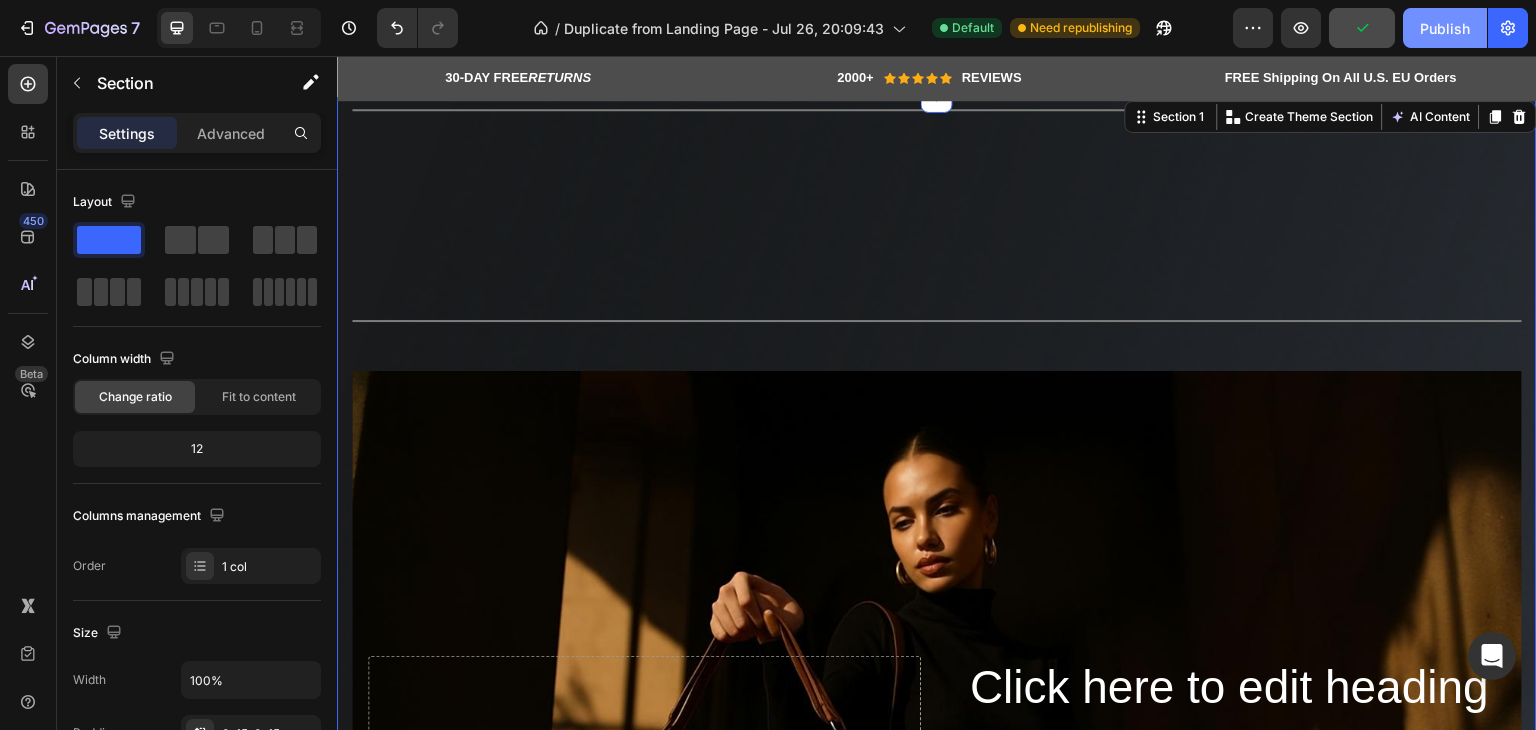 click on "Publish" at bounding box center [1445, 28] 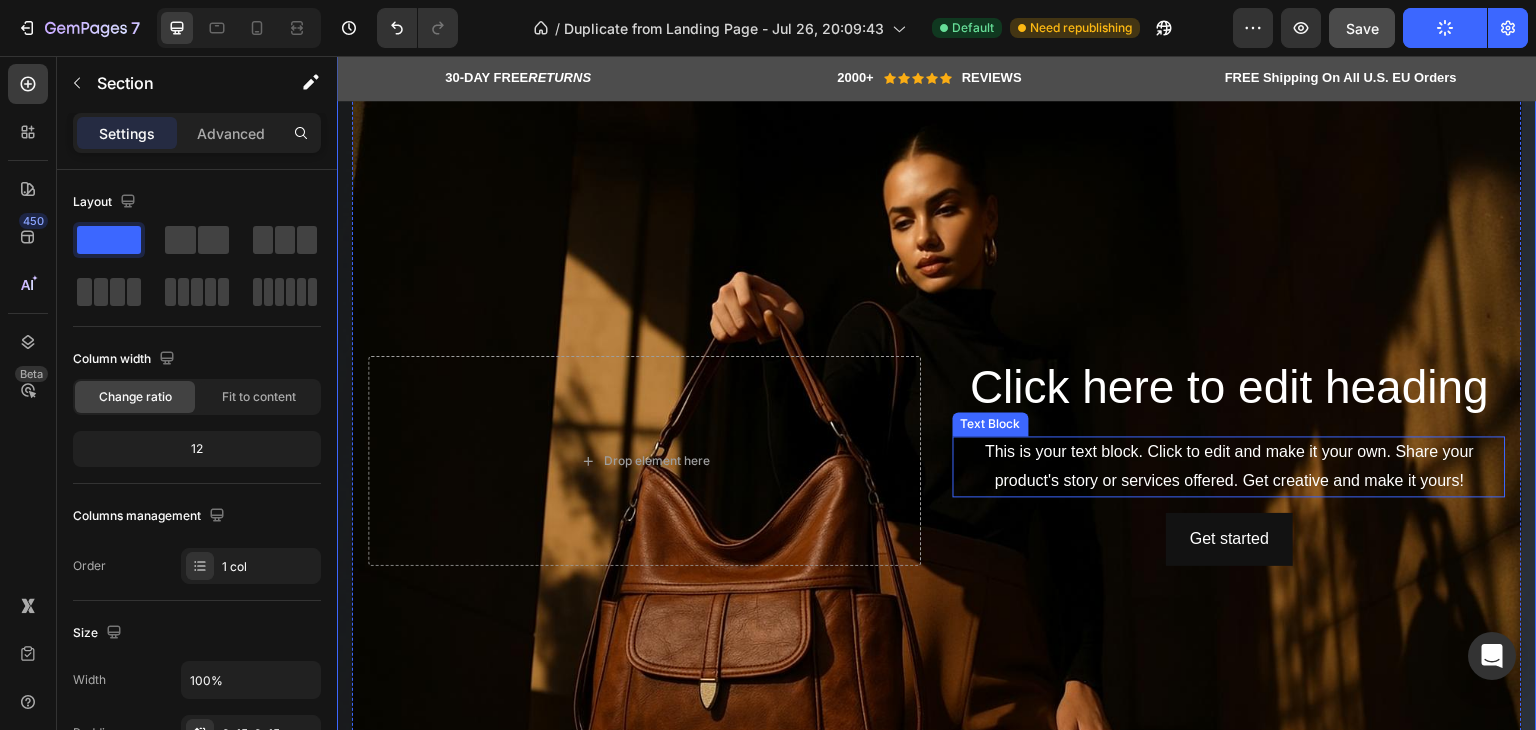 scroll, scrollTop: 400, scrollLeft: 0, axis: vertical 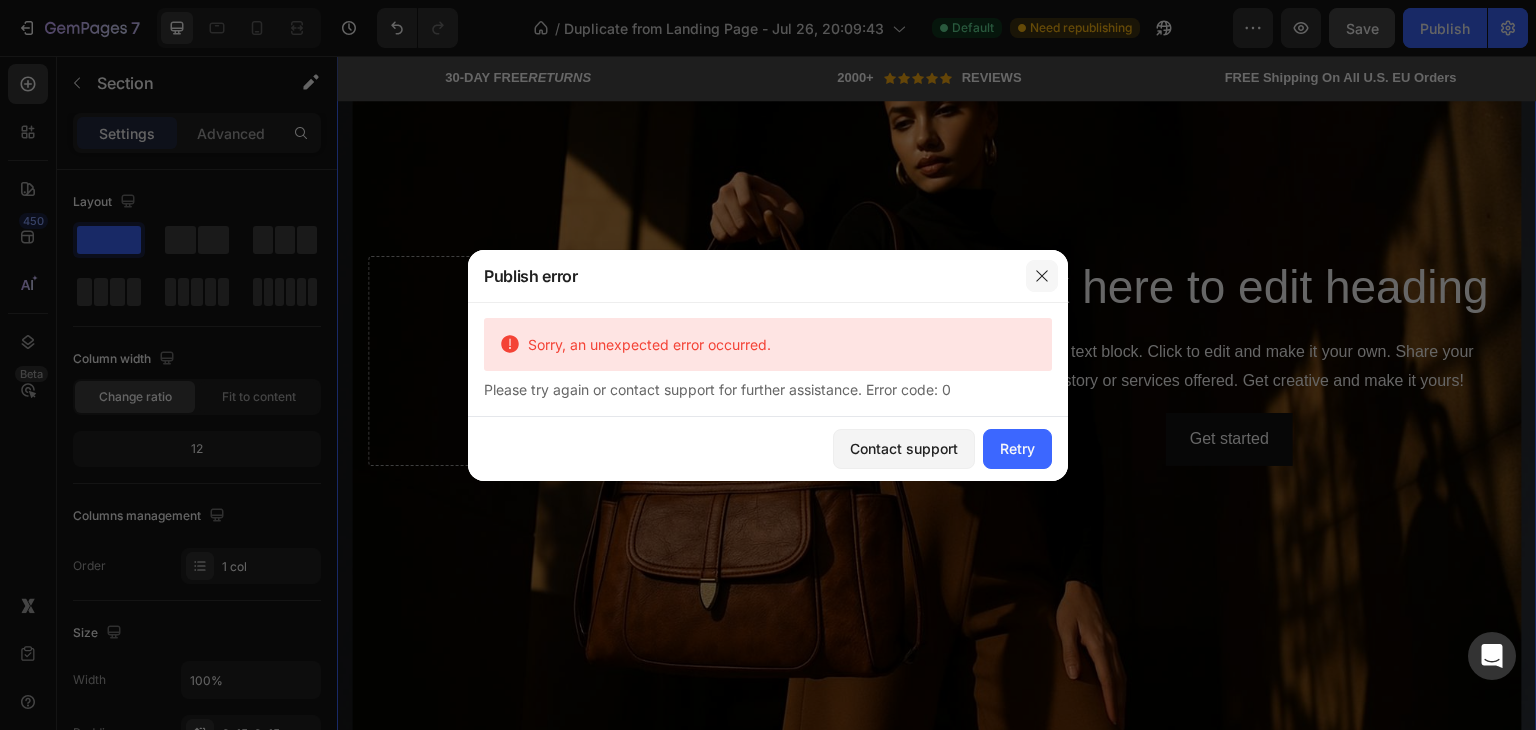 click at bounding box center [1042, 276] 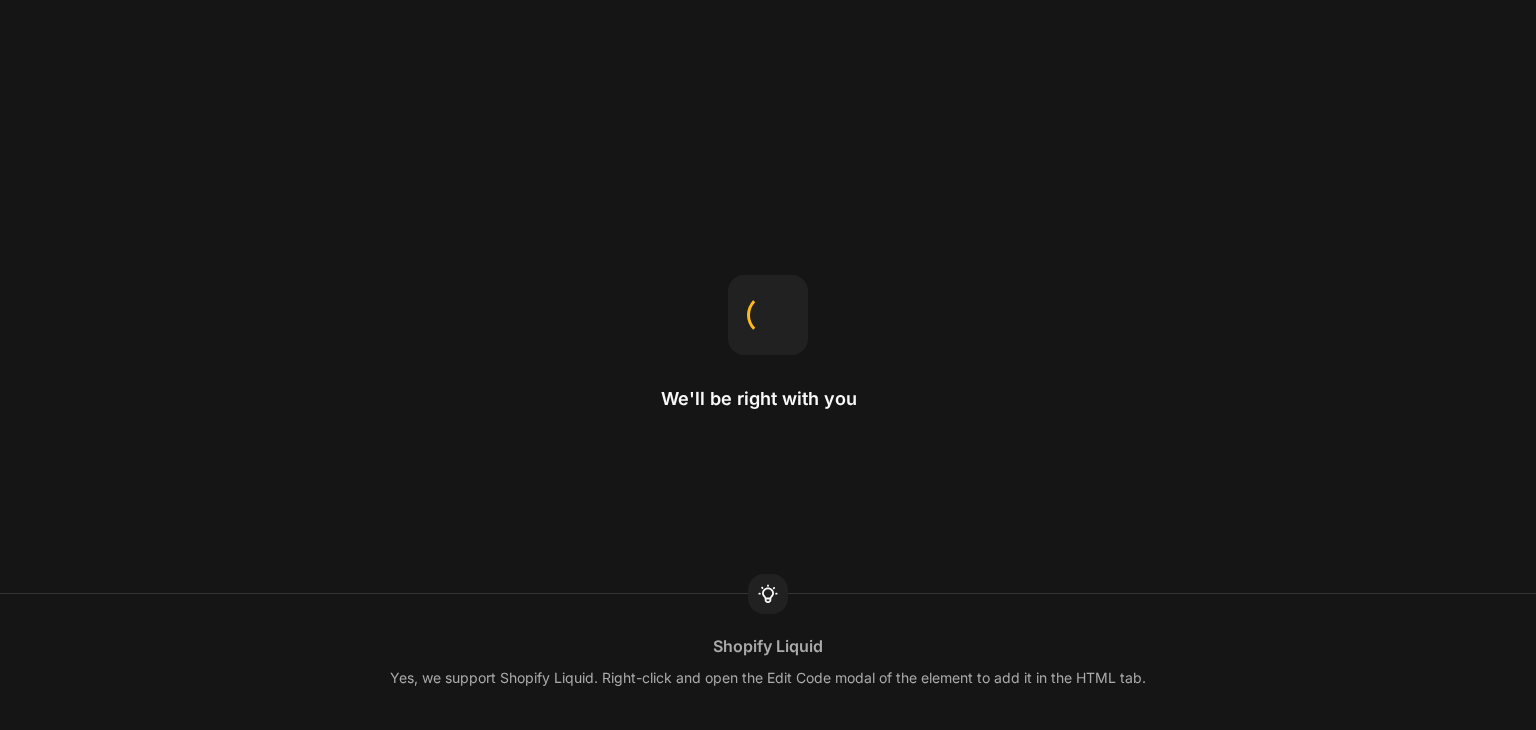 scroll, scrollTop: 0, scrollLeft: 0, axis: both 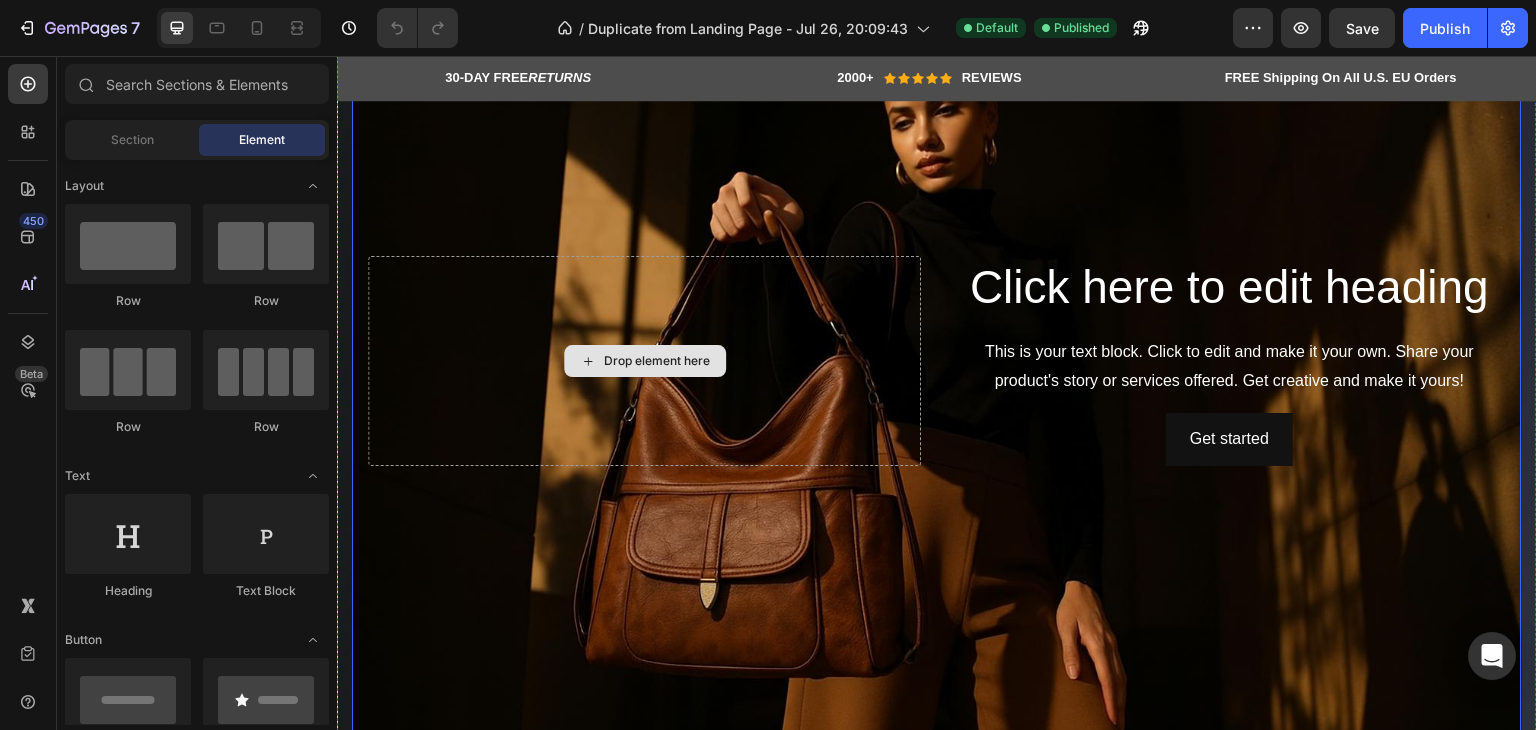 click at bounding box center [937, 361] 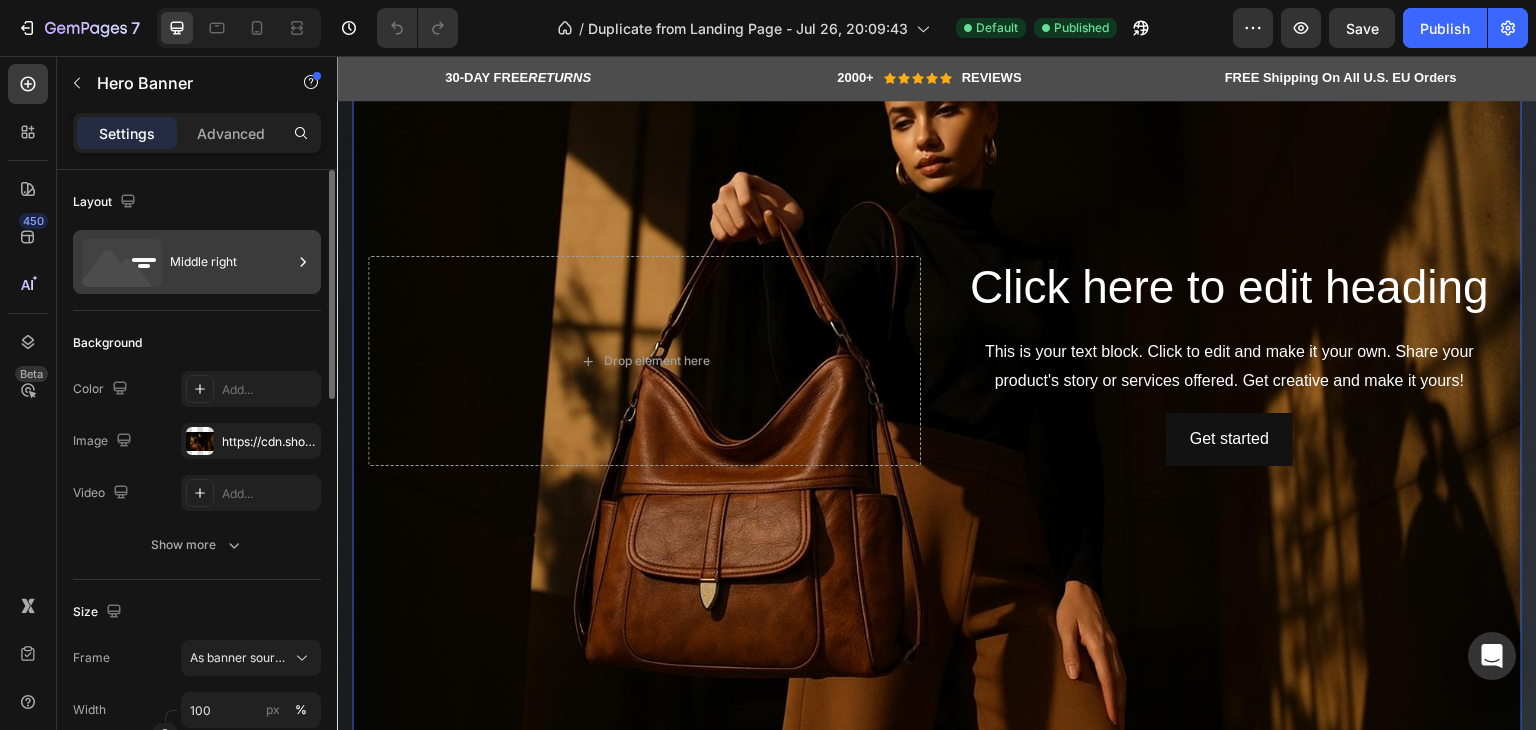 click on "Middle right" at bounding box center (231, 262) 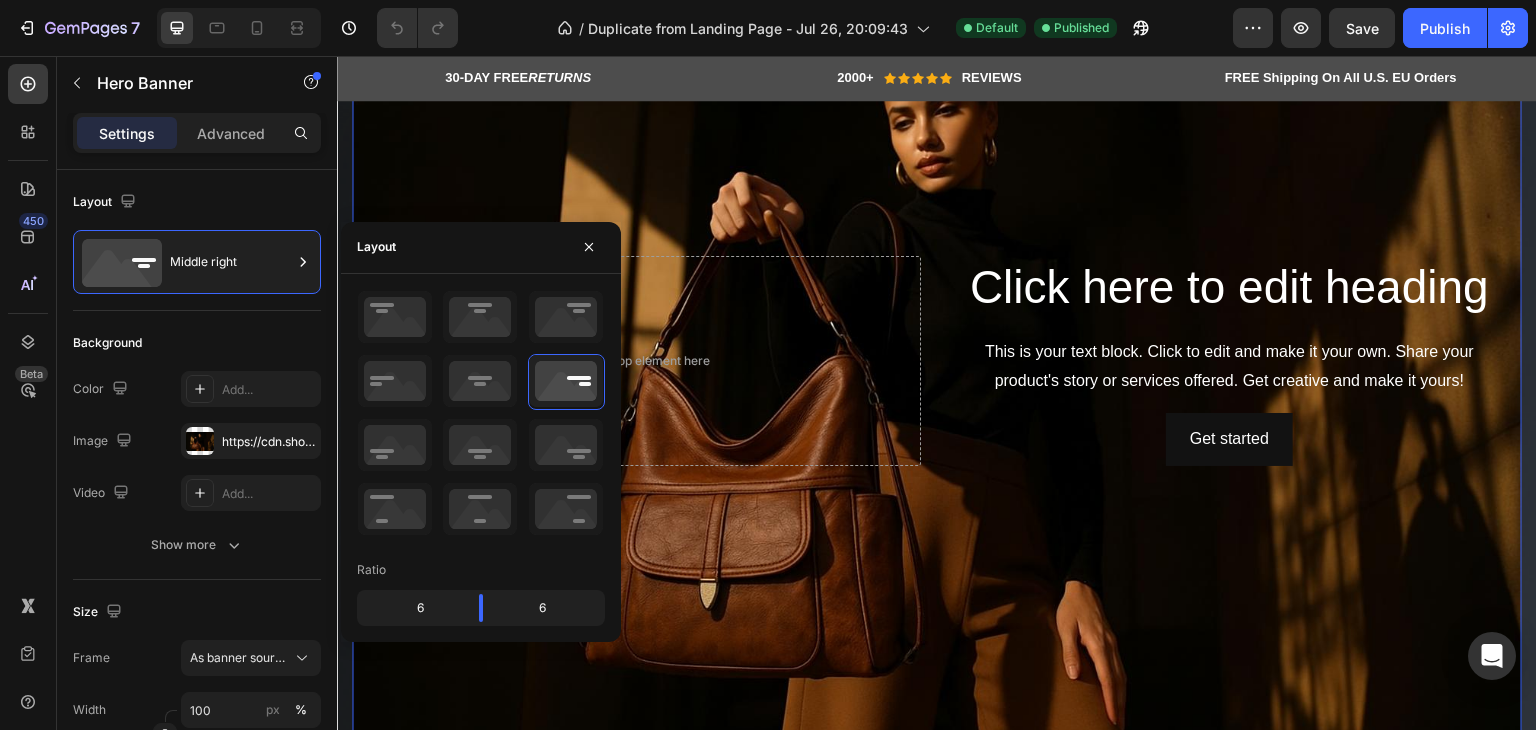 click 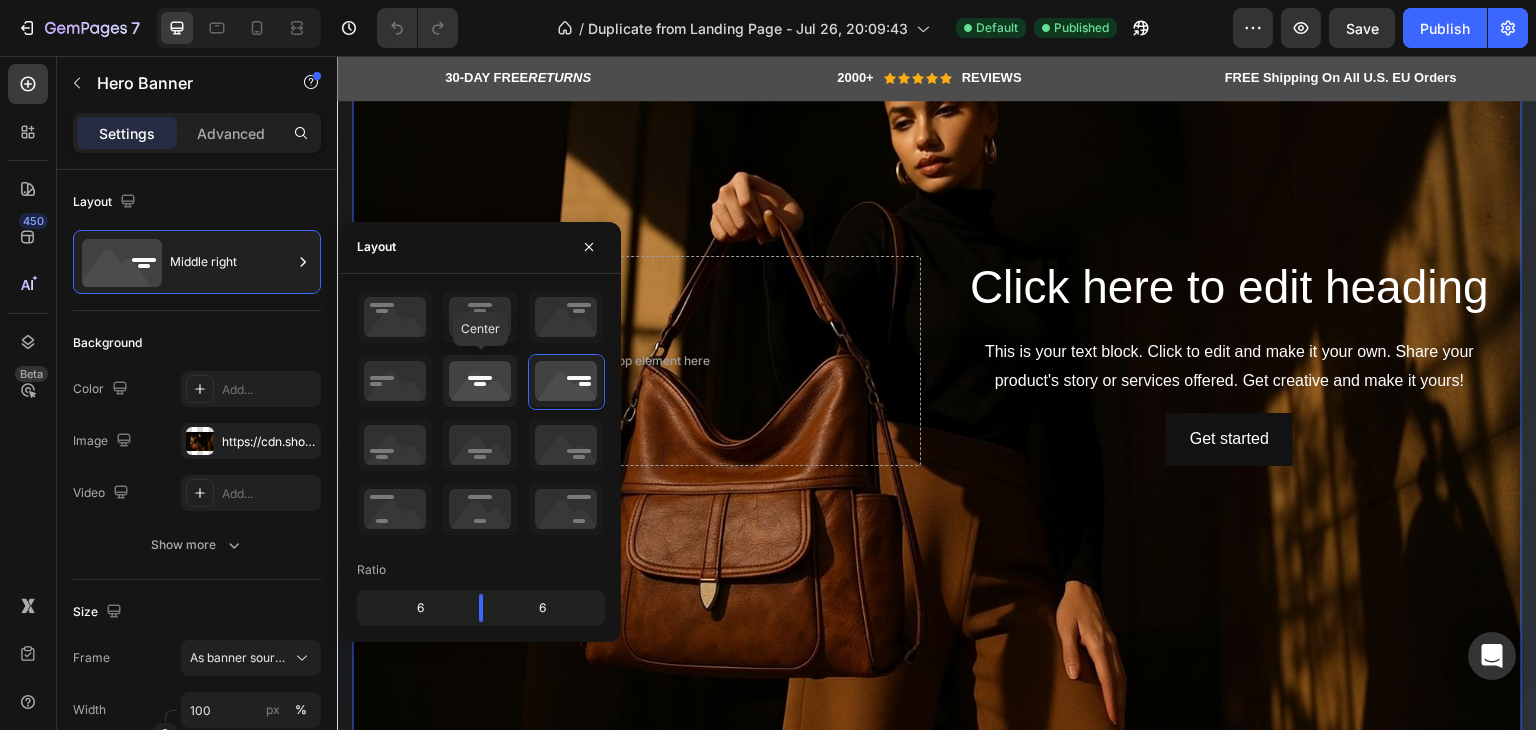 click 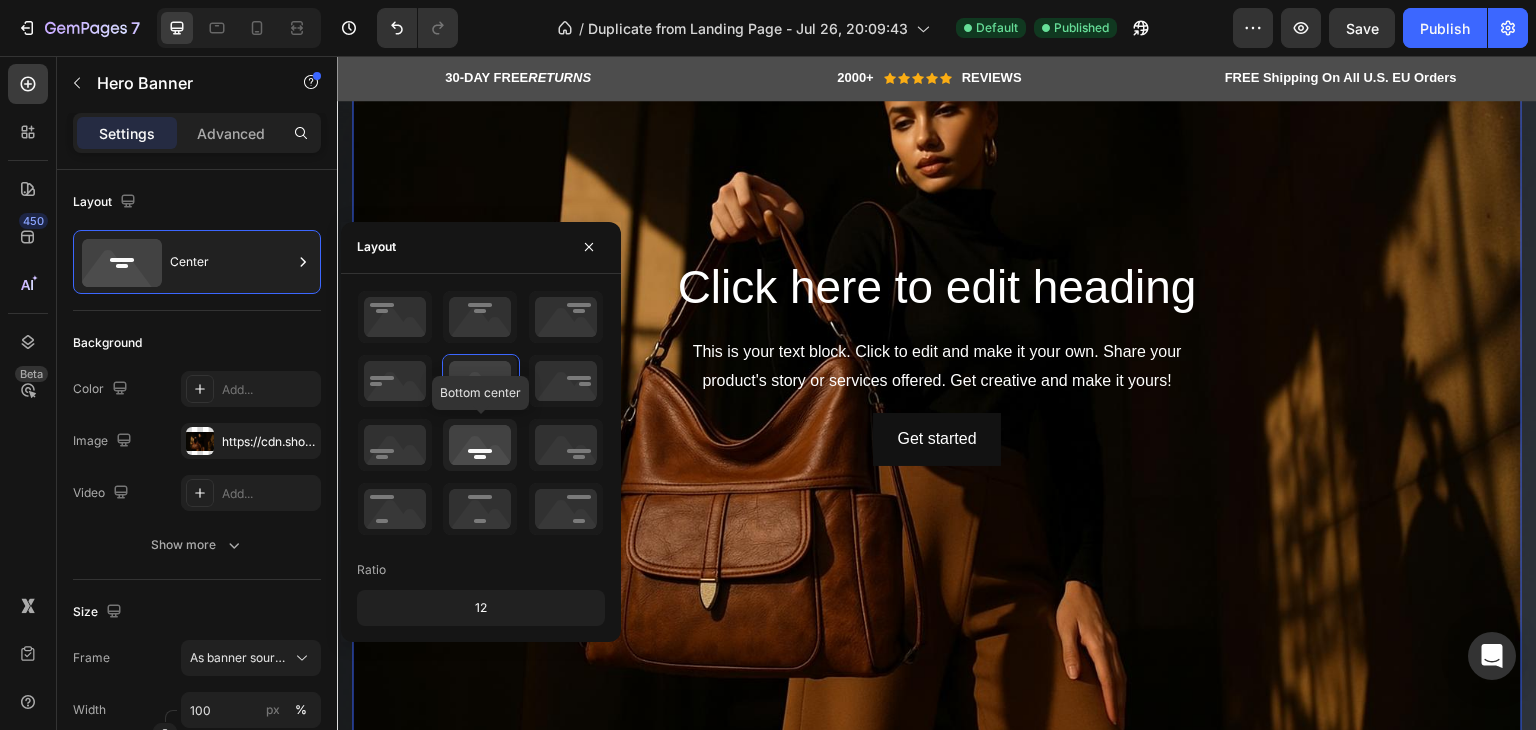click 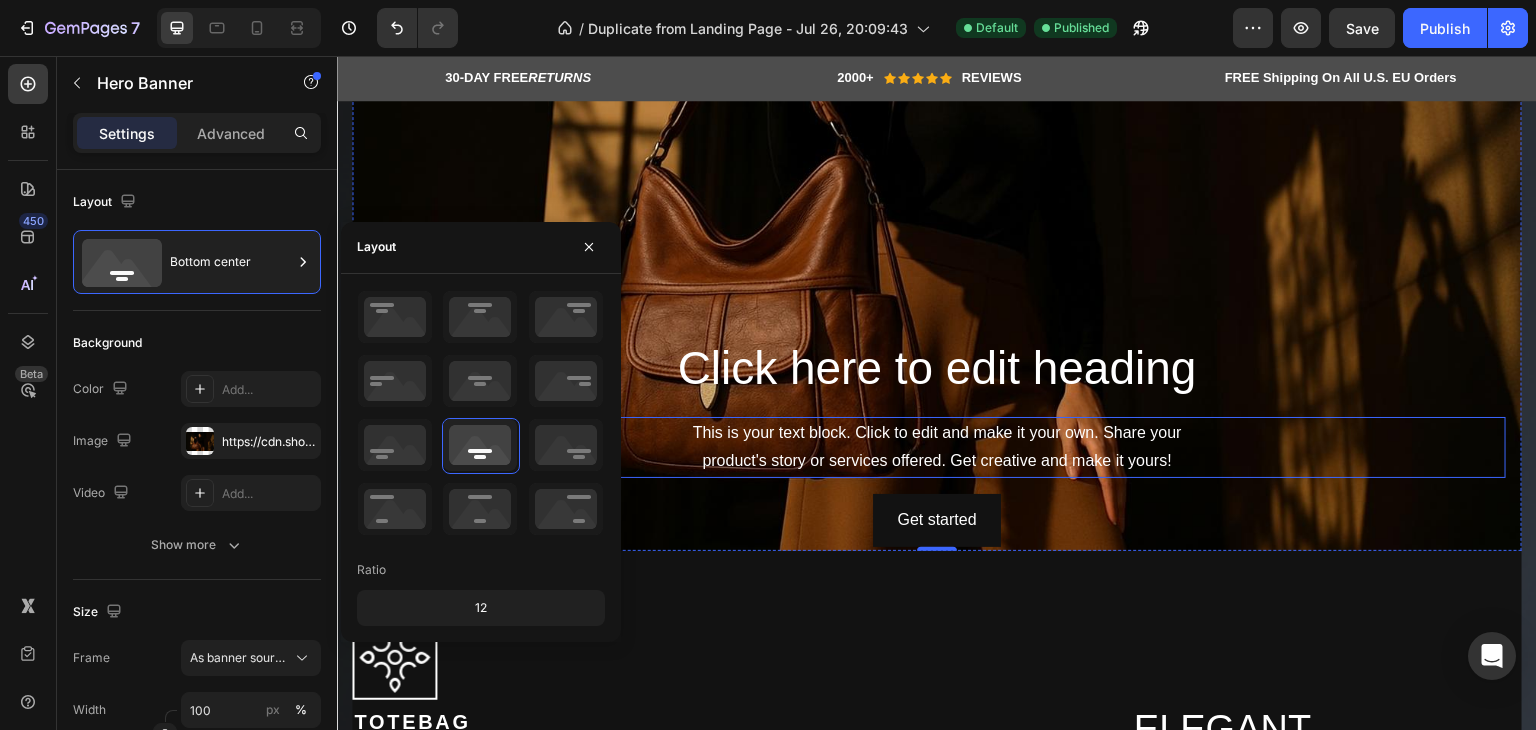 scroll, scrollTop: 700, scrollLeft: 0, axis: vertical 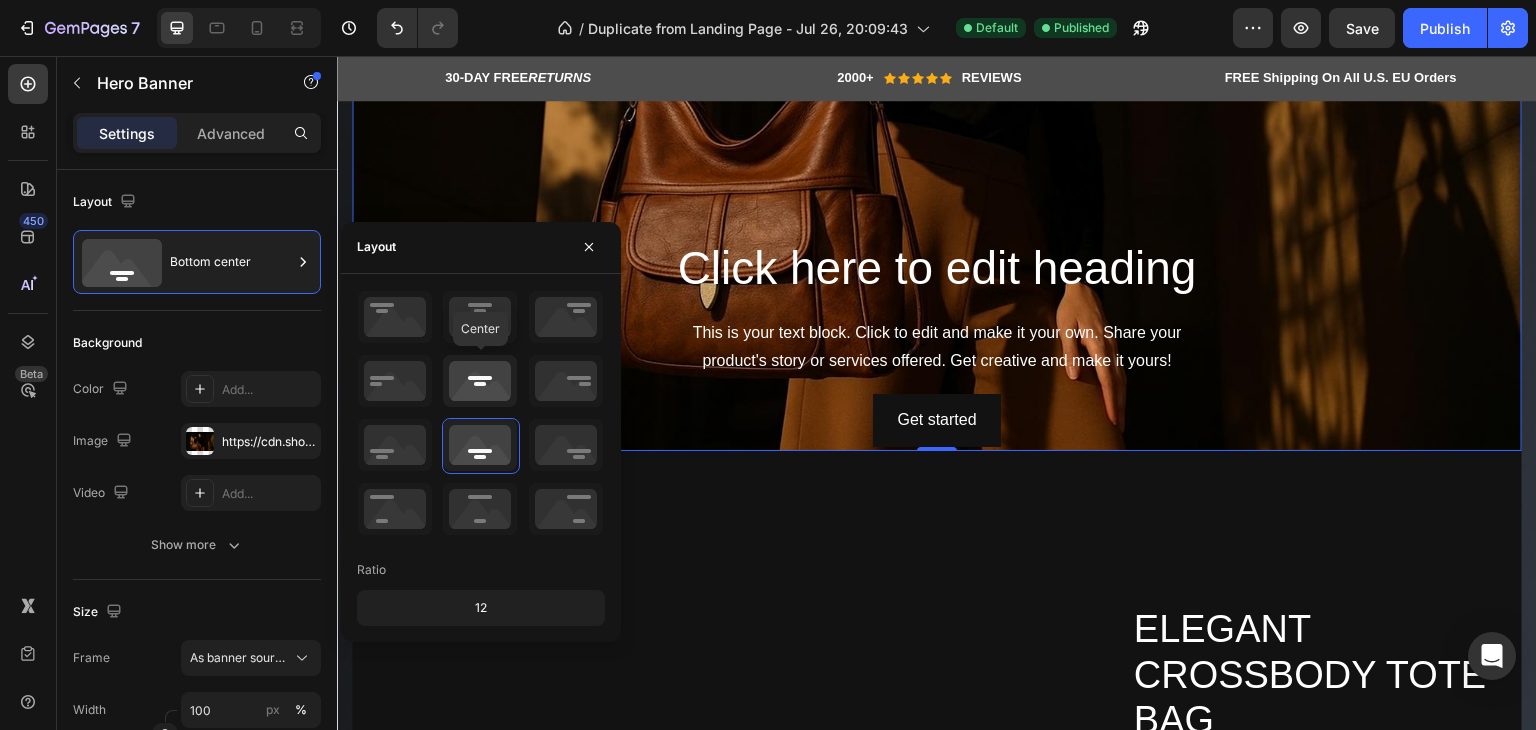 click 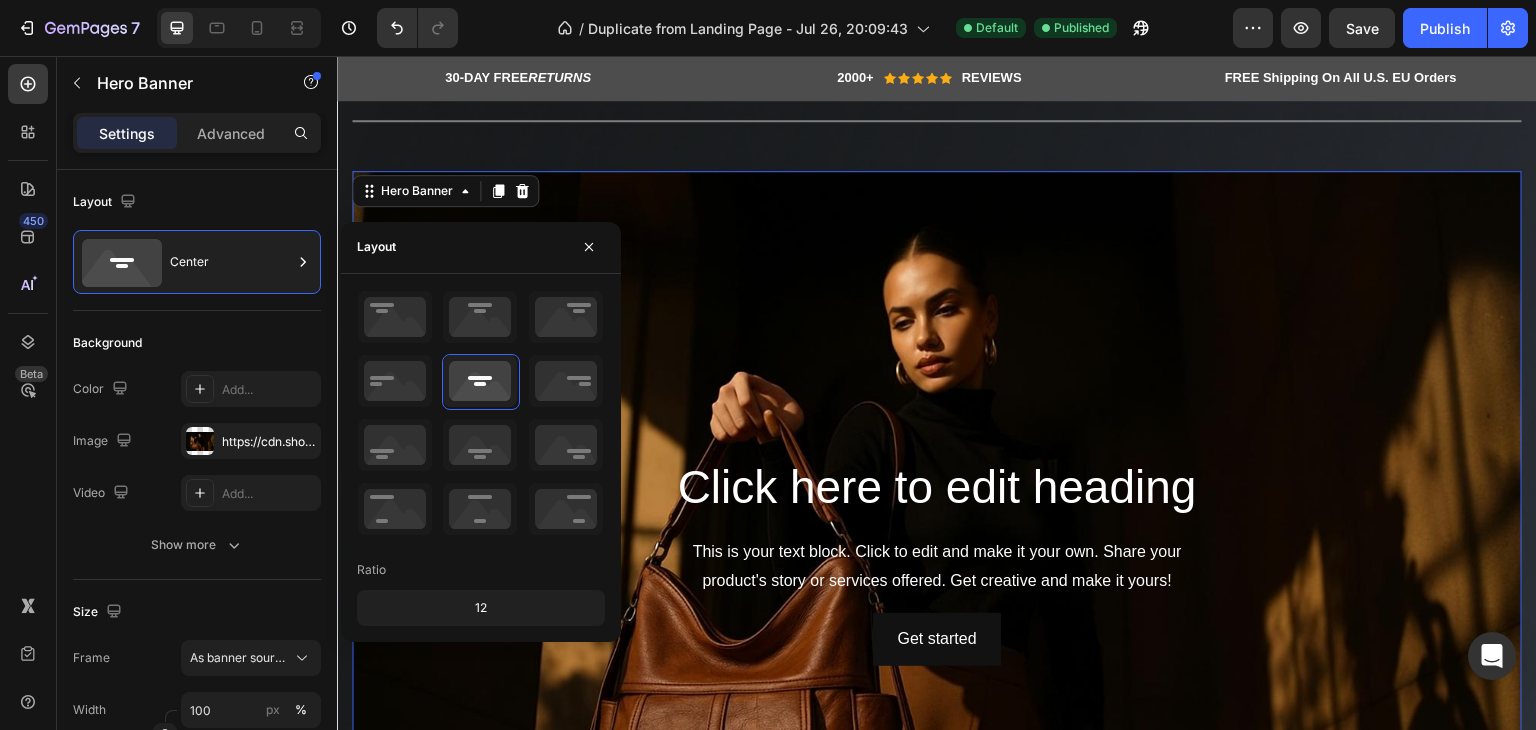 scroll, scrollTop: 400, scrollLeft: 0, axis: vertical 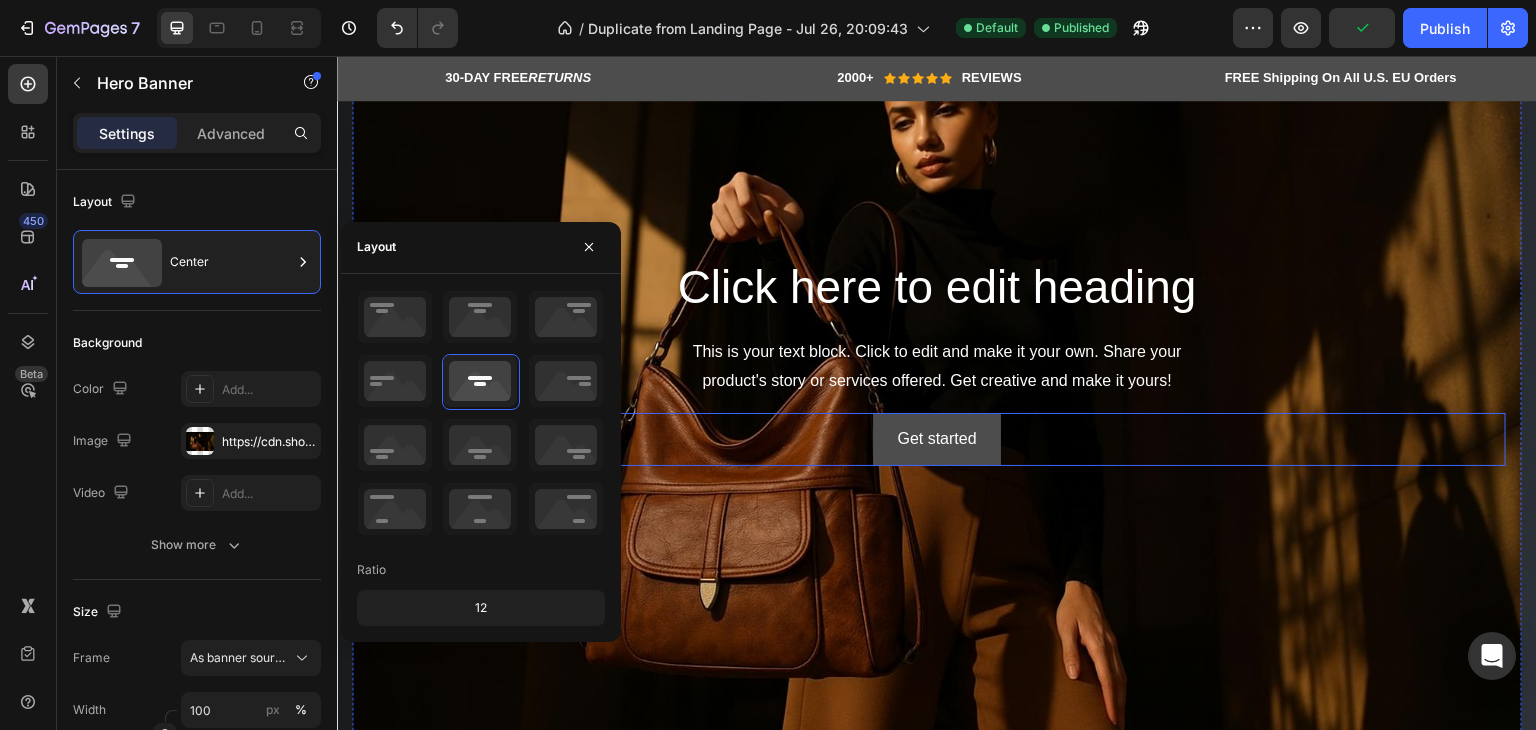 click on "Get started" at bounding box center [936, 439] 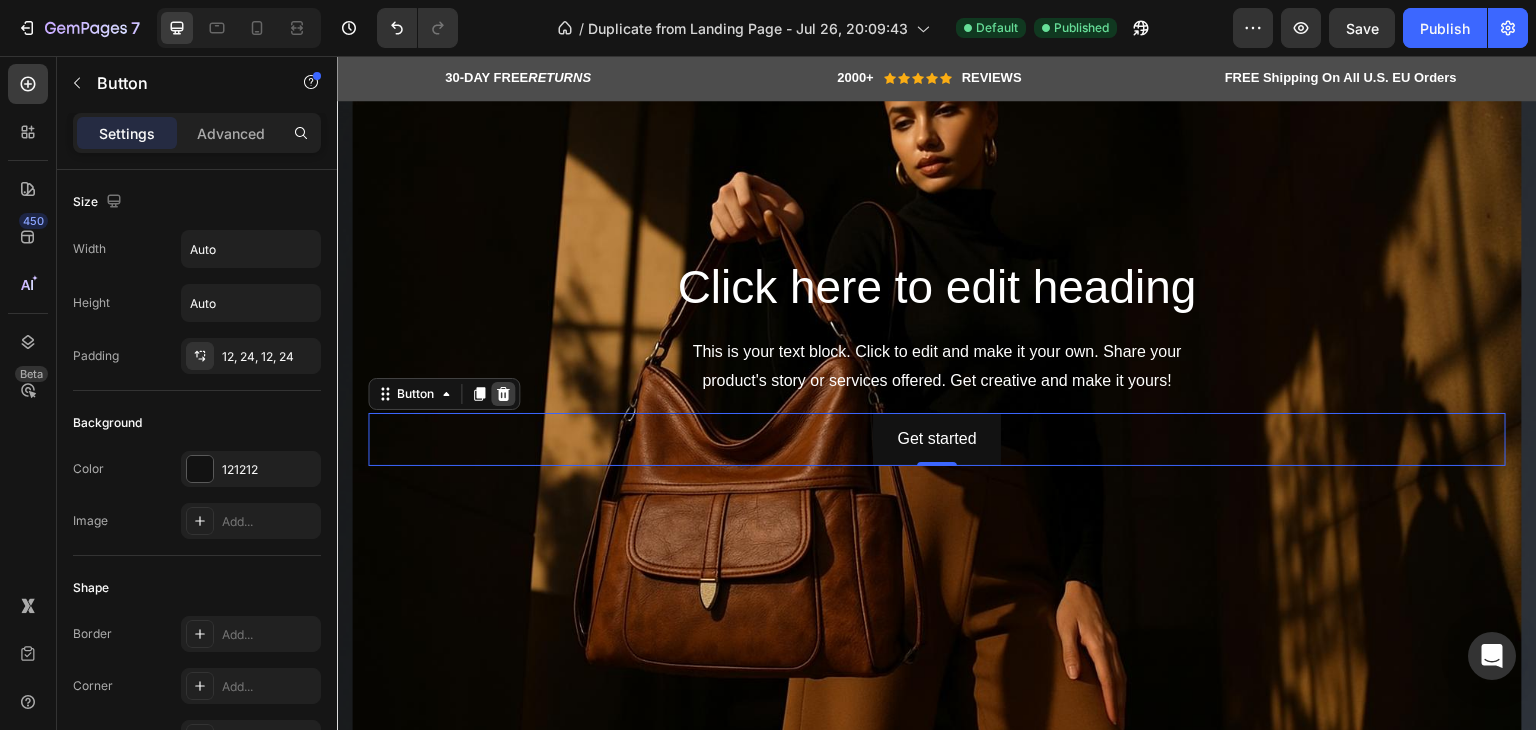 click 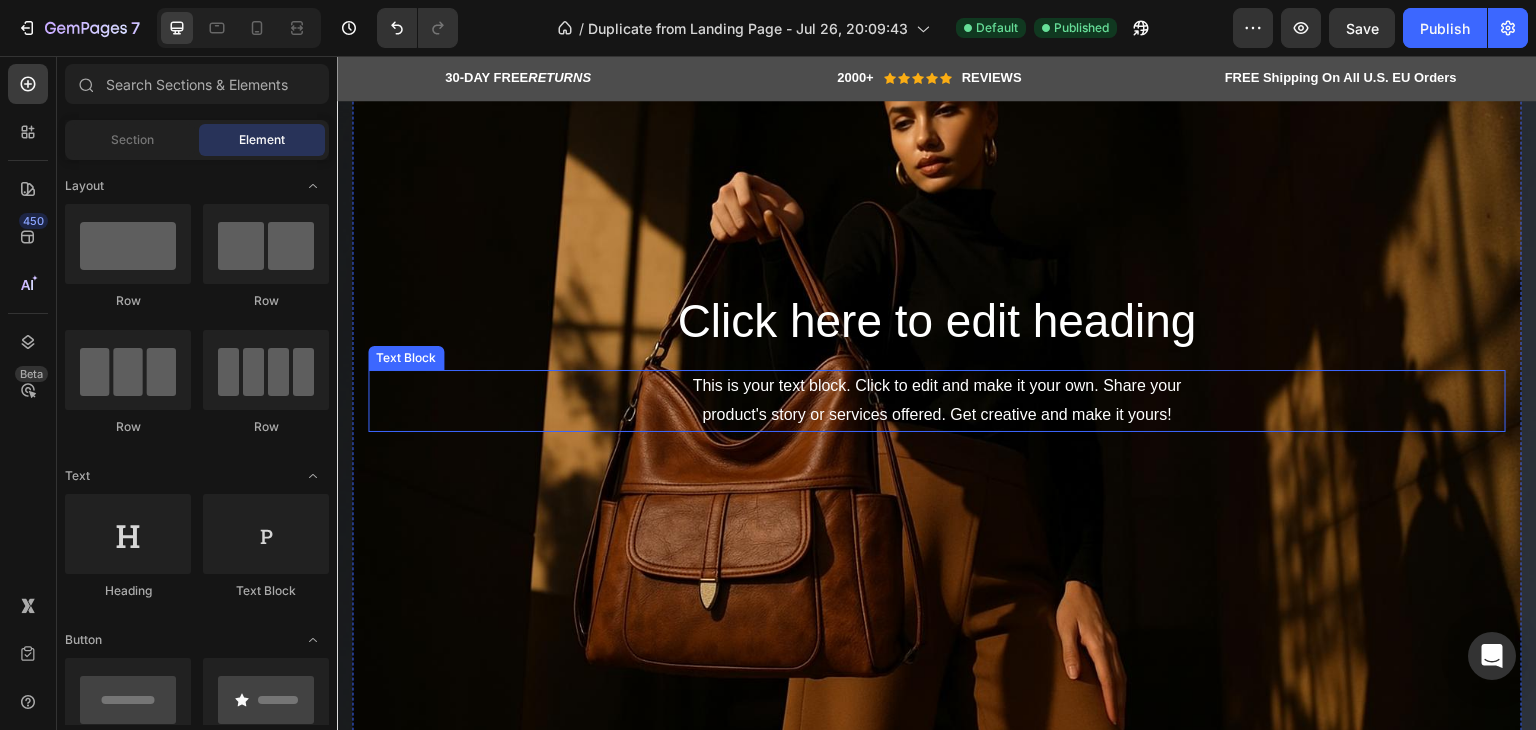 scroll, scrollTop: 500, scrollLeft: 0, axis: vertical 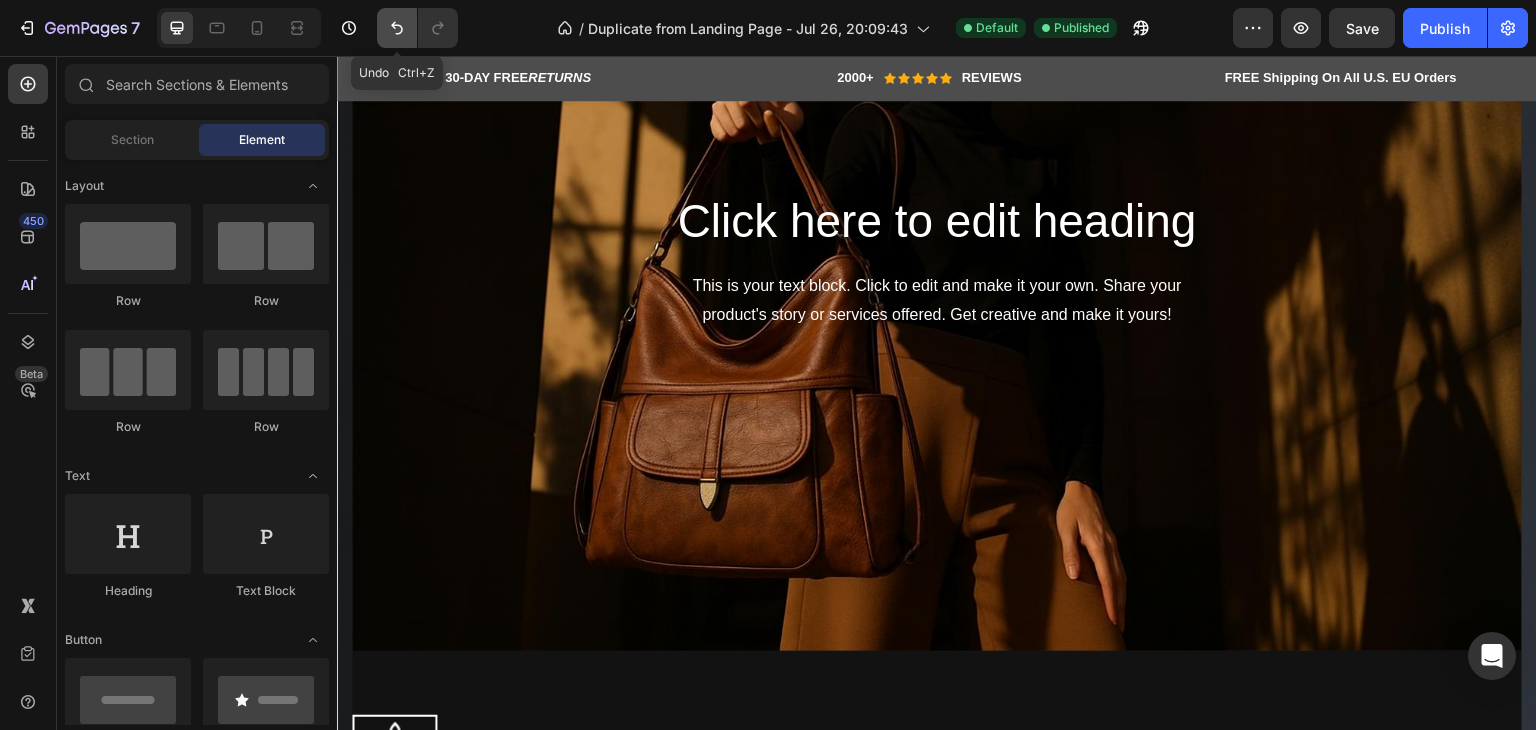 click 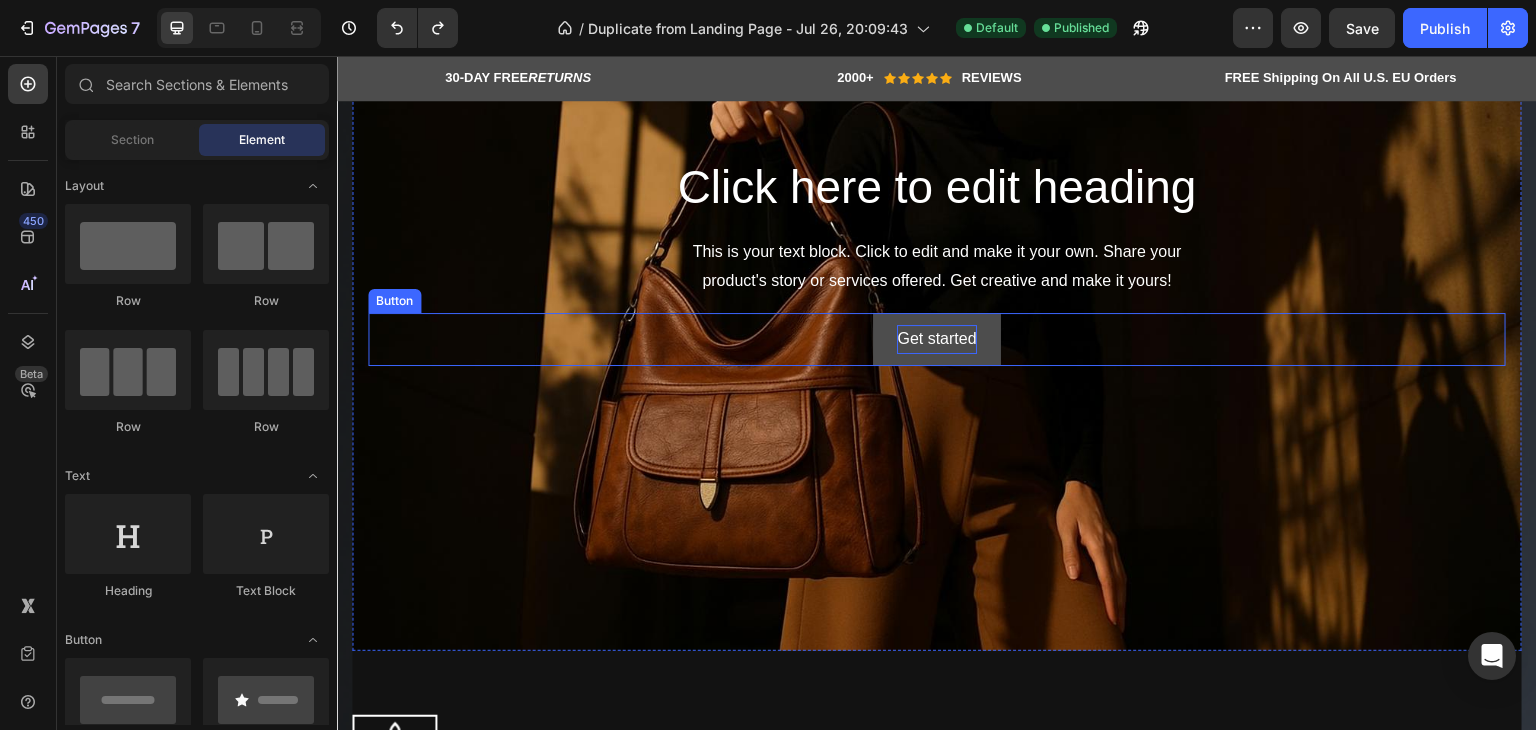 click on "Get started" at bounding box center (936, 339) 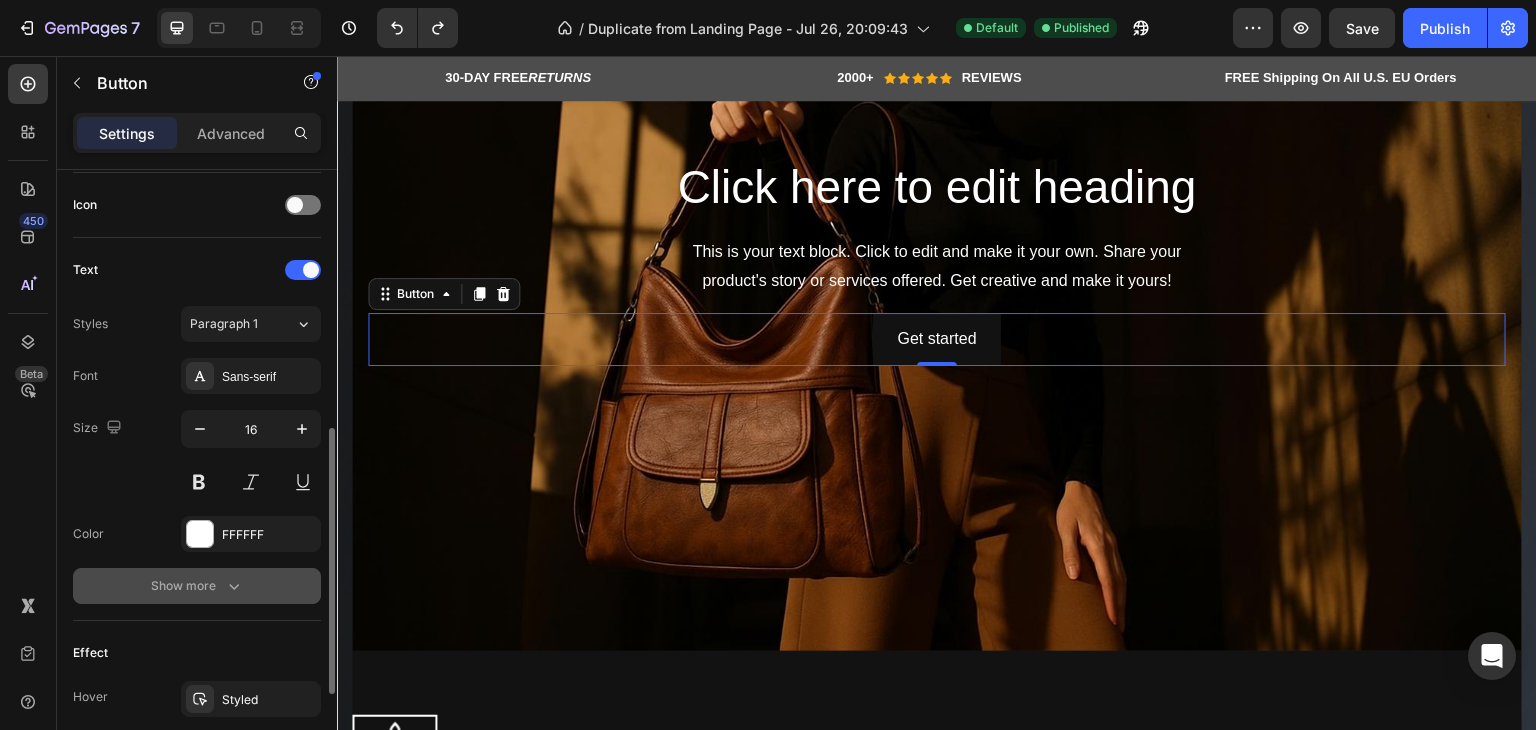 scroll, scrollTop: 700, scrollLeft: 0, axis: vertical 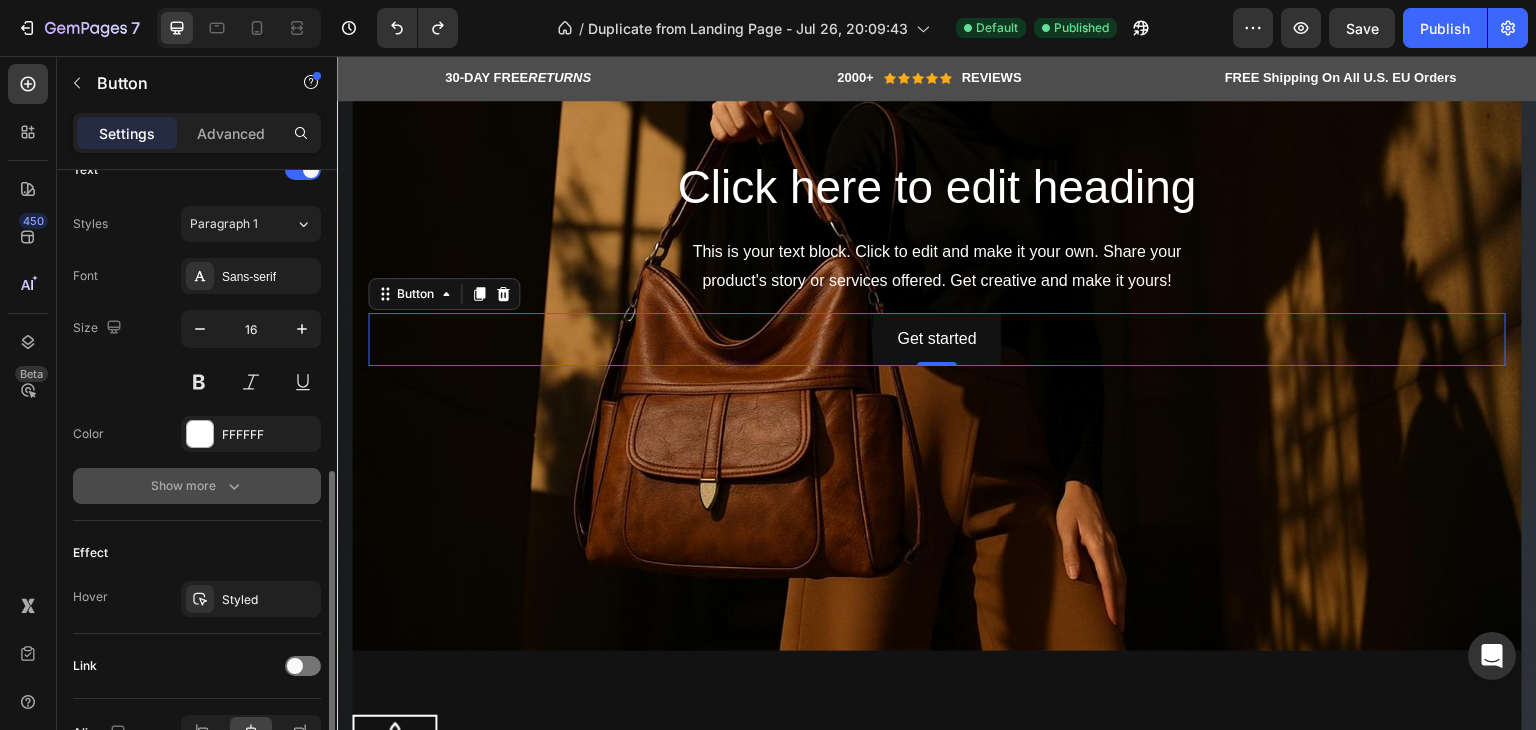 click on "Show more" at bounding box center (197, 486) 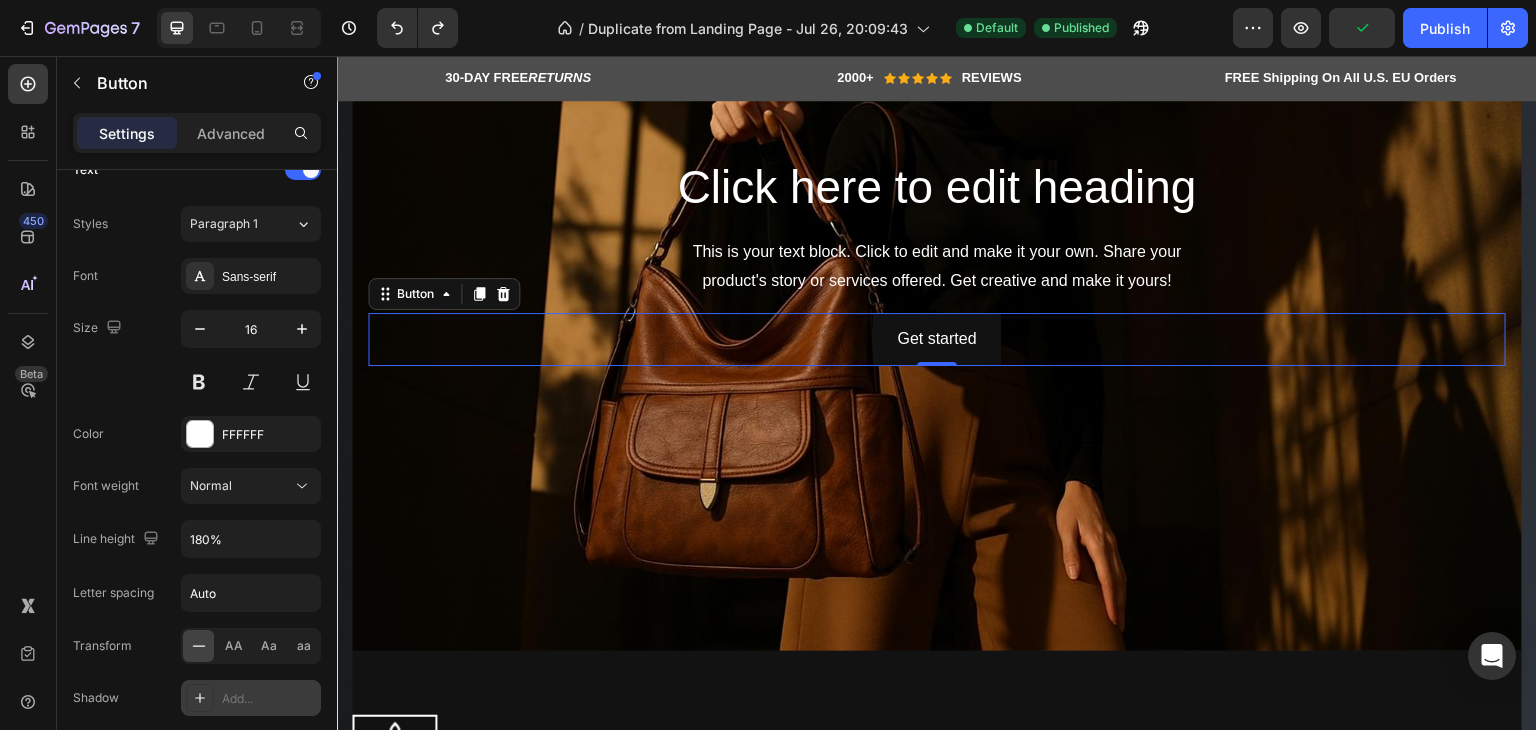 scroll, scrollTop: 1077, scrollLeft: 0, axis: vertical 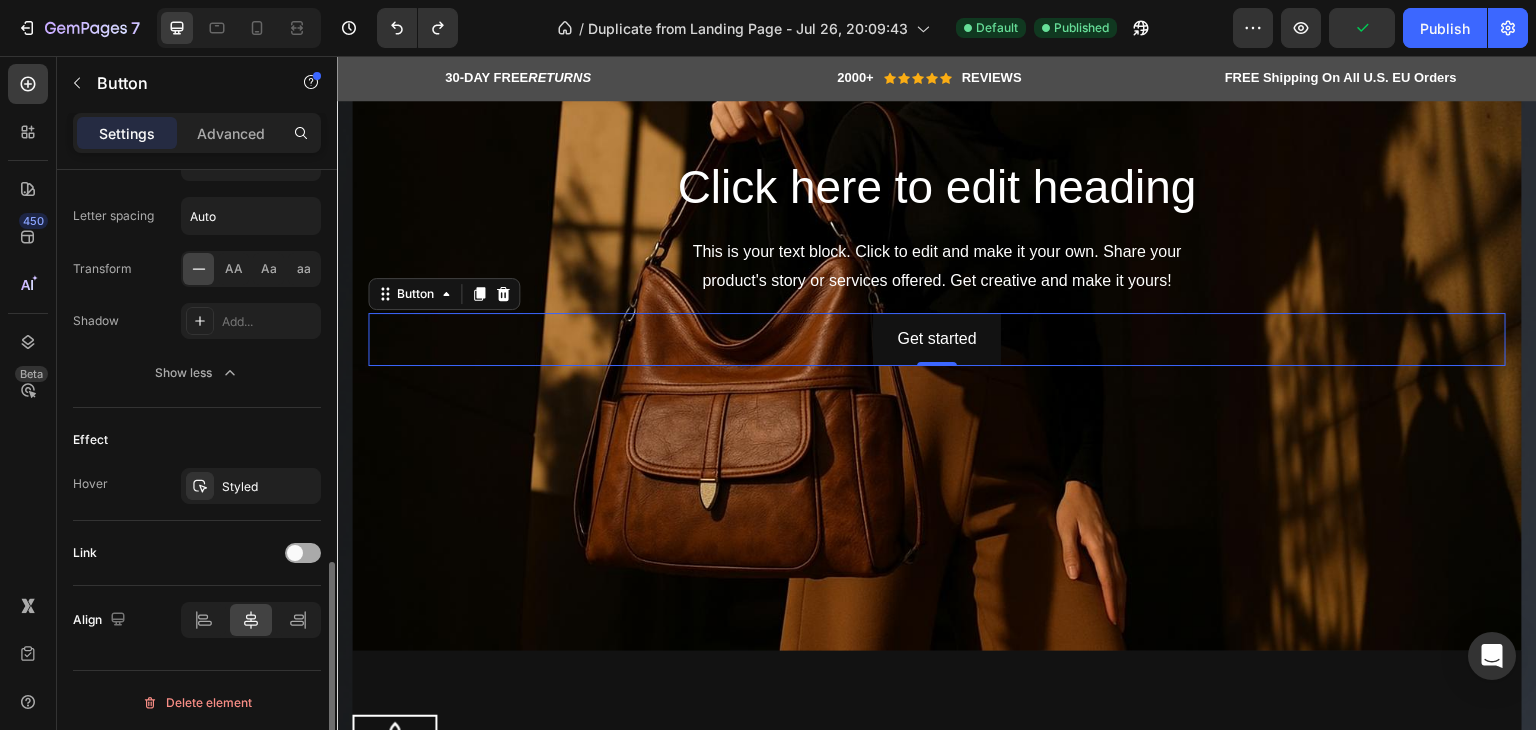 click at bounding box center (303, 553) 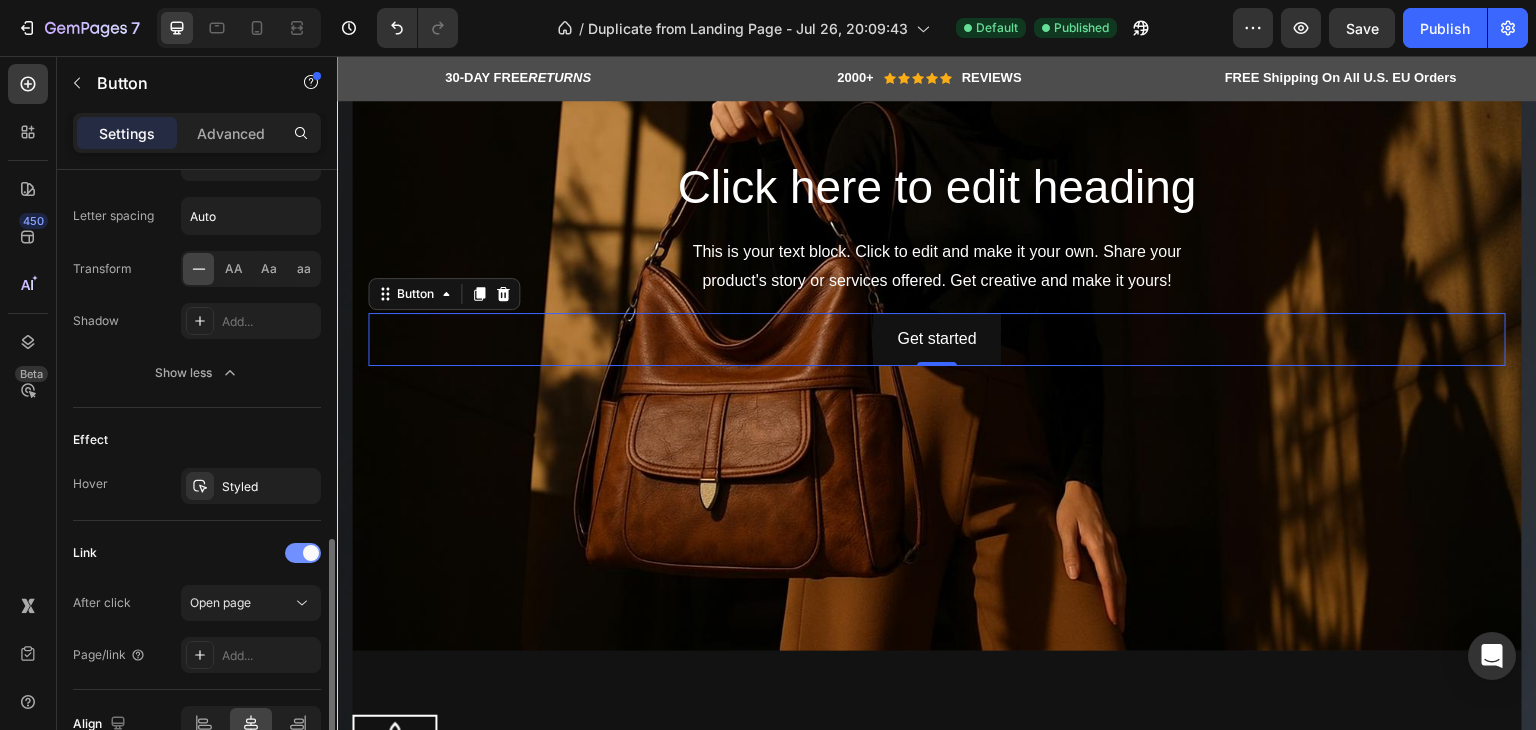 click at bounding box center (311, 553) 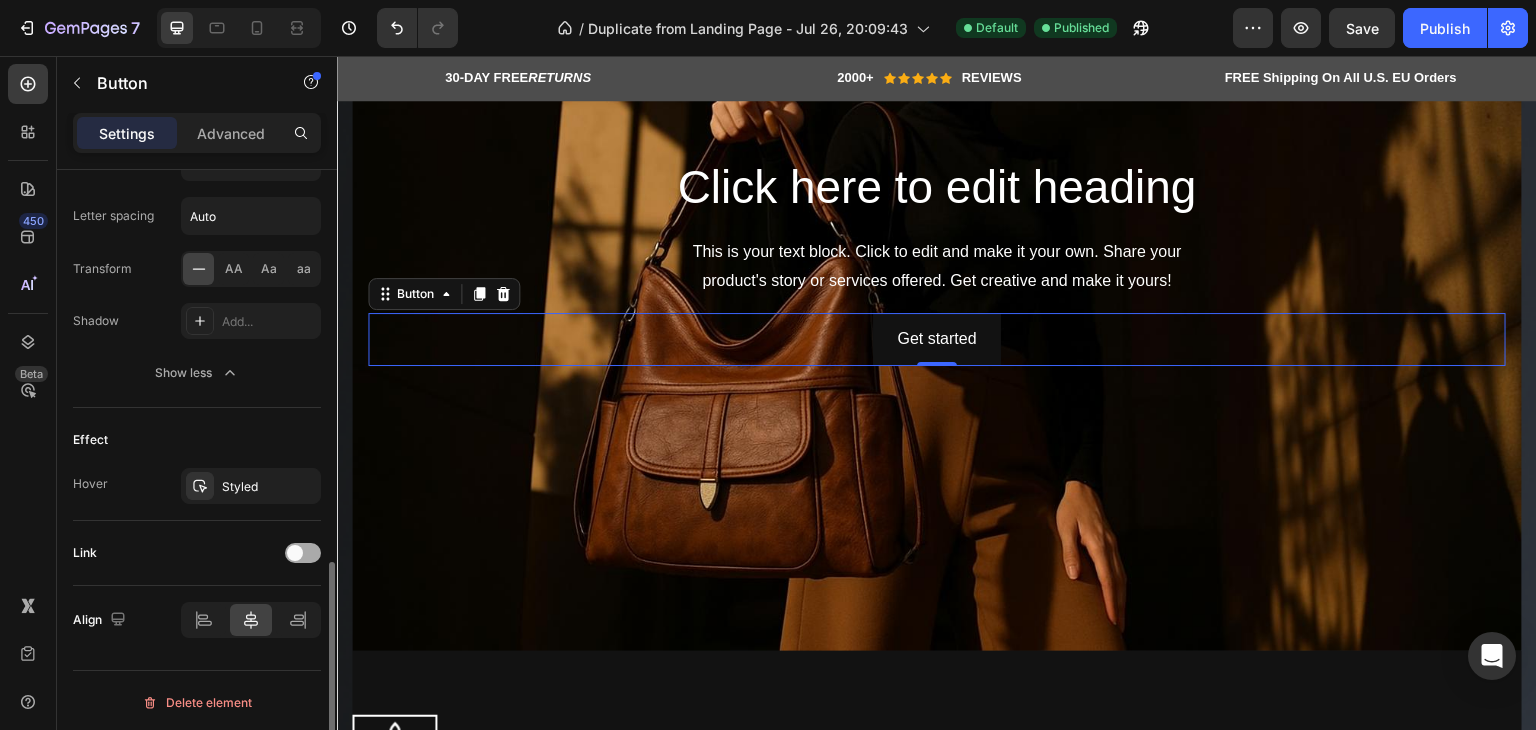 click at bounding box center (295, 553) 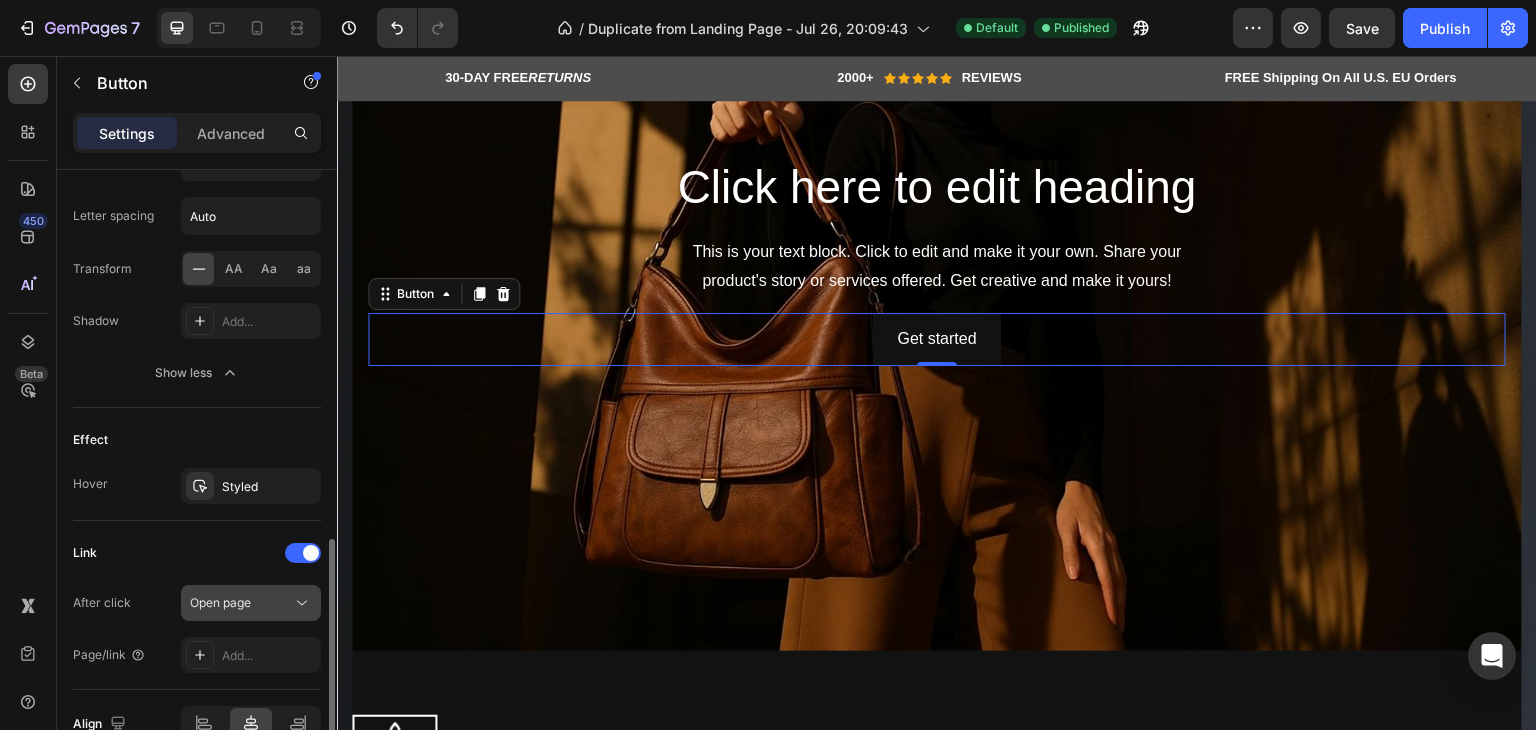 click 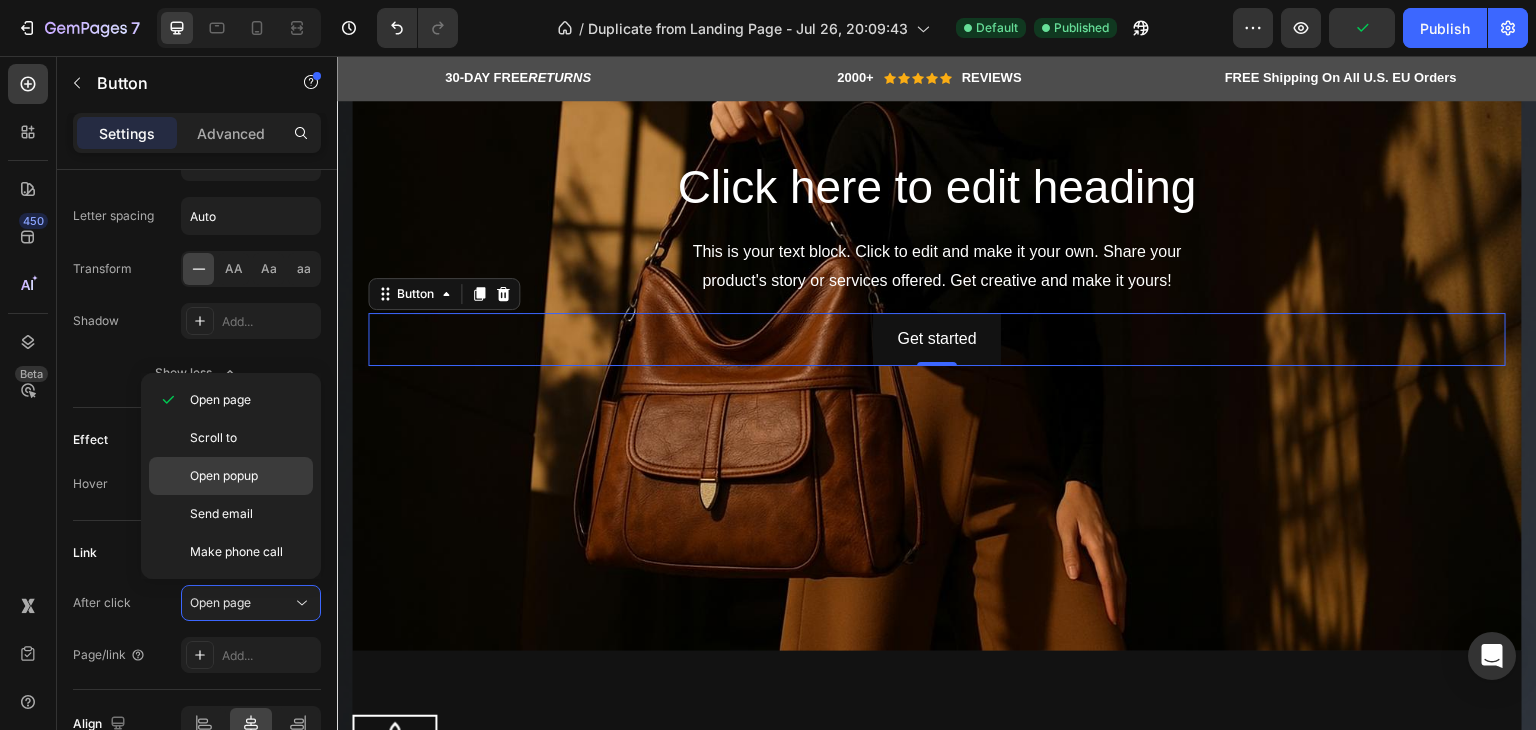 click on "Open popup" at bounding box center [224, 476] 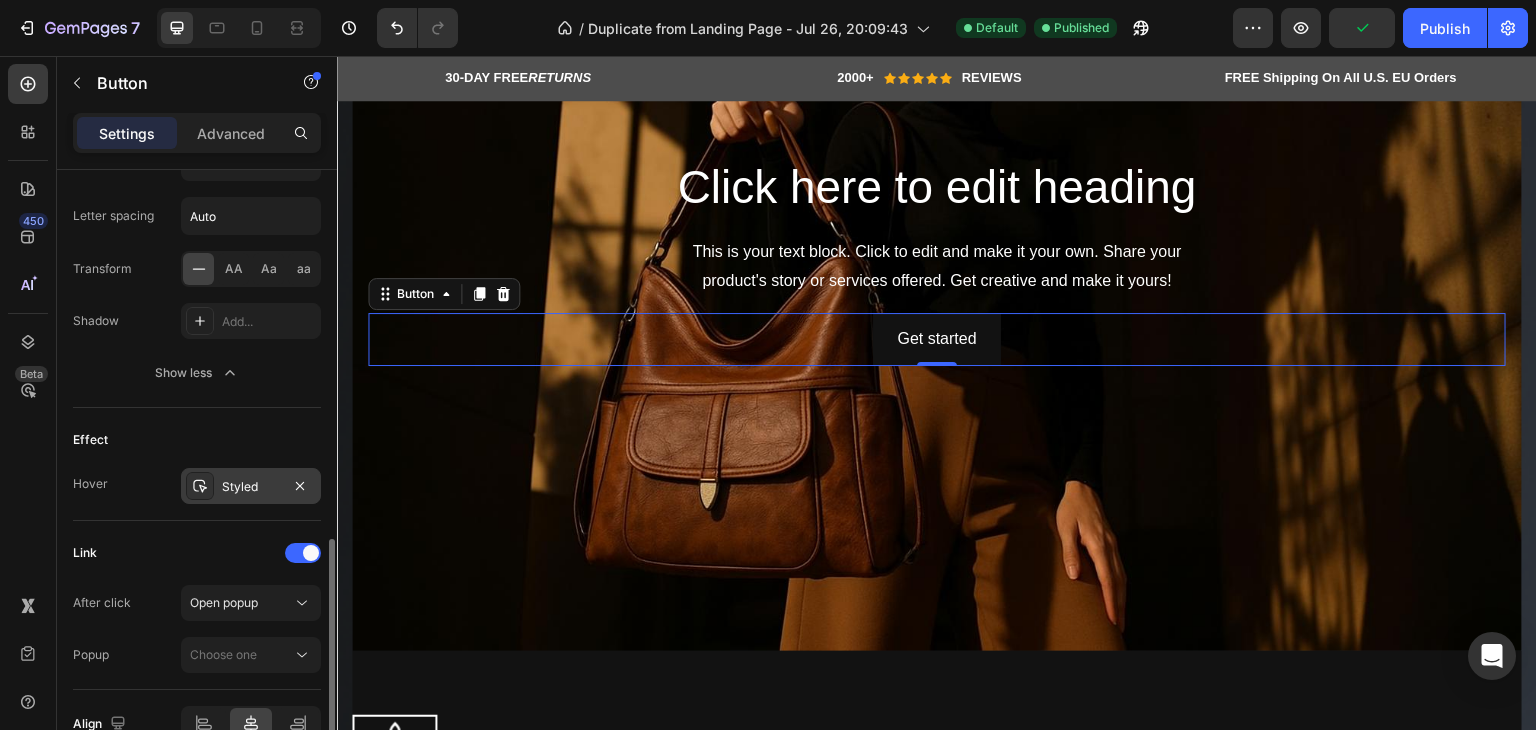 click on "Styled" at bounding box center [251, 487] 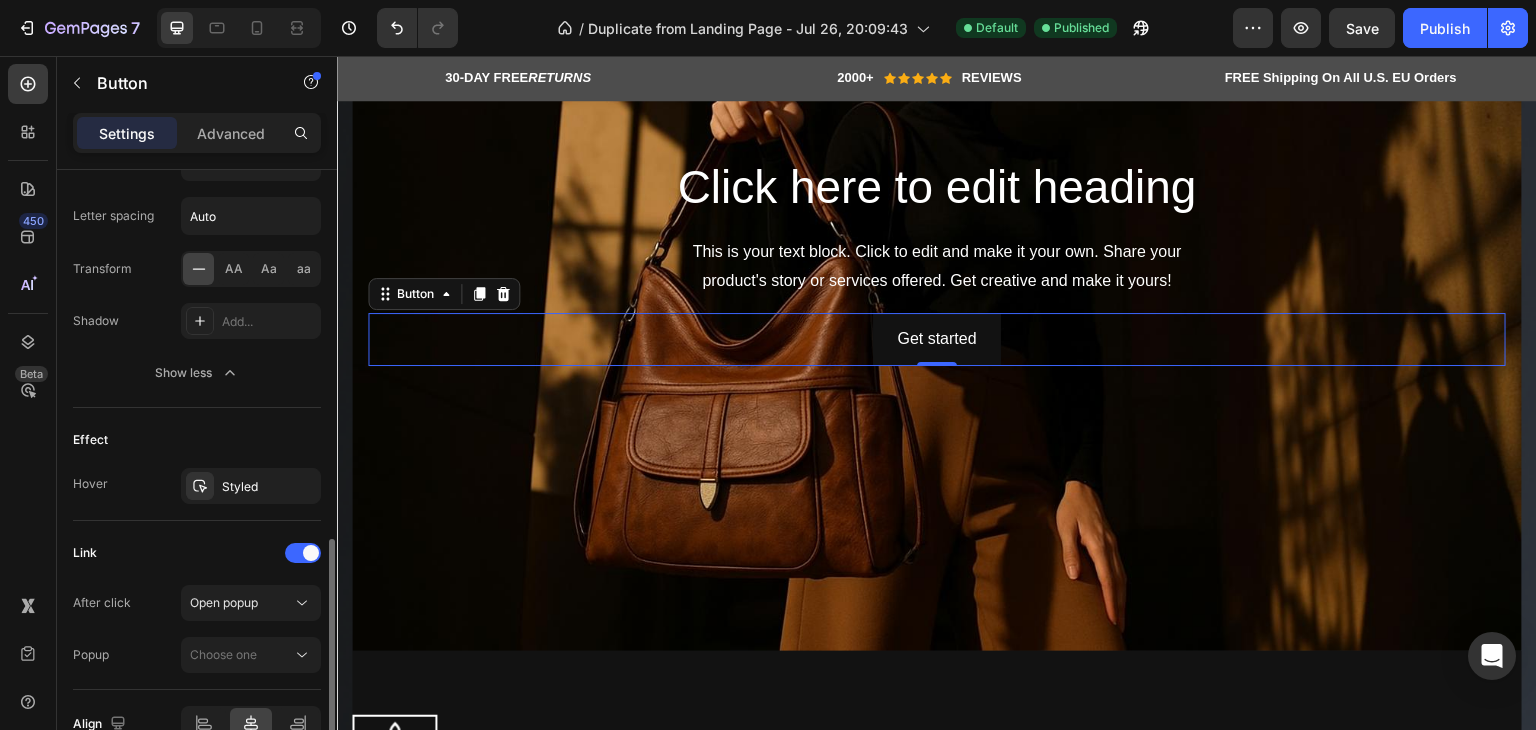click on "Link" at bounding box center (197, 553) 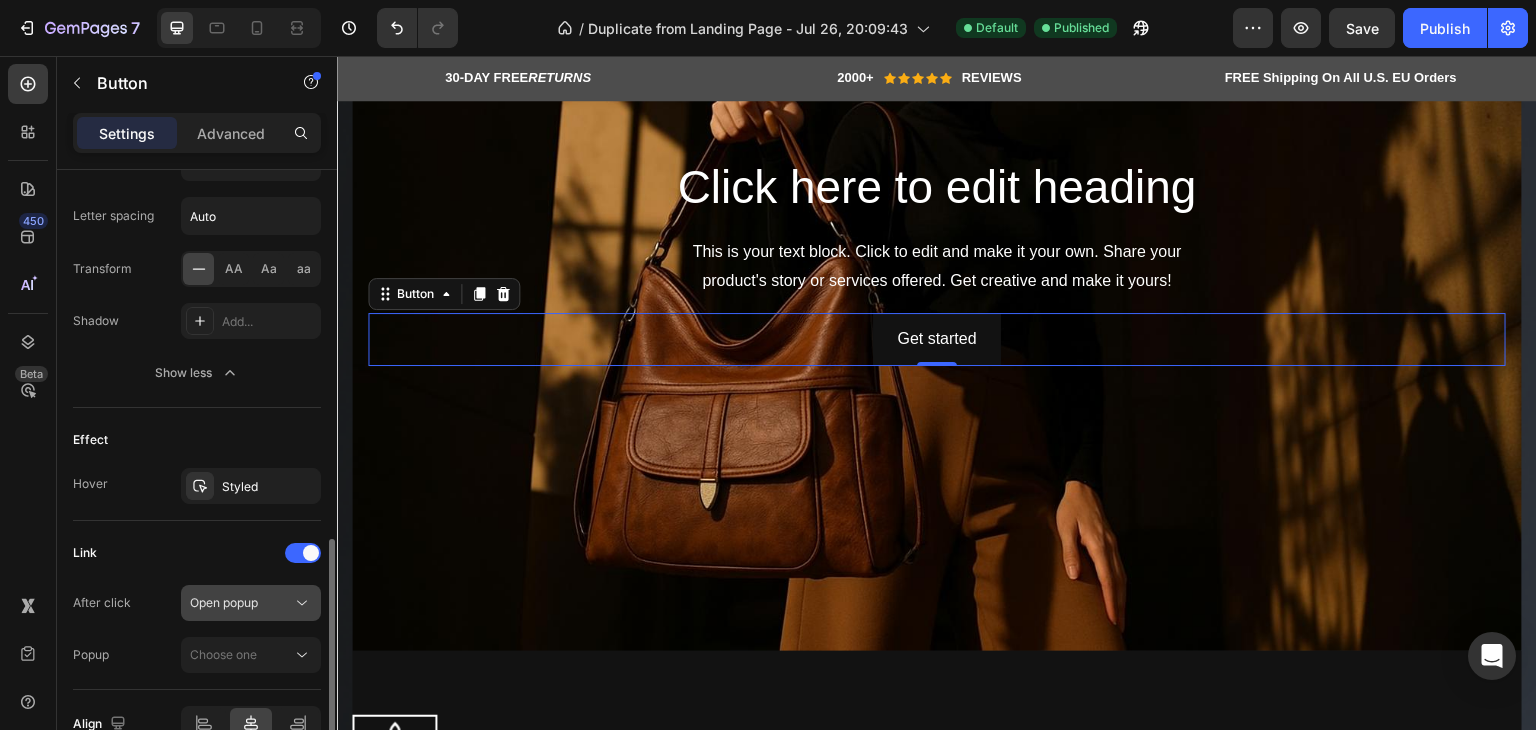 click on "Open popup" at bounding box center (241, 603) 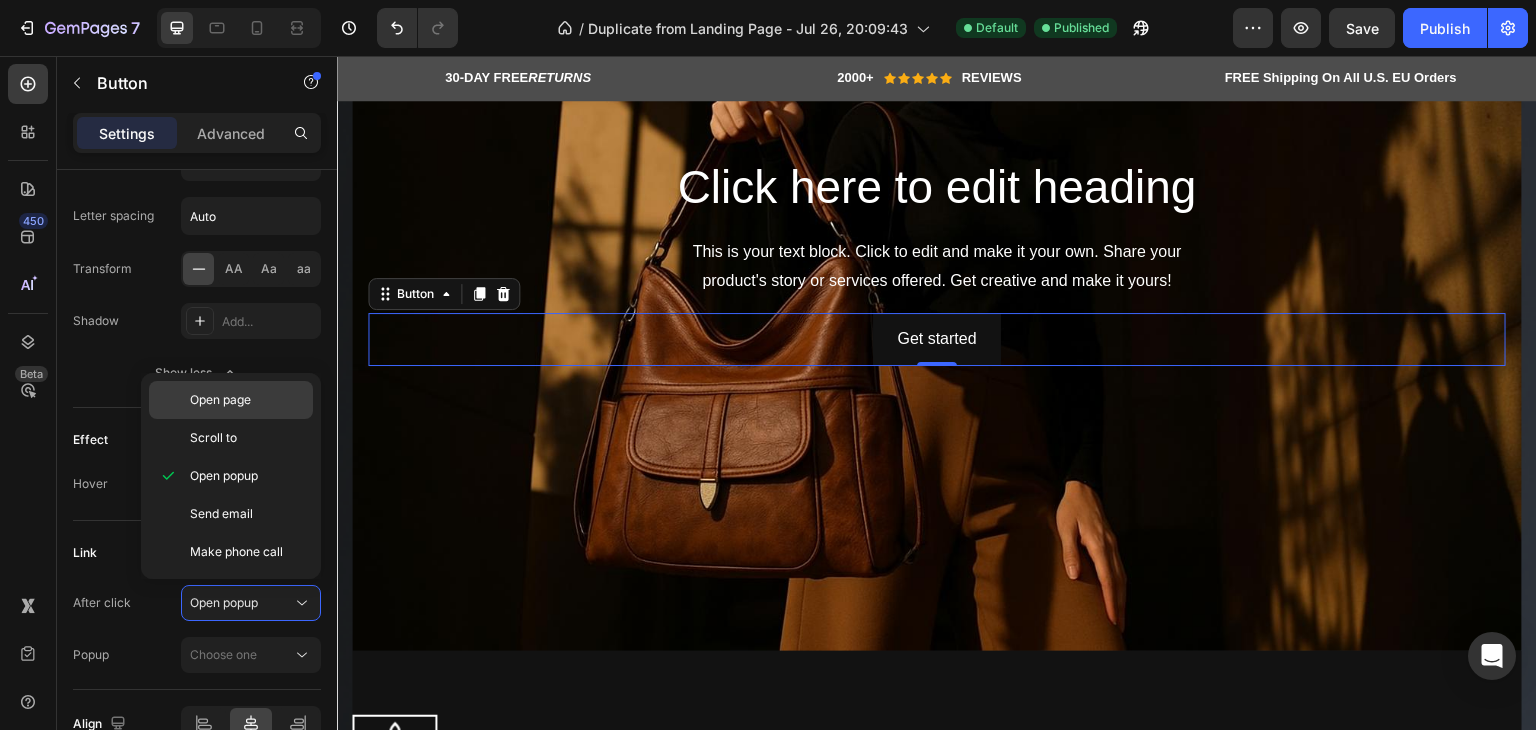 click on "Open page" at bounding box center (247, 400) 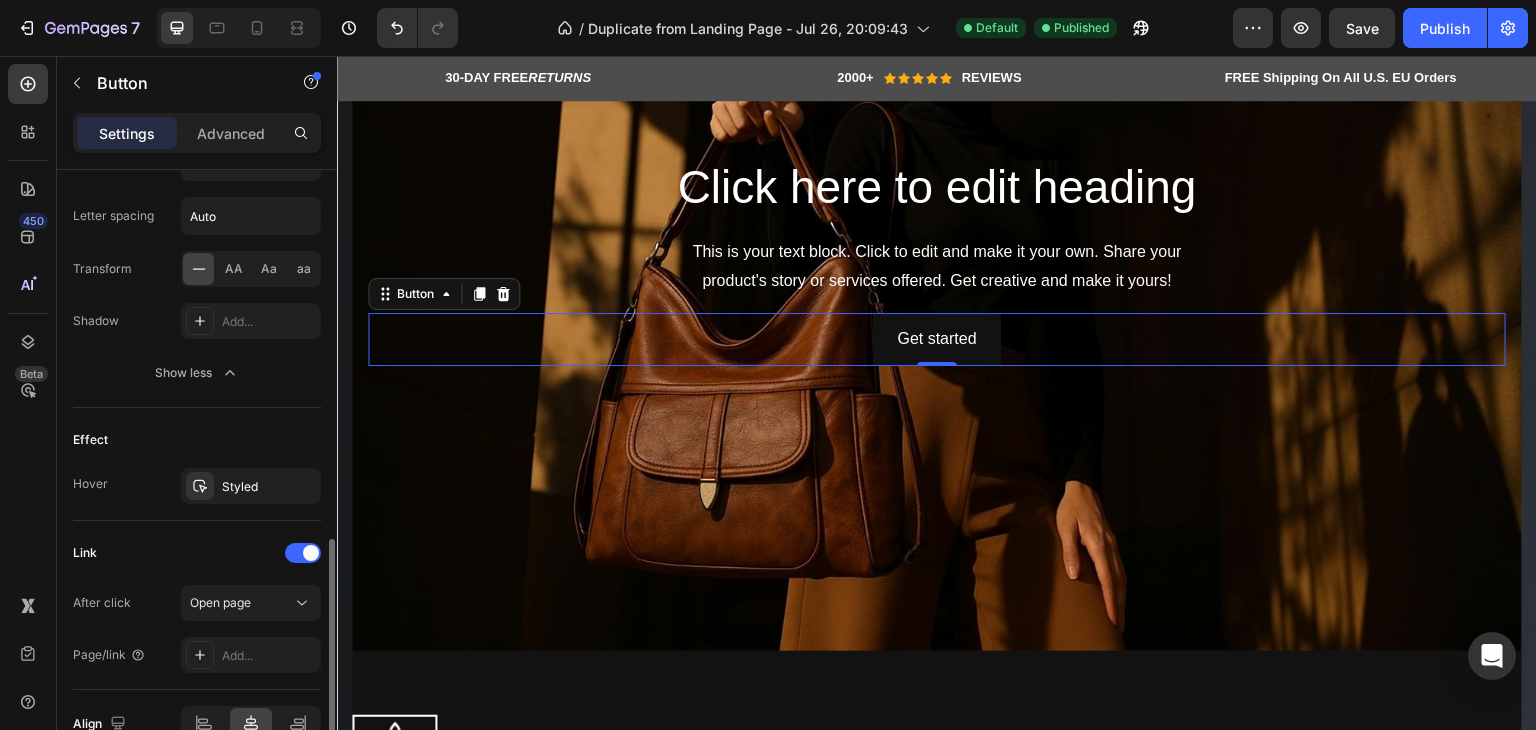 scroll, scrollTop: 1181, scrollLeft: 0, axis: vertical 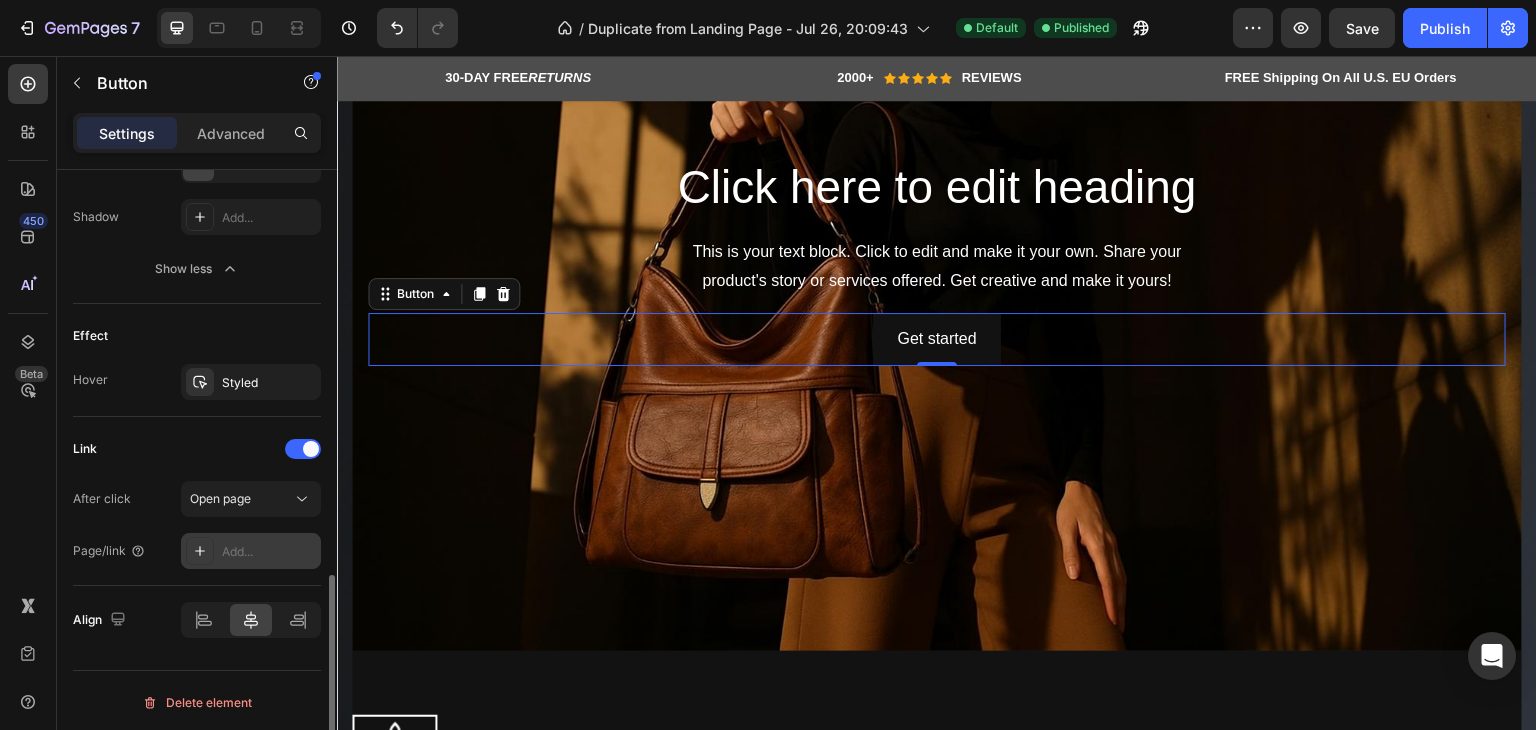 click on "Add..." at bounding box center [269, 552] 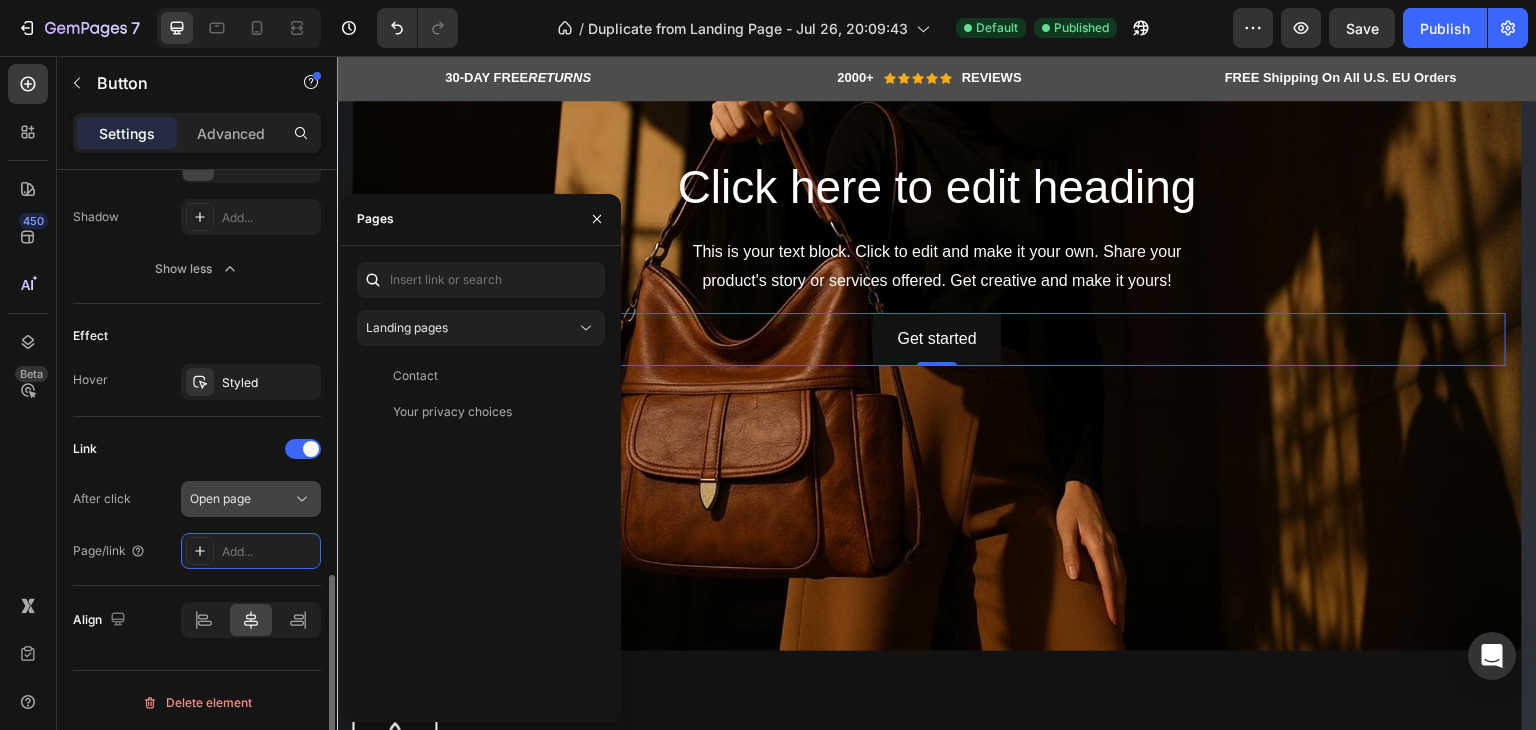 click on "Open page" at bounding box center [241, 499] 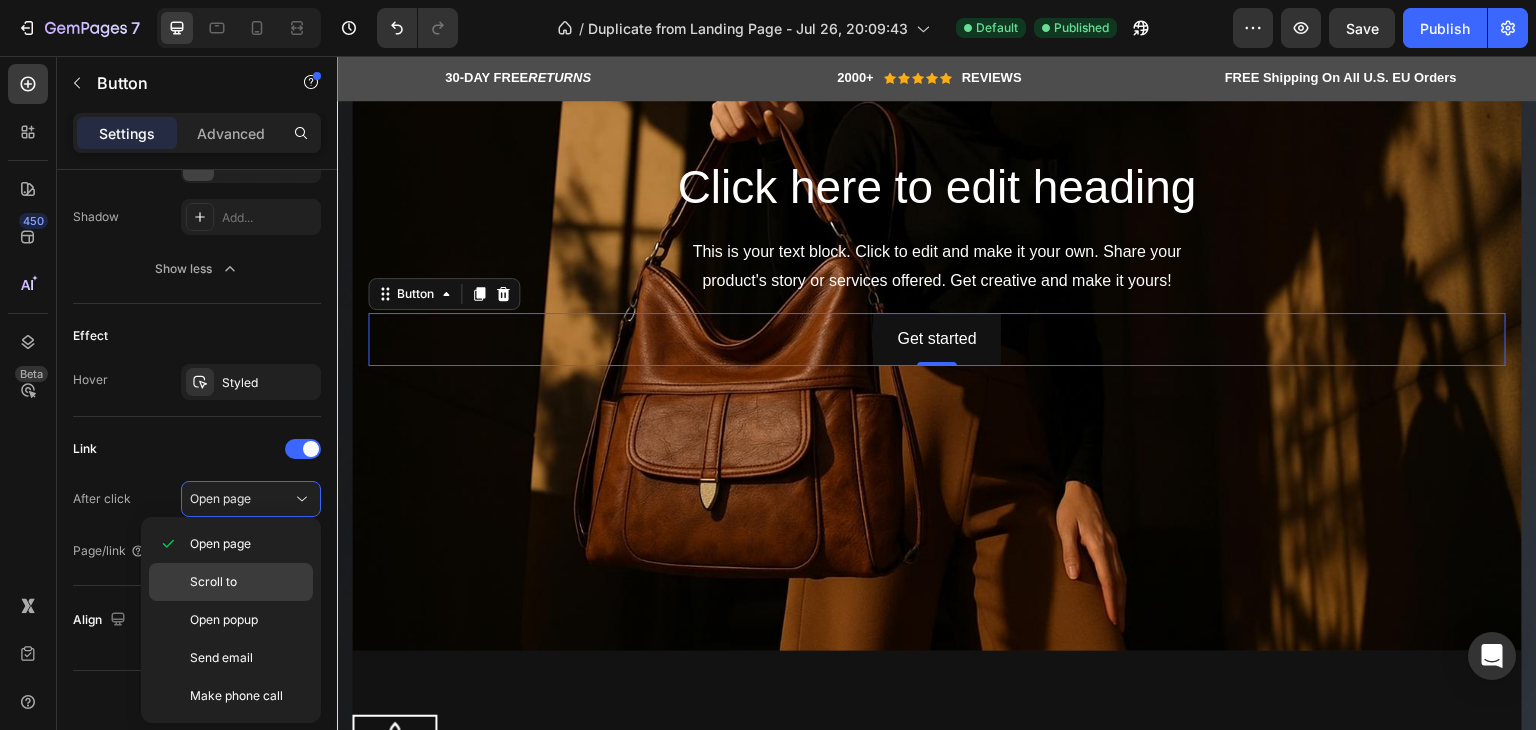 click on "Scroll to" at bounding box center (247, 582) 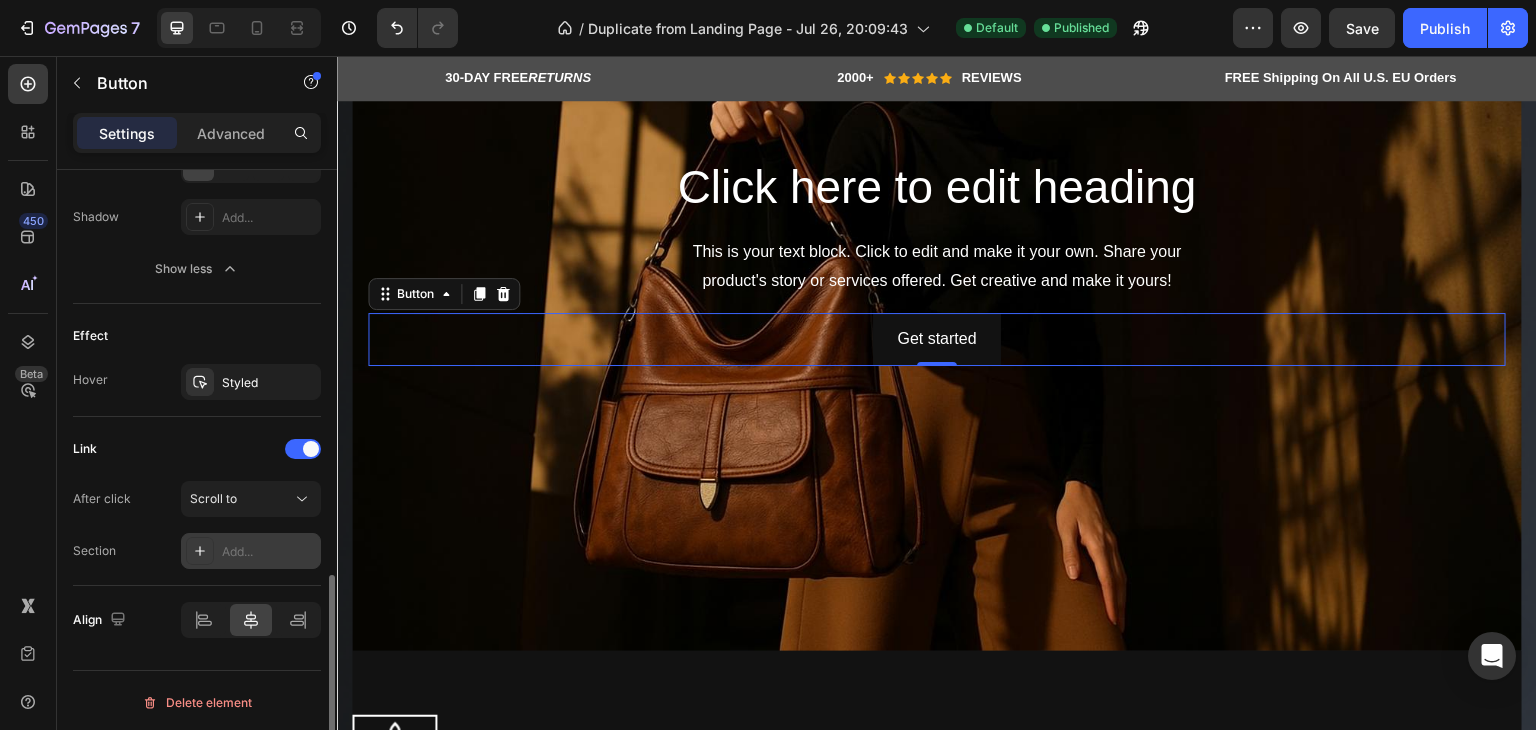 click on "Add..." at bounding box center (269, 552) 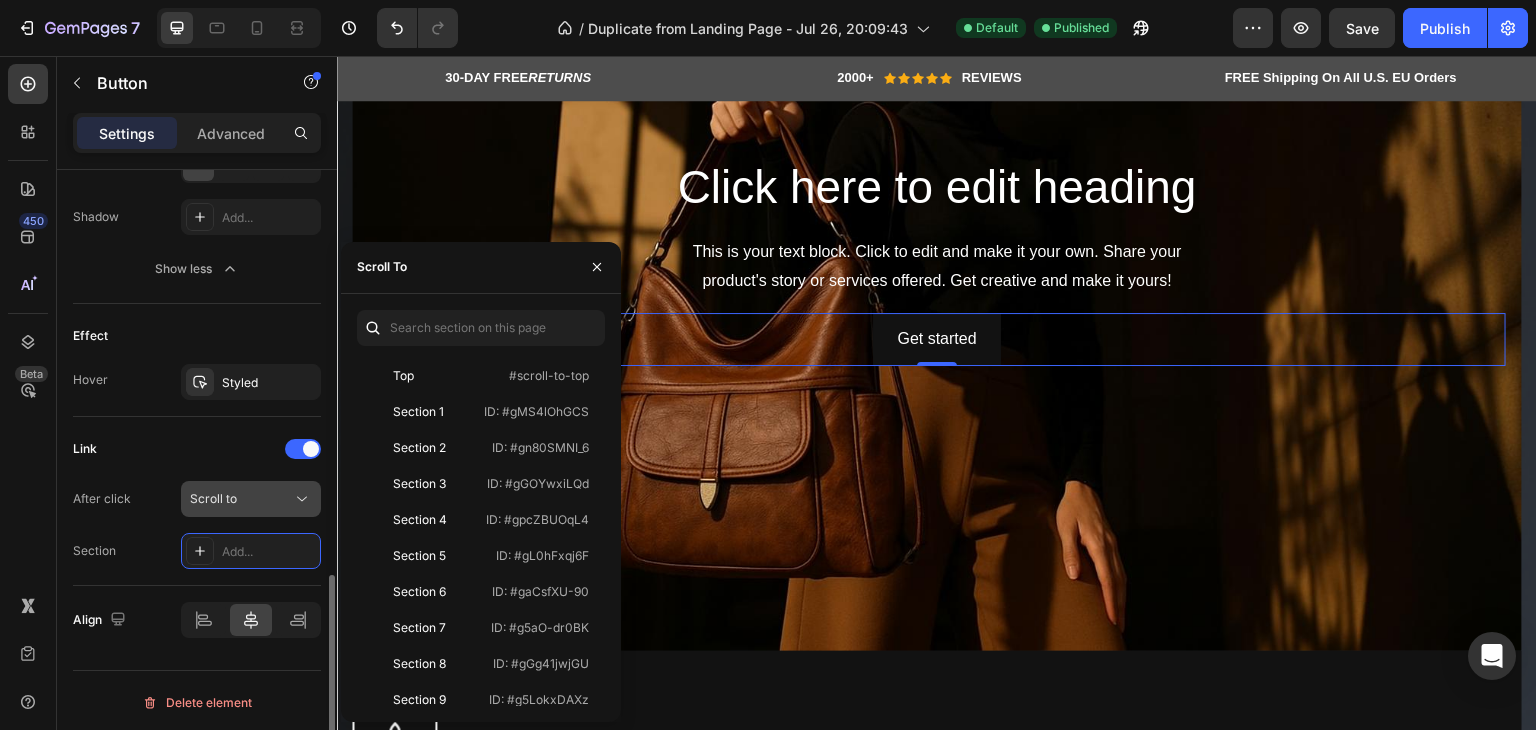 click on "Scroll to" at bounding box center [213, 498] 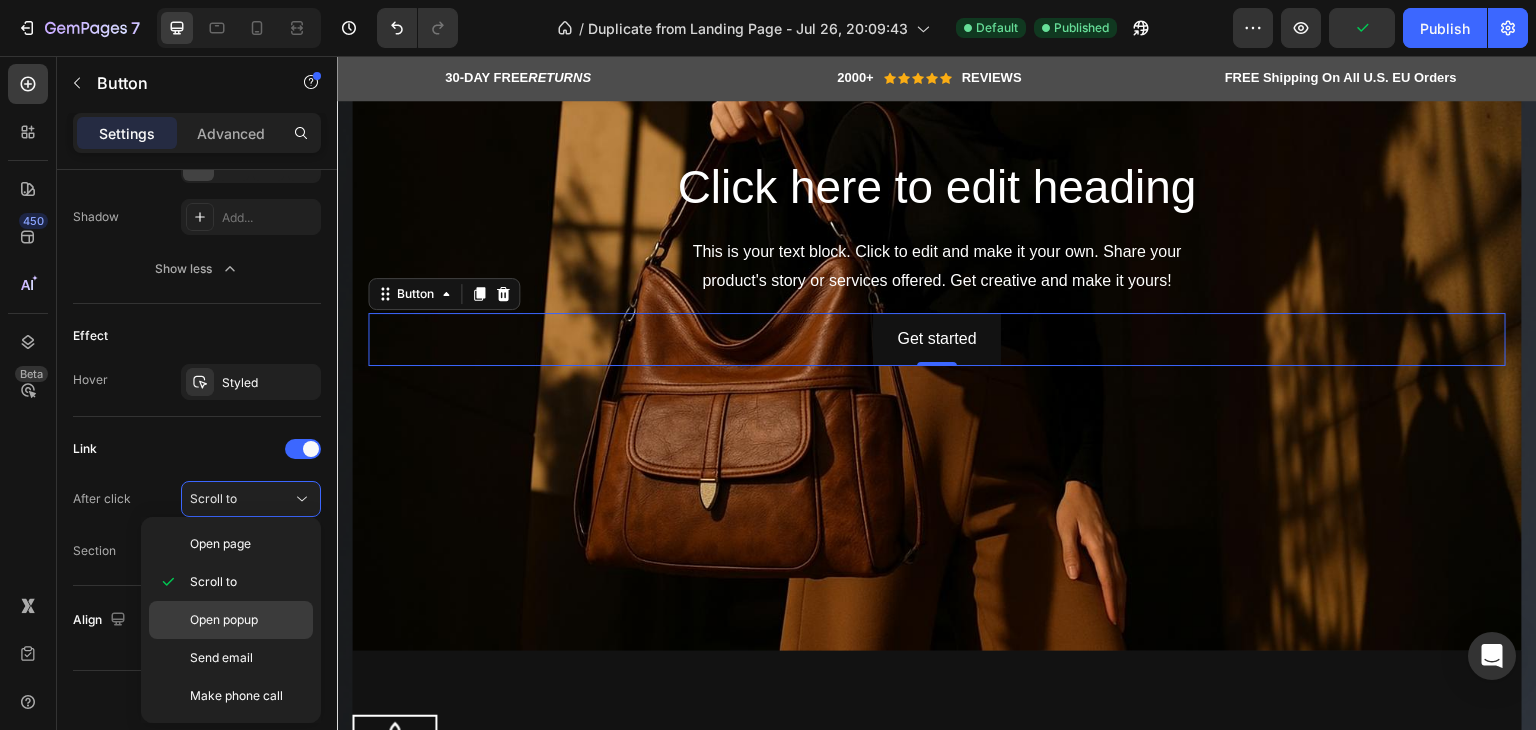 click on "Open popup" at bounding box center (224, 620) 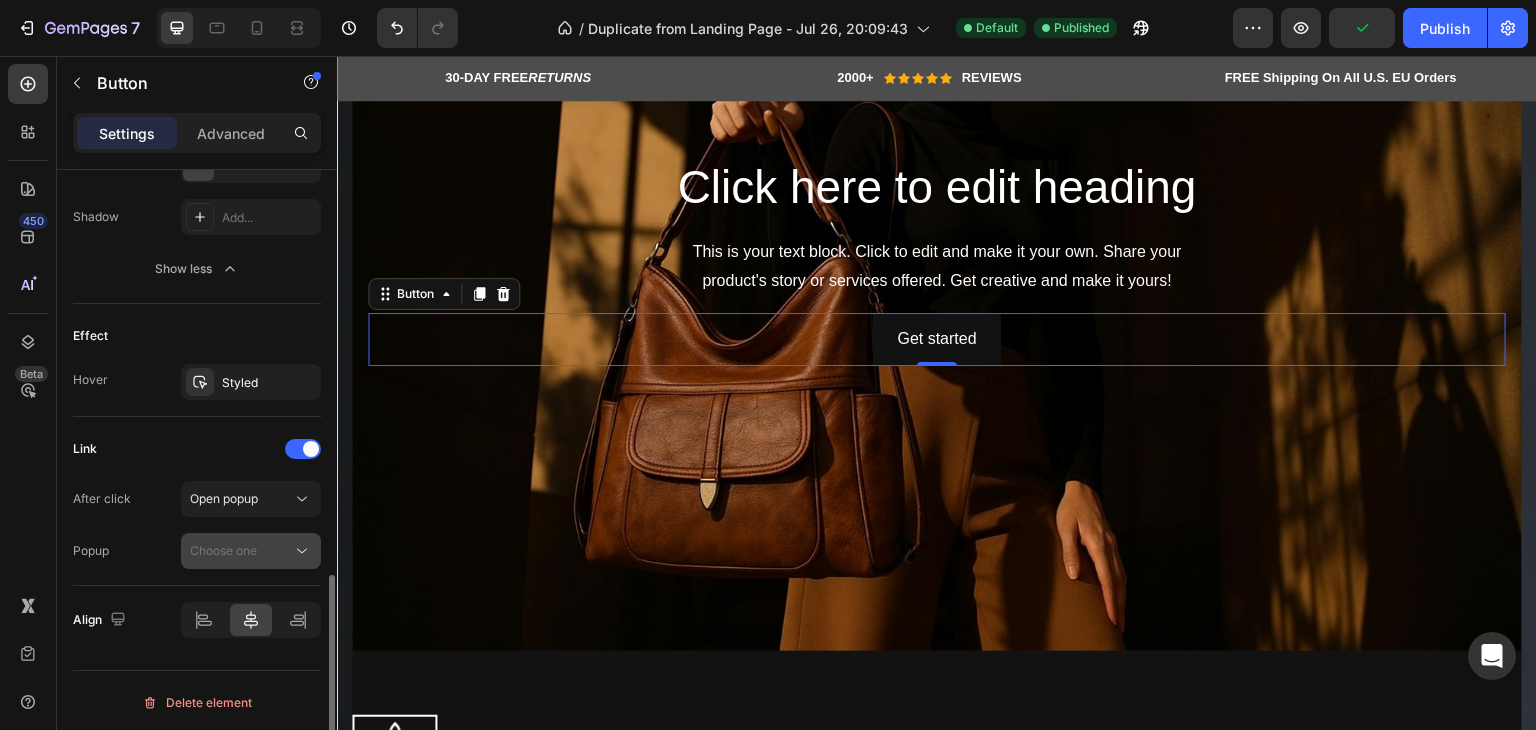 click on "Choose one" at bounding box center [223, 550] 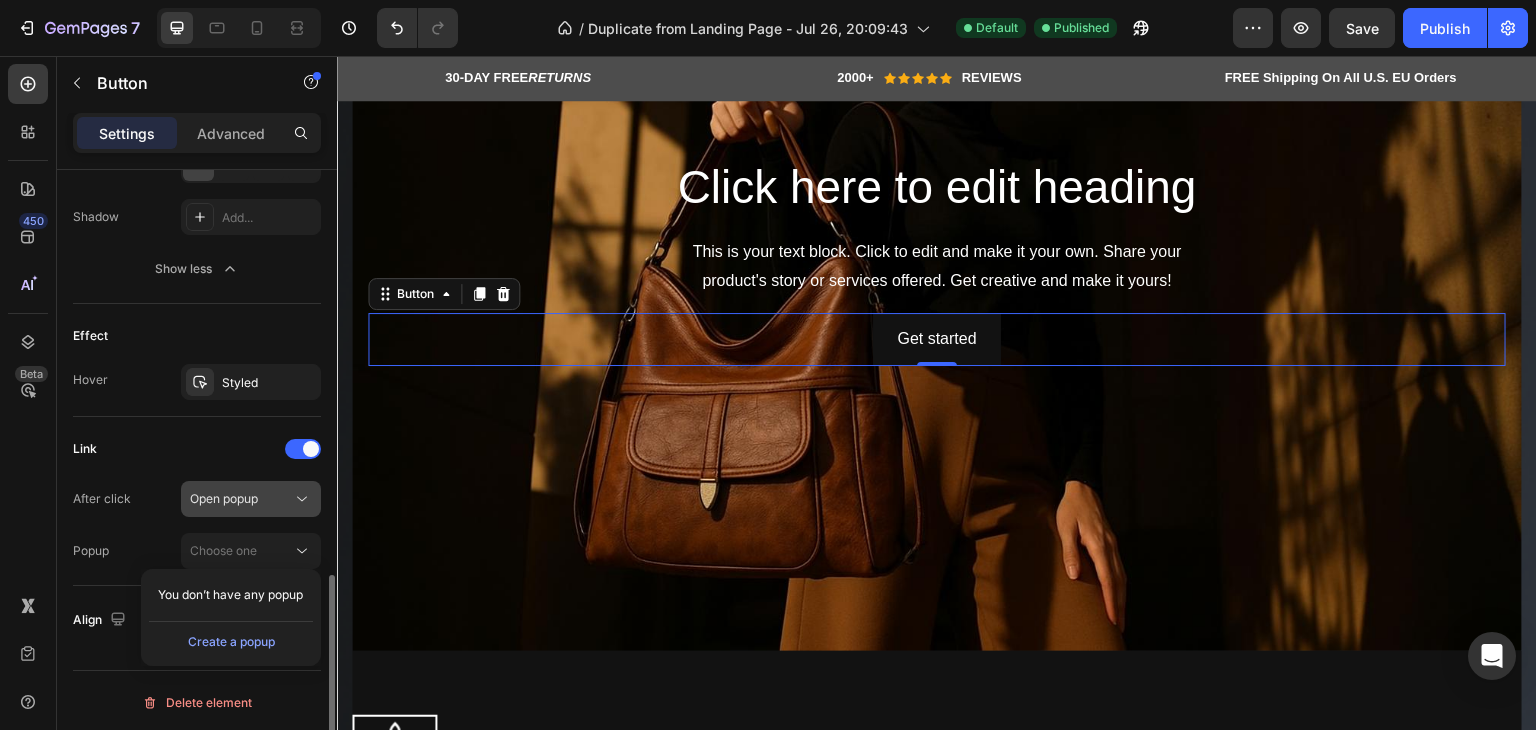 click on "Open popup" 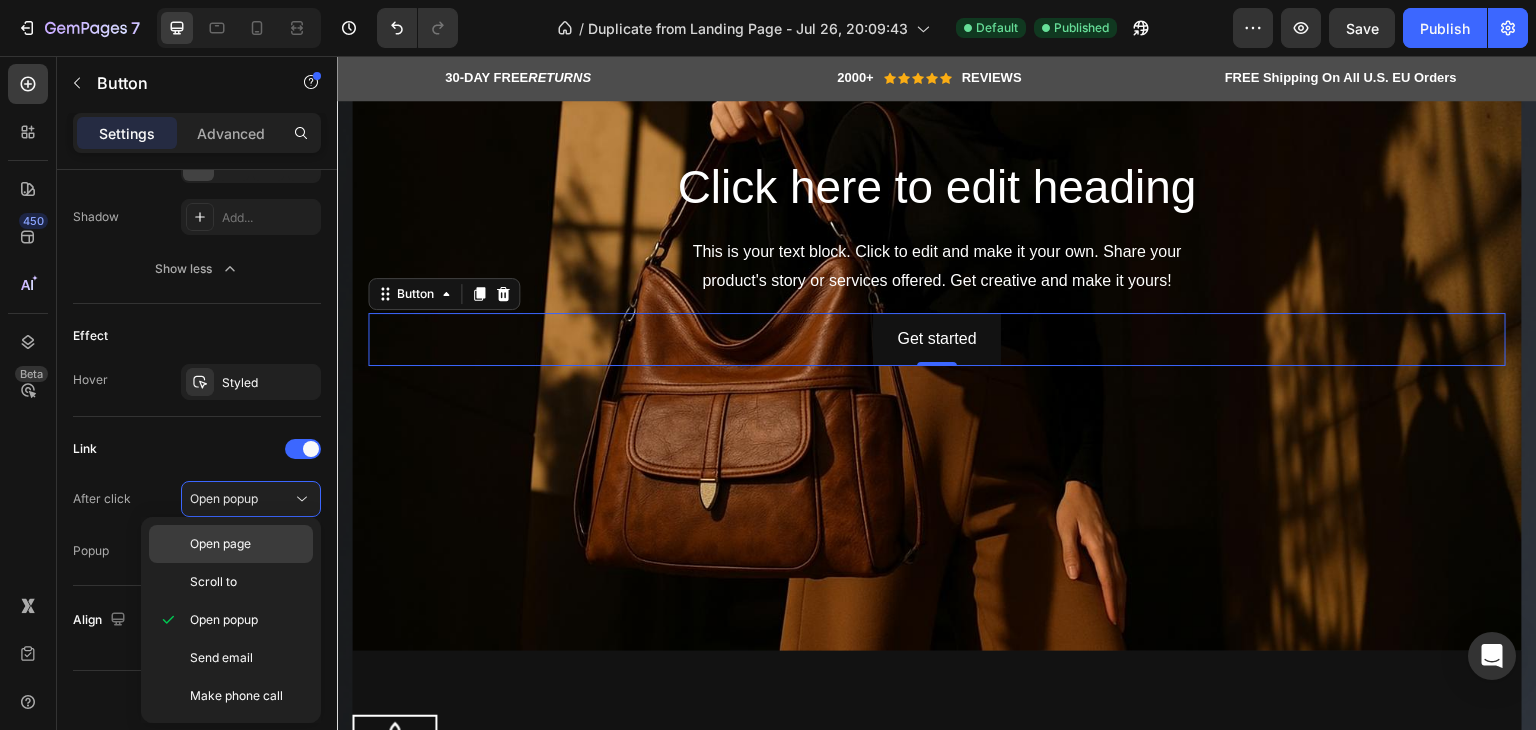click on "Open page" at bounding box center (220, 544) 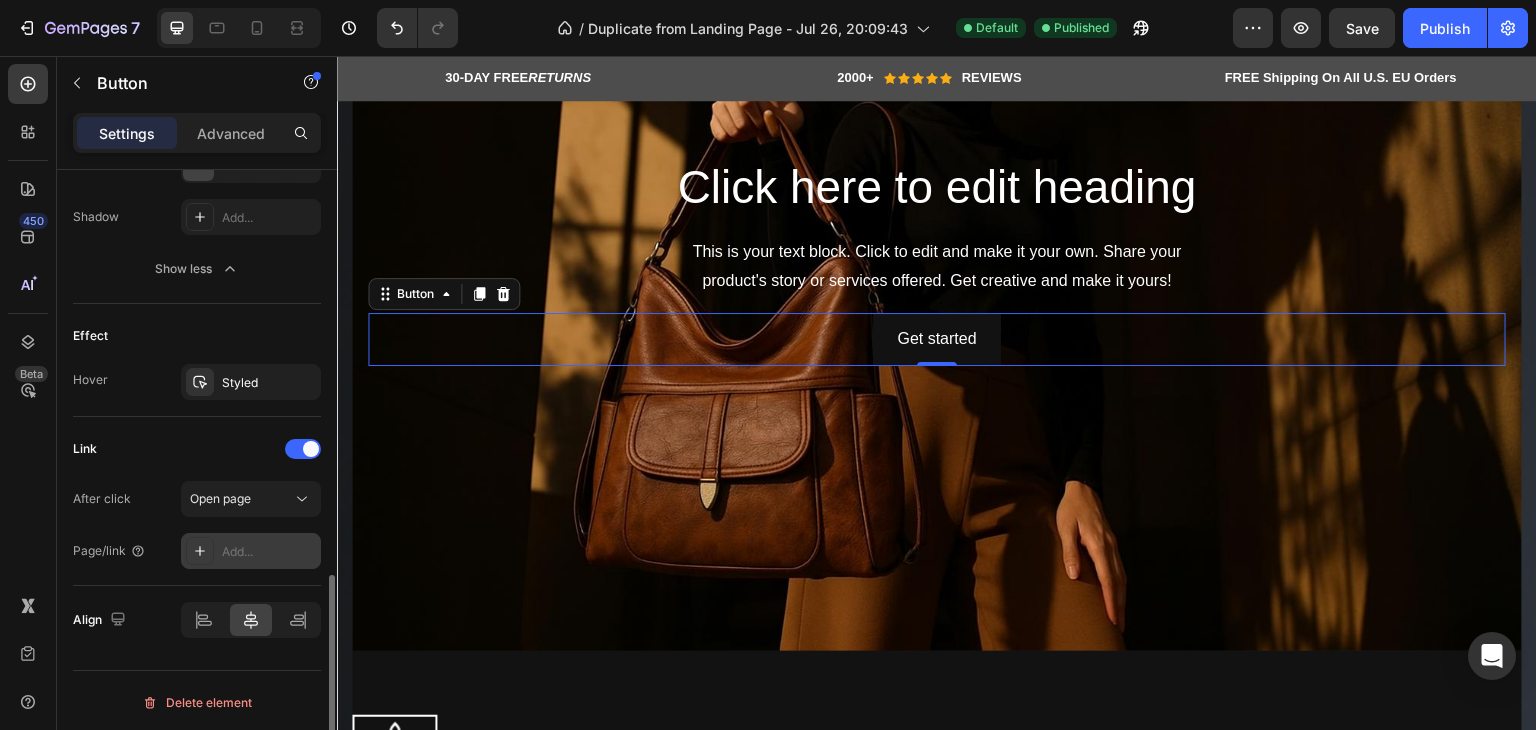 click on "Add..." at bounding box center (269, 552) 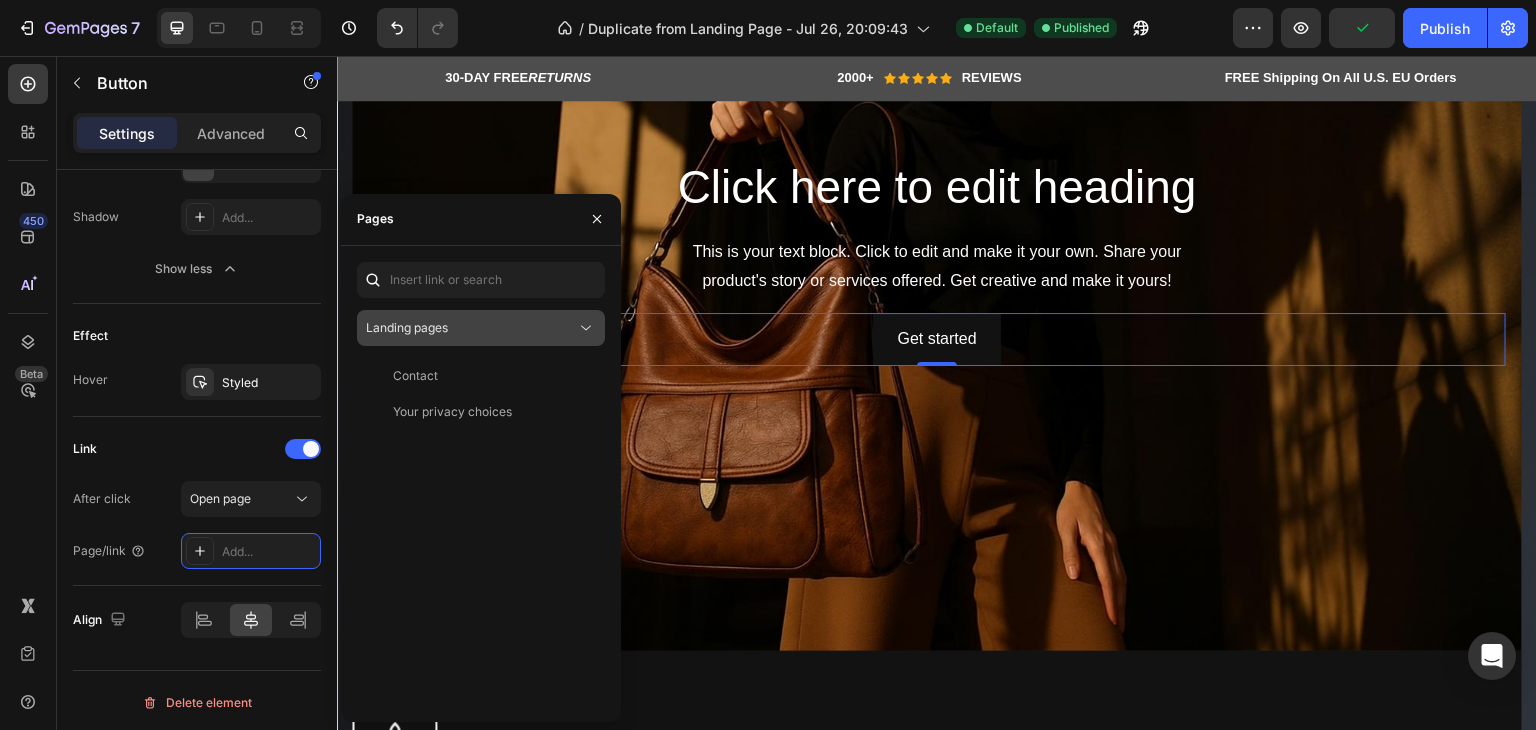 click on "Landing pages" at bounding box center (471, 328) 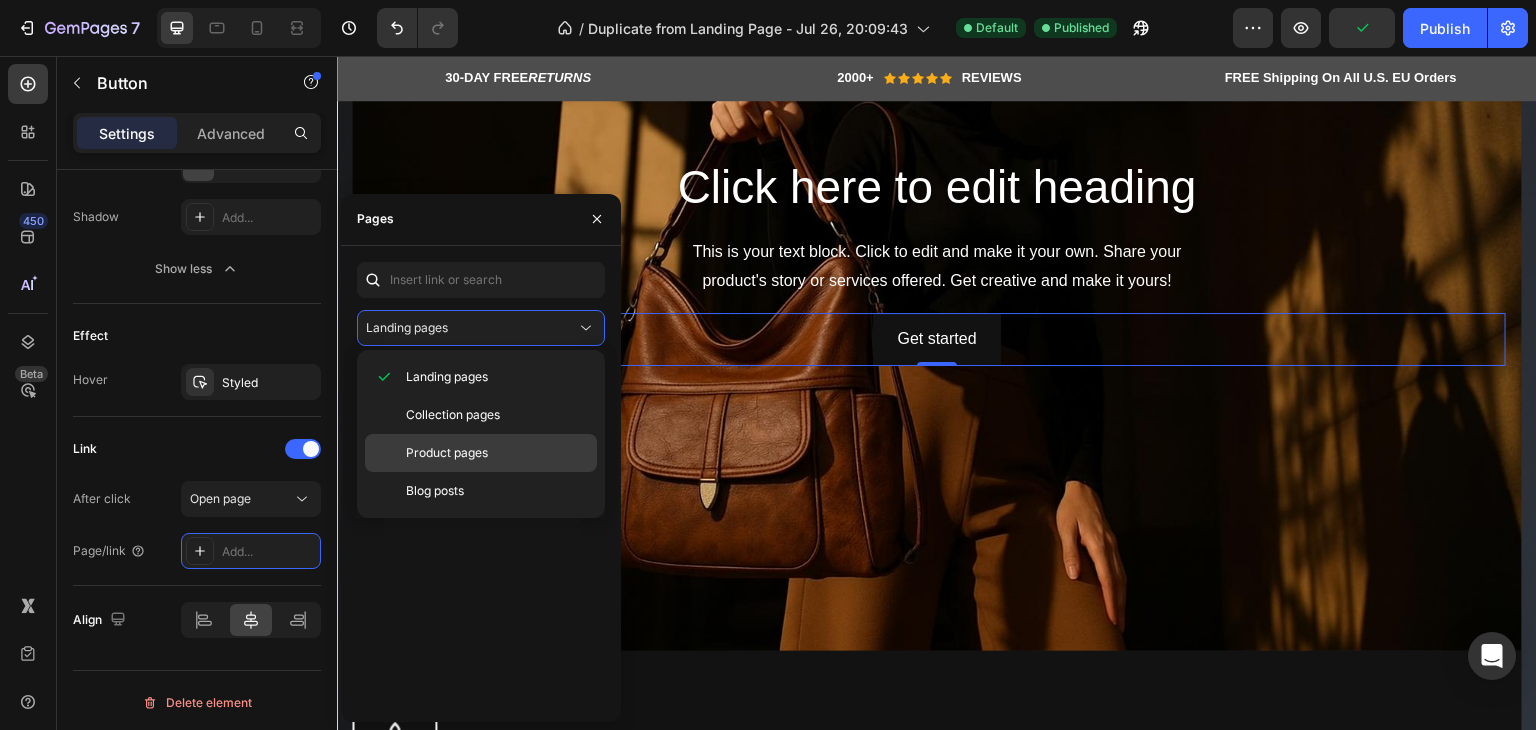 click on "Product pages" at bounding box center [497, 453] 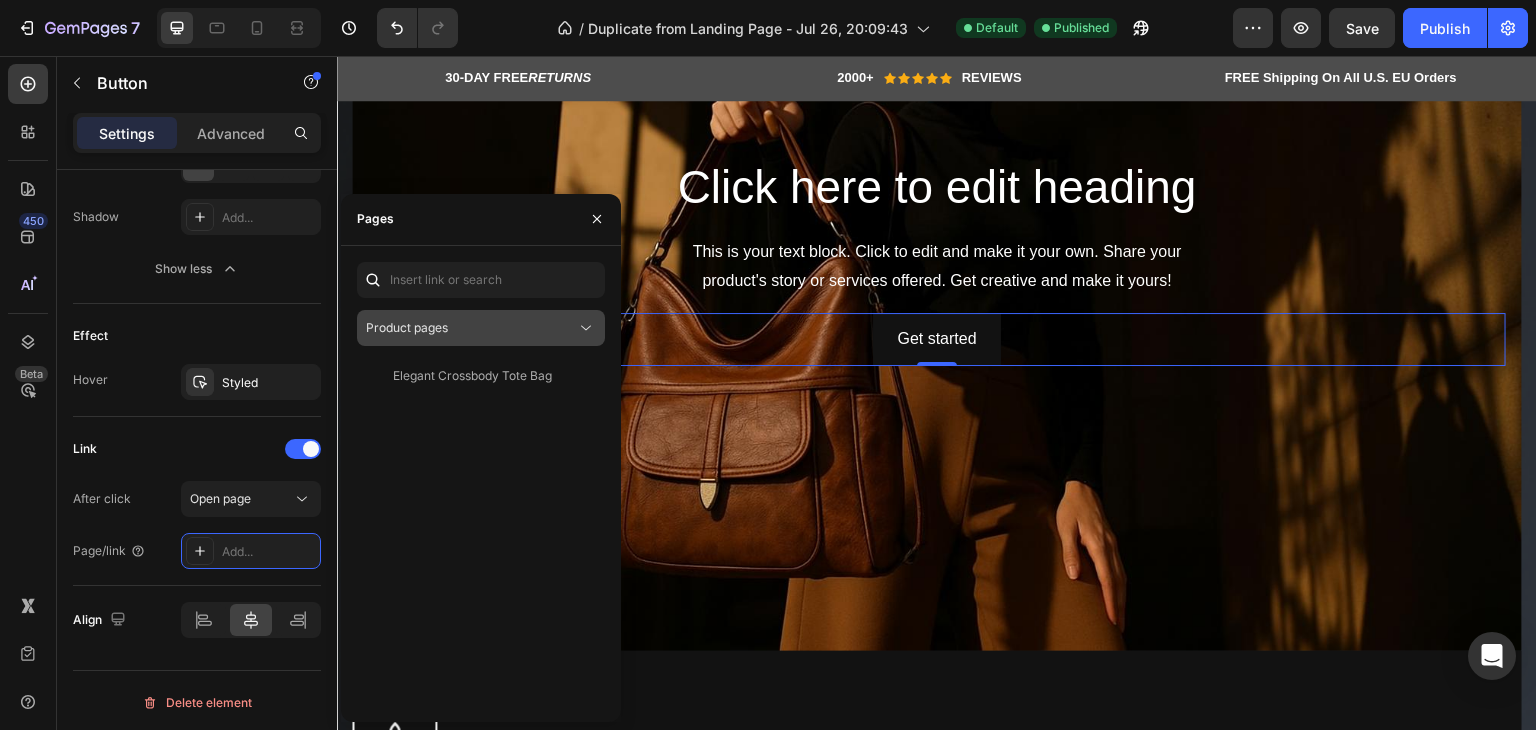 click on "Product pages" at bounding box center (471, 328) 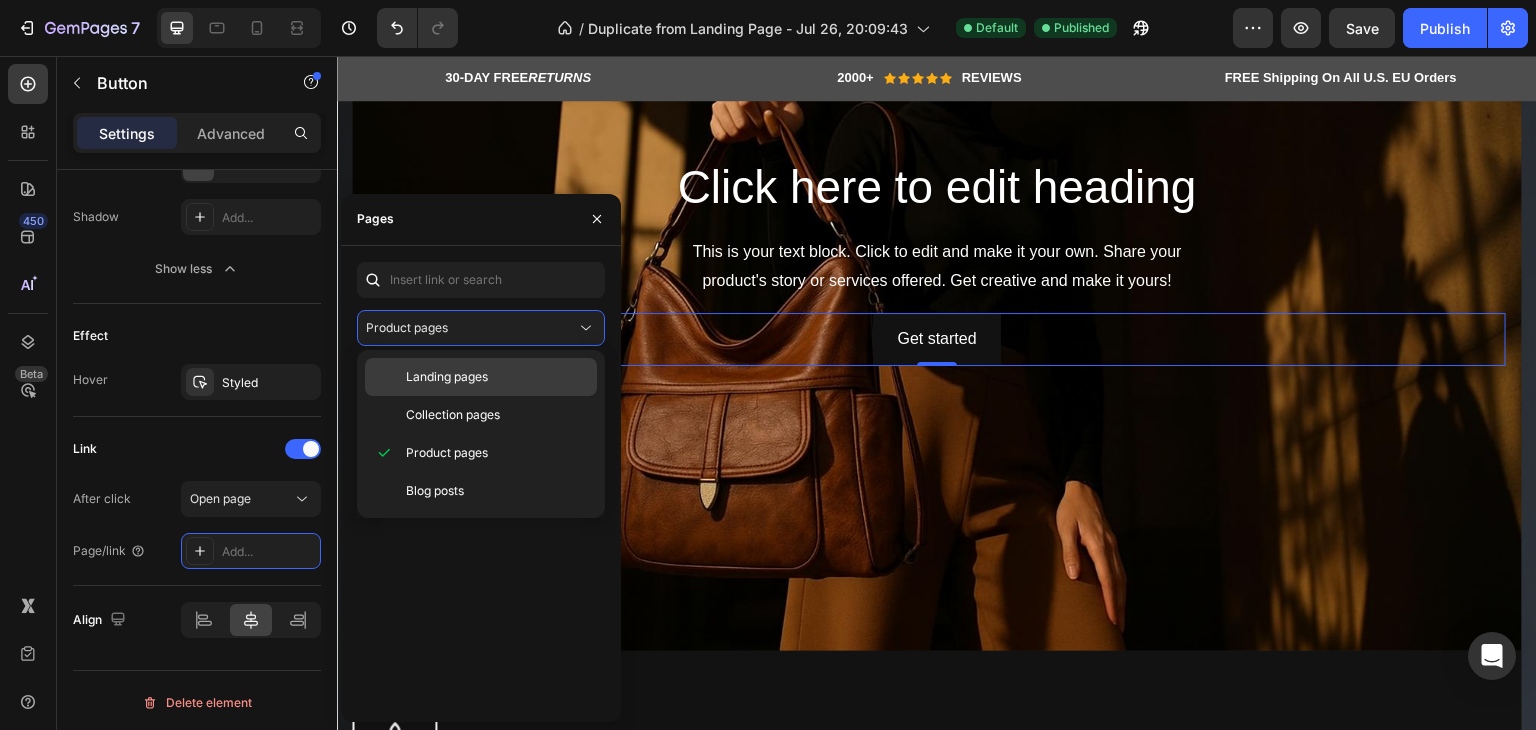 click on "Landing pages" at bounding box center (497, 377) 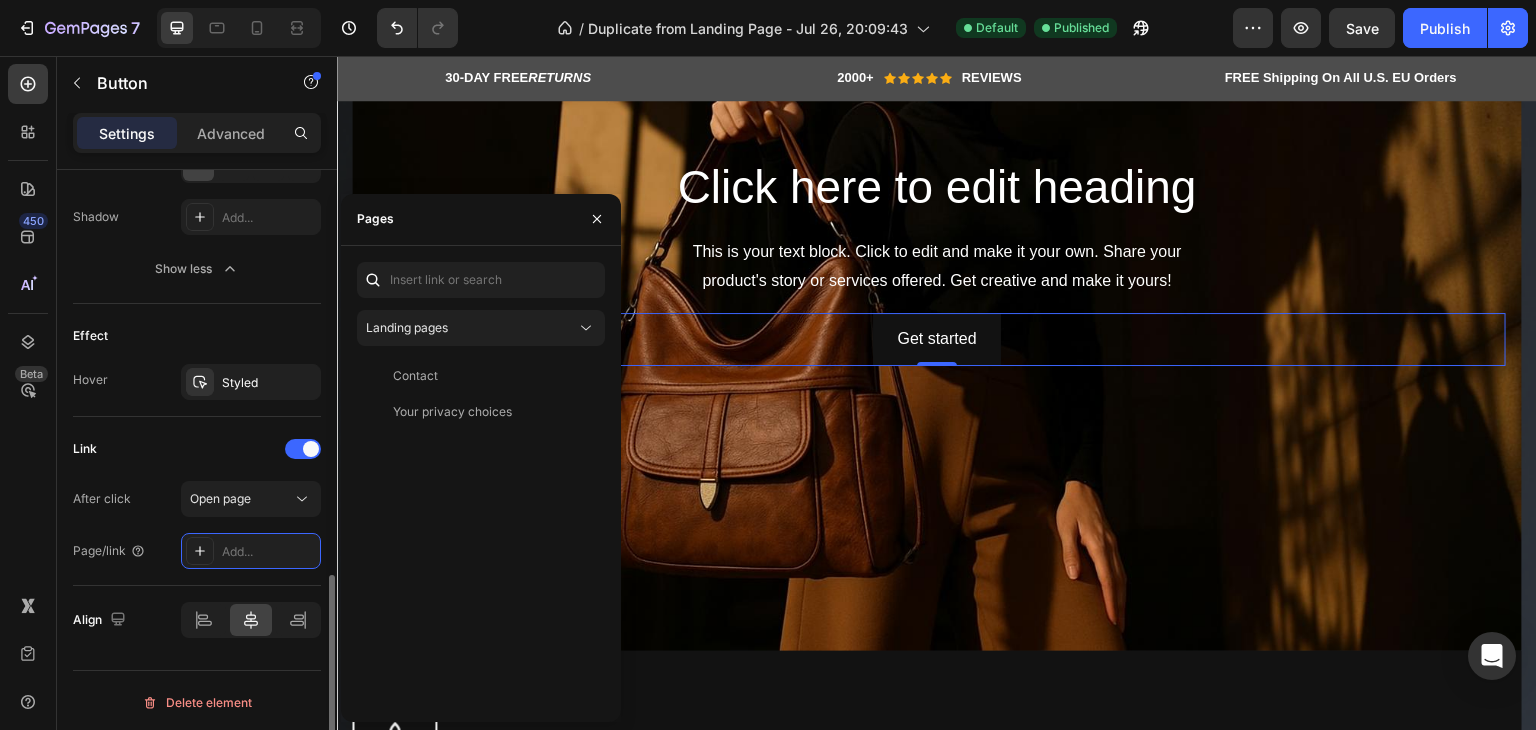click on "Link" at bounding box center (197, 449) 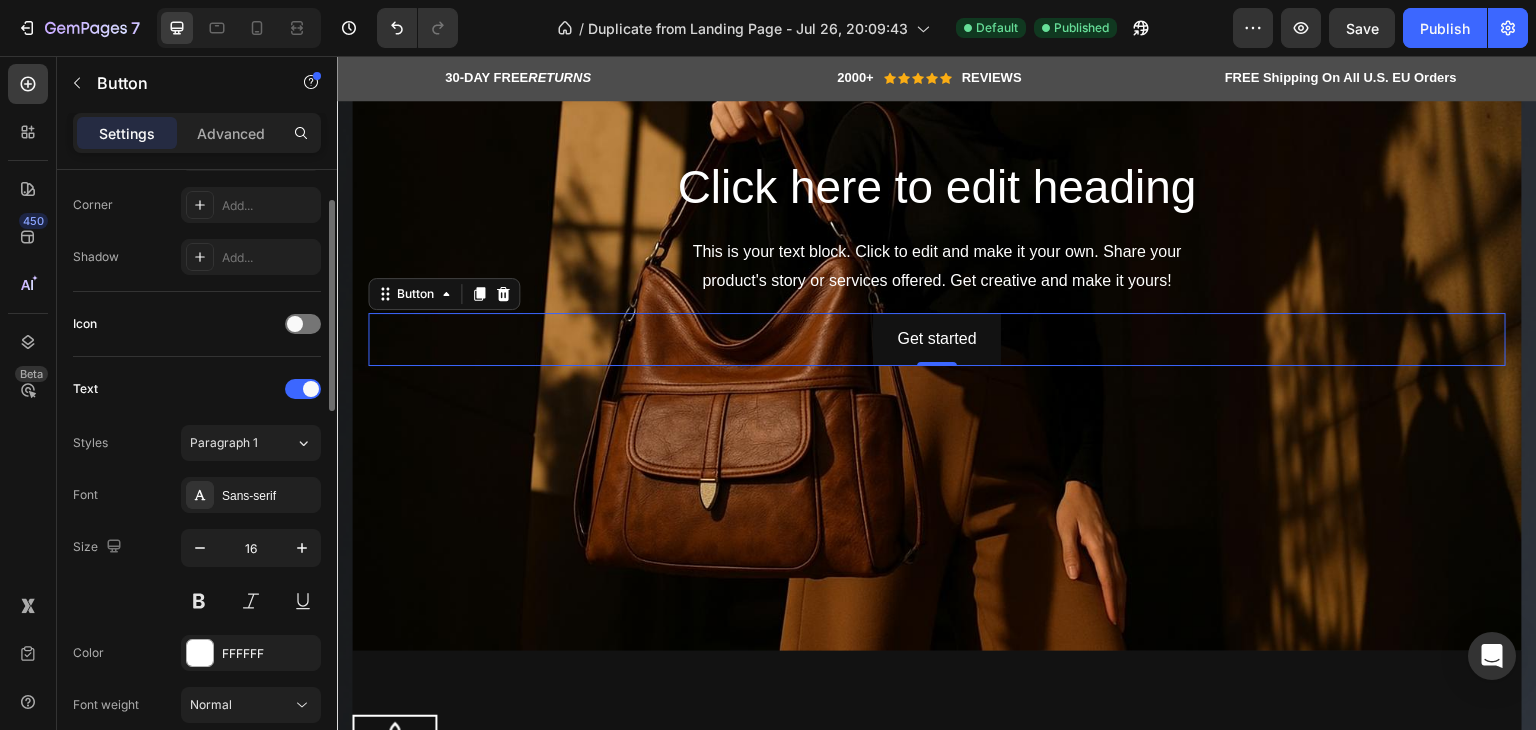 scroll, scrollTop: 381, scrollLeft: 0, axis: vertical 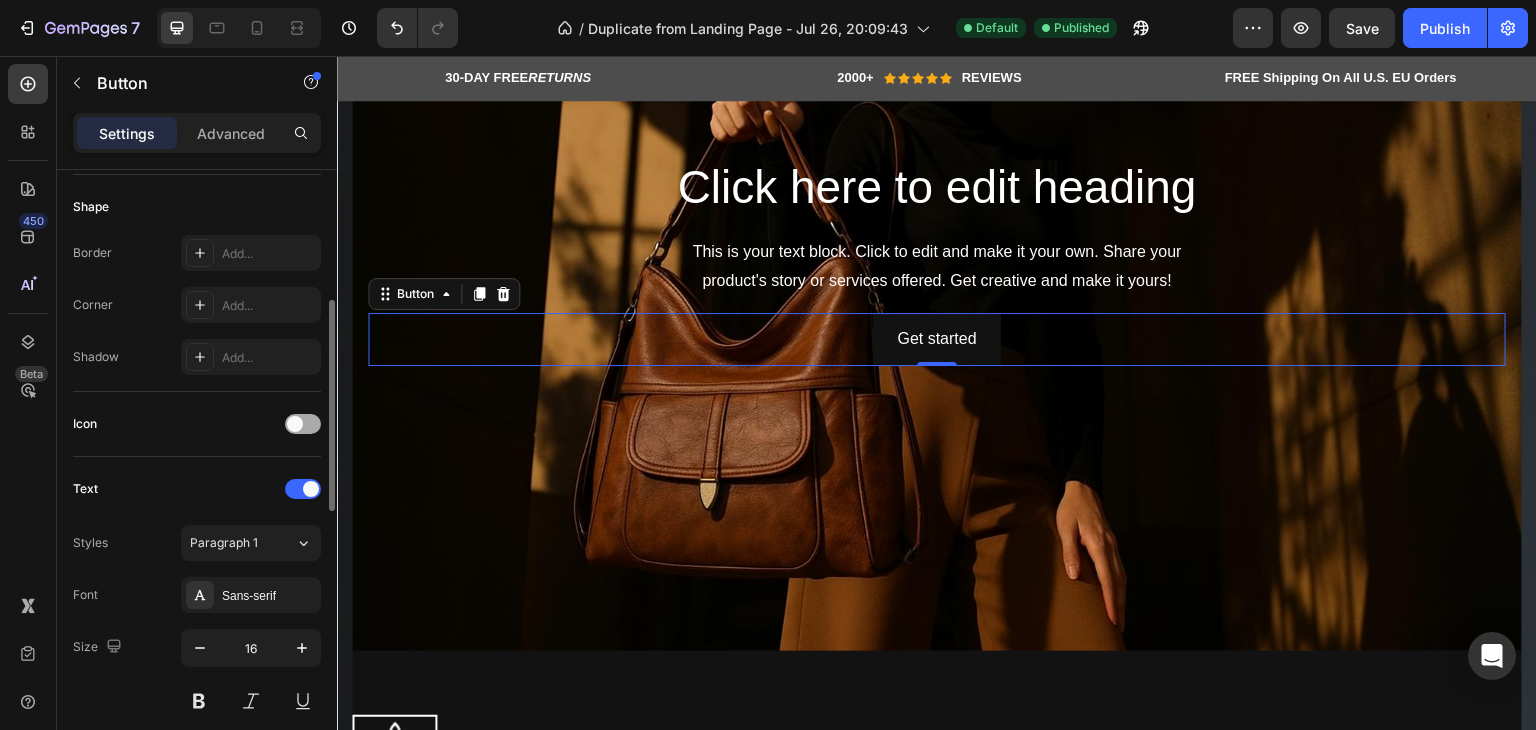click at bounding box center (295, 424) 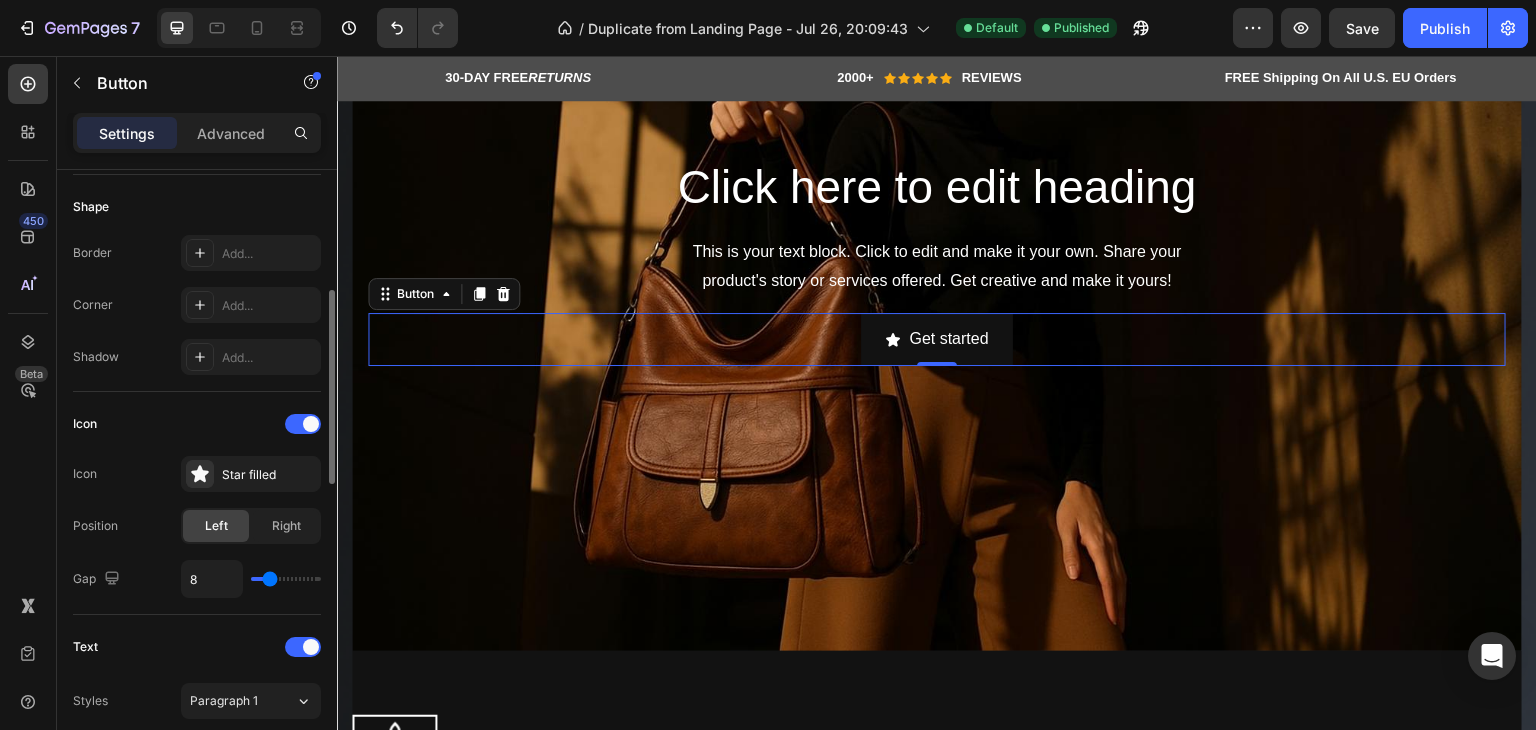 click on "Icon Icon
Star filled Position Left Right Gap 8" at bounding box center (197, 503) 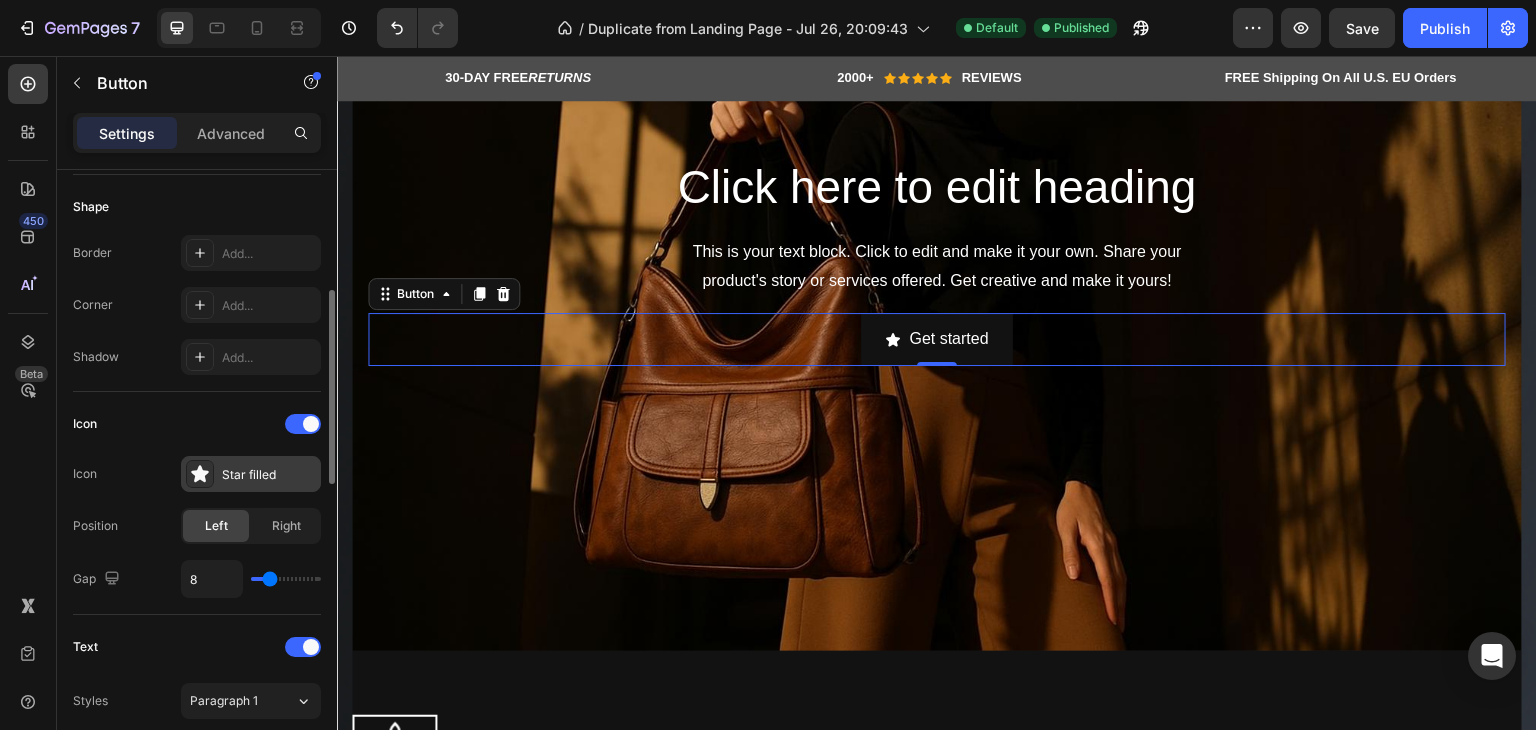 click on "Star filled" at bounding box center (269, 475) 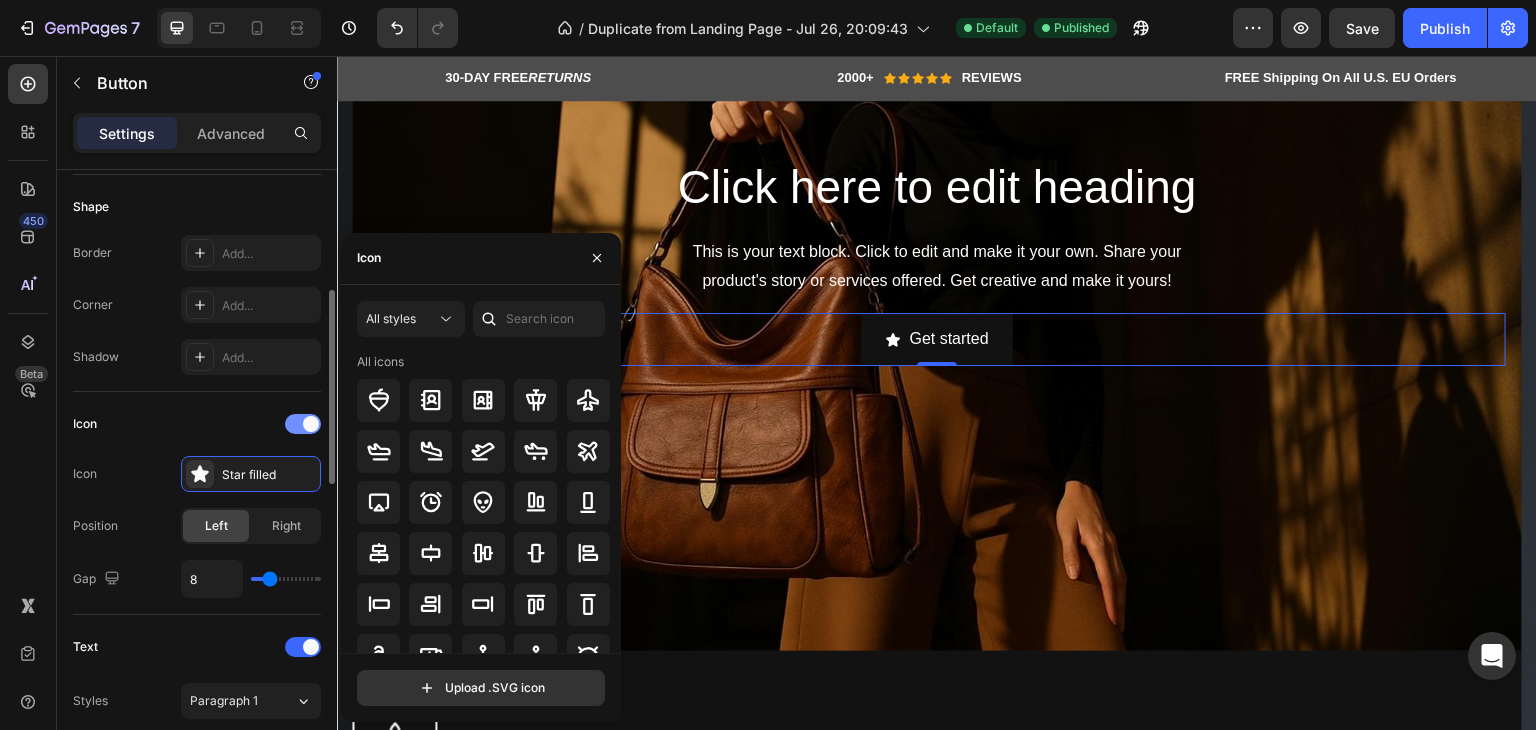 click at bounding box center (311, 424) 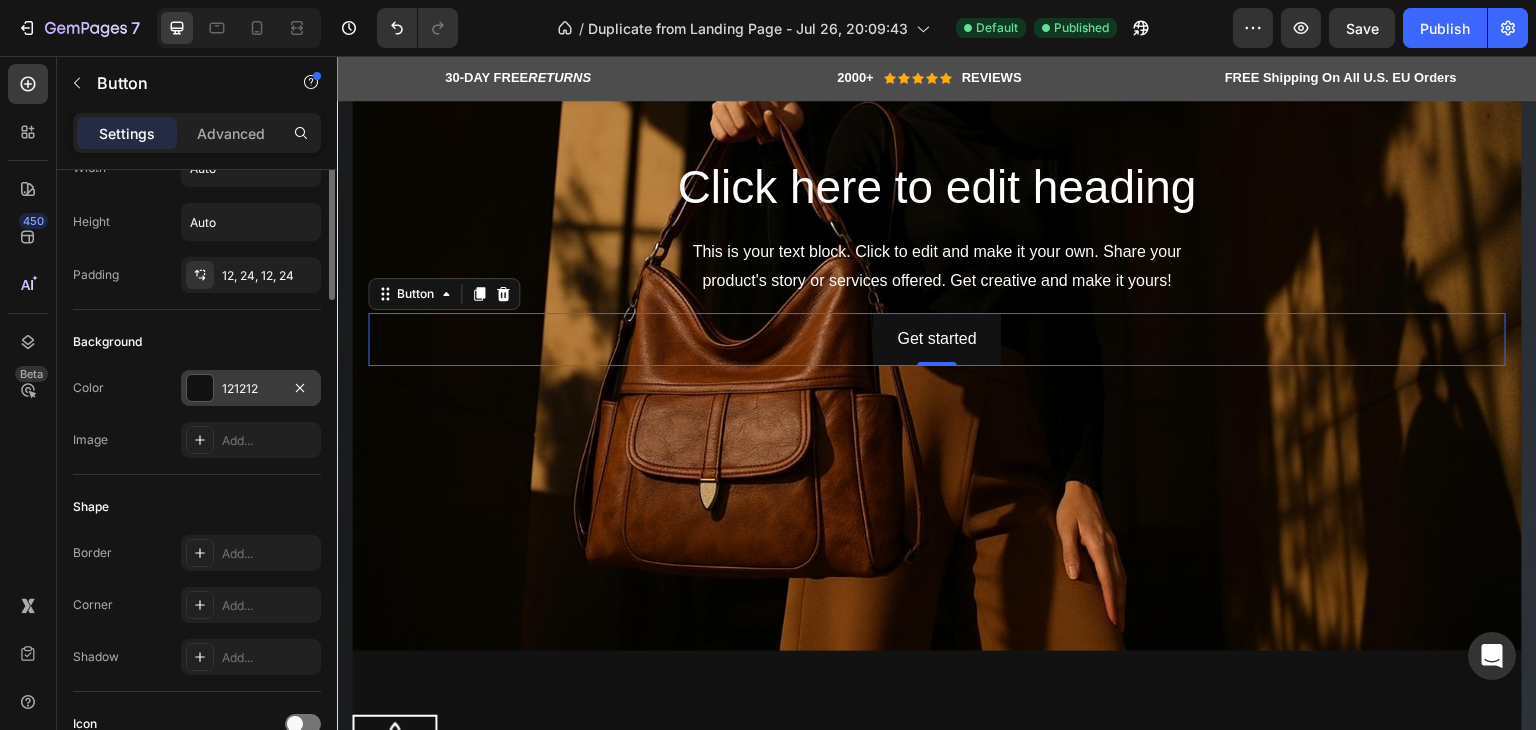 scroll, scrollTop: 0, scrollLeft: 0, axis: both 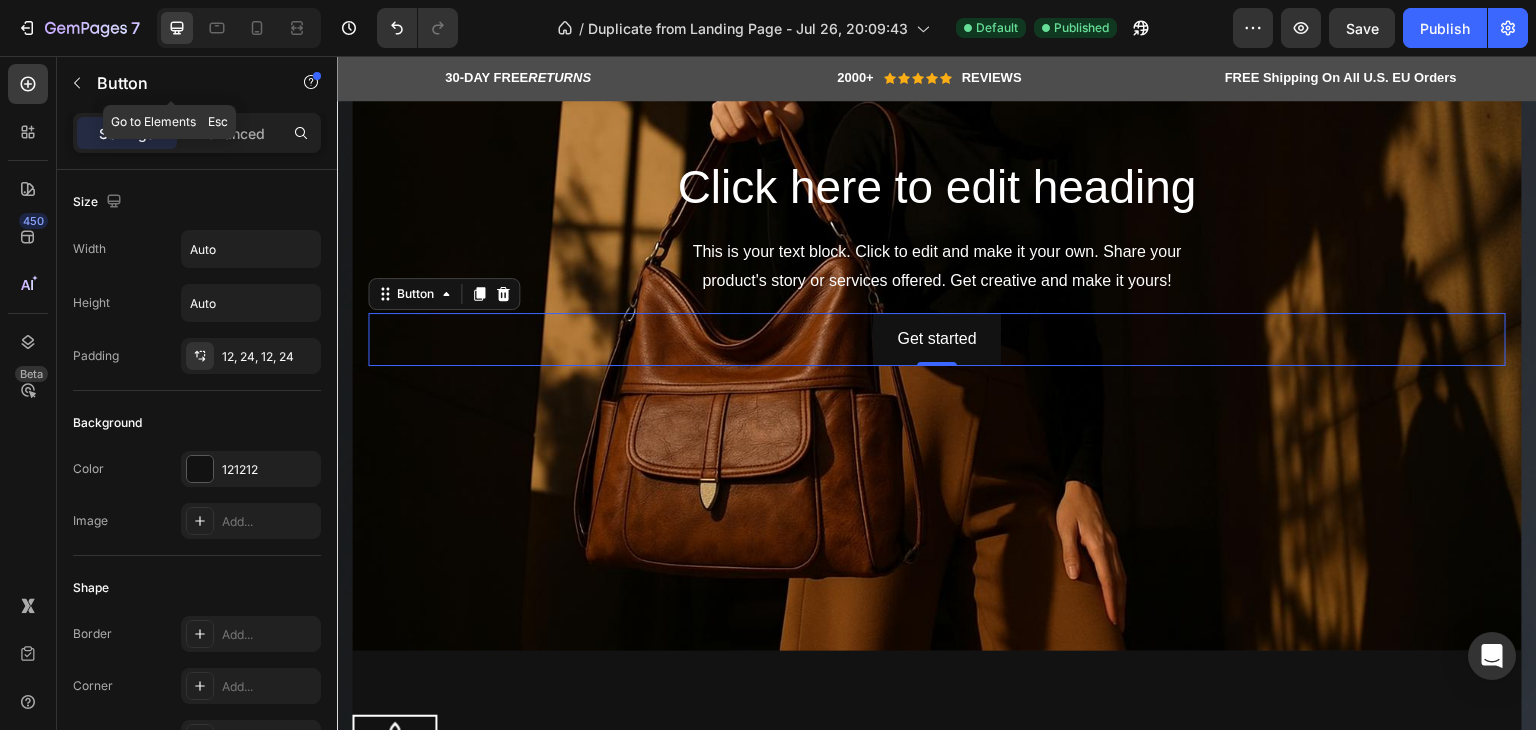 click 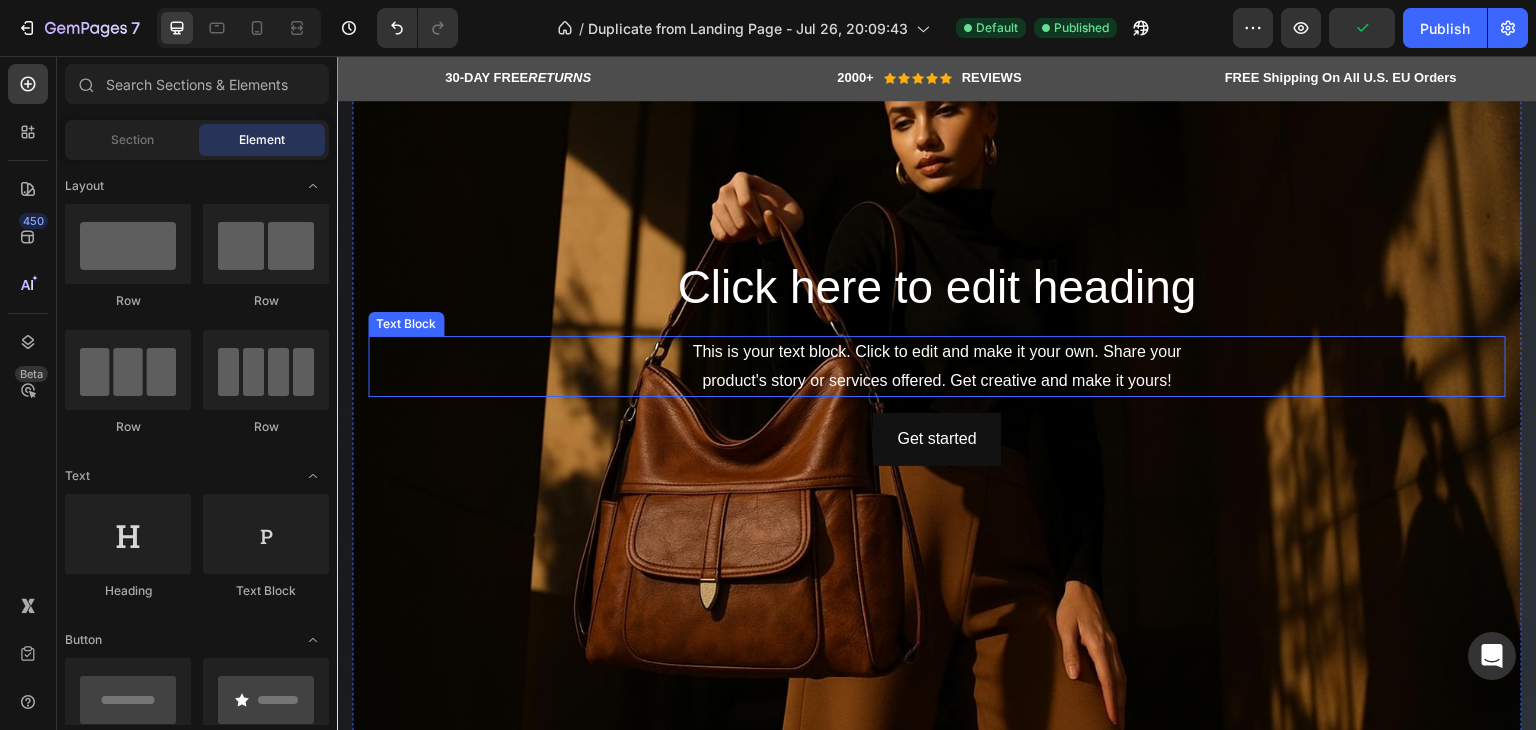 scroll, scrollTop: 500, scrollLeft: 0, axis: vertical 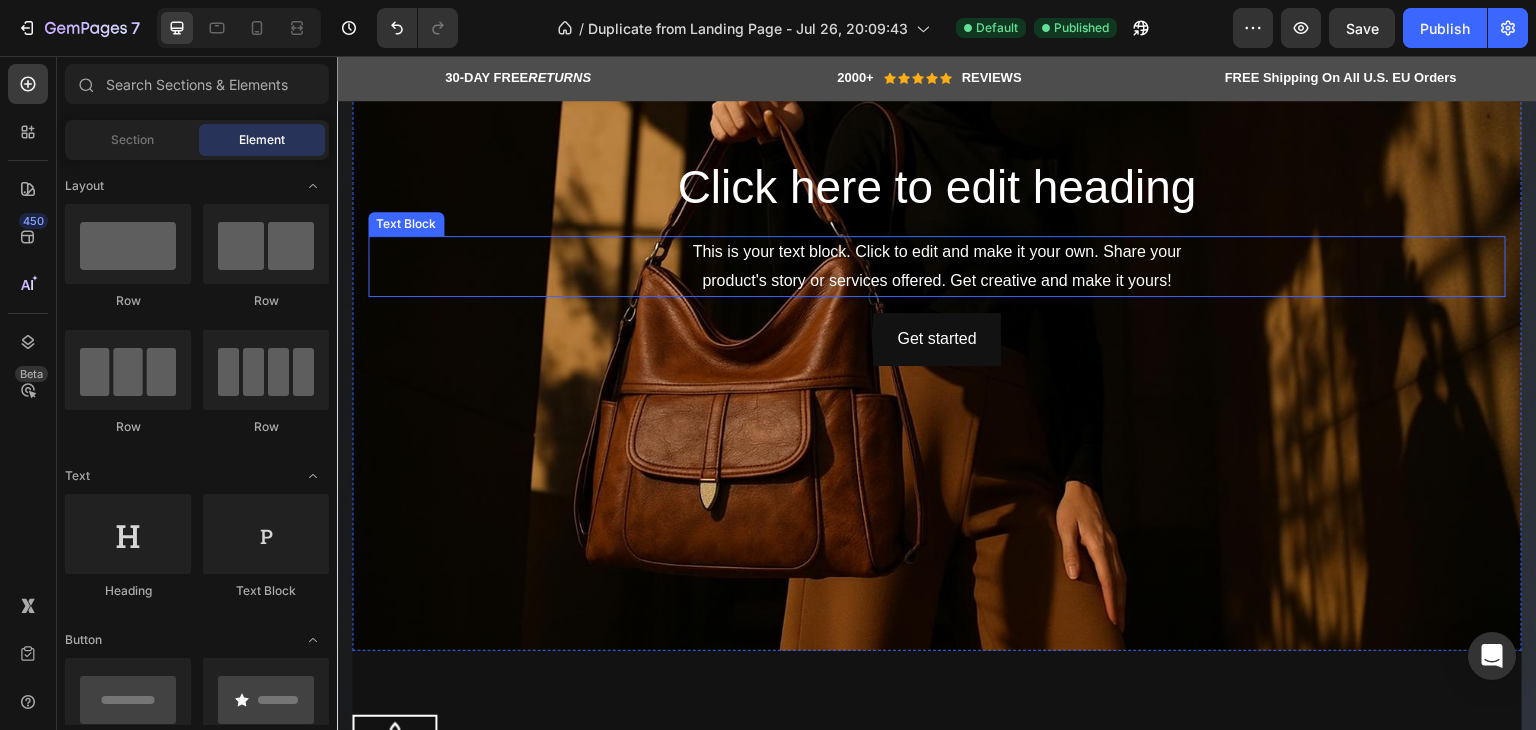 click on "This is your text block. Click to edit and make it your own. Share your                       product's story or services offered. Get creative and make it yours!" at bounding box center [937, 267] 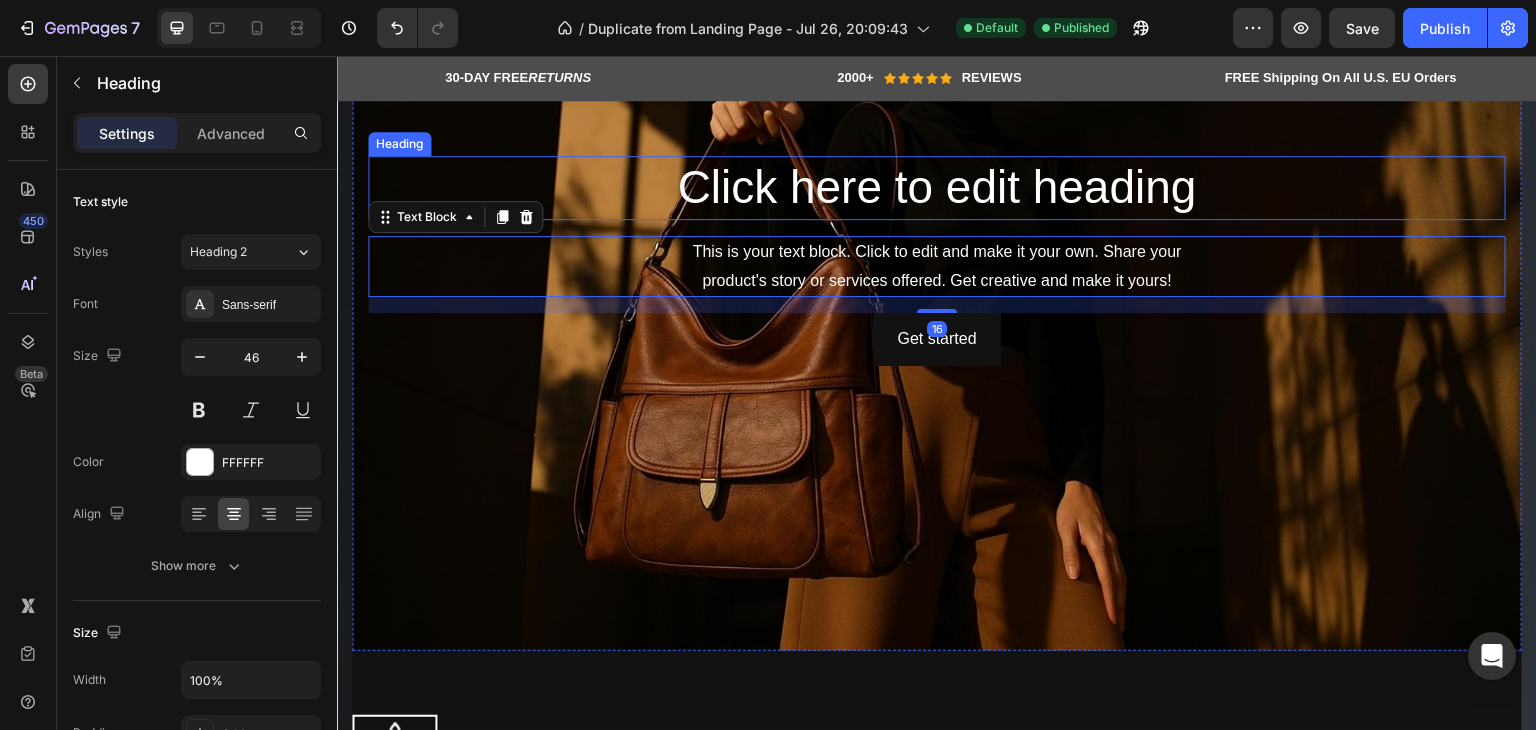 click on "Click here to edit heading" at bounding box center (937, 188) 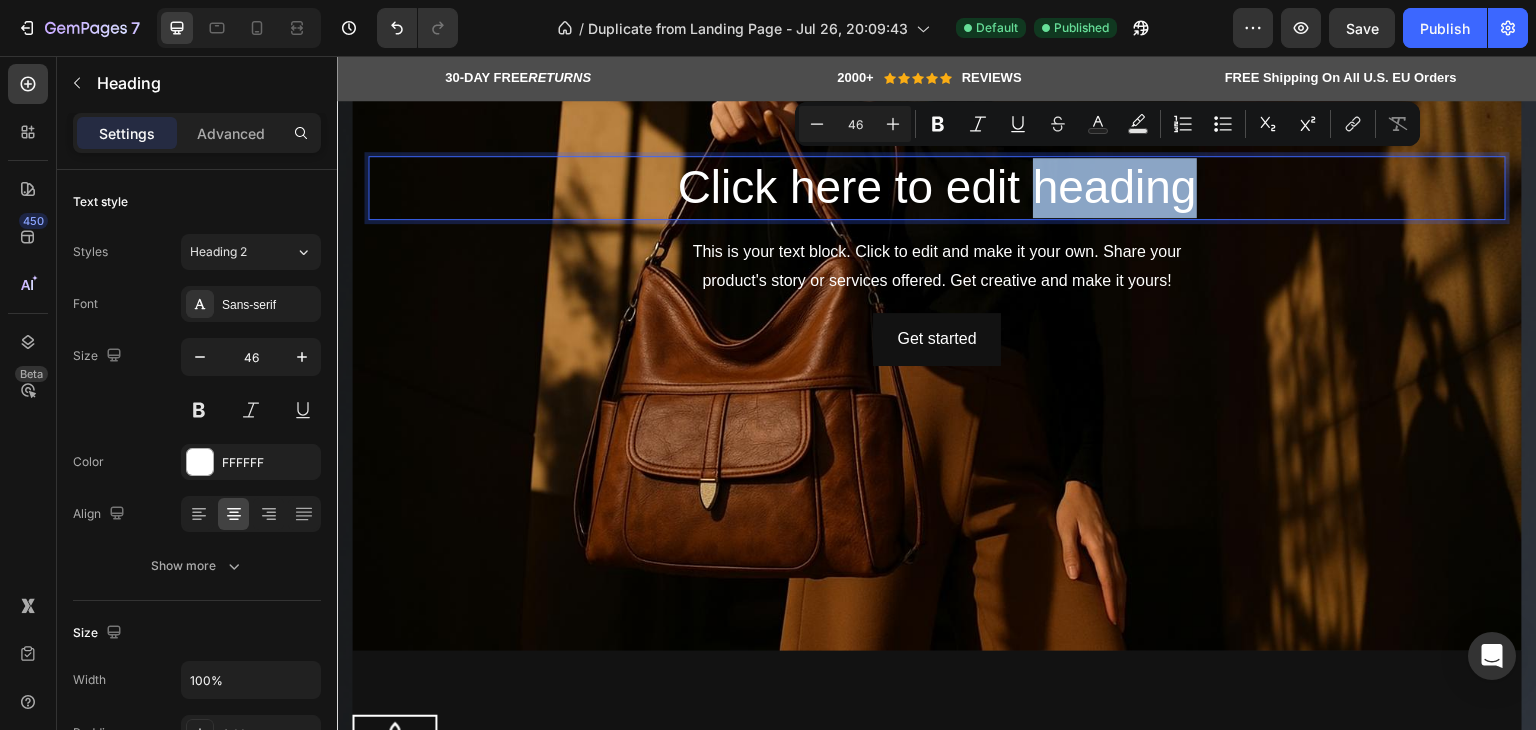 click on "Click here to edit heading" at bounding box center (937, 188) 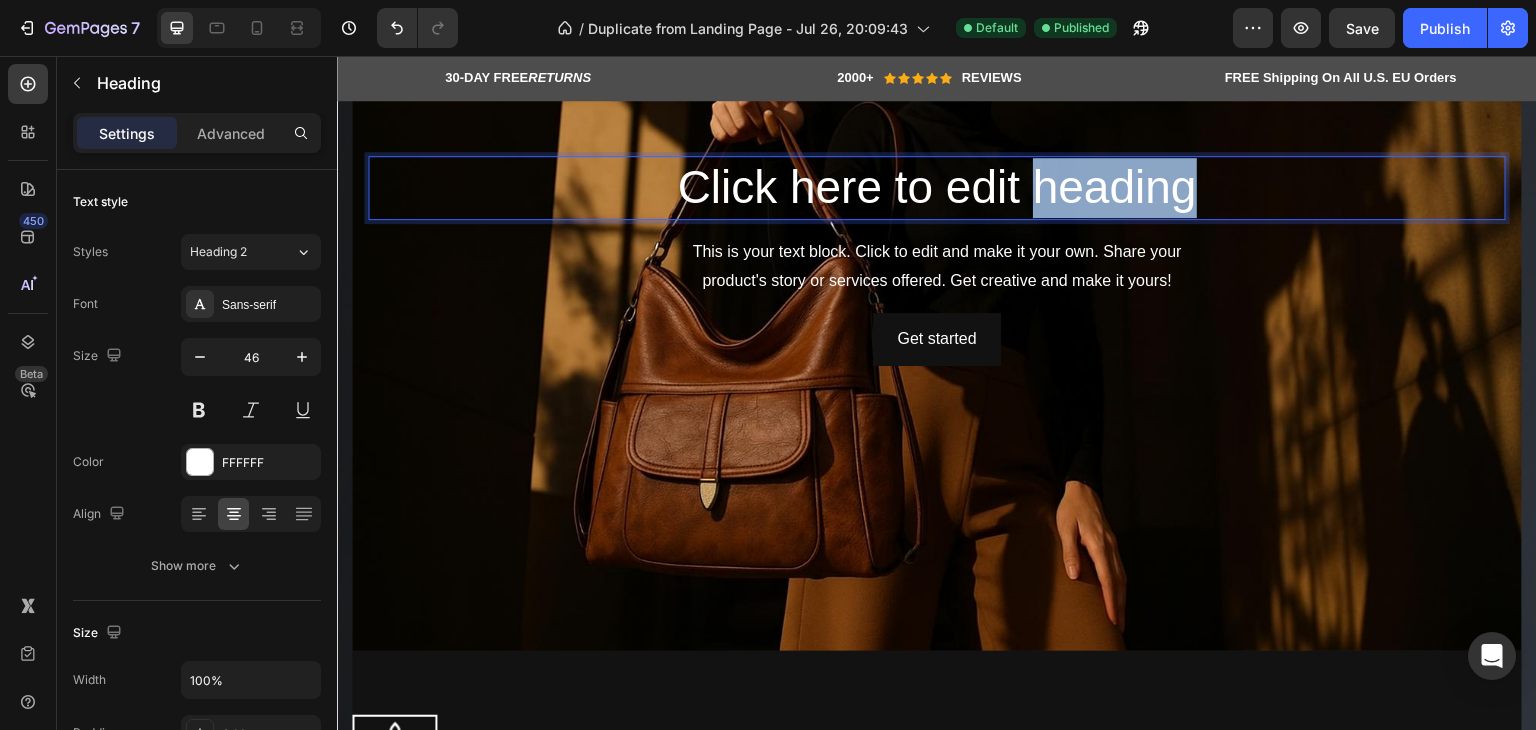 click on "Click here to edit heading" at bounding box center [937, 188] 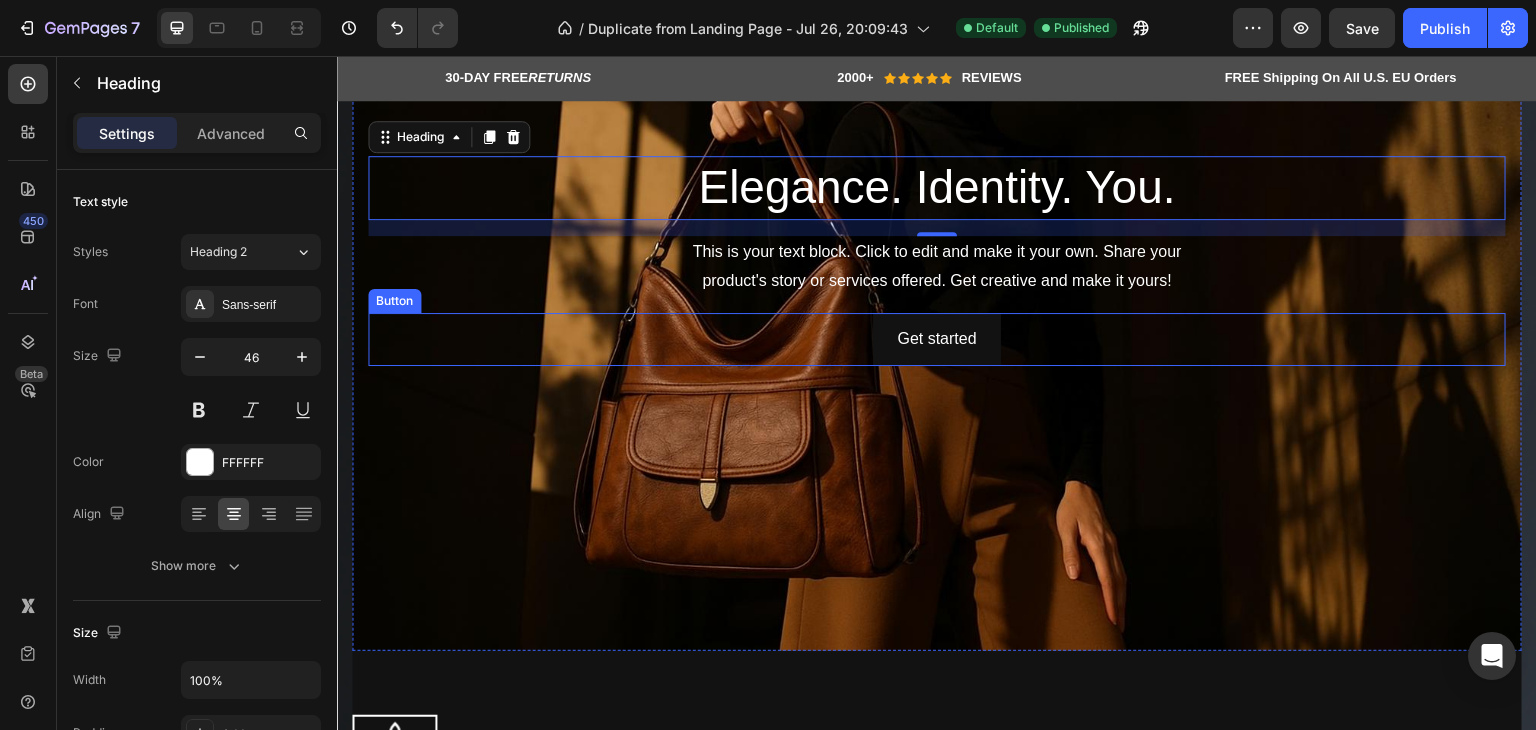 click on "Elegance. Identity. You. Heading   16 This is your text block. Click to edit and make it your own. Share your                       product's story or services offered. Get creative and make it yours! Text Block Get started Button" at bounding box center (937, 261) 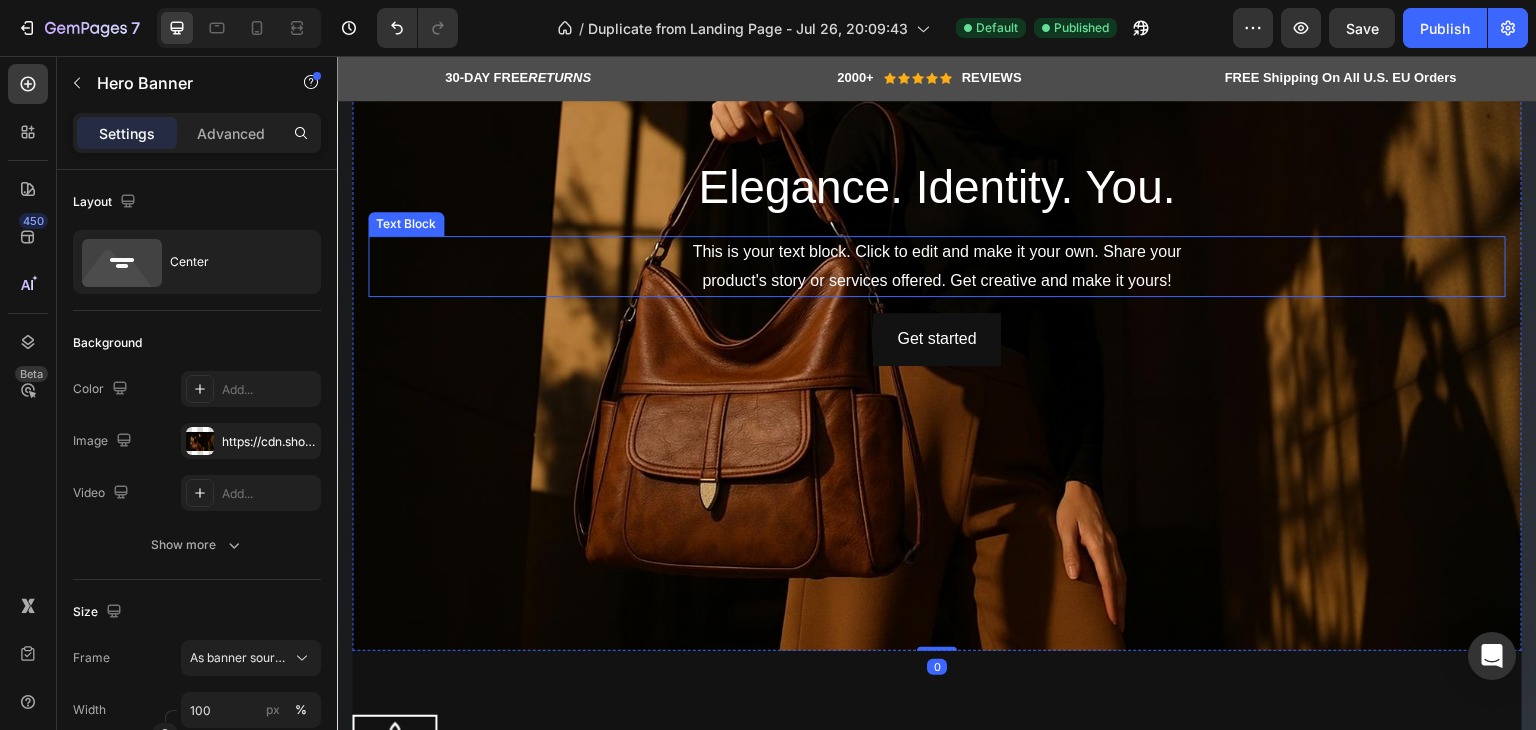 click on "This is your text block. Click to edit and make it your own. Share your                       product's story or services offered. Get creative and make it yours!" at bounding box center [937, 267] 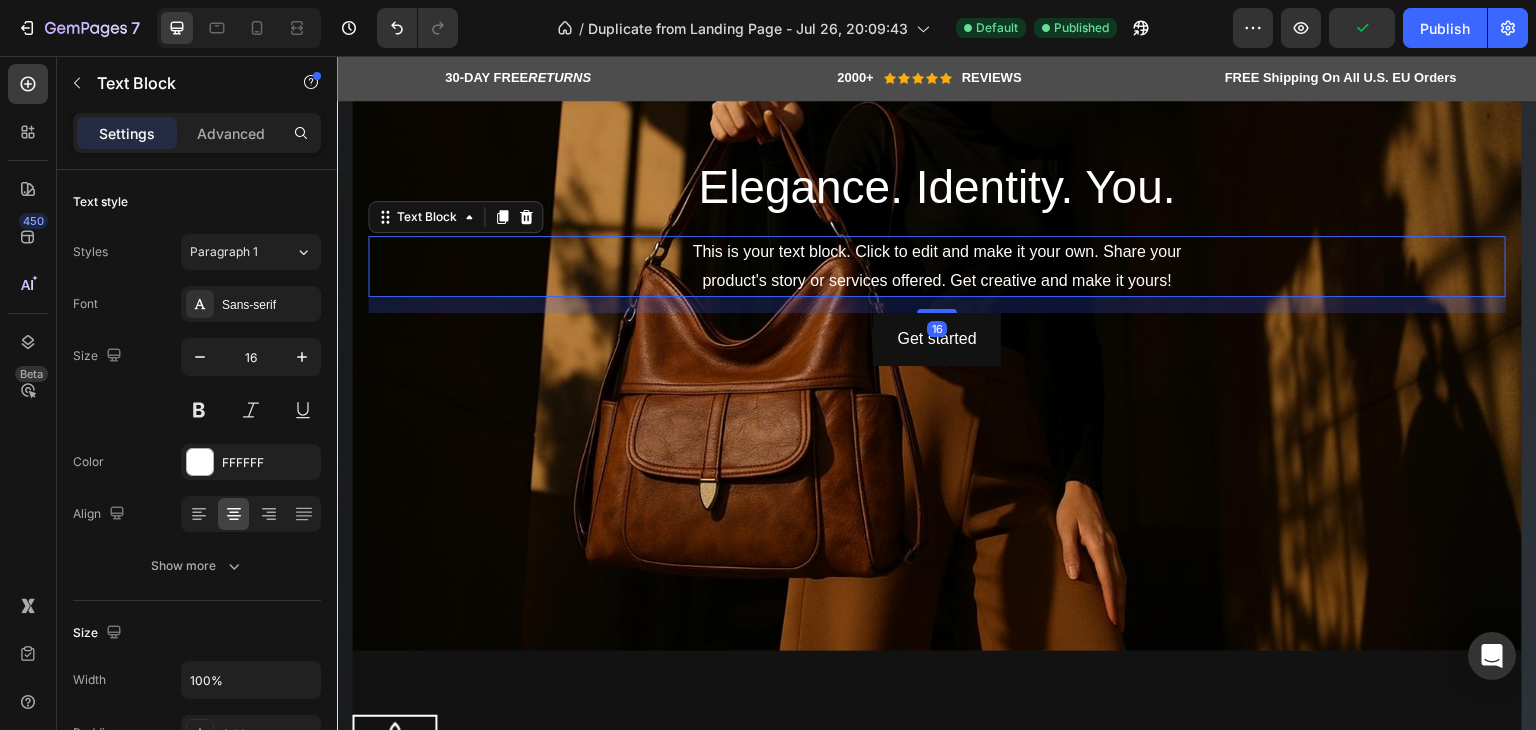 click on "This is your text block. Click to edit and make it your own. Share your                       product's story or services offered. Get creative and make it yours!" at bounding box center (937, 267) 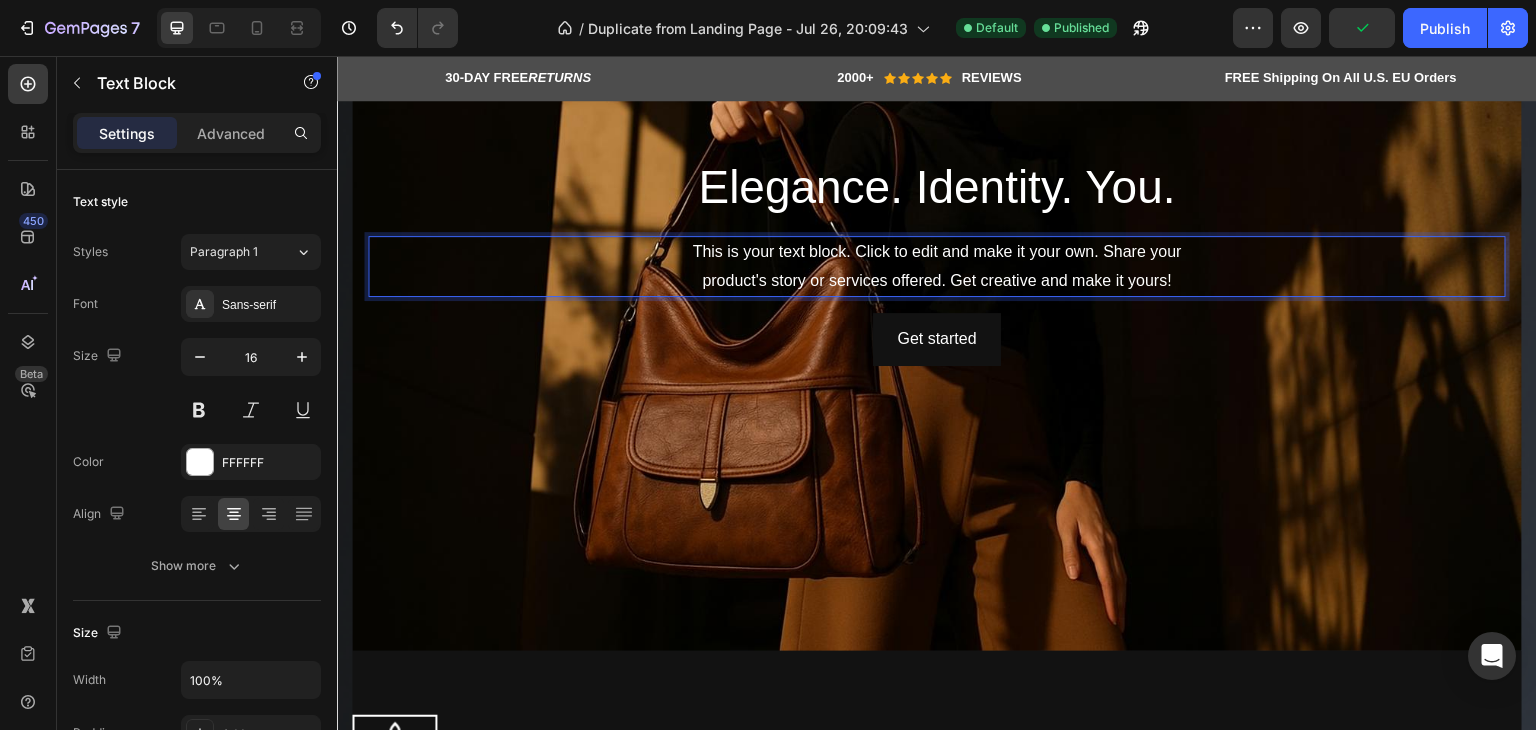 drag, startPoint x: 1222, startPoint y: 261, endPoint x: 1204, endPoint y: 267, distance: 18.973665 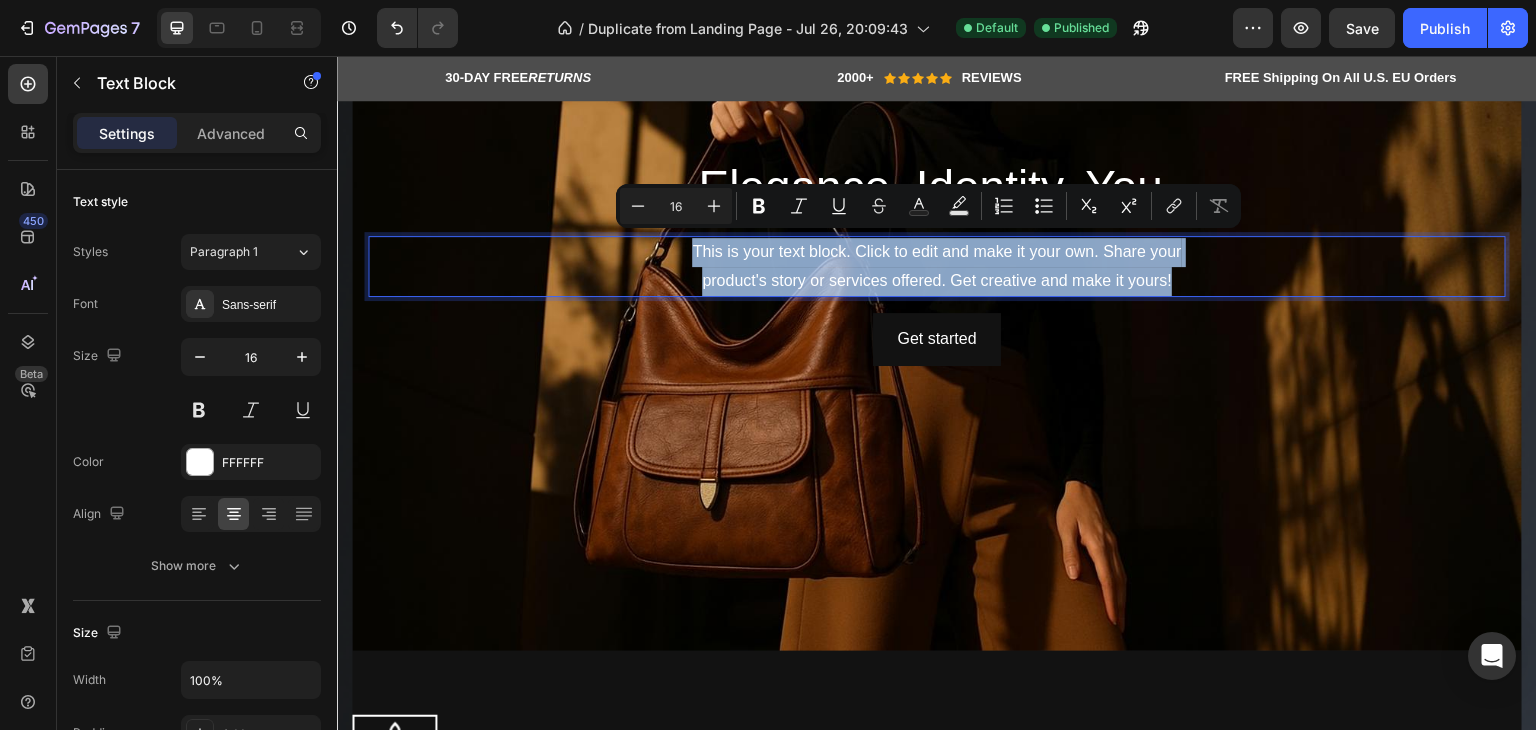scroll, scrollTop: 514, scrollLeft: 0, axis: vertical 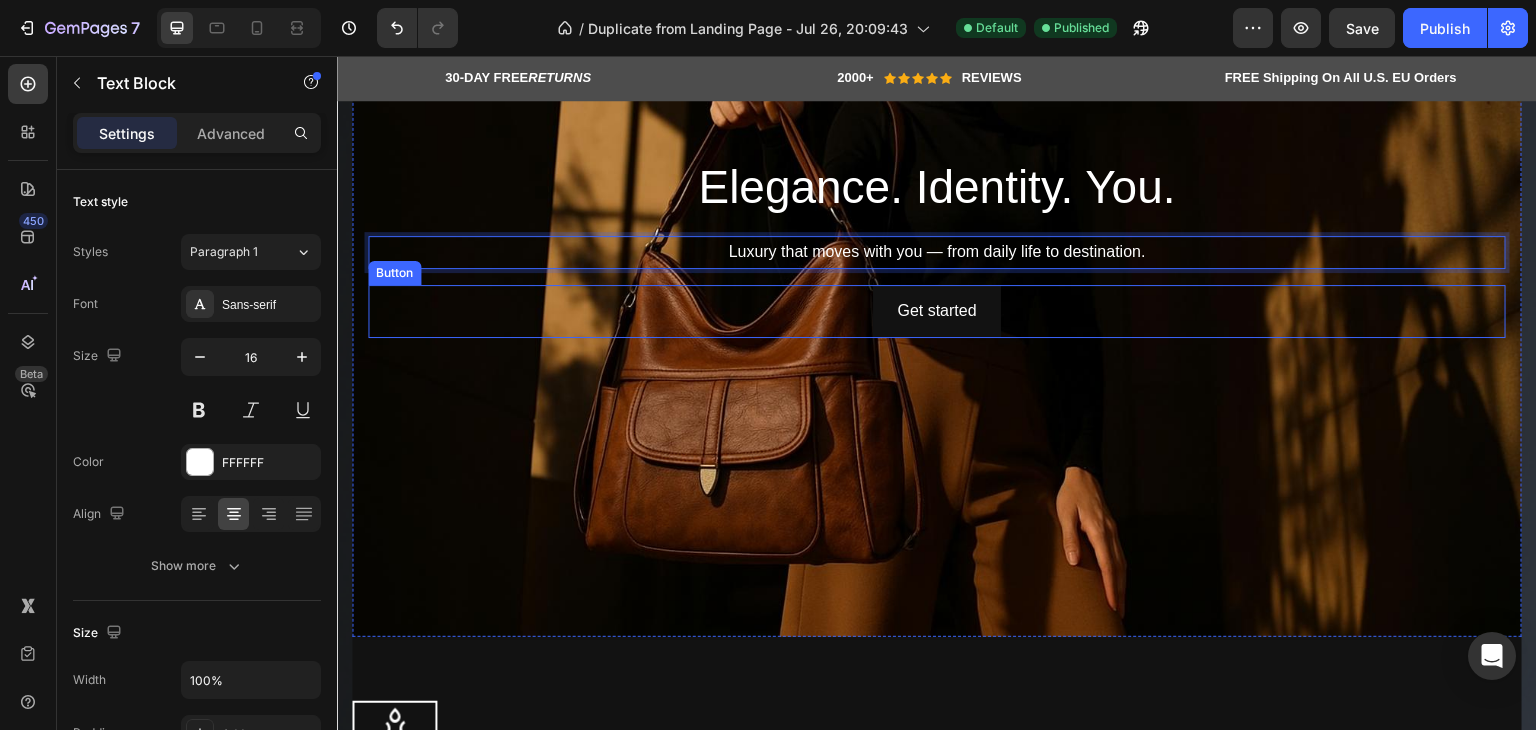 click on "Get started Button" at bounding box center [937, 311] 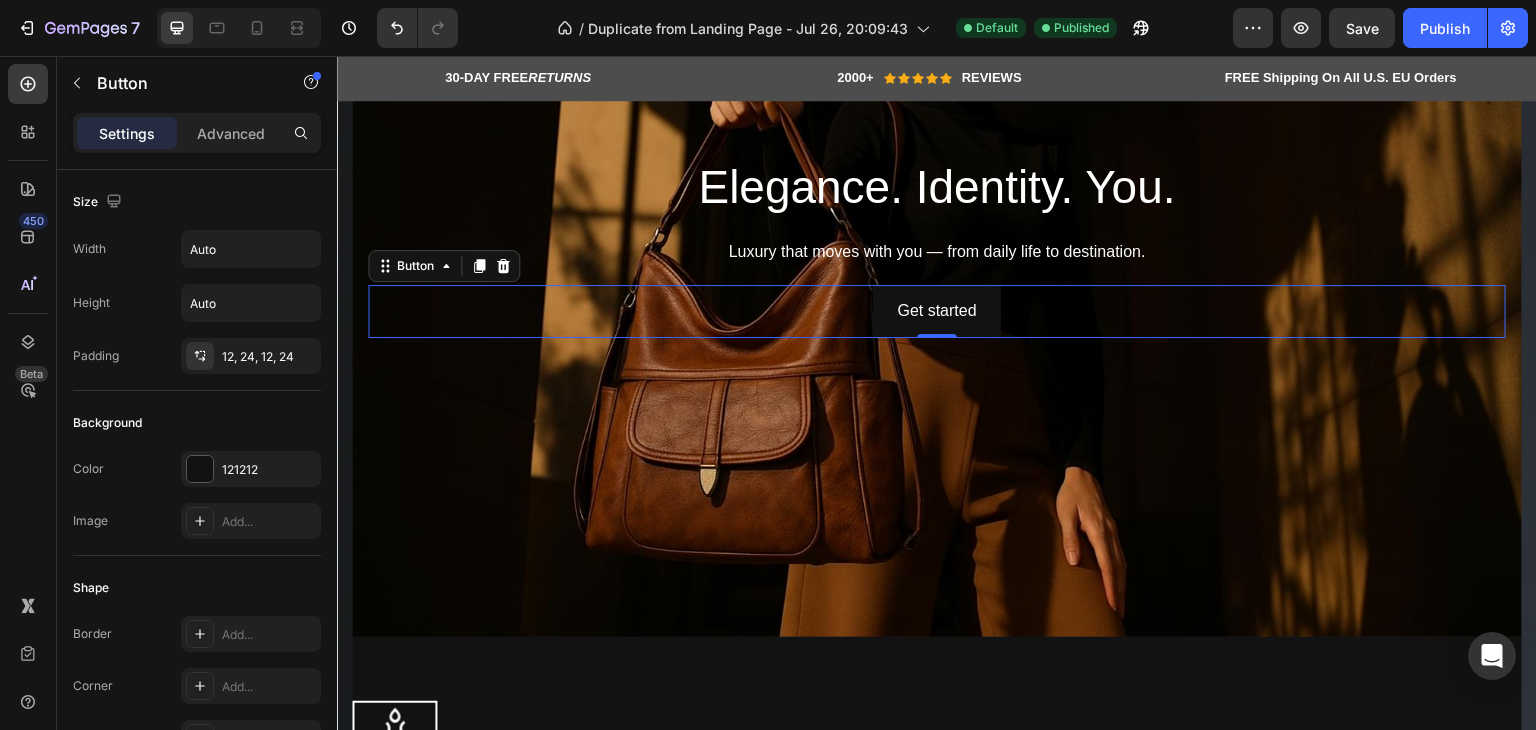click at bounding box center [937, 247] 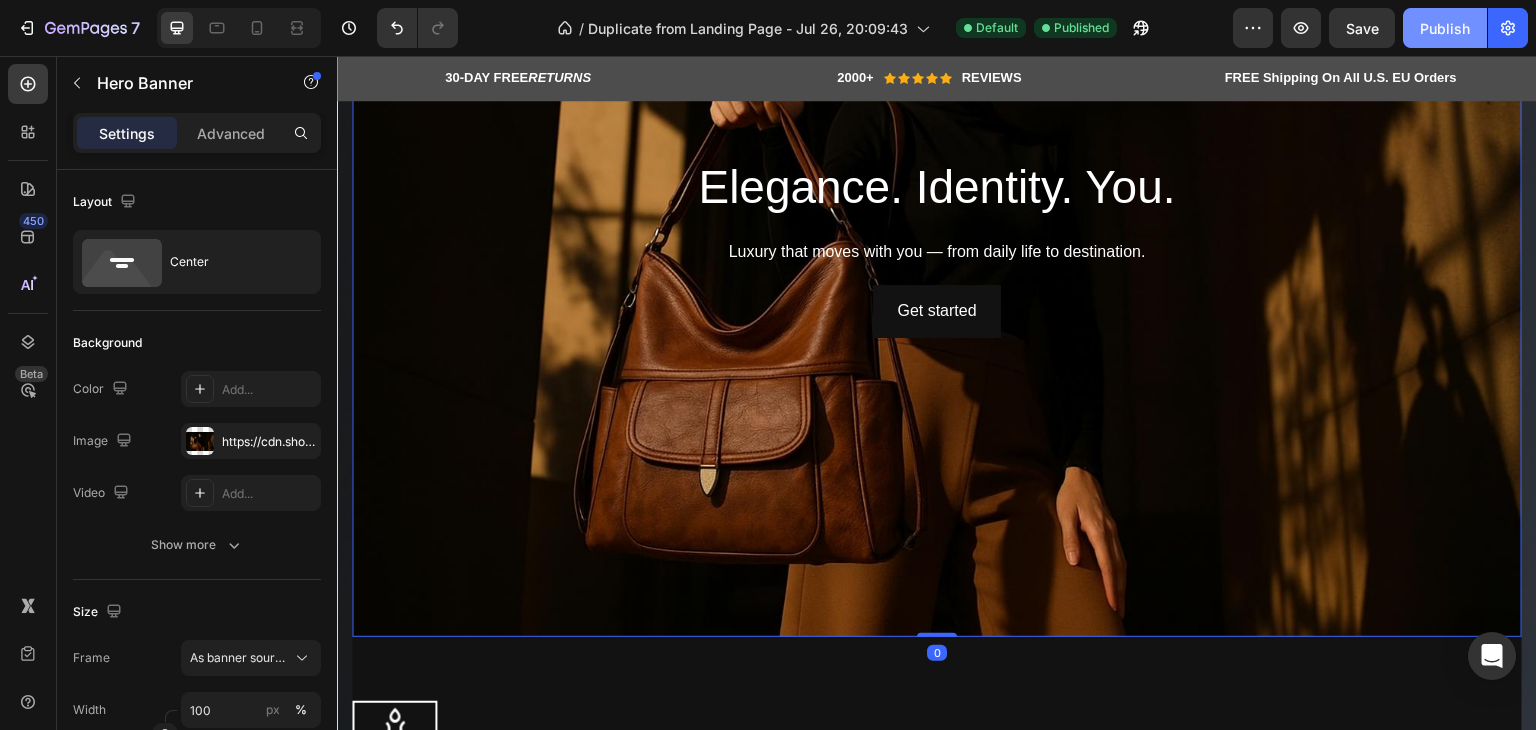 click on "Publish" 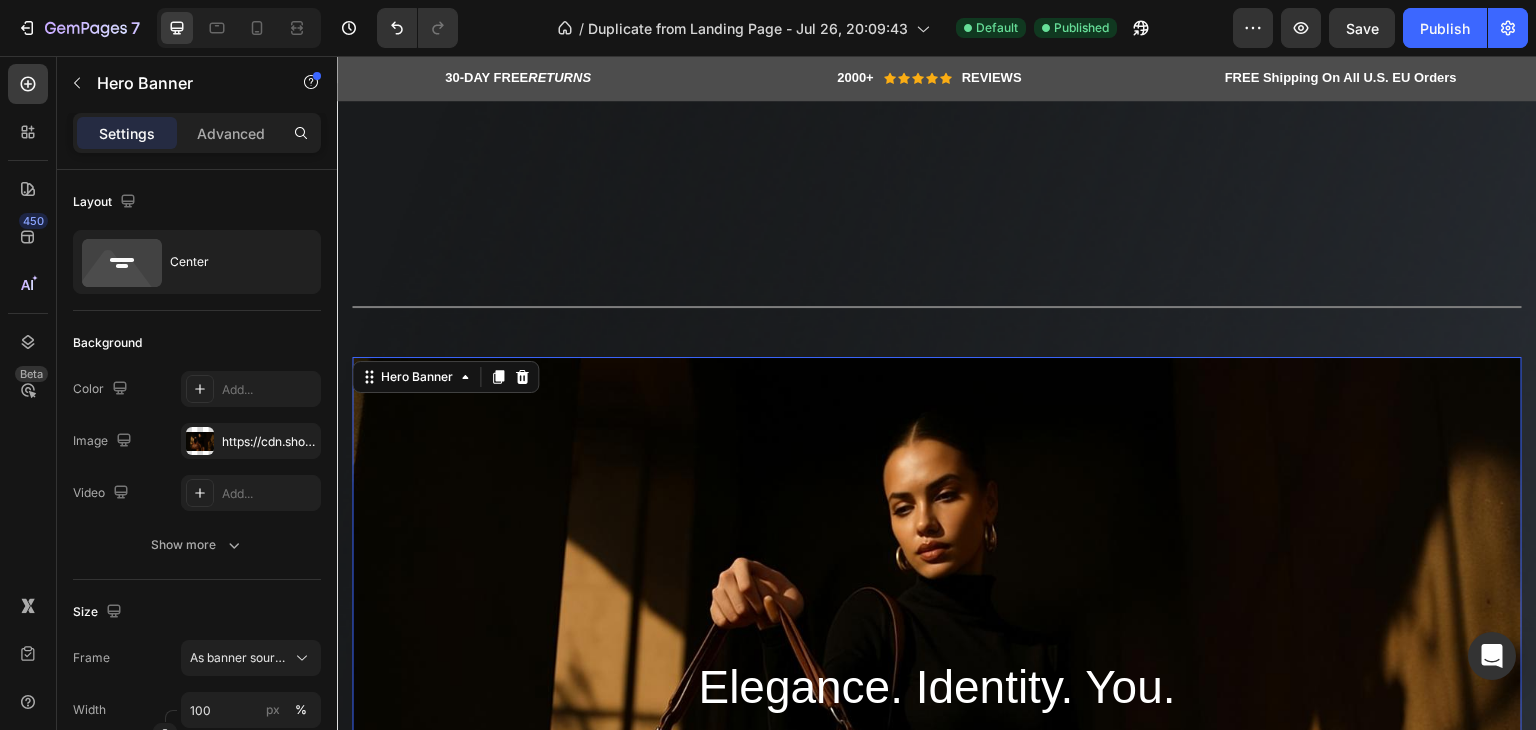 scroll, scrollTop: 0, scrollLeft: 0, axis: both 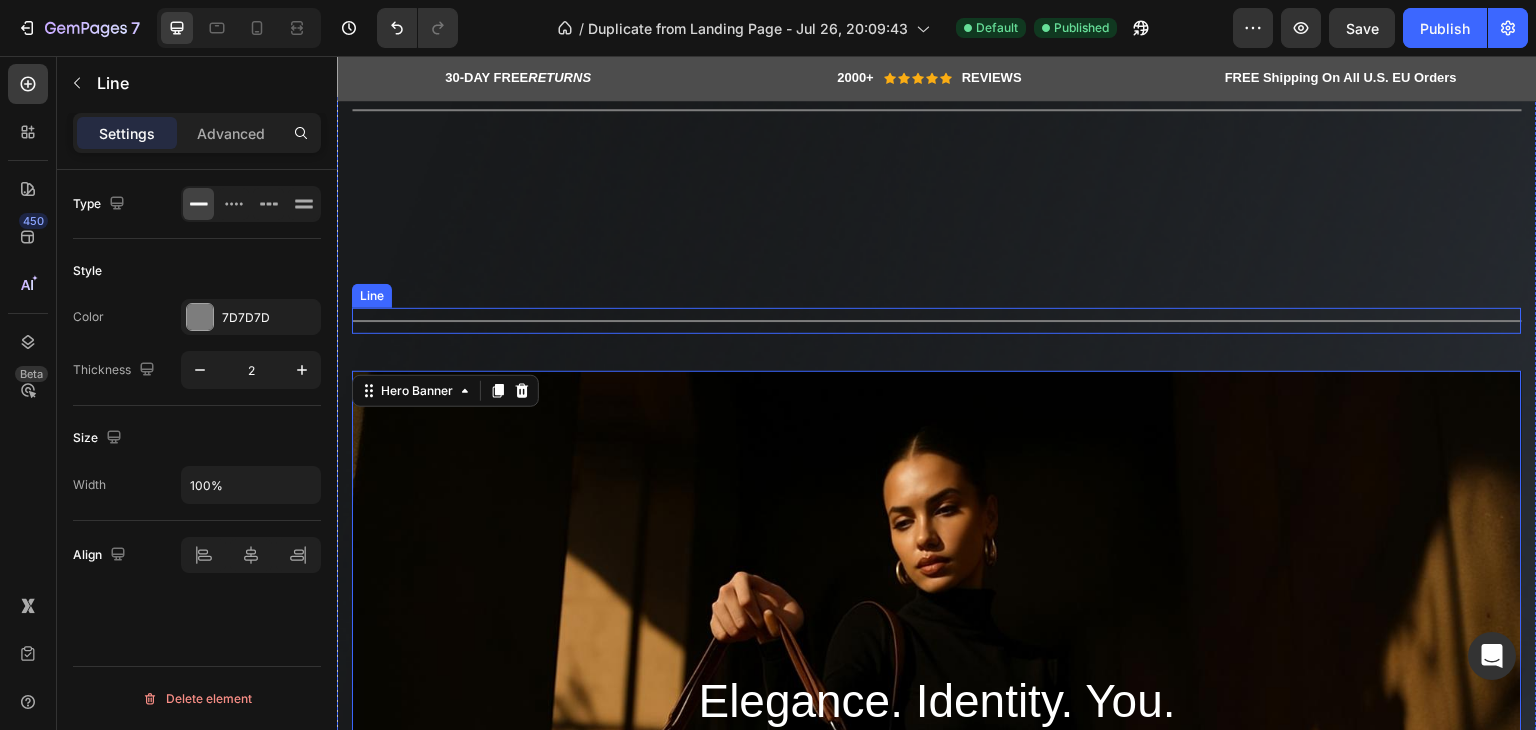 click on "Title Line" at bounding box center [937, 321] 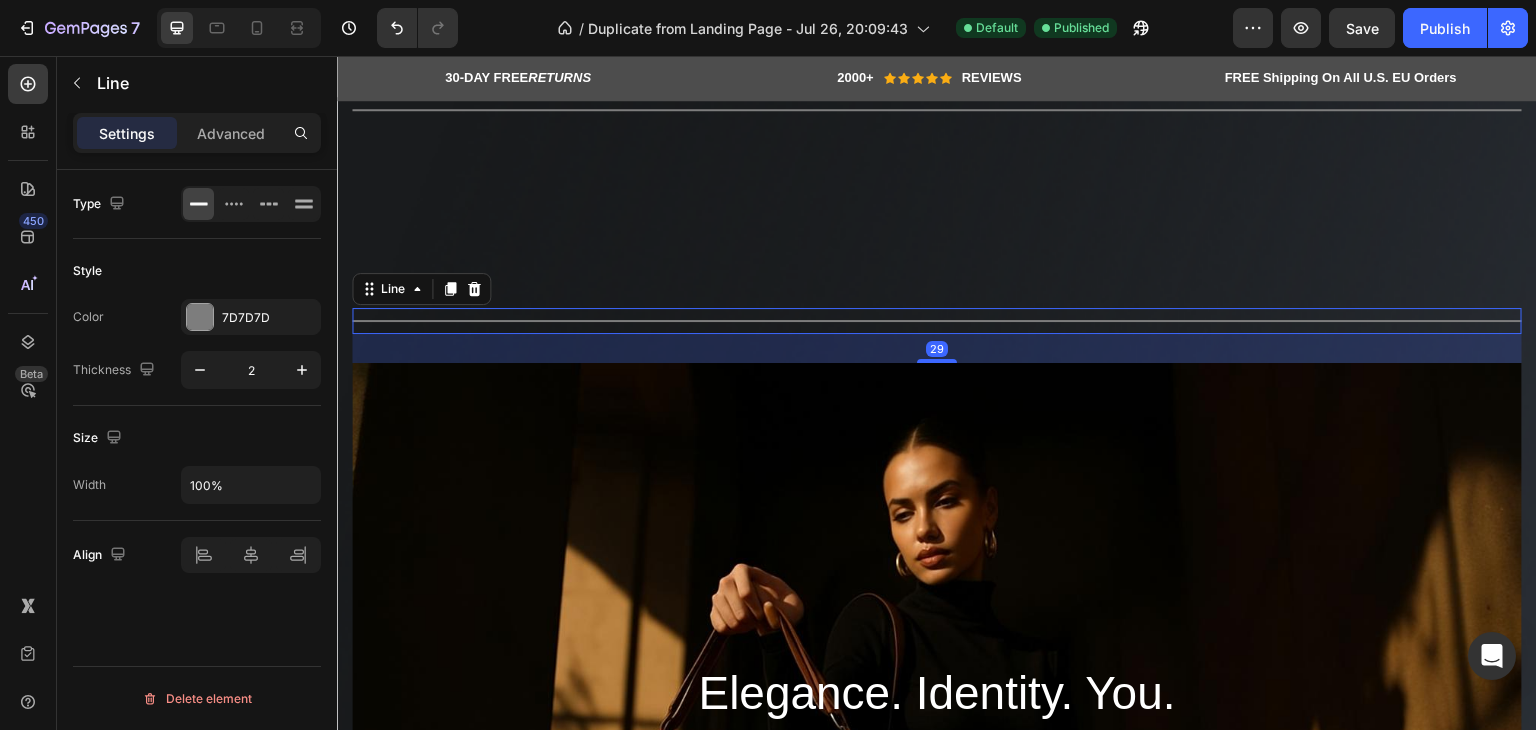 click at bounding box center [937, 361] 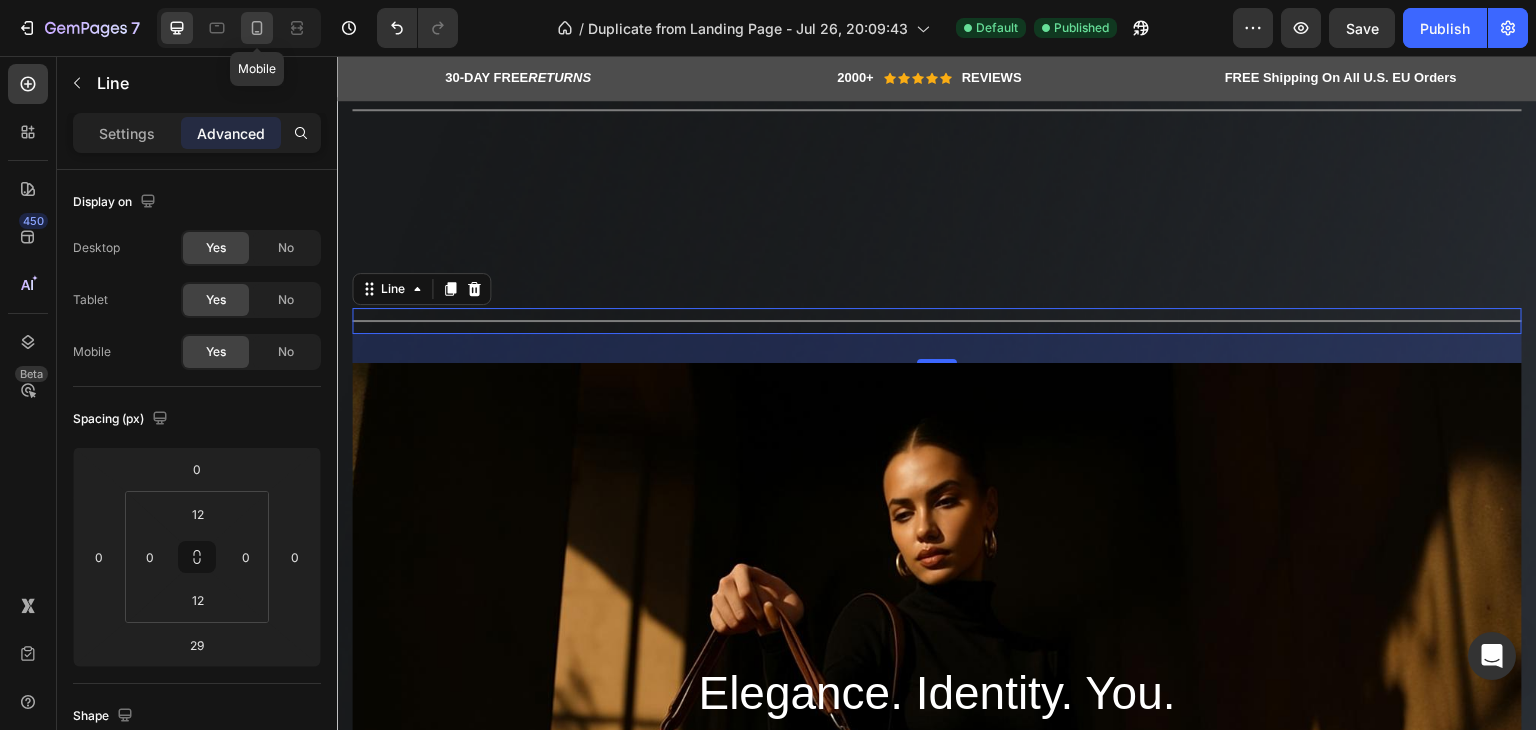 click 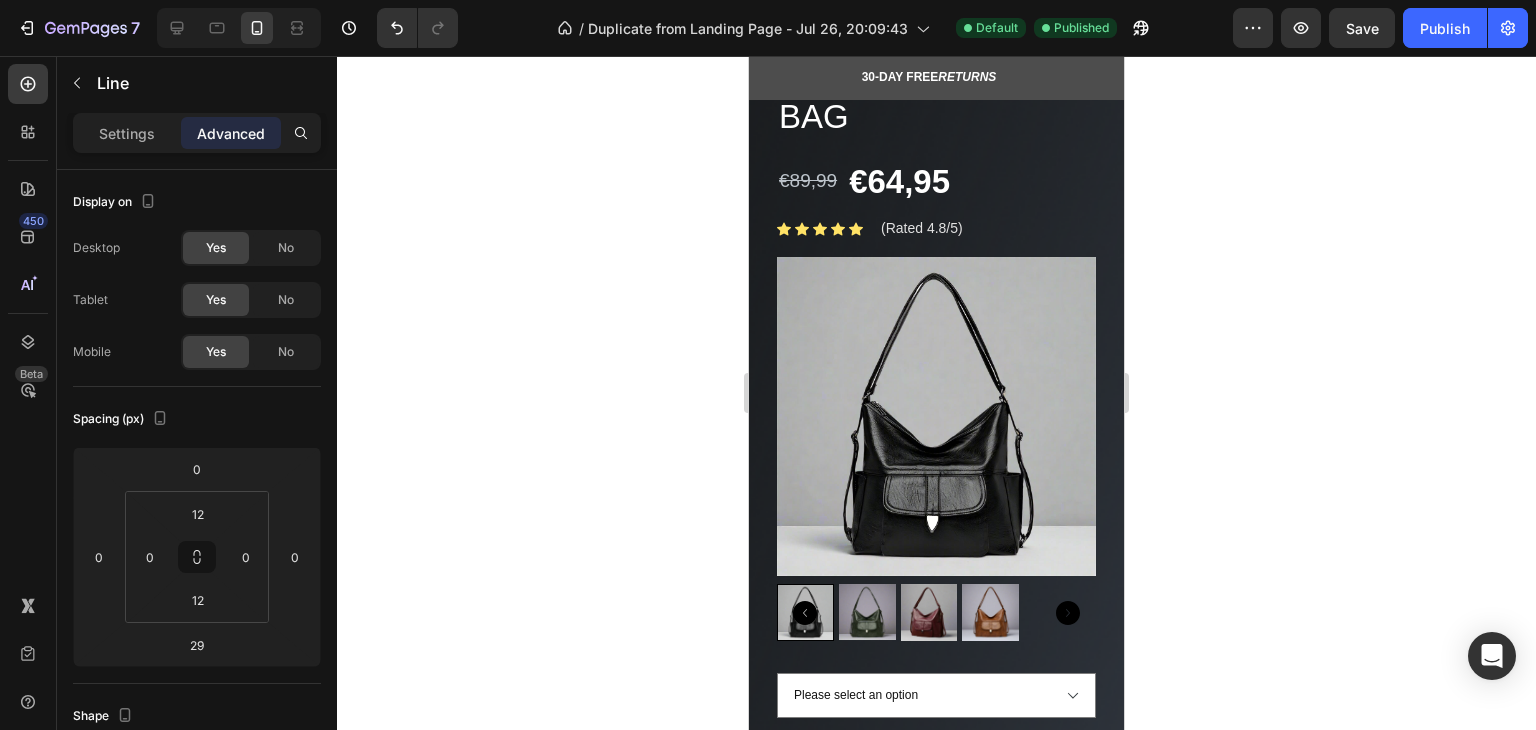 scroll, scrollTop: 0, scrollLeft: 0, axis: both 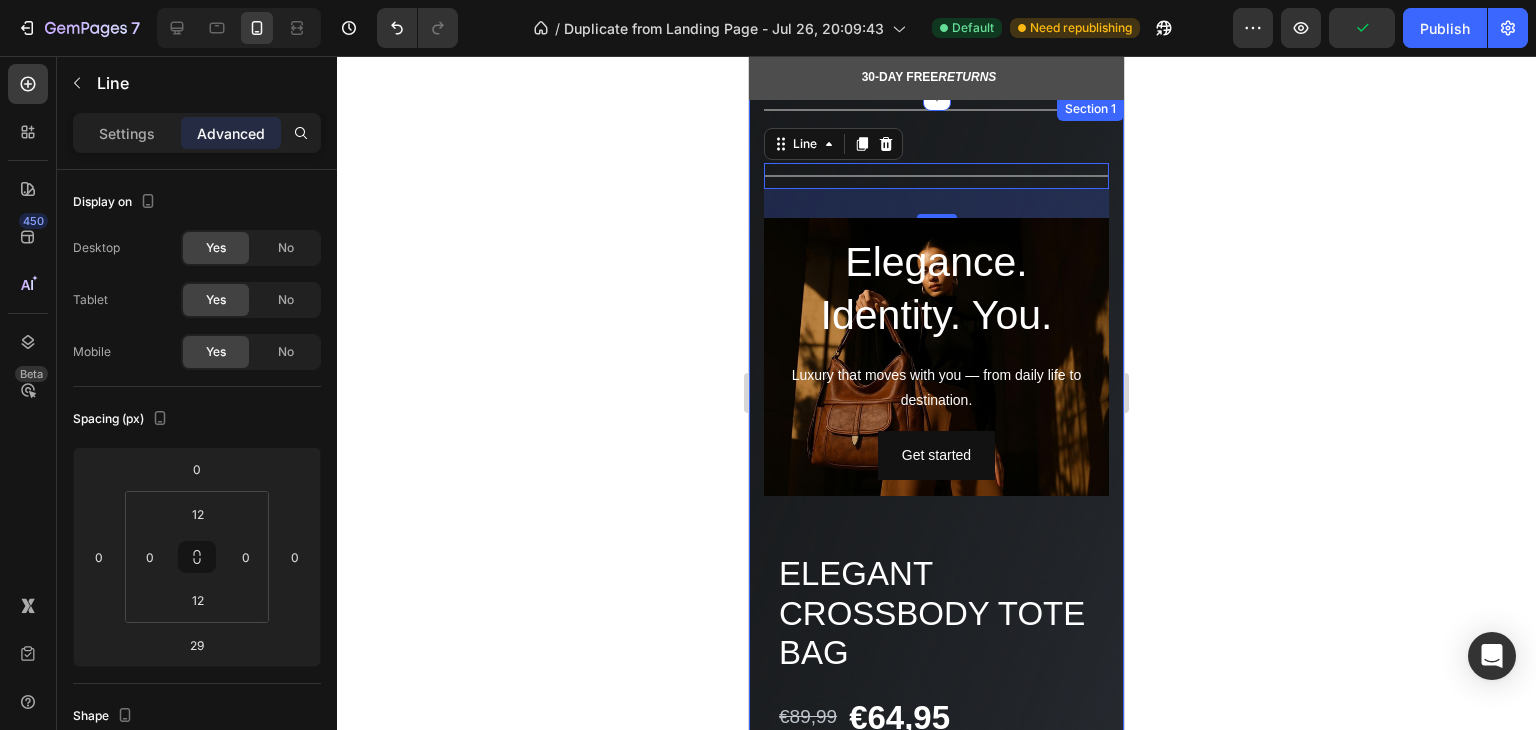 click on "Section 1" at bounding box center [1090, 109] 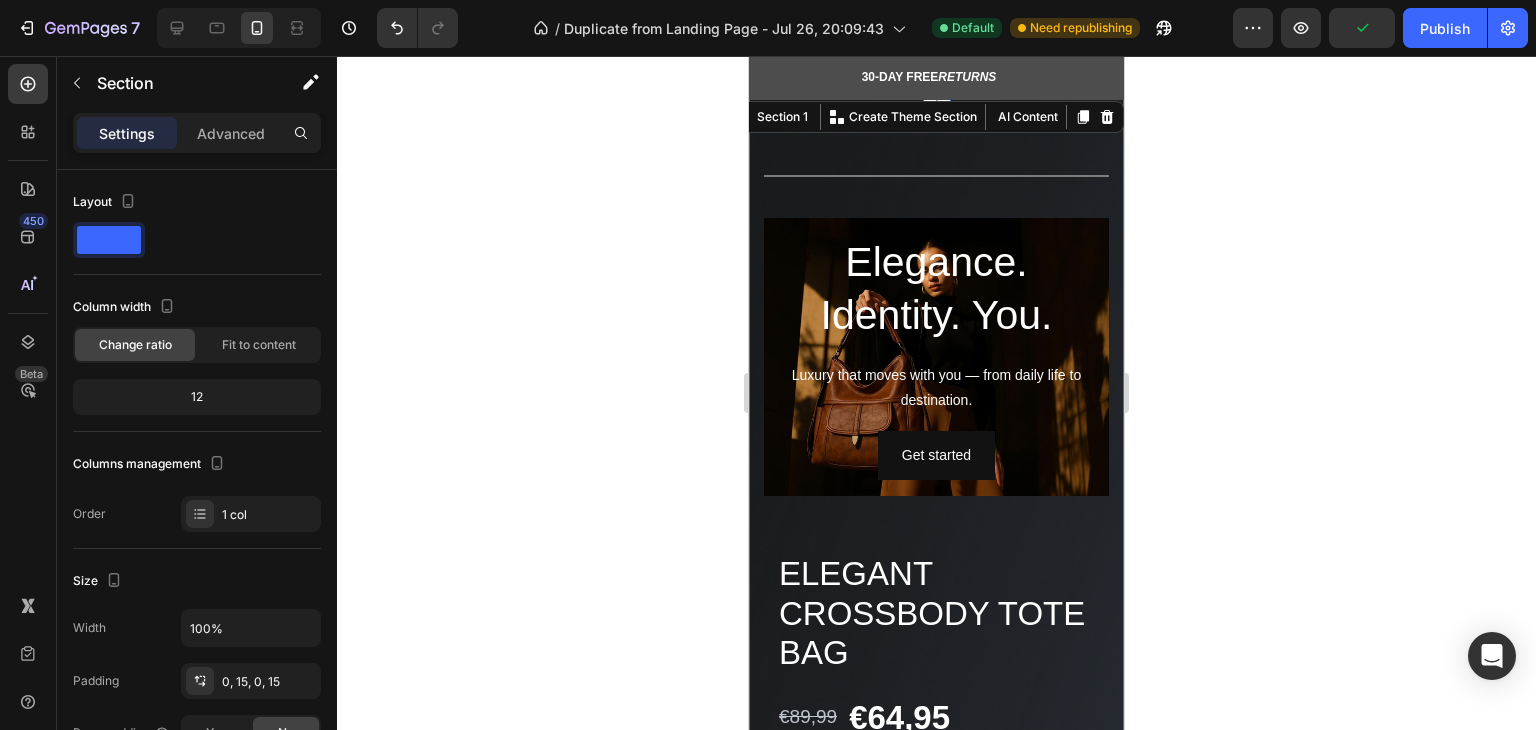 click on "Title Line                Title Line Elegance. Identity. You. Heading Luxury that moves with you — from daily life to destination. Text Block Get started Button Hero Banner Image Totebag Heading Elegant Crossbody Tote Bag Product Title €89,99 Product Price Product Price €64,95 Product Price Product Price Row                Icon                Icon                Icon                Icon                Icon Icon List Hoz (Rated 4.8/5) Text block Row
Product Images Please select an option Black - €64,95  Green - €64,95  Wine Red - €64,95  Yellowish brown - €64,95  Product Variants & Swatches Quantity Text Block
1
Product Quantity Crafted for Elegance. Designed to Endure. Heading ADD TO CART Product Cart Button                Title Line 100% No-Risk Money Back Guarantee Text block                Title Line Row Image Image Image Image Image Row Product Row" at bounding box center (936, 892) 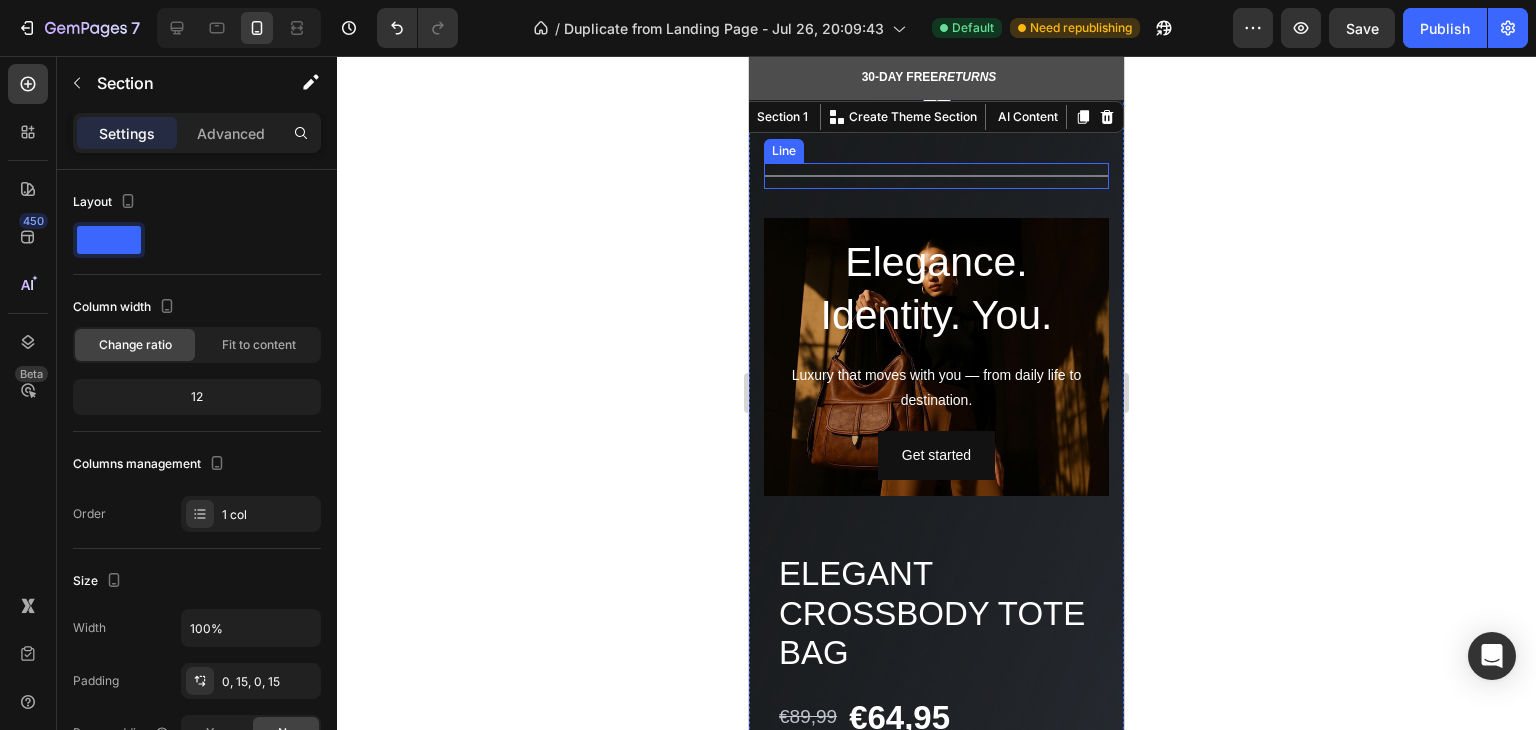 click on "Title Line" at bounding box center [936, 176] 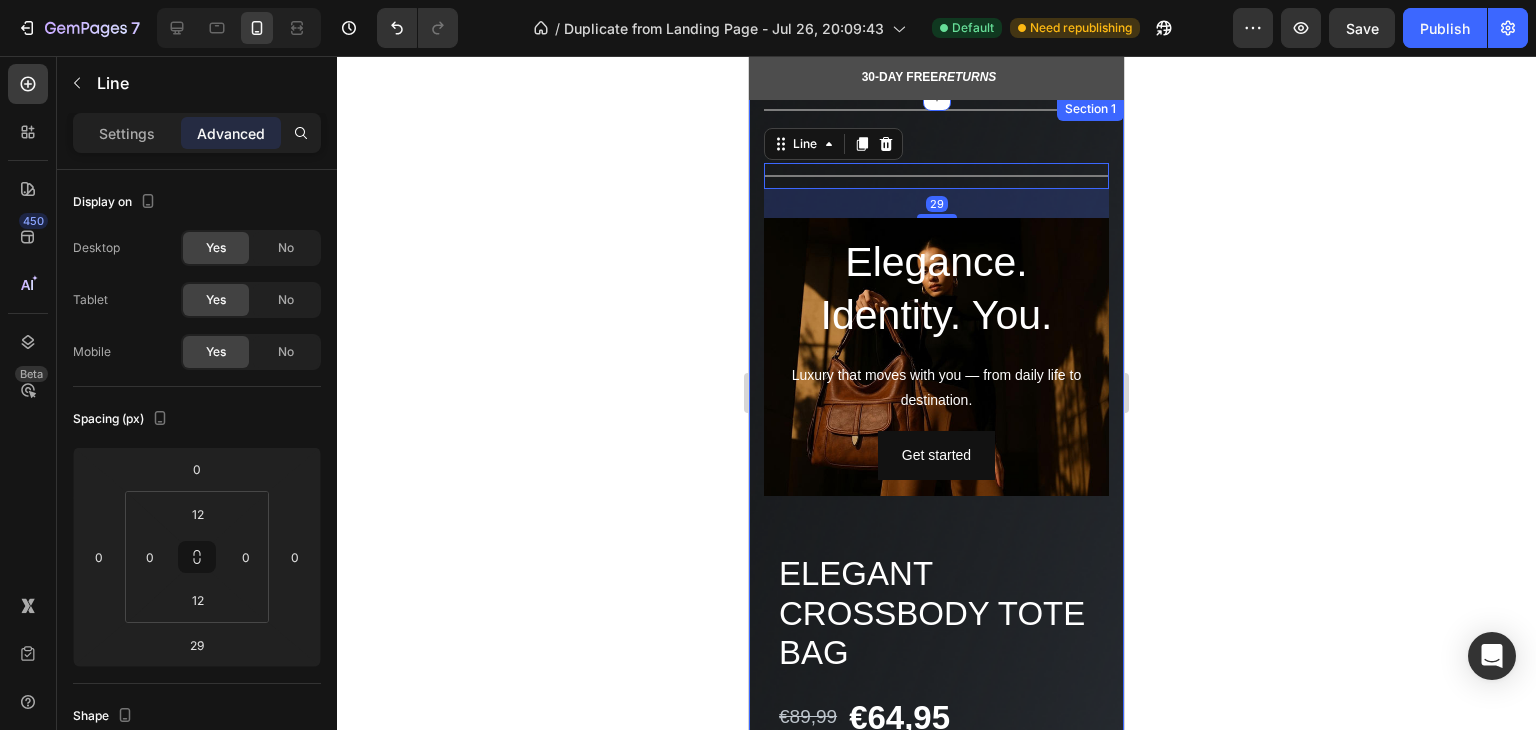 click on "Title Line                Title Line   29 Elegance. Identity. You. Heading Luxury that moves with you — from daily life to destination. Text Block Get started Button Hero Banner Image Totebag Heading Elegant Crossbody Tote Bag Product Title €89,99 Product Price Product Price €64,95 Product Price Product Price Row                Icon                Icon                Icon                Icon                Icon Icon List Hoz (Rated 4.8/5) Text block Row
Product Images Please select an option Black - €64,95  Green - €64,95  Wine Red - €64,95  Yellowish brown - €64,95  Product Variants & Swatches Quantity Text Block
1
Product Quantity Crafted for Elegance. Designed to Endure. Heading ADD TO CART Product Cart Button                Title Line 100% No-Risk Money Back Guarantee Text block                Title Line Row Image Image Image Image Image Row Product Row" at bounding box center (936, 892) 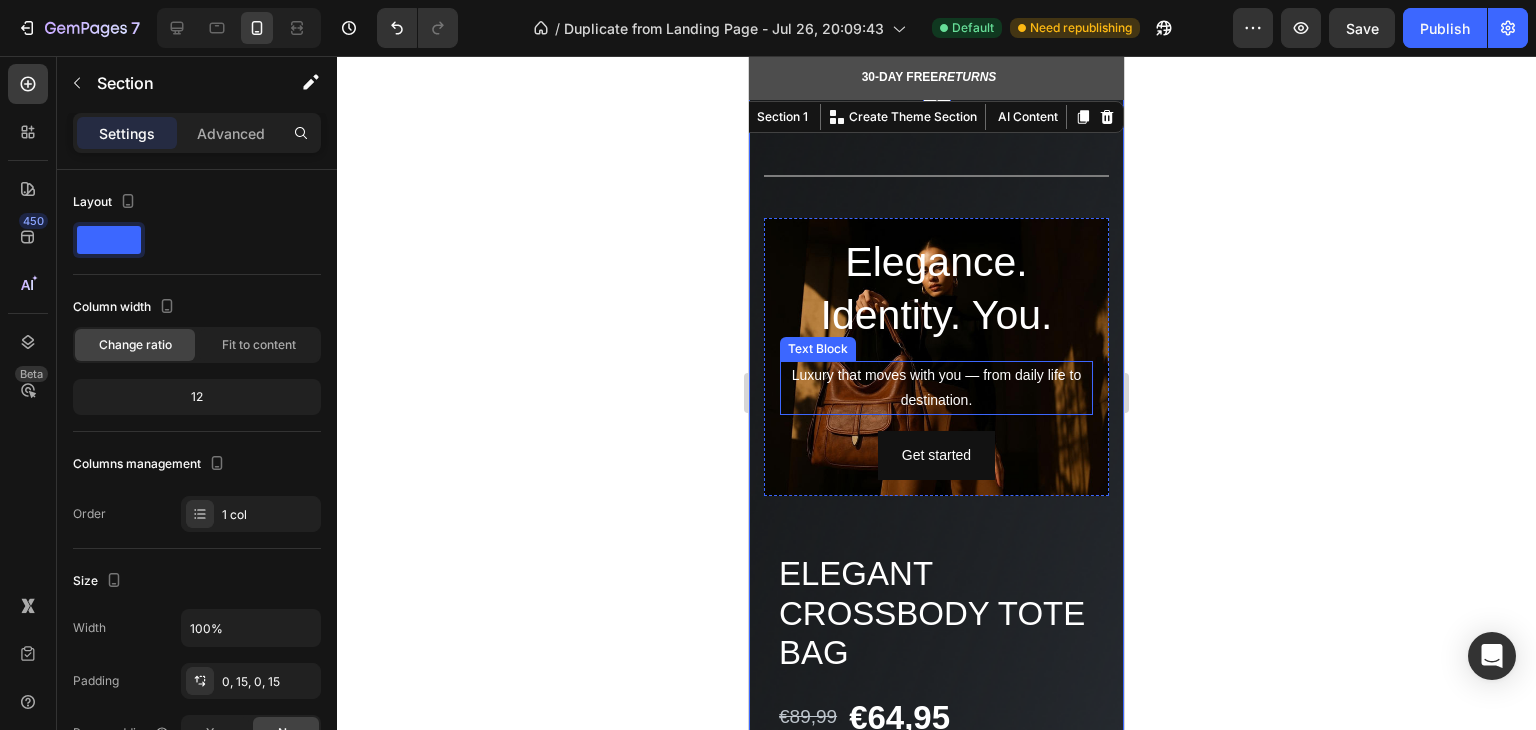 click on "Luxury that moves with you — from daily life to destination." at bounding box center [936, 388] 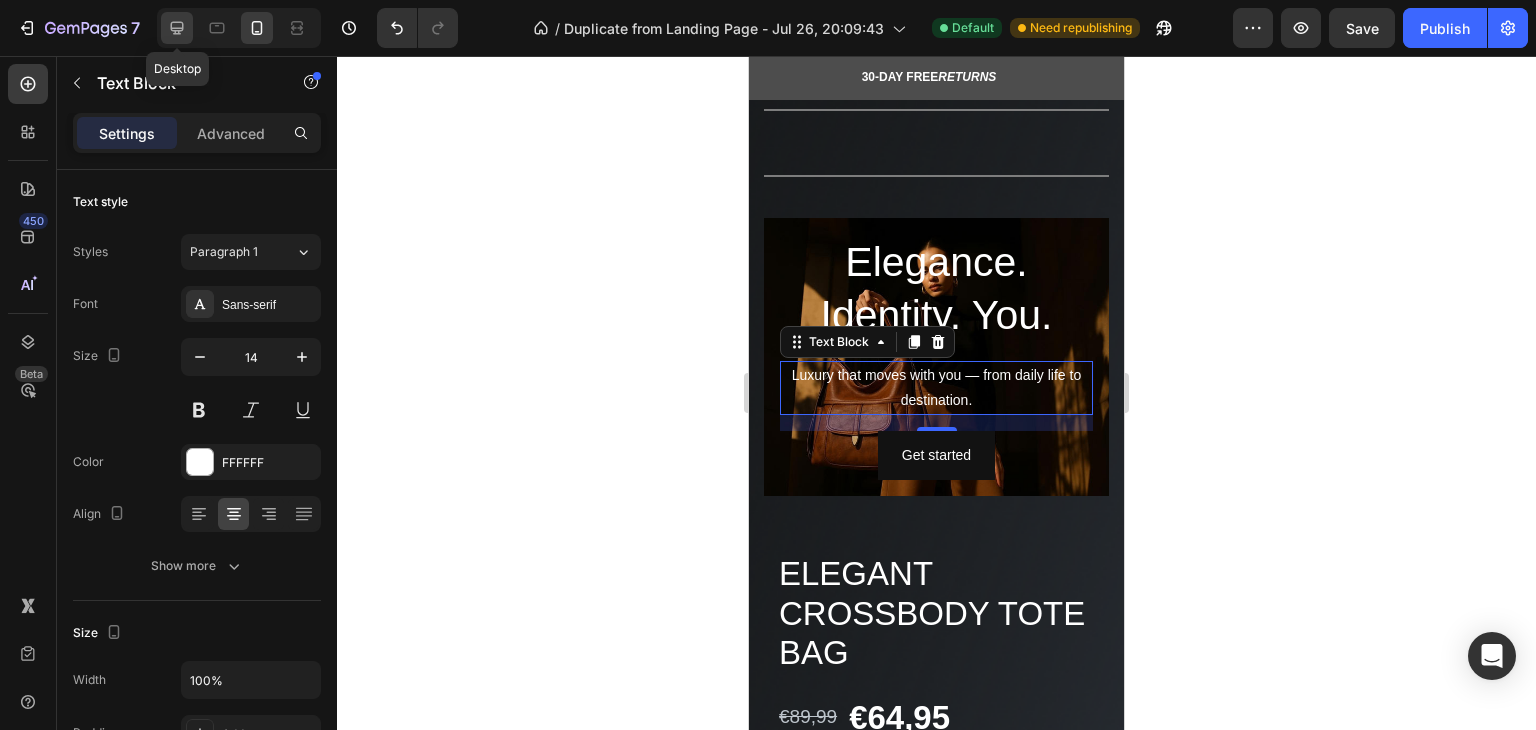click 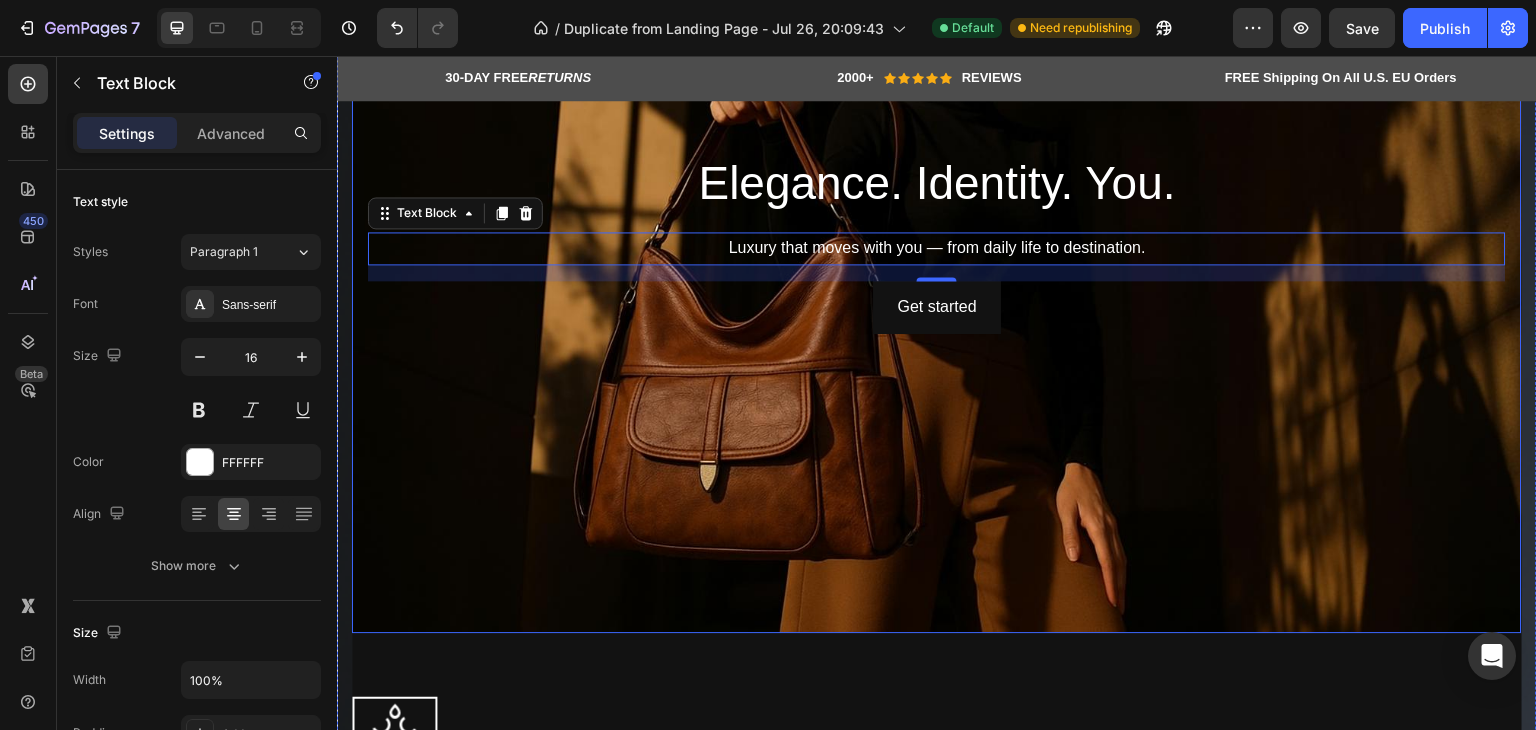 scroll, scrollTop: 410, scrollLeft: 0, axis: vertical 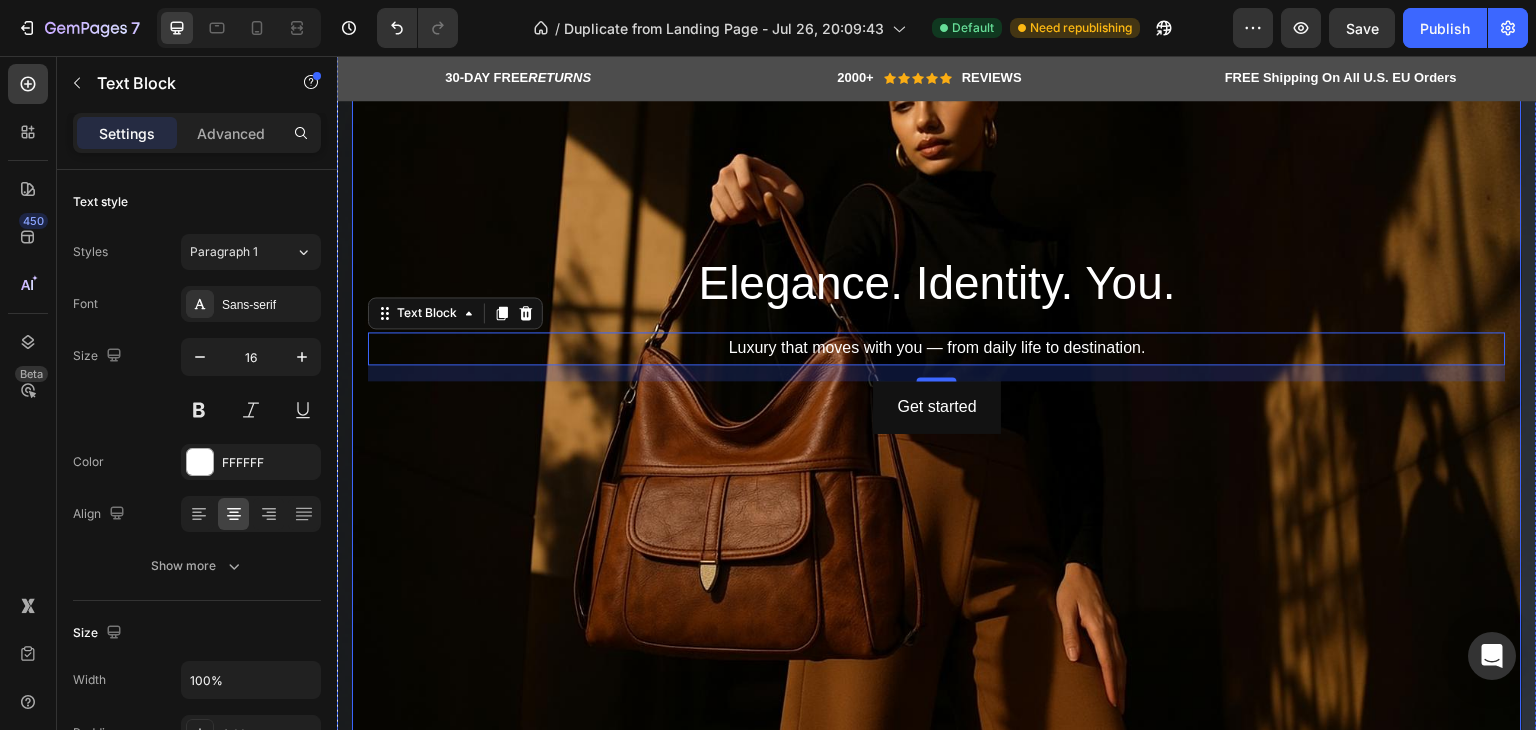 click at bounding box center [937, 343] 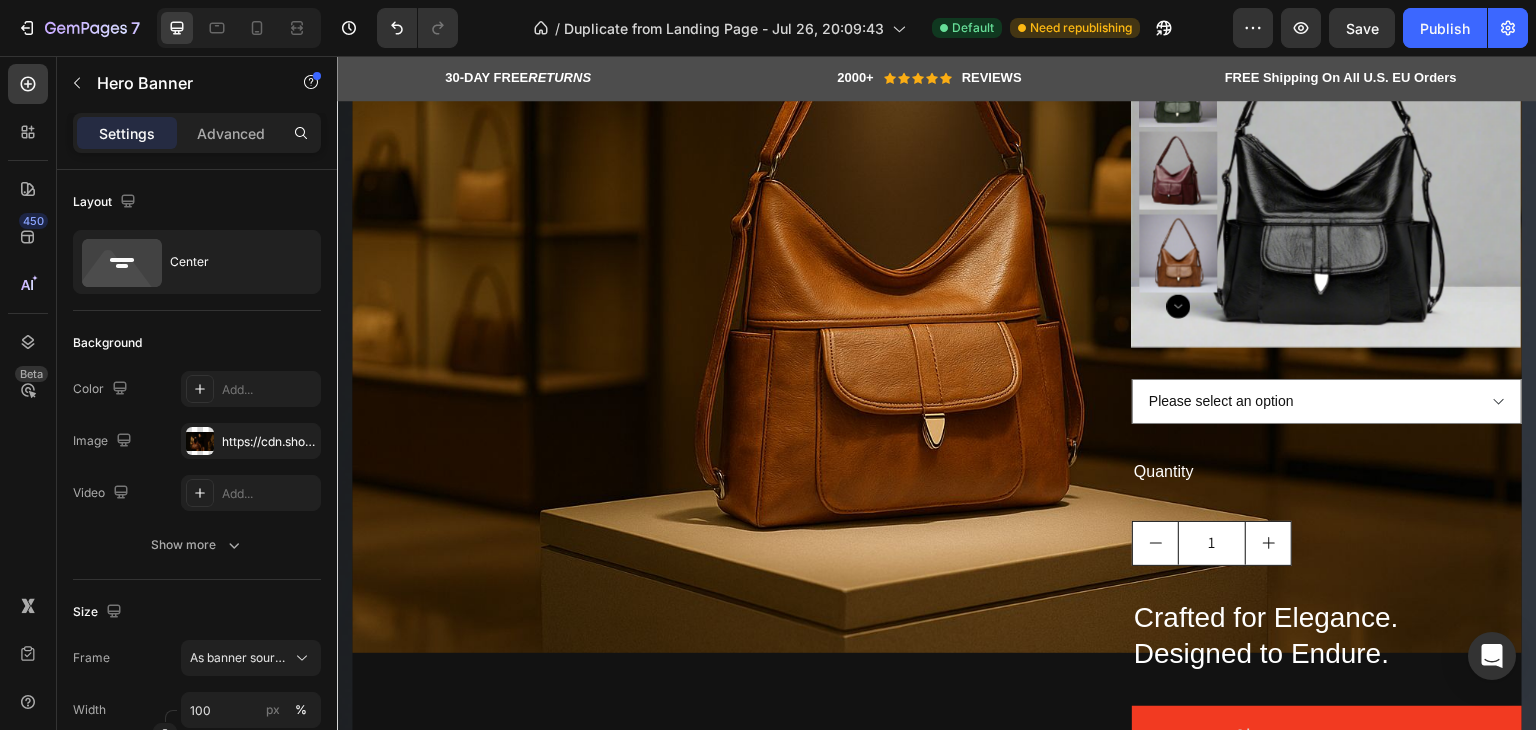 scroll, scrollTop: 1710, scrollLeft: 0, axis: vertical 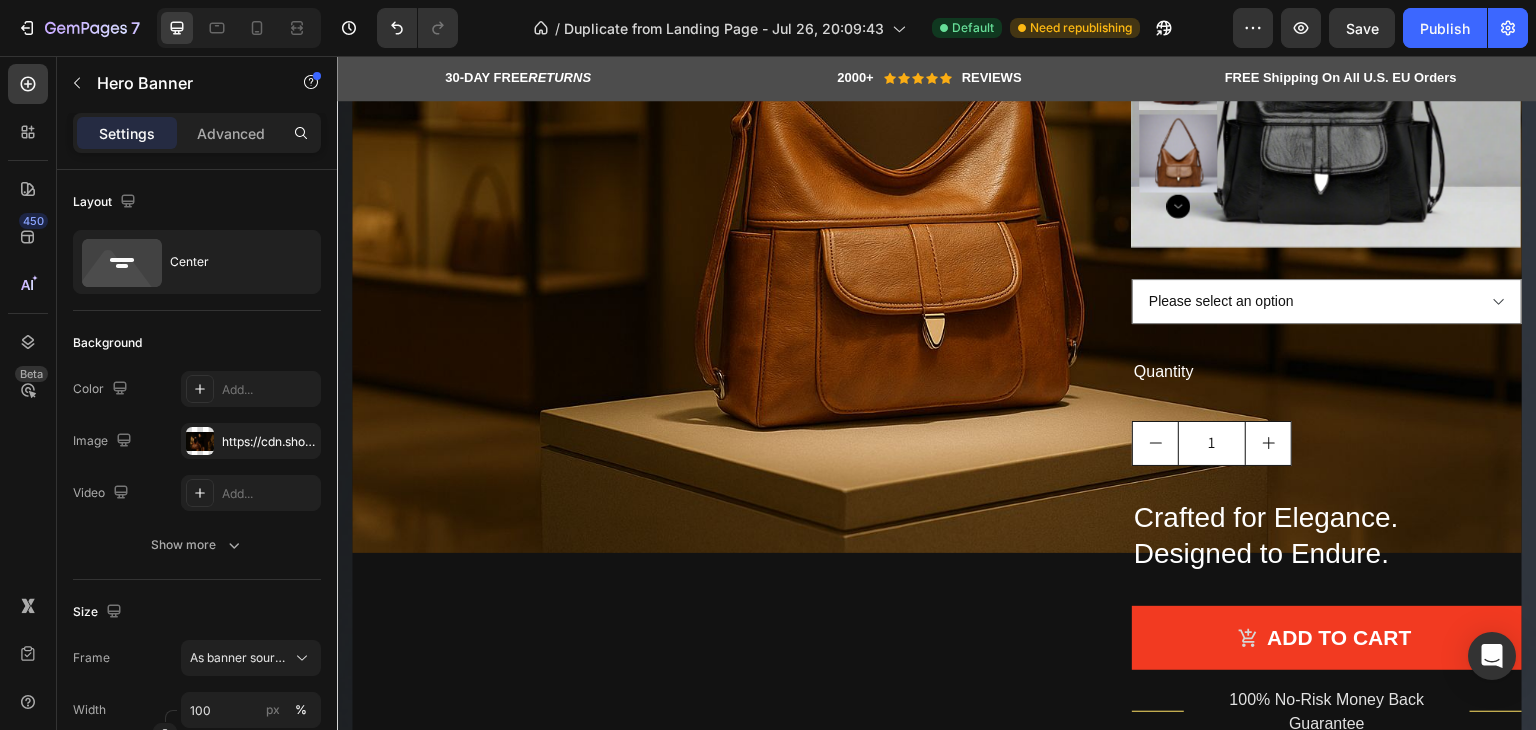 click on "Image Totebag Heading" at bounding box center (742, 125) 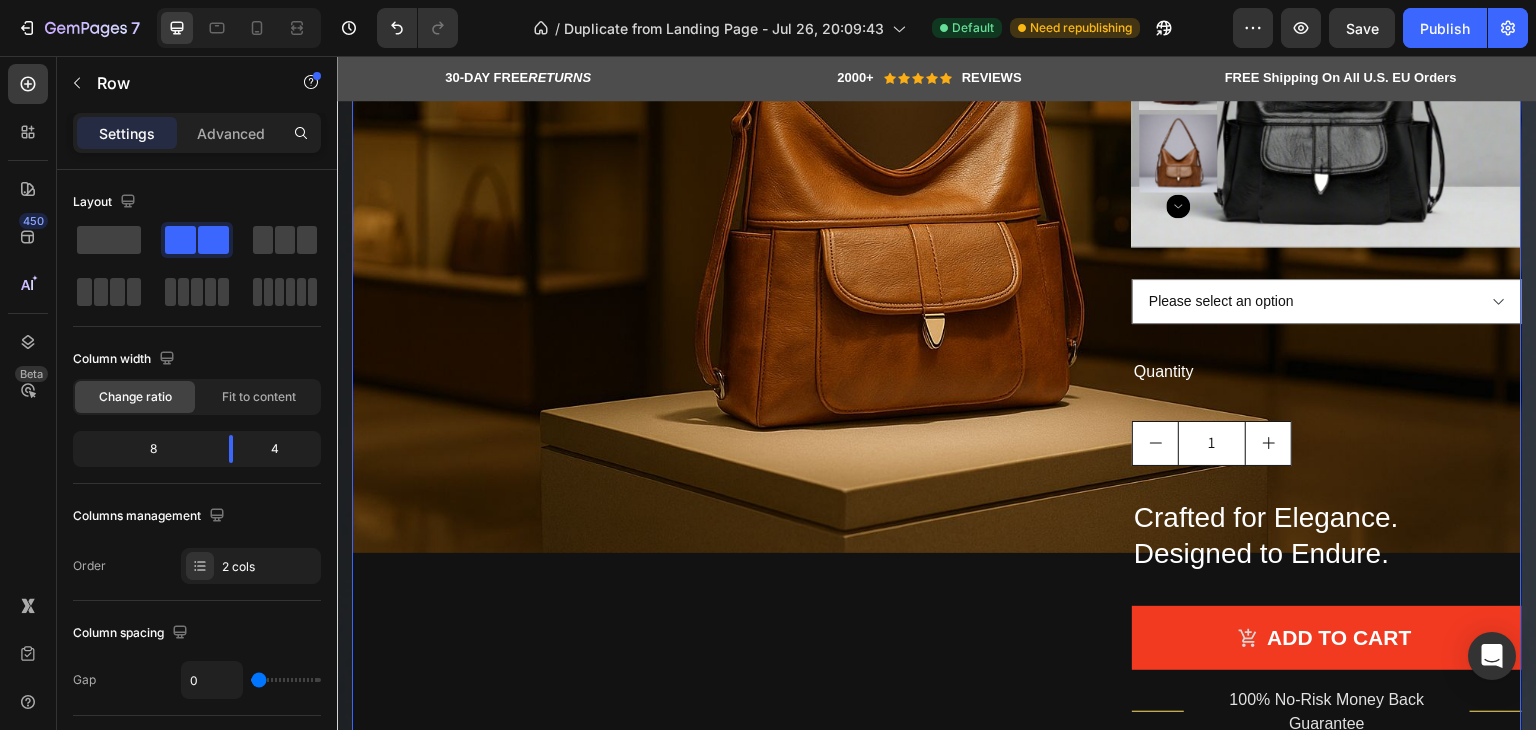 click on "Image Totebag Heading" at bounding box center (742, 125) 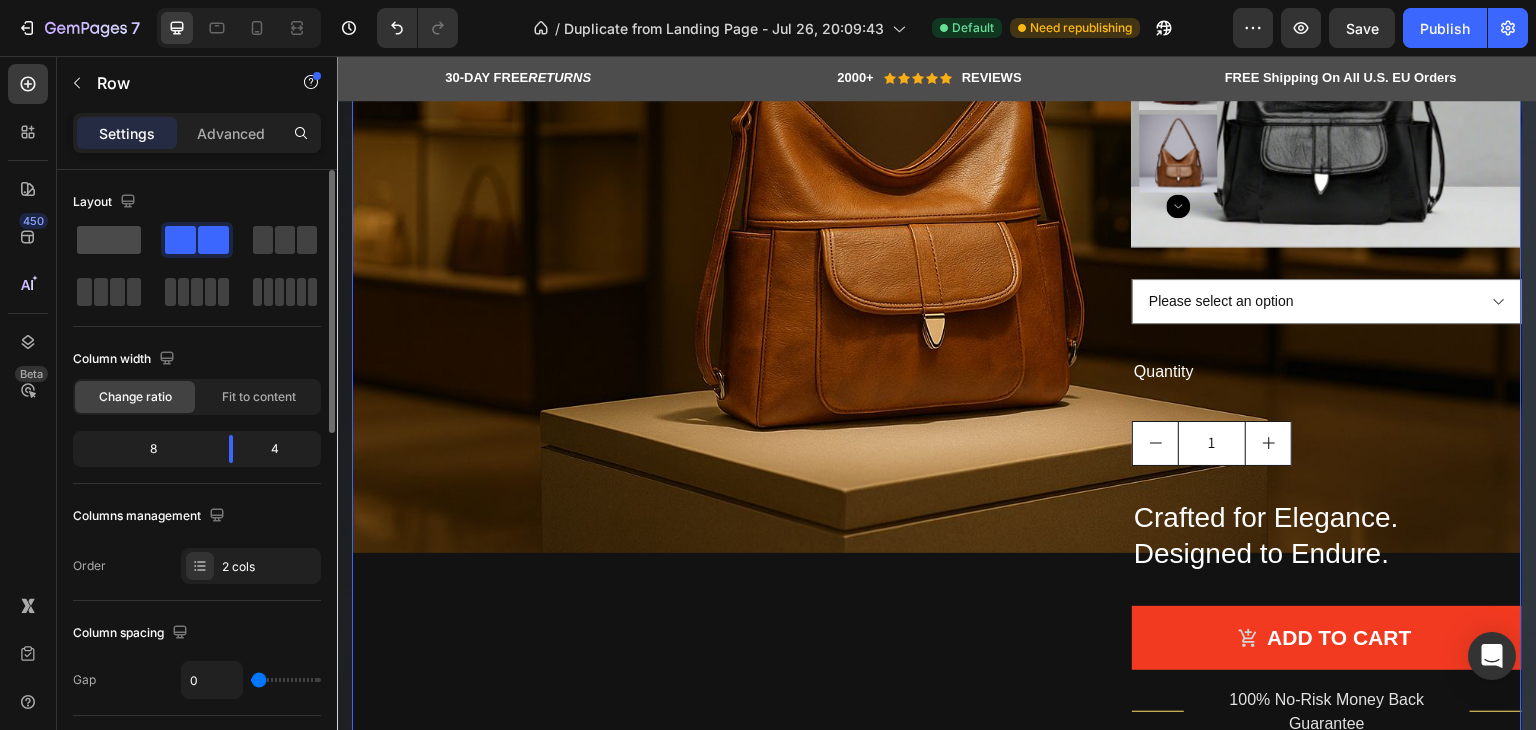 click 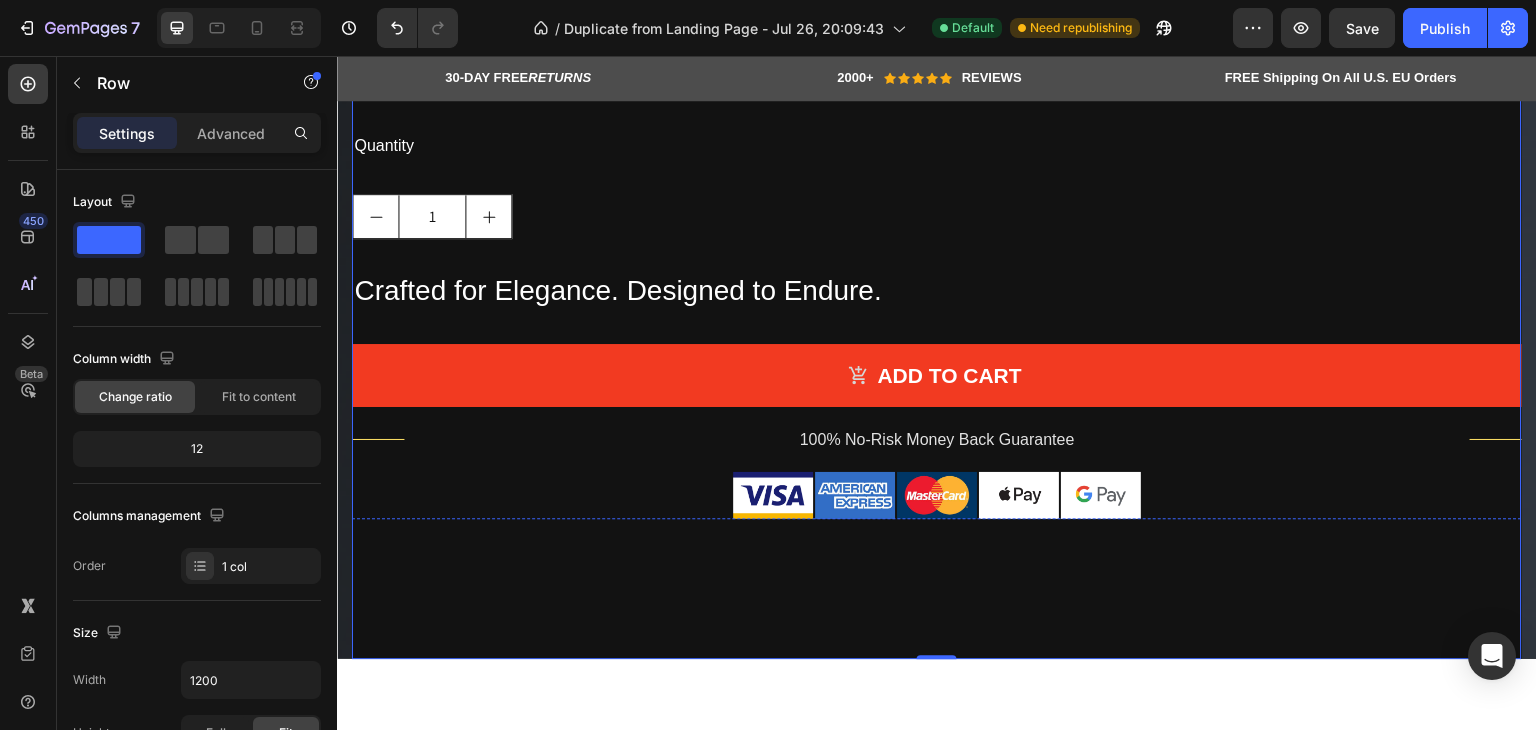 scroll, scrollTop: 2410, scrollLeft: 0, axis: vertical 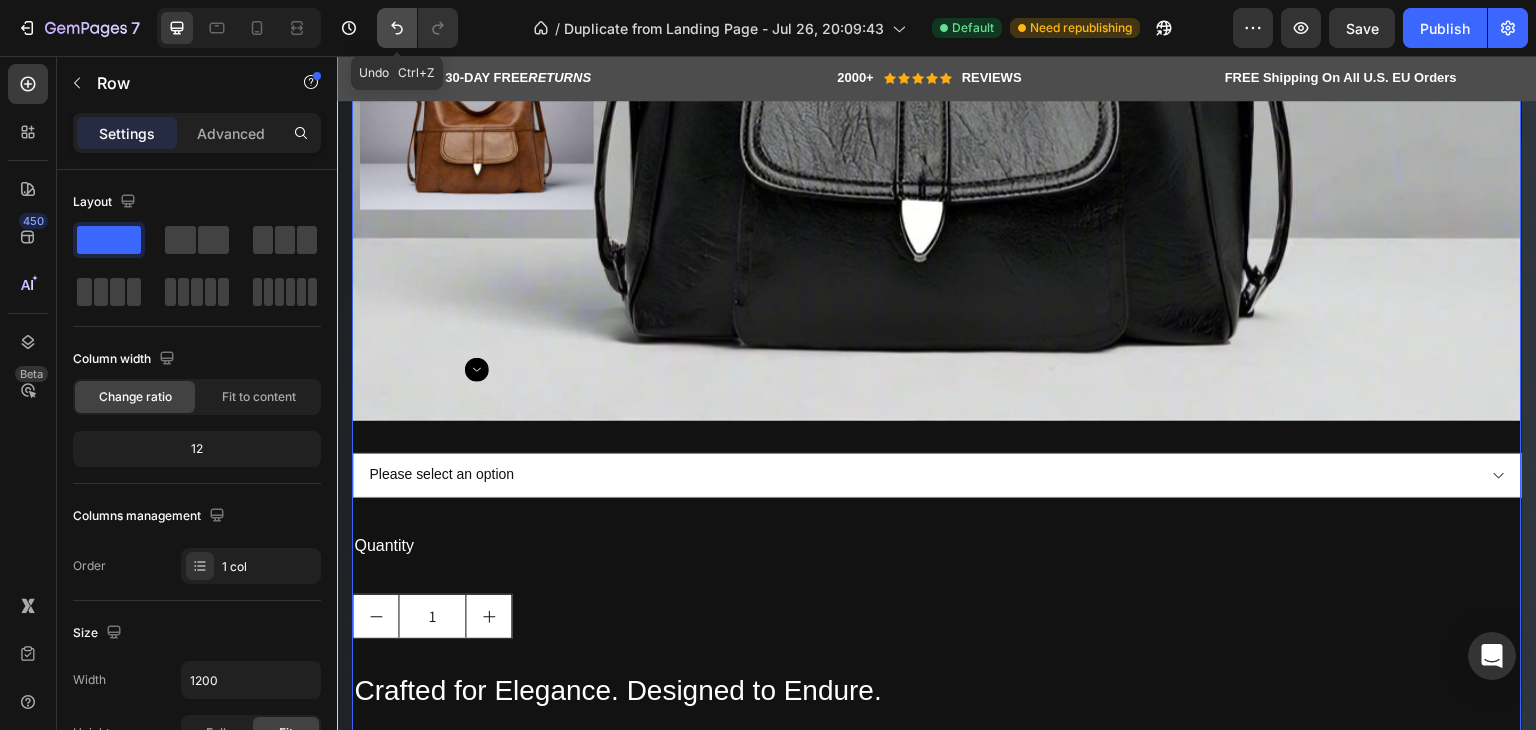 click 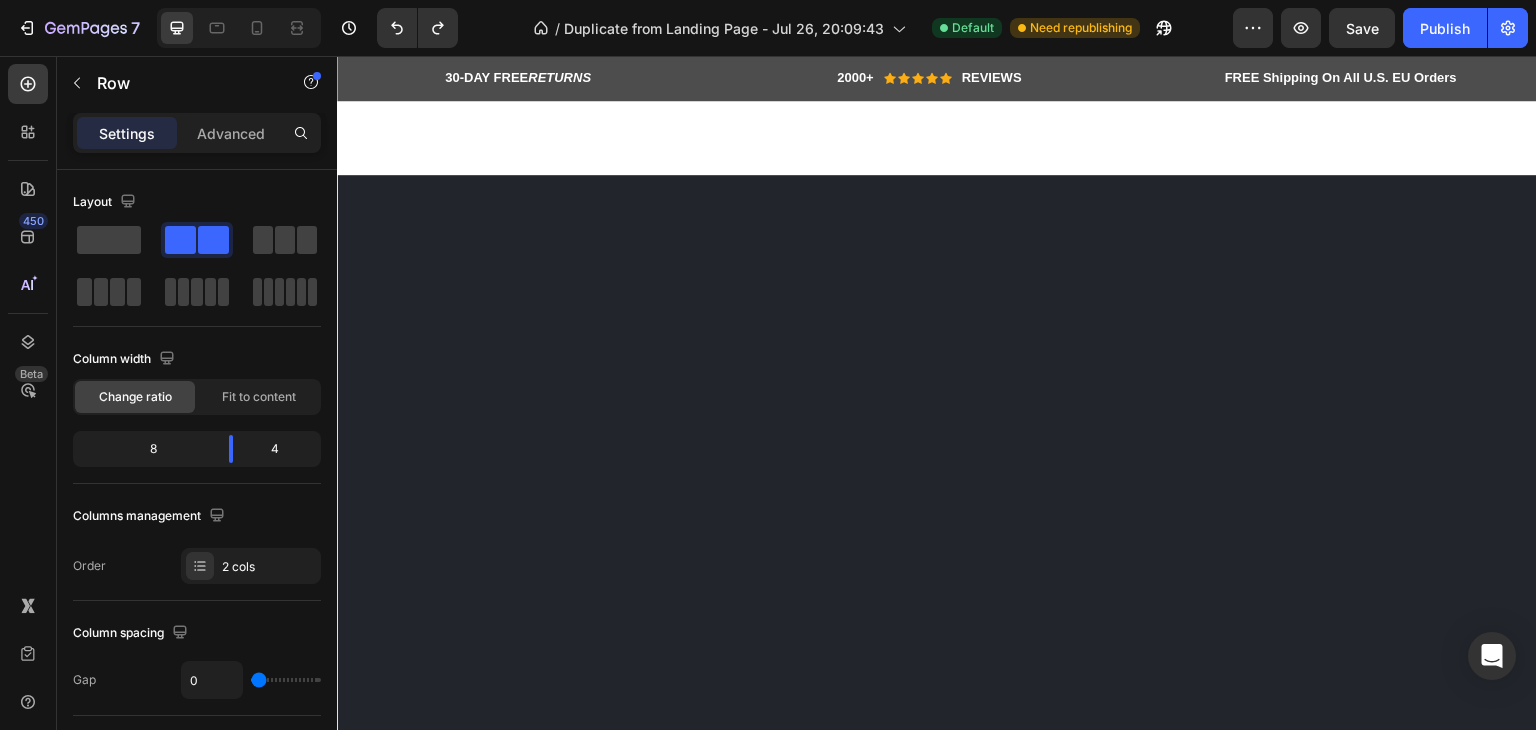 scroll, scrollTop: 3880, scrollLeft: 0, axis: vertical 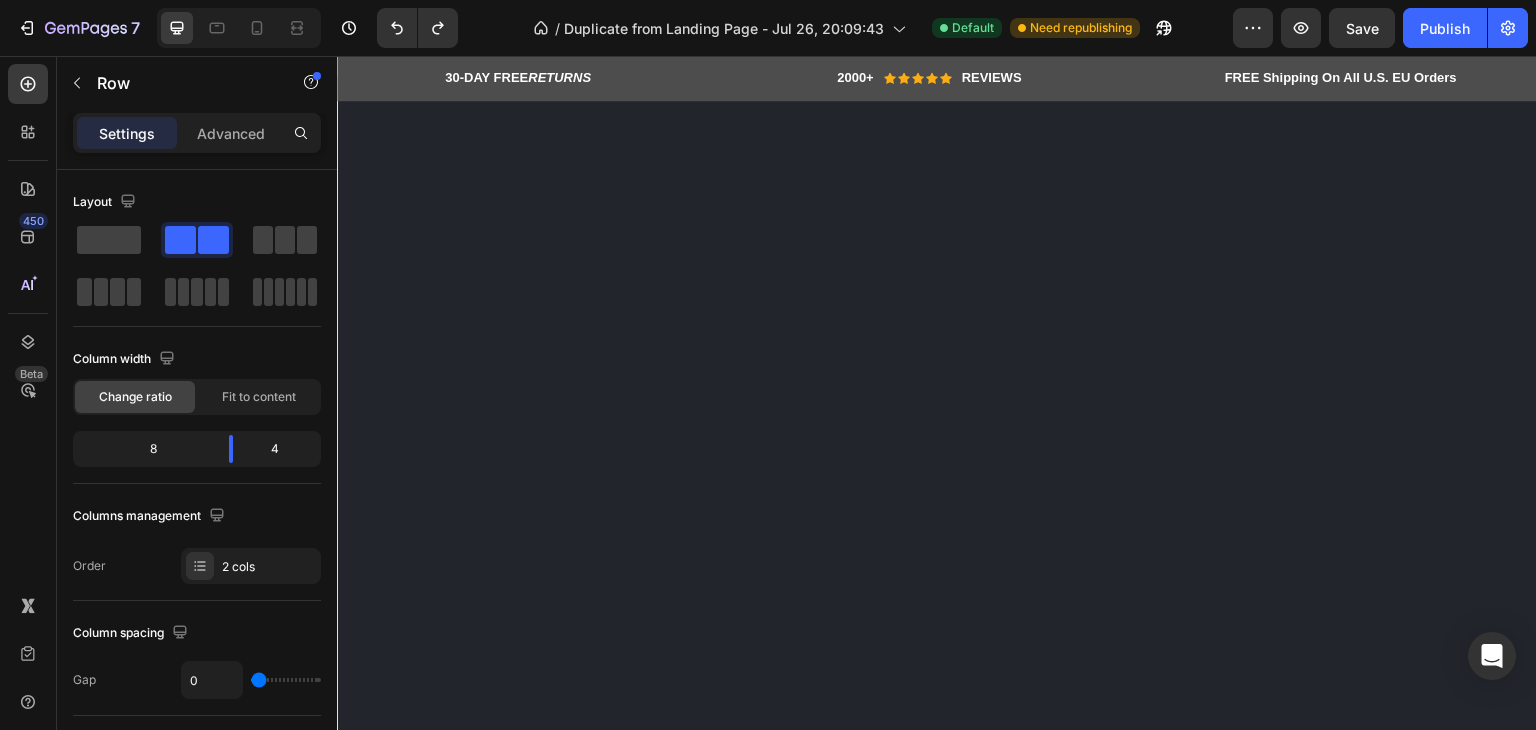 click at bounding box center (1332, -449) 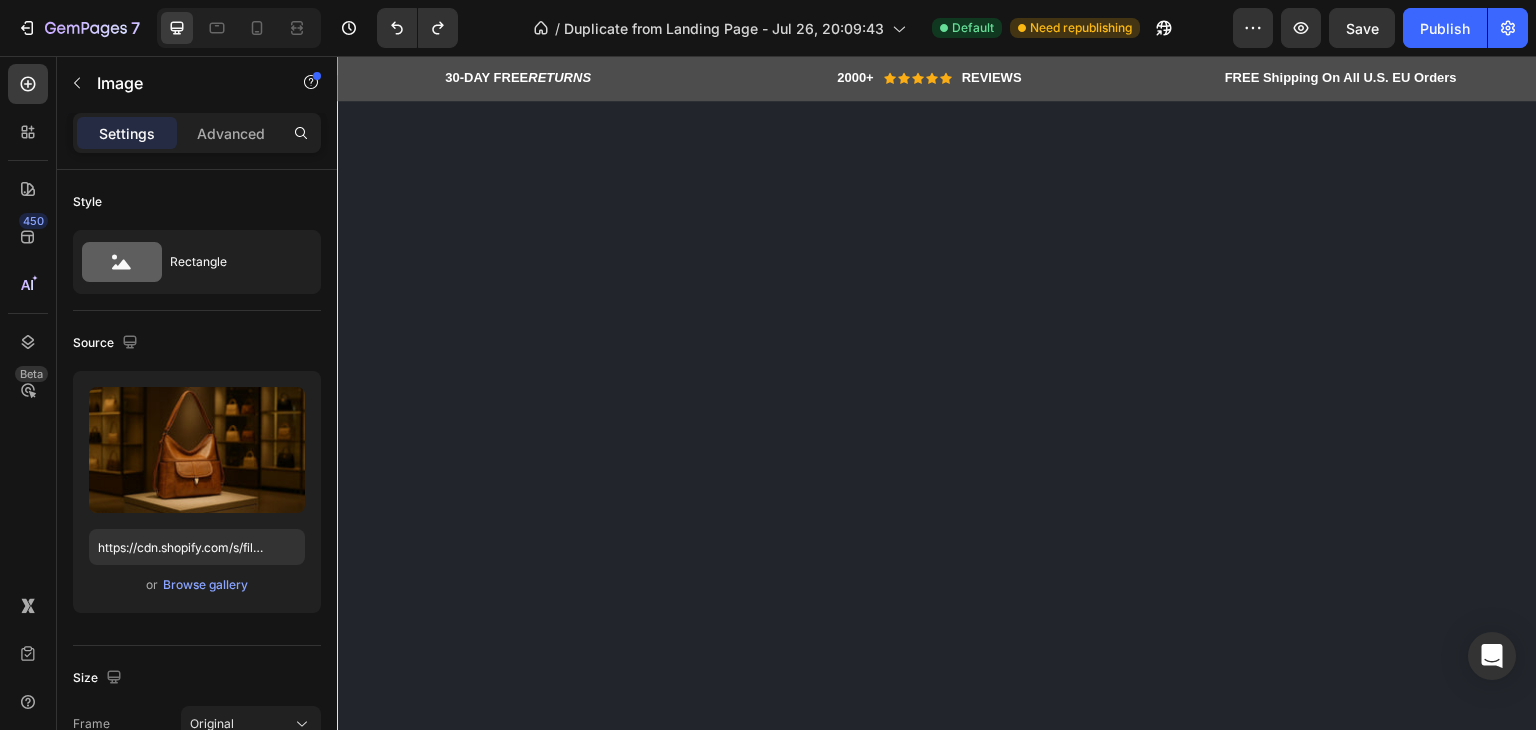 click on "A timeless tote with elevated style  💎 2-Year Premium Quality Guarantee" at bounding box center [1332, -631] 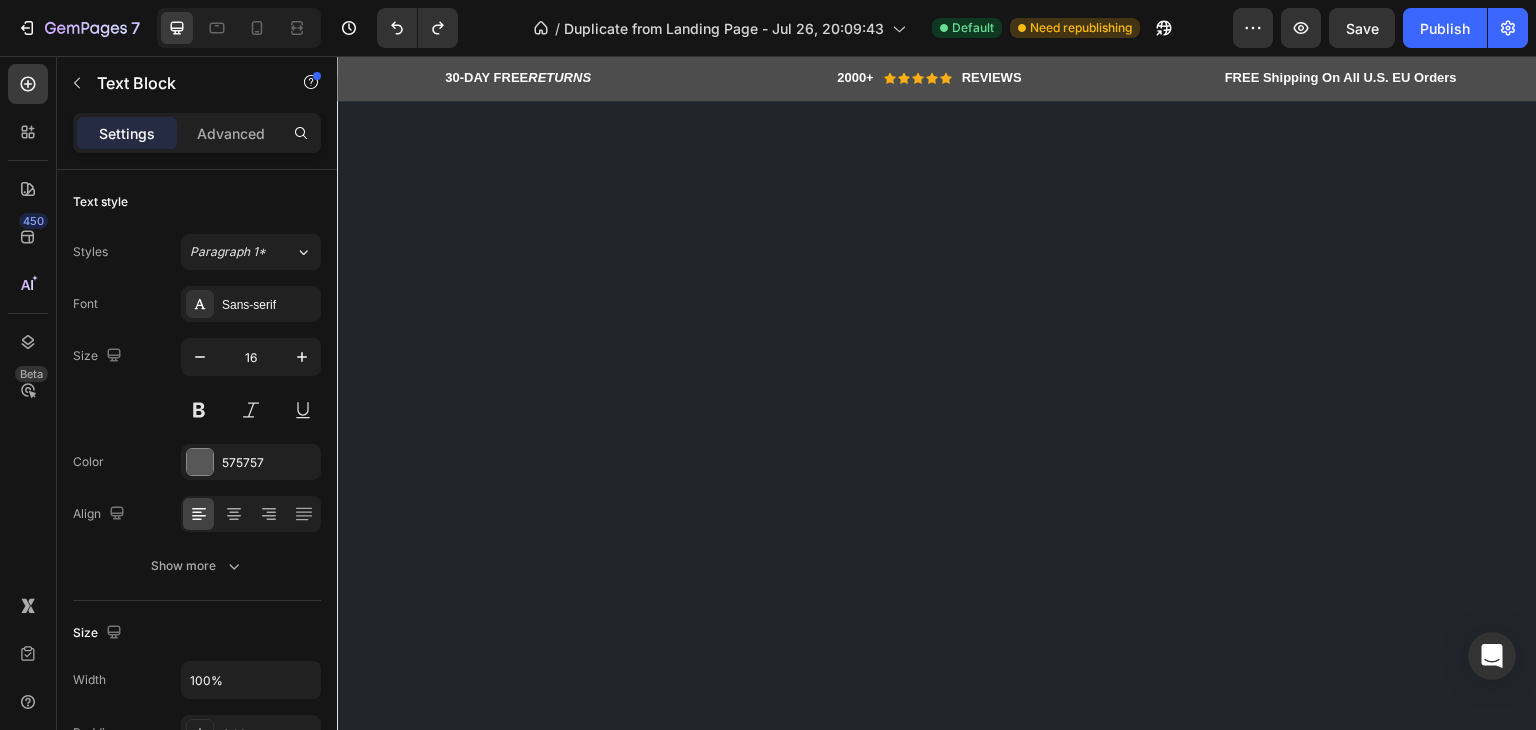click on "A timeless tote with elevated style  💎 2-Year Premium Quality Guarantee" at bounding box center (1332, -631) 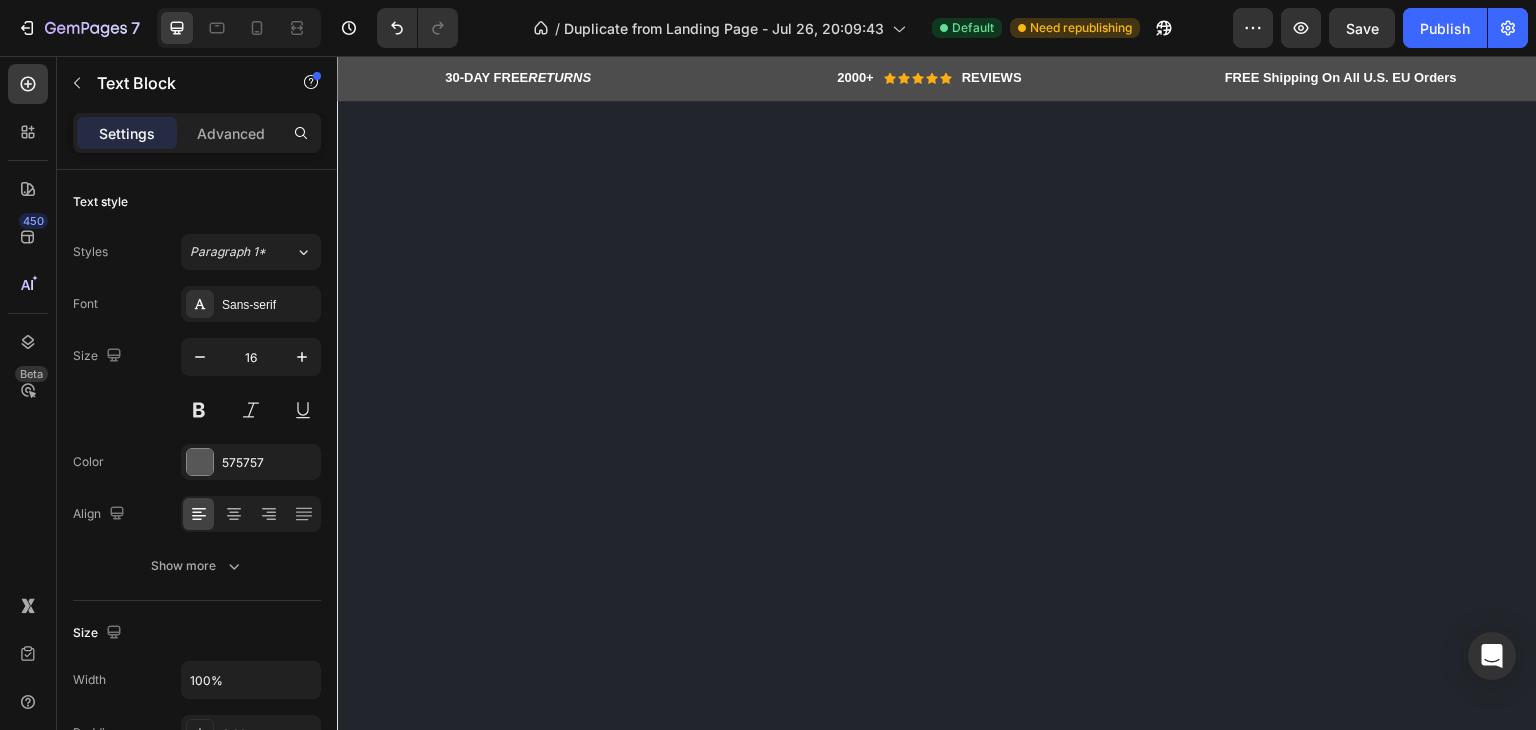 click on "💎 Why You’ll Love It" at bounding box center [1214, -689] 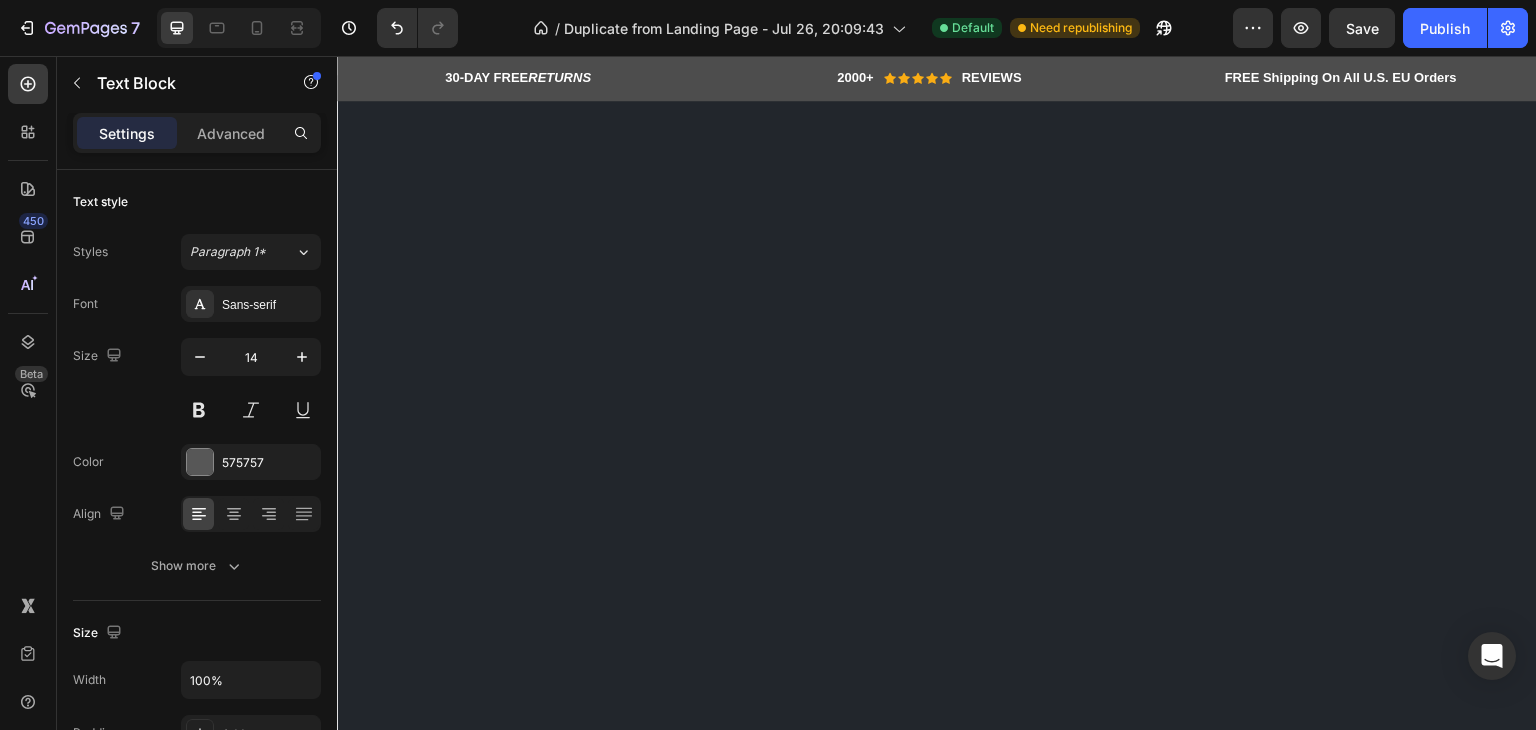 click on "💎 Why You’ll Love It" at bounding box center [1214, -689] 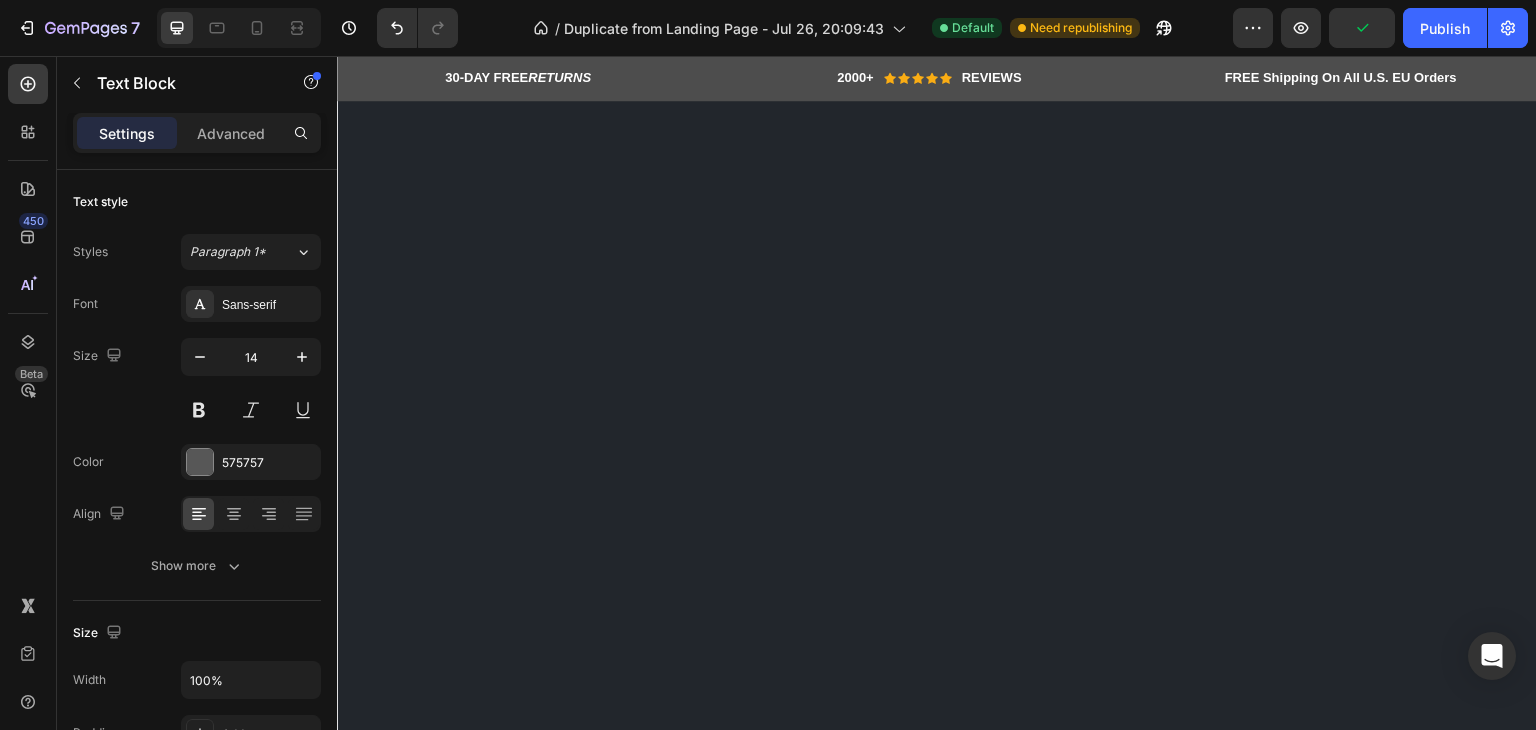 scroll, scrollTop: 3680, scrollLeft: 0, axis: vertical 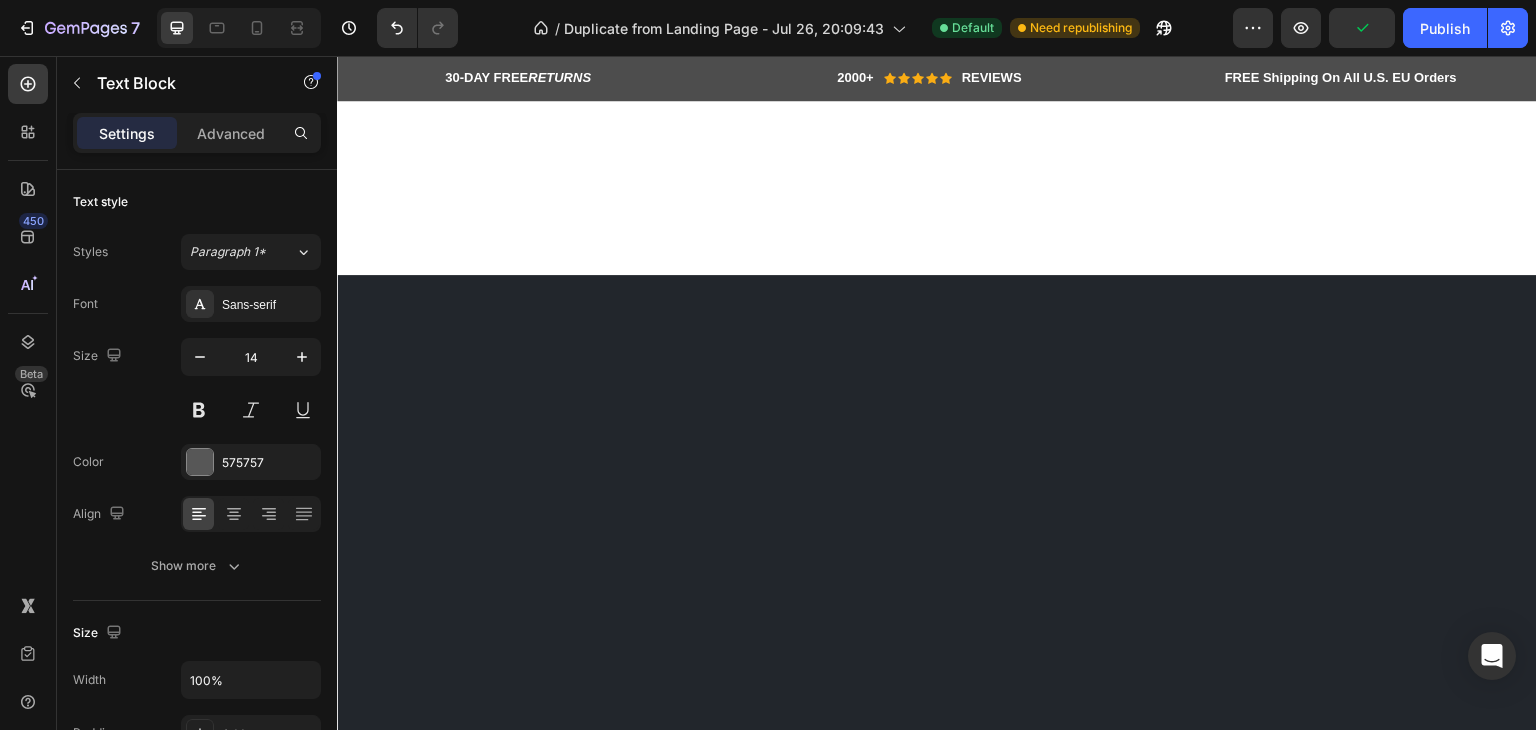 click on "Why You’ll Love It Text Block   24   A timeless tote with elevated style   2-Year Premium Quality Guarantee Text Block Image Row" at bounding box center [1298, -312] 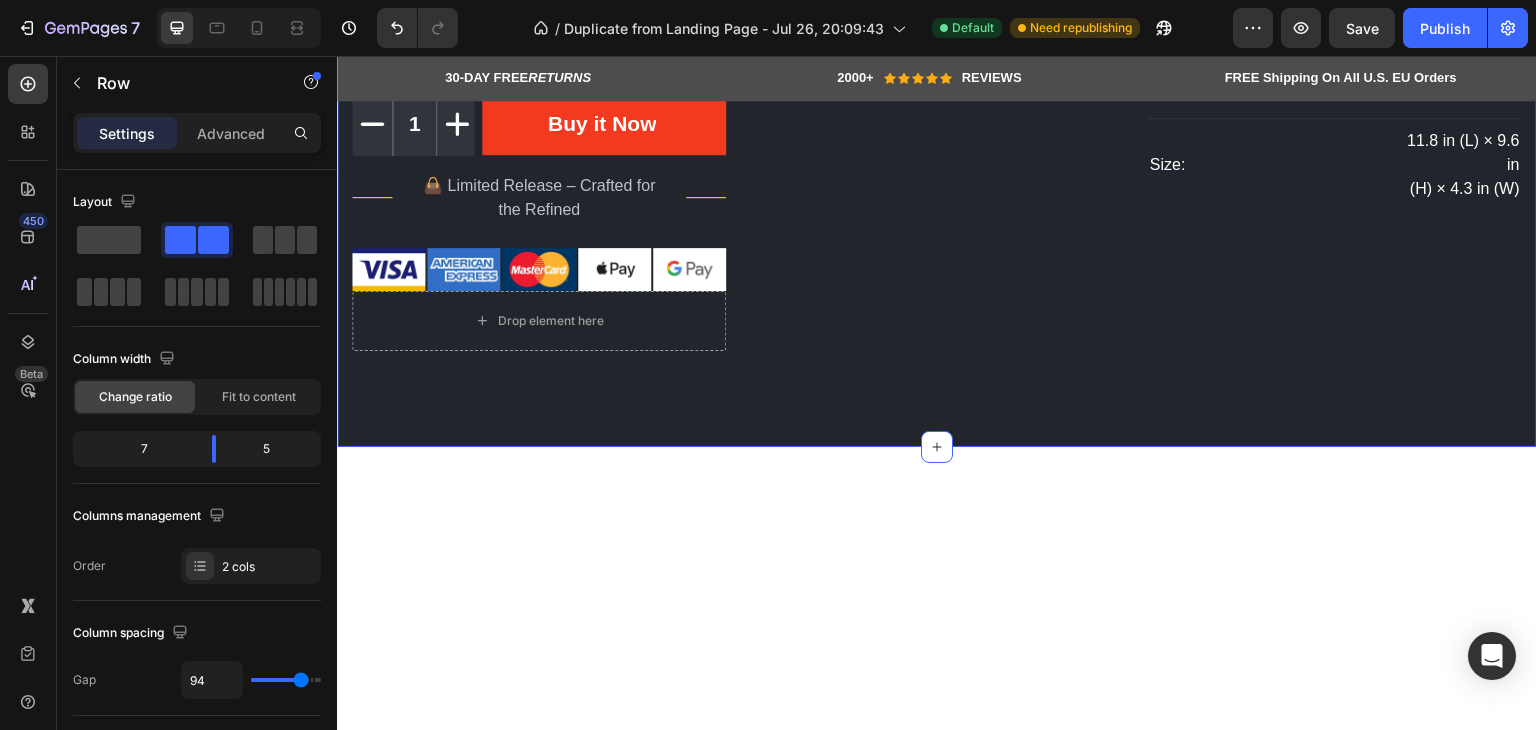 scroll, scrollTop: 4480, scrollLeft: 0, axis: vertical 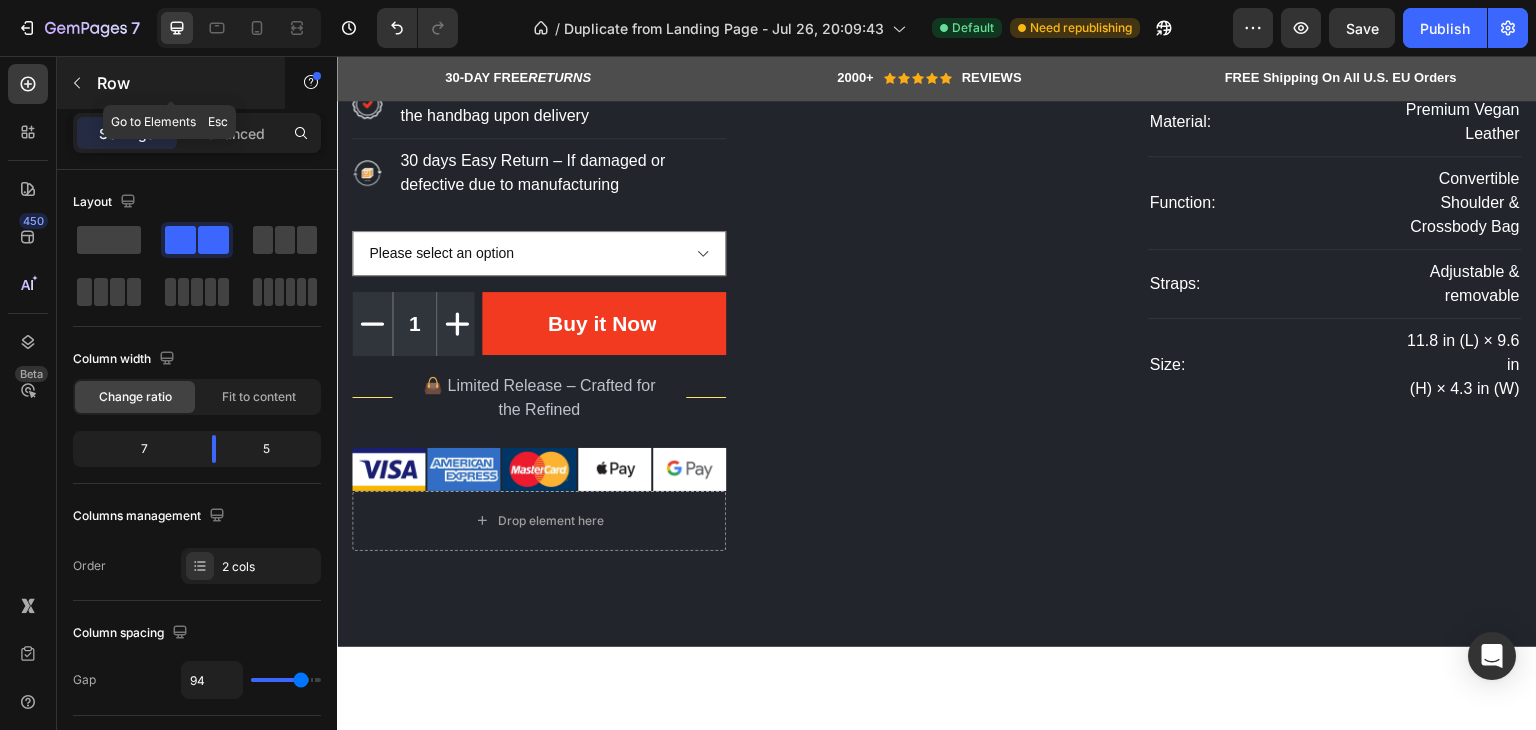 click on "Row" at bounding box center [182, 83] 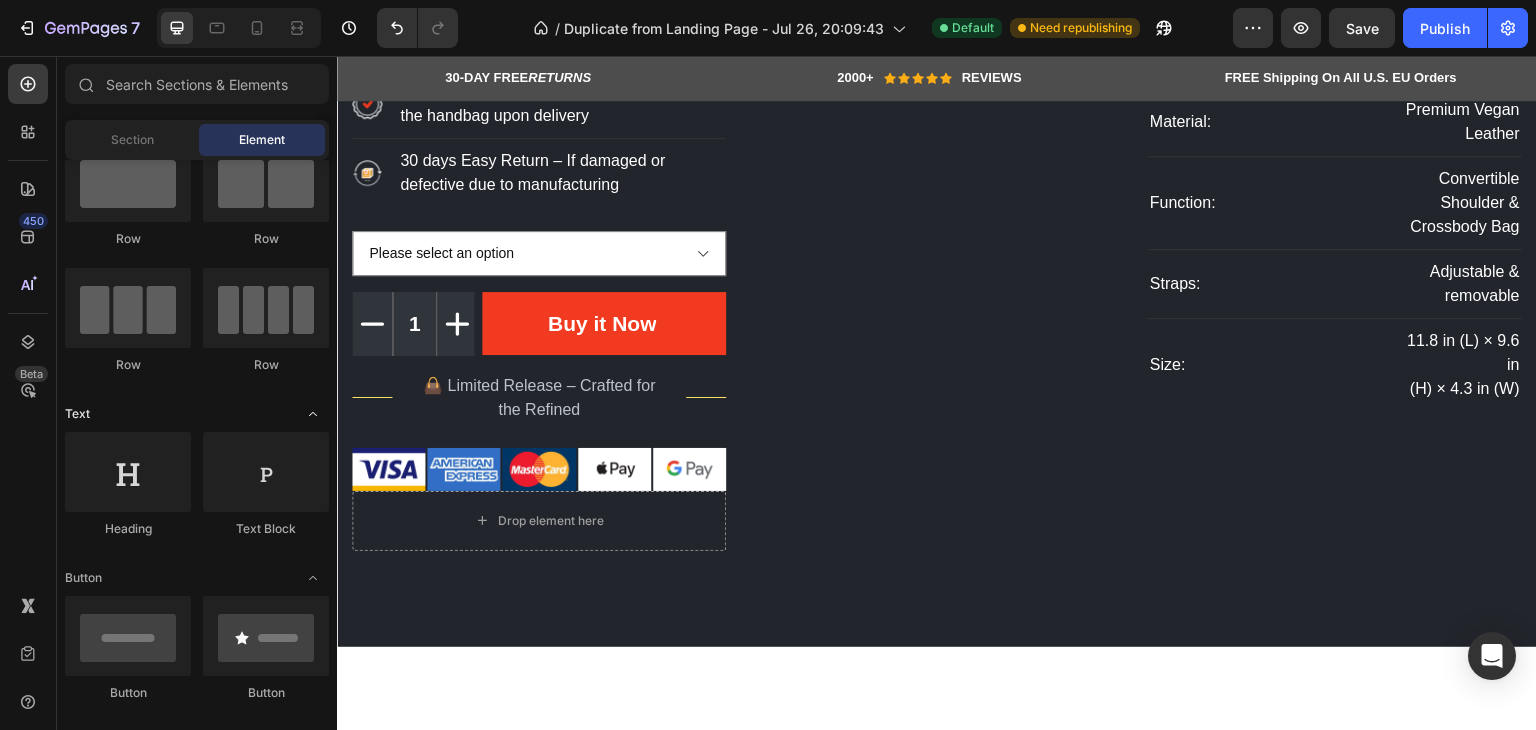 scroll, scrollTop: 0, scrollLeft: 0, axis: both 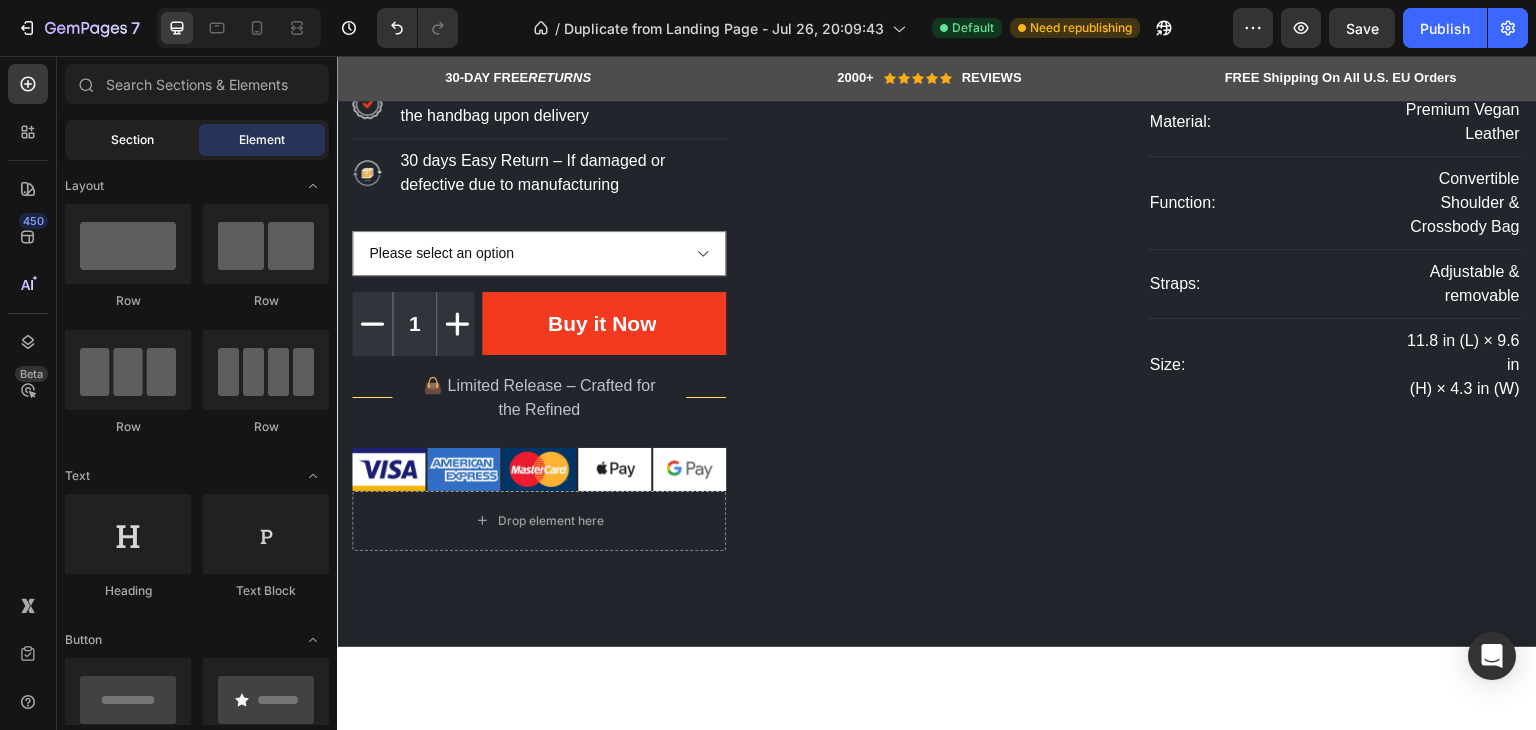click on "Section" at bounding box center (132, 140) 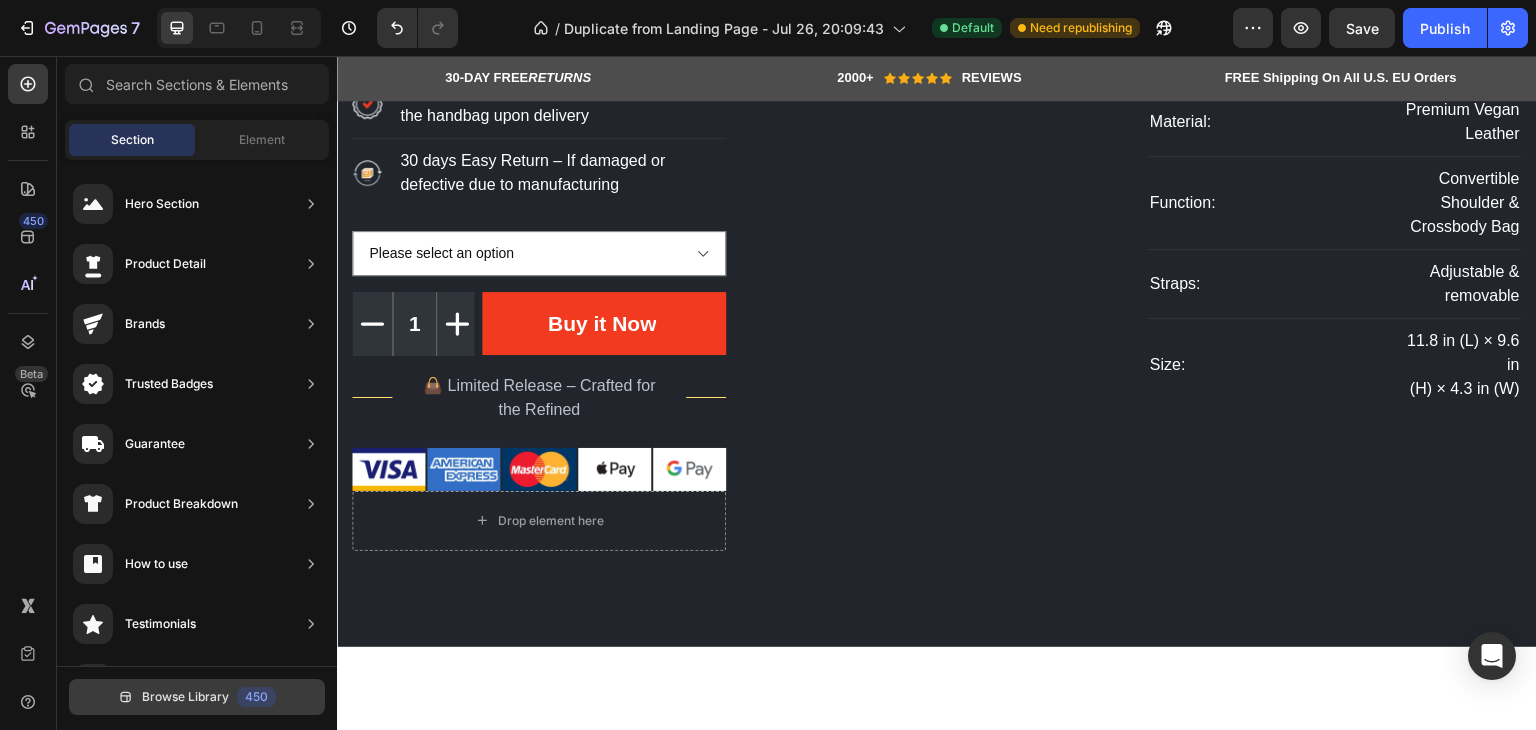 click on "450" at bounding box center (256, 697) 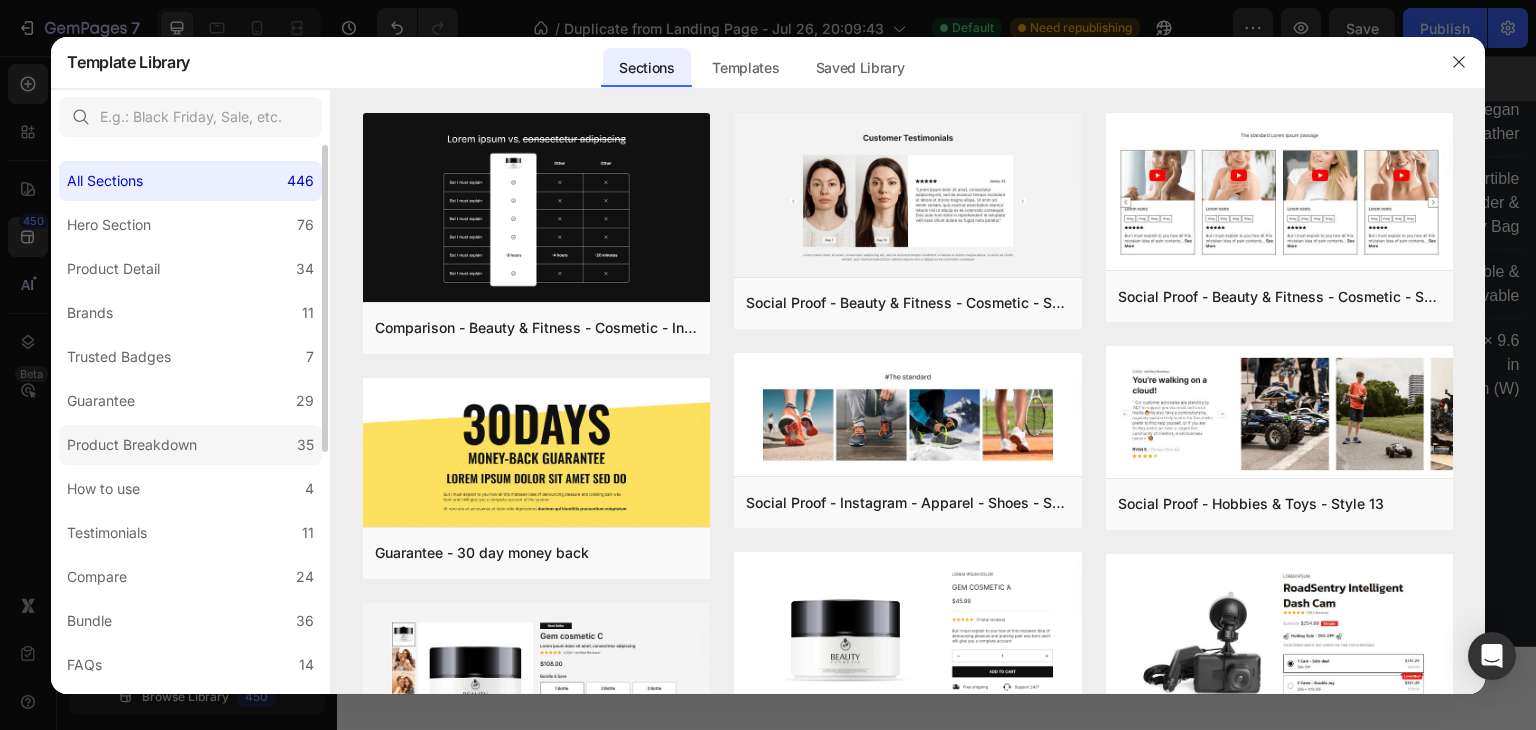 click on "Product Breakdown" at bounding box center [132, 445] 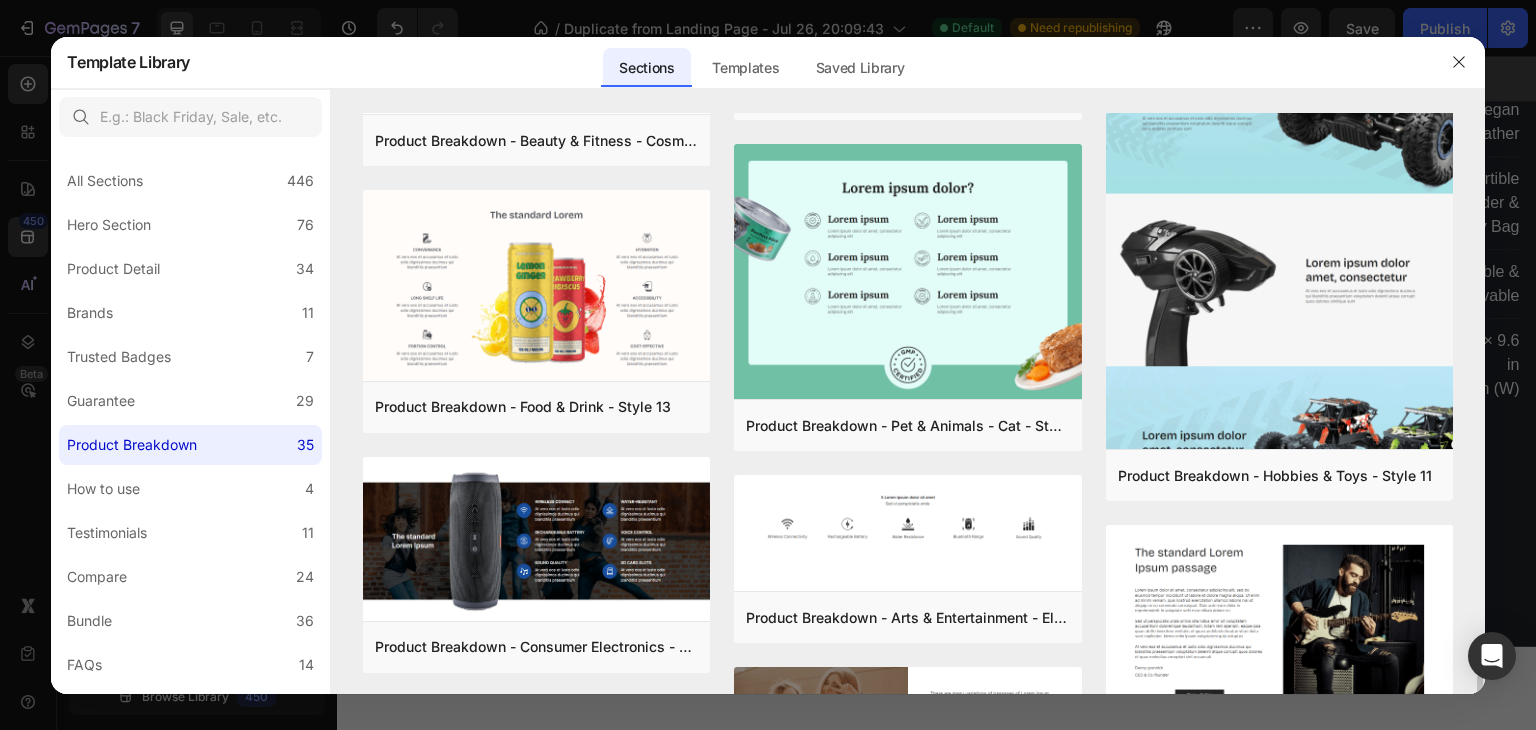 scroll, scrollTop: 2590, scrollLeft: 0, axis: vertical 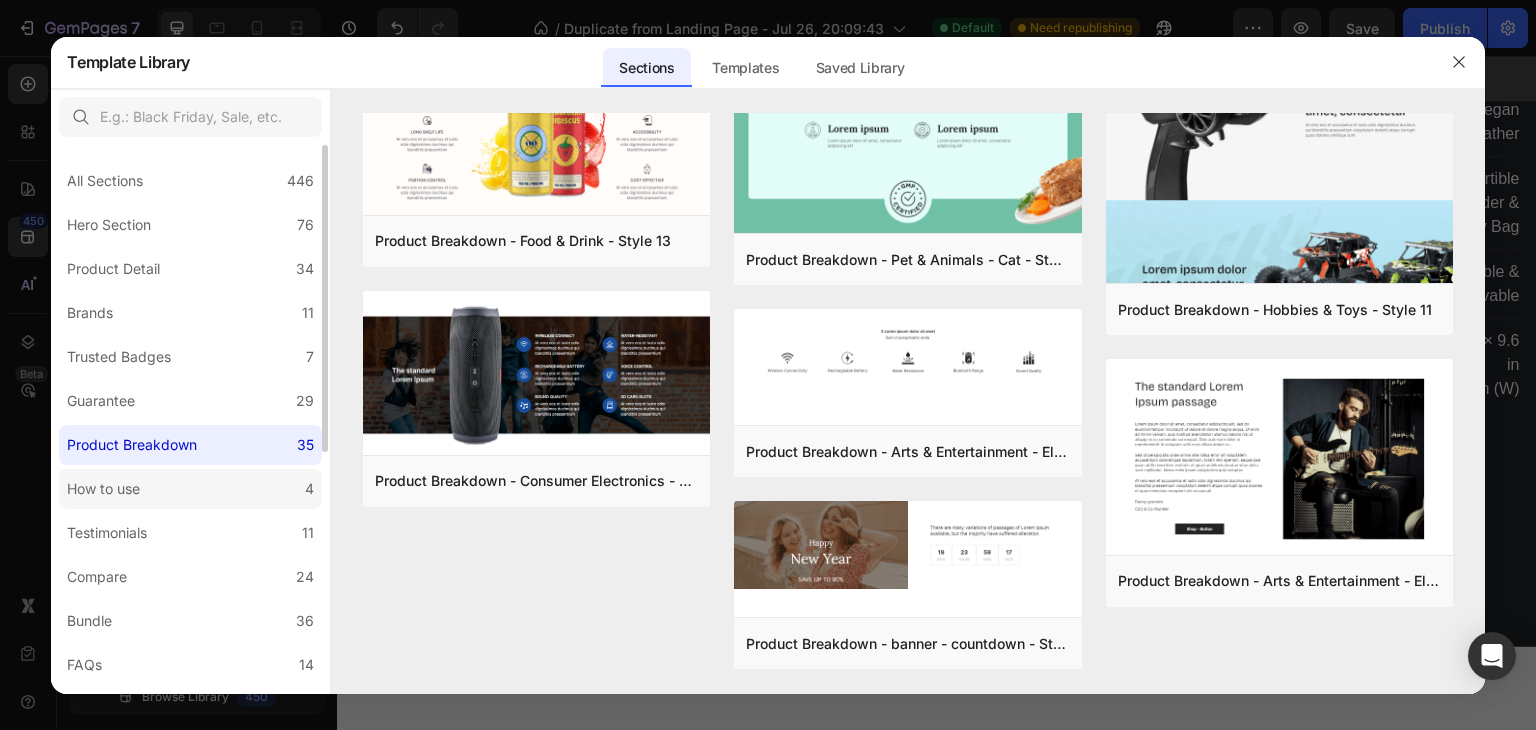 click on "How to use" at bounding box center (103, 489) 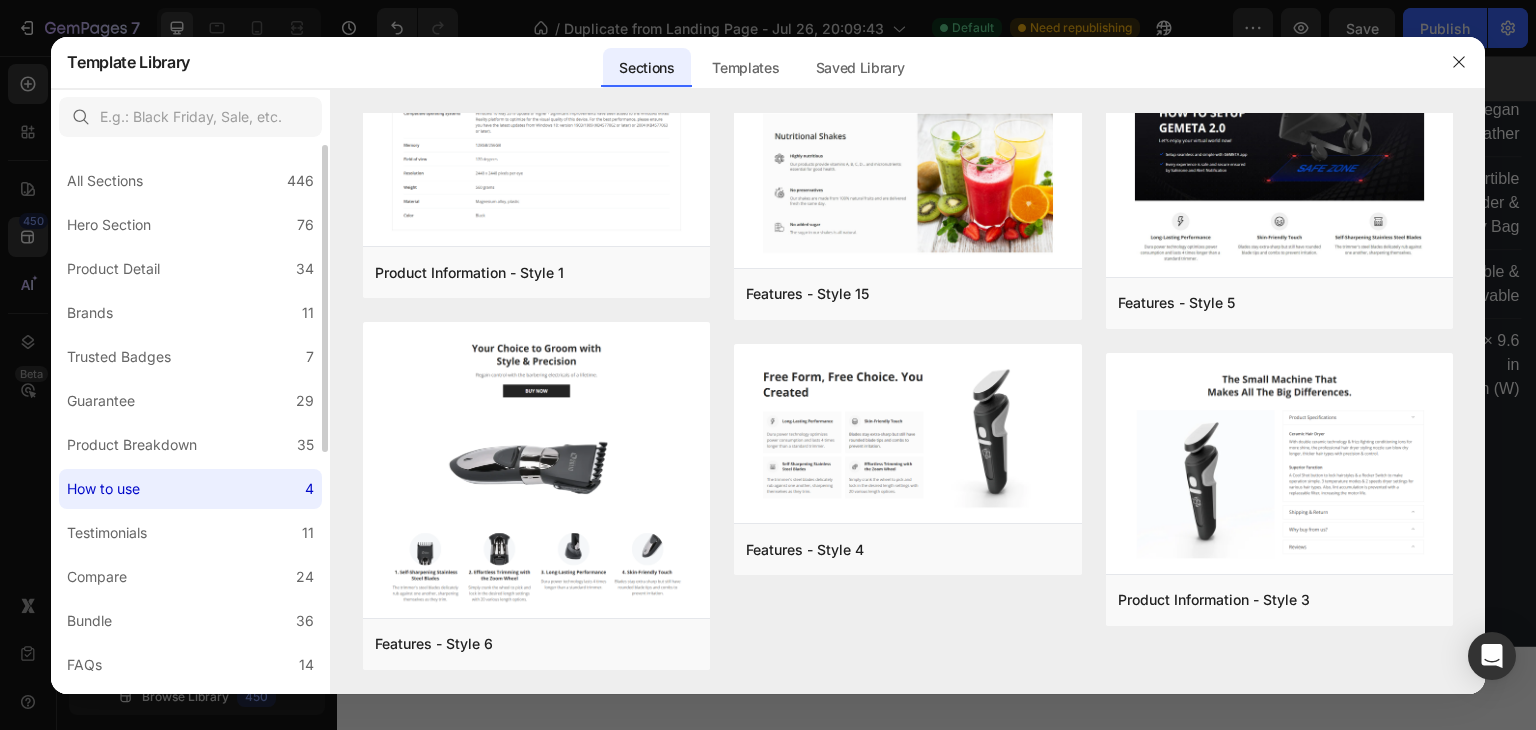scroll, scrollTop: 0, scrollLeft: 0, axis: both 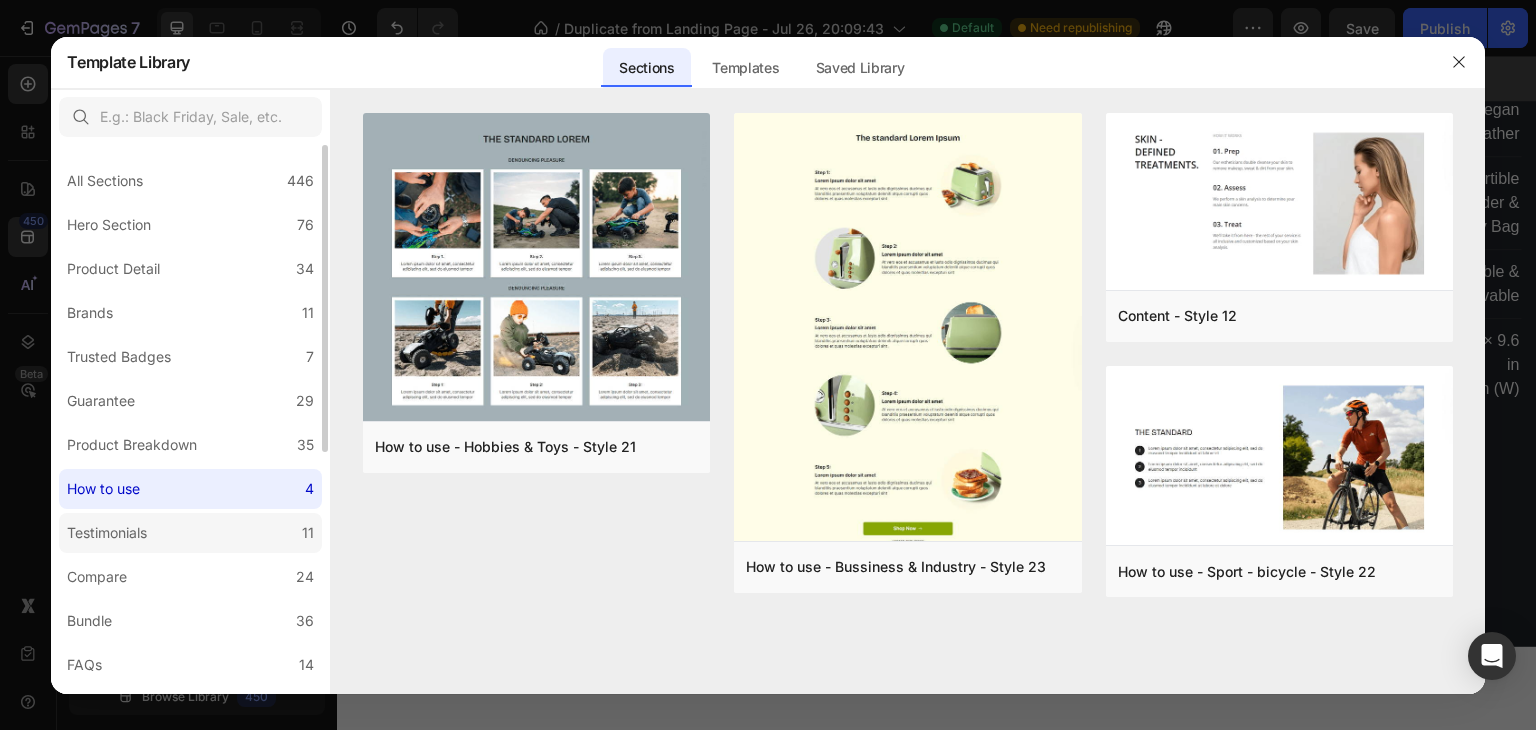 click on "Testimonials 11" 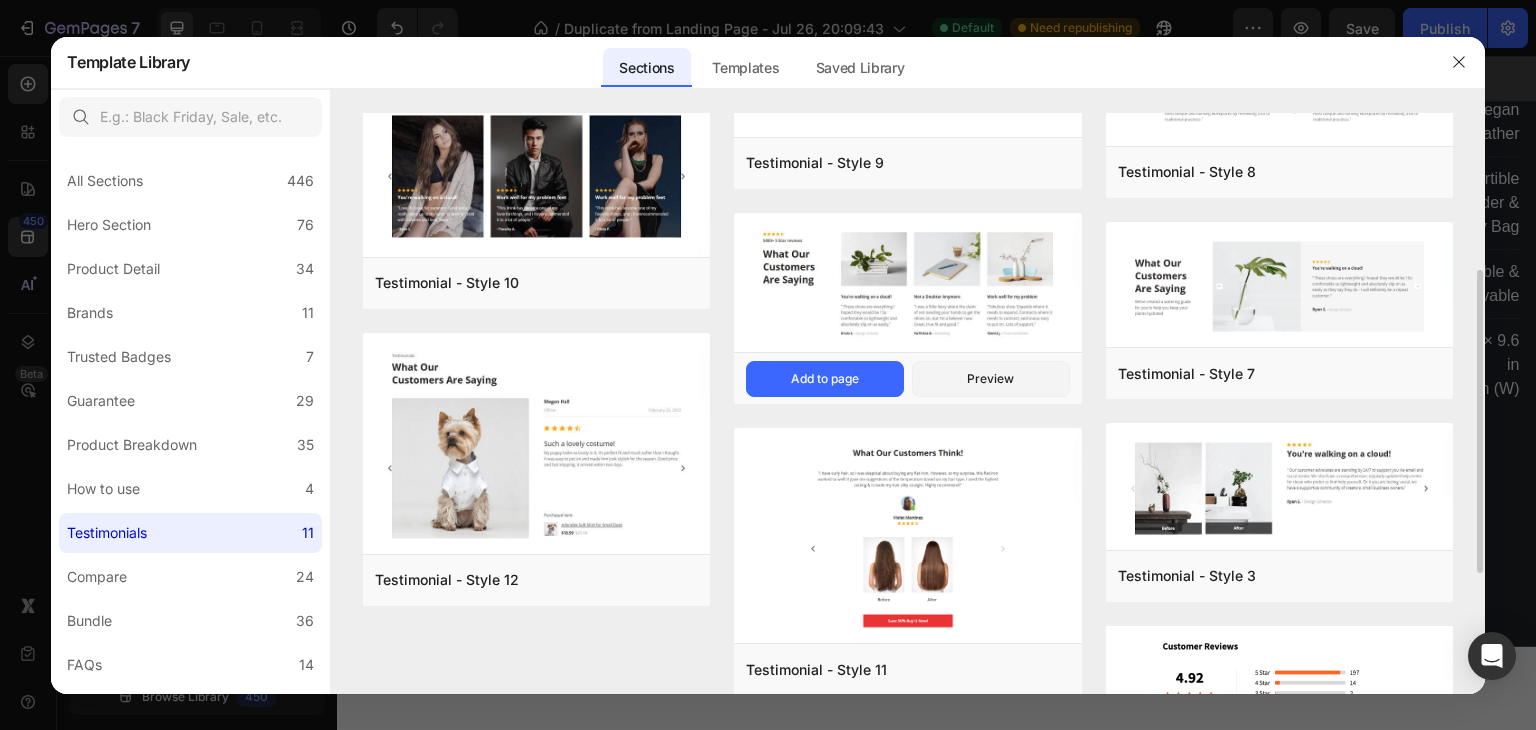 scroll, scrollTop: 400, scrollLeft: 0, axis: vertical 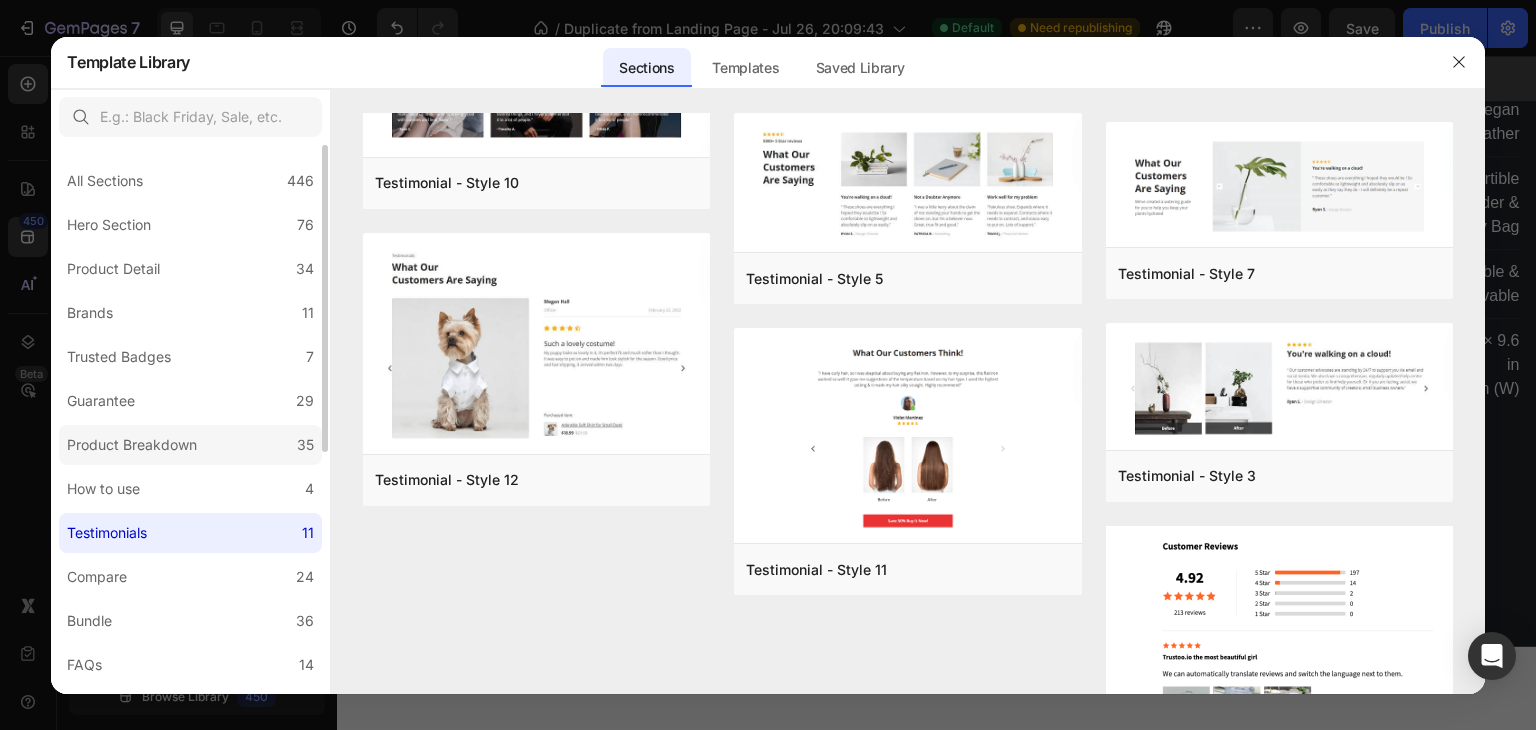 click on "Product Breakdown" at bounding box center (132, 445) 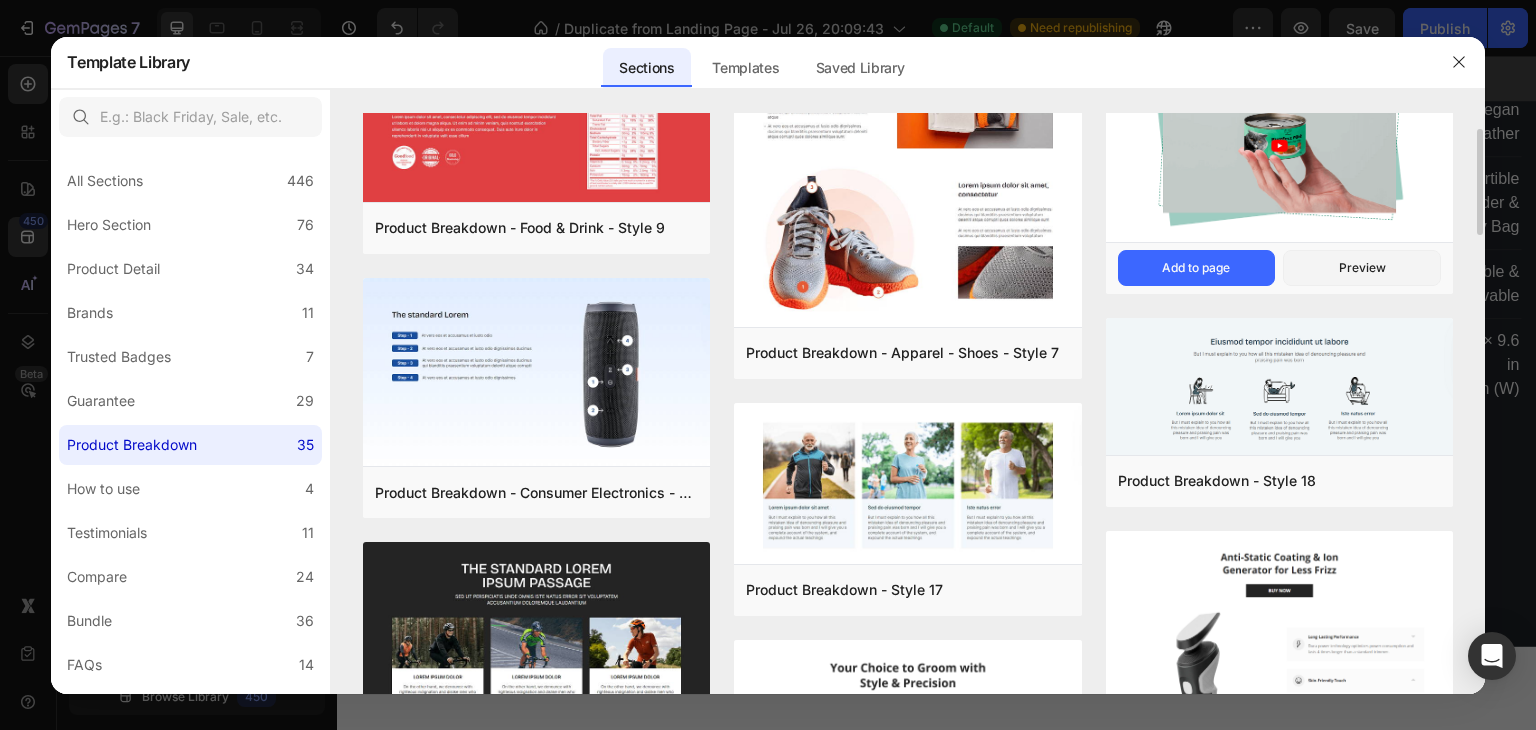scroll, scrollTop: 0, scrollLeft: 0, axis: both 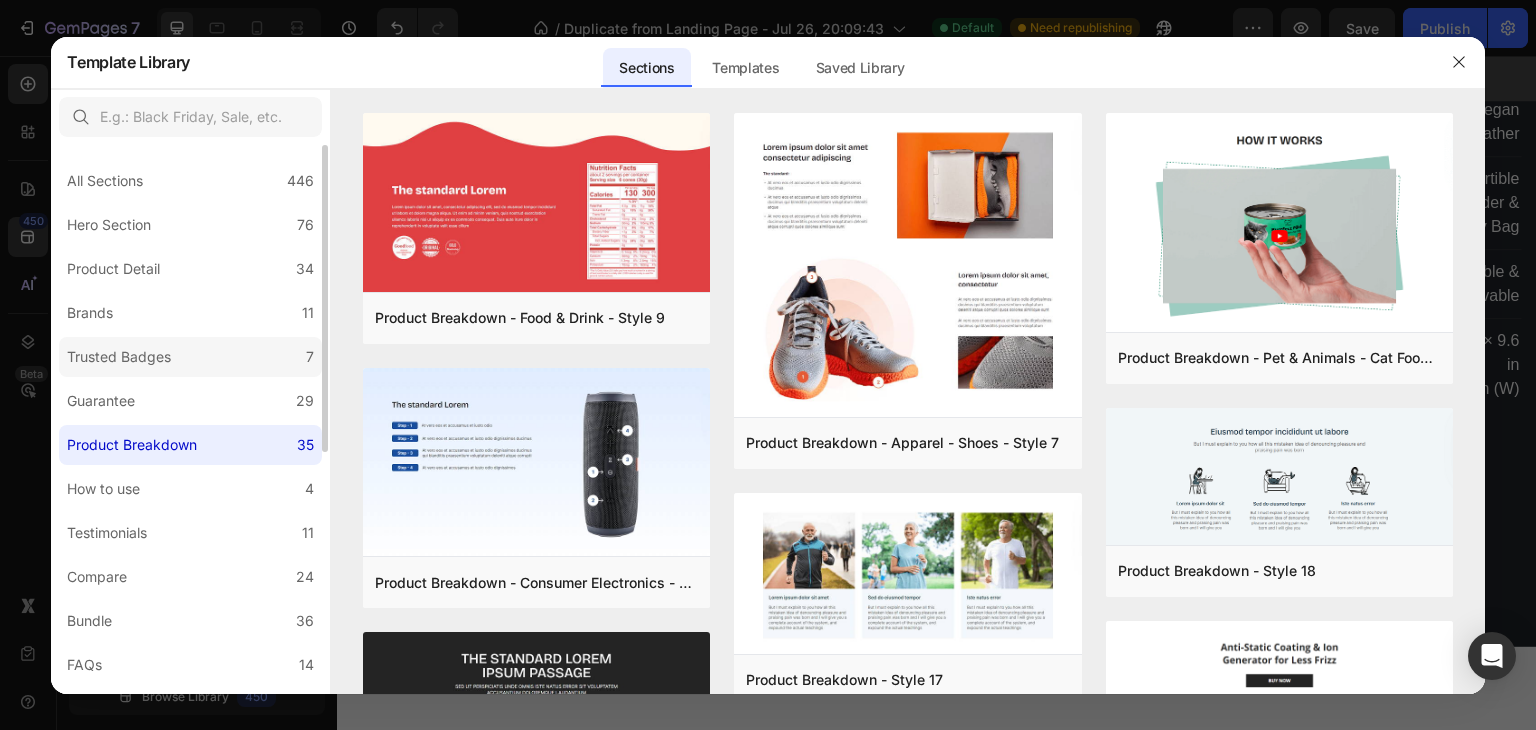 click on "Trusted Badges" at bounding box center [119, 357] 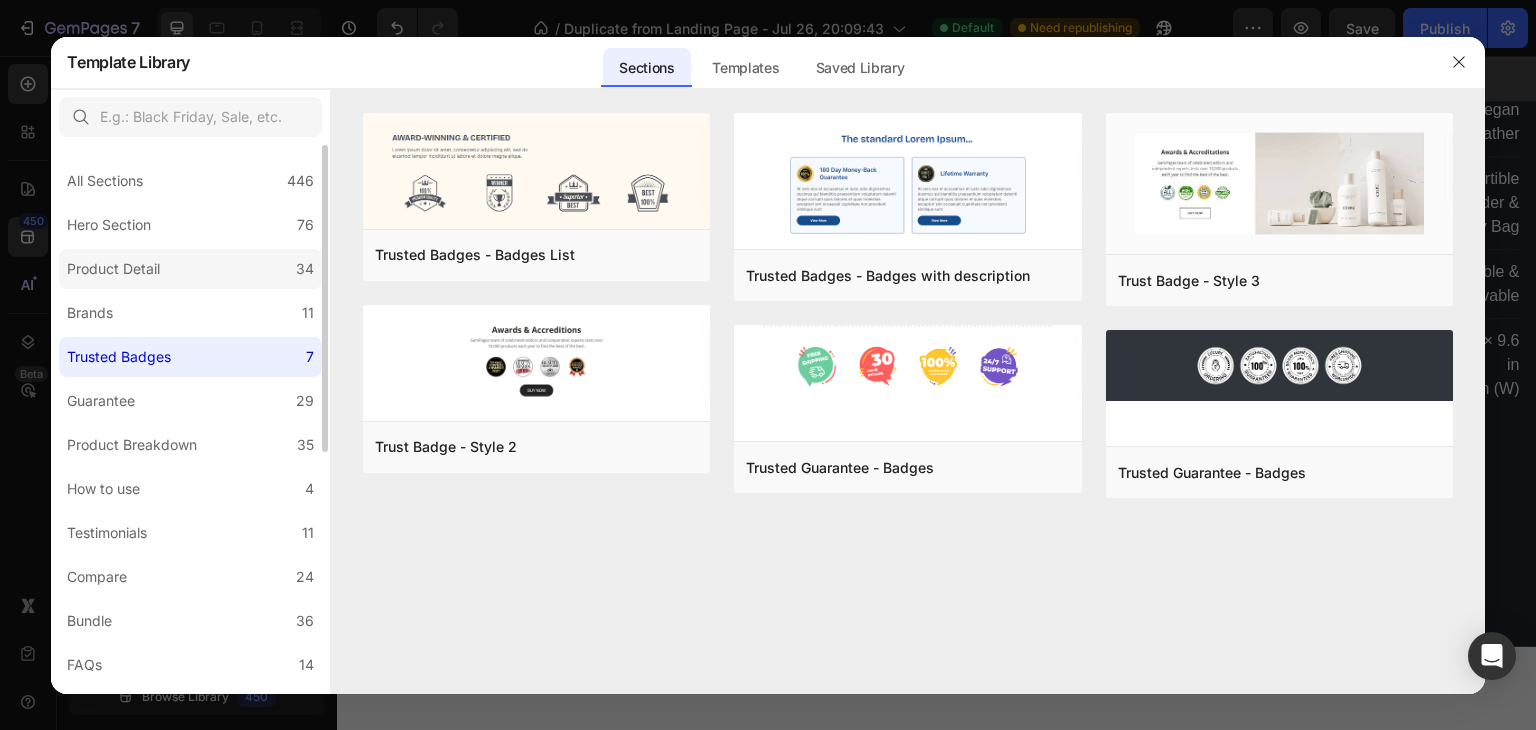 click on "Product Detail 34" 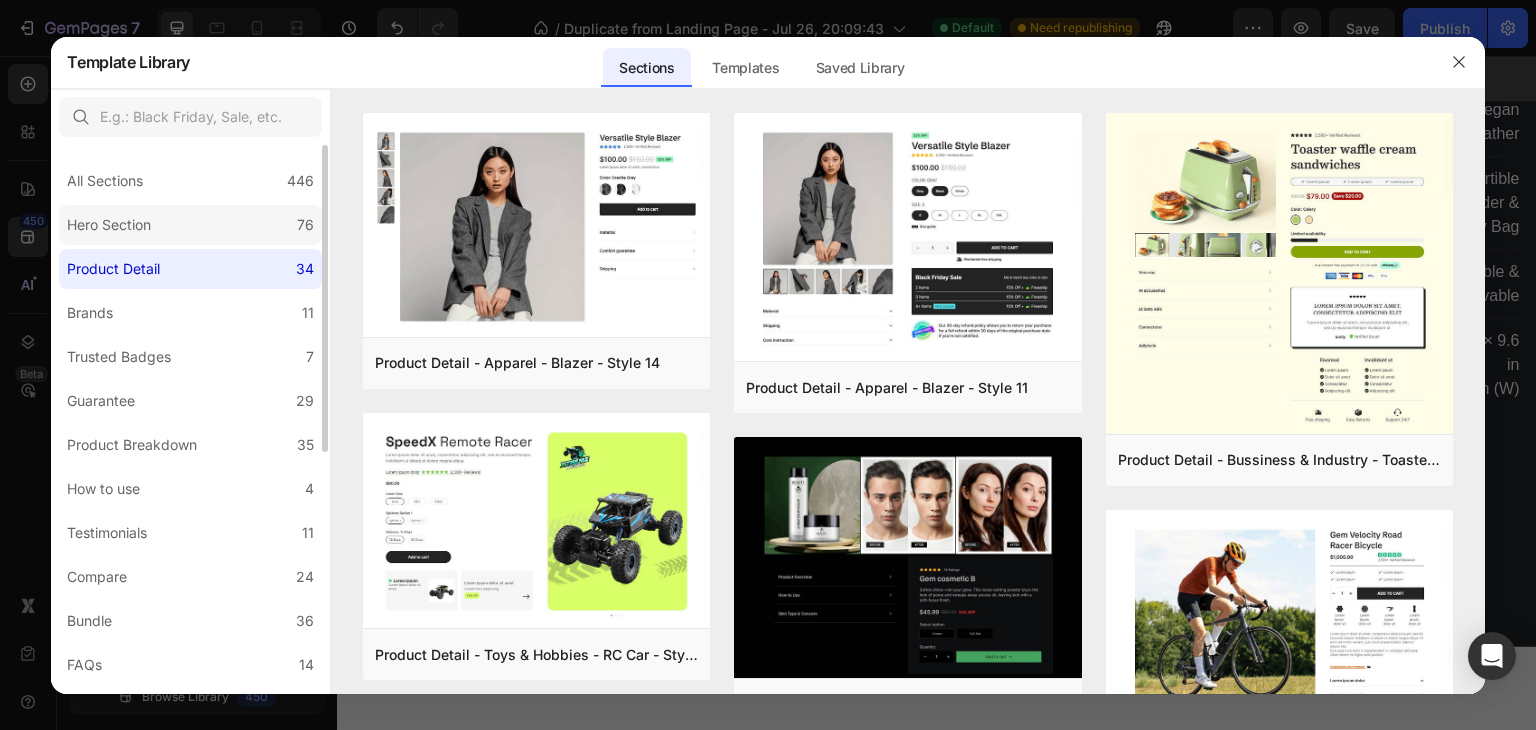 click on "Hero Section 76" 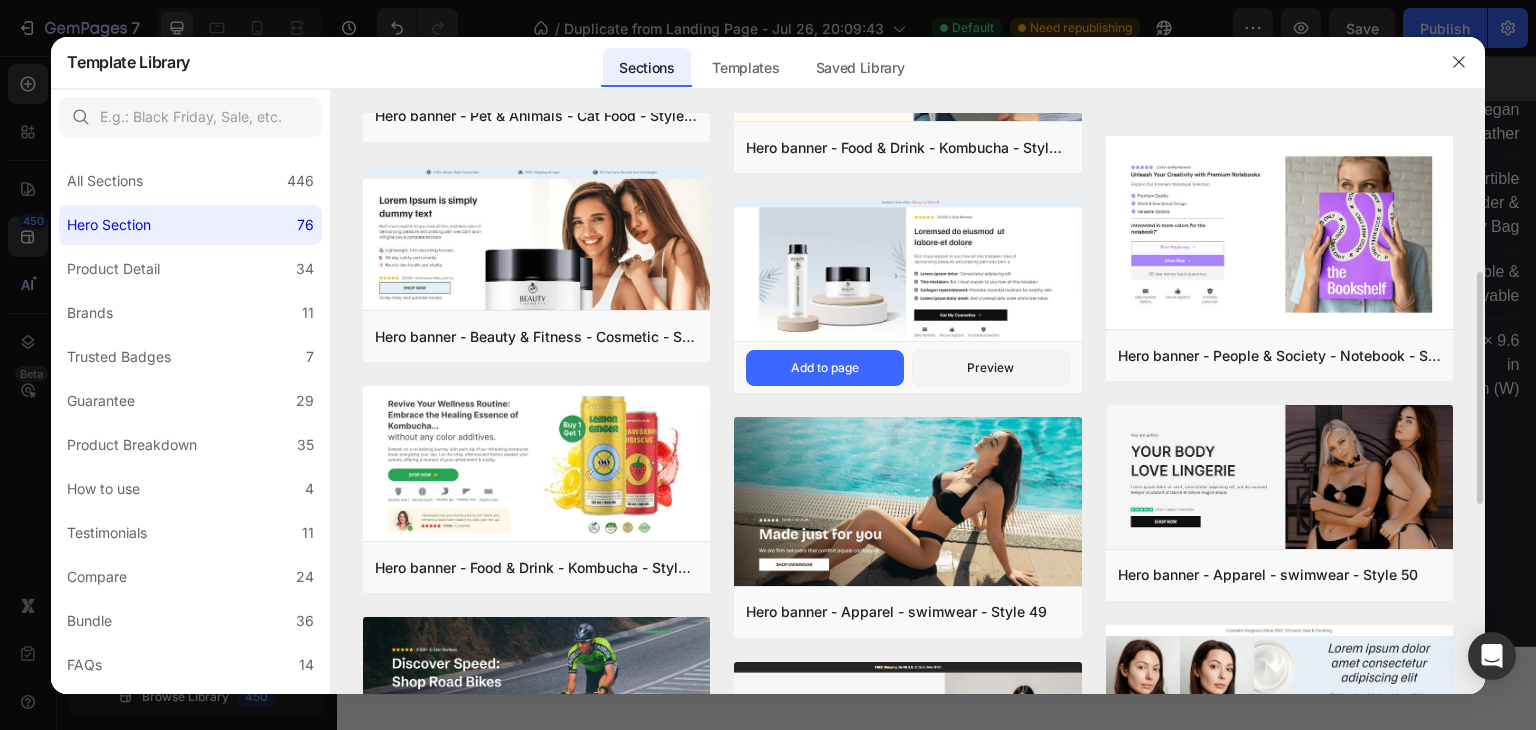 scroll, scrollTop: 500, scrollLeft: 0, axis: vertical 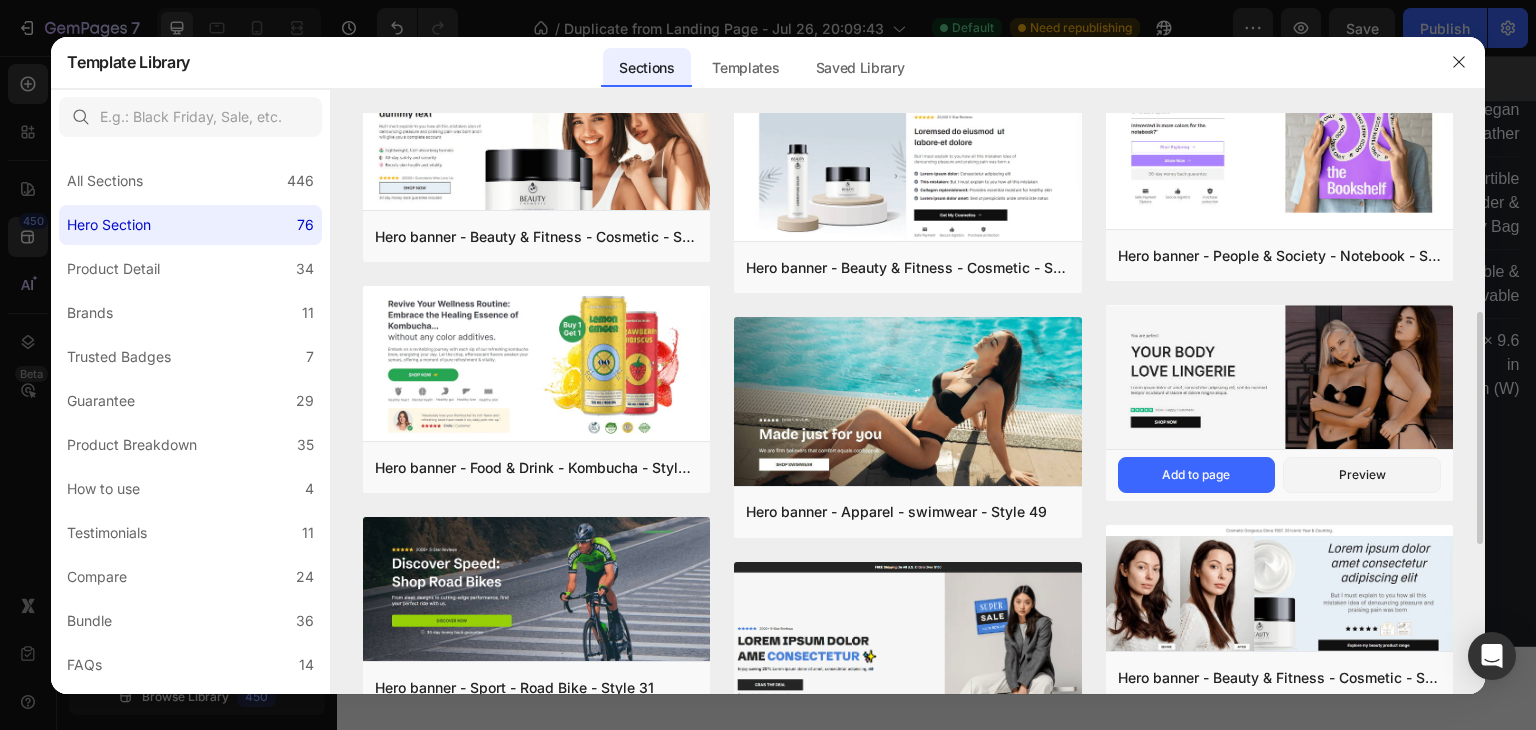 click at bounding box center (1279, 380) 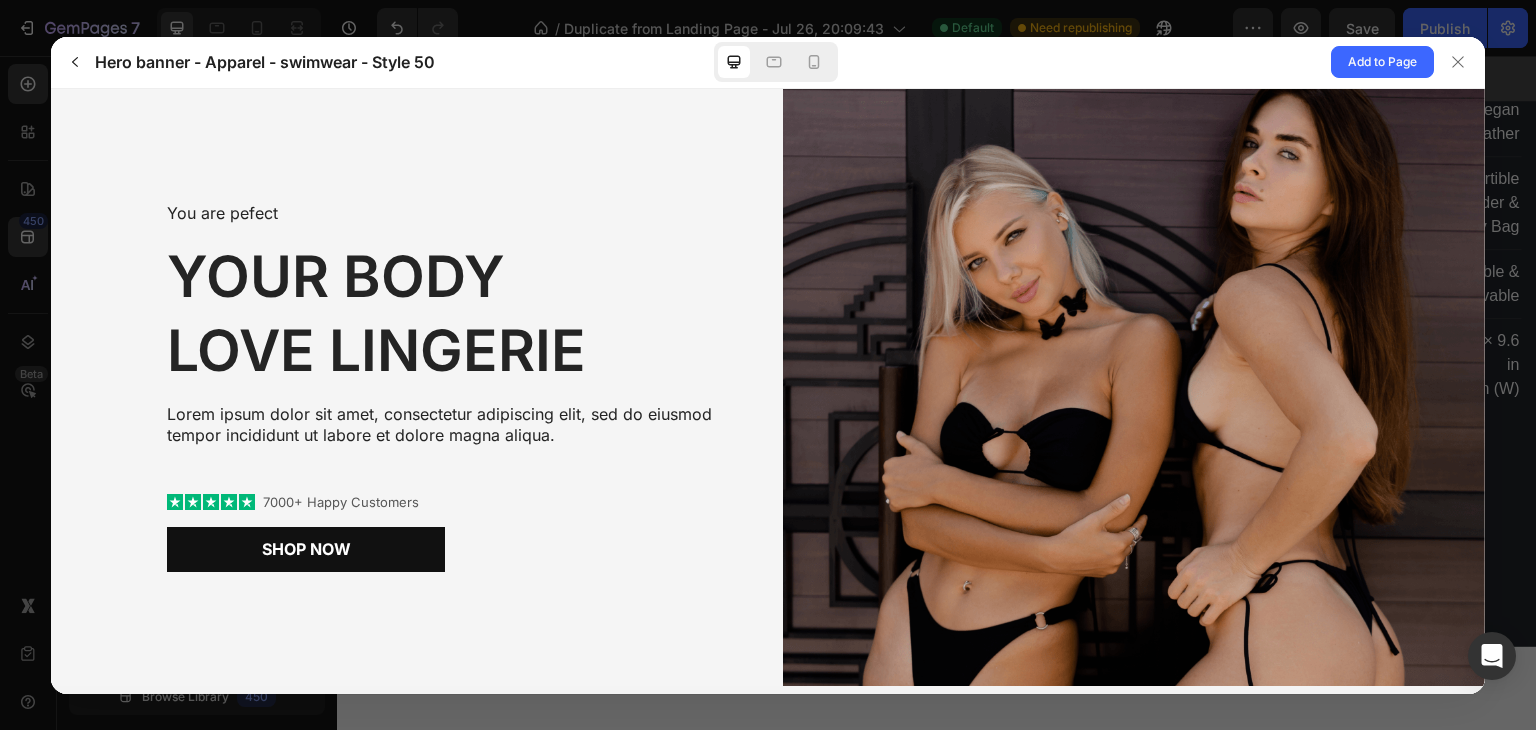 scroll, scrollTop: 0, scrollLeft: 0, axis: both 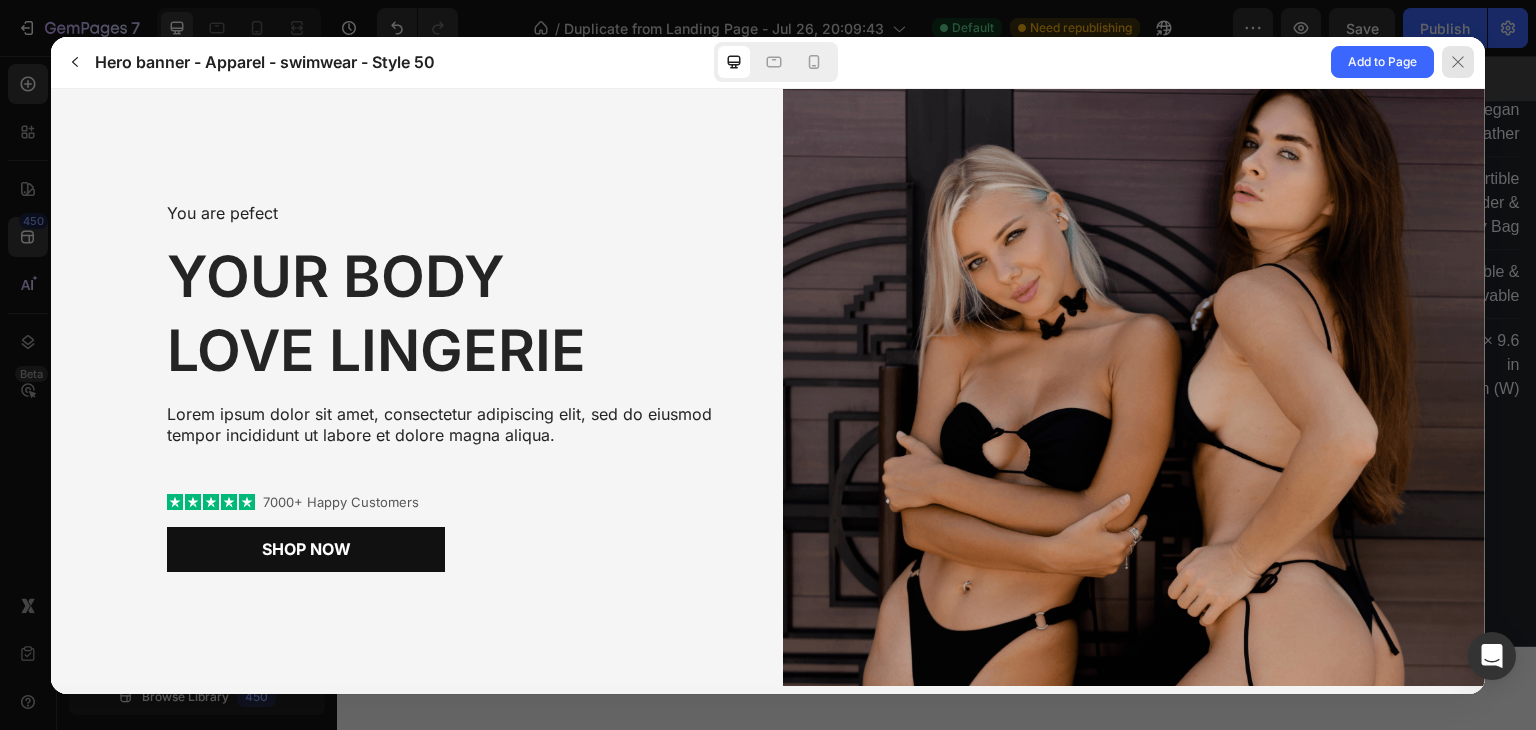 click 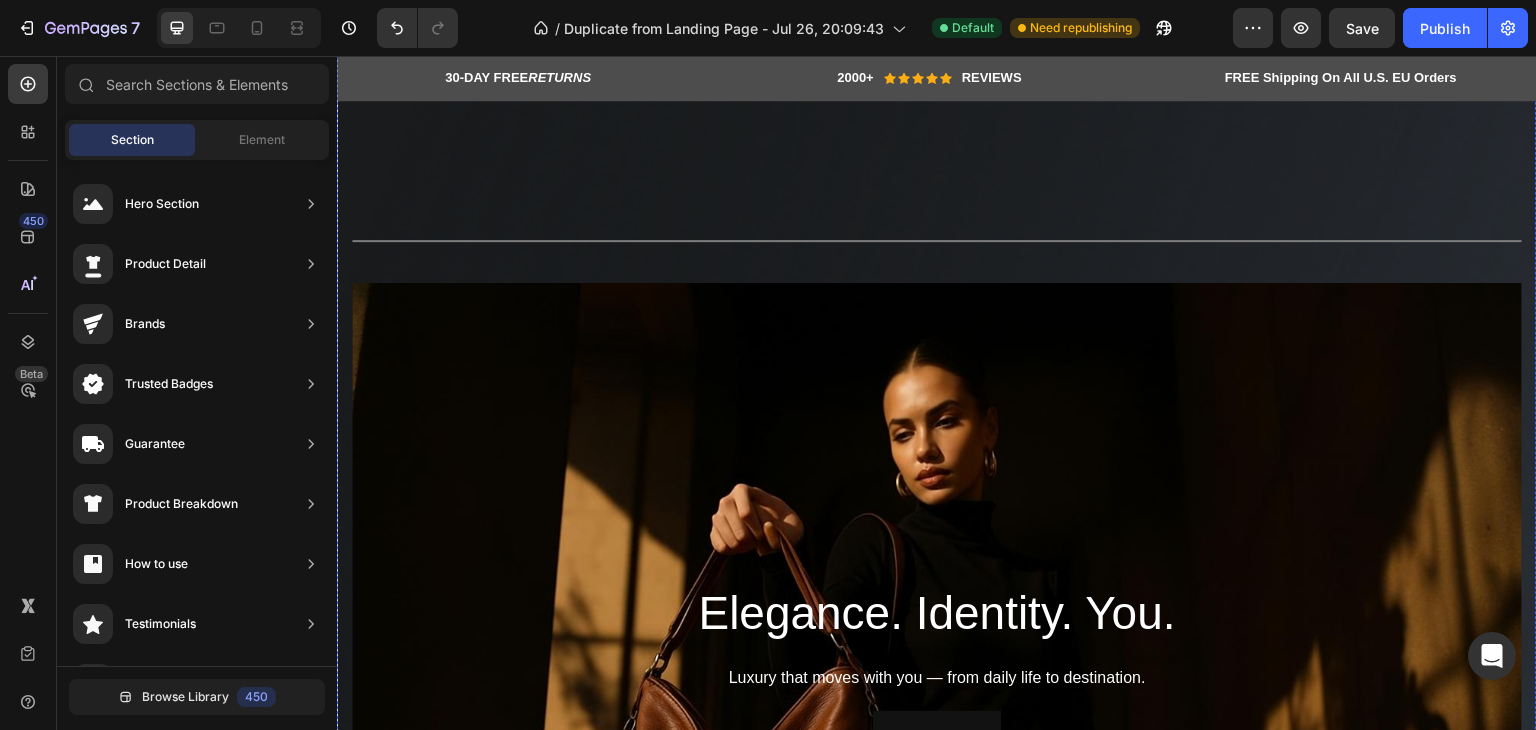 scroll, scrollTop: 280, scrollLeft: 0, axis: vertical 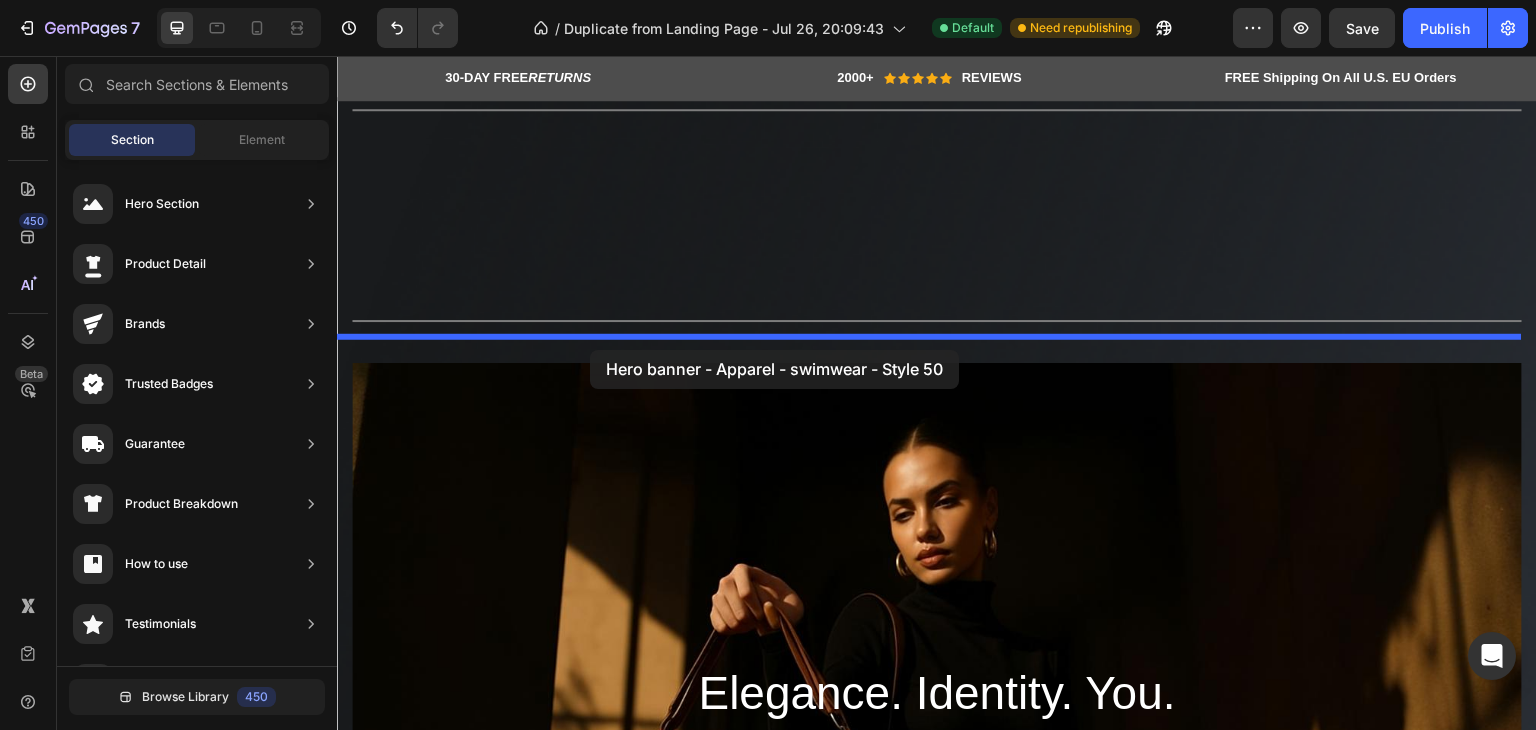 drag, startPoint x: 790, startPoint y: 378, endPoint x: 592, endPoint y: 351, distance: 199.83243 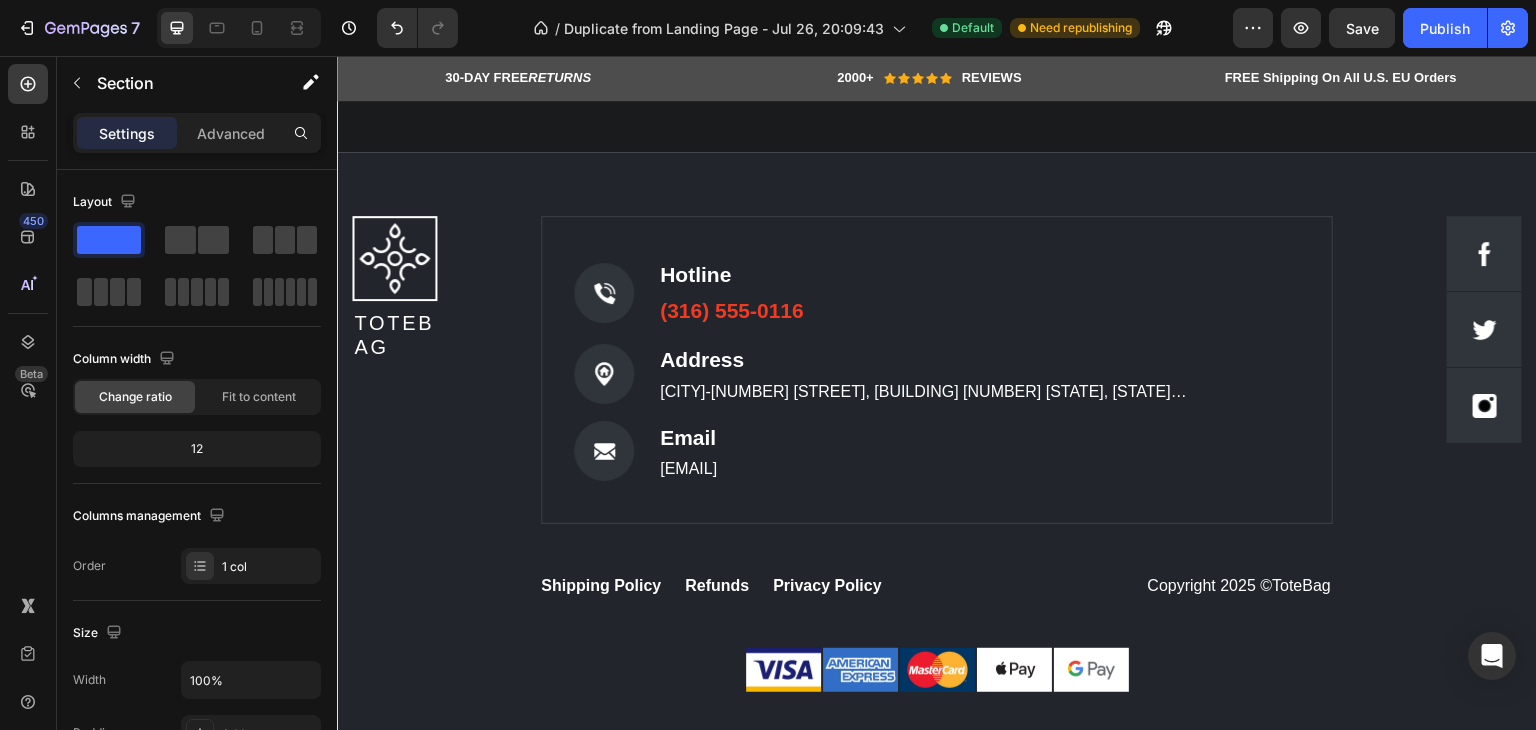 scroll, scrollTop: 9232, scrollLeft: 0, axis: vertical 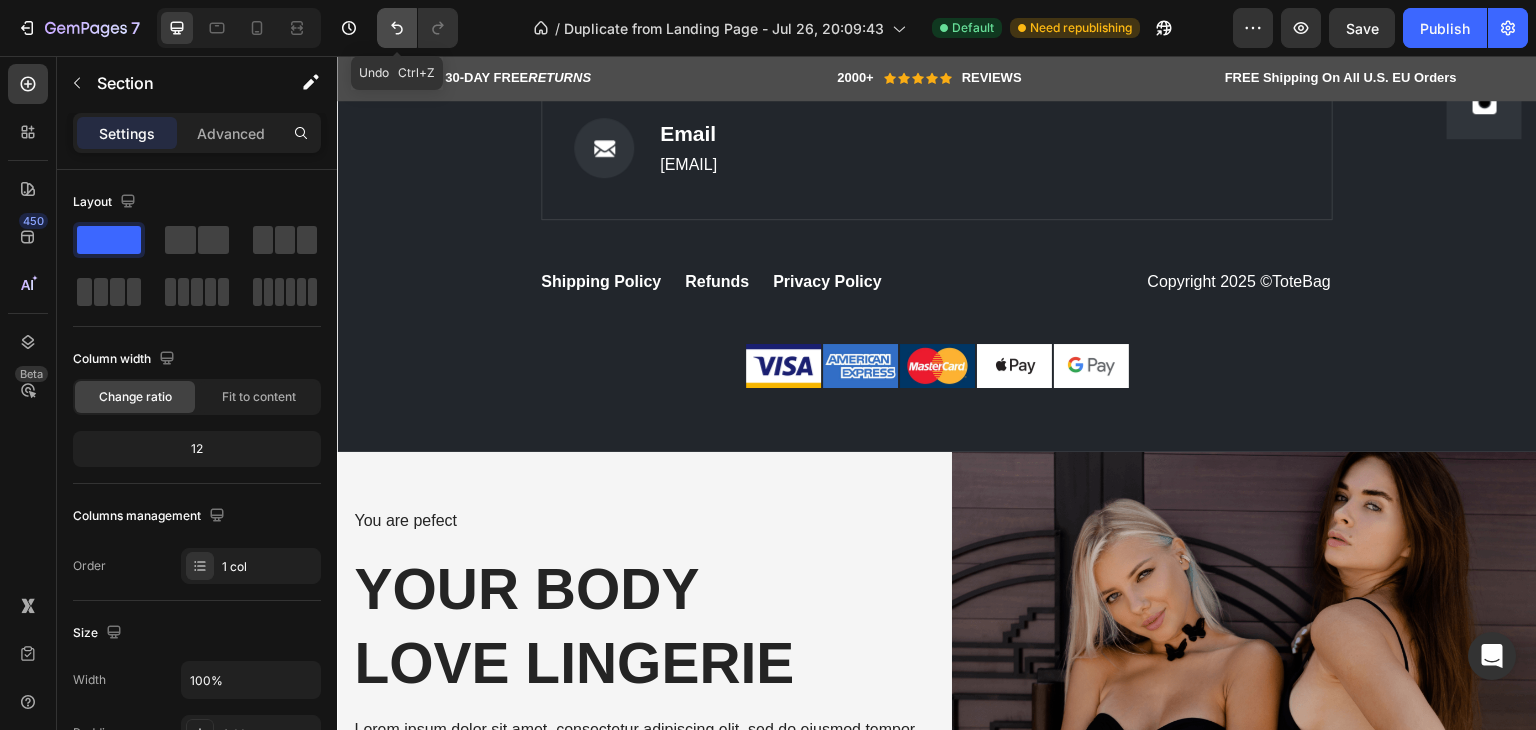 click 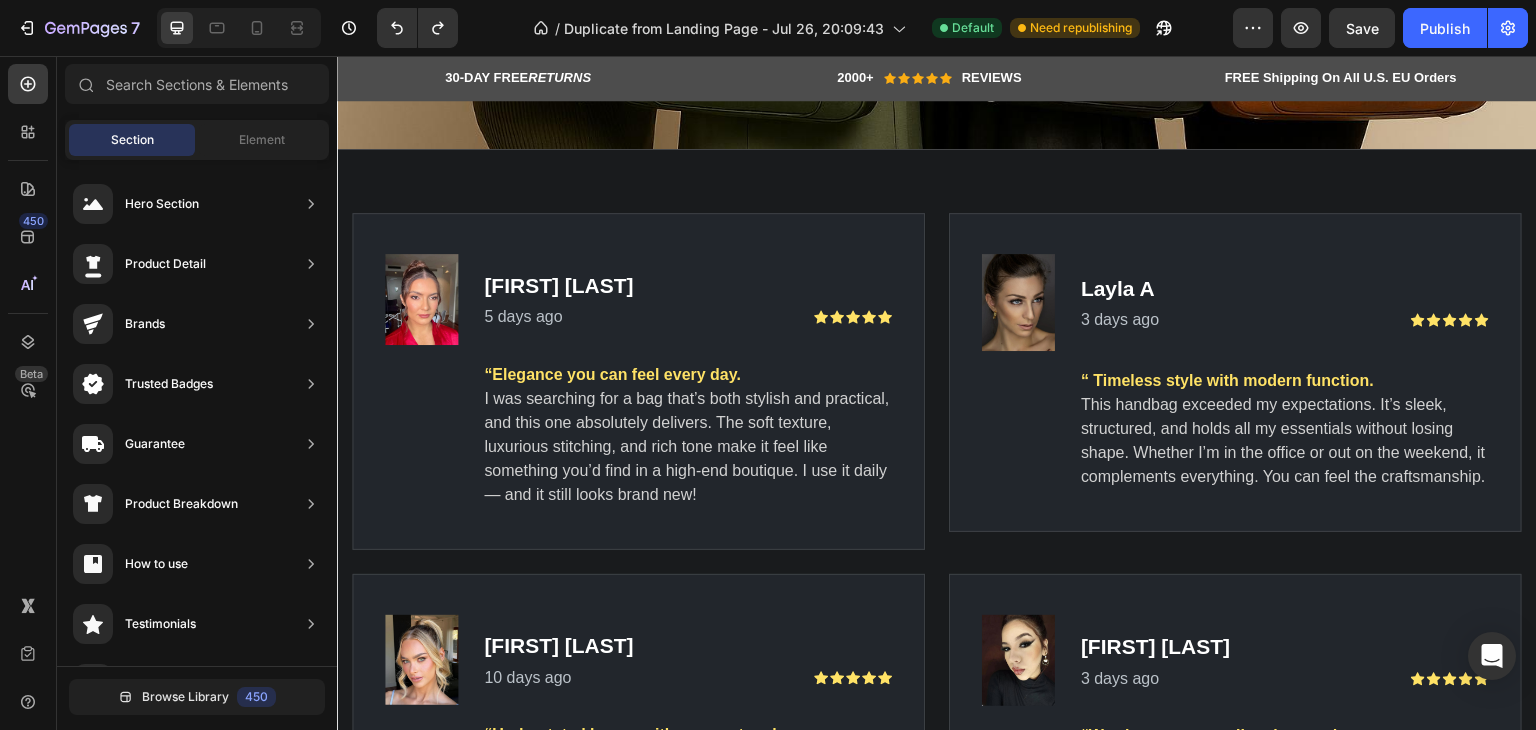 scroll, scrollTop: 6542, scrollLeft: 0, axis: vertical 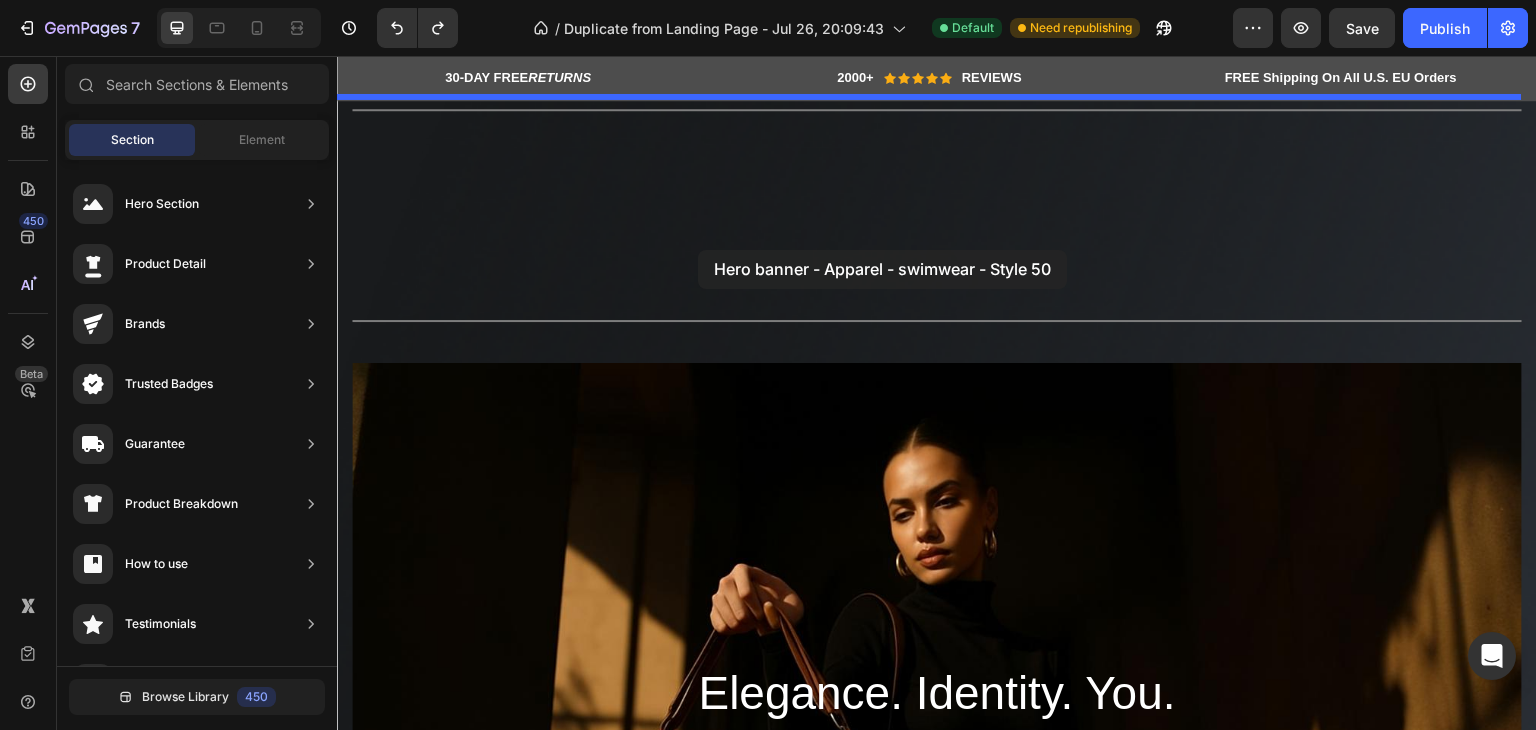 drag, startPoint x: 765, startPoint y: 372, endPoint x: 698, endPoint y: 250, distance: 139.18692 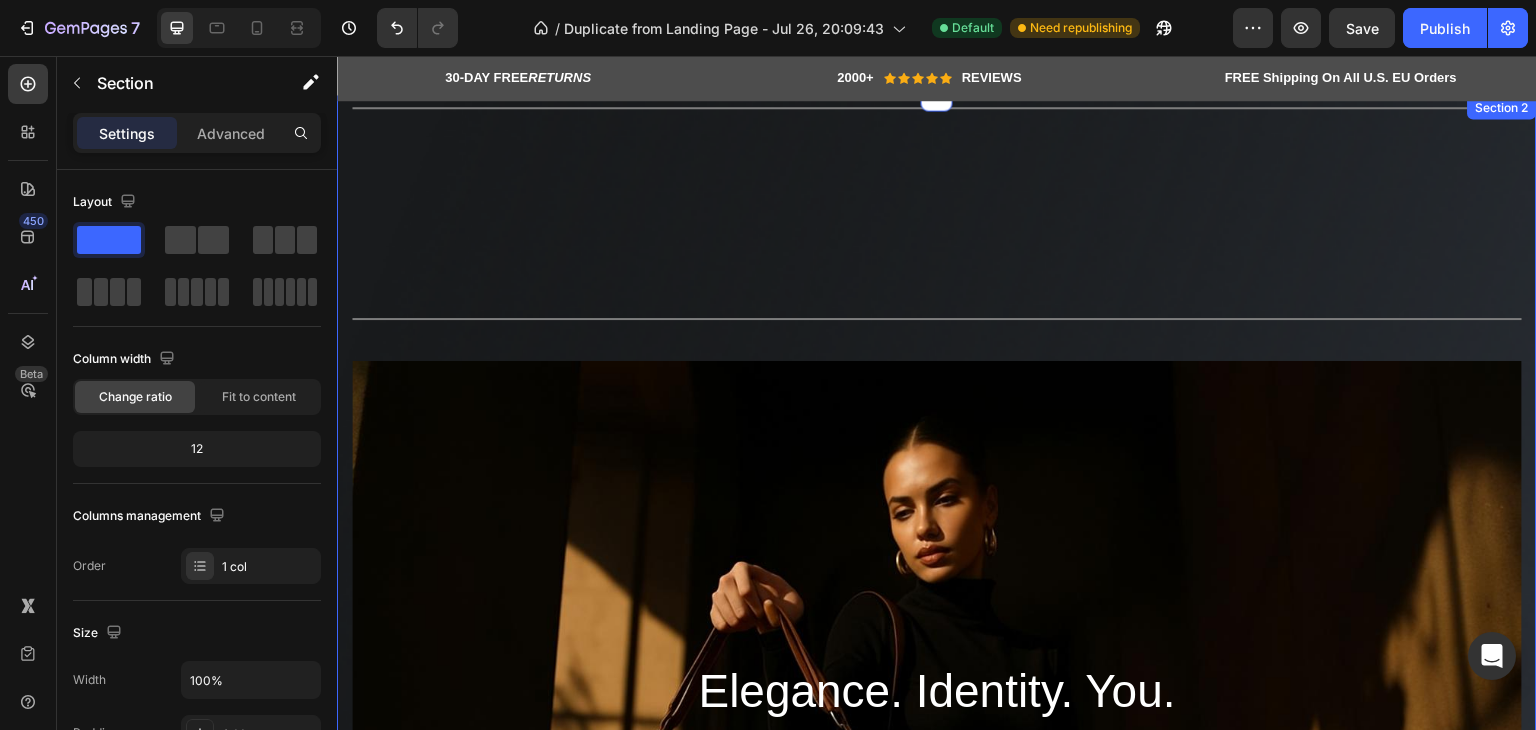 scroll, scrollTop: 0, scrollLeft: 0, axis: both 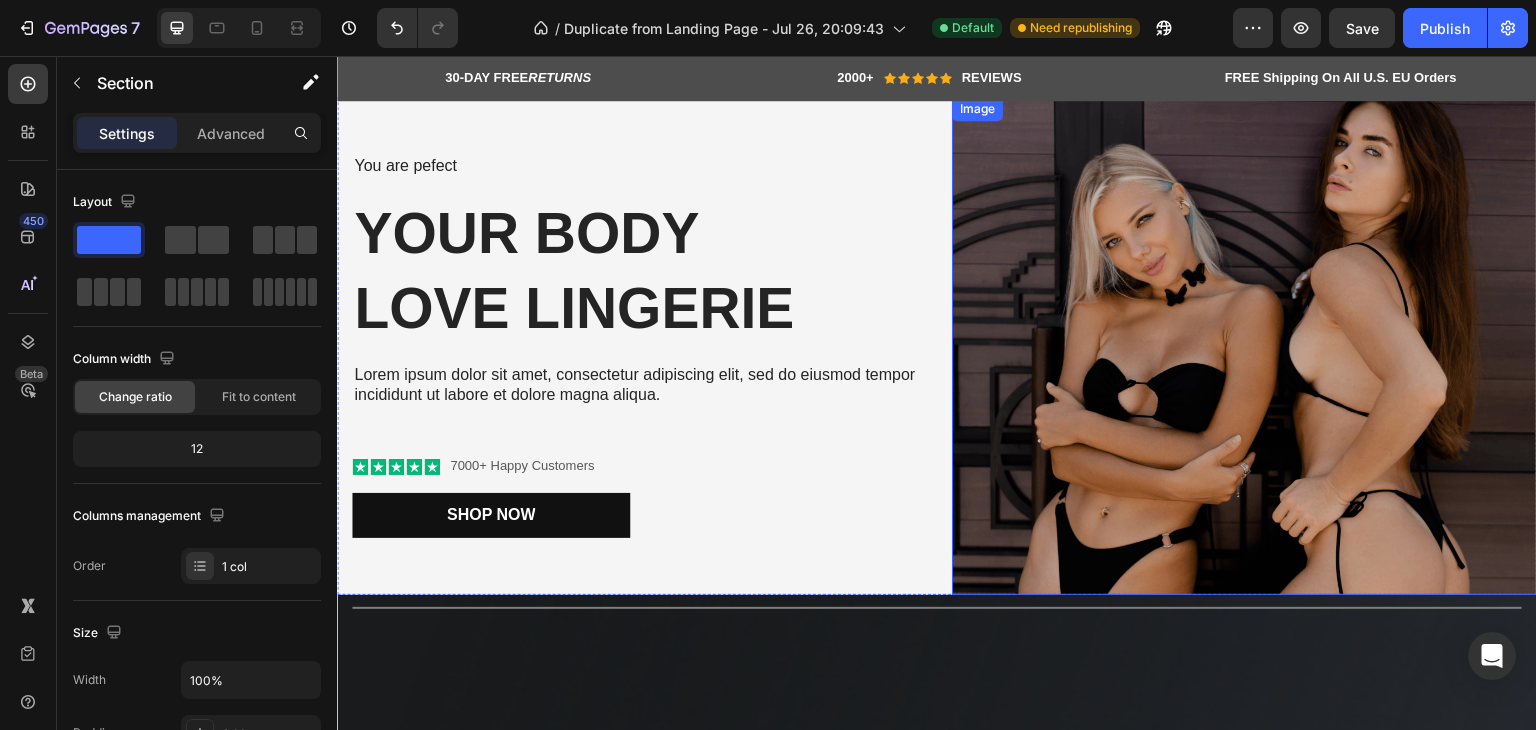 click at bounding box center (1244, 346) 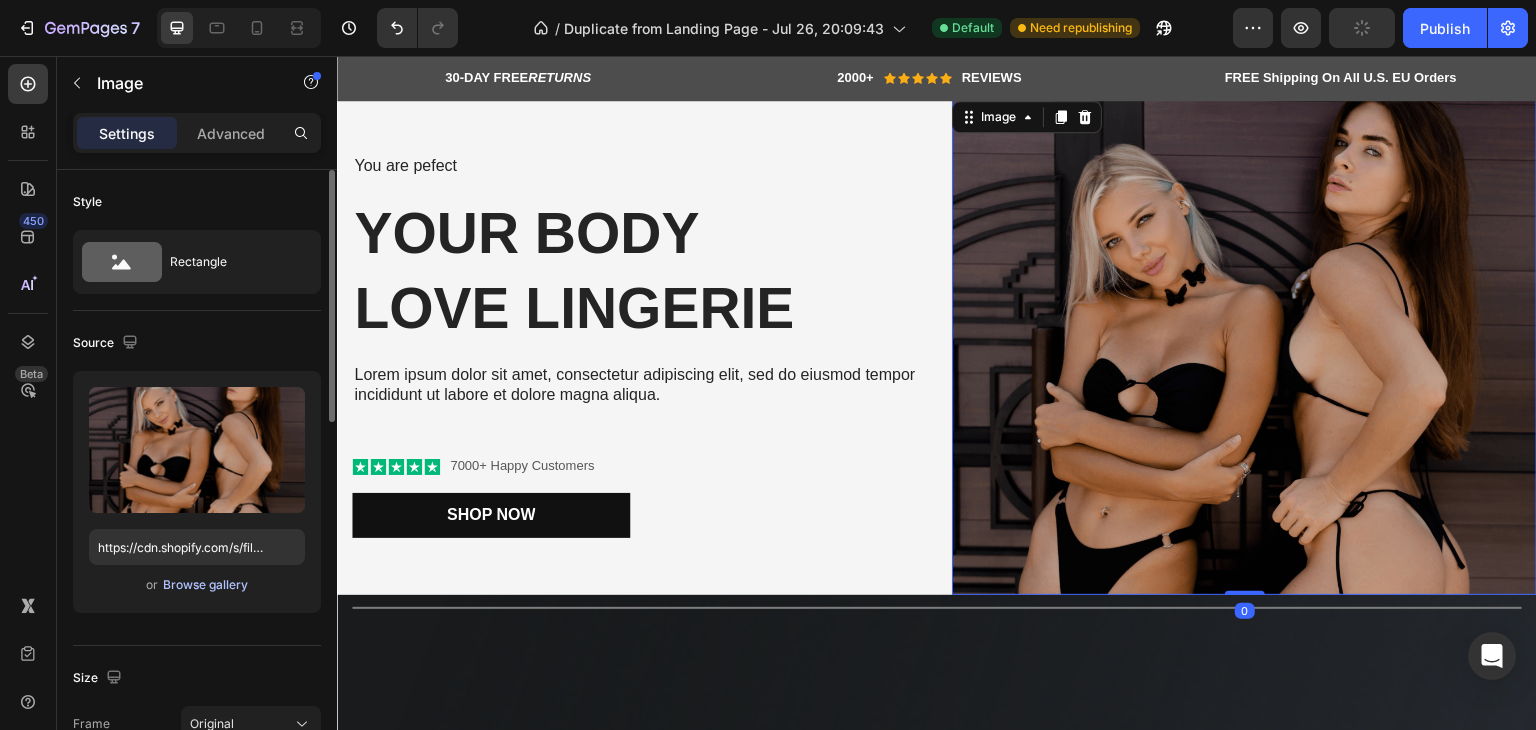 click on "Browse gallery" at bounding box center (205, 585) 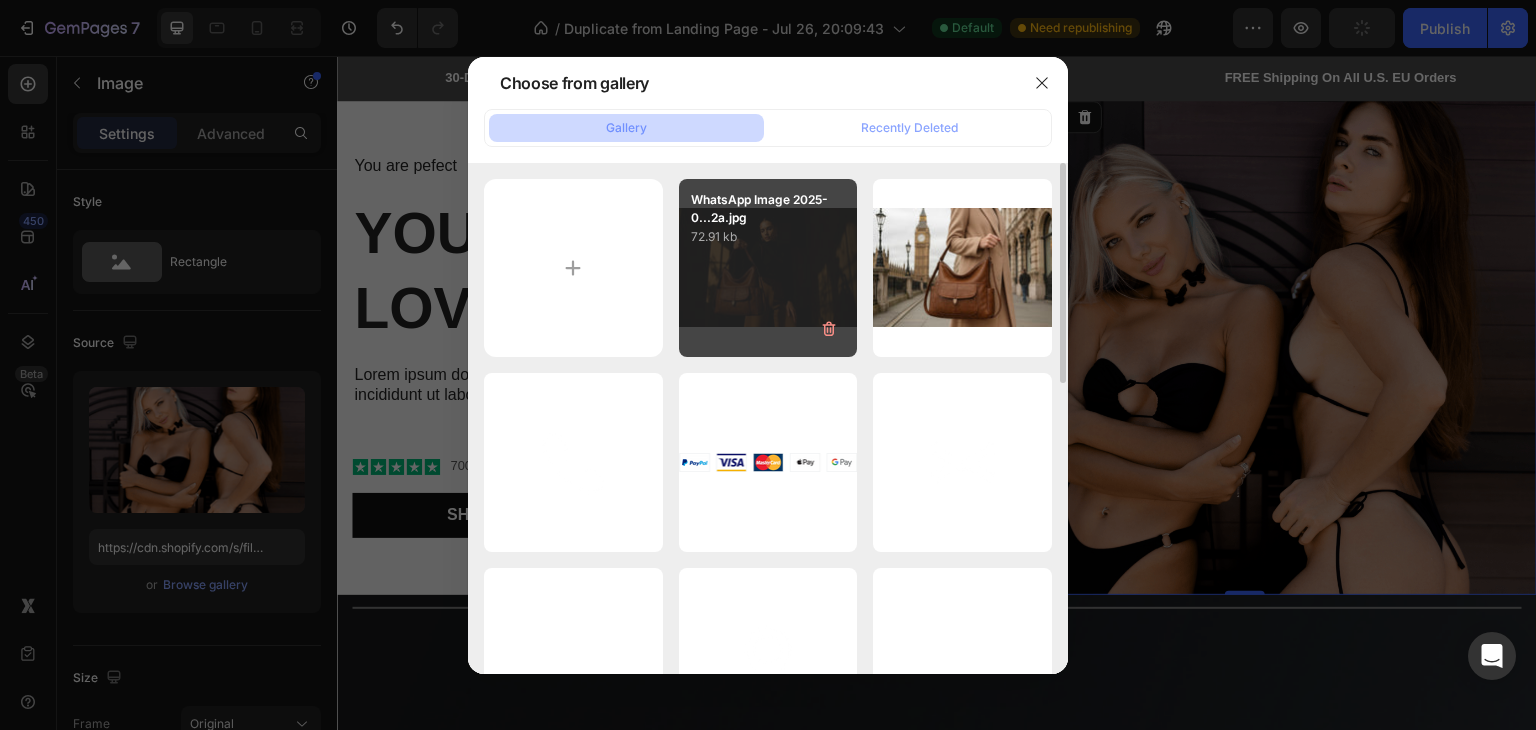 click on "WhatsApp Image 2025-0...2a.jpg 72.91 kb" at bounding box center [768, 268] 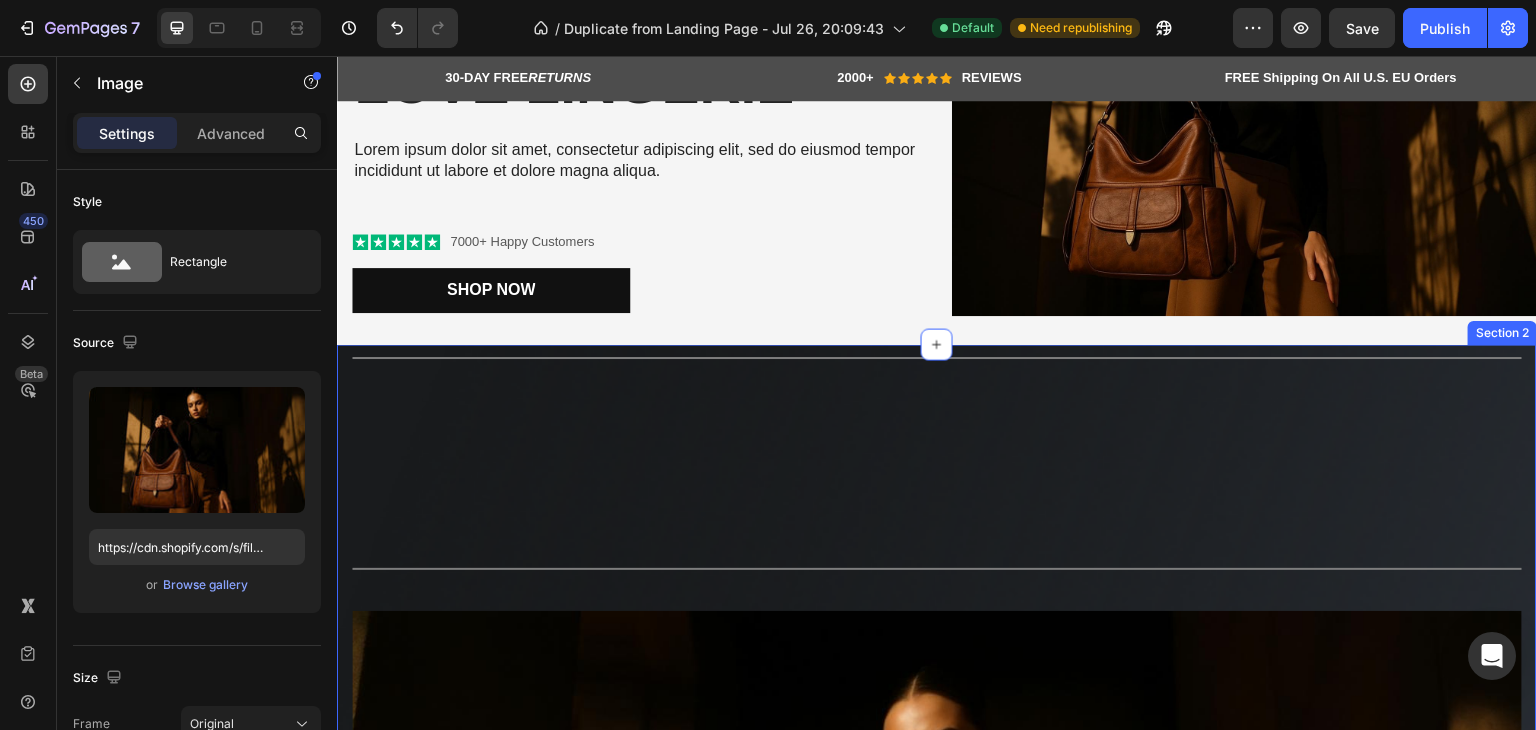 scroll, scrollTop: 0, scrollLeft: 0, axis: both 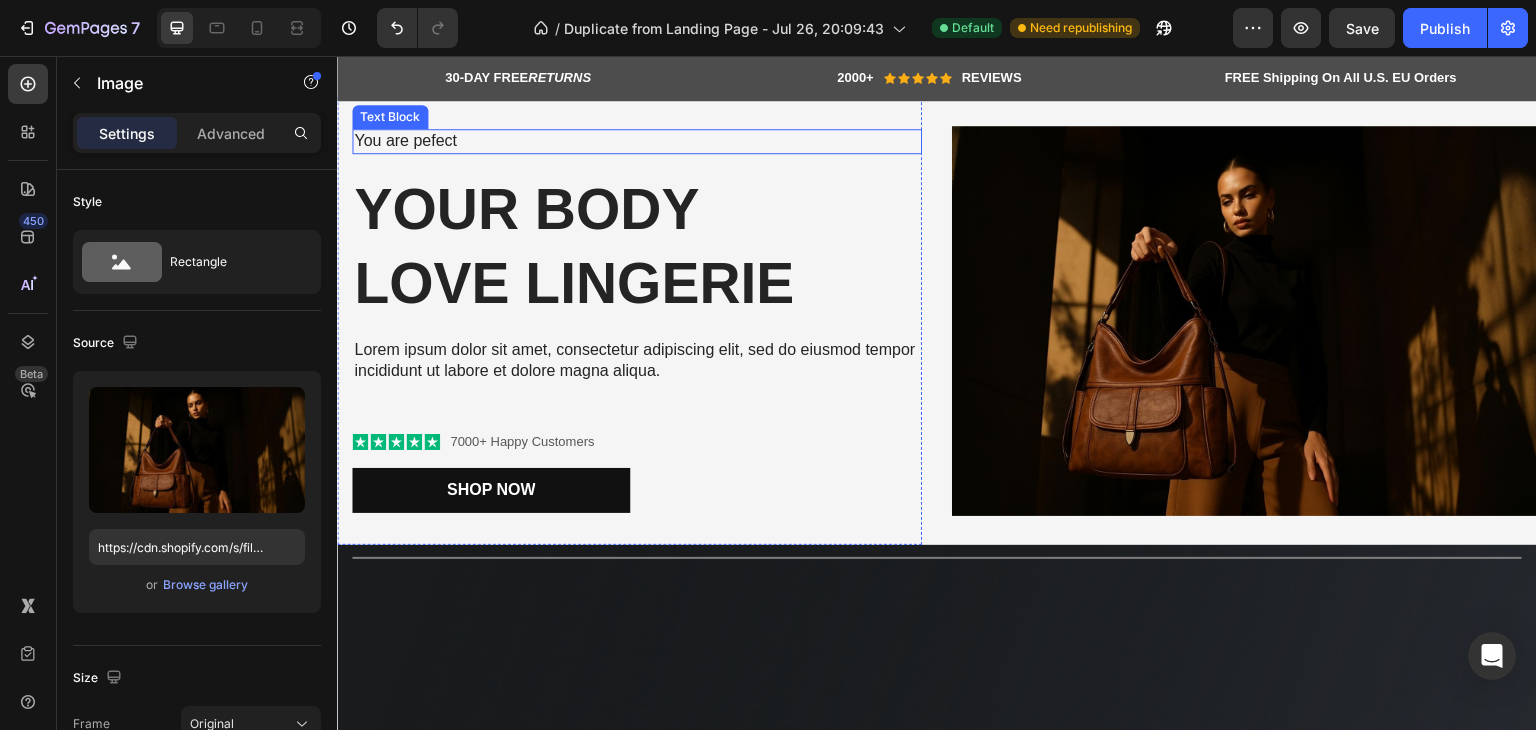 click on "You are pefect" at bounding box center [637, 141] 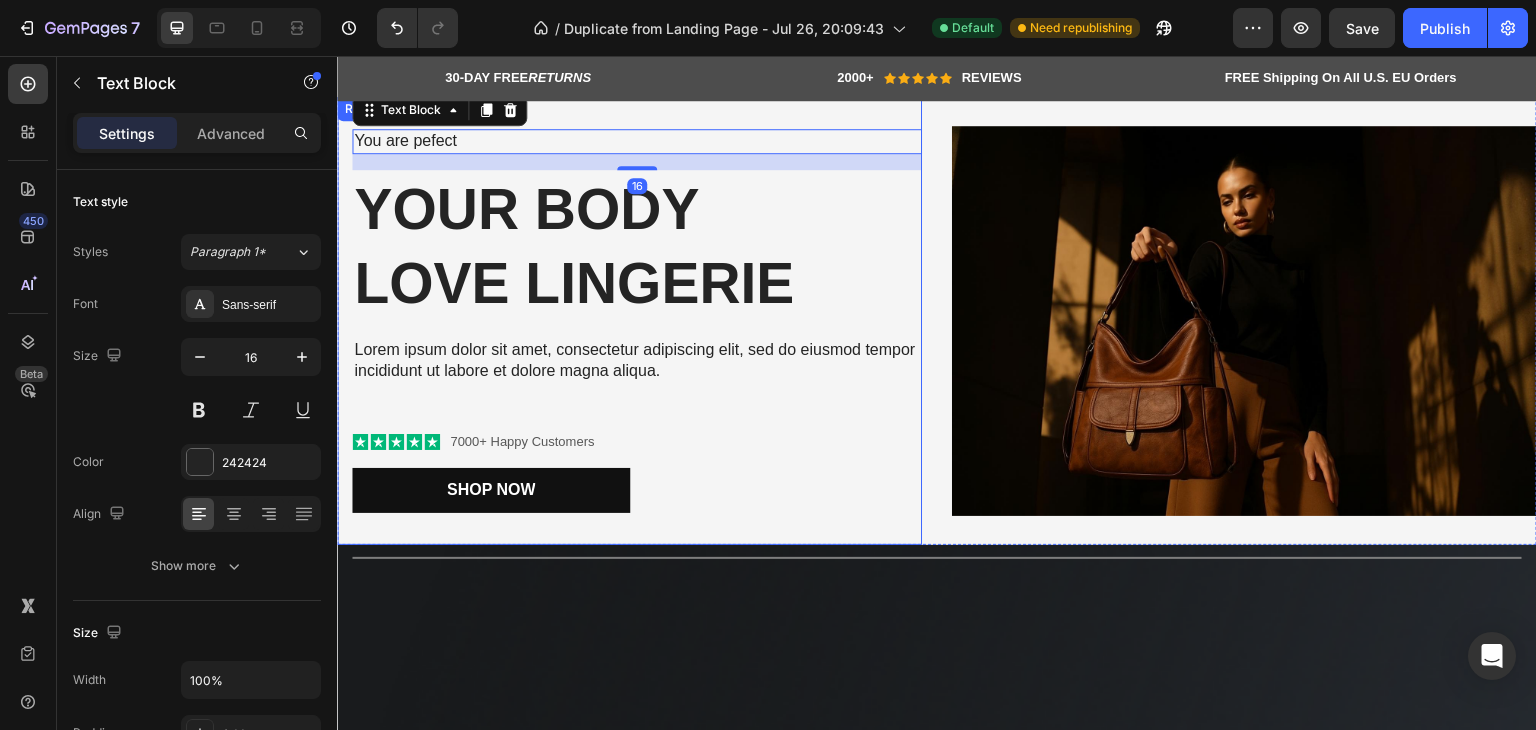 click on "You are pefect Text Block   16 Your Body love Lingerie Heading Lorem ipsum dolor sit amet, consectetur adipiscing elit, sed do eiusmod tempor incididunt ut labore et dolore magna aliqua. Text Block
Icon
Icon
Icon
Icon
Icon Icon List 7000+ Happy Customers Text Block Row Shop Now Button Row" at bounding box center (629, 321) 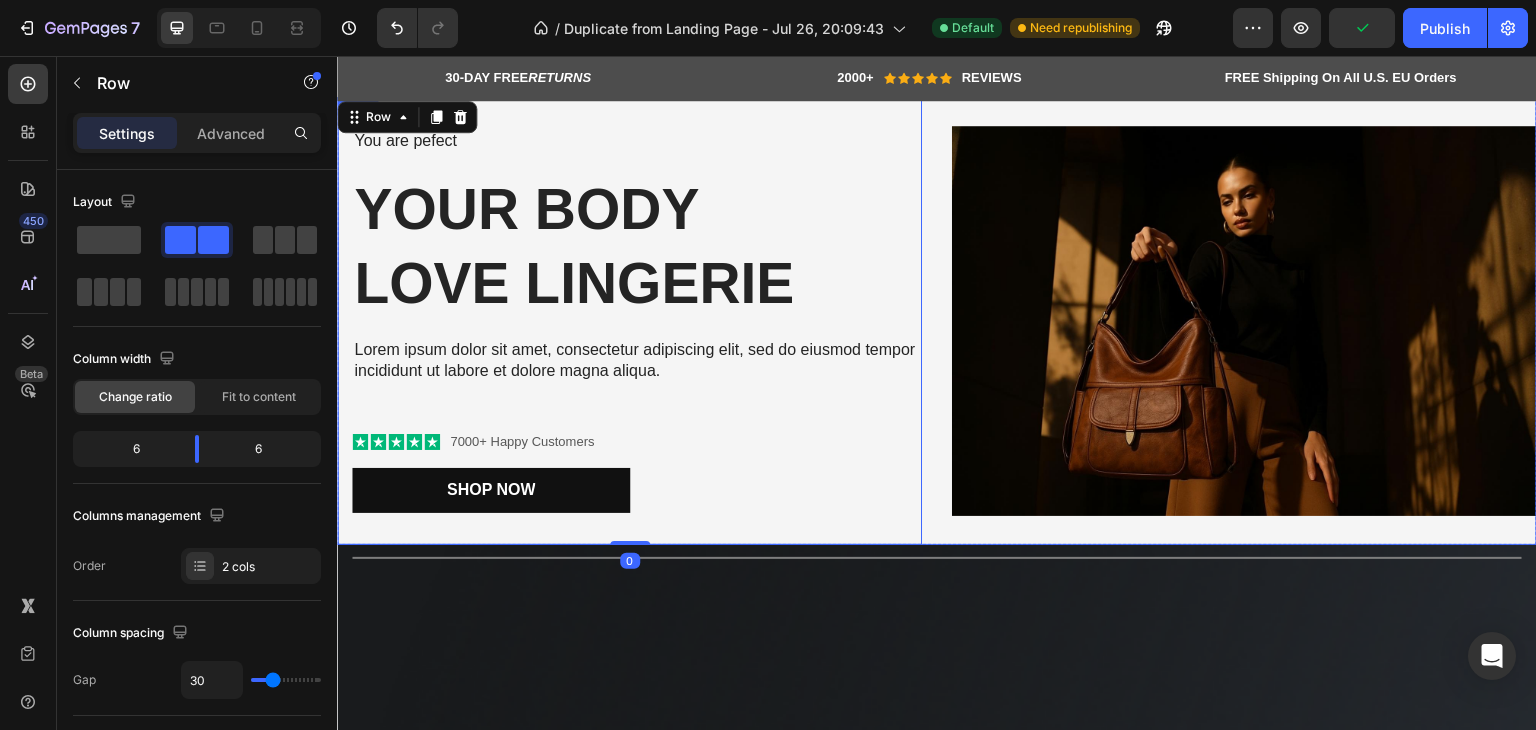 click on "You are pefect Text Block Your Body love Lingerie Heading Lorem ipsum dolor sit amet, consectetur adipiscing elit, sed do eiusmod tempor incididunt ut labore et dolore magna aliqua. Text Block
Icon
Icon
Icon
Icon
Icon Icon List 7000+ Happy Customers Text Block Row Shop Now Button Row   0 Image Row" at bounding box center (937, 321) 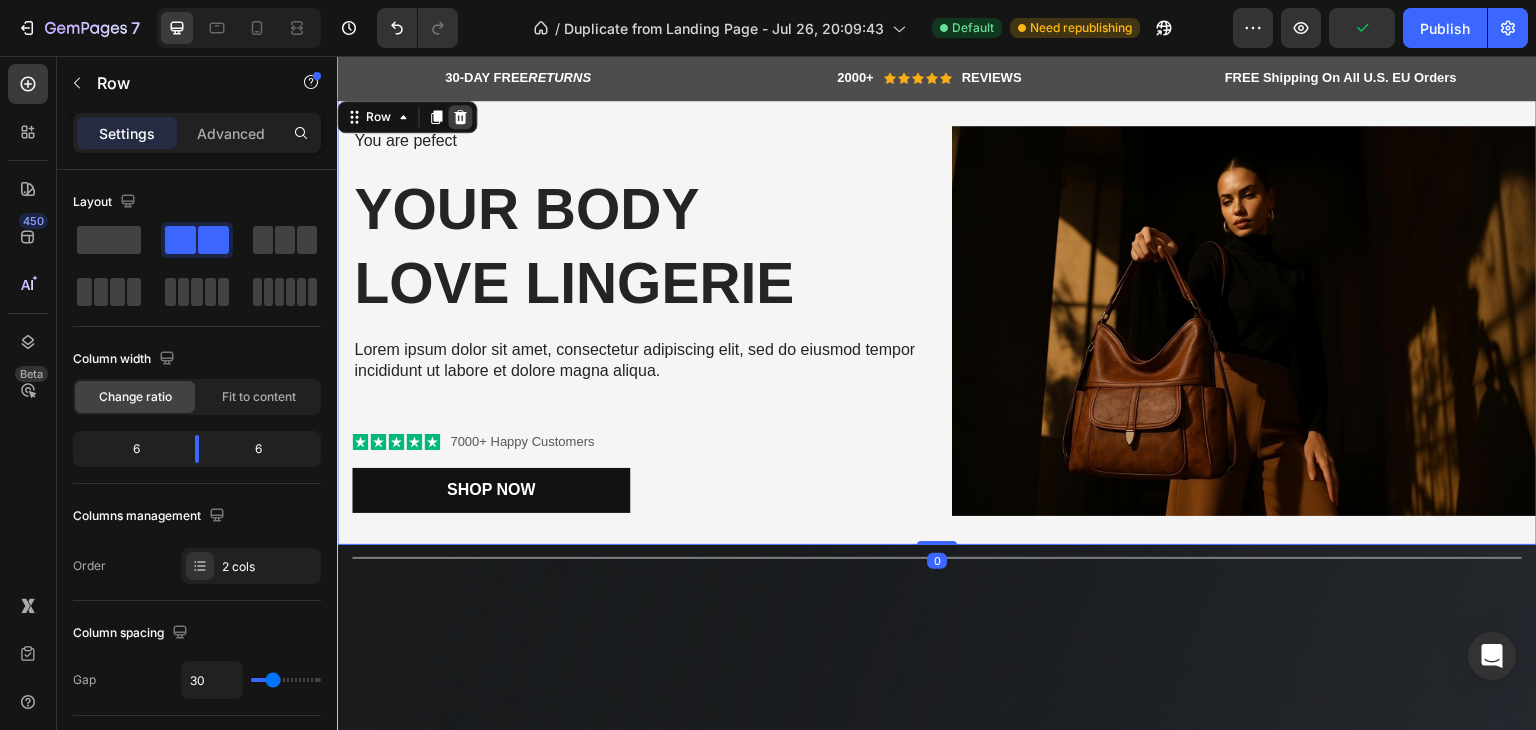 click 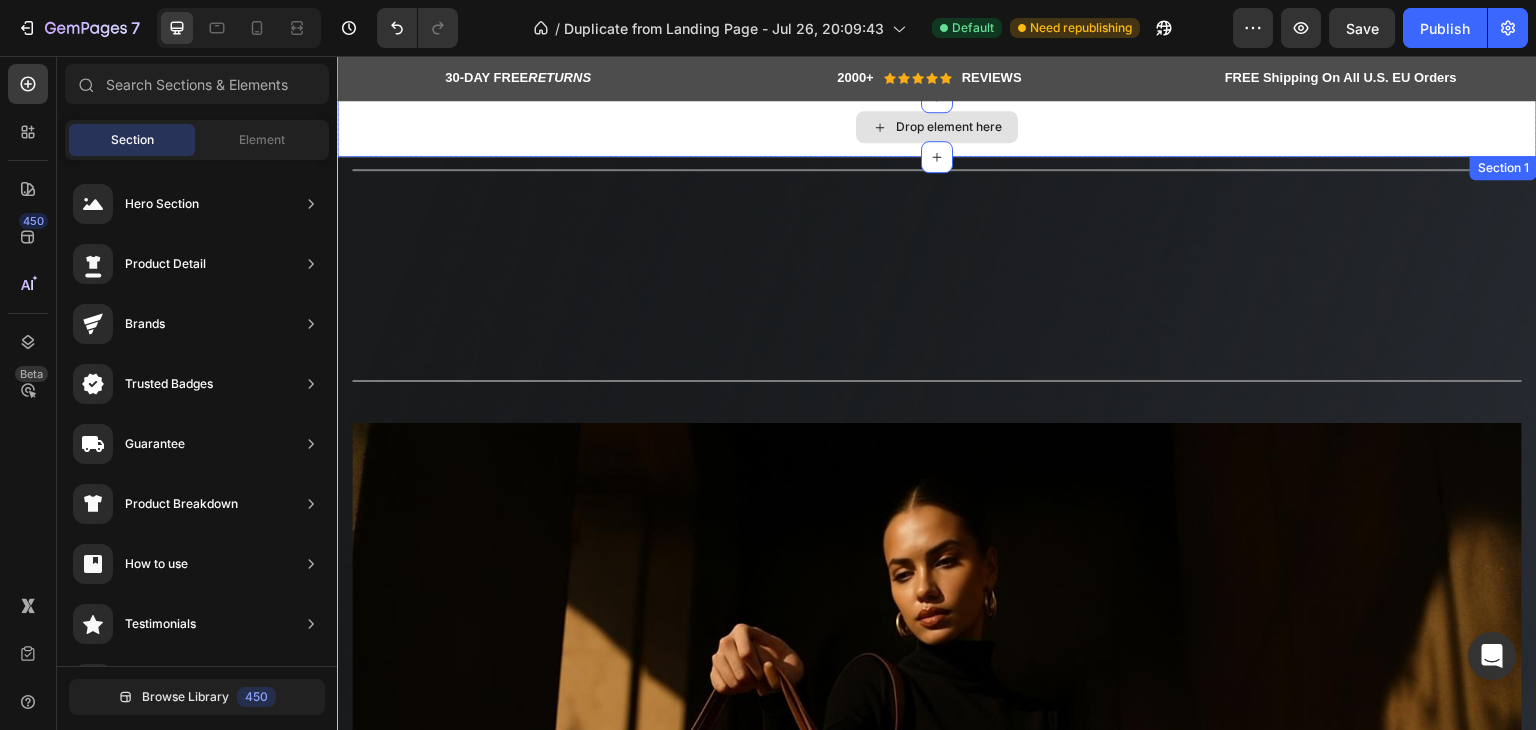 click on "Drop element here" at bounding box center [937, 127] 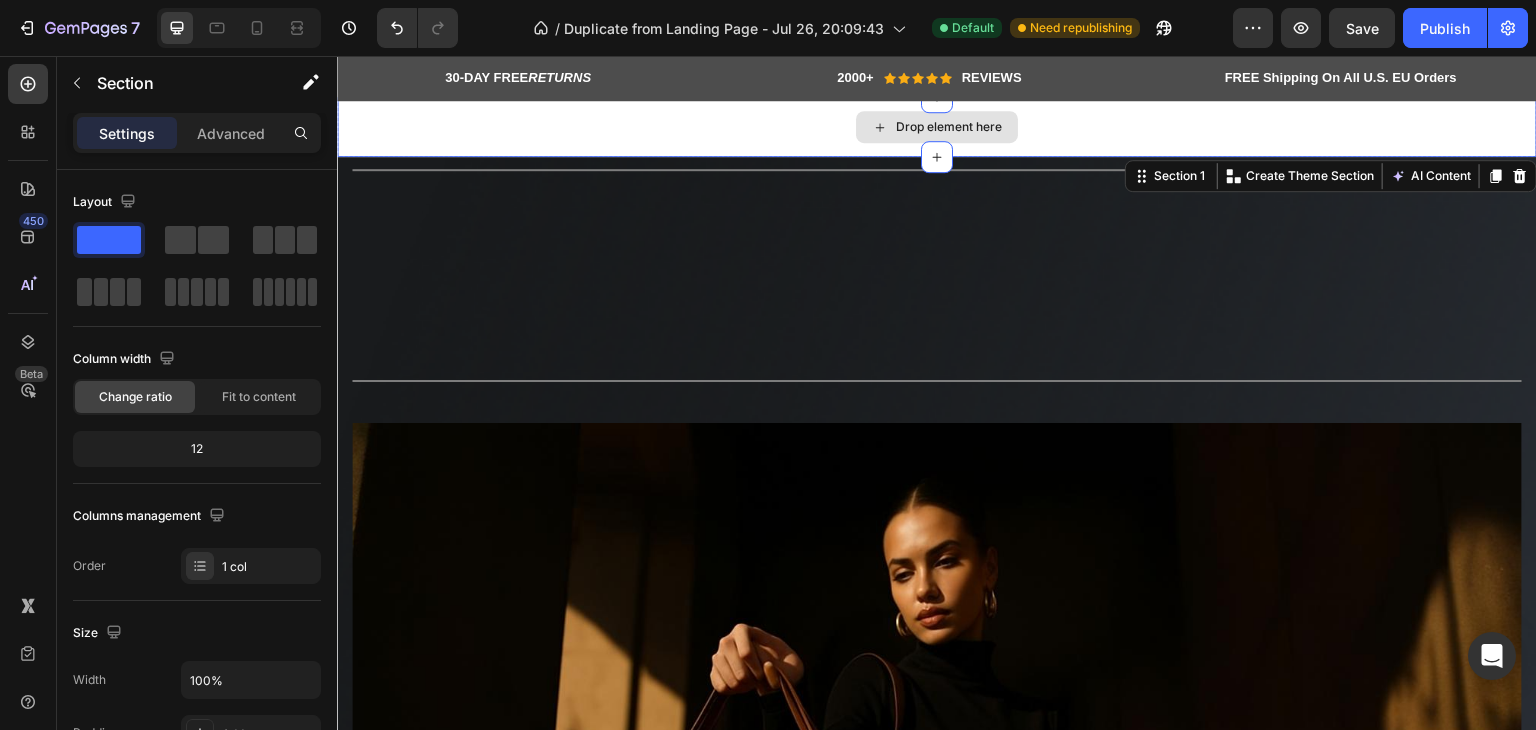 click on "Drop element here" at bounding box center (937, 127) 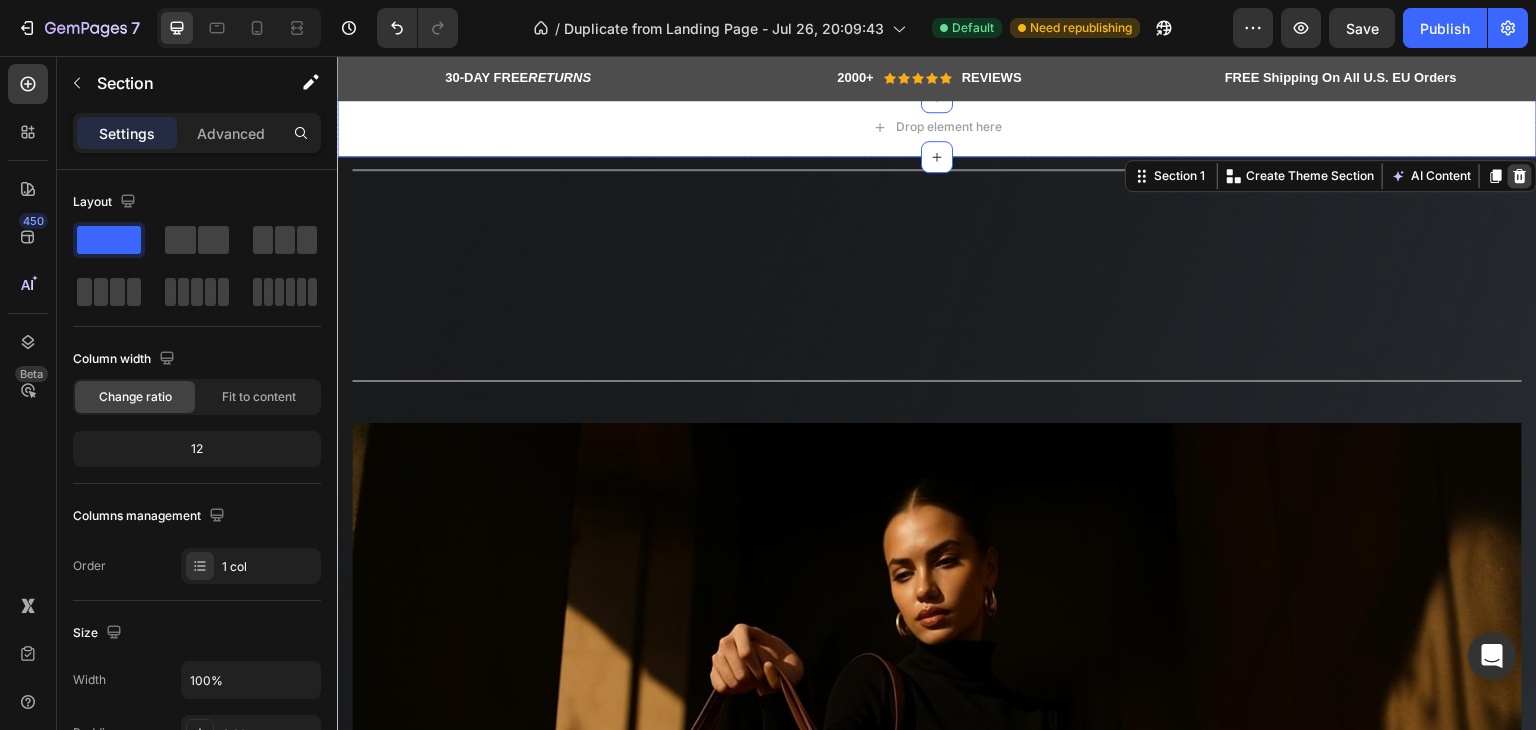 click 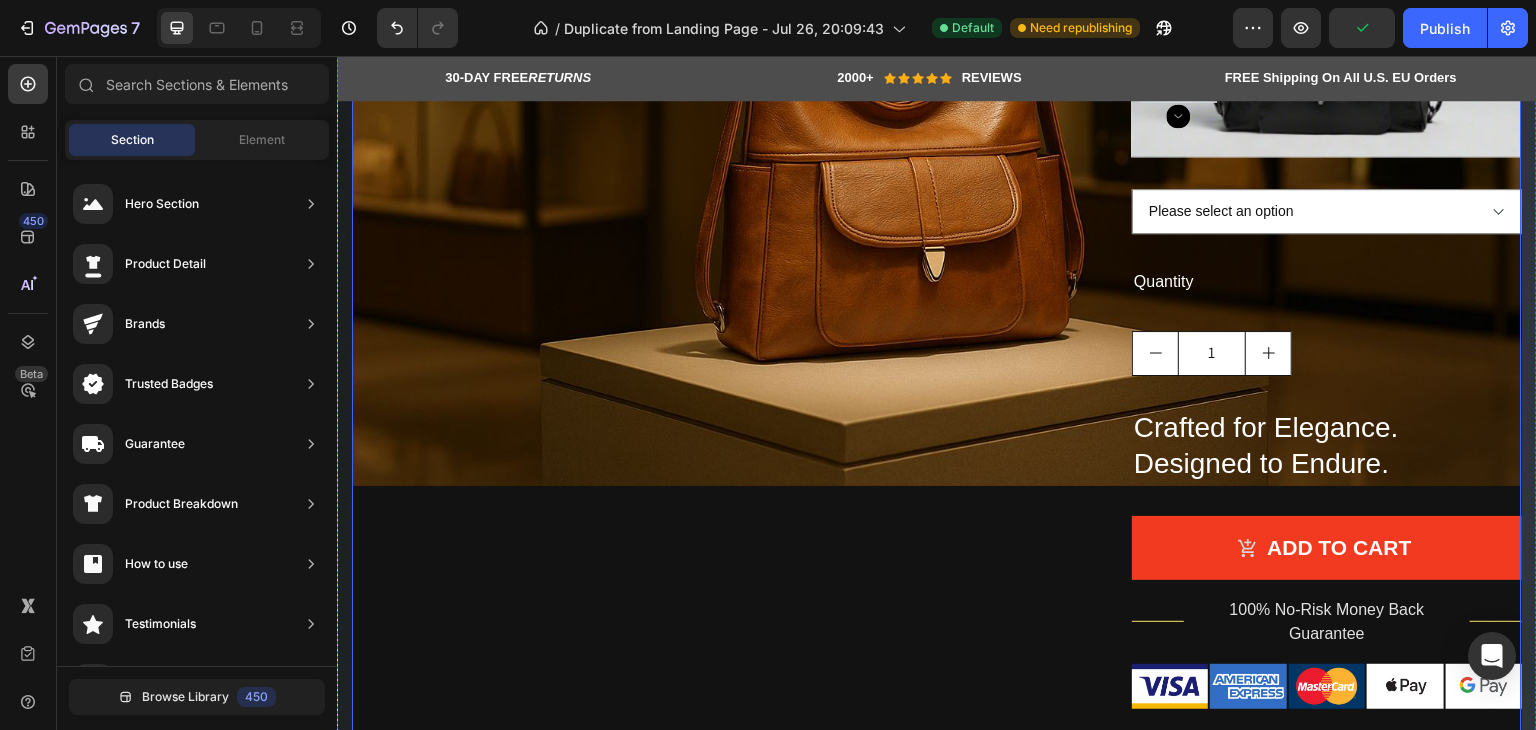 scroll, scrollTop: 2100, scrollLeft: 0, axis: vertical 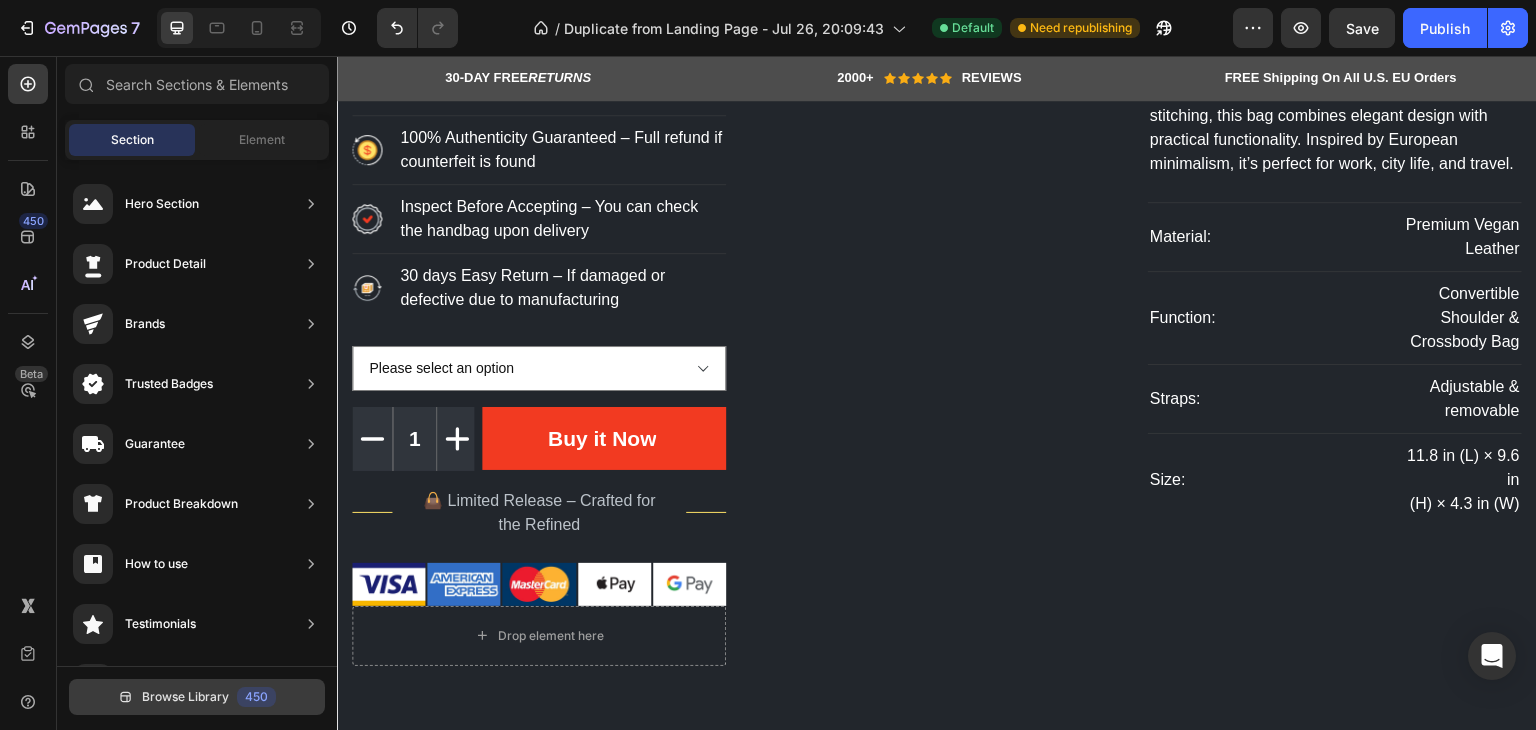 click on "Browse Library 450" at bounding box center (197, 697) 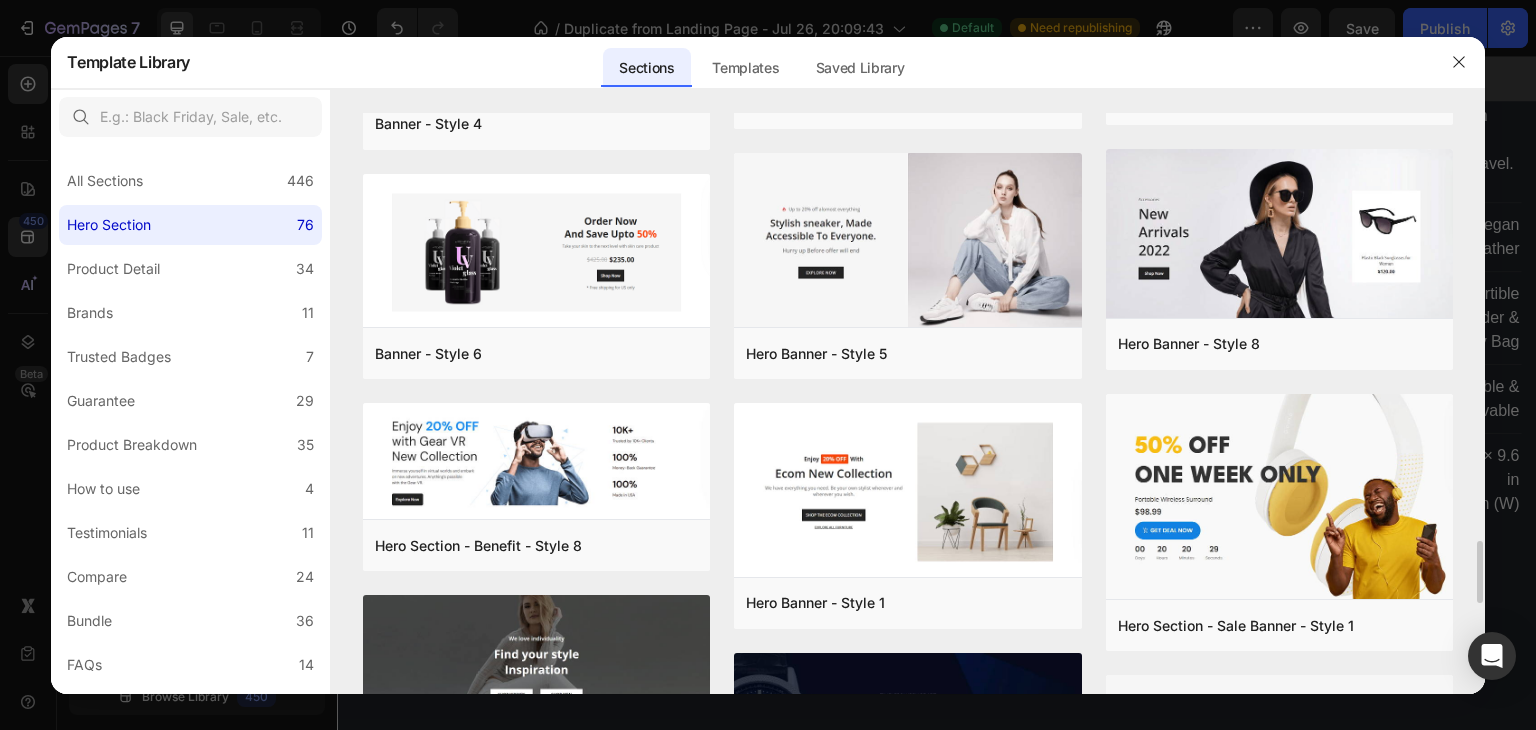 scroll, scrollTop: 4154, scrollLeft: 0, axis: vertical 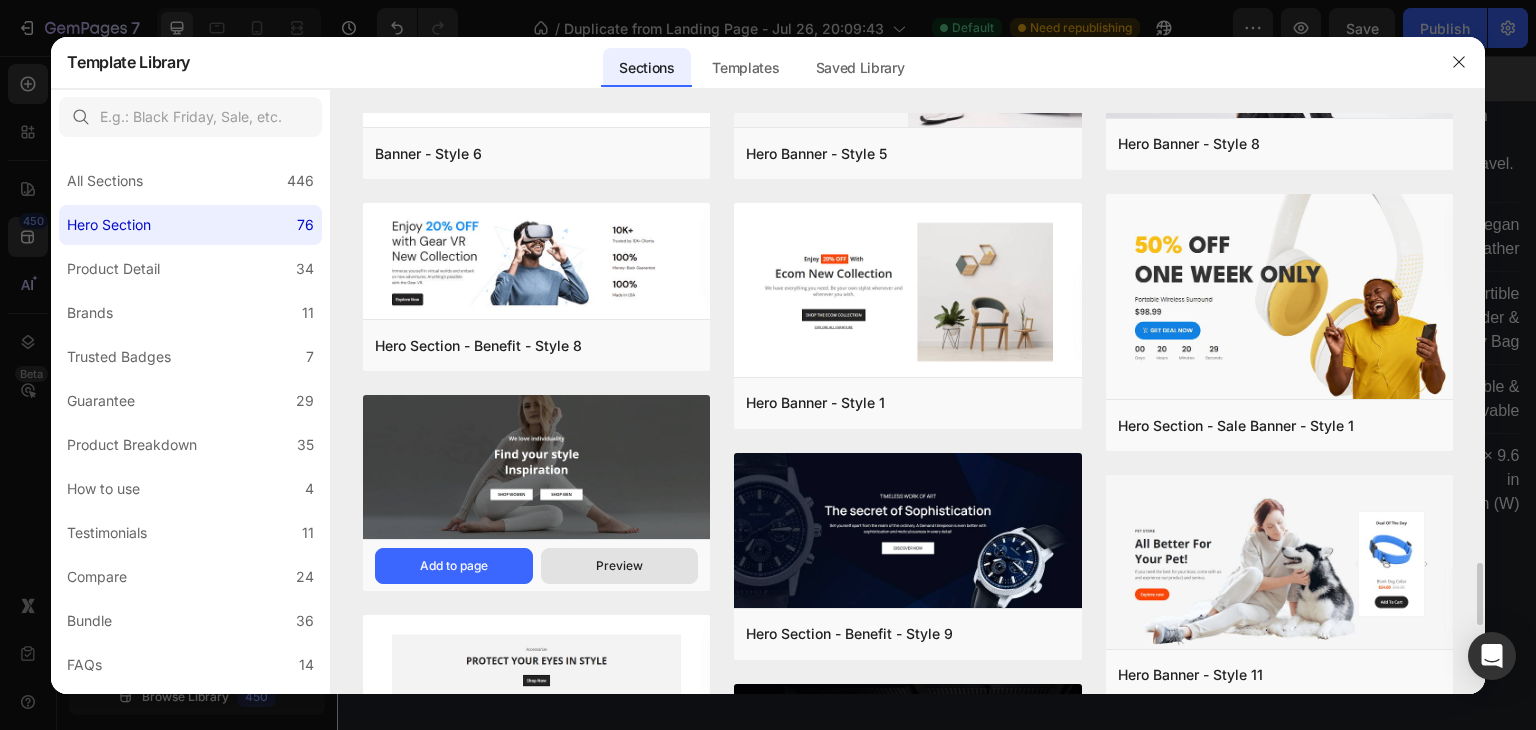 click on "Preview" at bounding box center [619, 566] 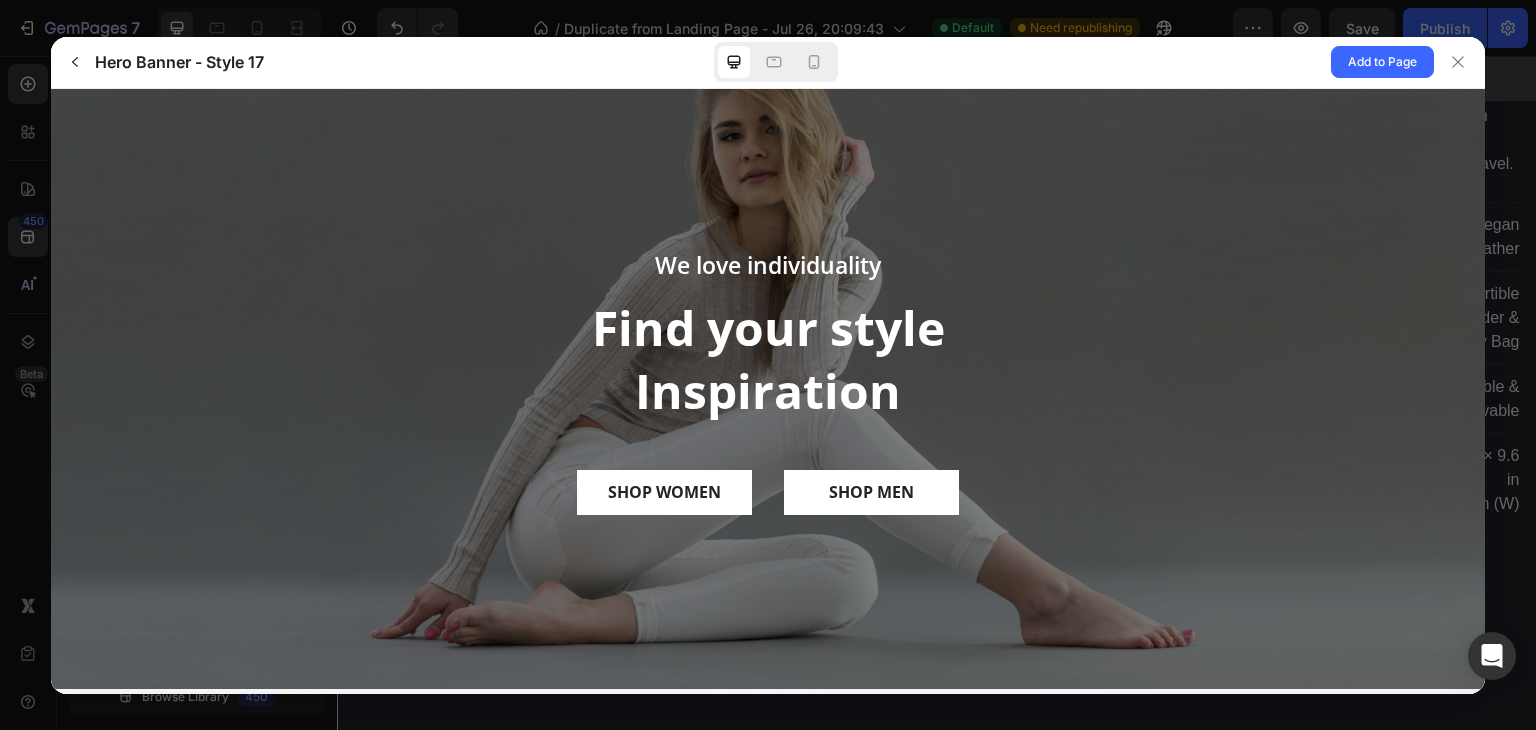 scroll, scrollTop: 0, scrollLeft: 0, axis: both 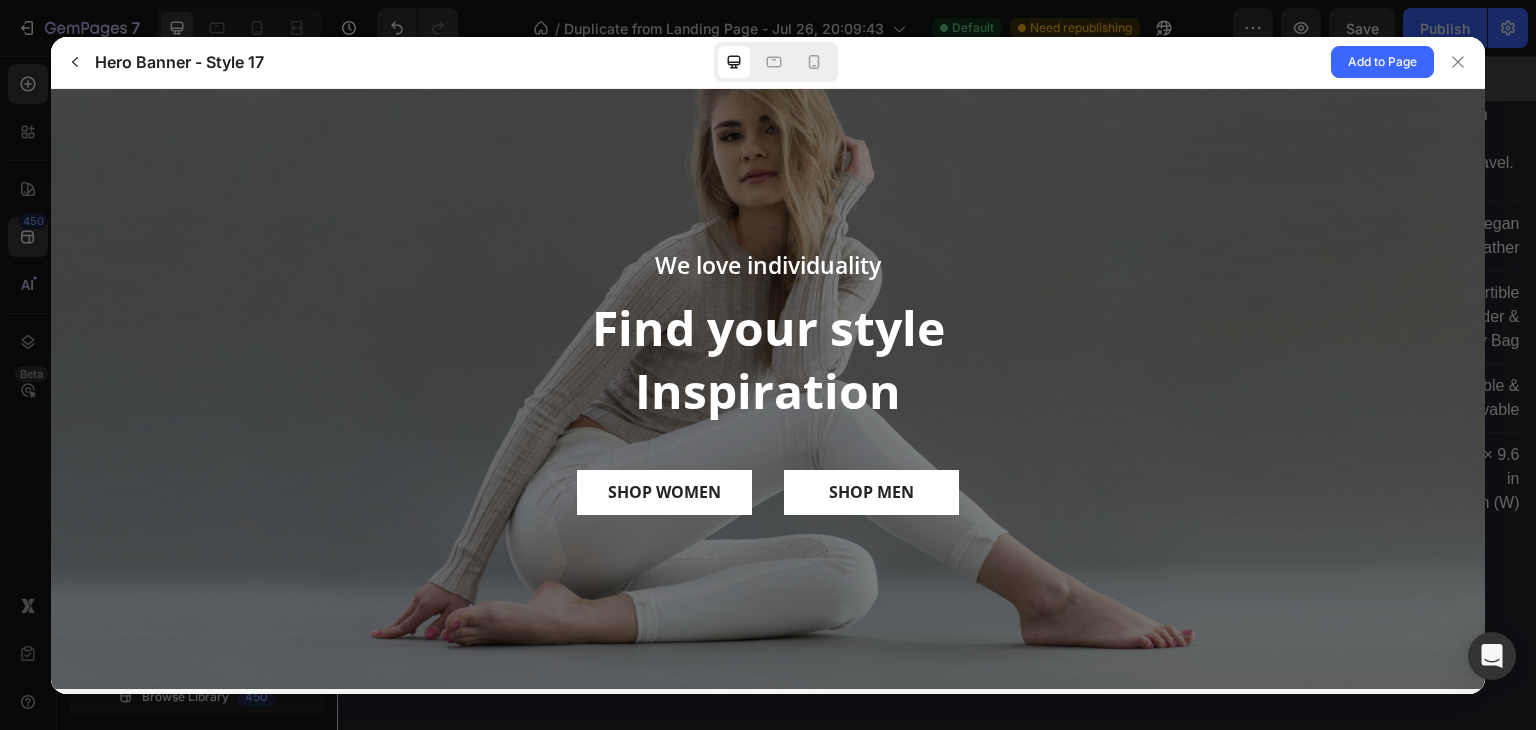 click on "We love individuality
Find your style Inspiration
SHOP WOMEN
SHOP MEN" at bounding box center (768, 388) 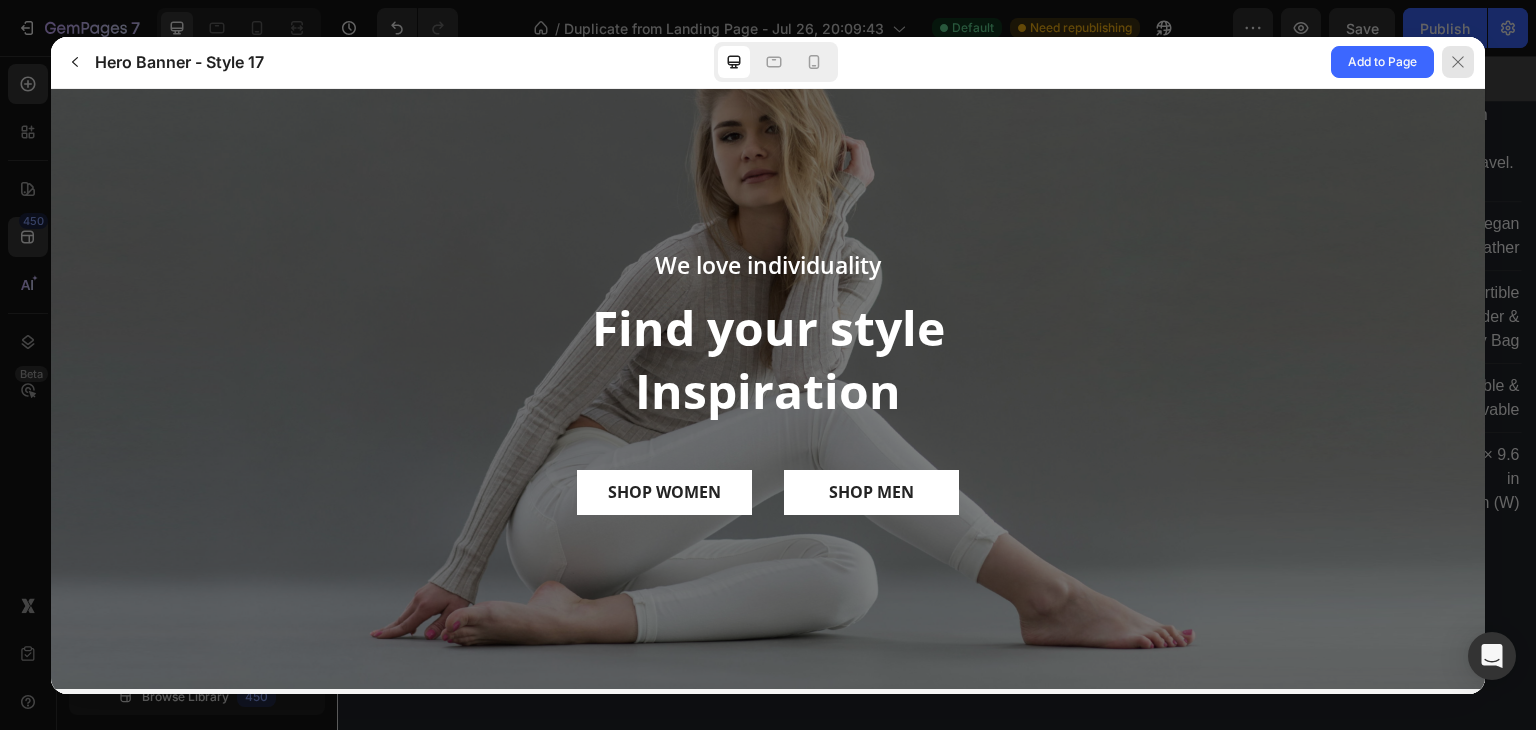 click 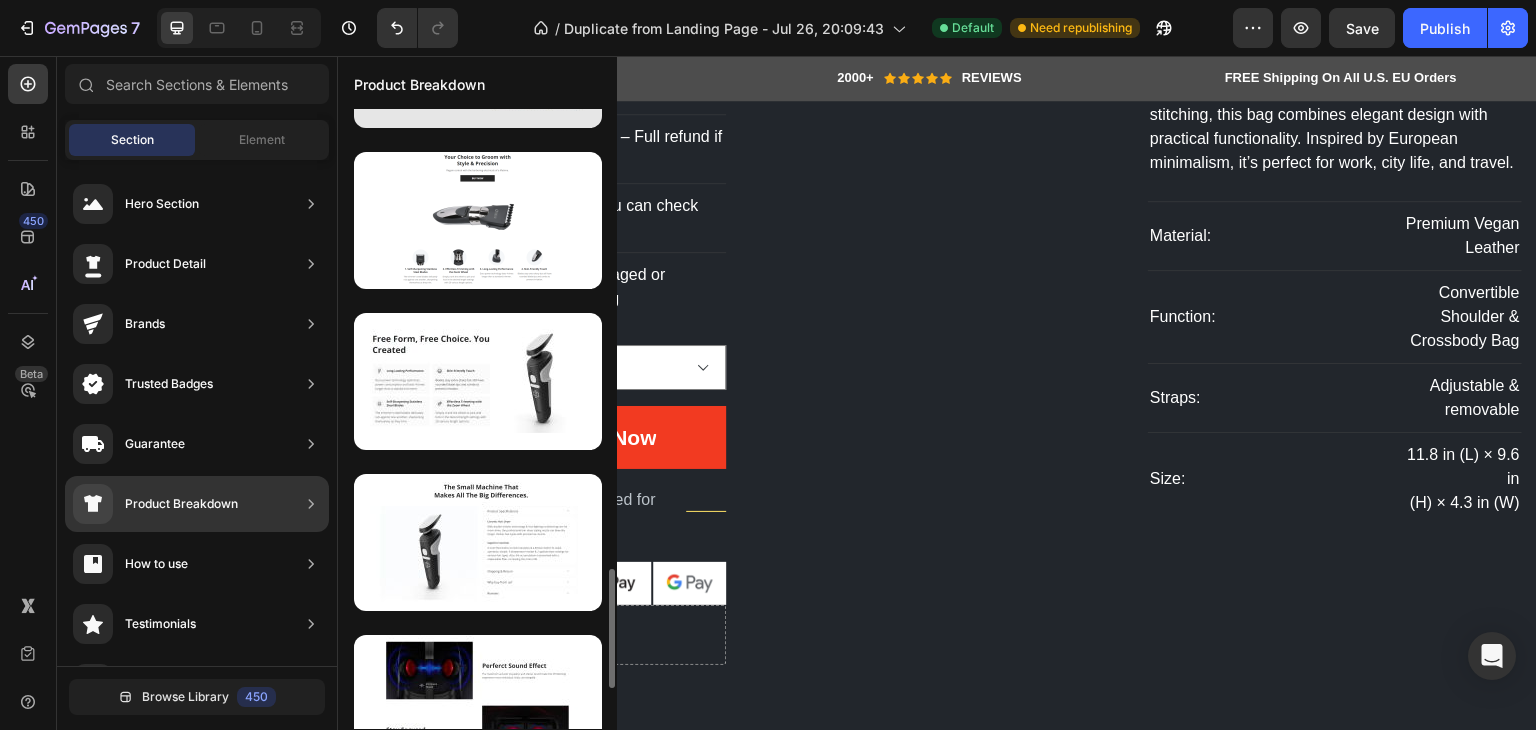 scroll, scrollTop: 2478, scrollLeft: 0, axis: vertical 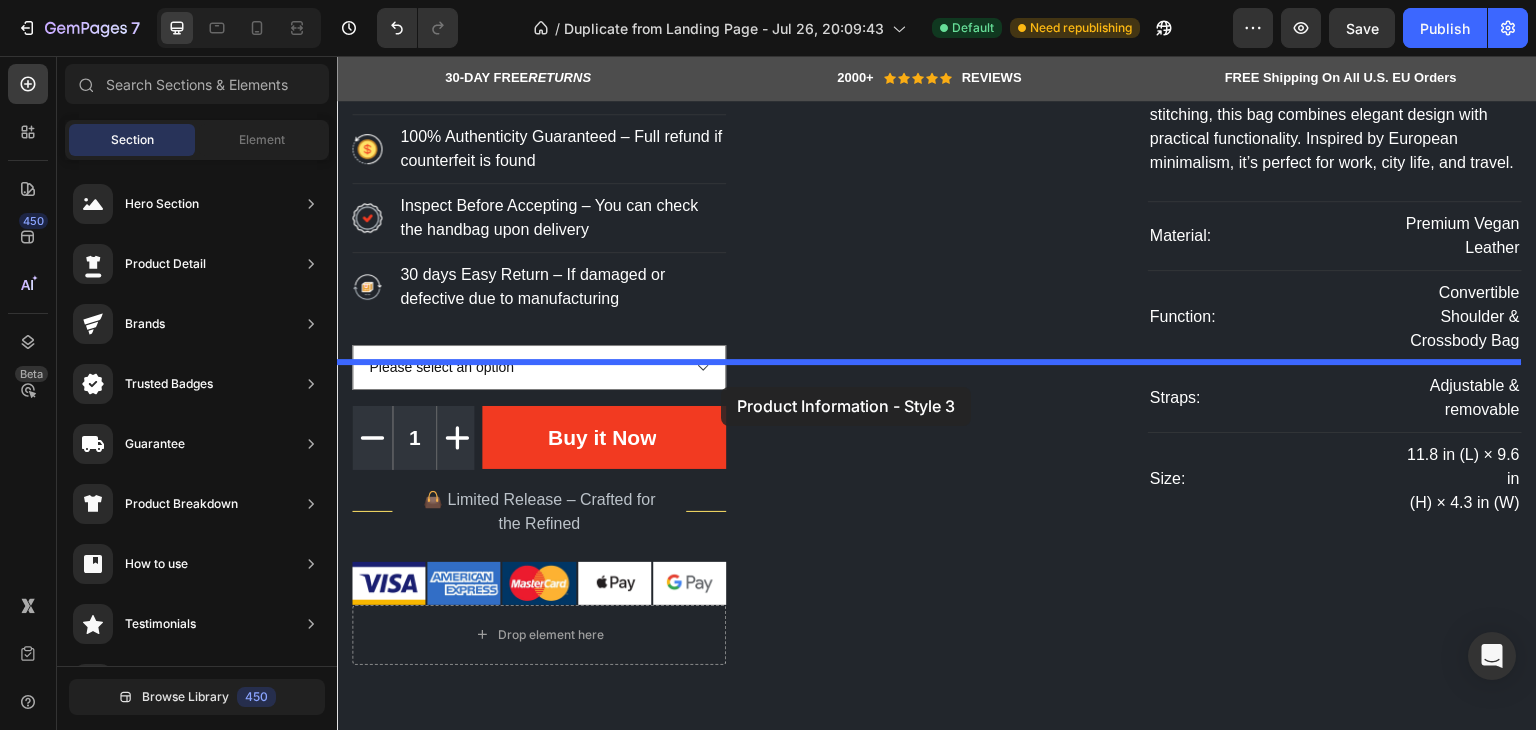 drag, startPoint x: 797, startPoint y: 507, endPoint x: 721, endPoint y: 392, distance: 137.84412 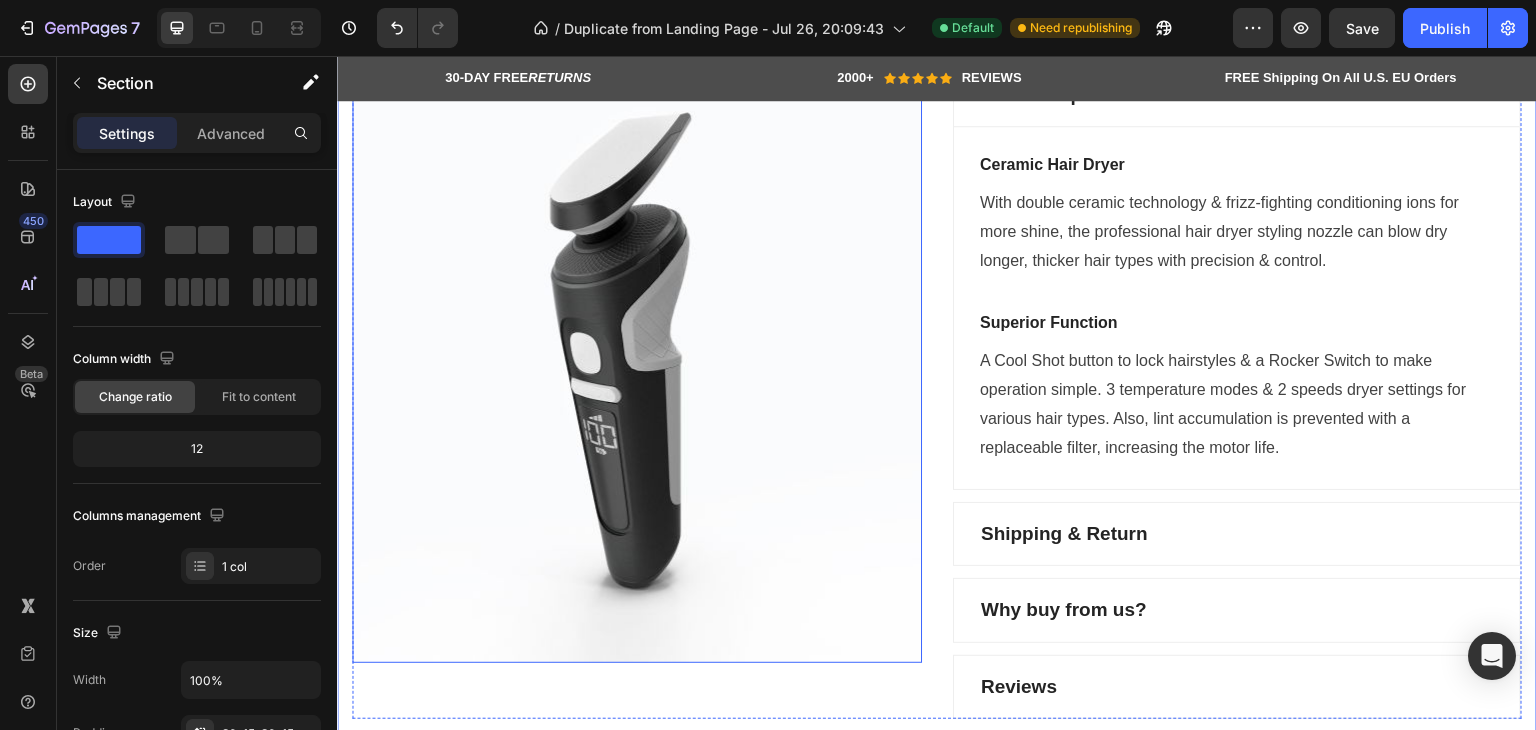 scroll, scrollTop: 4802, scrollLeft: 0, axis: vertical 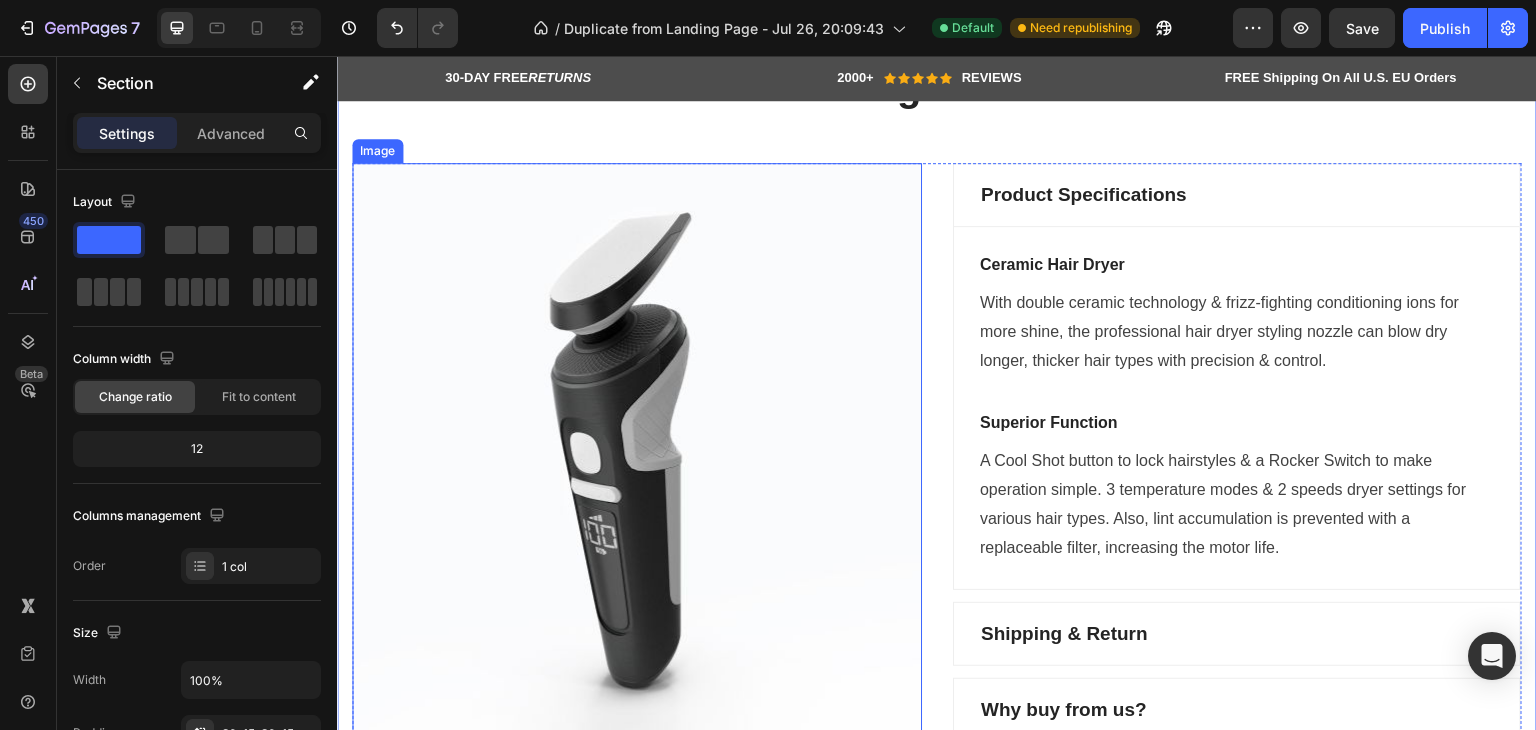 click at bounding box center (637, 463) 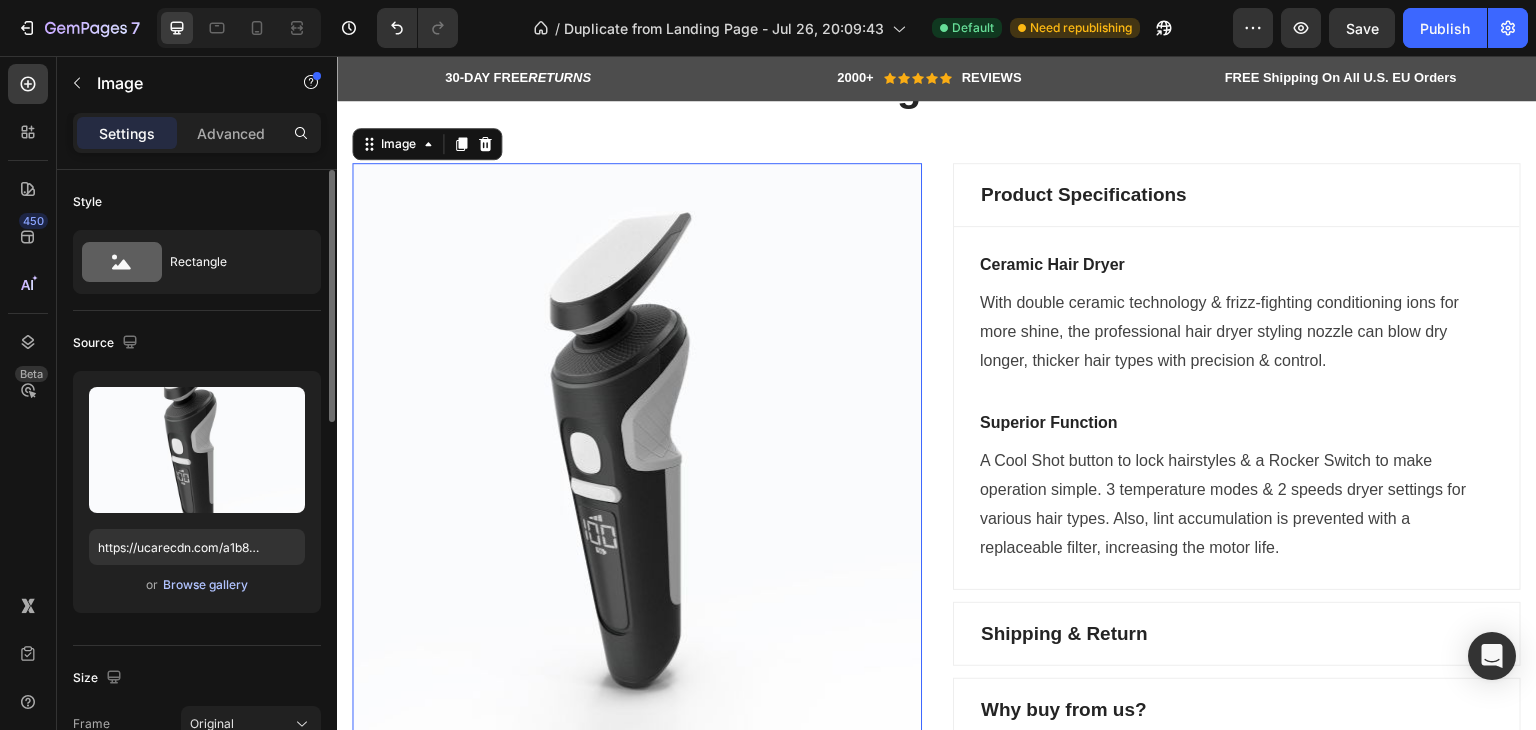click on "Browse gallery" at bounding box center [205, 585] 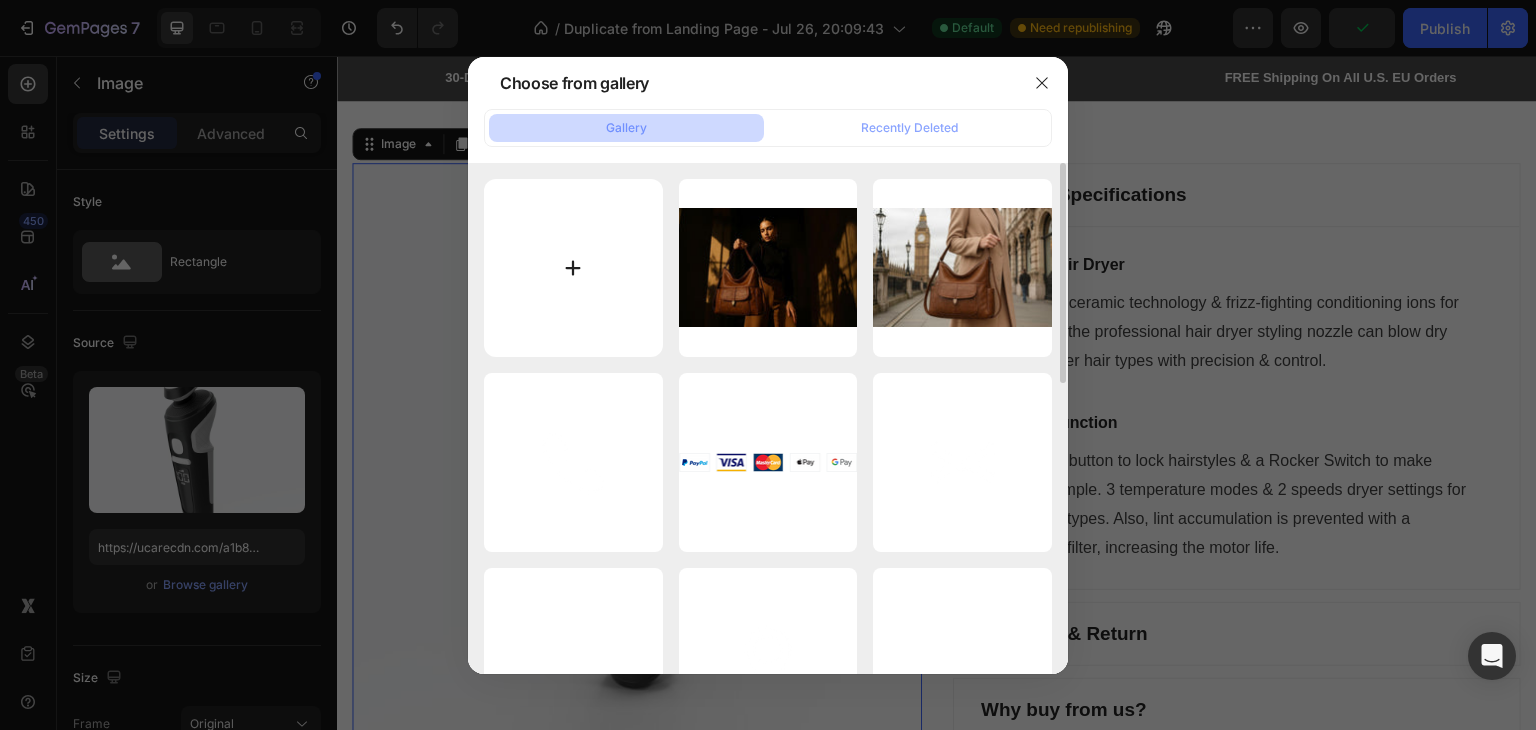 click at bounding box center [573, 268] 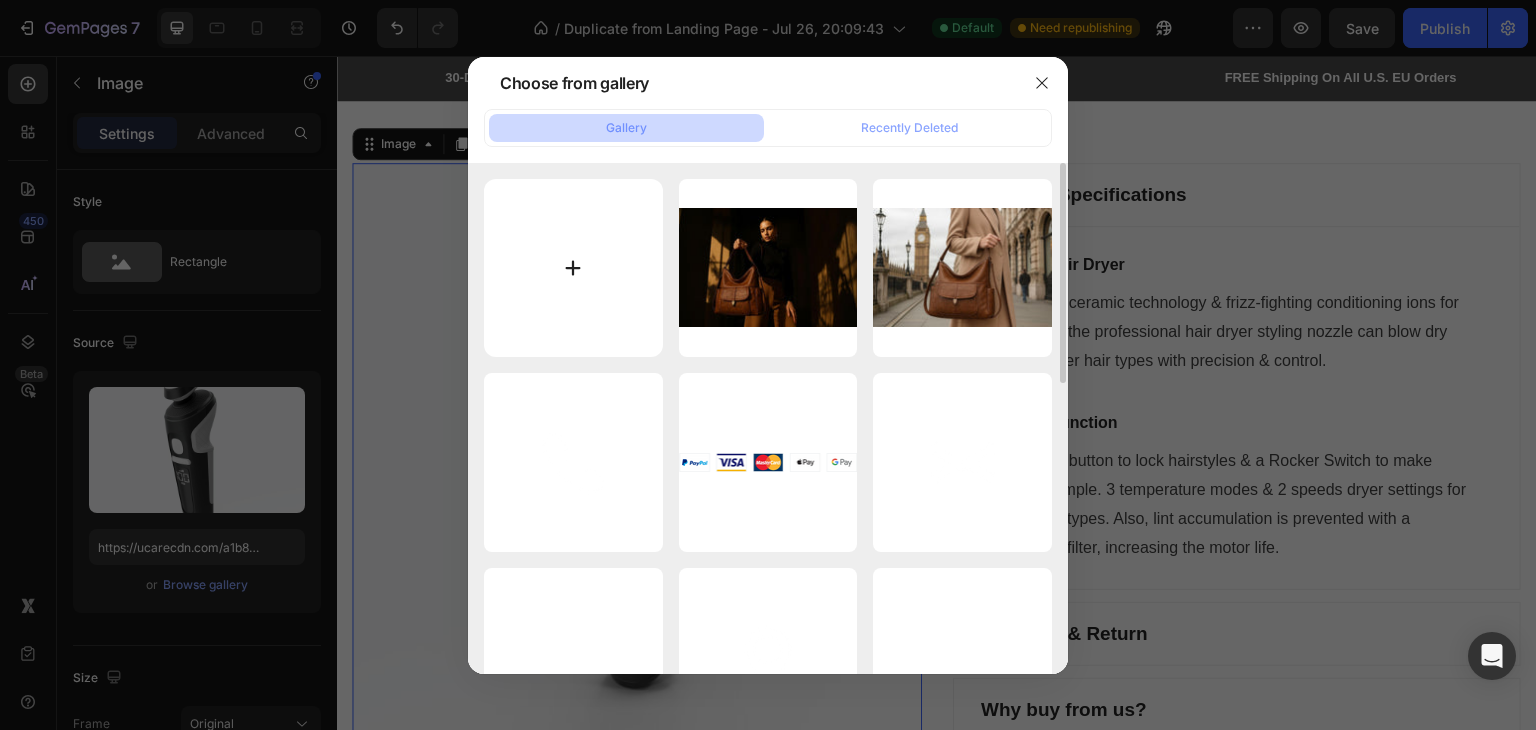 type on "C:\fakepath\WhatsApp Image 2025-08-03 at 18.37.56_1c144680.jpg" 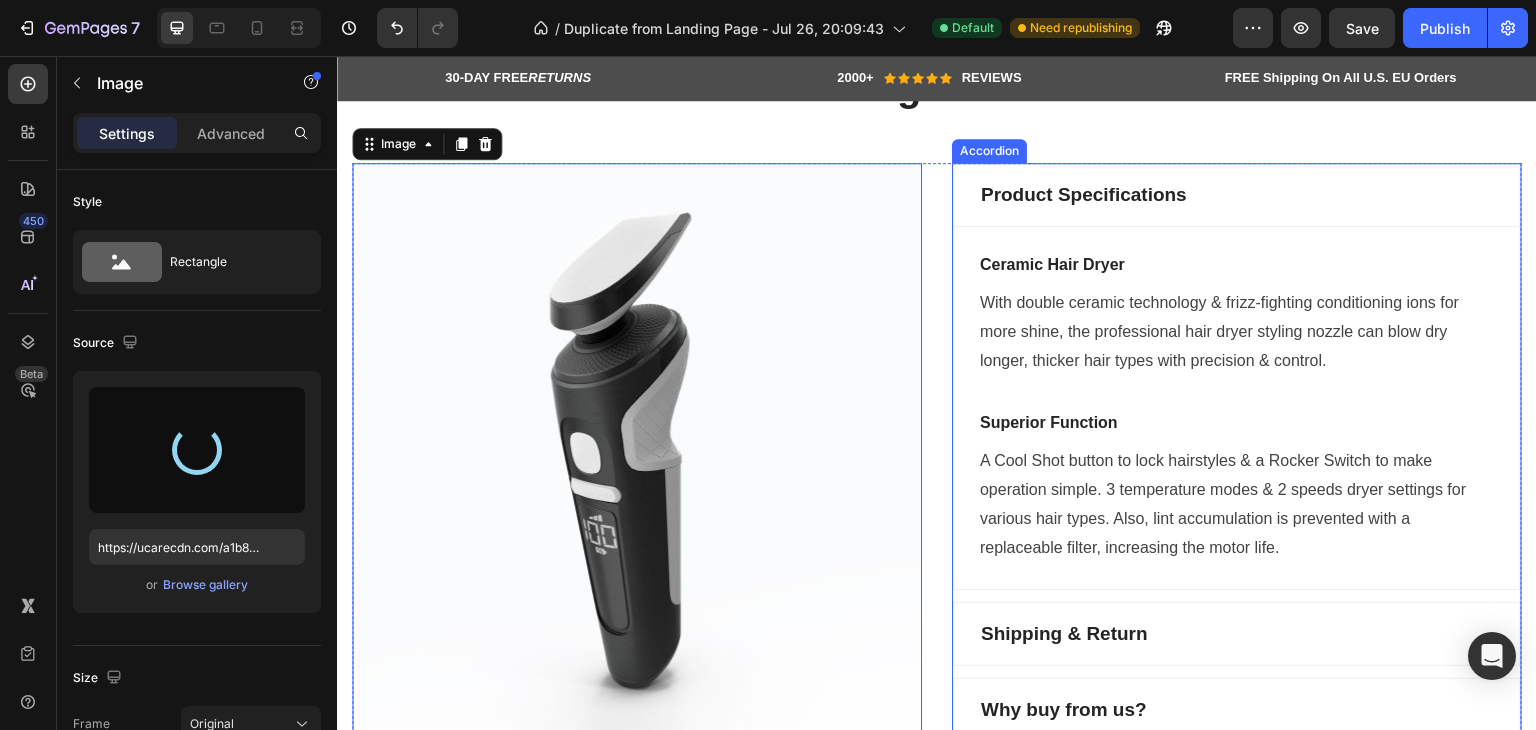 type on "https://cdn.shopify.com/s/files/1/0923/4625/3692/files/gempages_575979703182033439-7423d623-35a3-4e61-963e-0d797cda598e.jpg" 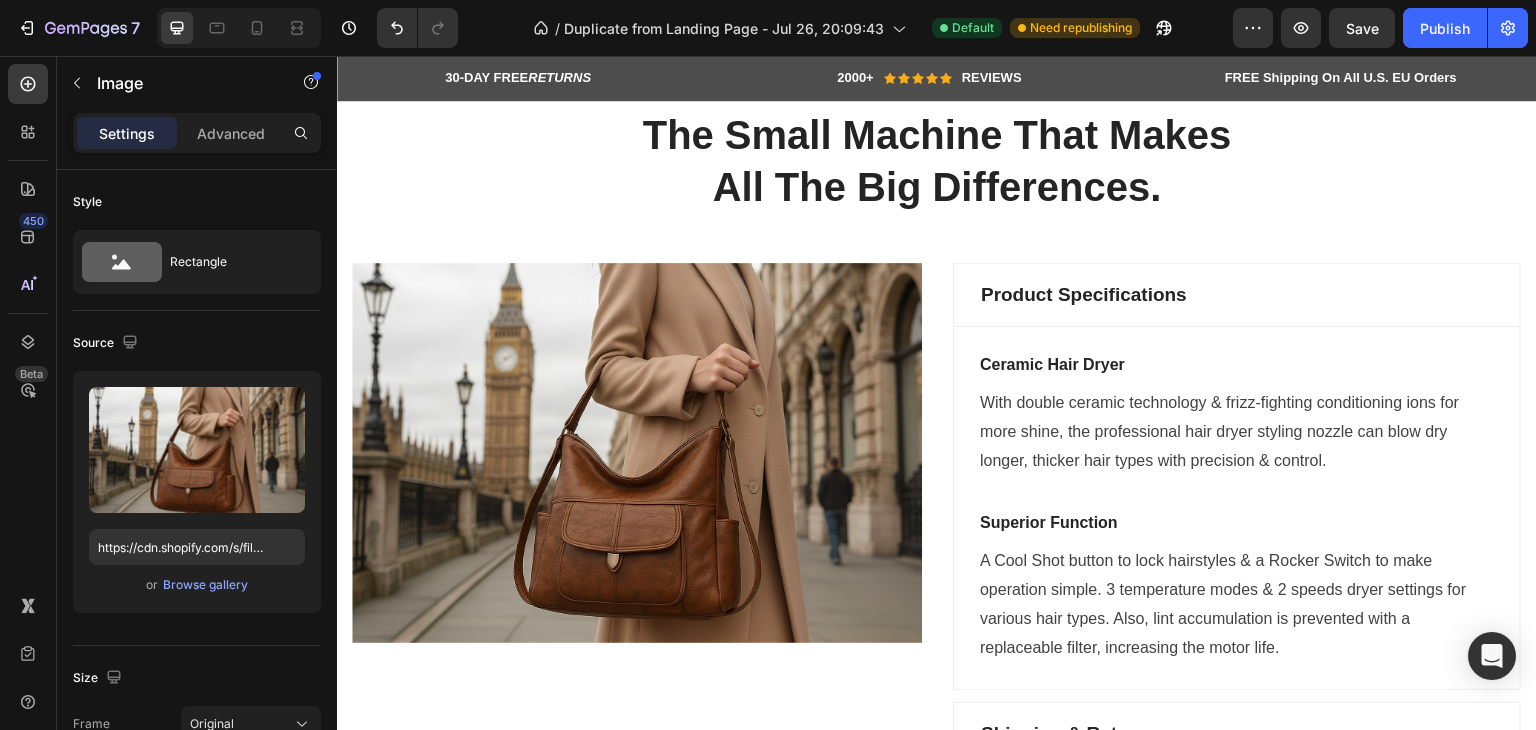 scroll, scrollTop: 4602, scrollLeft: 0, axis: vertical 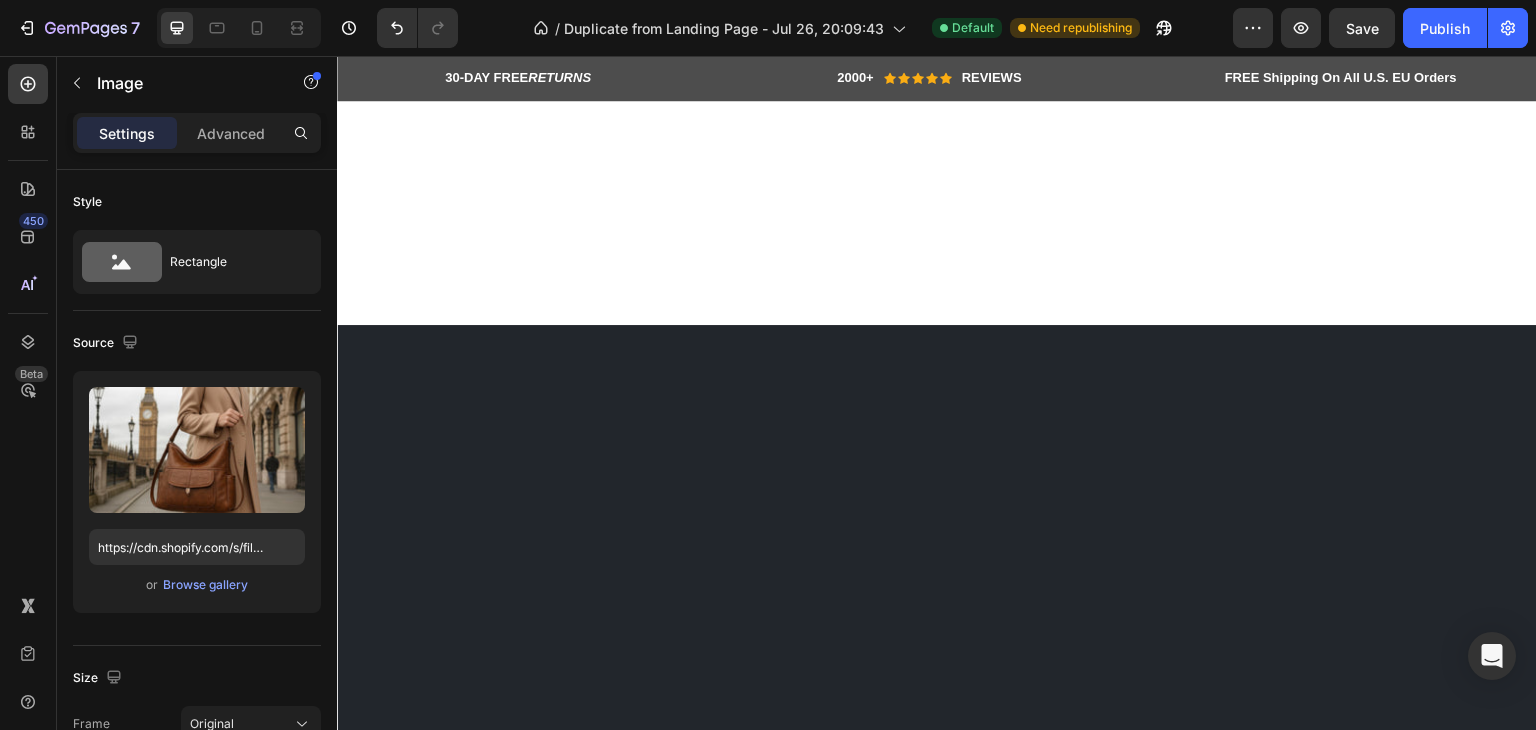 click on "The Small Machine That Makes All The Big Differences." at bounding box center [937, -831] 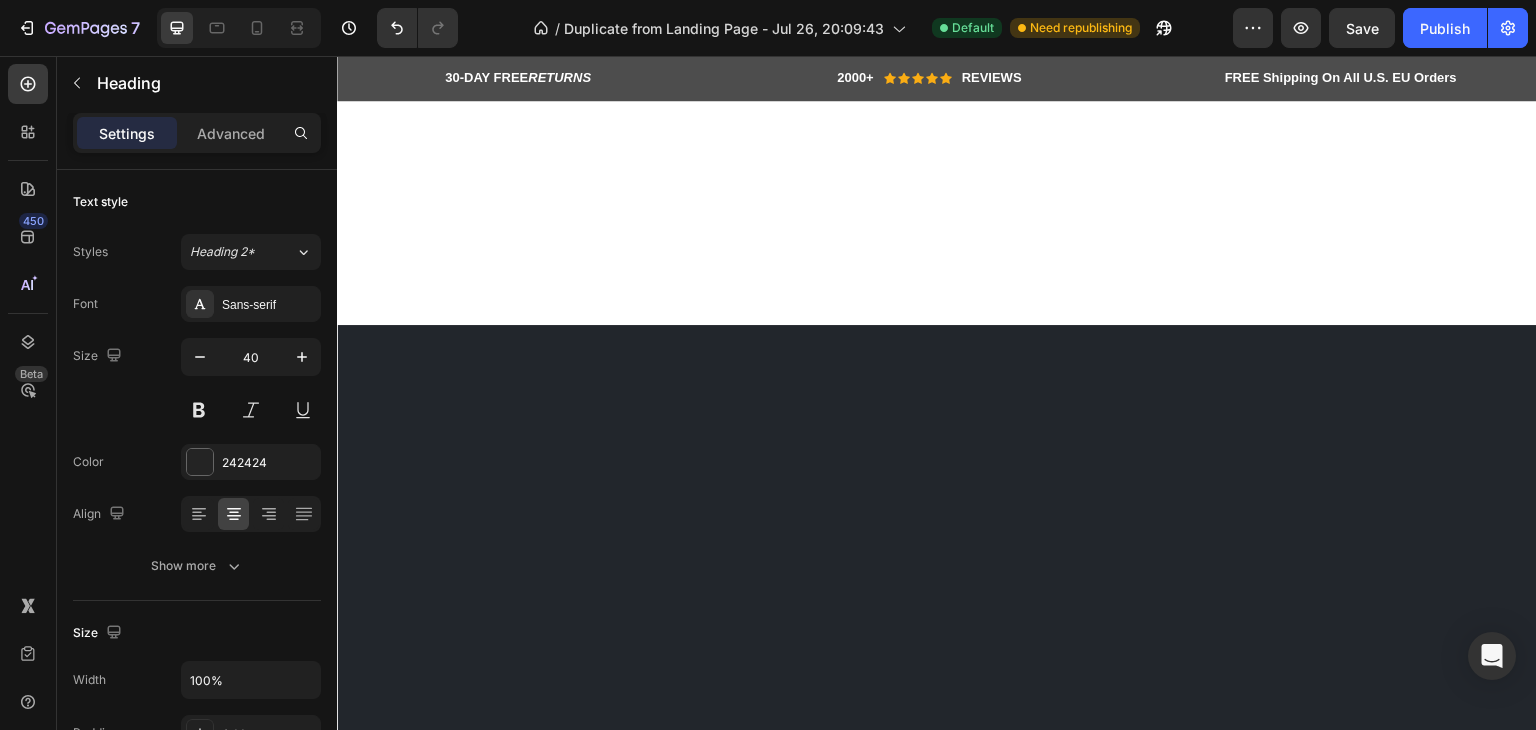 click on "The Small Machine That Makes All The Big Differences." at bounding box center [937, -831] 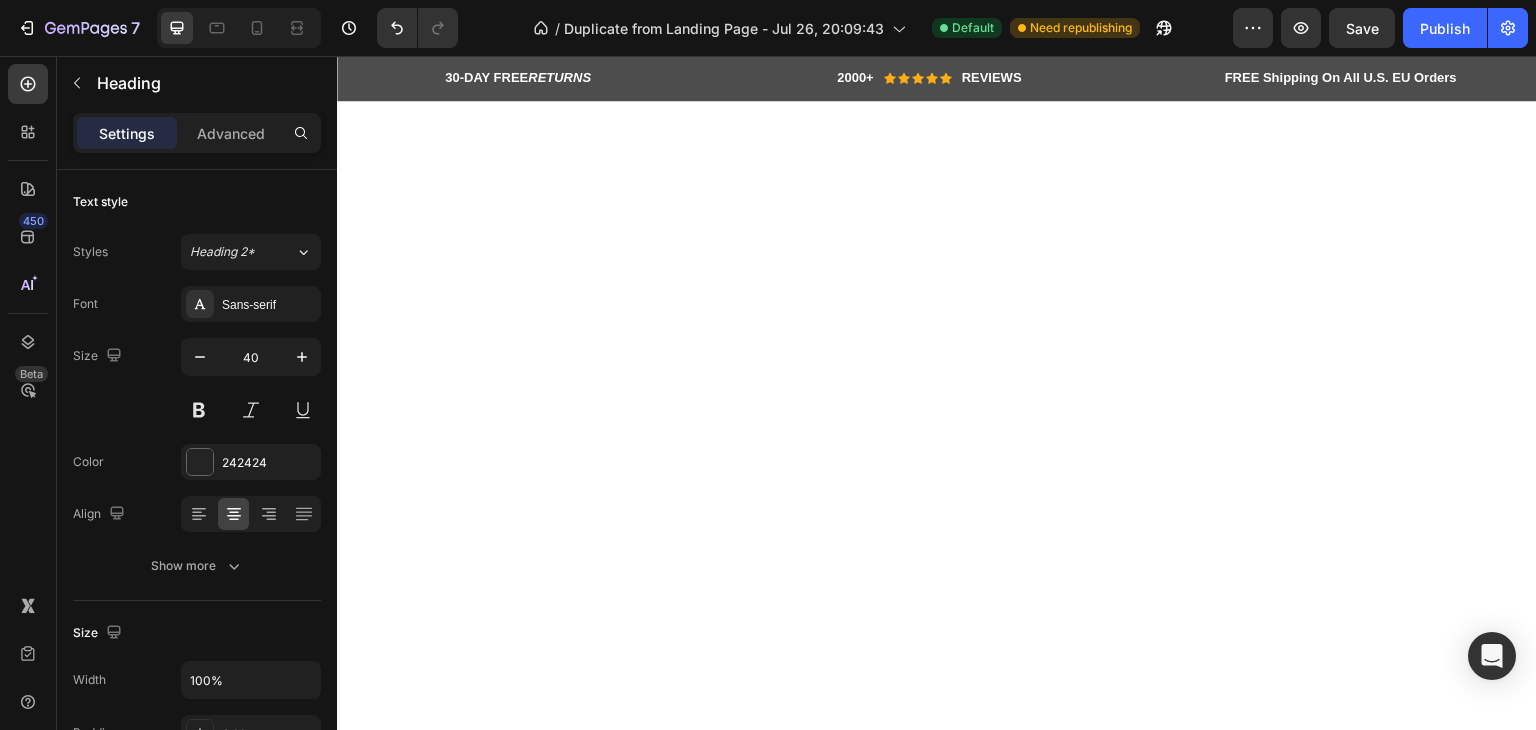 type on "16" 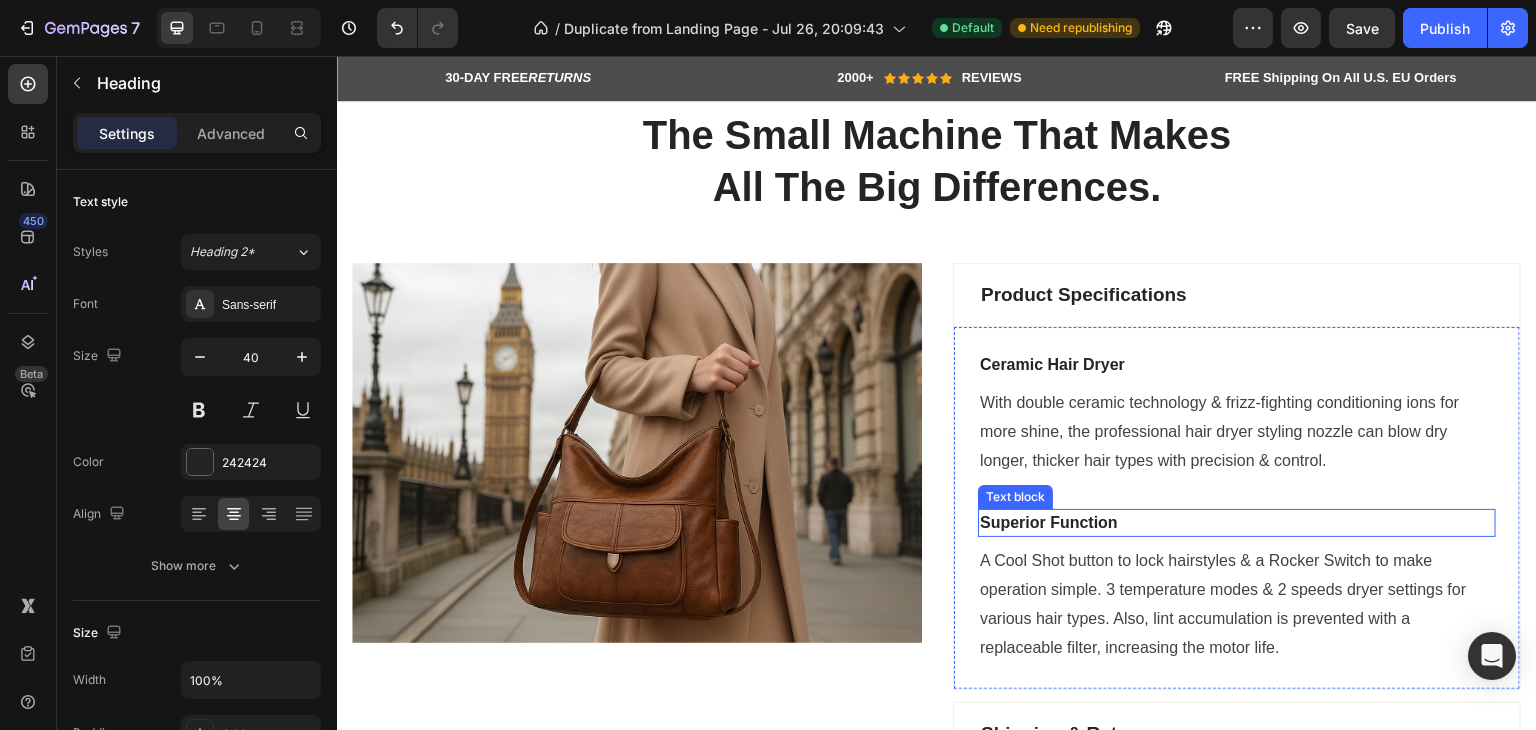 scroll, scrollTop: 4802, scrollLeft: 0, axis: vertical 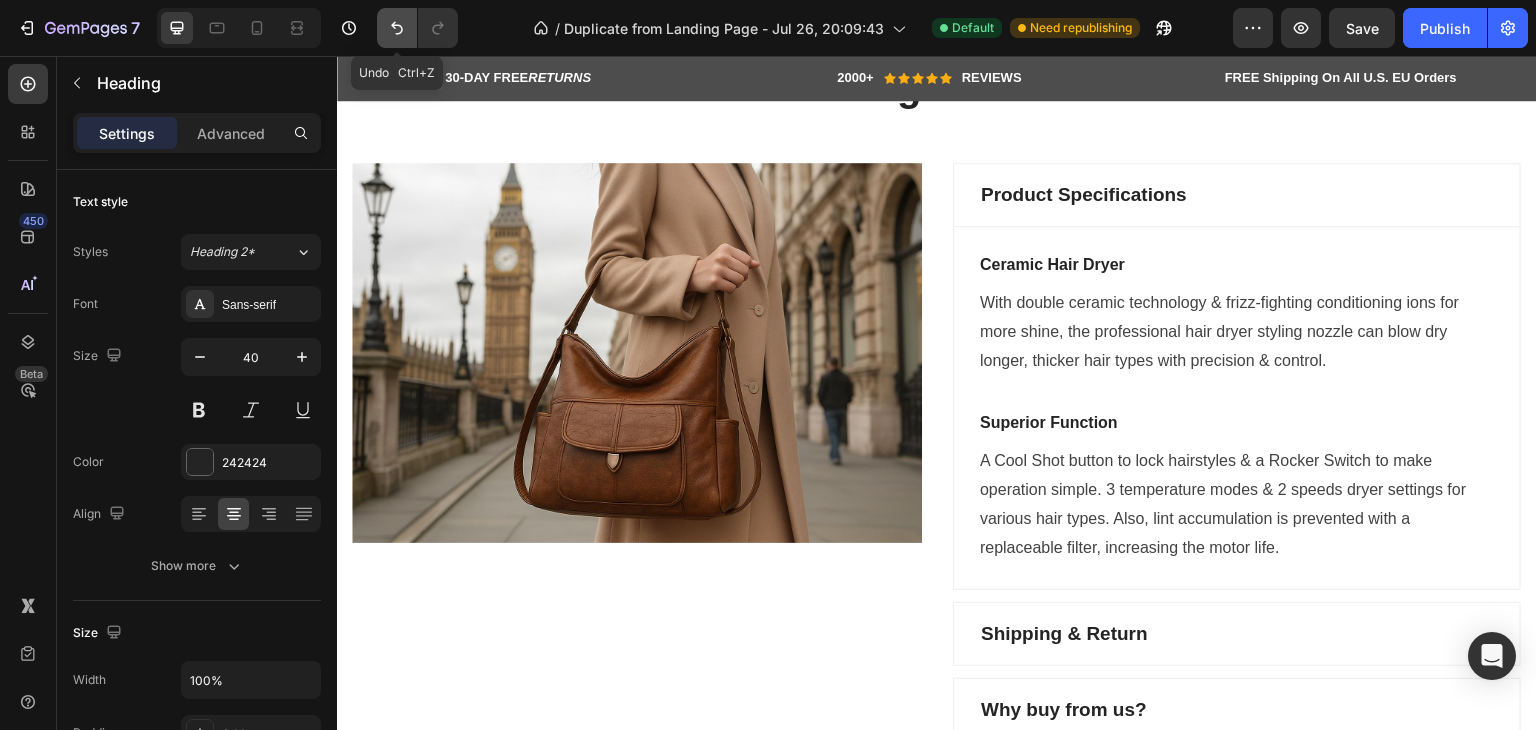click 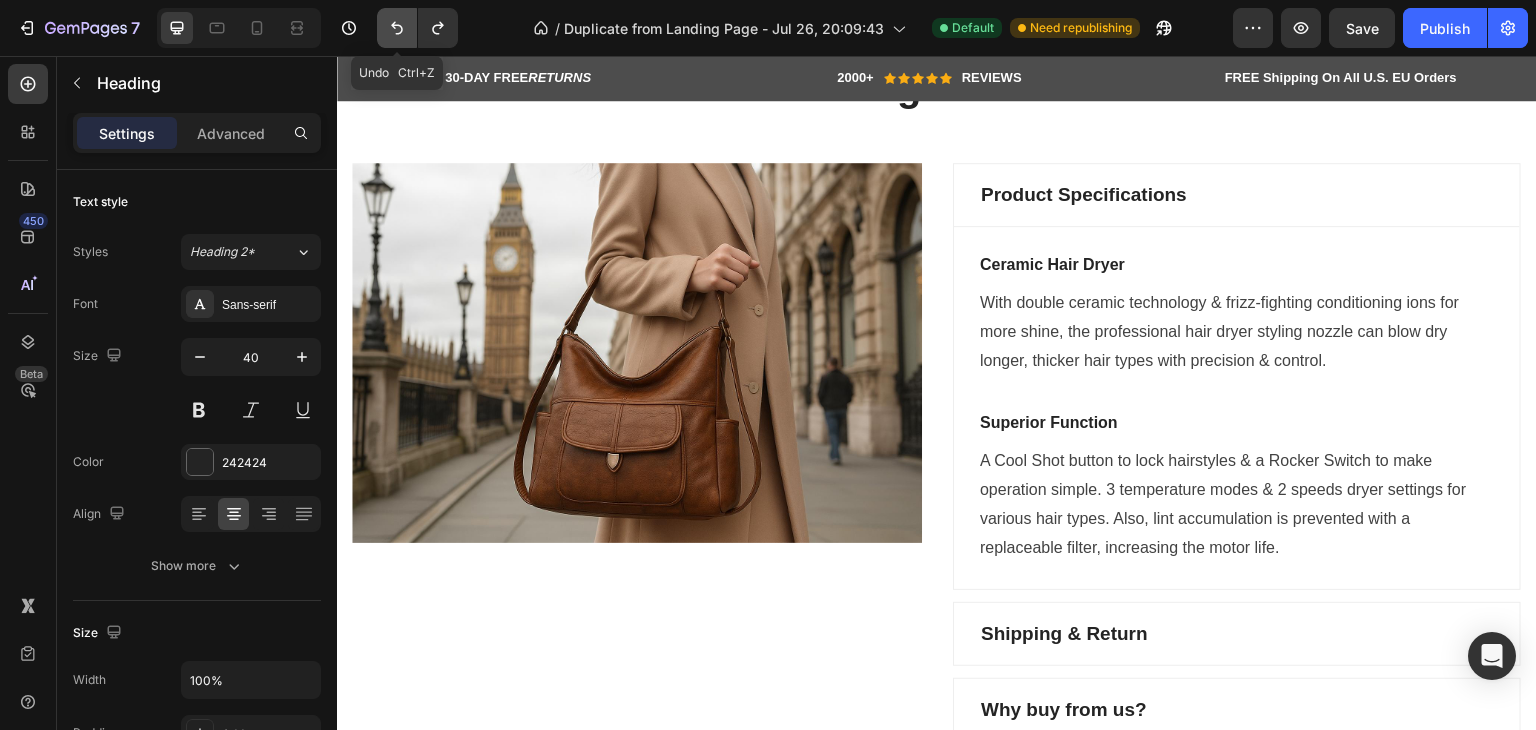 click 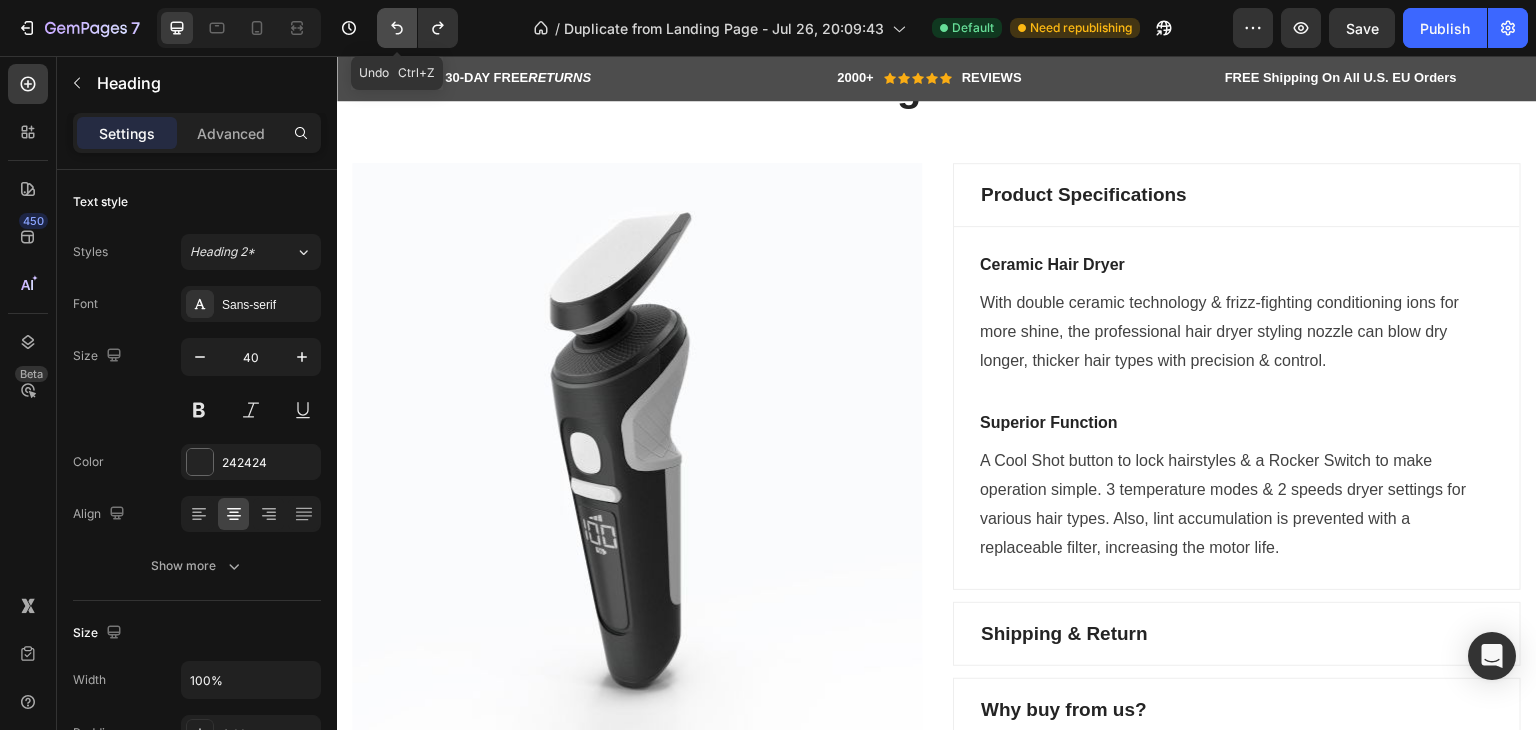 click 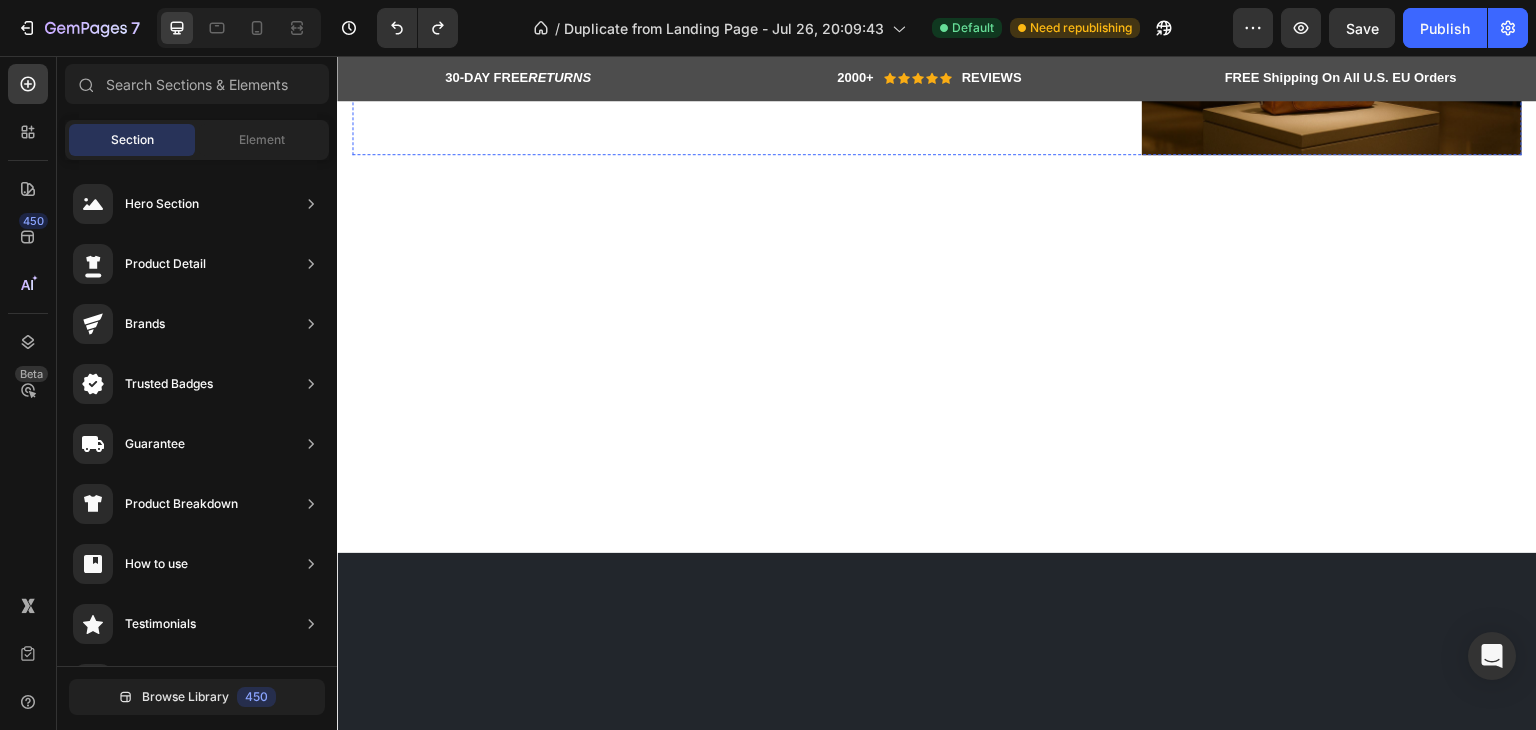 scroll, scrollTop: 3302, scrollLeft: 0, axis: vertical 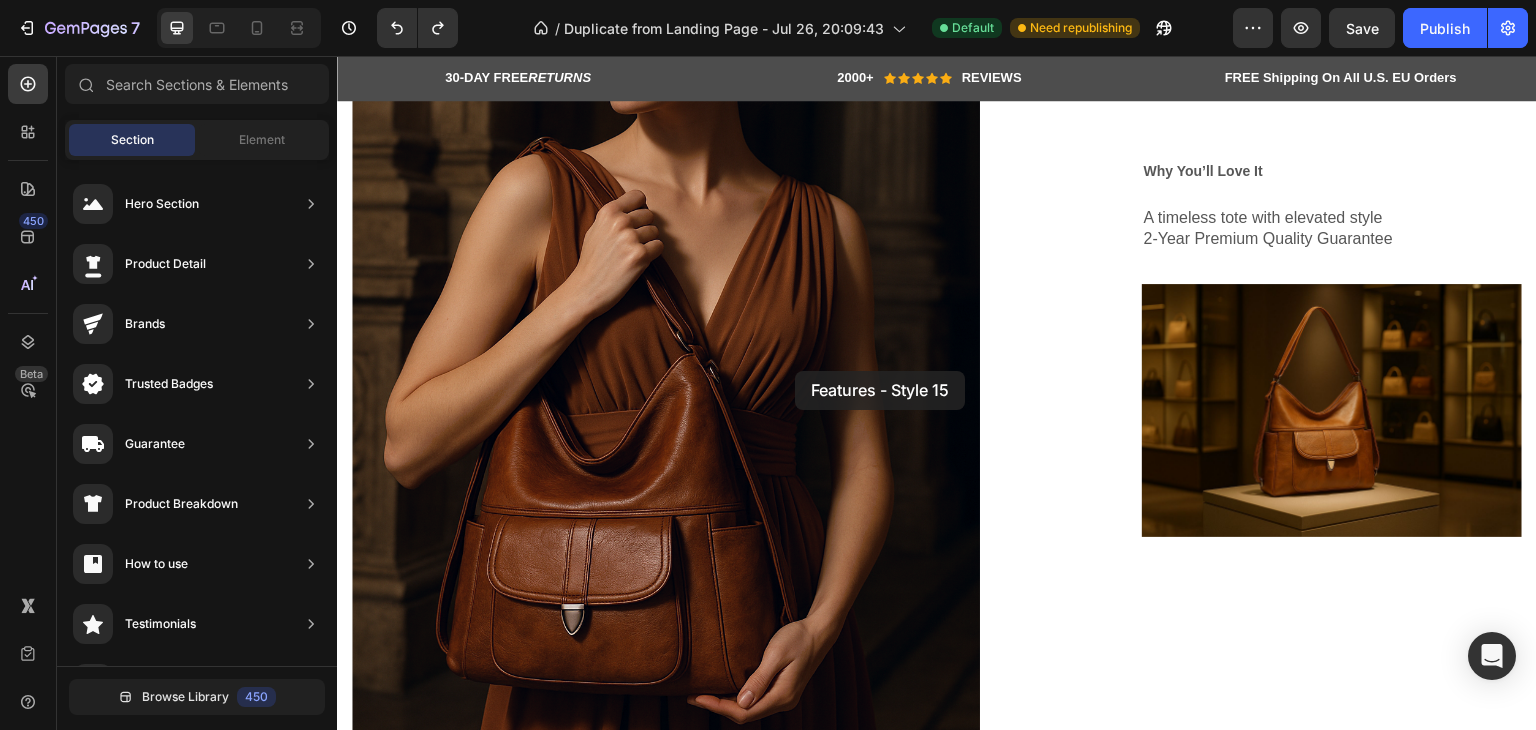 drag, startPoint x: 800, startPoint y: 468, endPoint x: 797, endPoint y: 374, distance: 94.04786 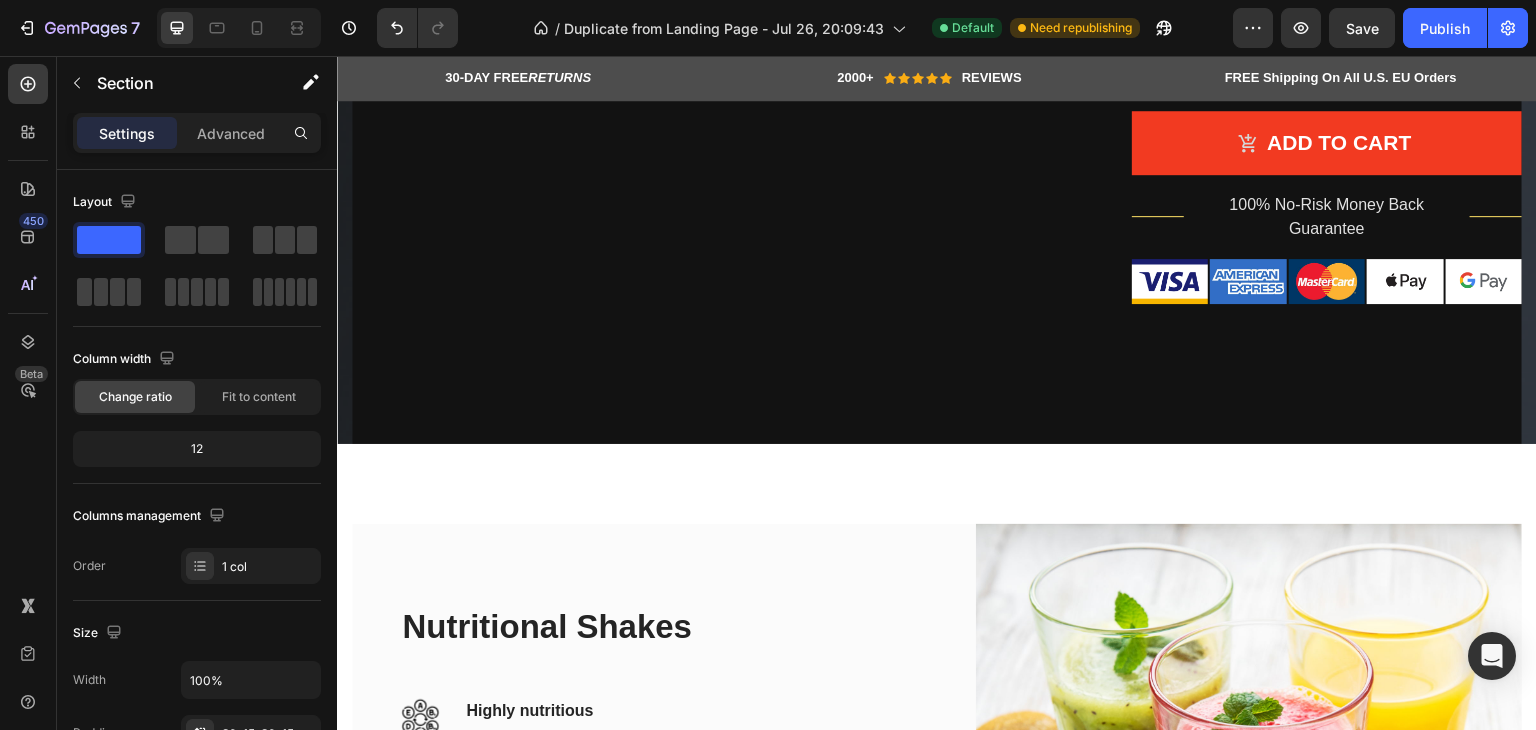 scroll, scrollTop: 2505, scrollLeft: 0, axis: vertical 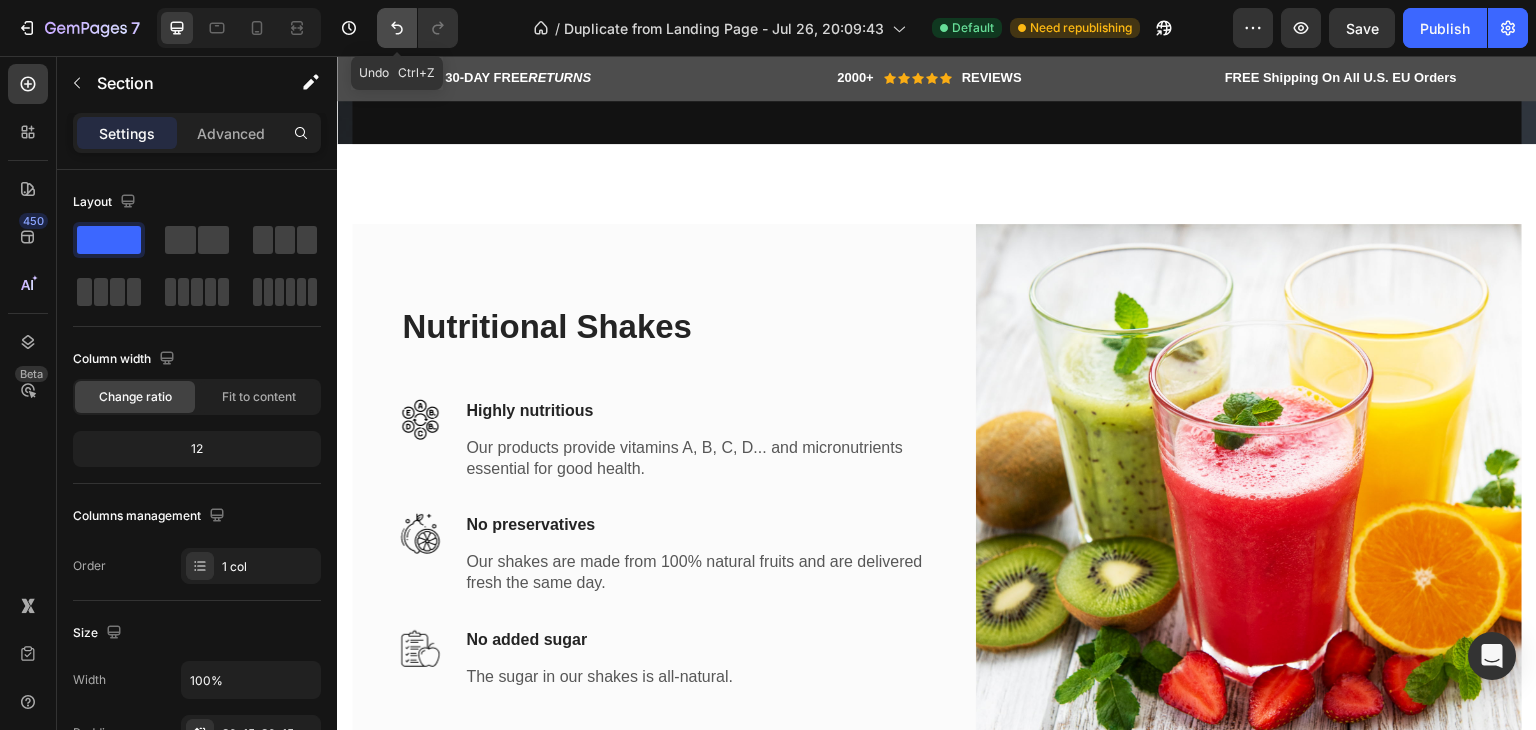 click 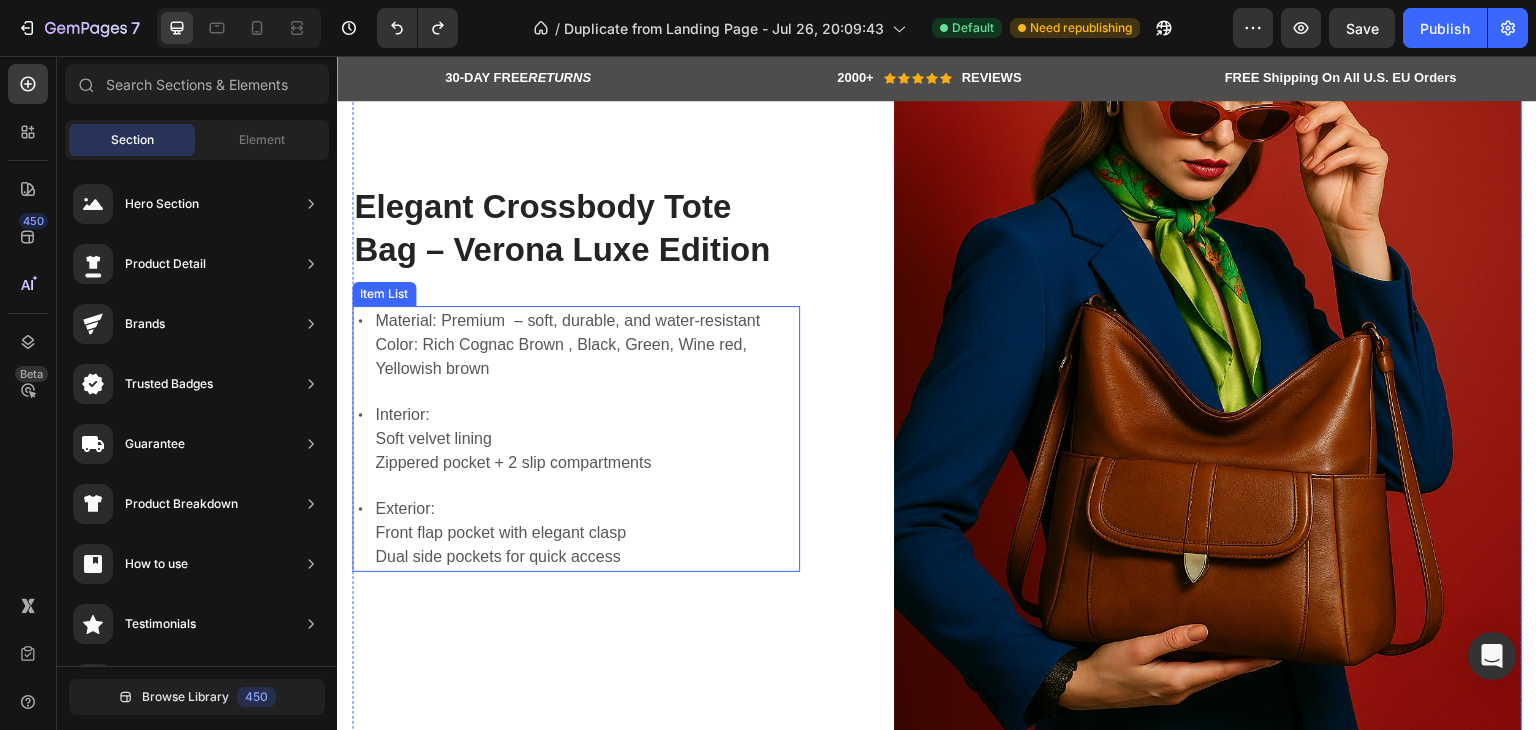 scroll, scrollTop: 3405, scrollLeft: 0, axis: vertical 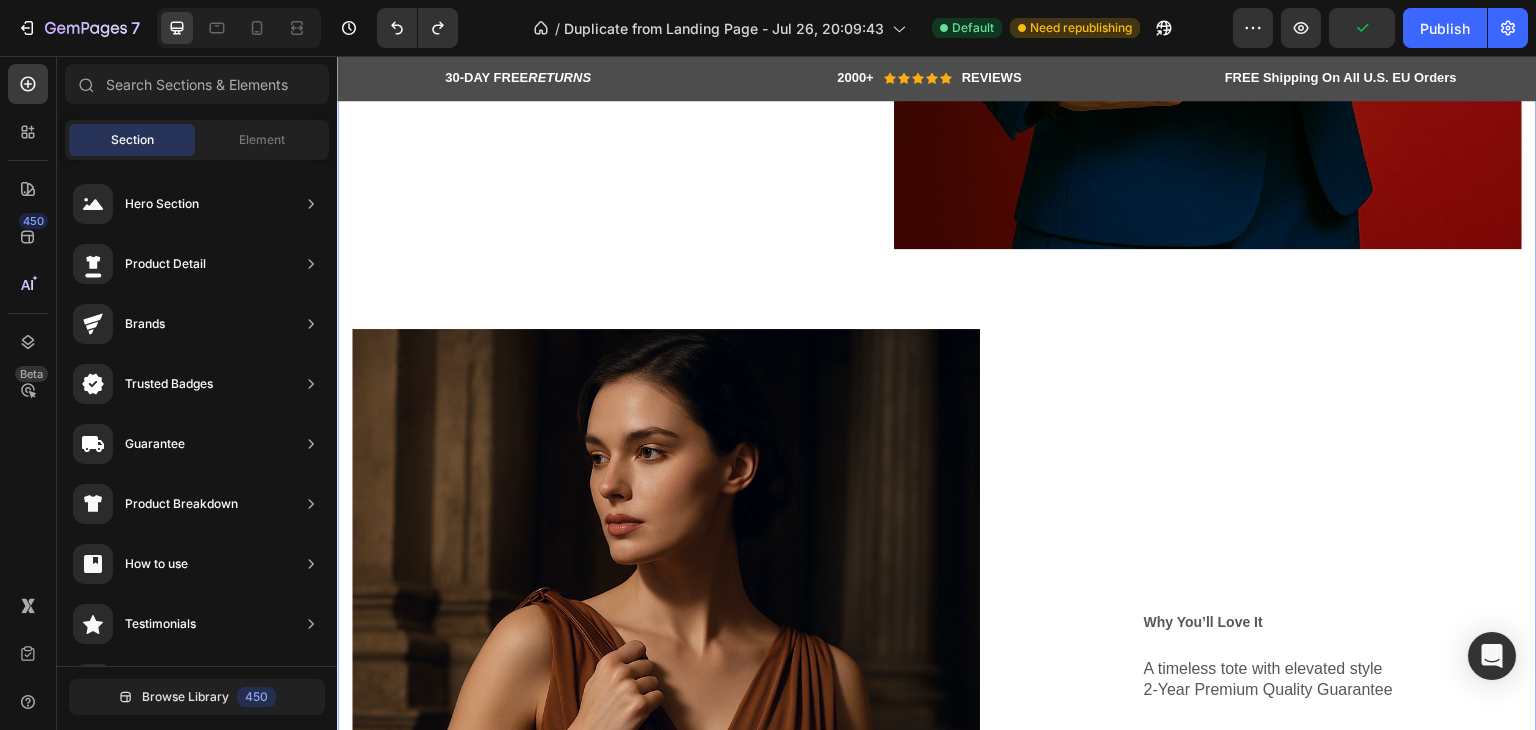 click on "Elegant Crossbody Tote Bag – Verona Luxe Edition Heading
Material: Premium  – soft, durable, and water-resistant Color: Rich Cognac Brown , Black, Green, Wine red, Yellowish brown
Interior:  Soft velvet lining  Zippered pocket + 2 slip compartments
Exterior:  Front flap pocket with elegant clasp  Dual side pockets for quick access Item List Image Row Strap: Adjustable for crossbody or shoulder wear Hardware: Polished gold-tone details Heading Image                 Why You’ll Love It Text Block   A timeless tote with elevated style   2-Year Premium Quality Guarantee Text Block Image Row Row" at bounding box center (937, 296) 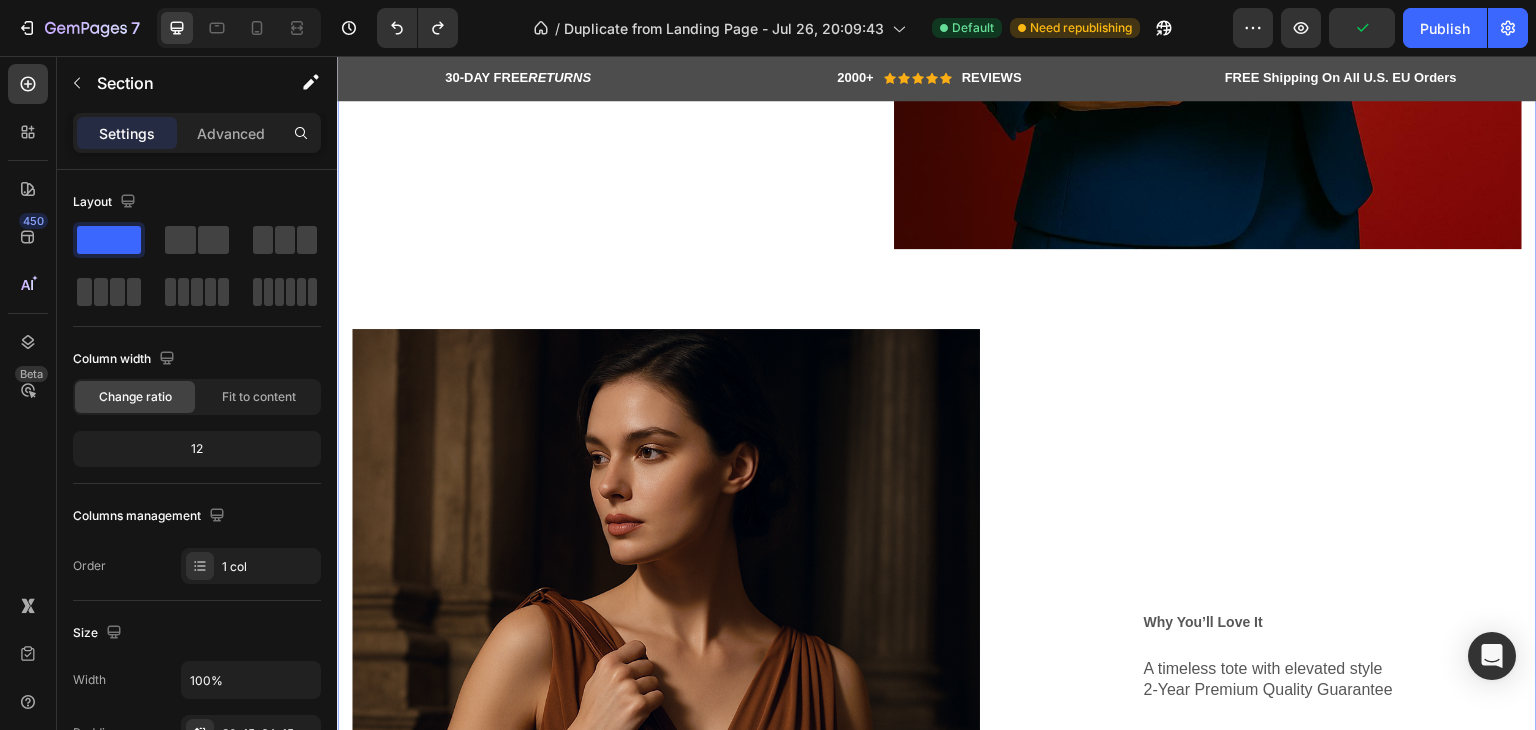 click on "Elegant Crossbody Tote Bag – Verona Luxe Edition Heading
Material: Premium  – soft, durable, and water-resistant Color: Rich Cognac Brown , Black, Green, Wine red, Yellowish brown
Interior:  Soft velvet lining  Zippered pocket + 2 slip compartments
Exterior:  Front flap pocket with elegant clasp  Dual side pockets for quick access Item List Image Row Strap: Adjustable for crossbody or shoulder wear Hardware: Polished gold-tone details Heading Image                 Why You’ll Love It Text Block   A timeless tote with elevated style   2-Year Premium Quality Guarantee Text Block Image Row Row" at bounding box center [937, 296] 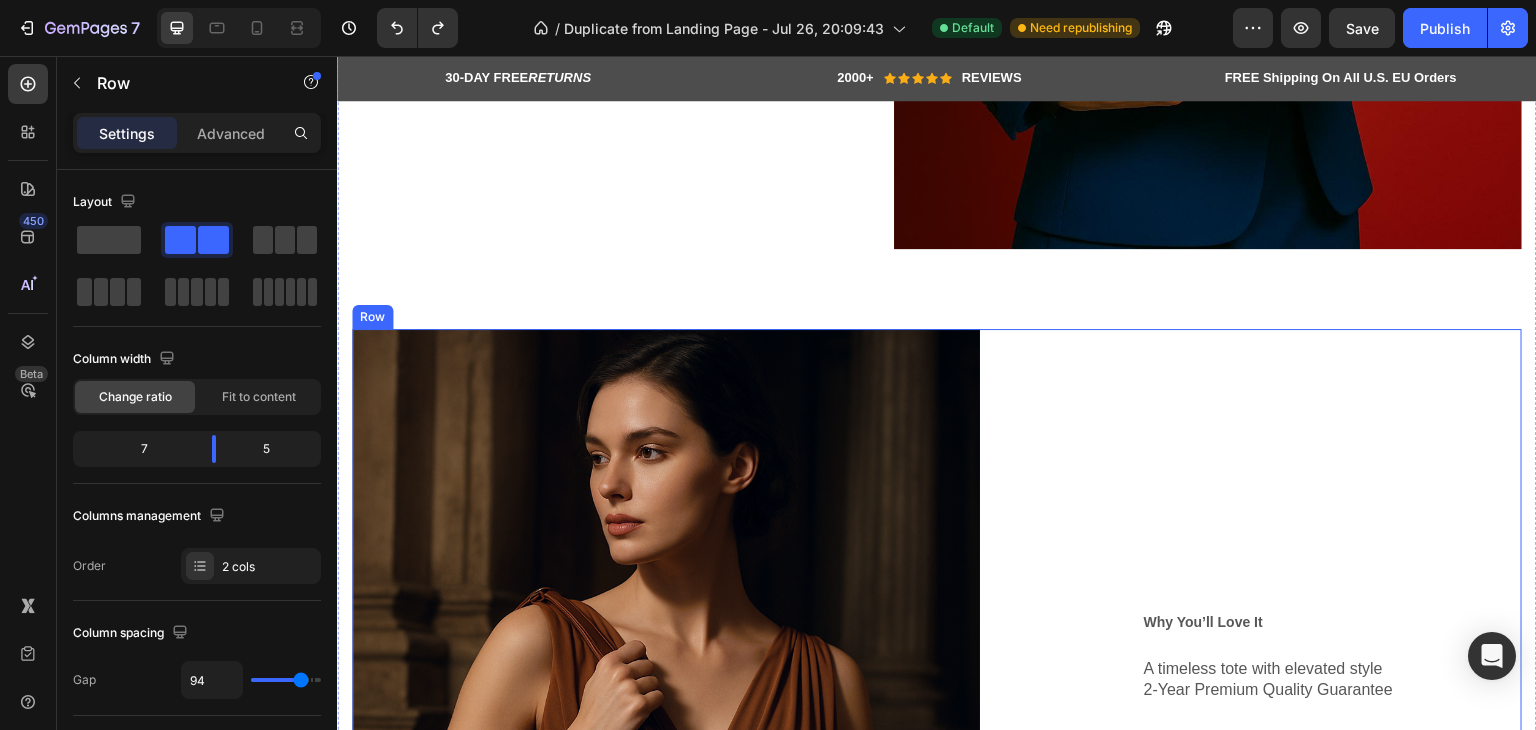 click on "Why You’ll Love It Text Block   A timeless tote with elevated style   2-Year Premium Quality Guarantee Text Block Image Row" at bounding box center (1298, 799) 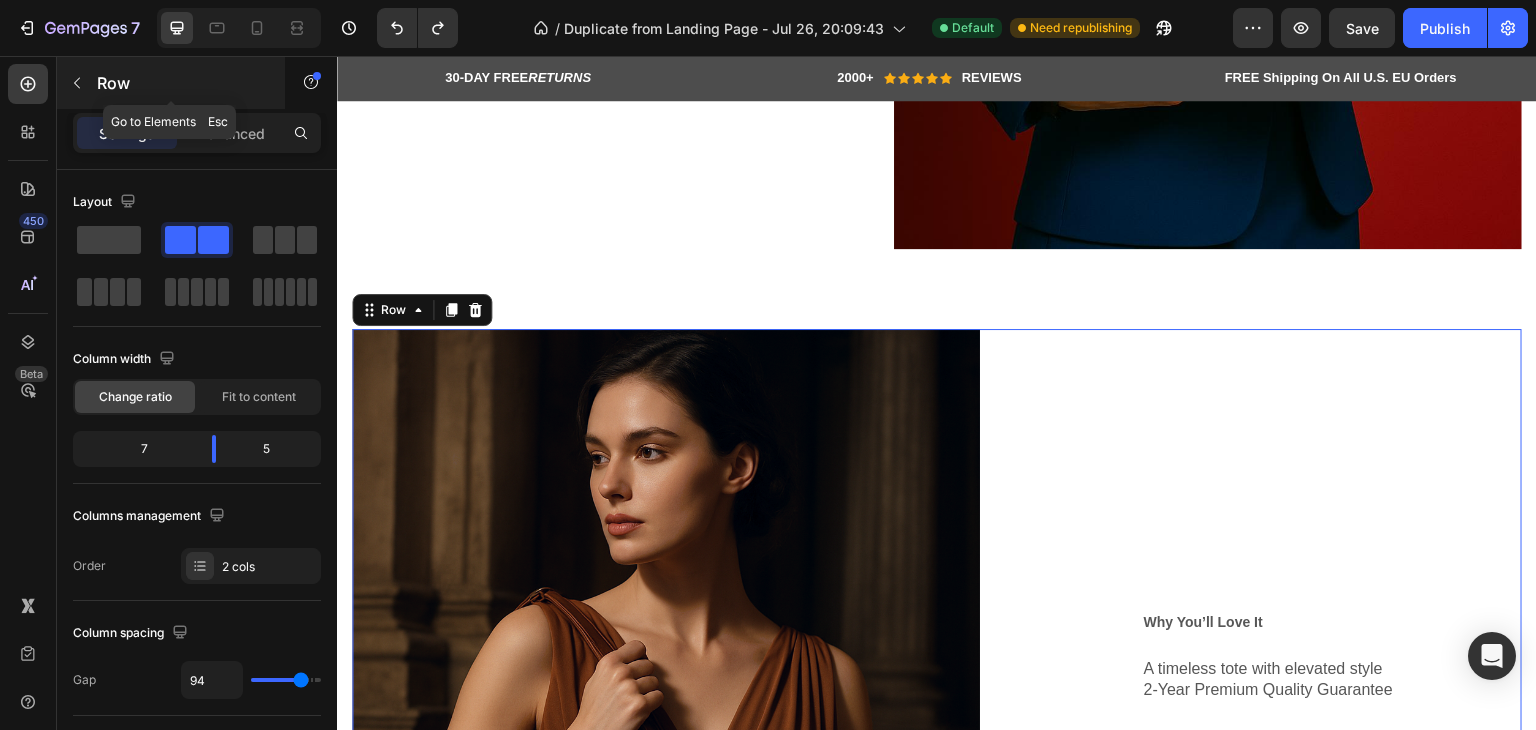 click on "Row" at bounding box center [182, 83] 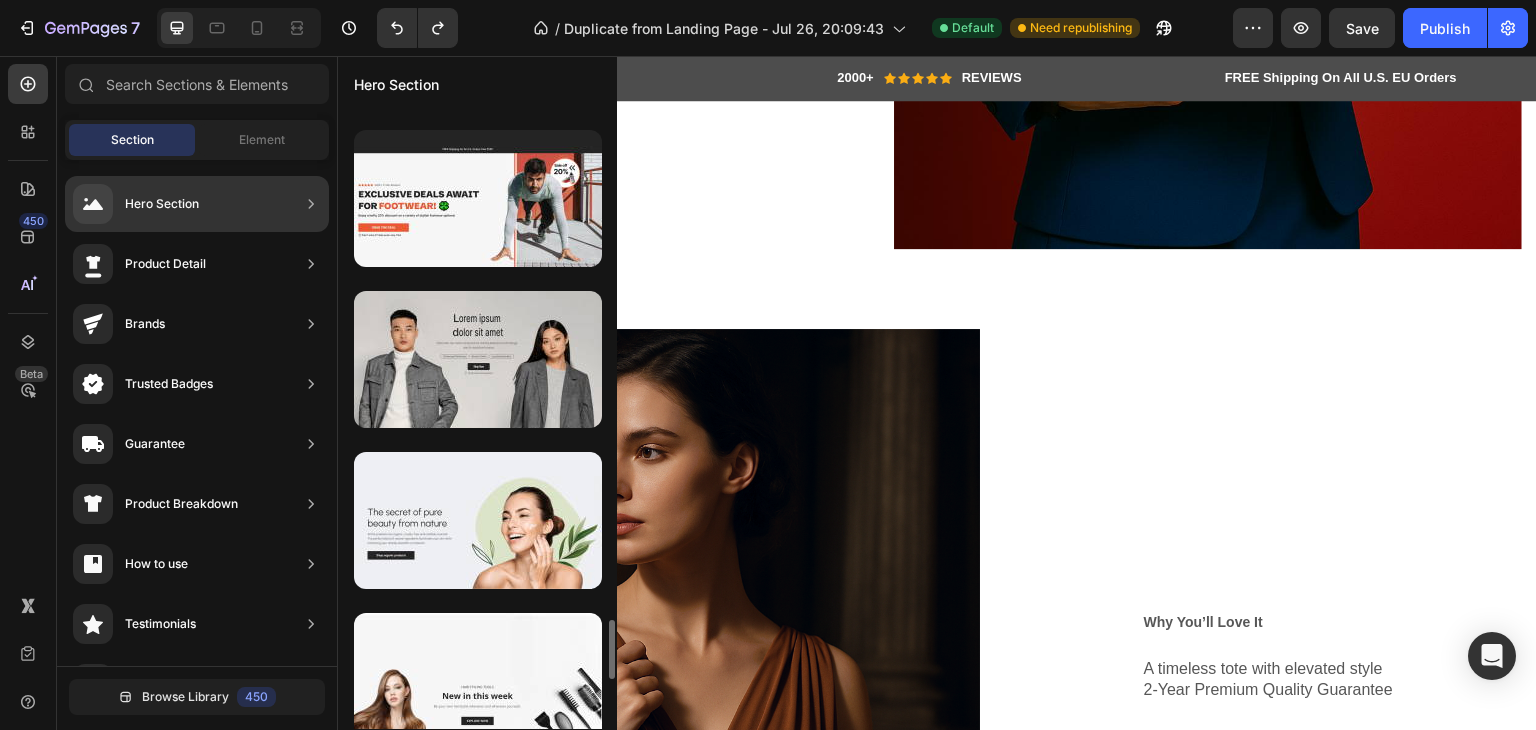 scroll, scrollTop: 5398, scrollLeft: 0, axis: vertical 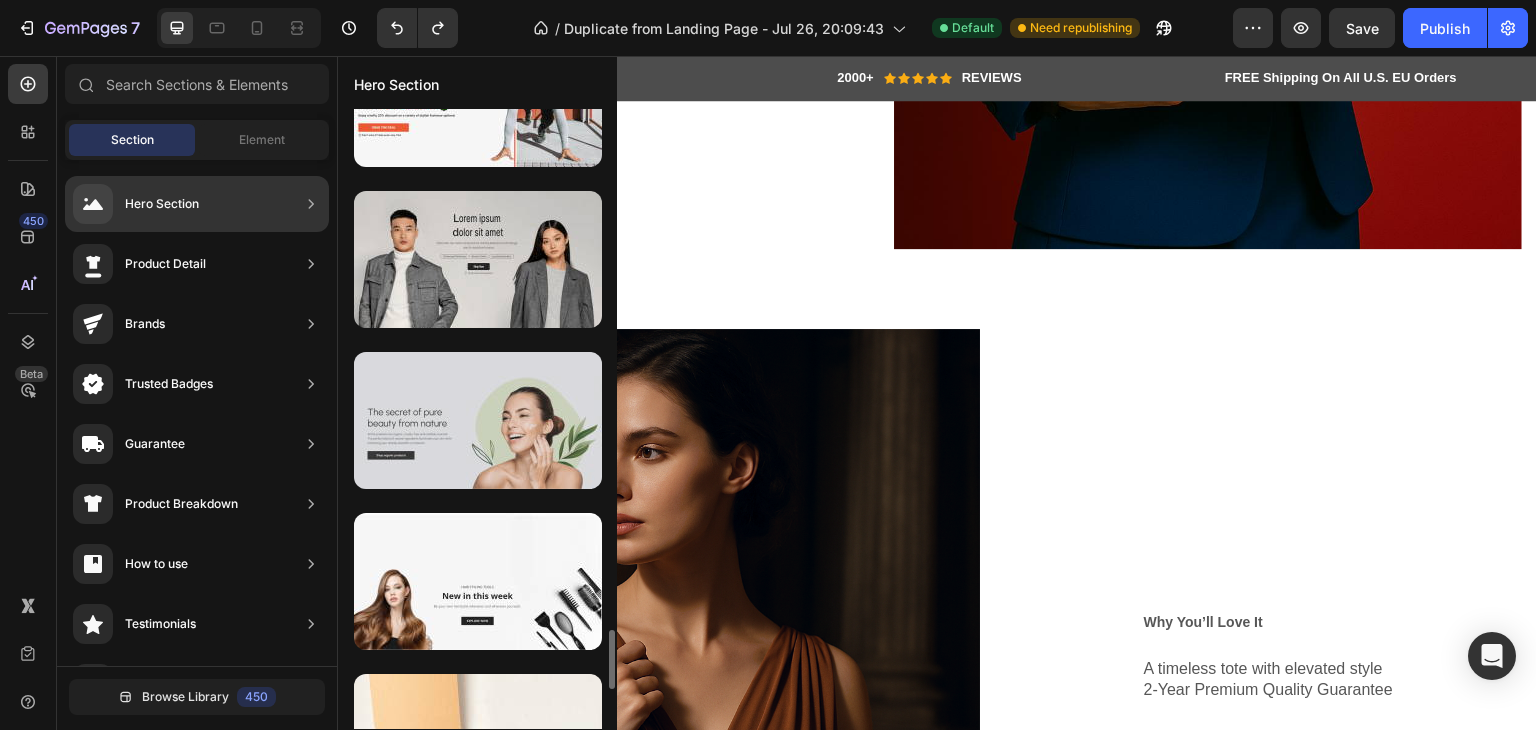 click at bounding box center [478, 420] 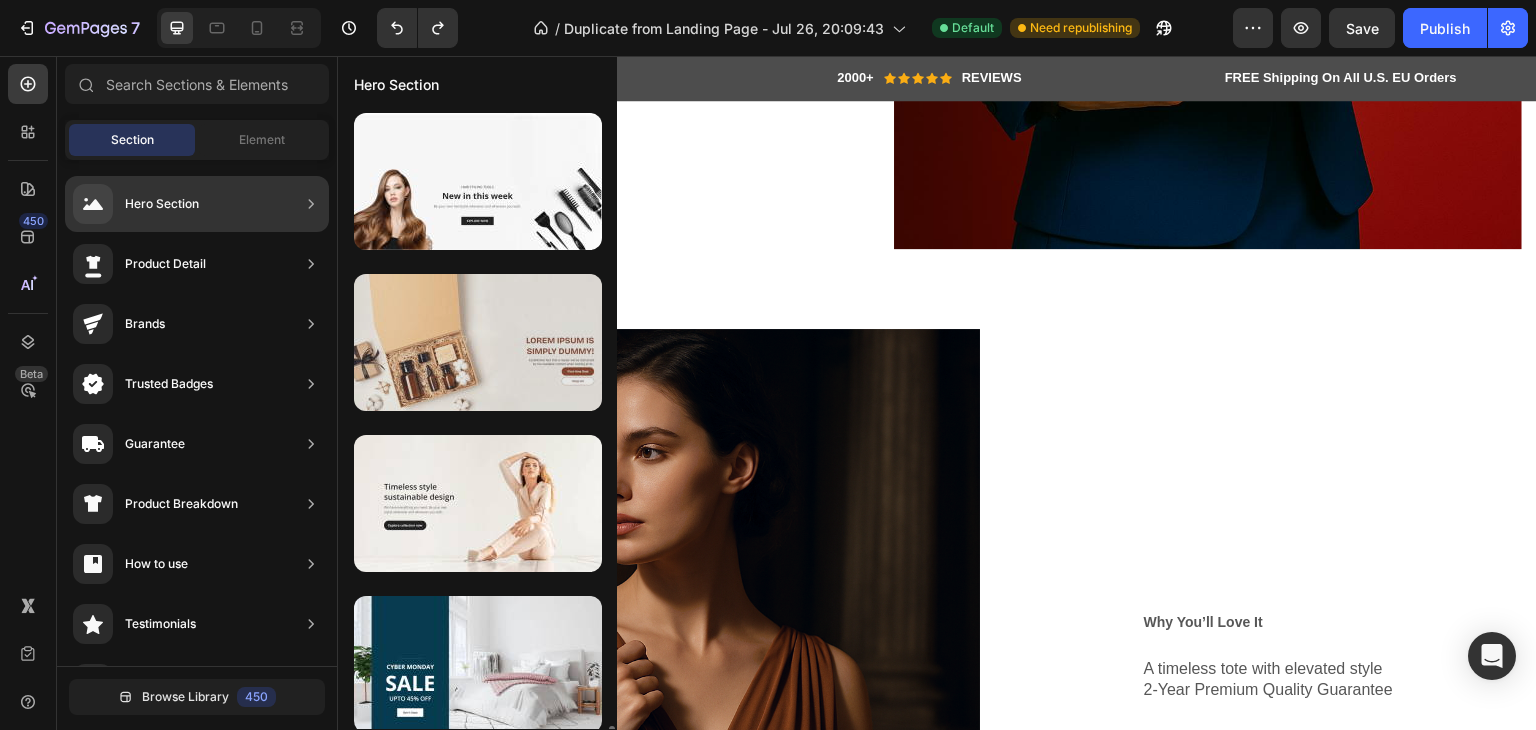 scroll, scrollTop: 5908, scrollLeft: 0, axis: vertical 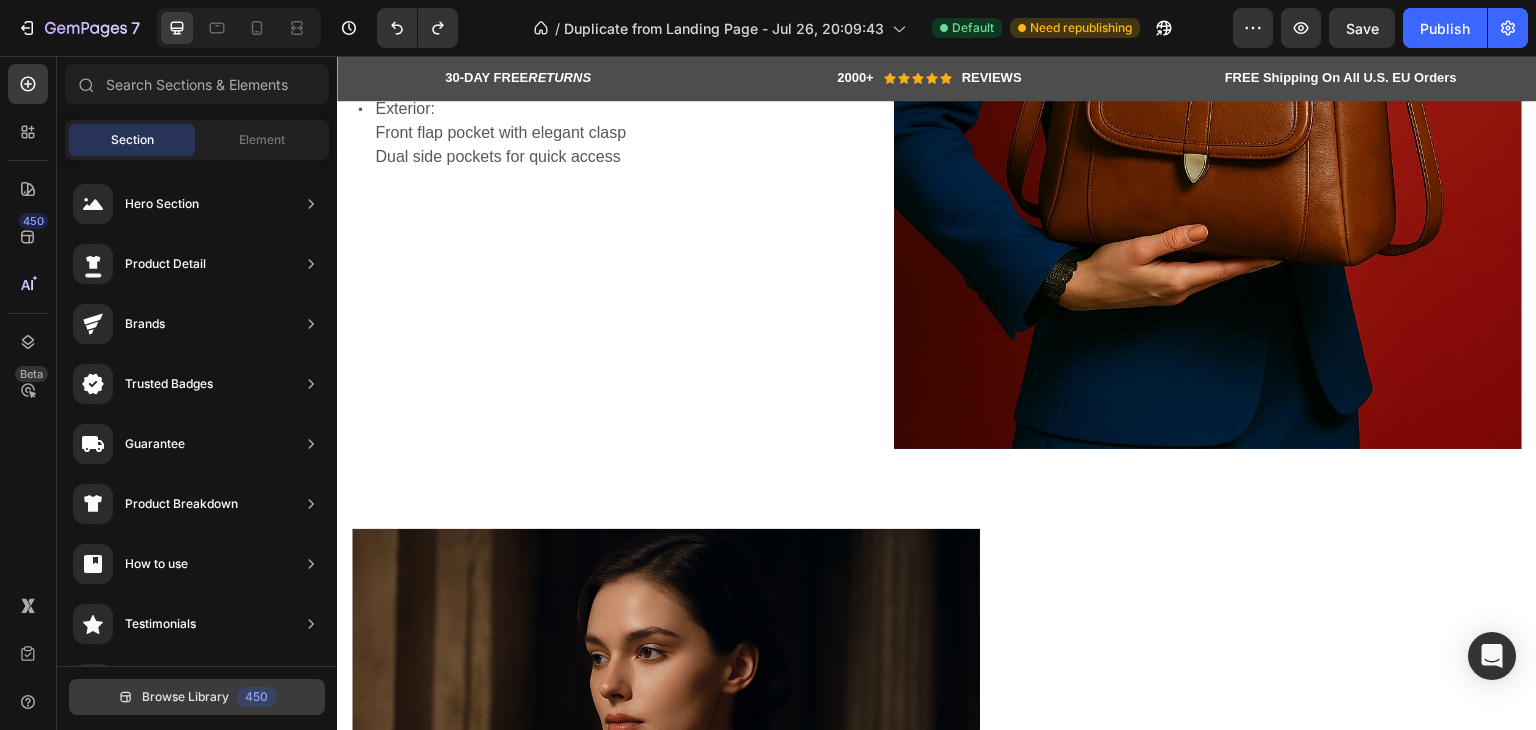 click on "450" at bounding box center (256, 697) 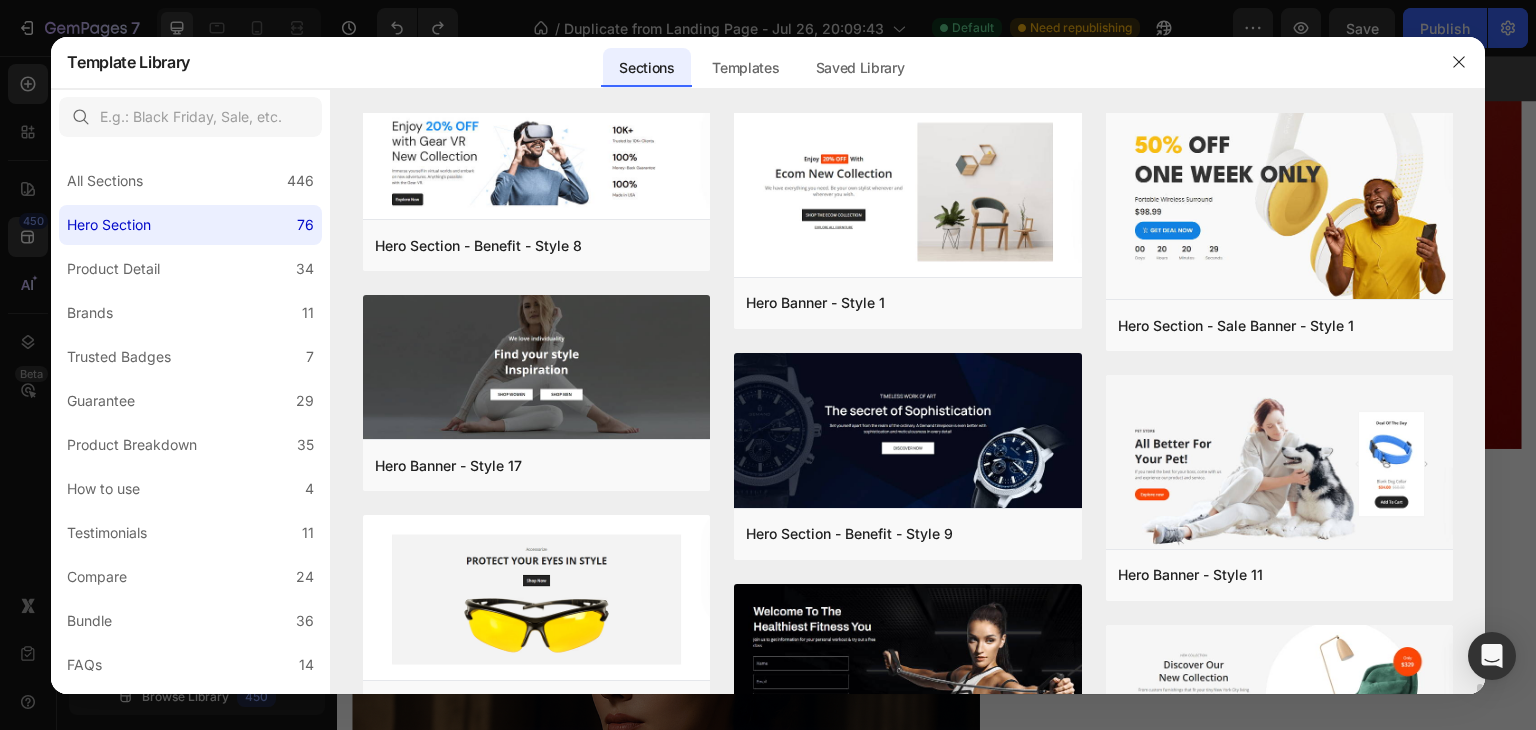 scroll, scrollTop: 4354, scrollLeft: 0, axis: vertical 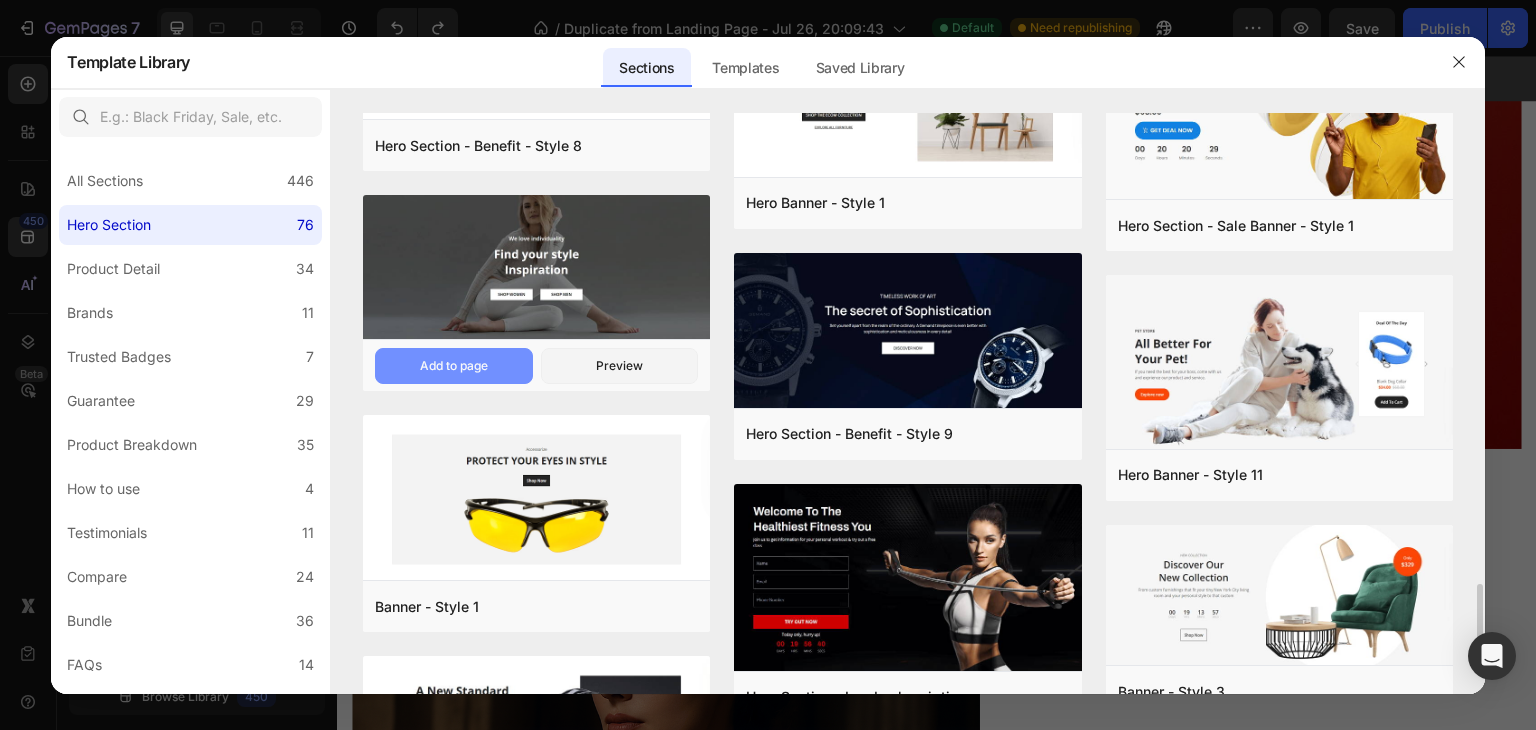 click on "Add to page" at bounding box center (454, 366) 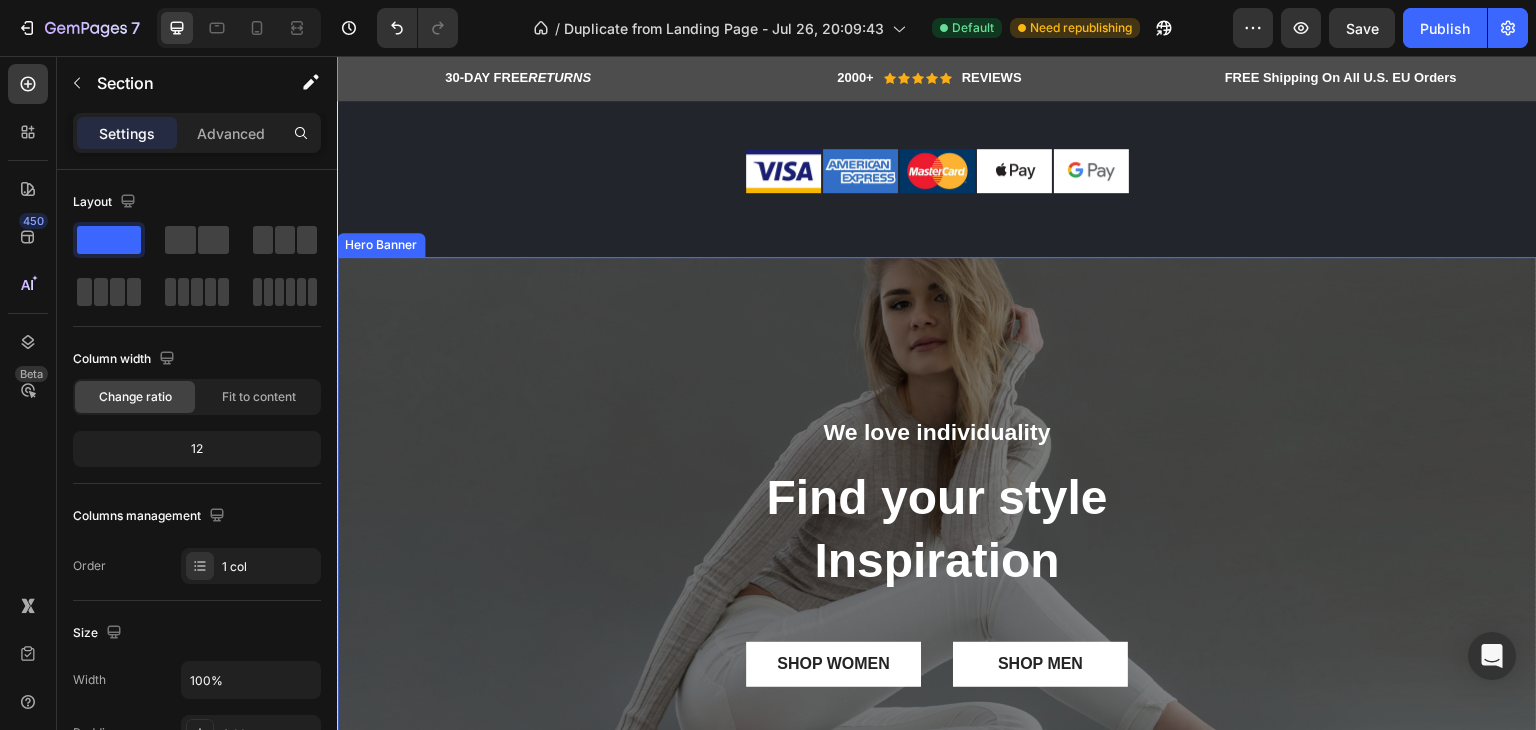 scroll, scrollTop: 9885, scrollLeft: 0, axis: vertical 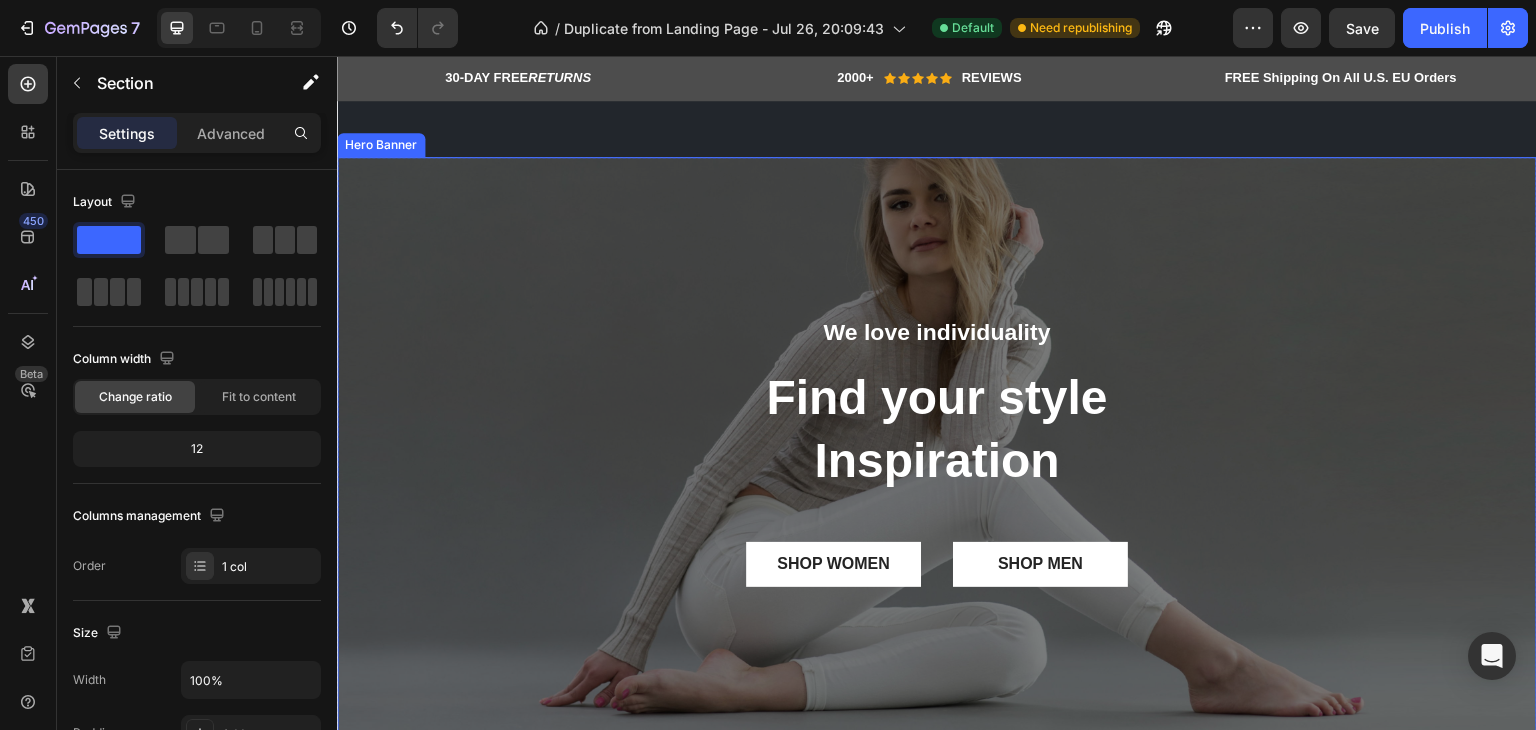 click at bounding box center [937, 457] 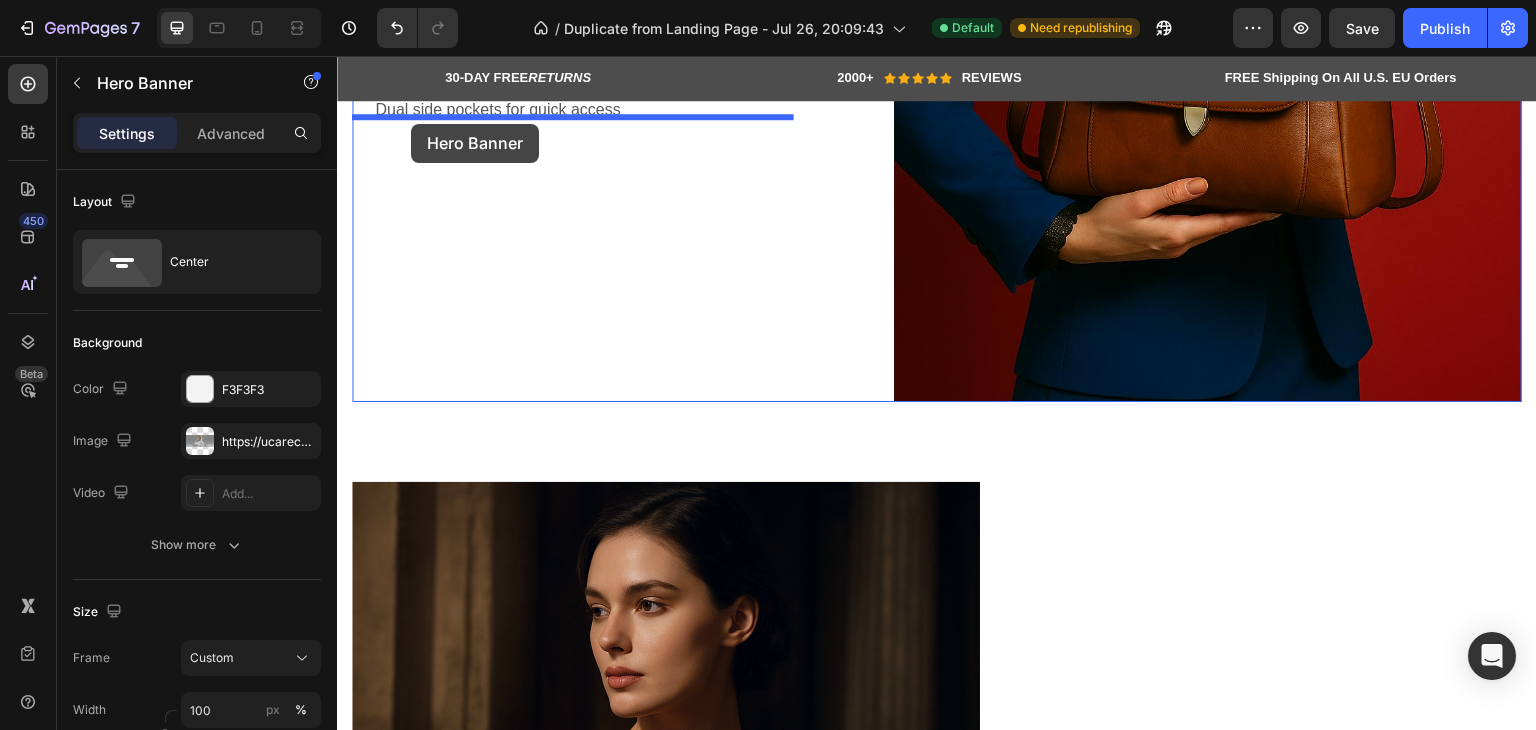 scroll, scrollTop: 3194, scrollLeft: 0, axis: vertical 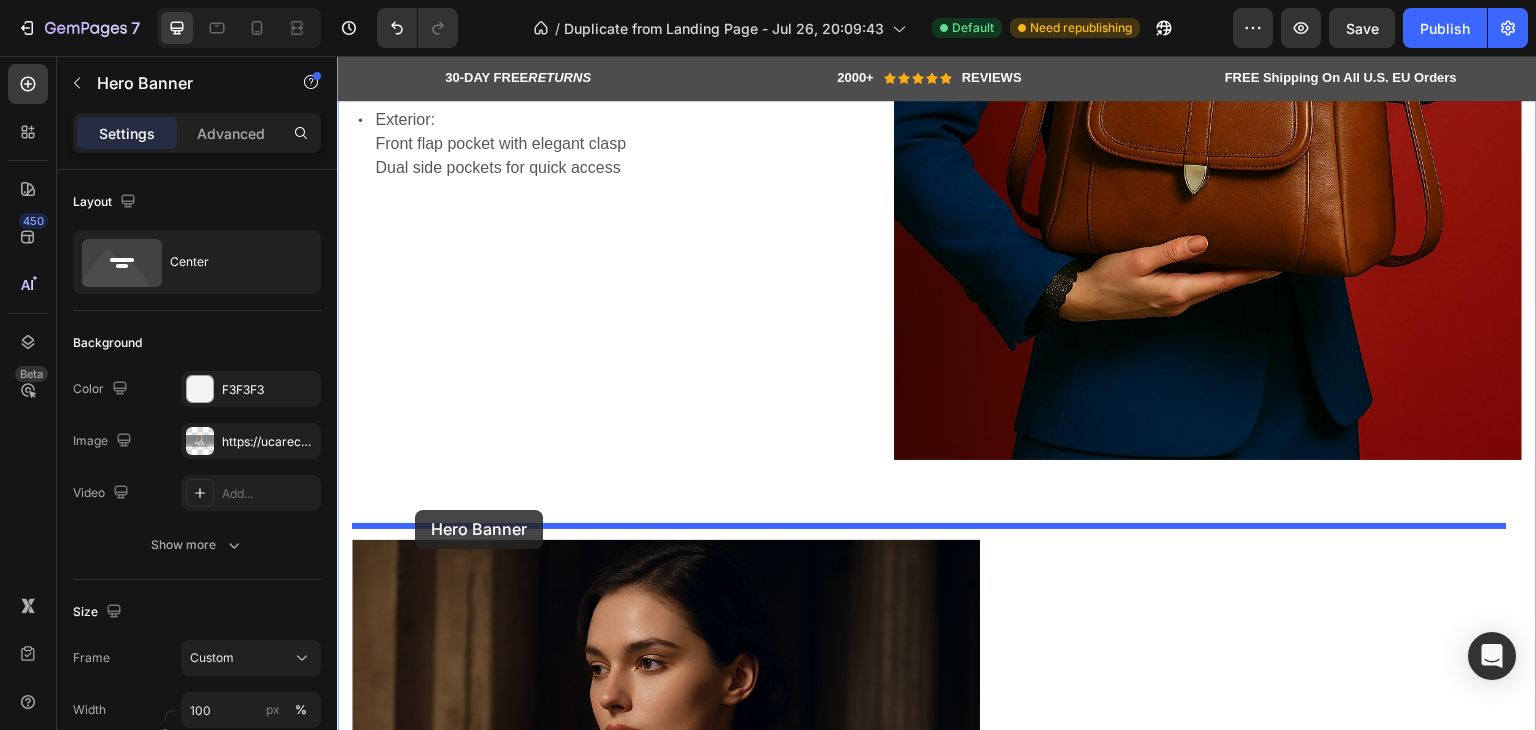 drag, startPoint x: 352, startPoint y: 149, endPoint x: 415, endPoint y: 510, distance: 366.456 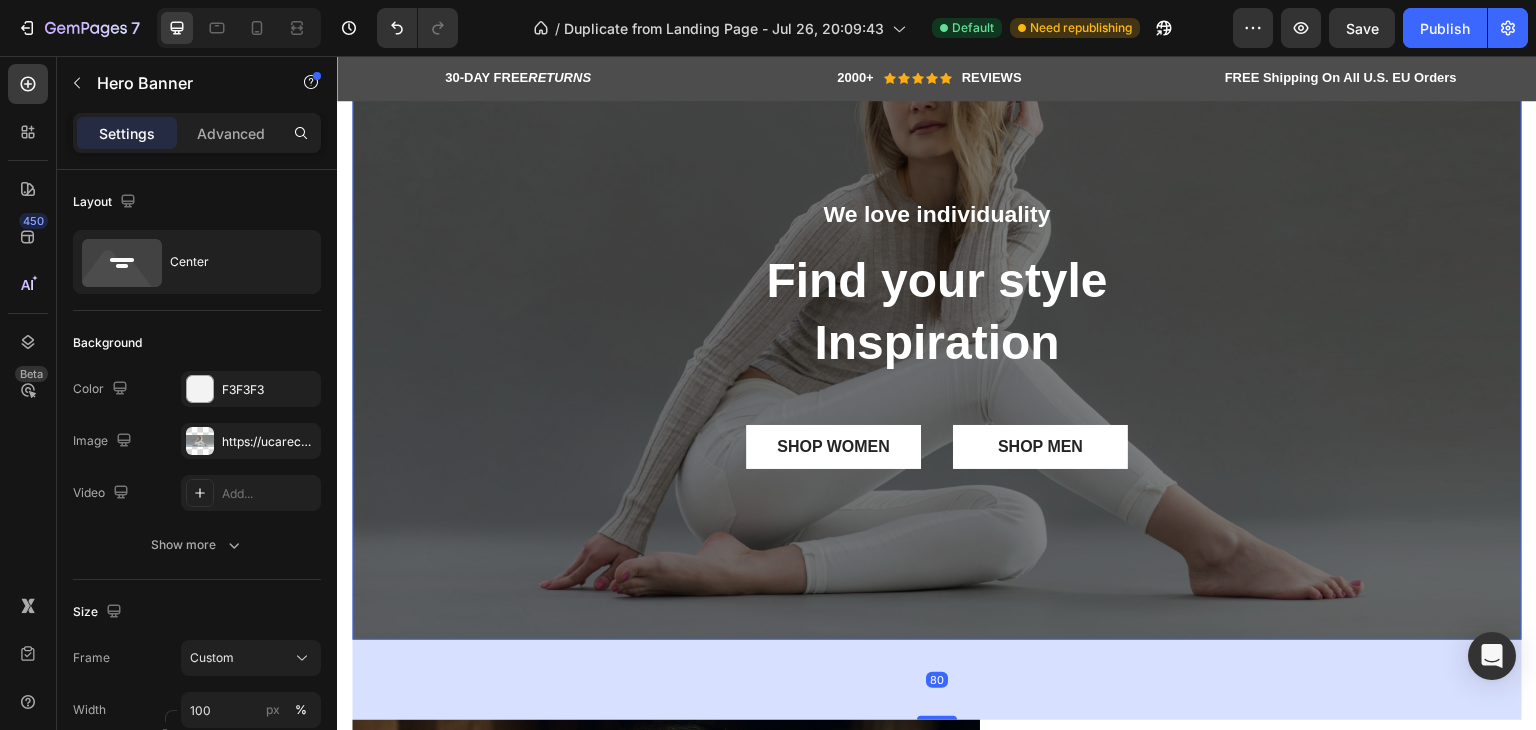 scroll, scrollTop: 3594, scrollLeft: 0, axis: vertical 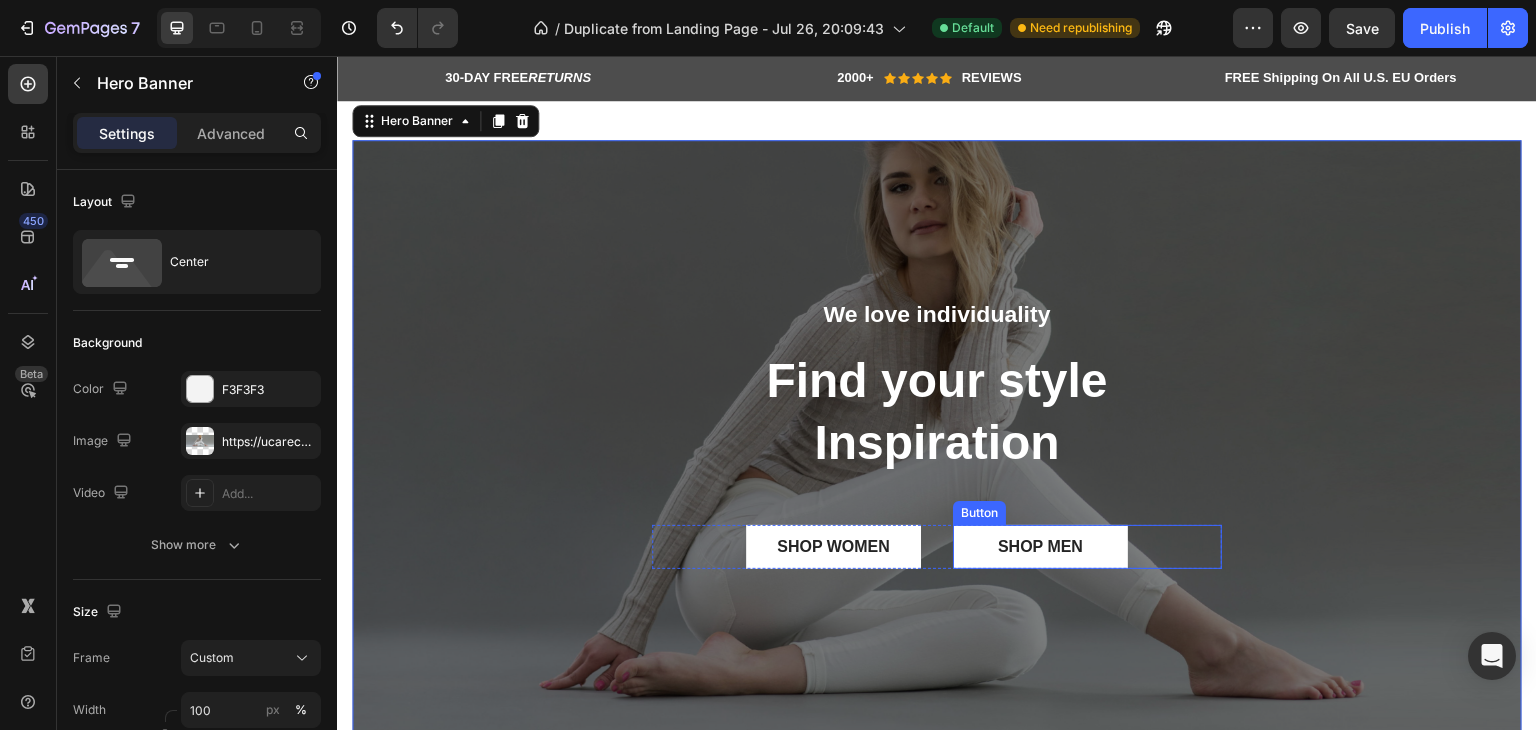 click on "SHOP MEN" at bounding box center (1040, 547) 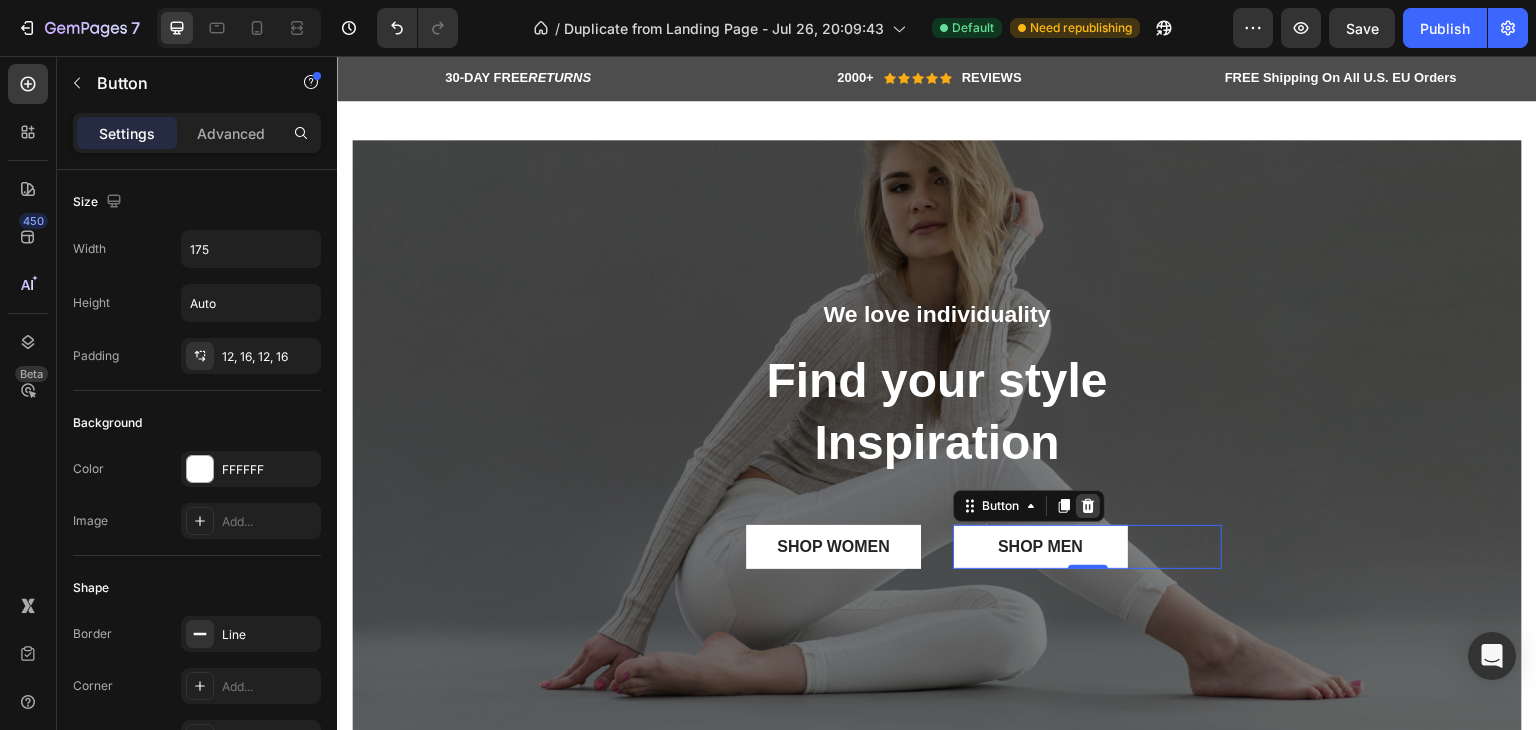 click 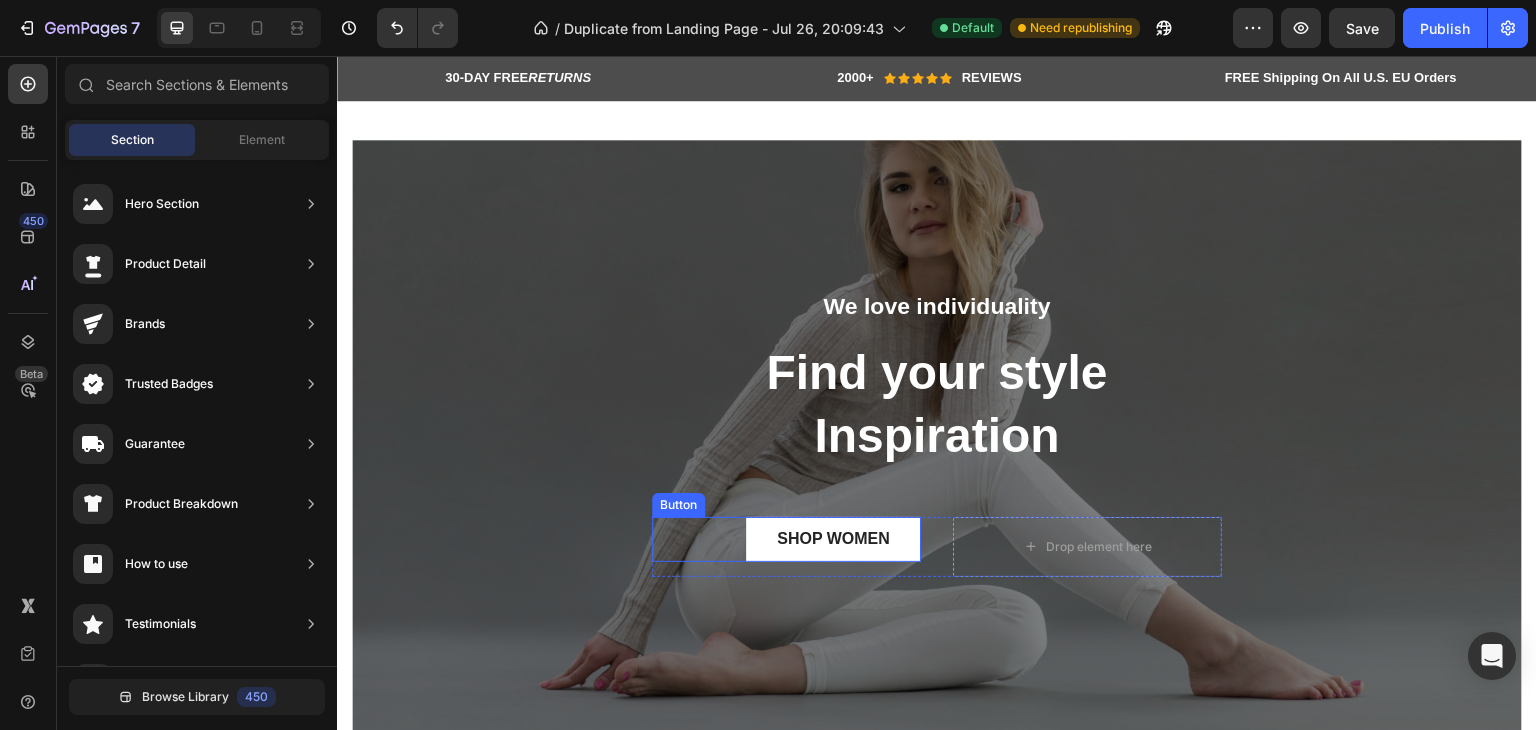 click on "SHOP WOMEN" at bounding box center (833, 539) 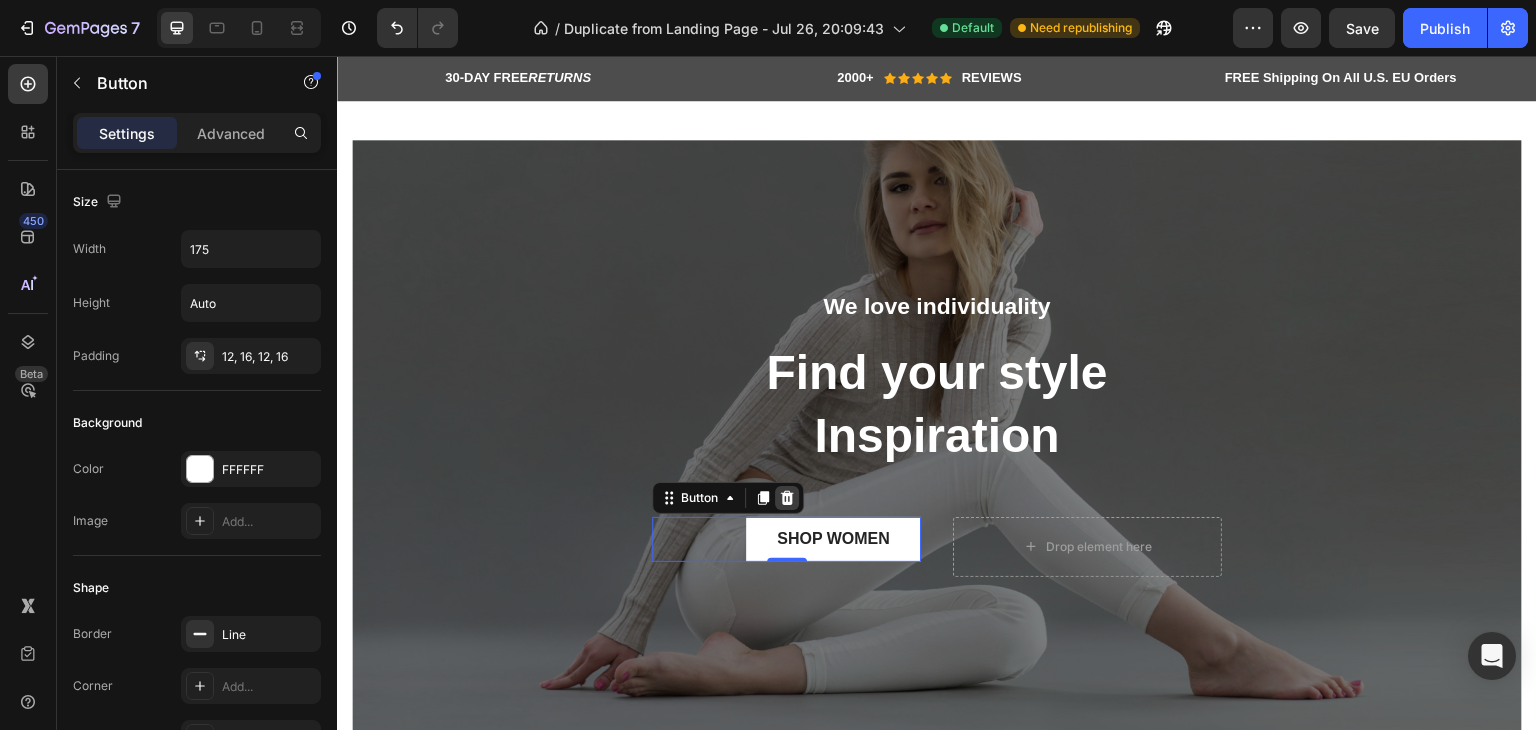 click 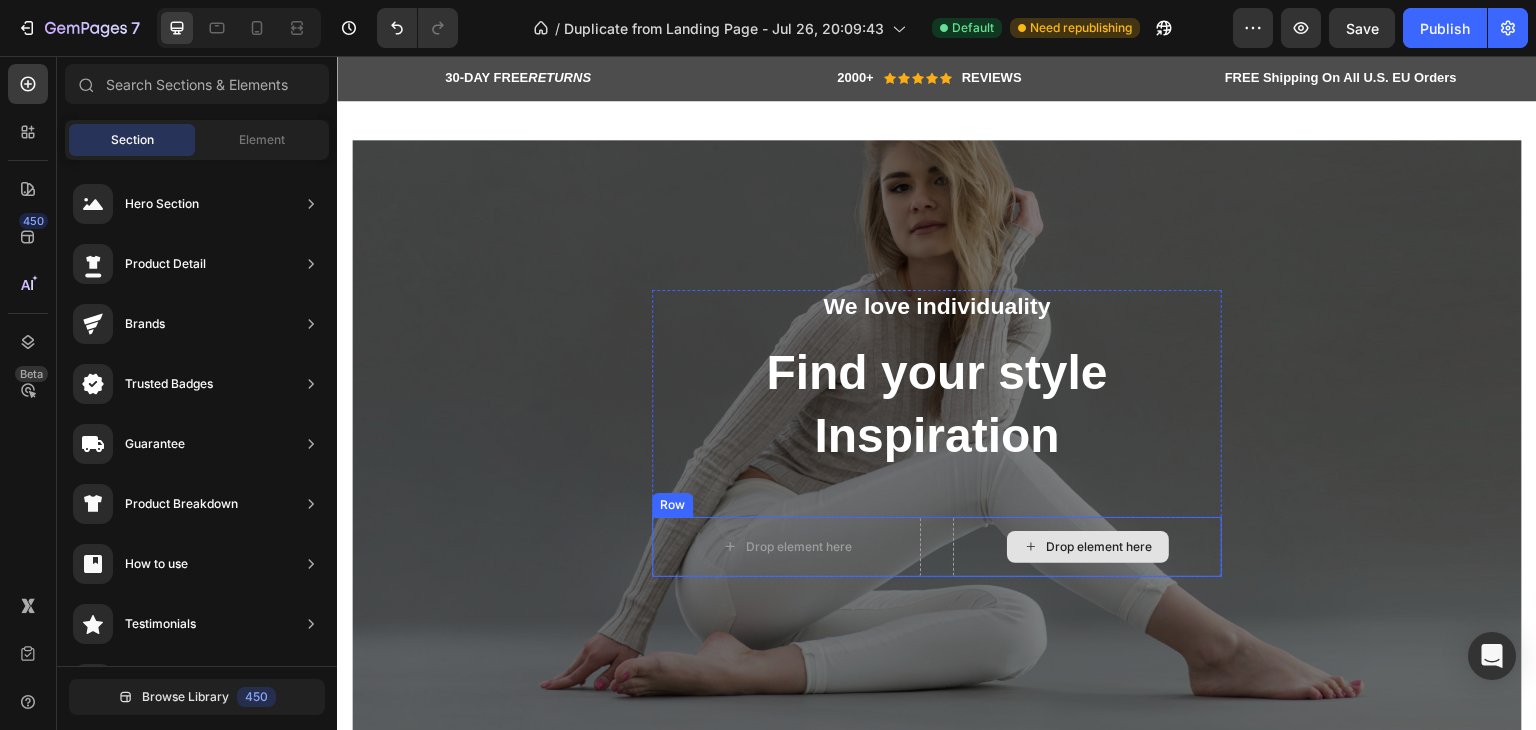 click on "Drop element here" at bounding box center (1087, 547) 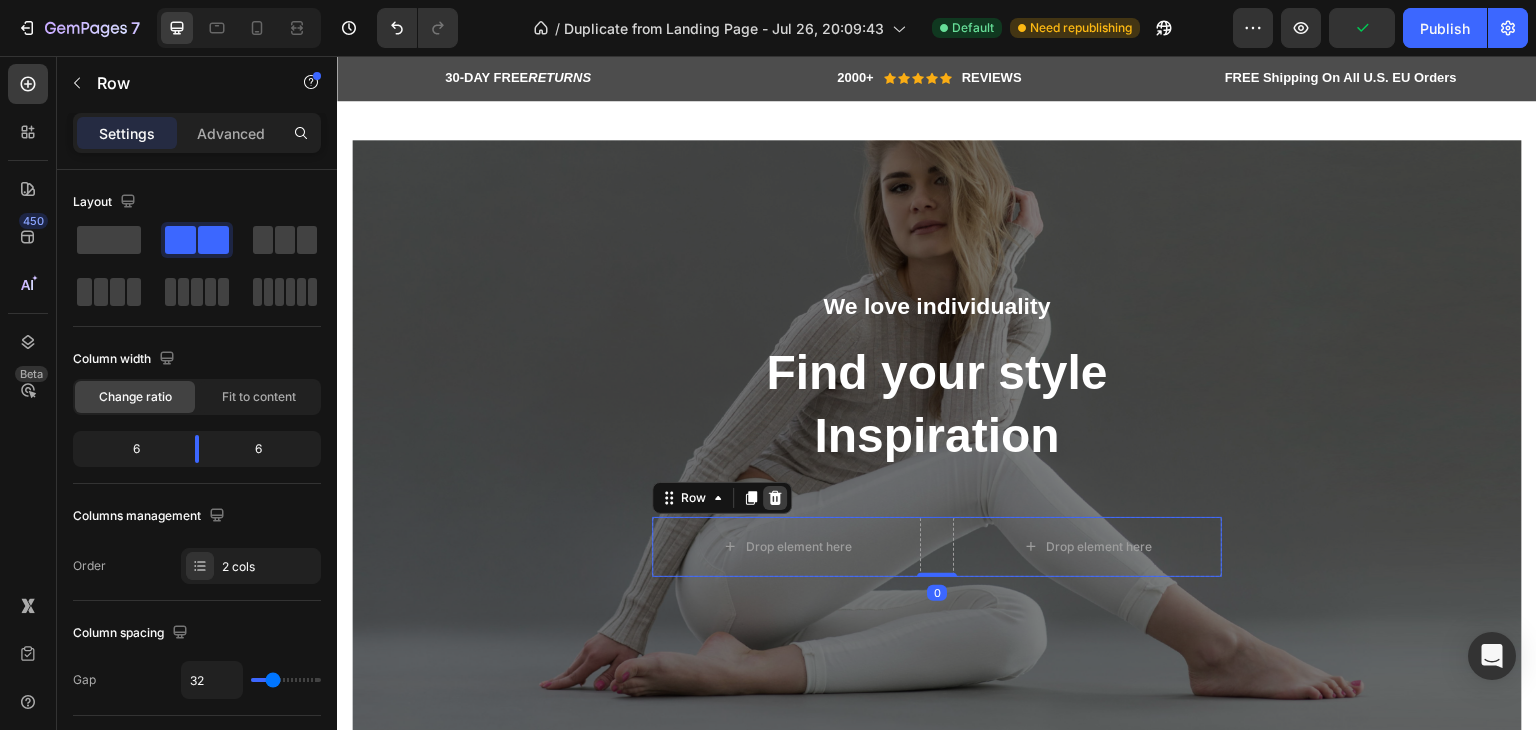 click 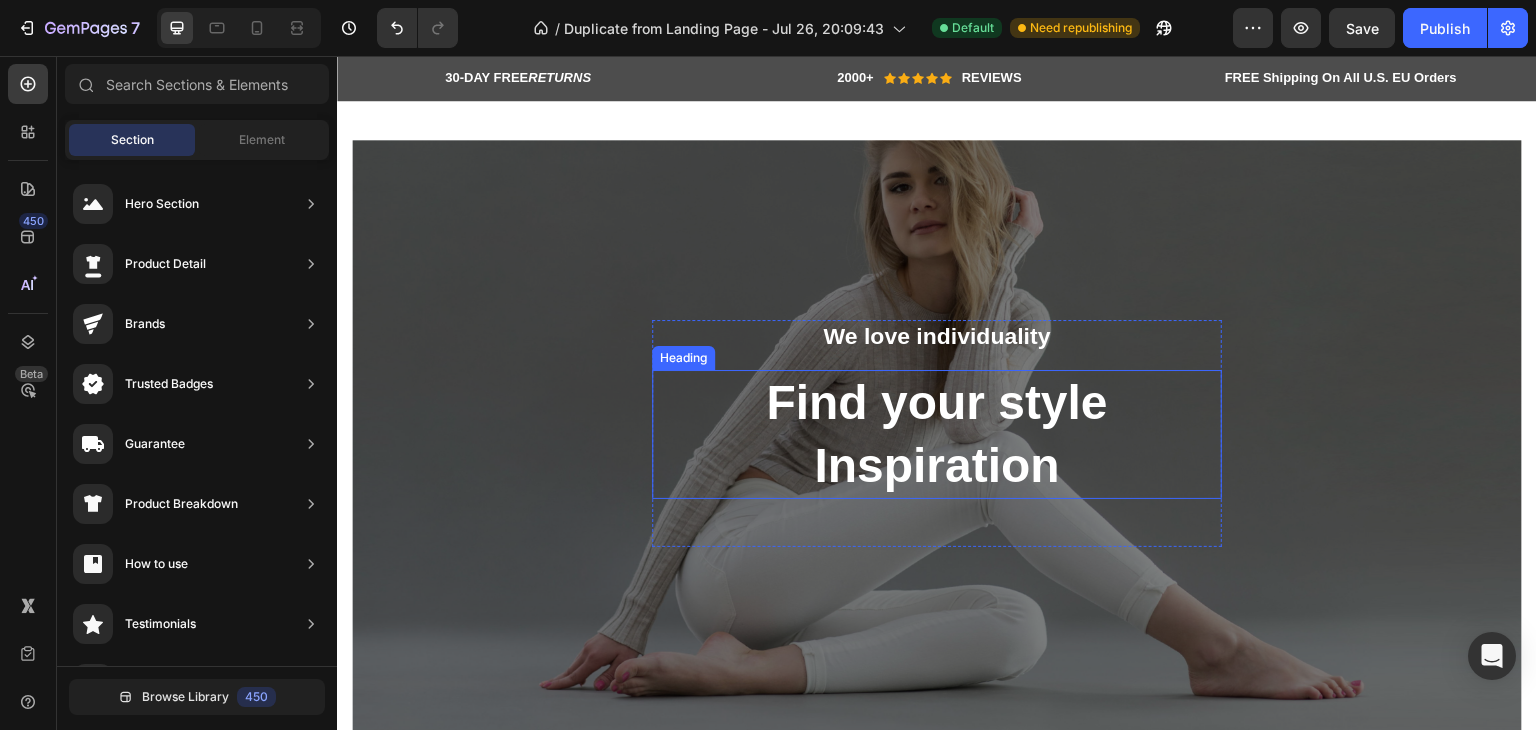 click on "Find your style Inspiration" at bounding box center (937, 434) 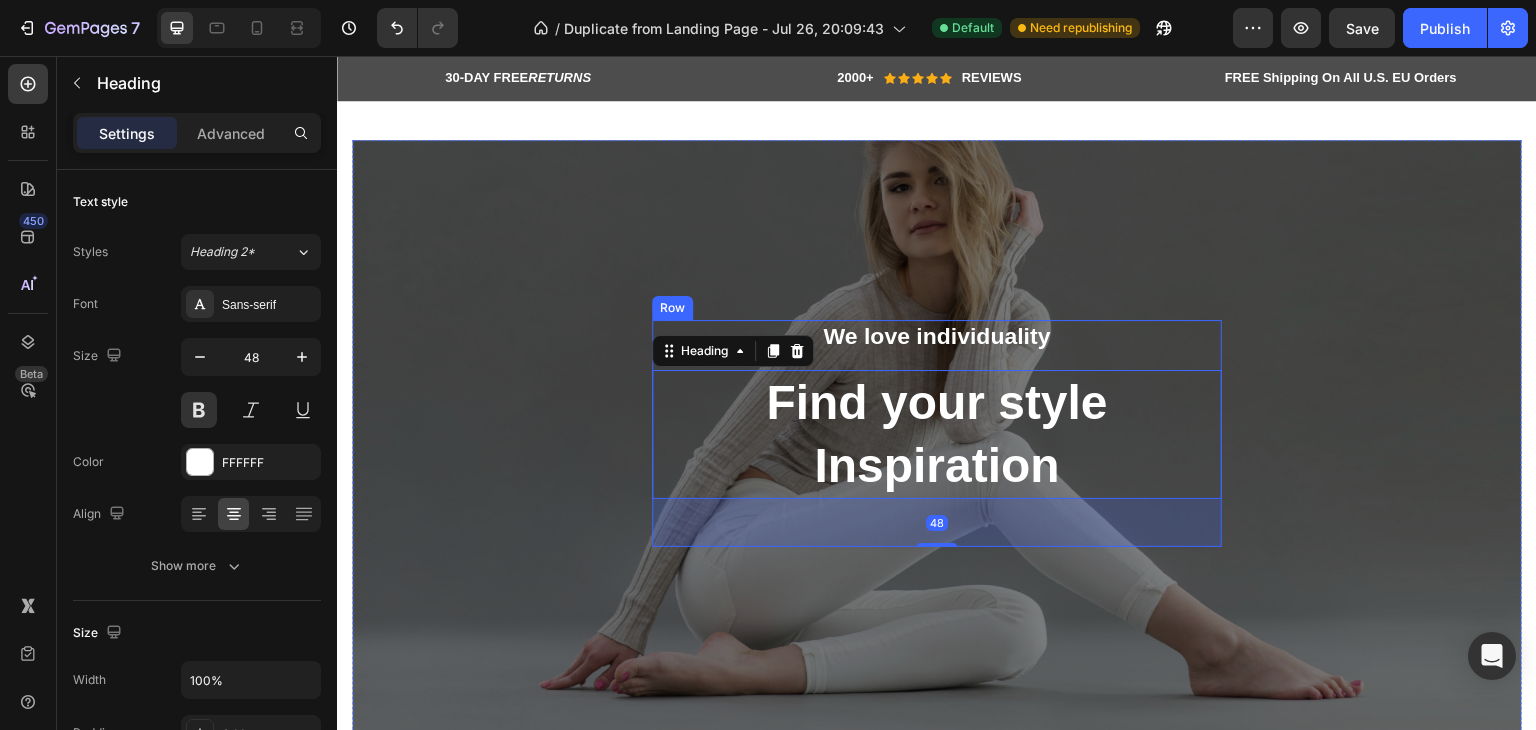 click on "We love individuality Text Block Find your style Inspiration Heading   48" at bounding box center (937, 433) 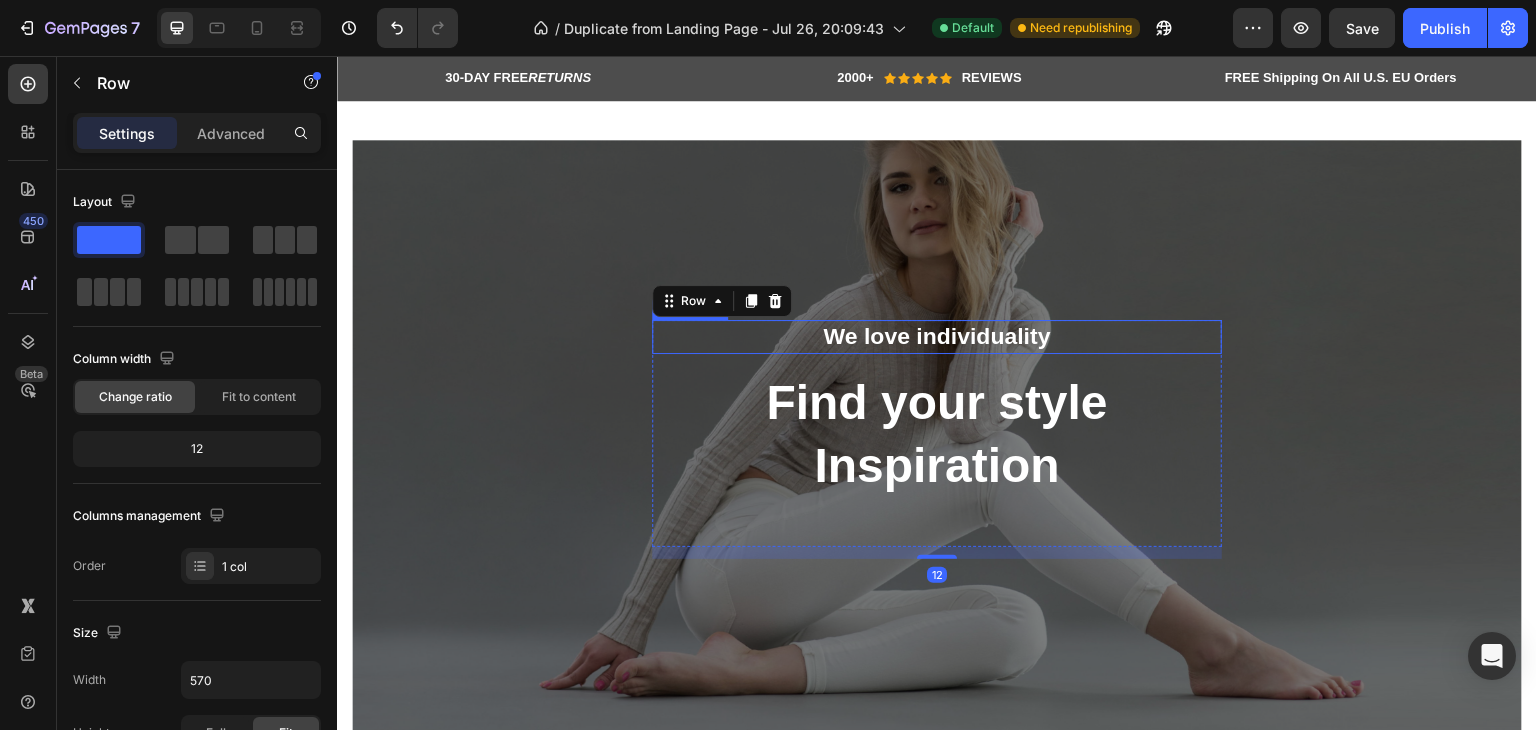 click on "We love individuality" at bounding box center (937, 337) 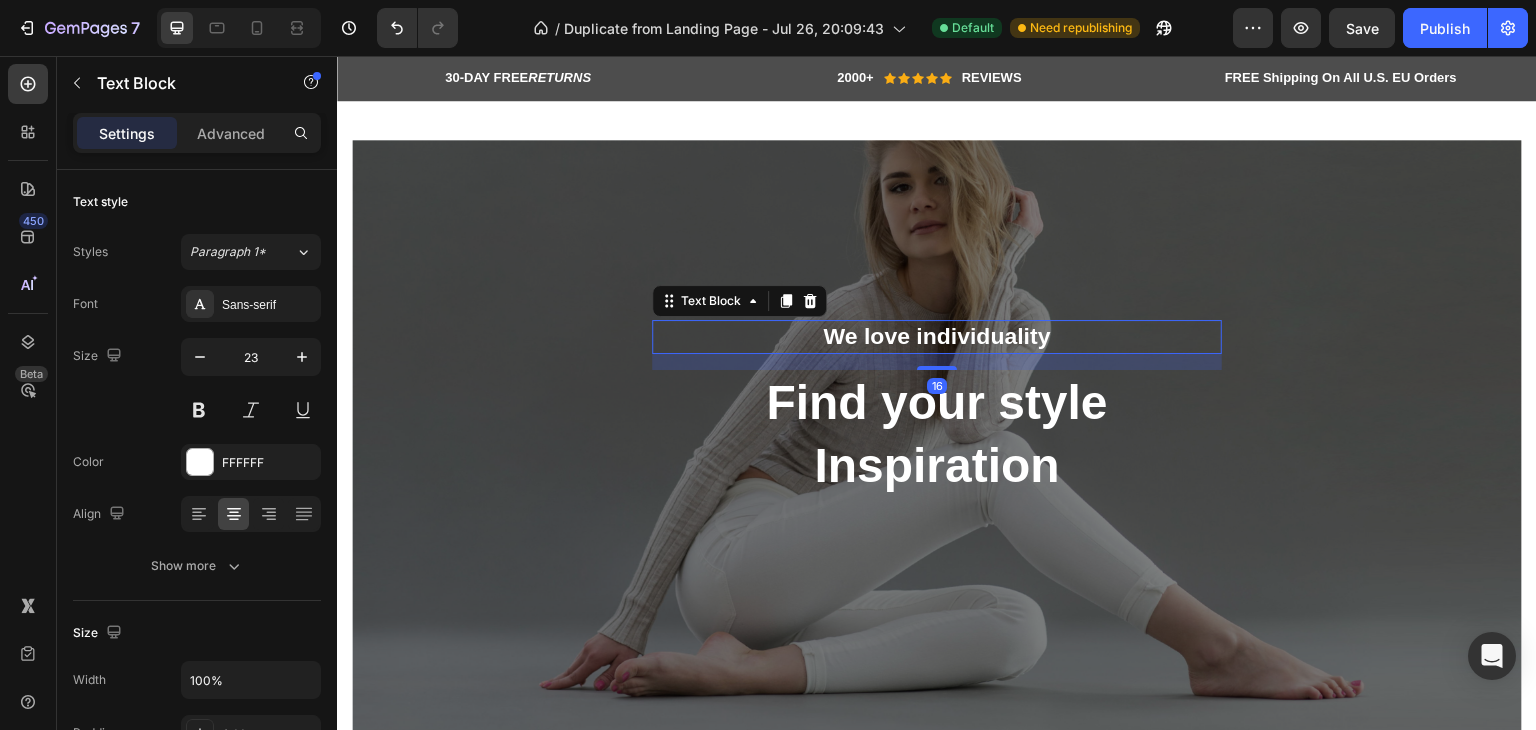 click on "We love individuality" at bounding box center [937, 337] 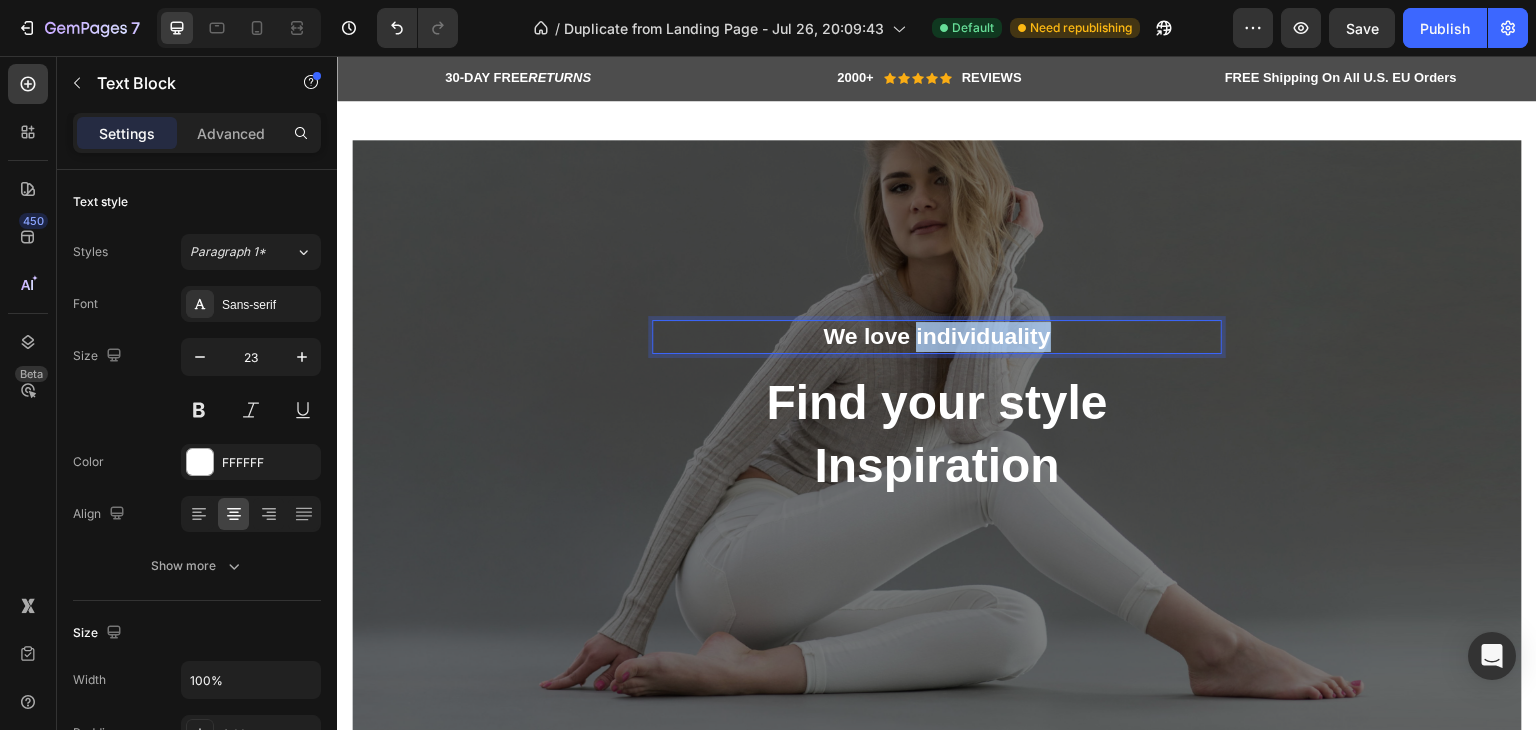 click on "We love individuality" at bounding box center [937, 337] 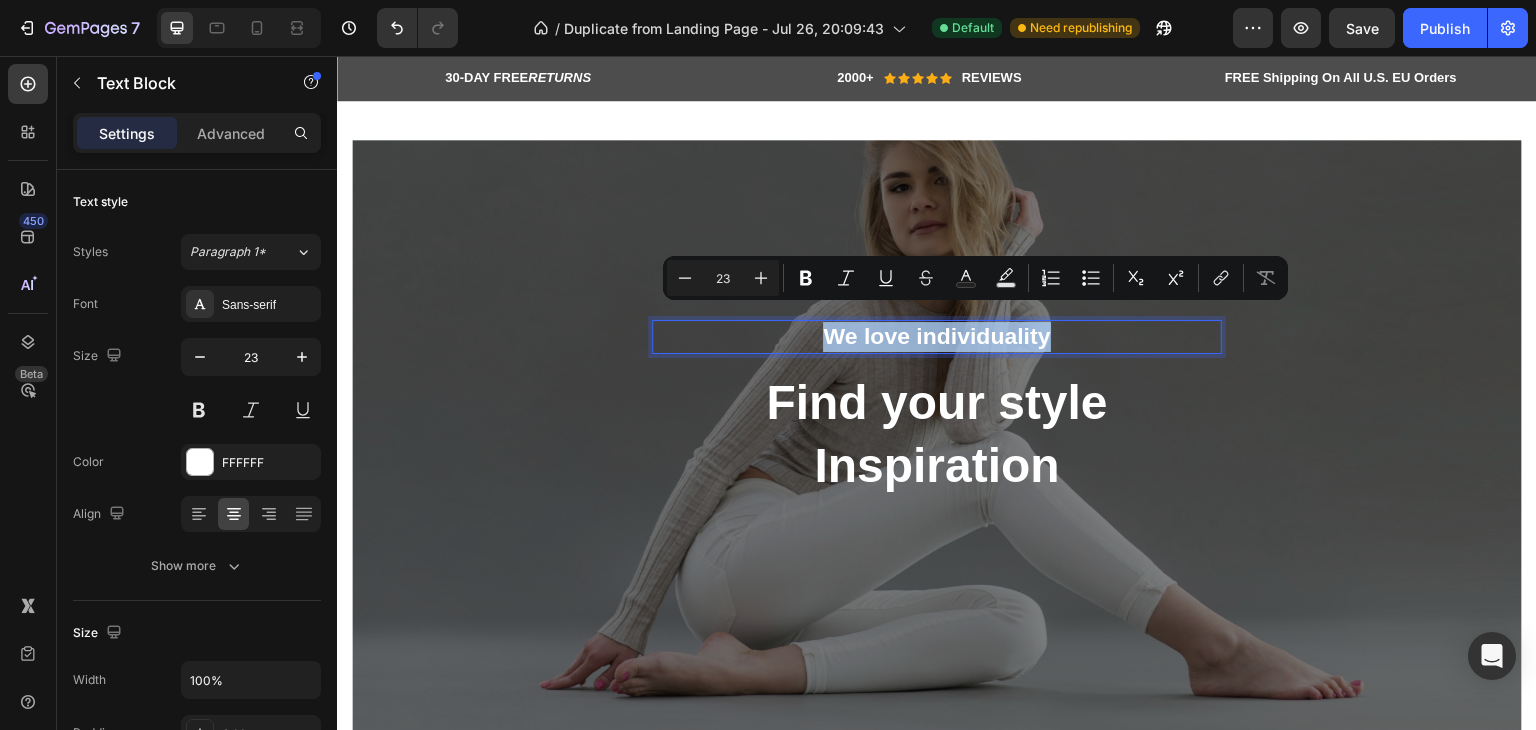 click on "We love individuality" at bounding box center (937, 337) 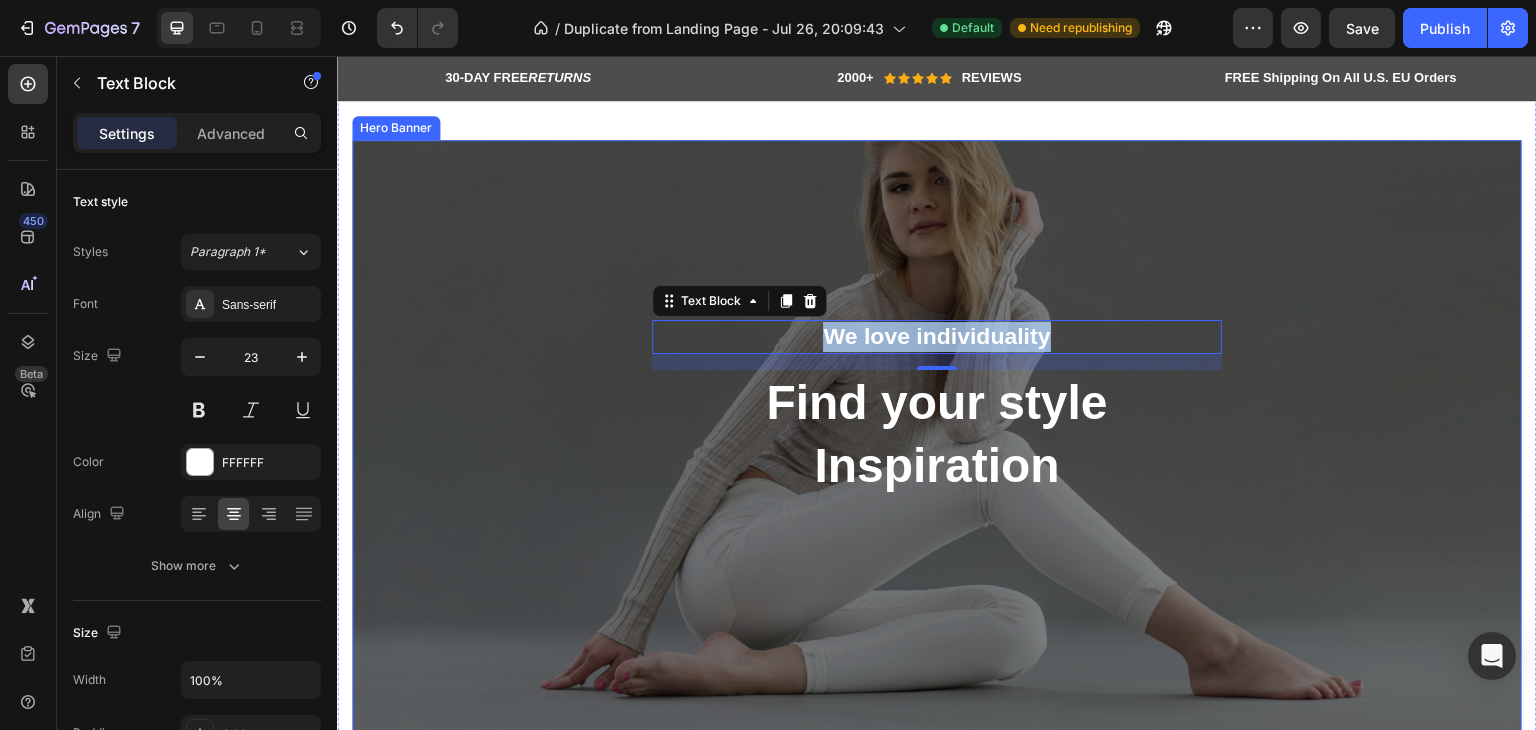 click at bounding box center [937, 440] 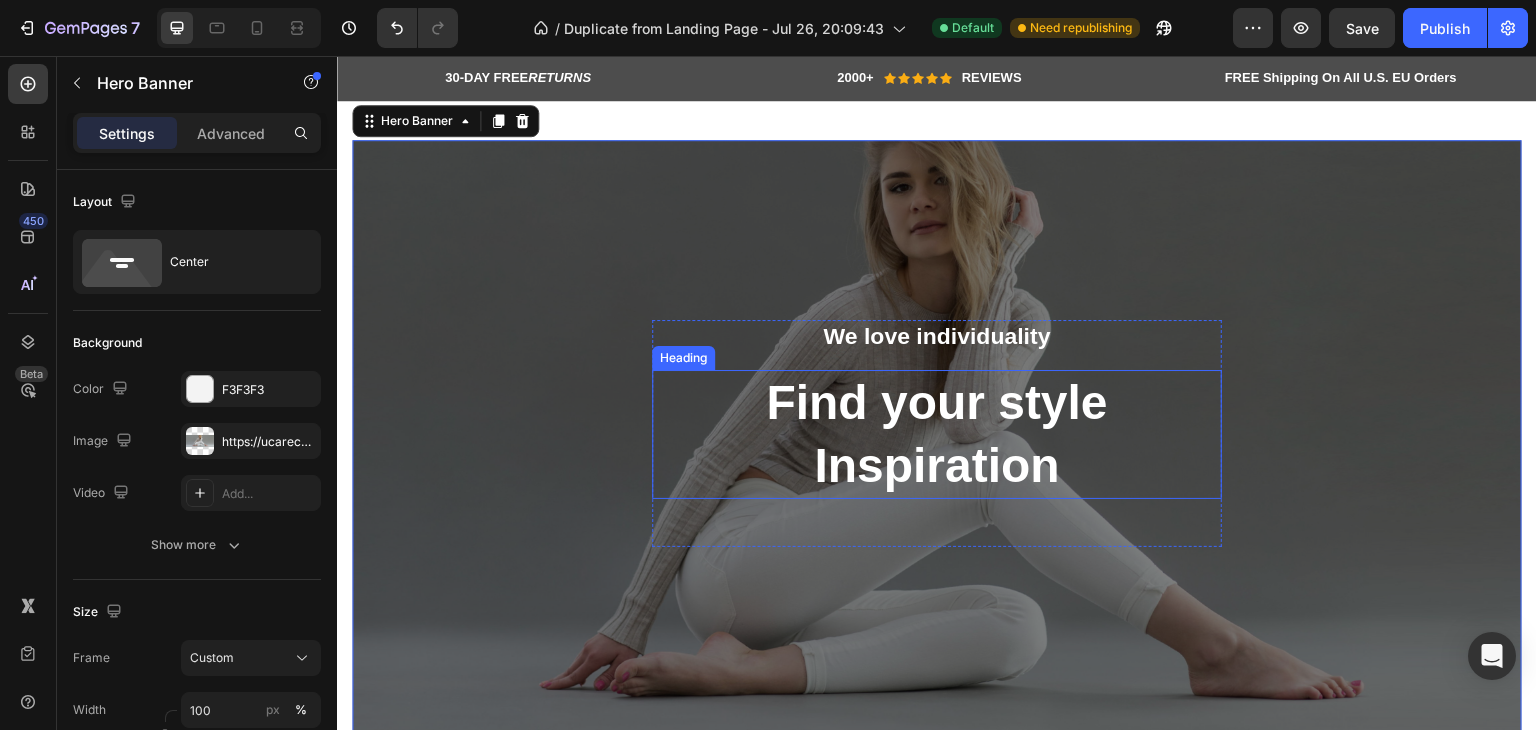 click on "Find your style Inspiration" at bounding box center [937, 434] 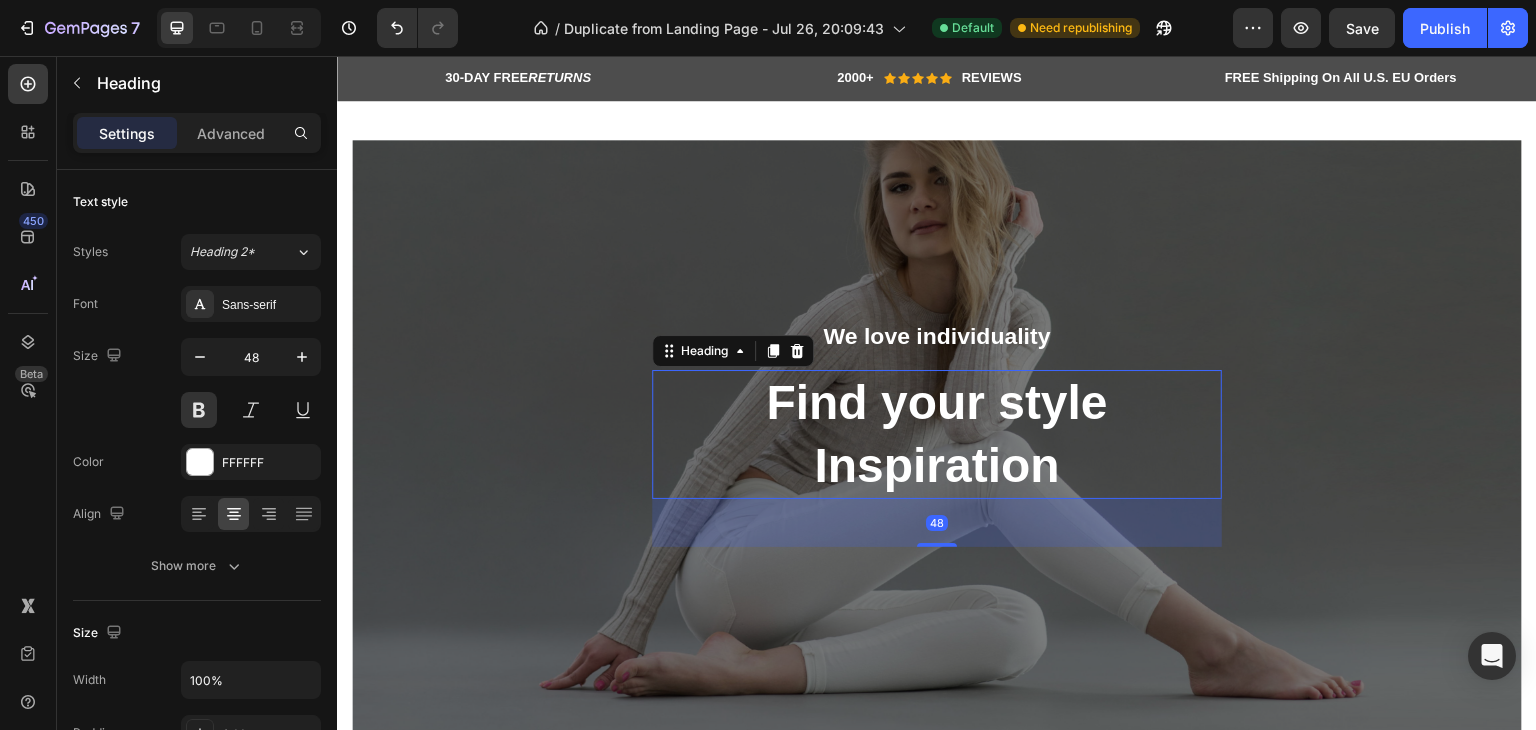 click on "Find your style Inspiration" at bounding box center [937, 434] 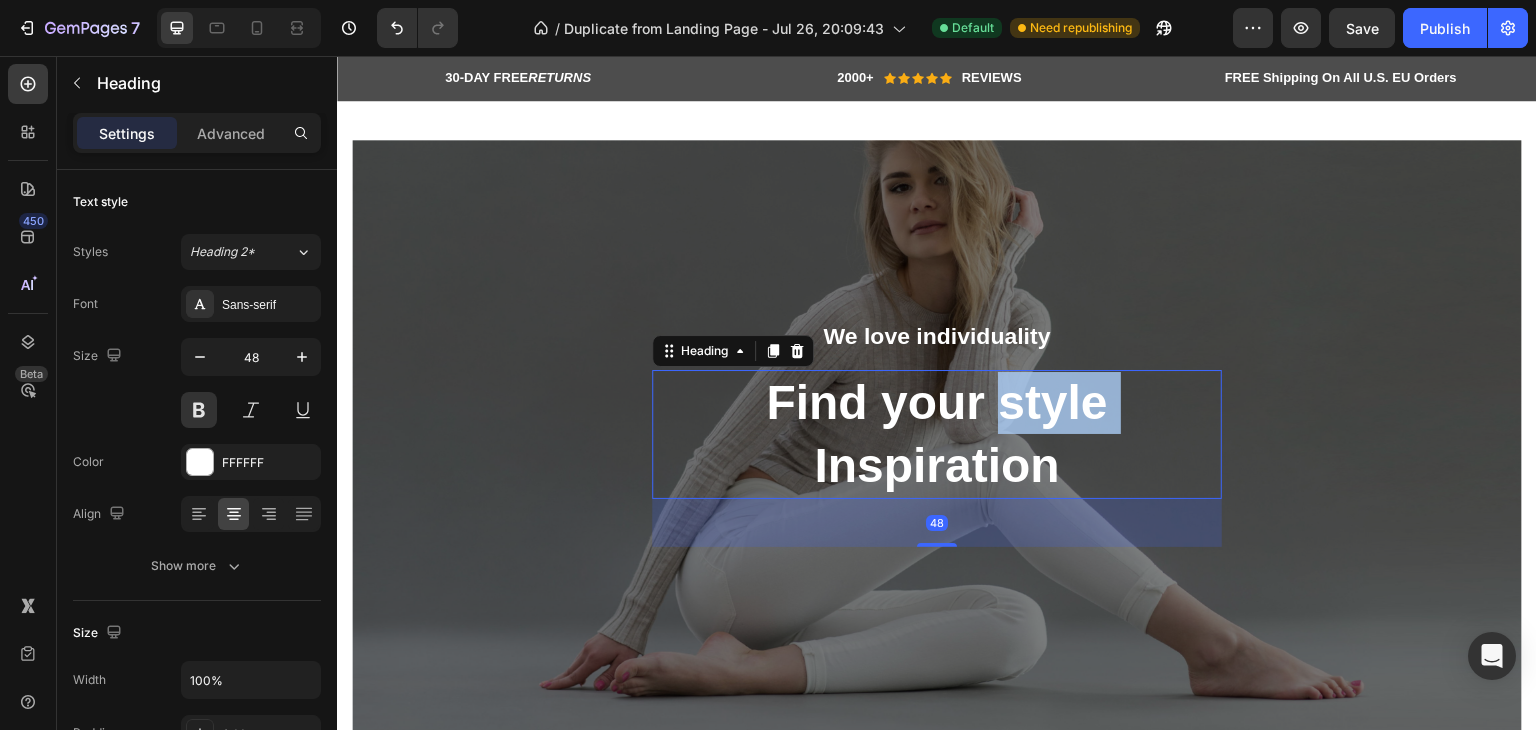 click on "Find your style Inspiration" at bounding box center [937, 434] 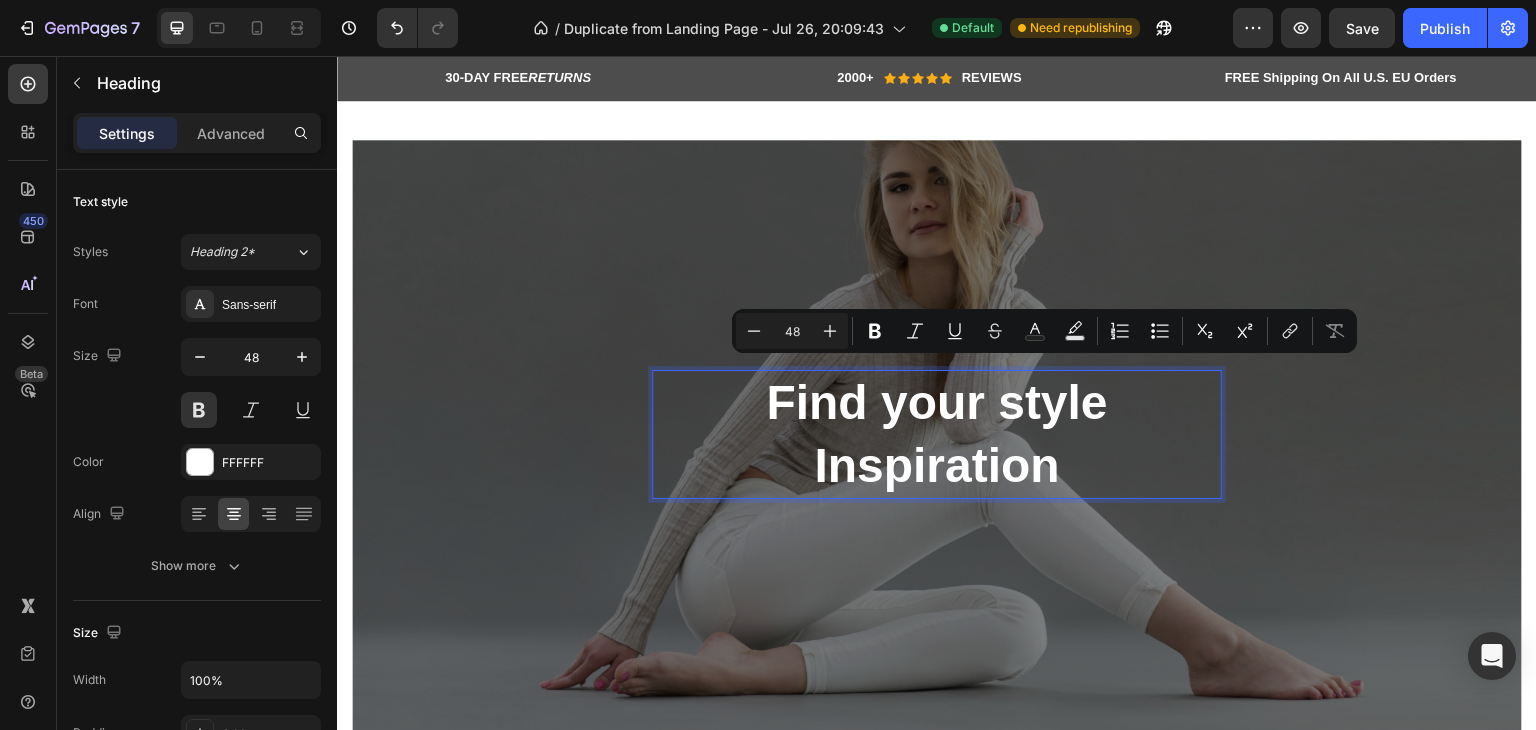click on "Find your style Inspiration" at bounding box center (937, 434) 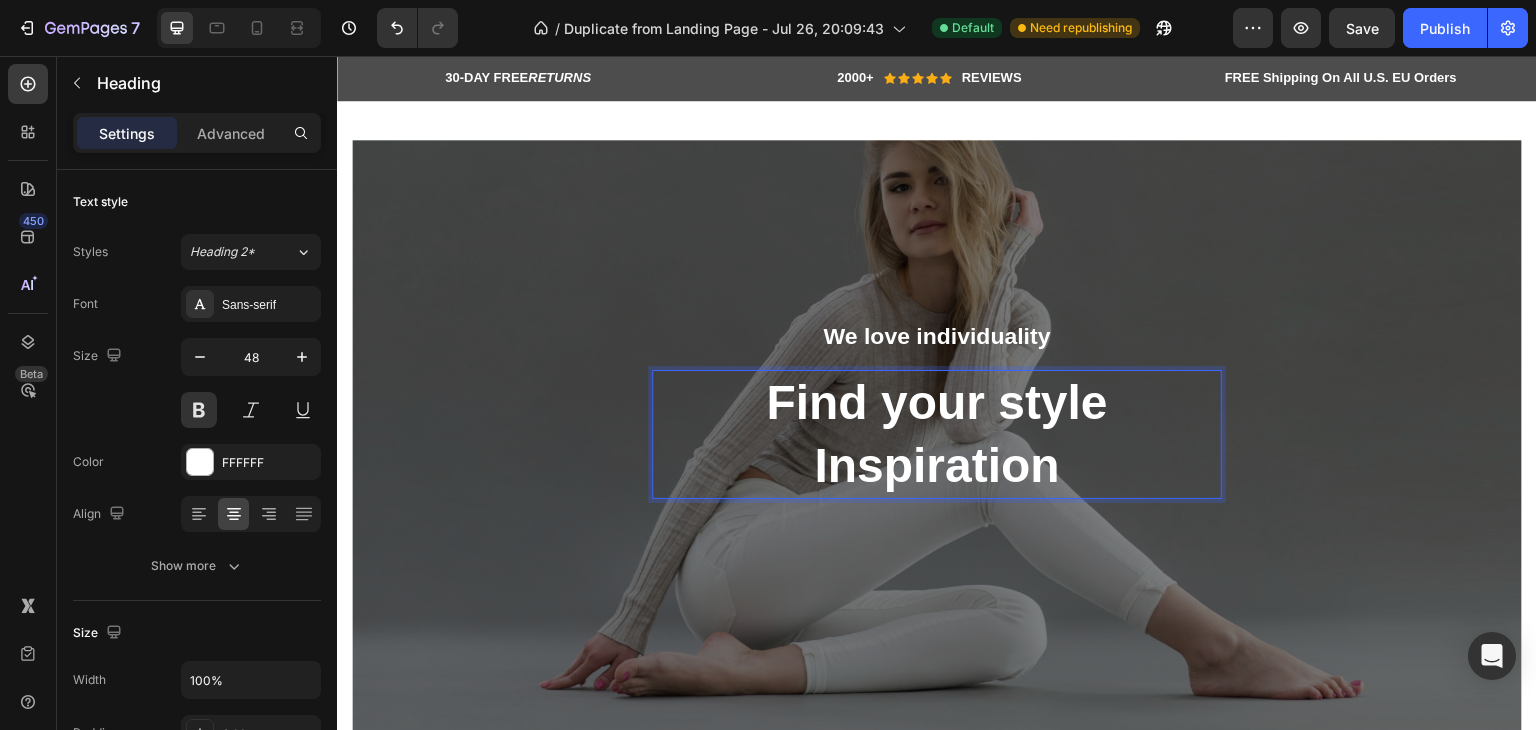 click on "Find your style Inspiration" at bounding box center (937, 434) 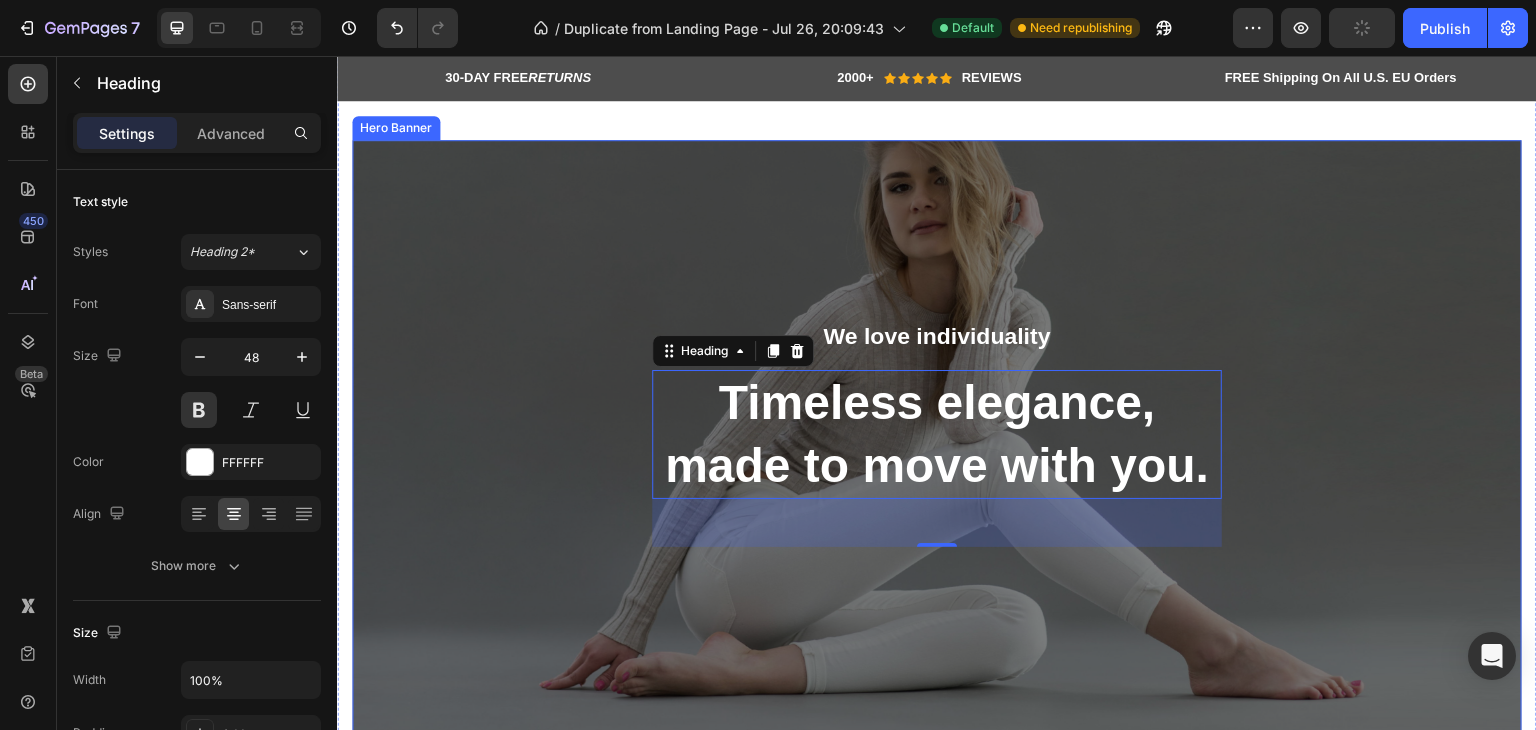 click at bounding box center [937, 440] 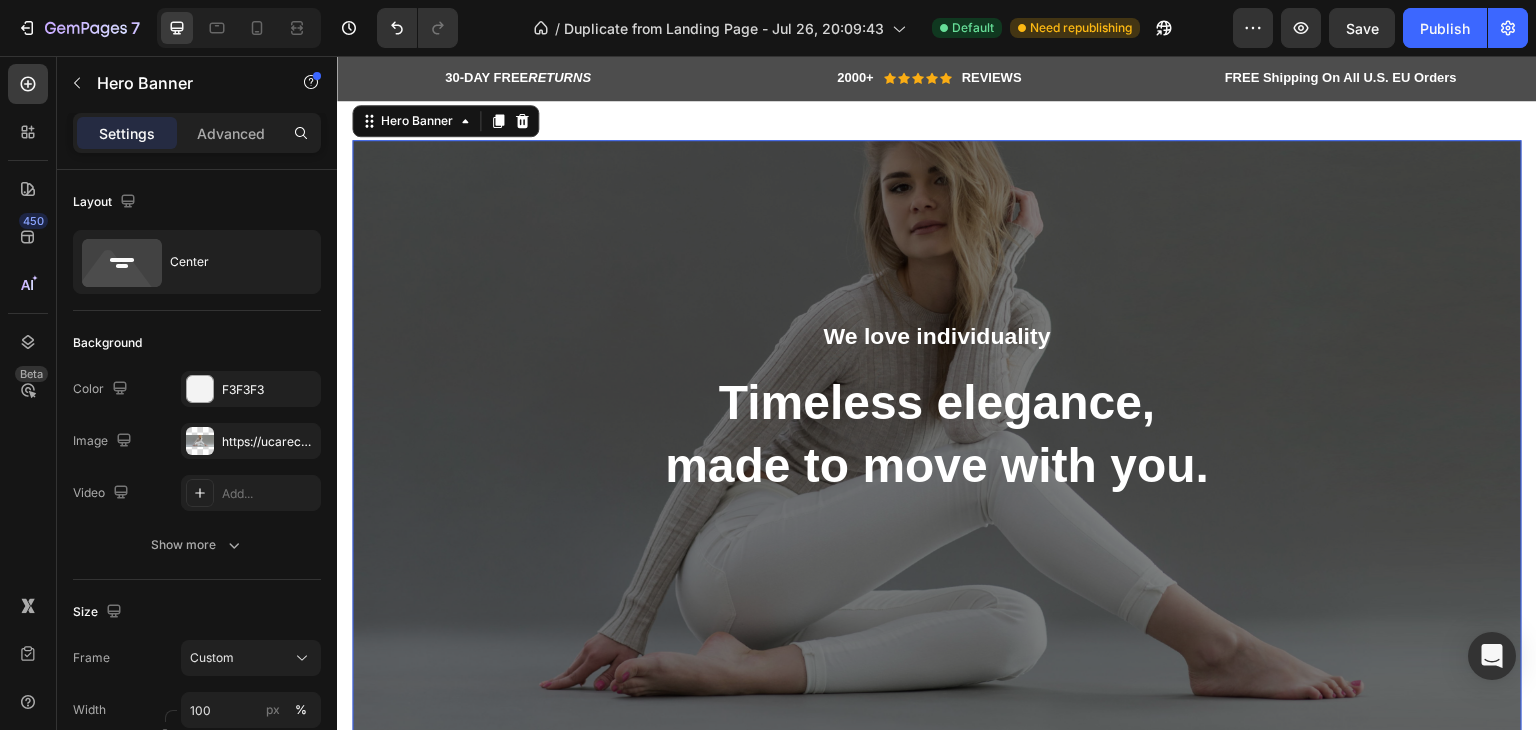 click on "We love individuality Text Block Timeless elegance, made to move with you. Heading Row" at bounding box center (937, 439) 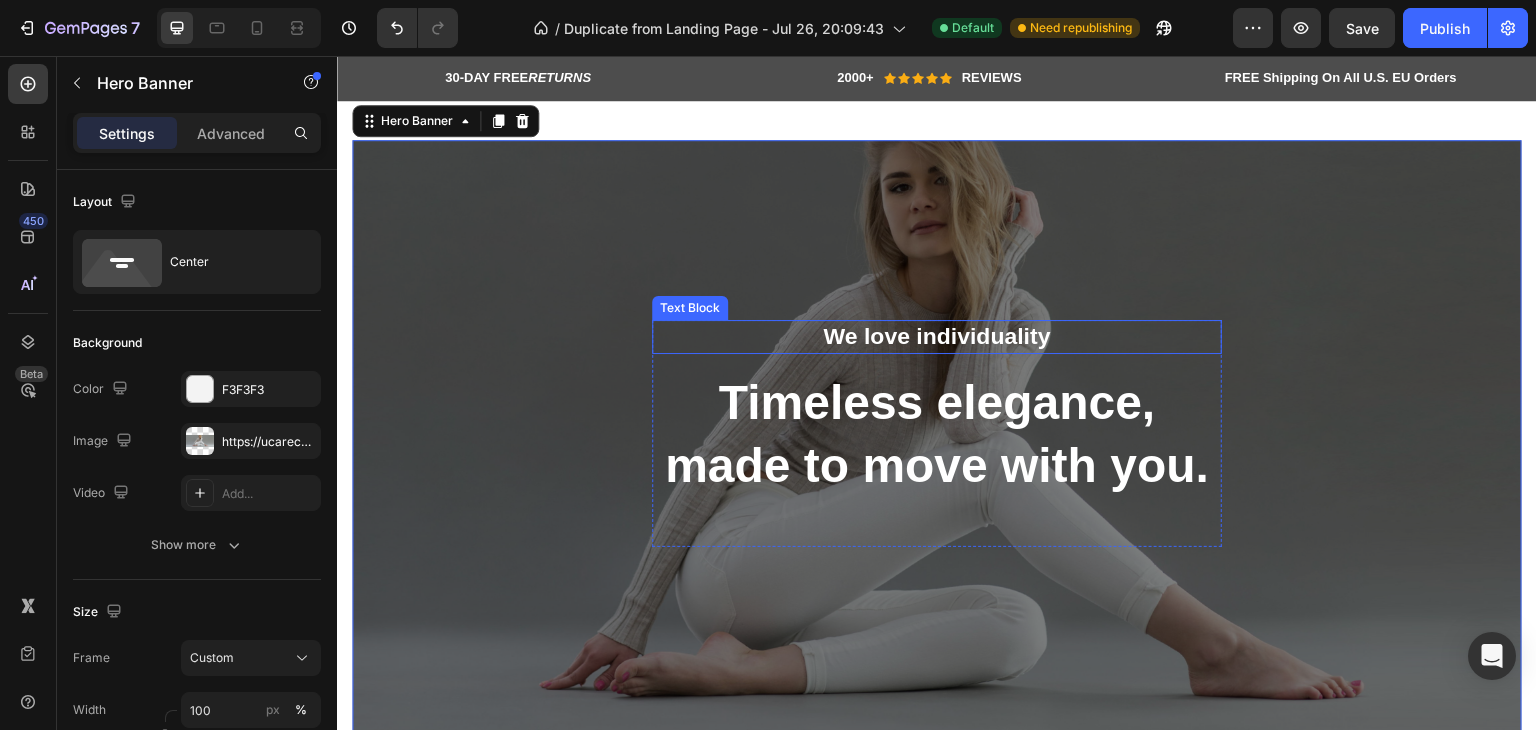 click on "We love individuality" at bounding box center (937, 337) 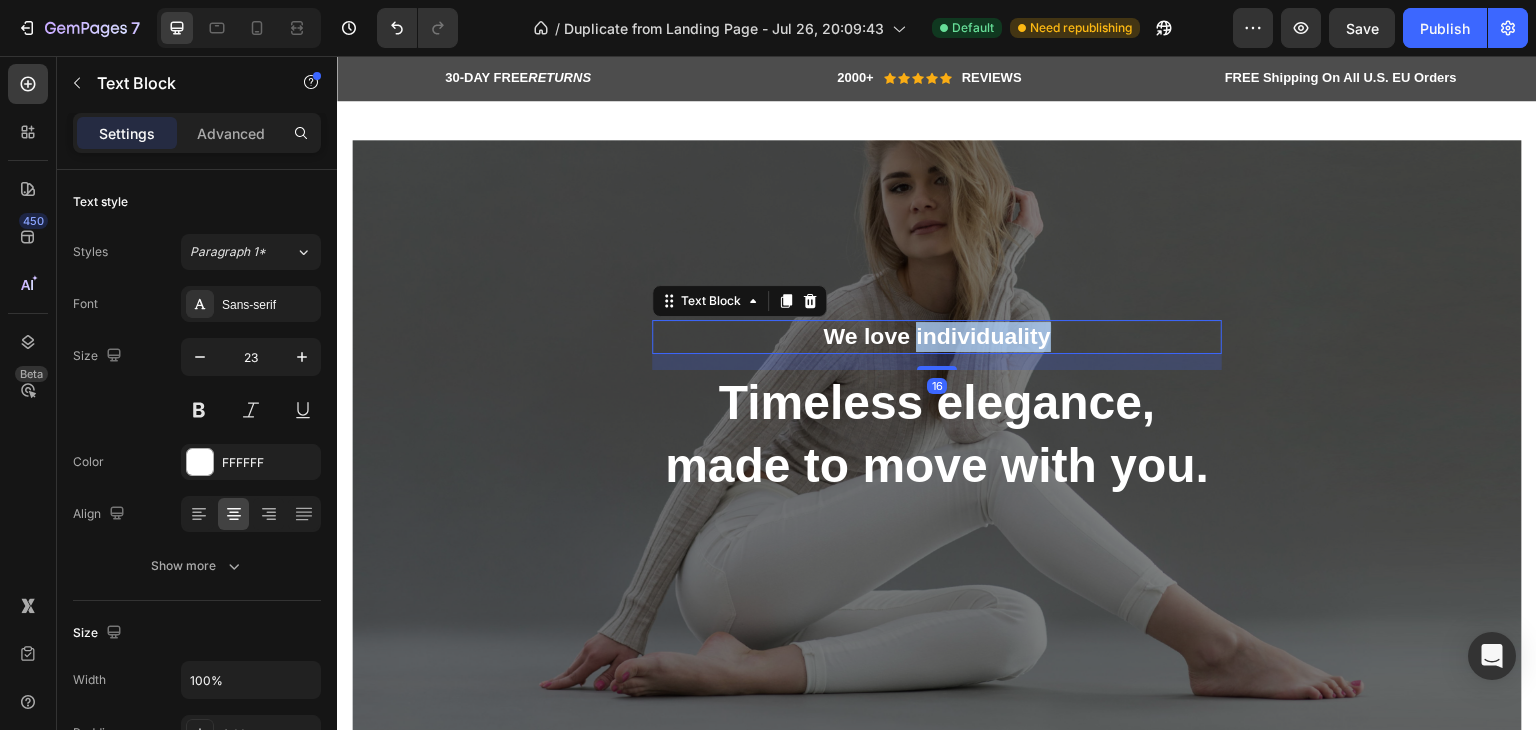 click on "We love individuality" at bounding box center (937, 337) 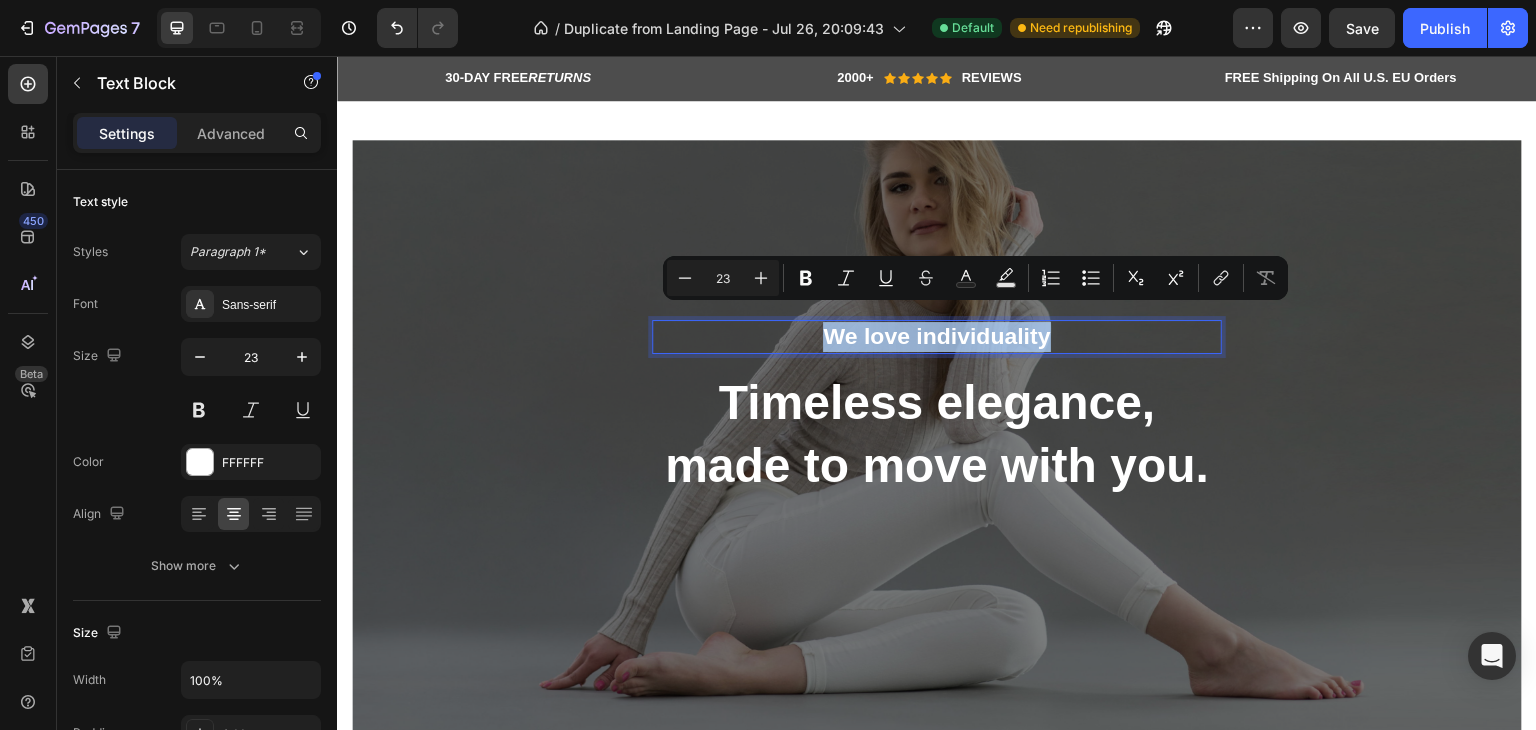 click on "We love individuality" at bounding box center (937, 337) 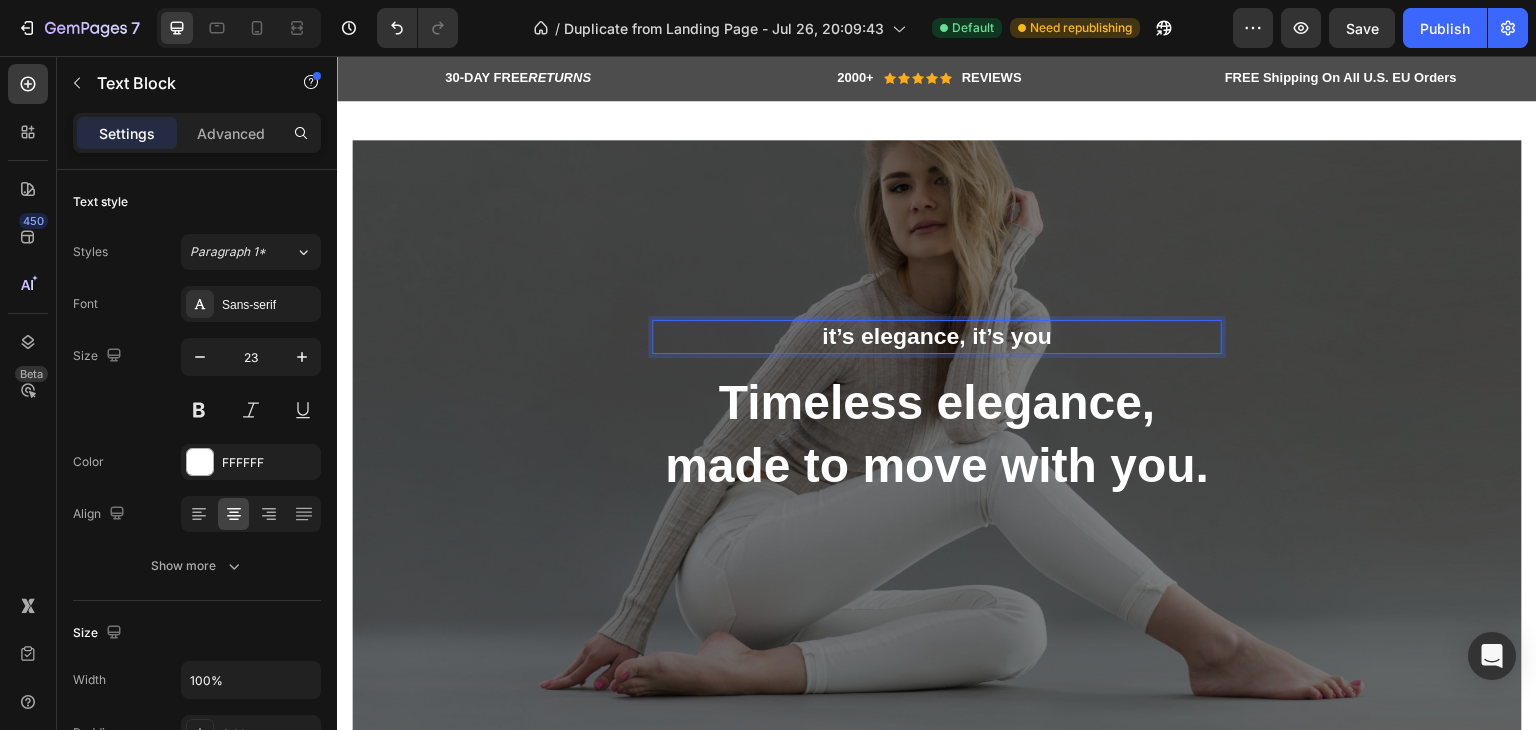 click on "it’s elegance, it’s you" at bounding box center [937, 337] 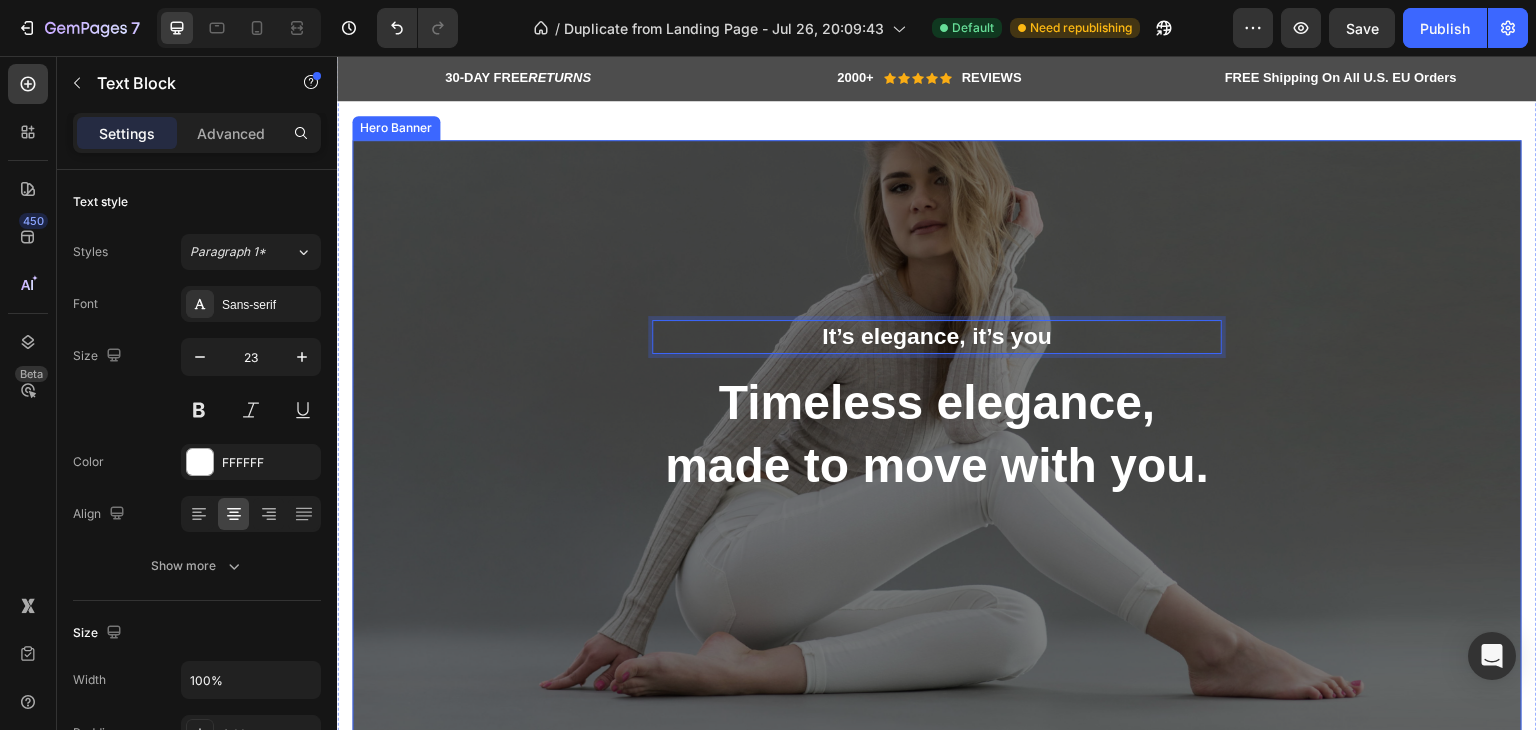 click on "It’s elegance, it’s you Text Block   16 Timeless elegance, made to move with you. Heading Row" at bounding box center (937, 439) 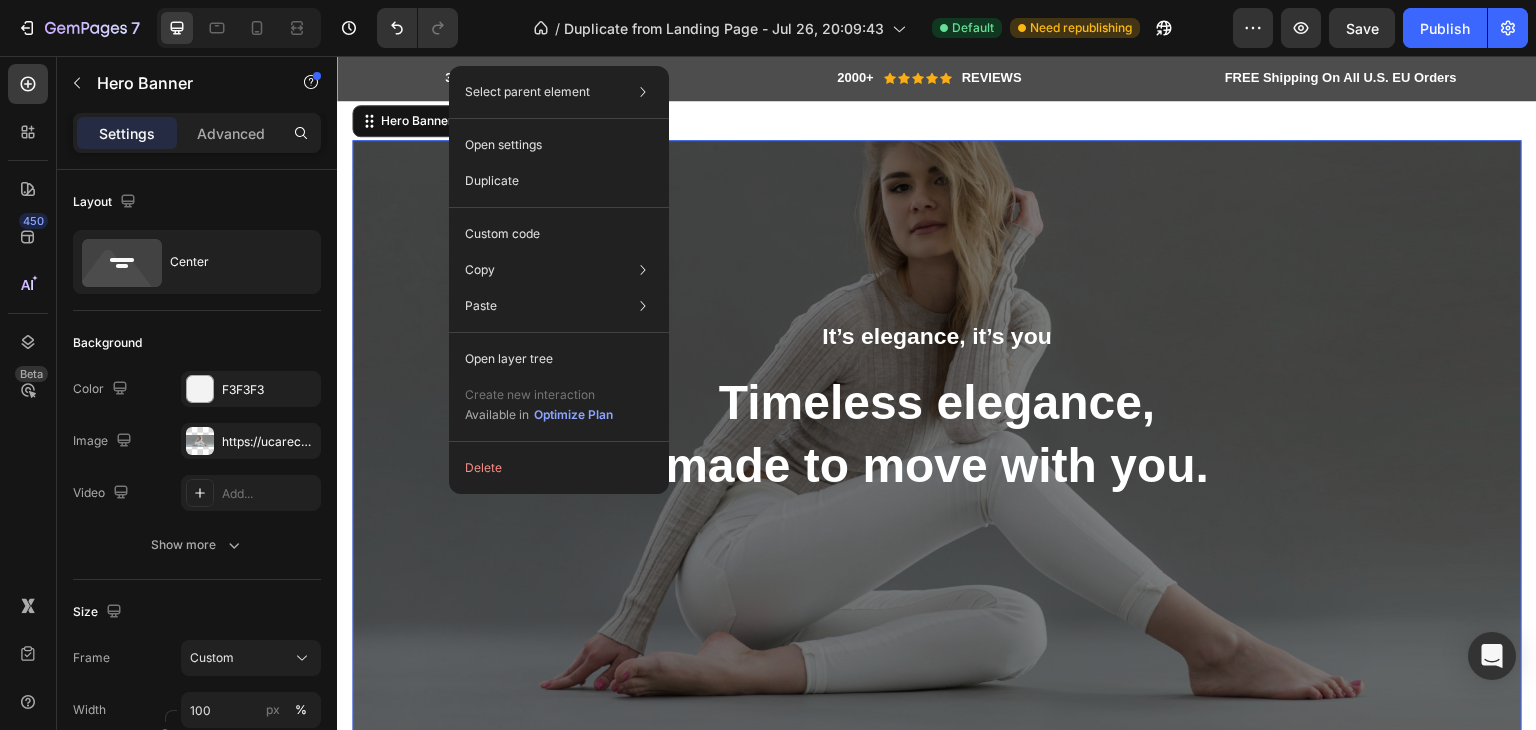 click at bounding box center (937, 440) 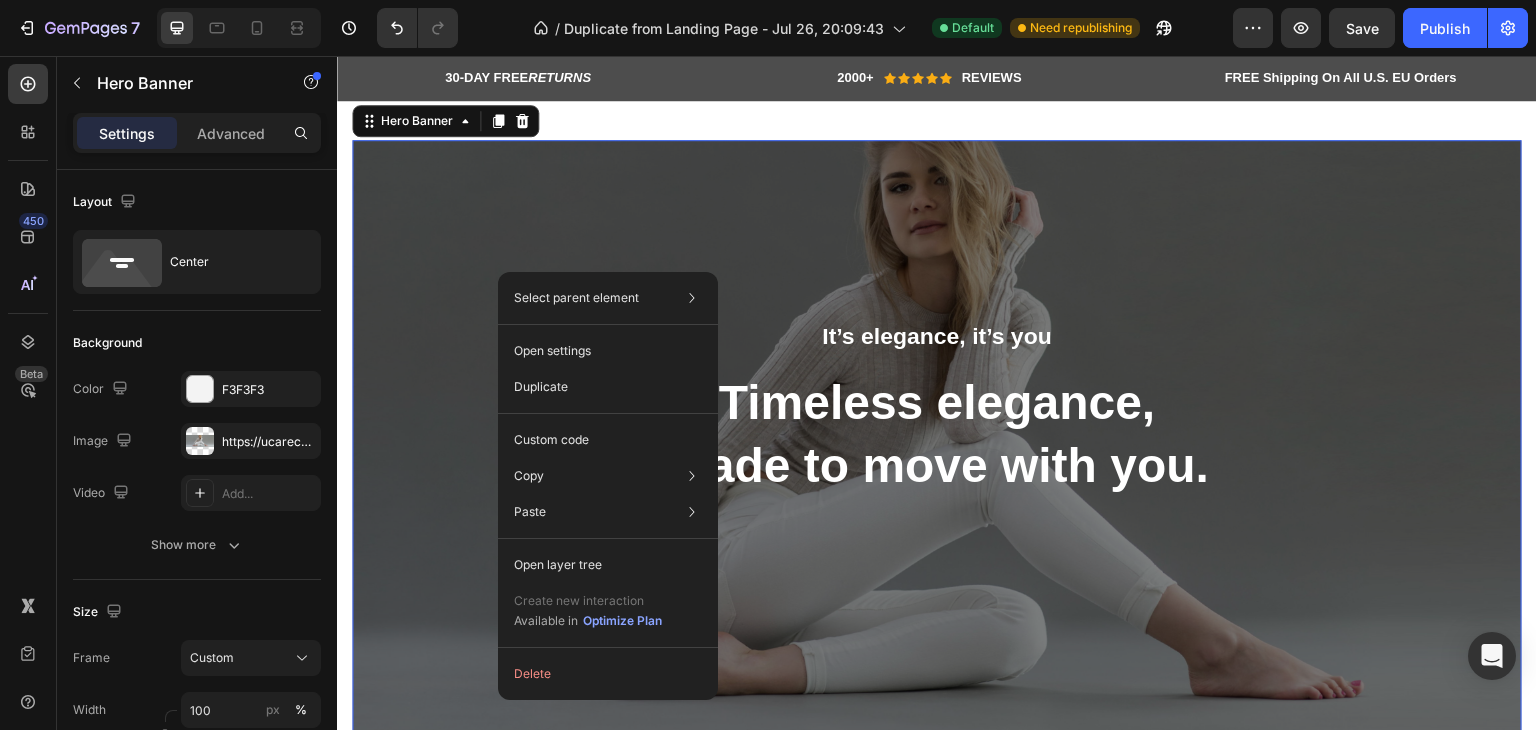 drag, startPoint x: 162, startPoint y: 217, endPoint x: 500, endPoint y: 273, distance: 342.60764 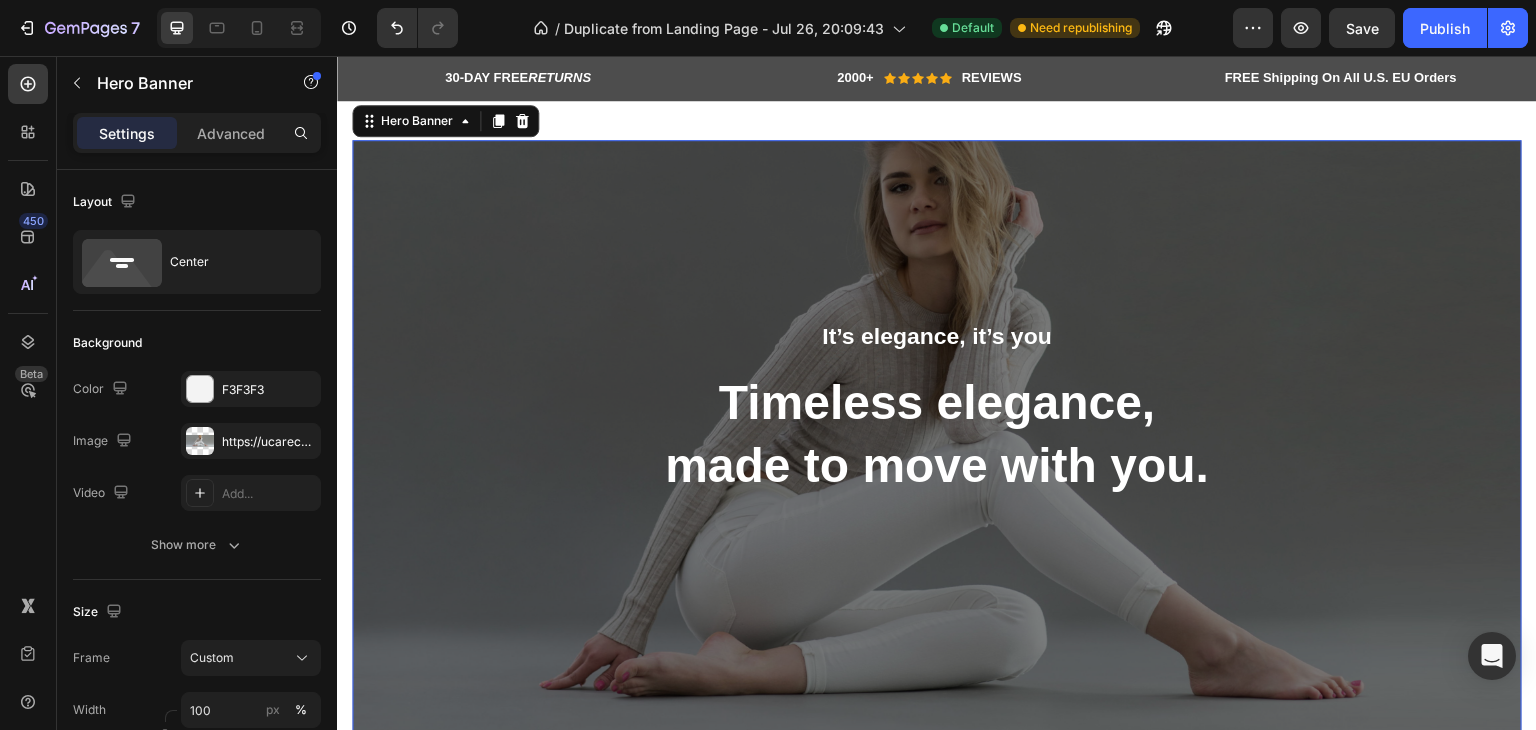 click at bounding box center [937, 440] 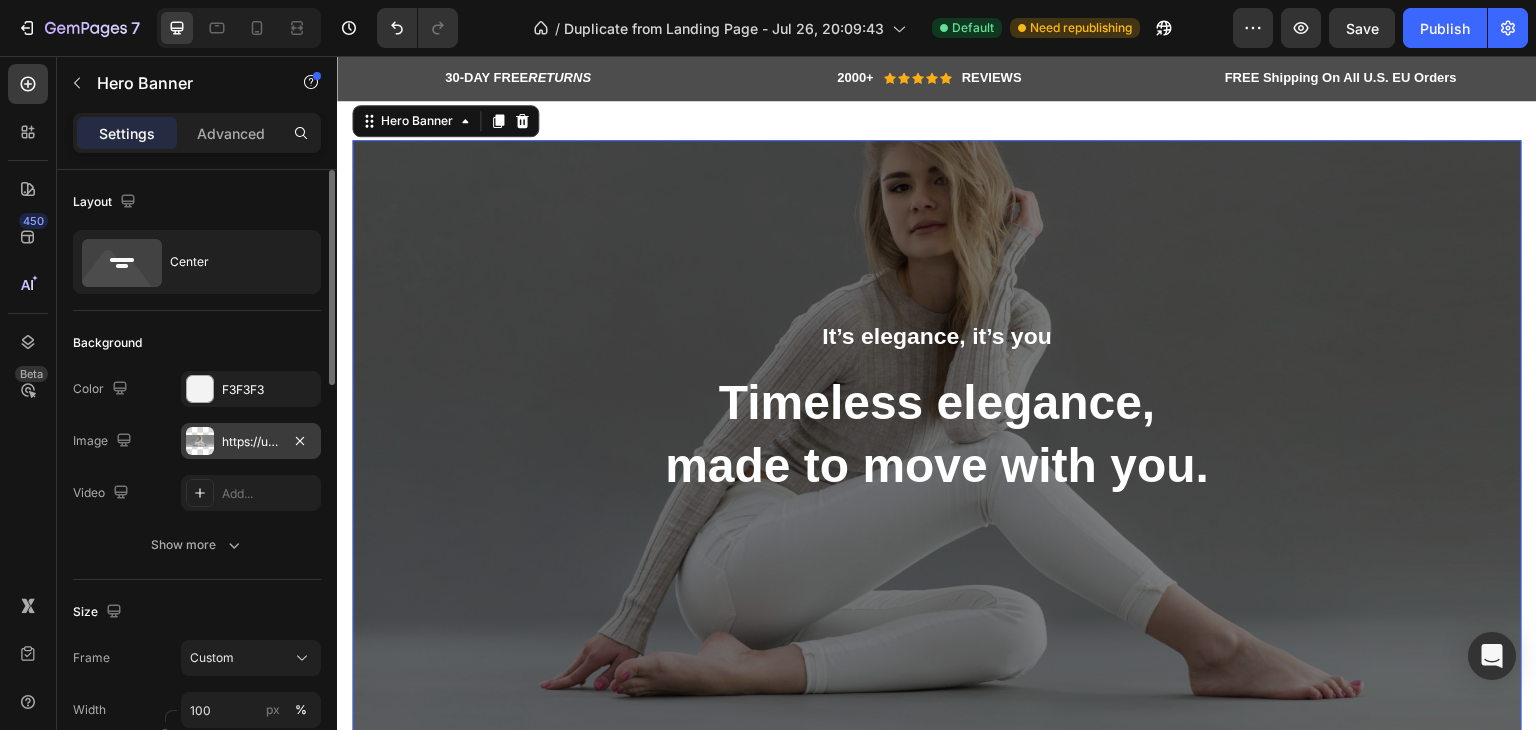 click on "https://ucarecdn.com/93878b8e-b463-409b-aed7-49e9f8b570b8/-/format/auto/" at bounding box center (251, 442) 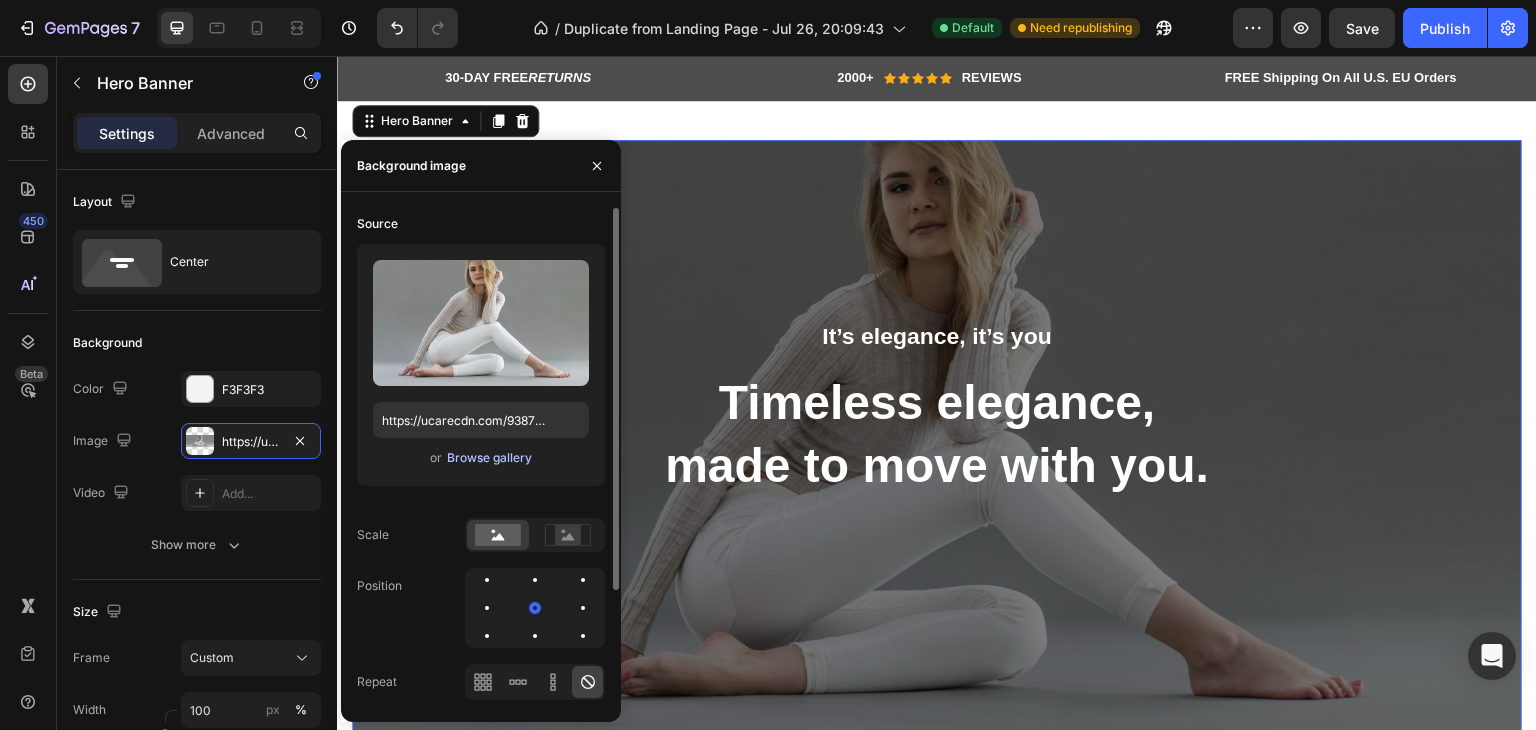 click on "Browse gallery" at bounding box center [489, 458] 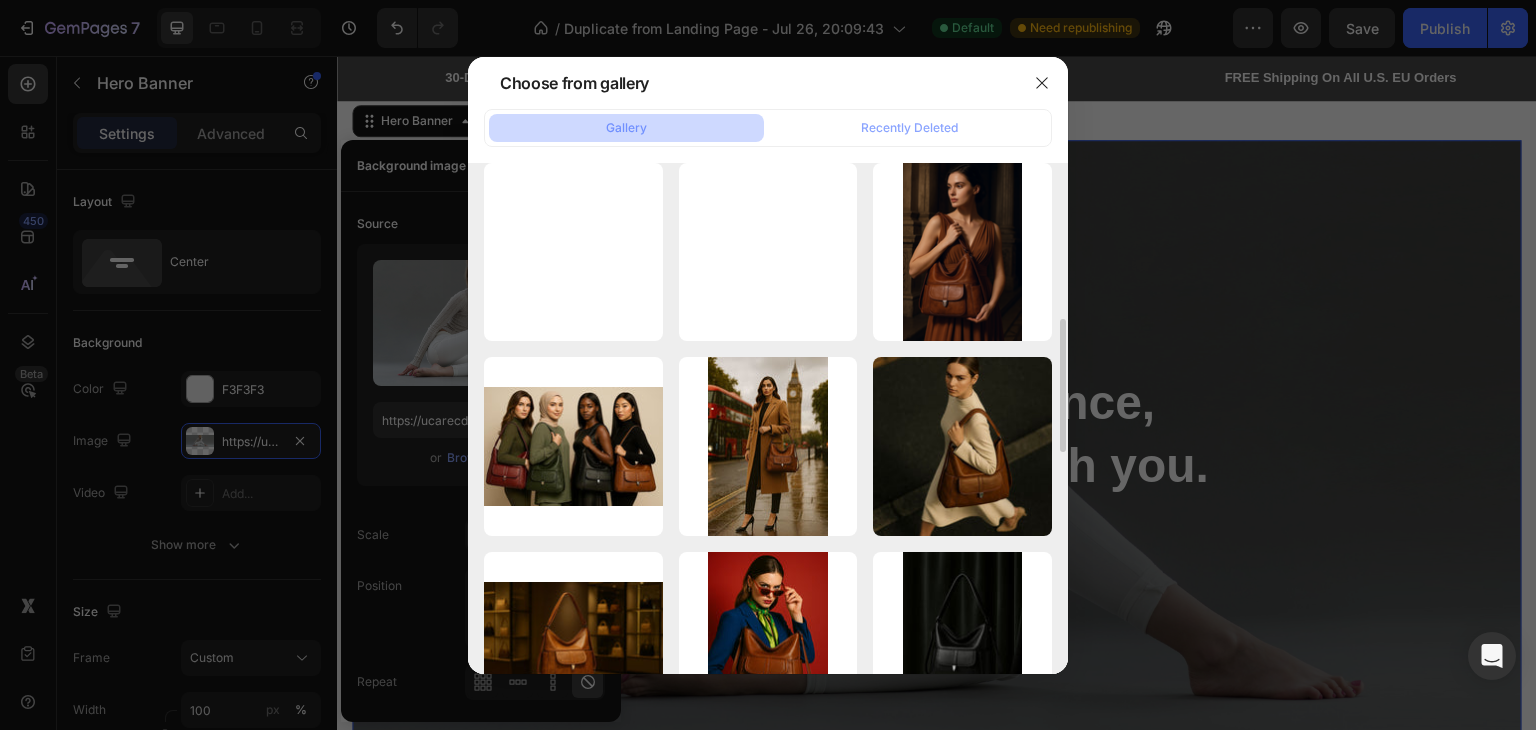 scroll, scrollTop: 0, scrollLeft: 0, axis: both 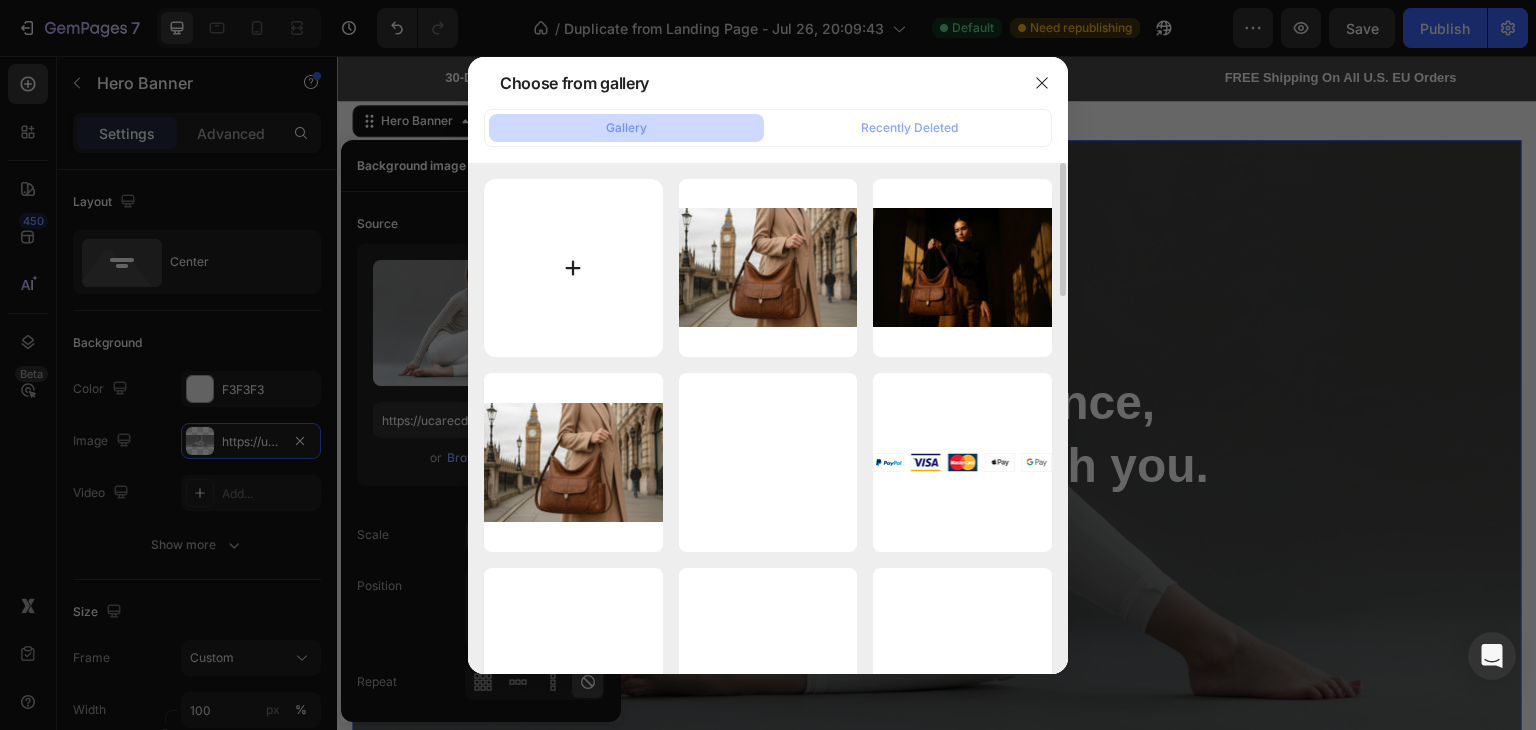 click at bounding box center (573, 268) 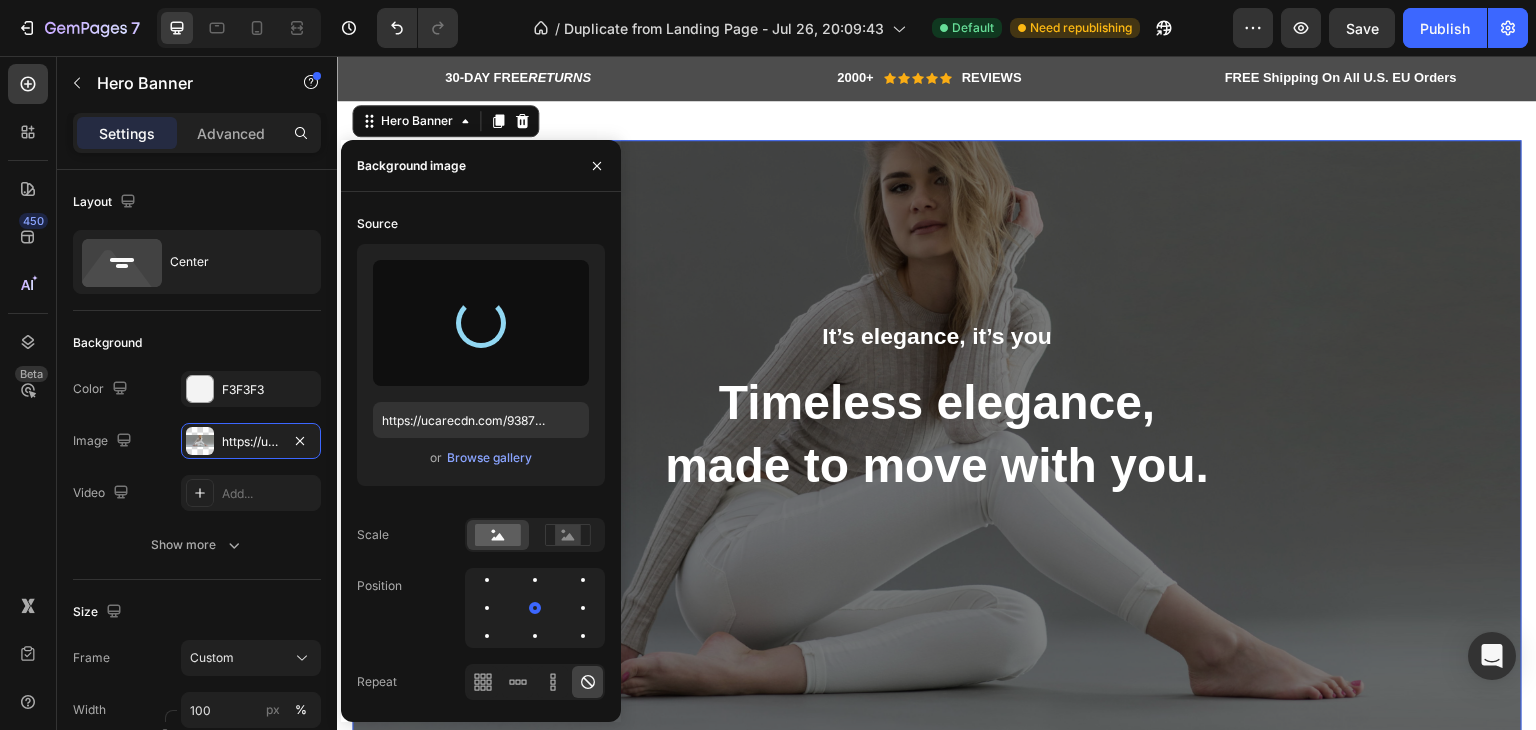 type on "https://cdn.shopify.com/s/files/1/0923/4625/3692/files/gempages_575979703182033439-7423d623-35a3-4e61-963e-0d797cda598e.jpg" 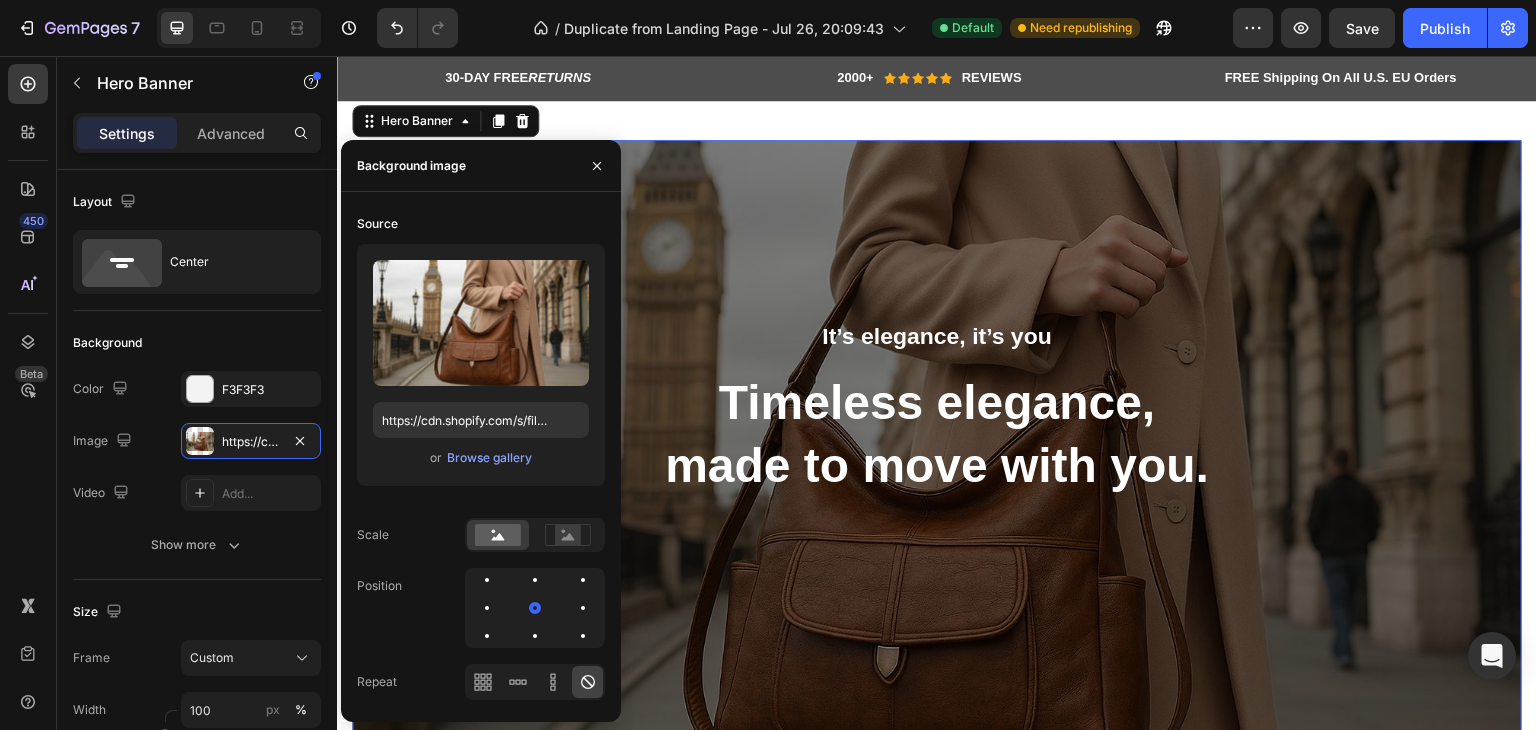 scroll, scrollTop: 3794, scrollLeft: 0, axis: vertical 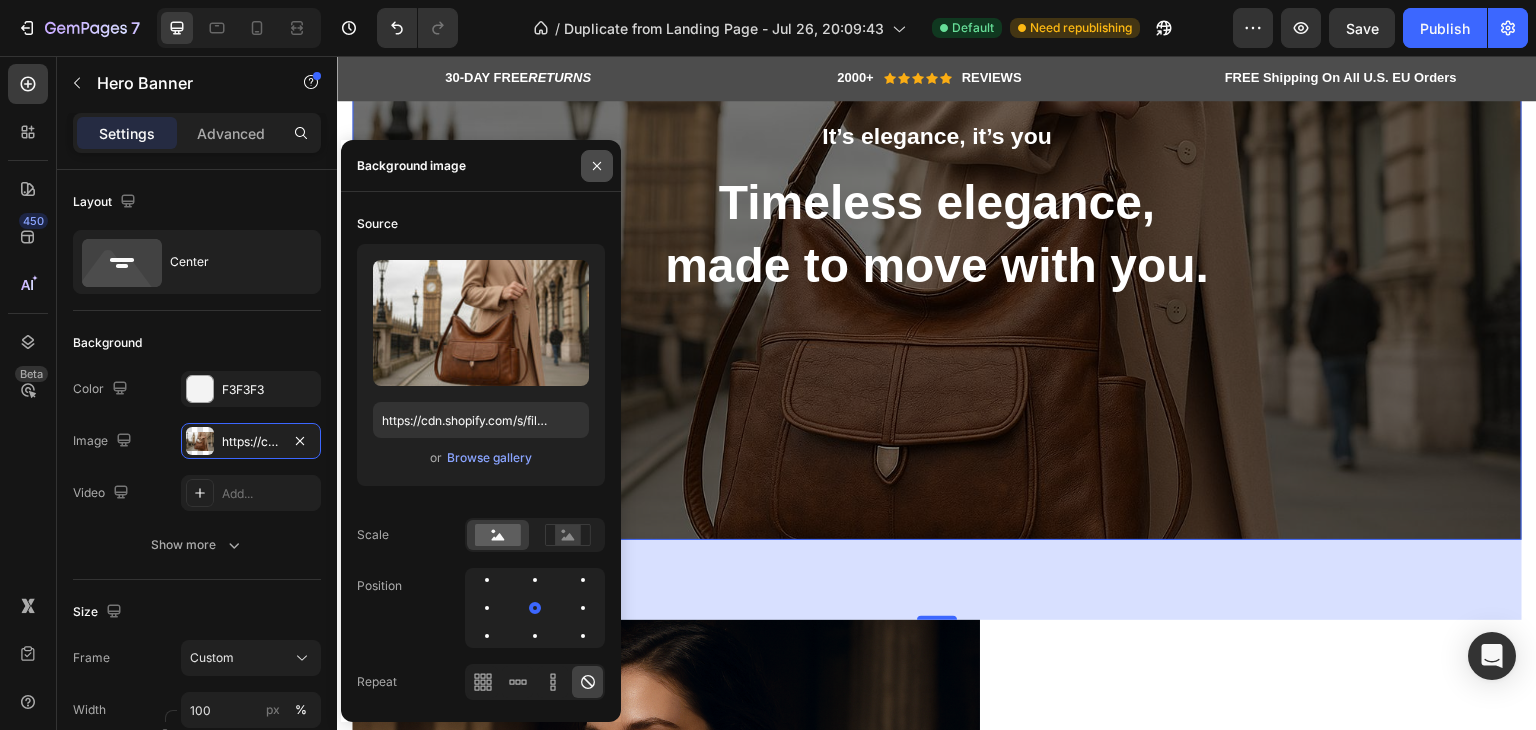 click 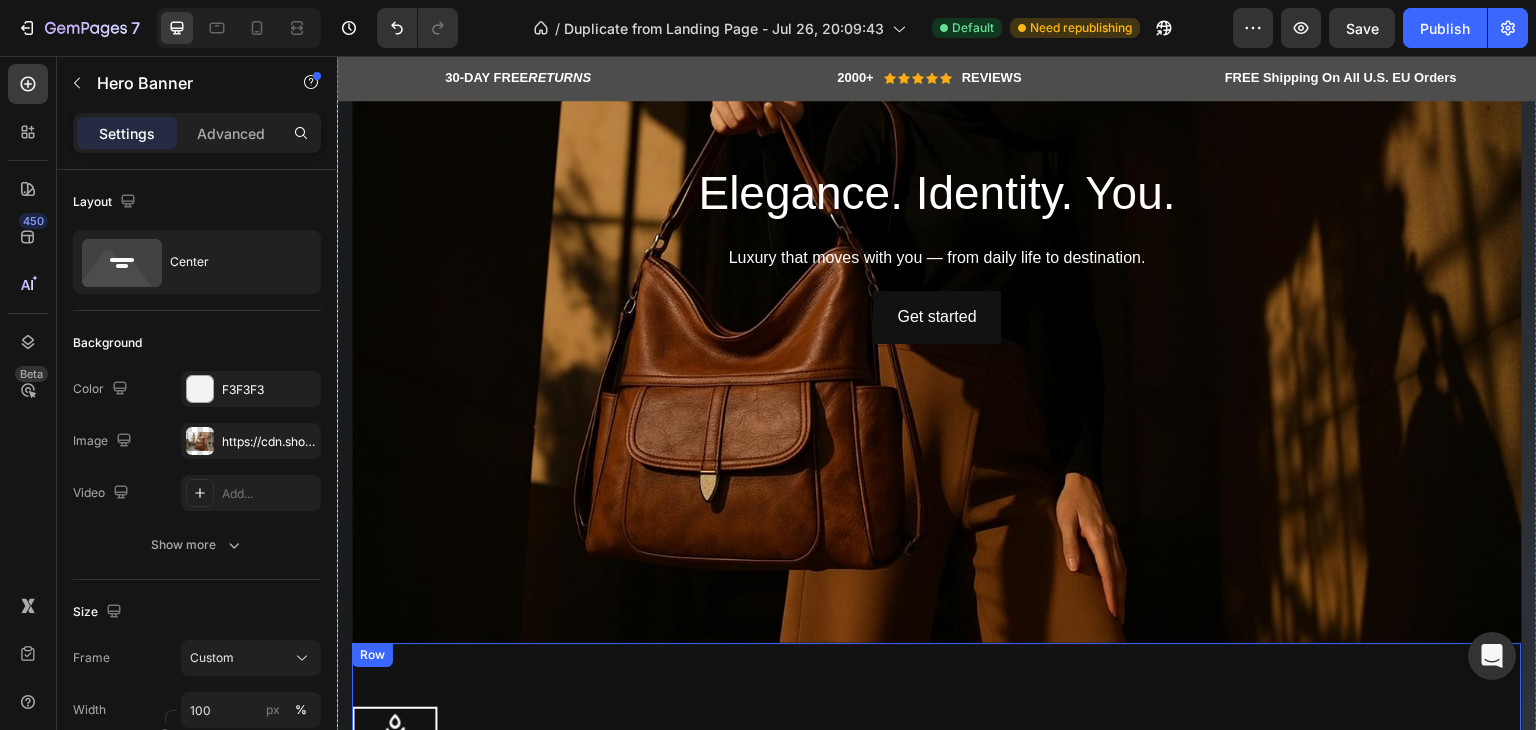 scroll, scrollTop: 300, scrollLeft: 0, axis: vertical 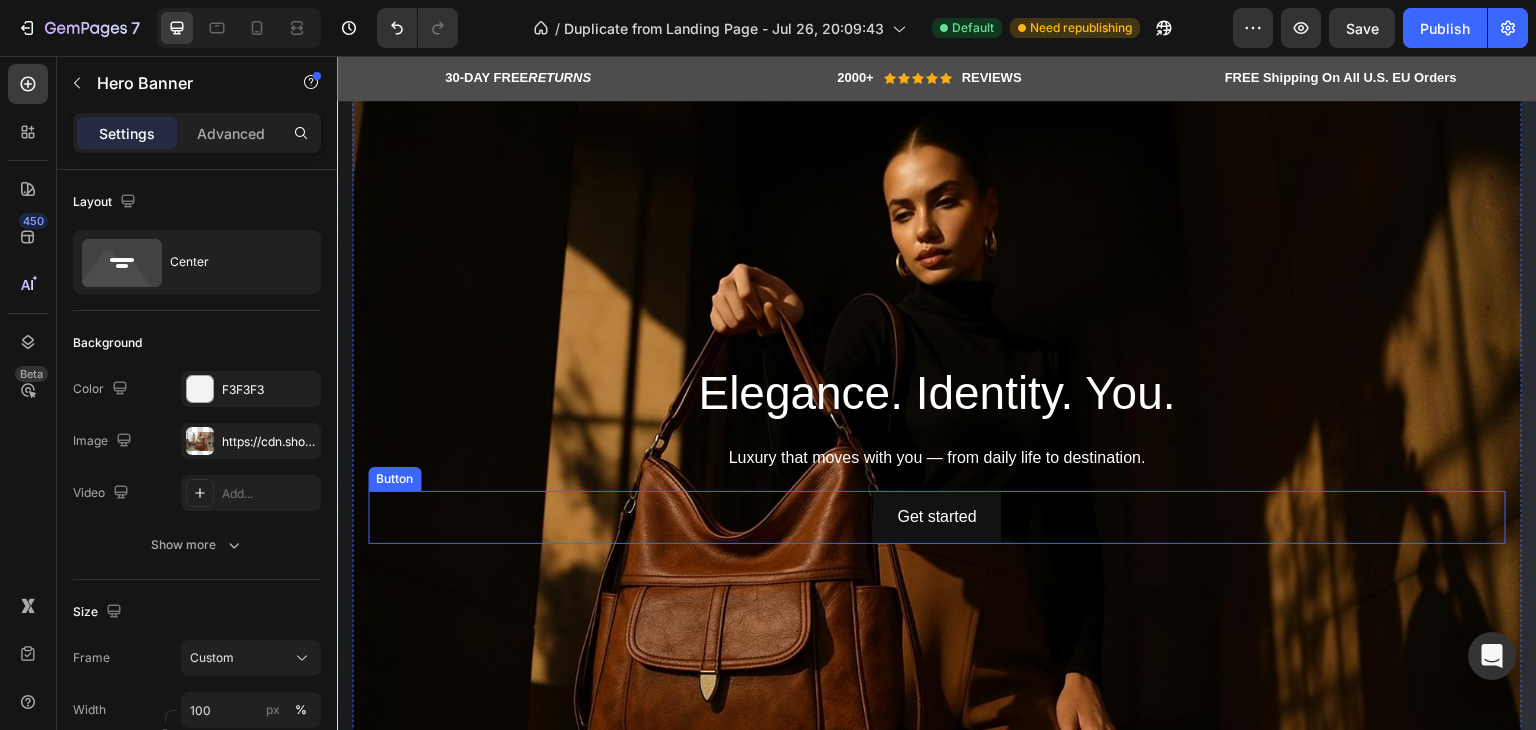 click on "Get started Button" at bounding box center [937, 517] 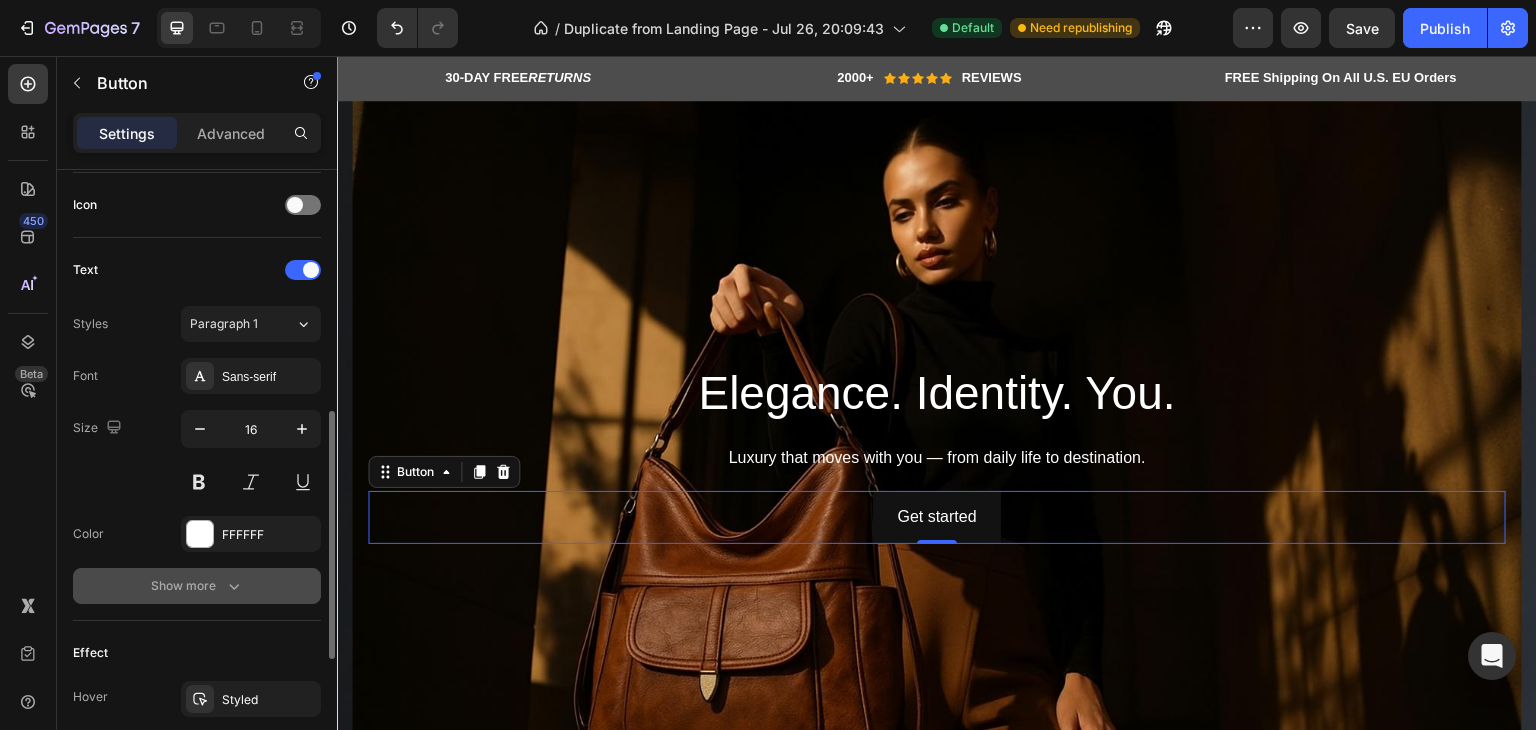 scroll, scrollTop: 918, scrollLeft: 0, axis: vertical 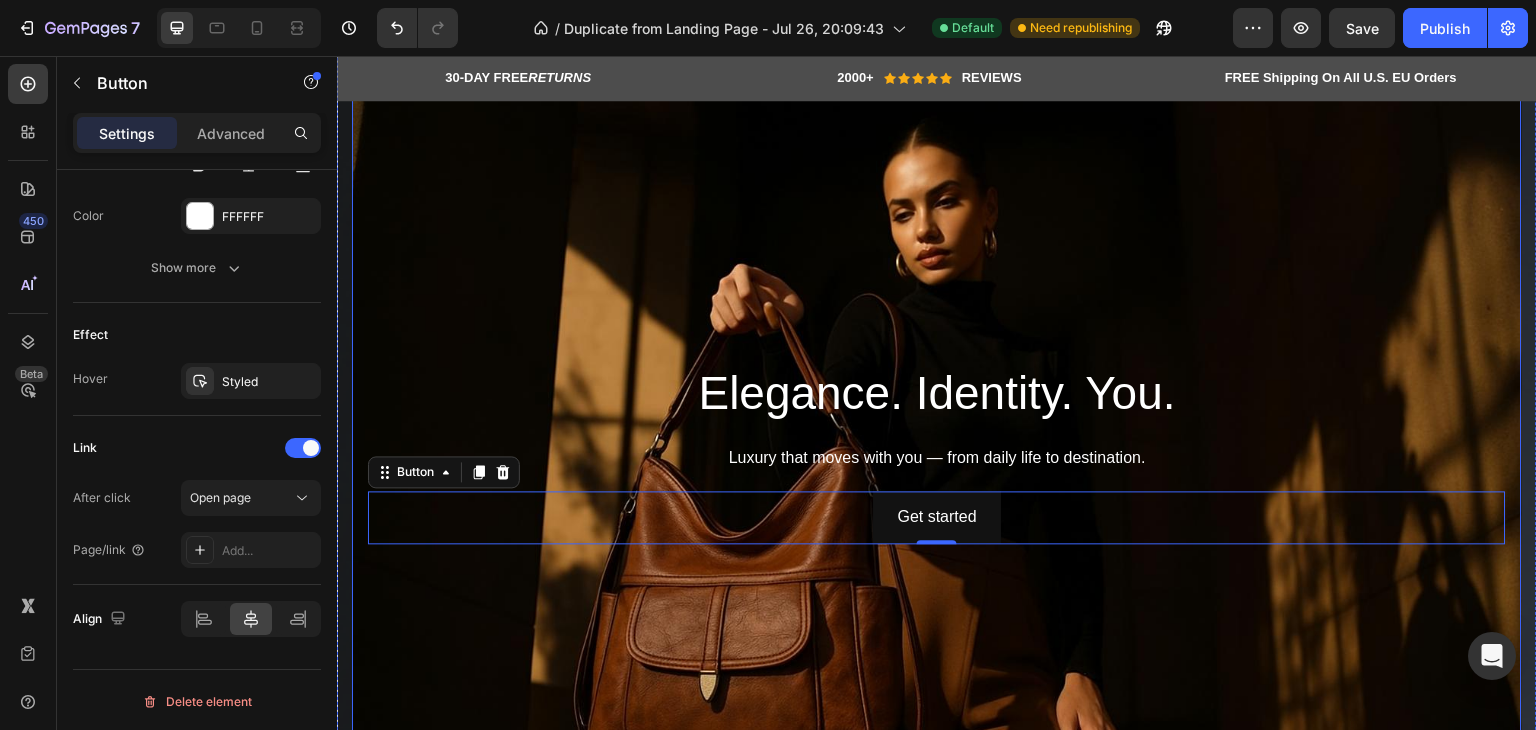 click at bounding box center [937, 453] 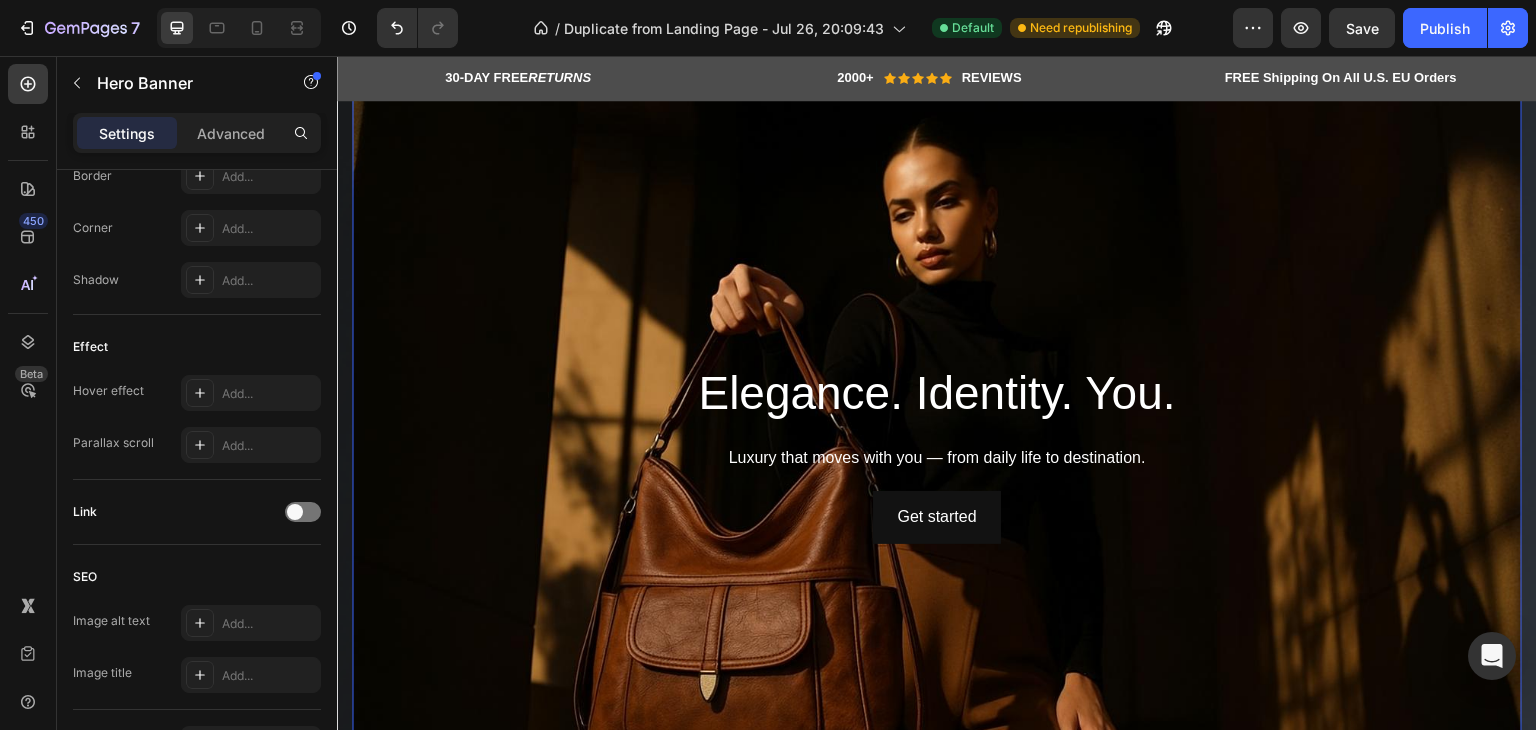 scroll, scrollTop: 0, scrollLeft: 0, axis: both 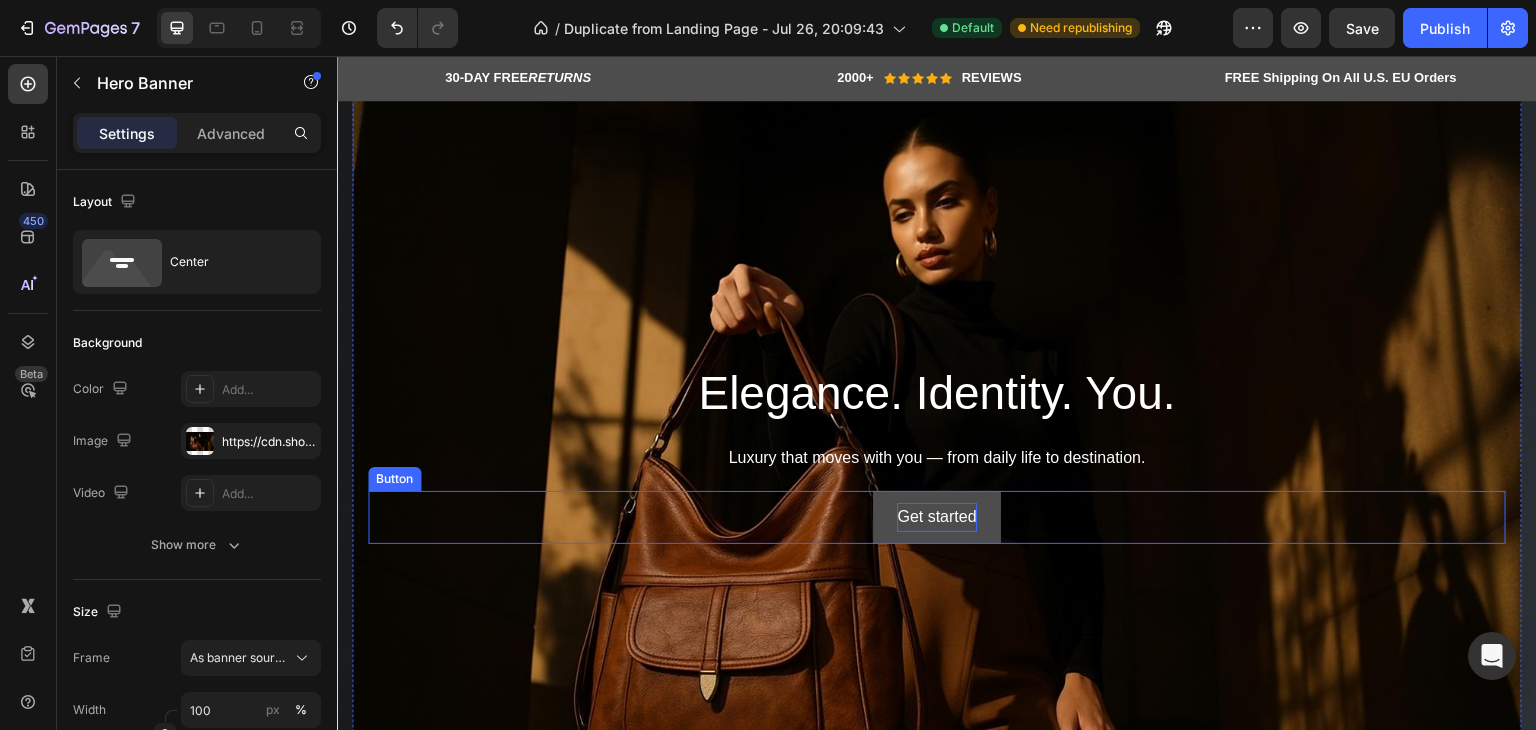 click on "Get started" at bounding box center [936, 517] 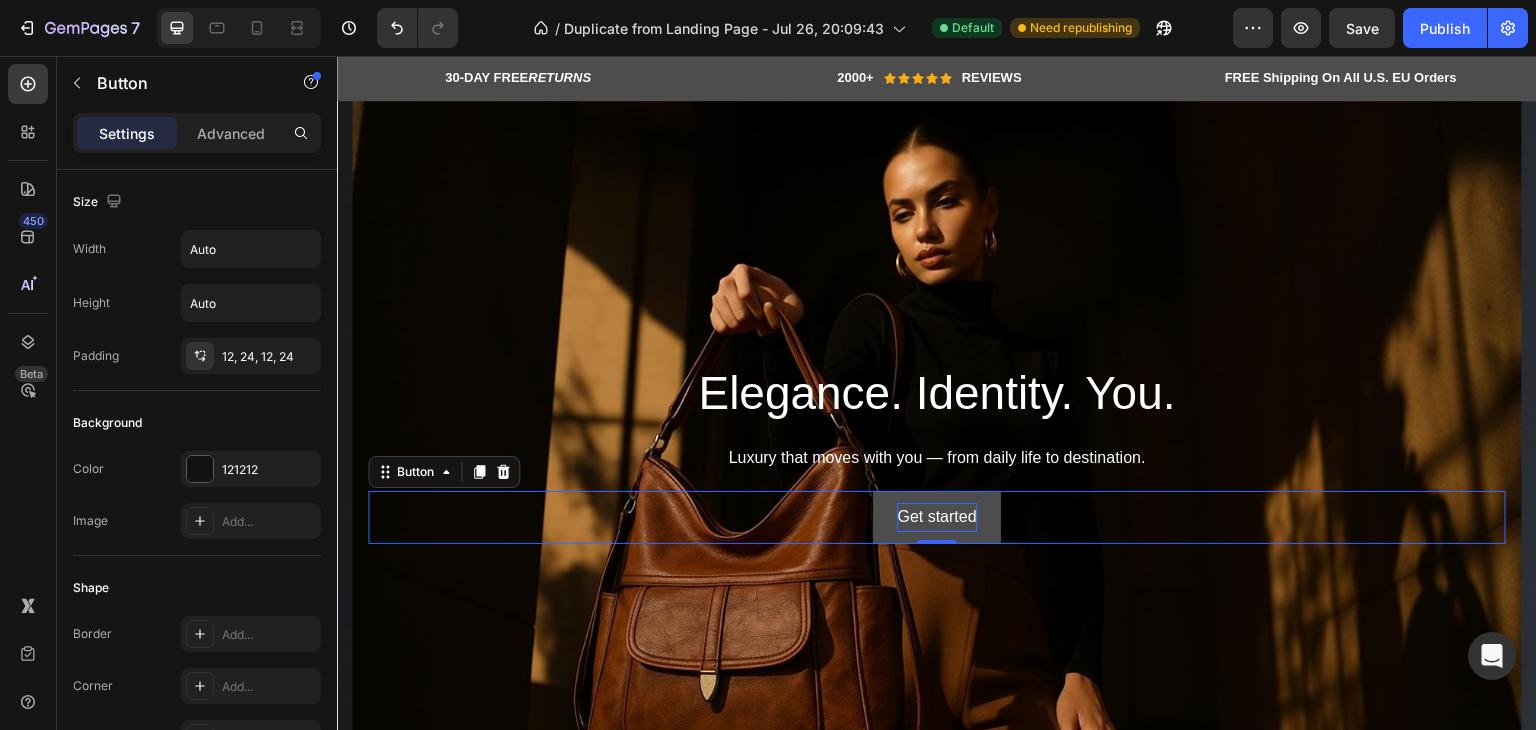 click on "Get started" at bounding box center [936, 517] 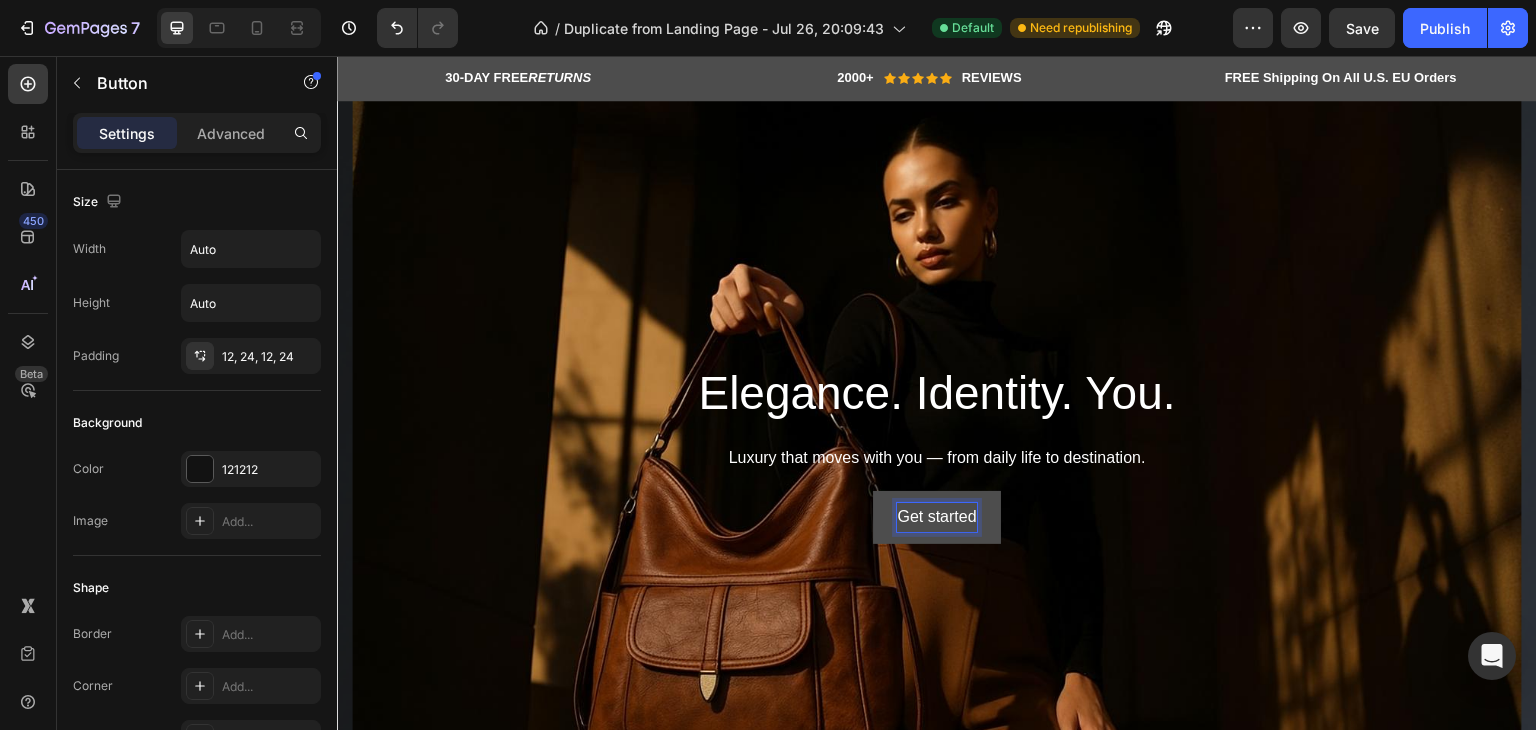 click on "Get started" at bounding box center [936, 517] 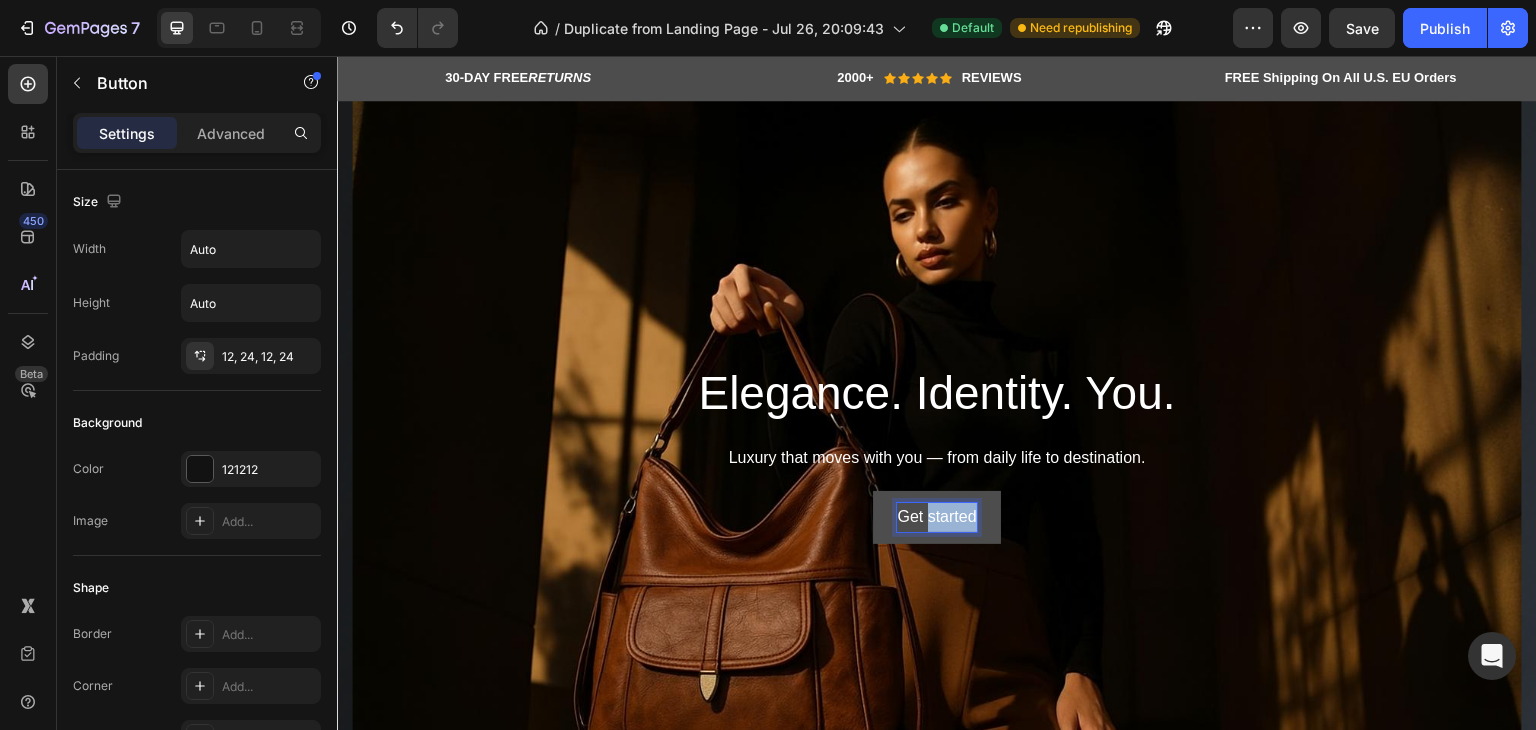 click on "Get started" at bounding box center (936, 517) 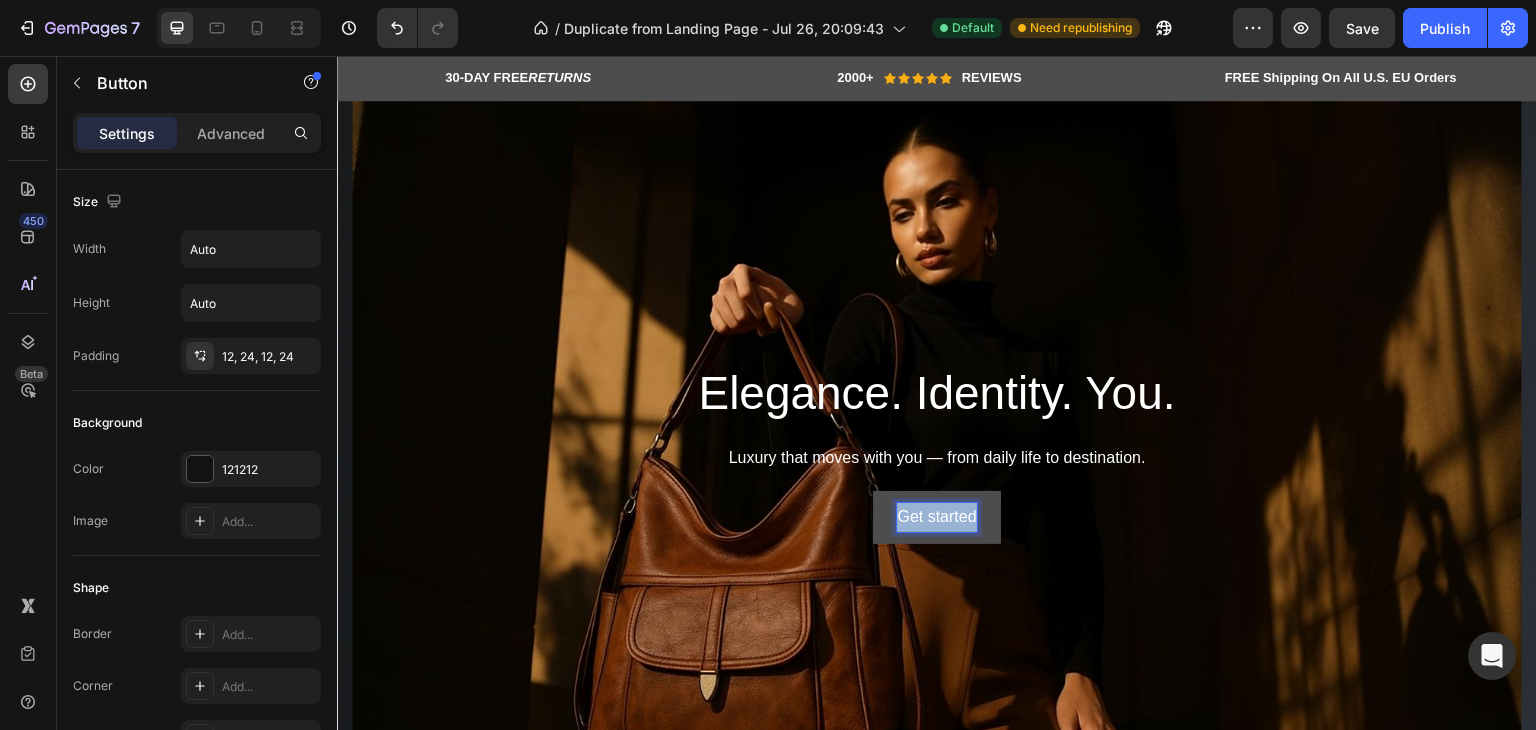 click on "Get started" at bounding box center [936, 517] 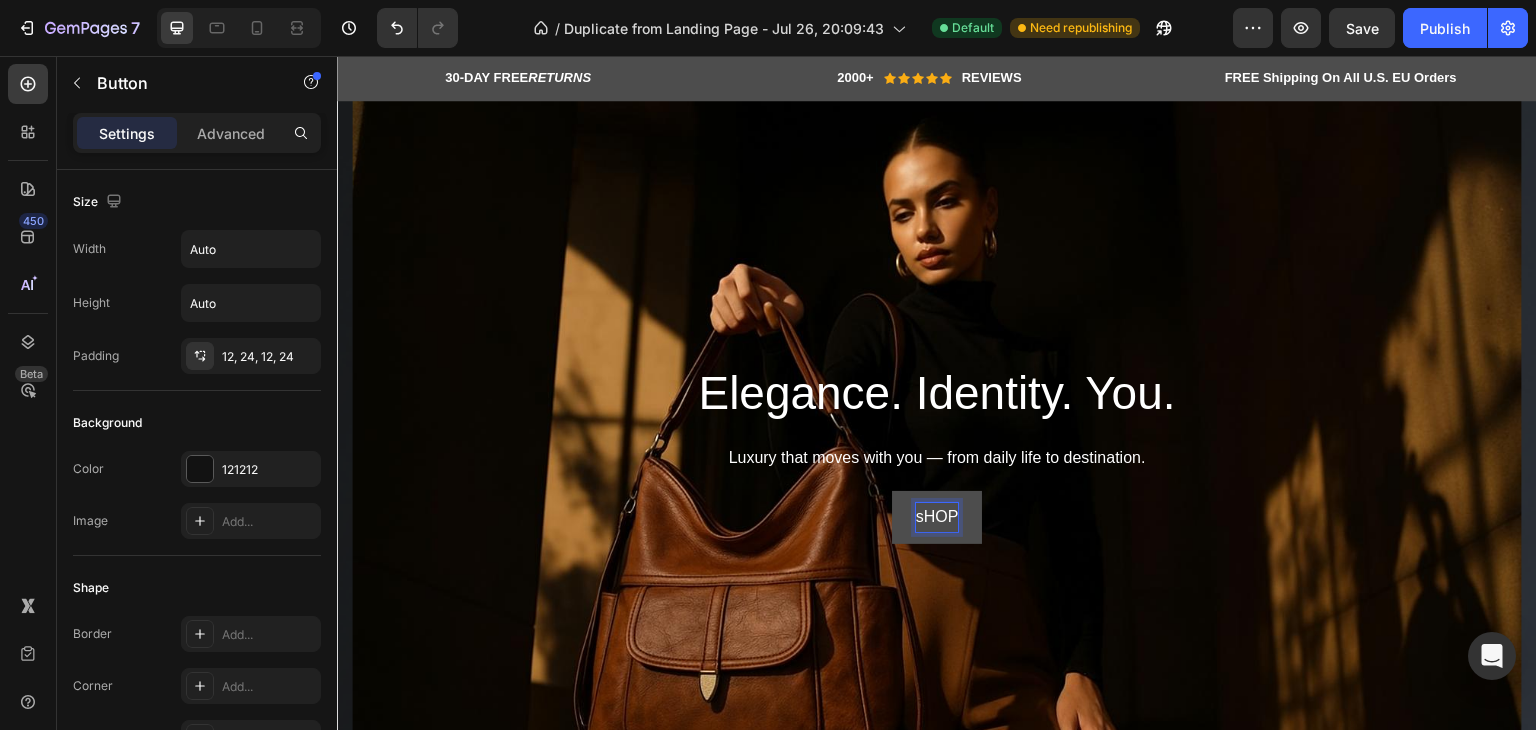 click on "sHOP" at bounding box center [937, 517] 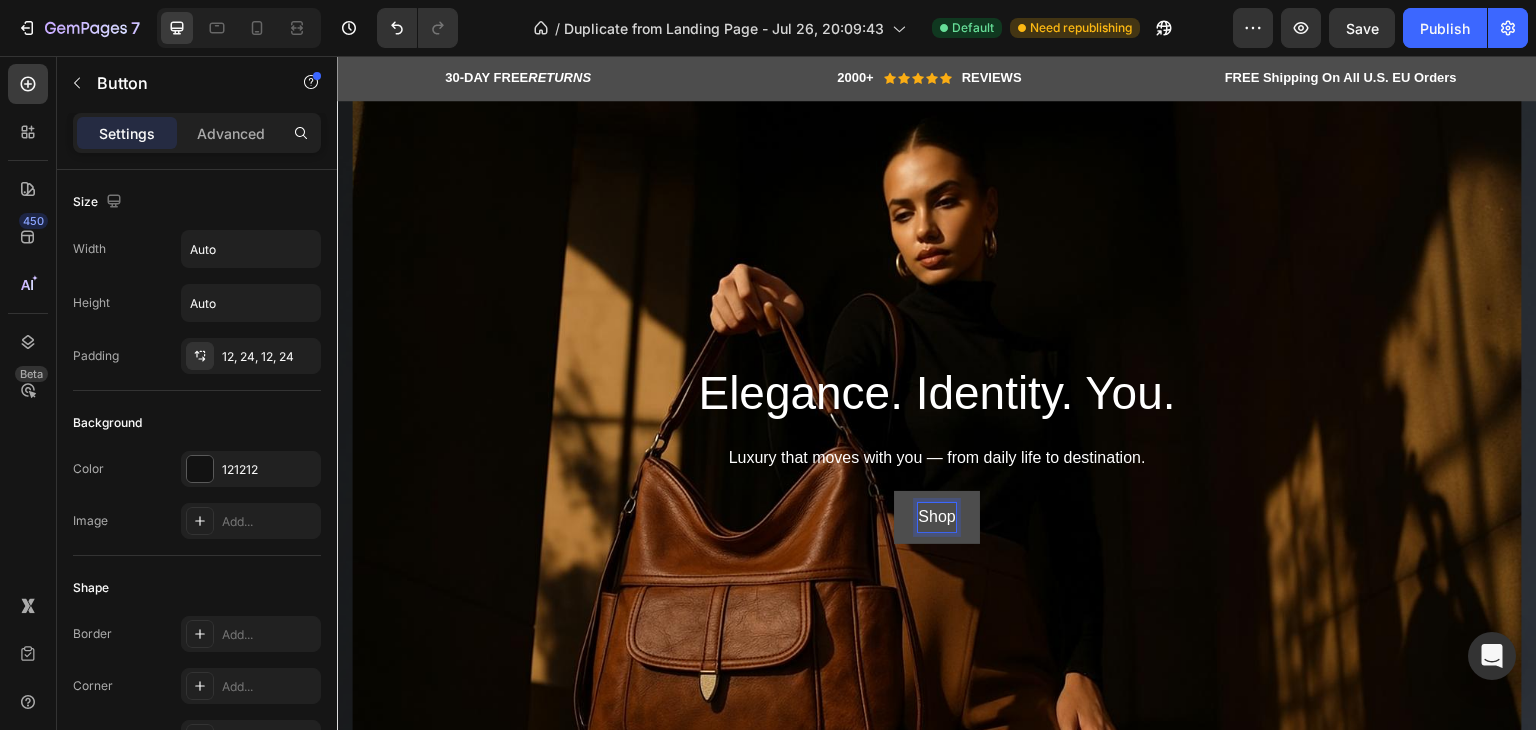 click on "Shop" at bounding box center [936, 517] 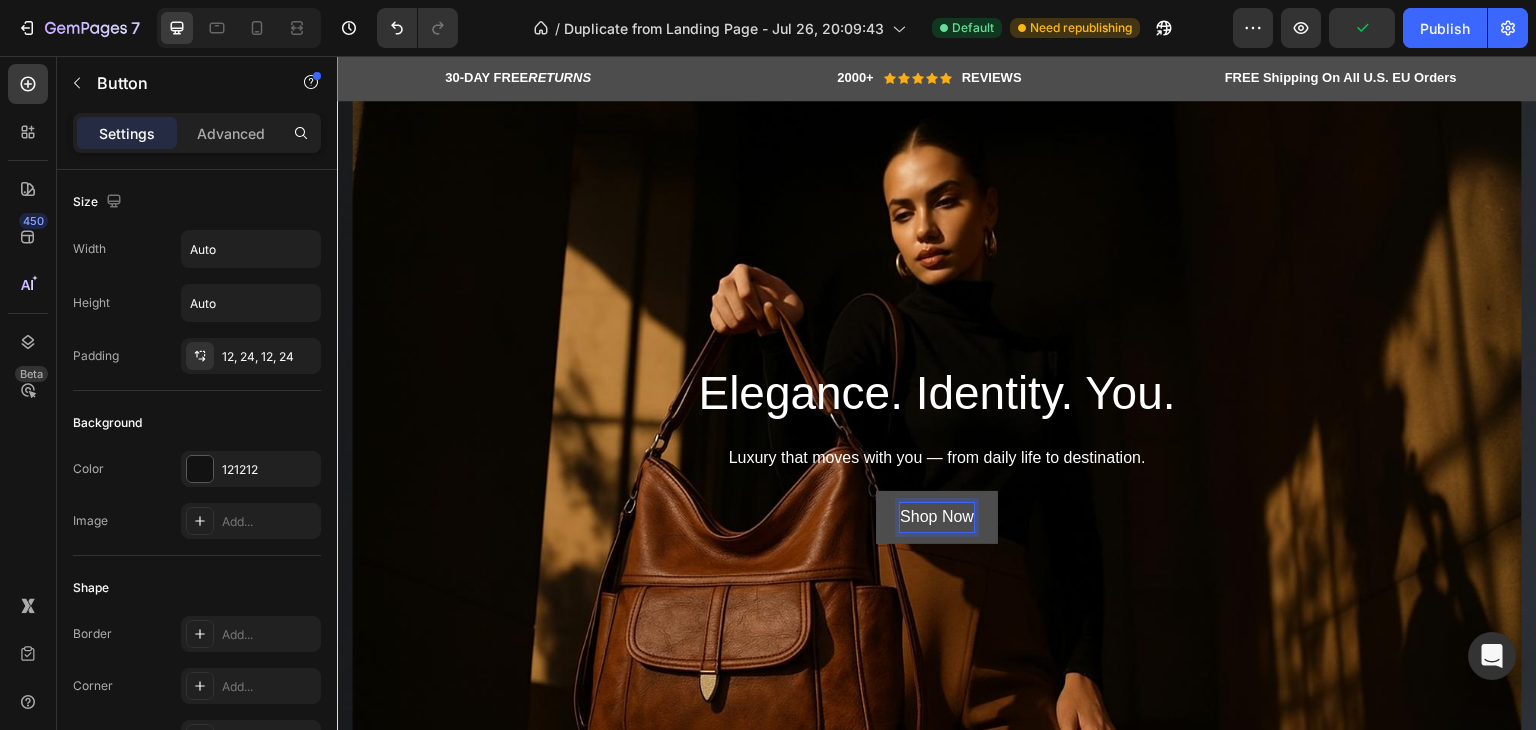 click on "Shop Now Button   0" at bounding box center (937, 517) 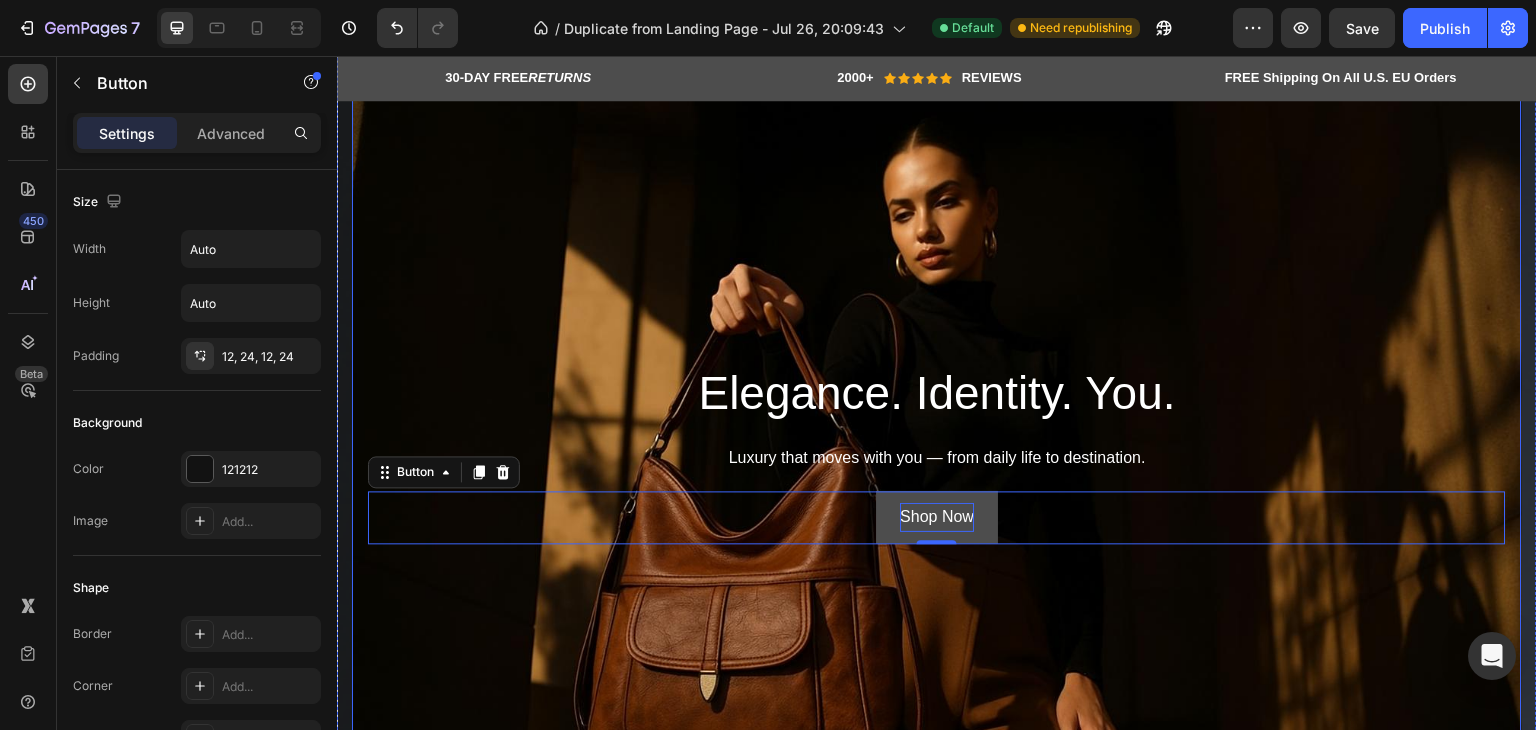 click at bounding box center (937, 453) 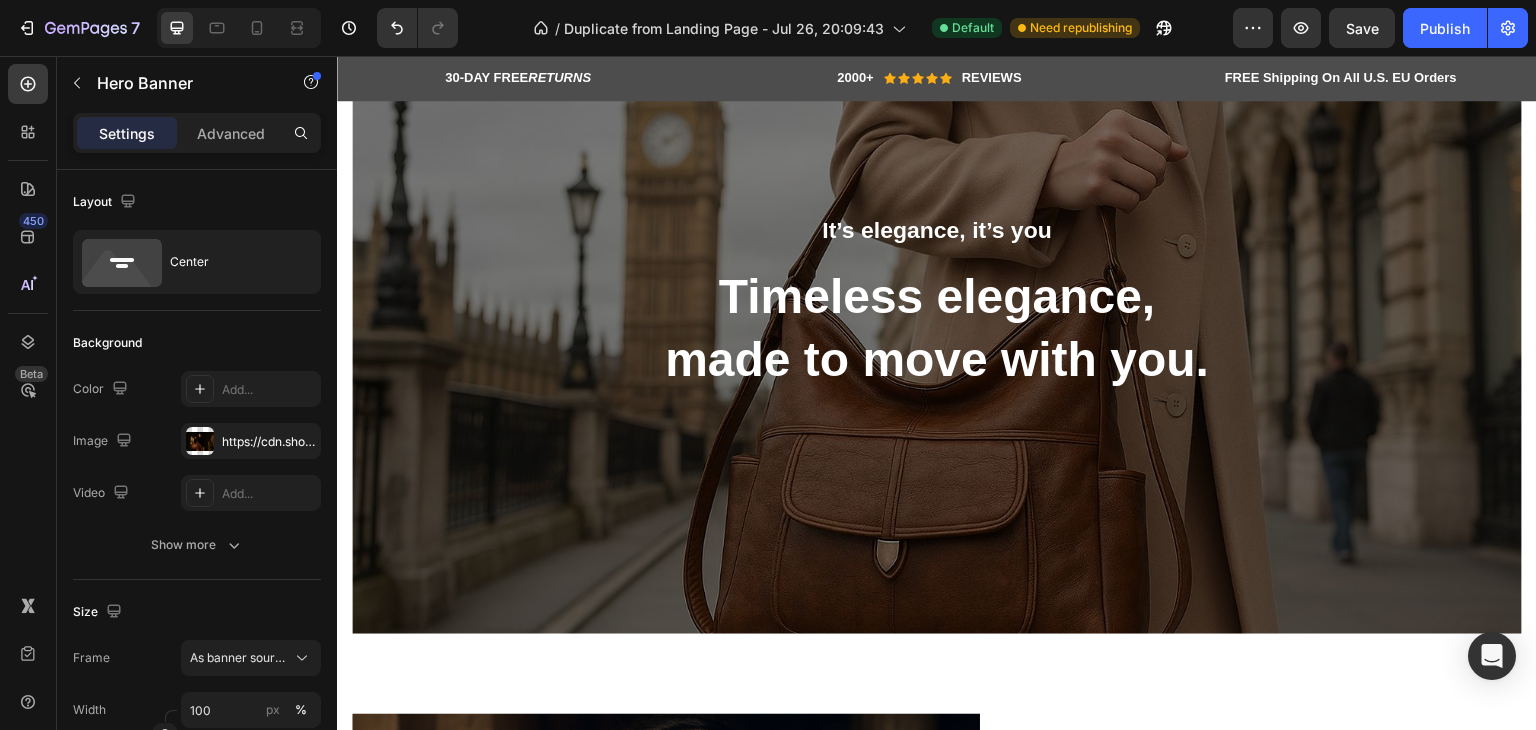 scroll, scrollTop: 3600, scrollLeft: 0, axis: vertical 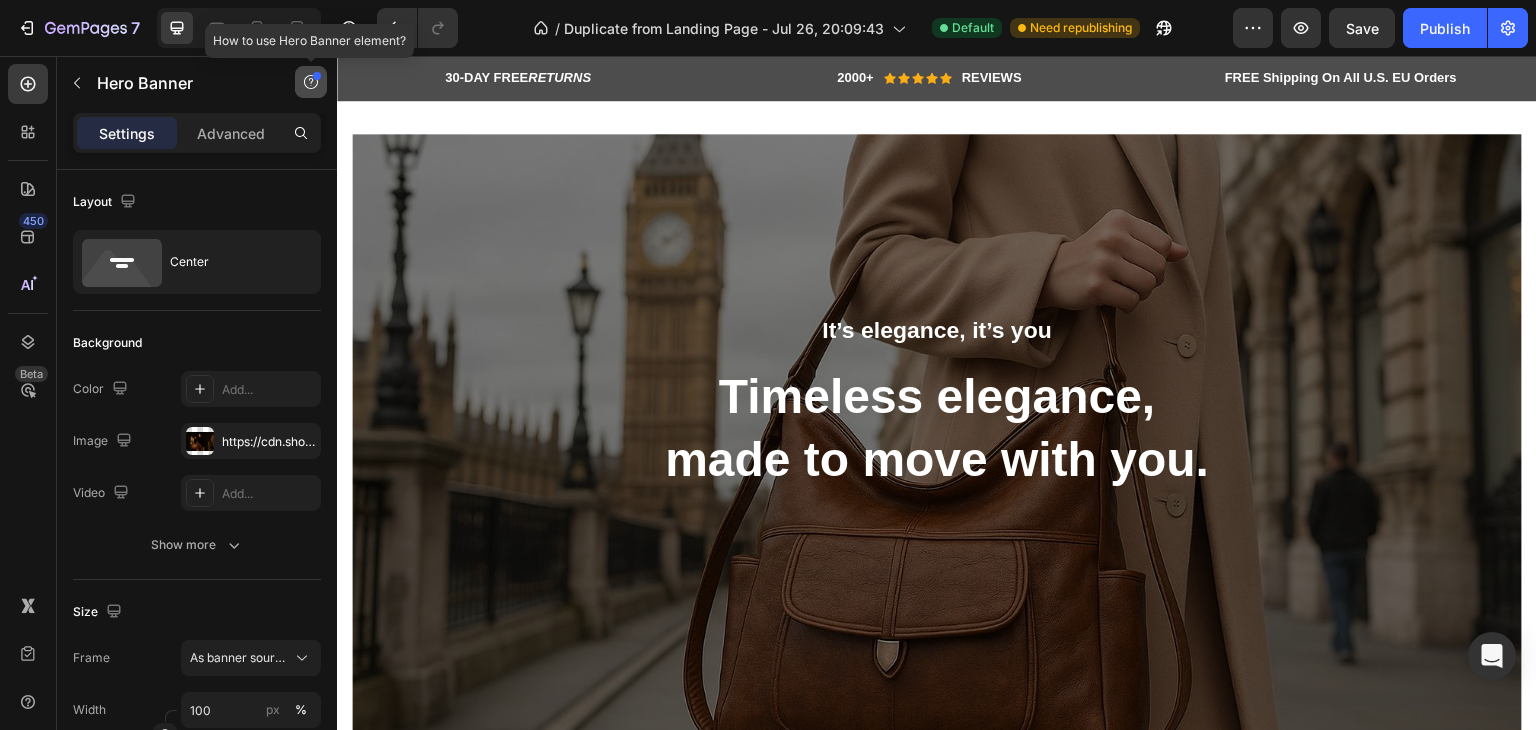 click 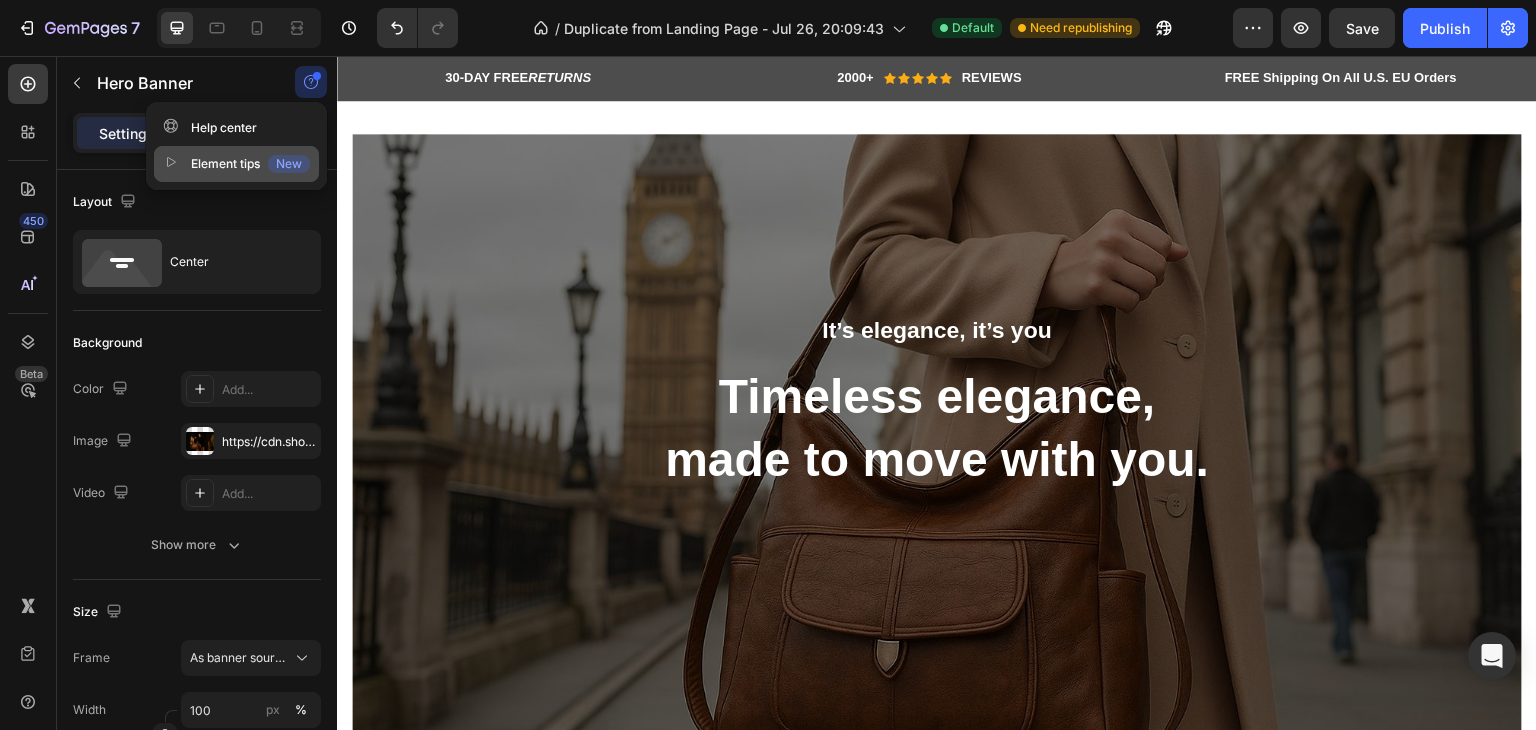 click on "Element tips   New" at bounding box center [236, 164] 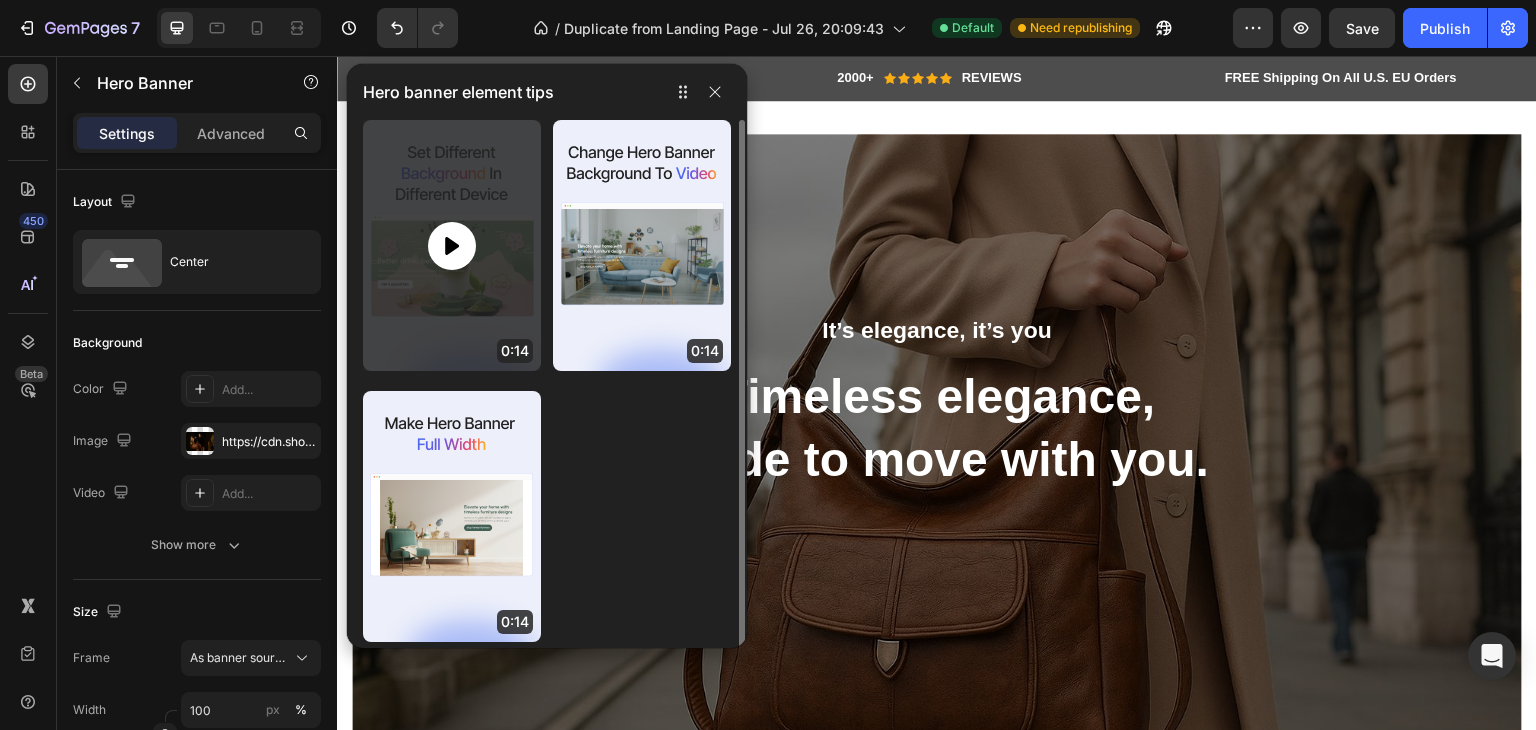 click 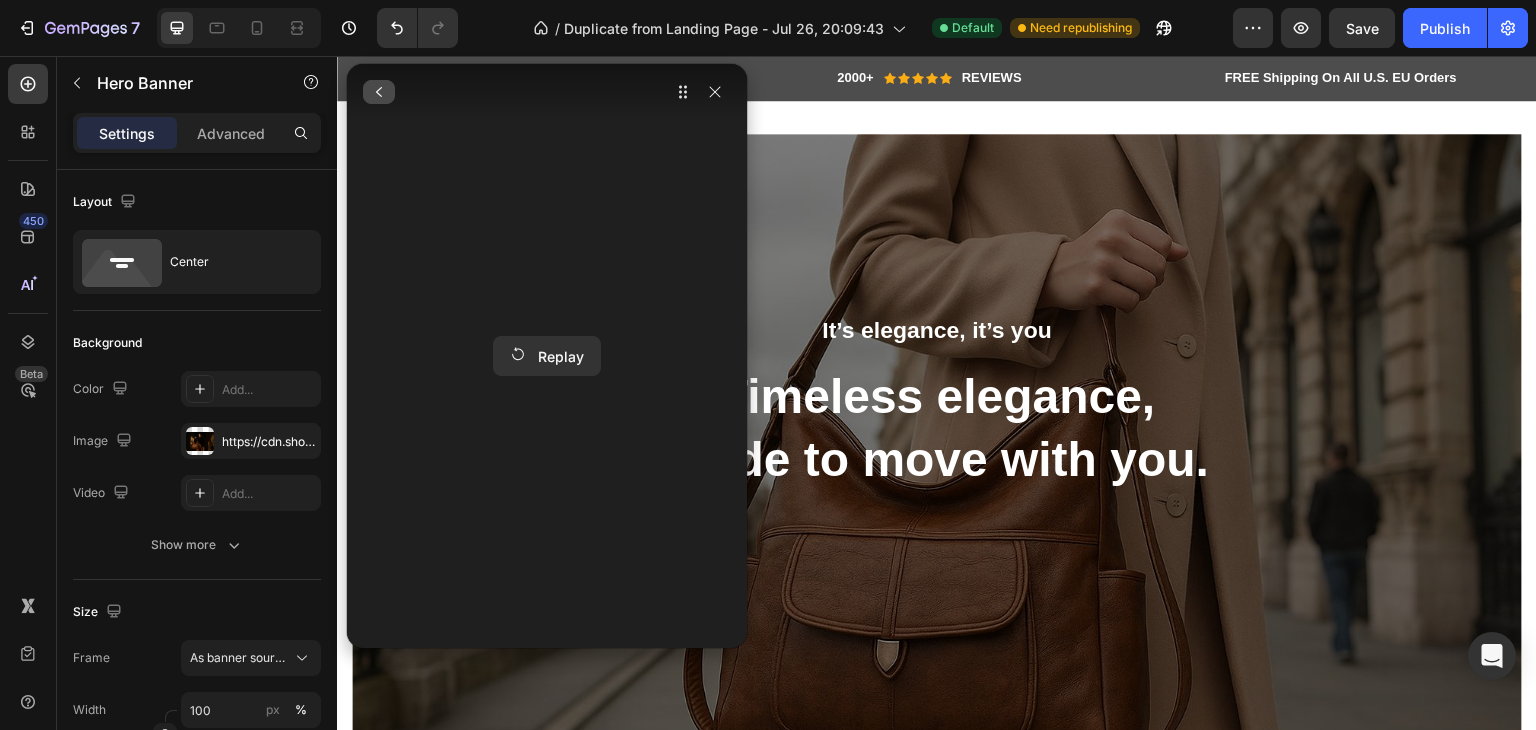 click 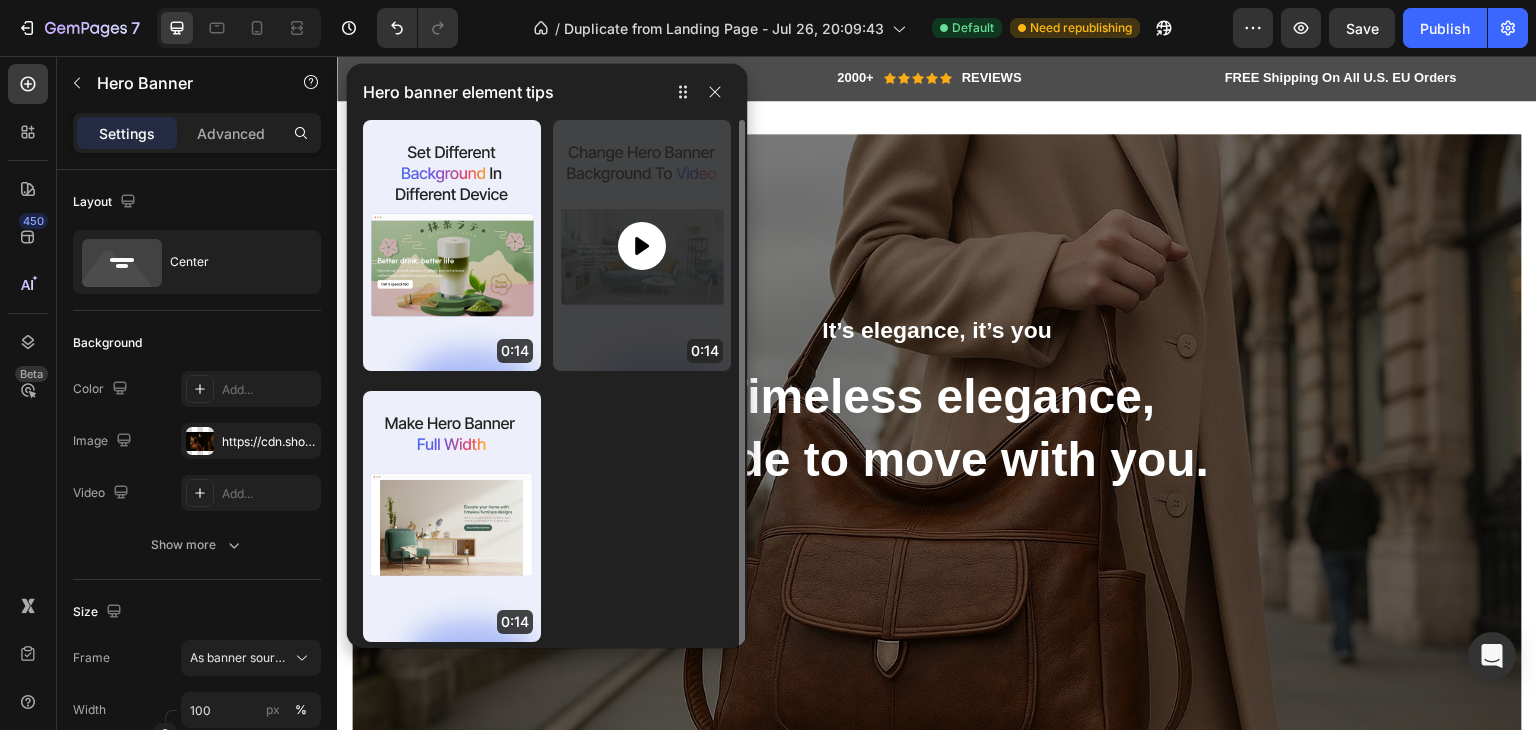 click at bounding box center (642, 246) 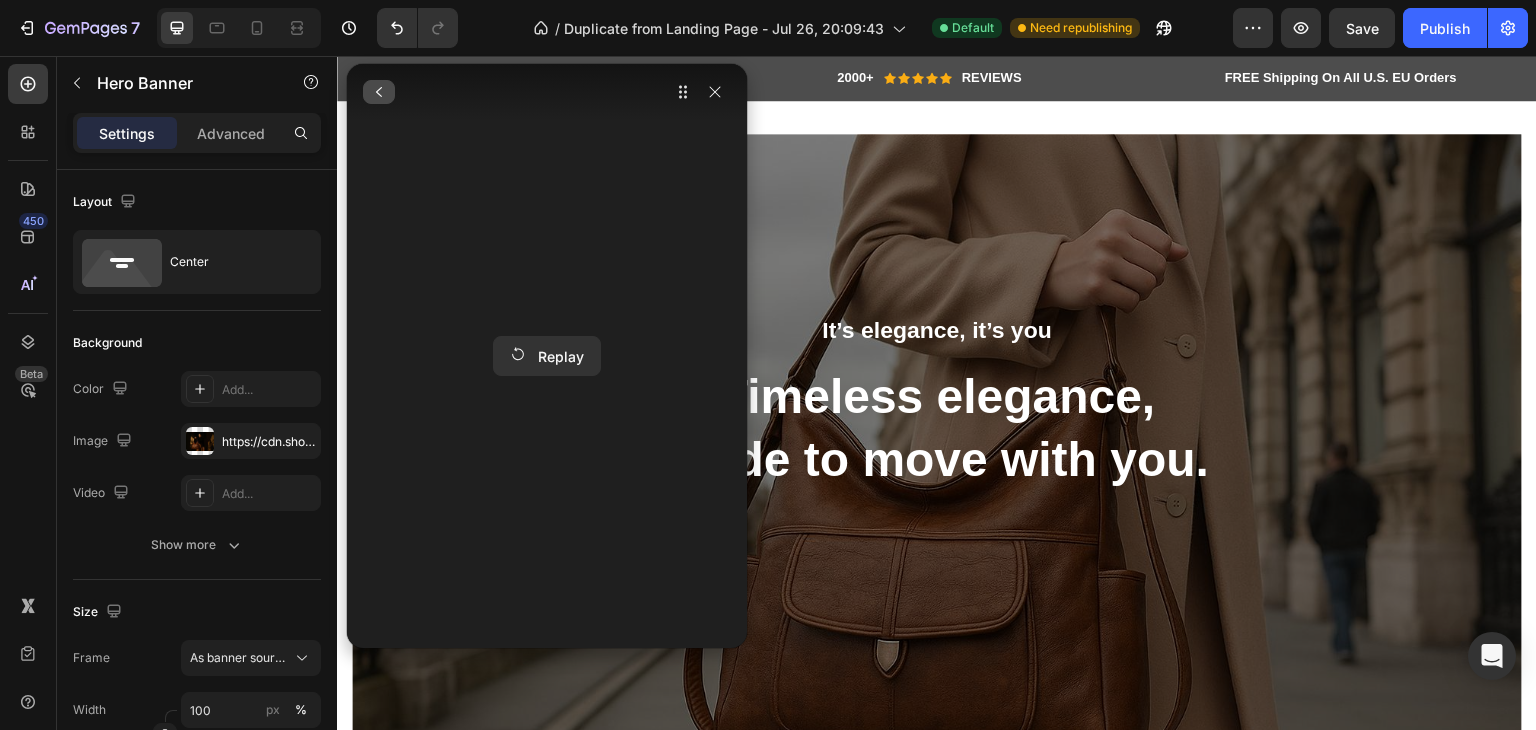 click 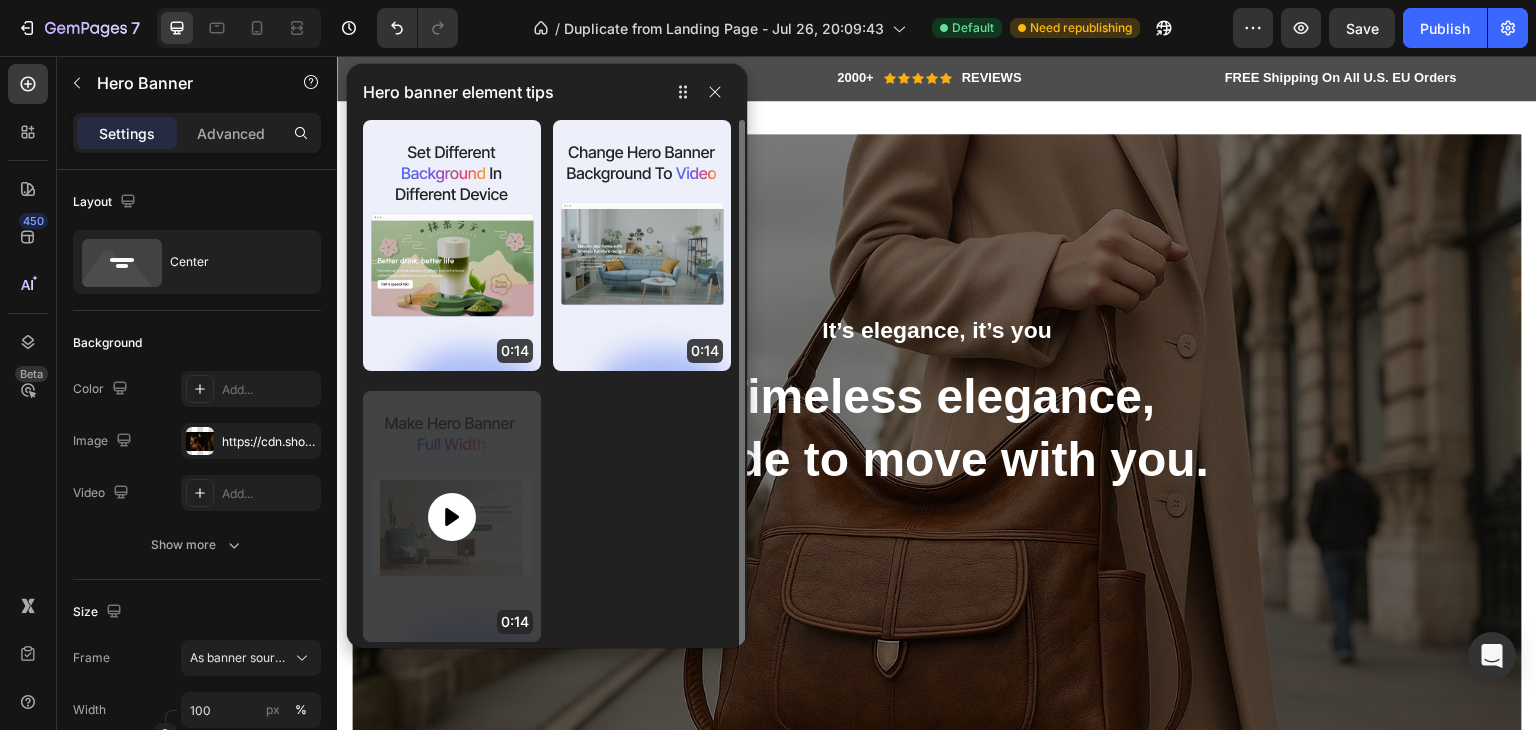 click 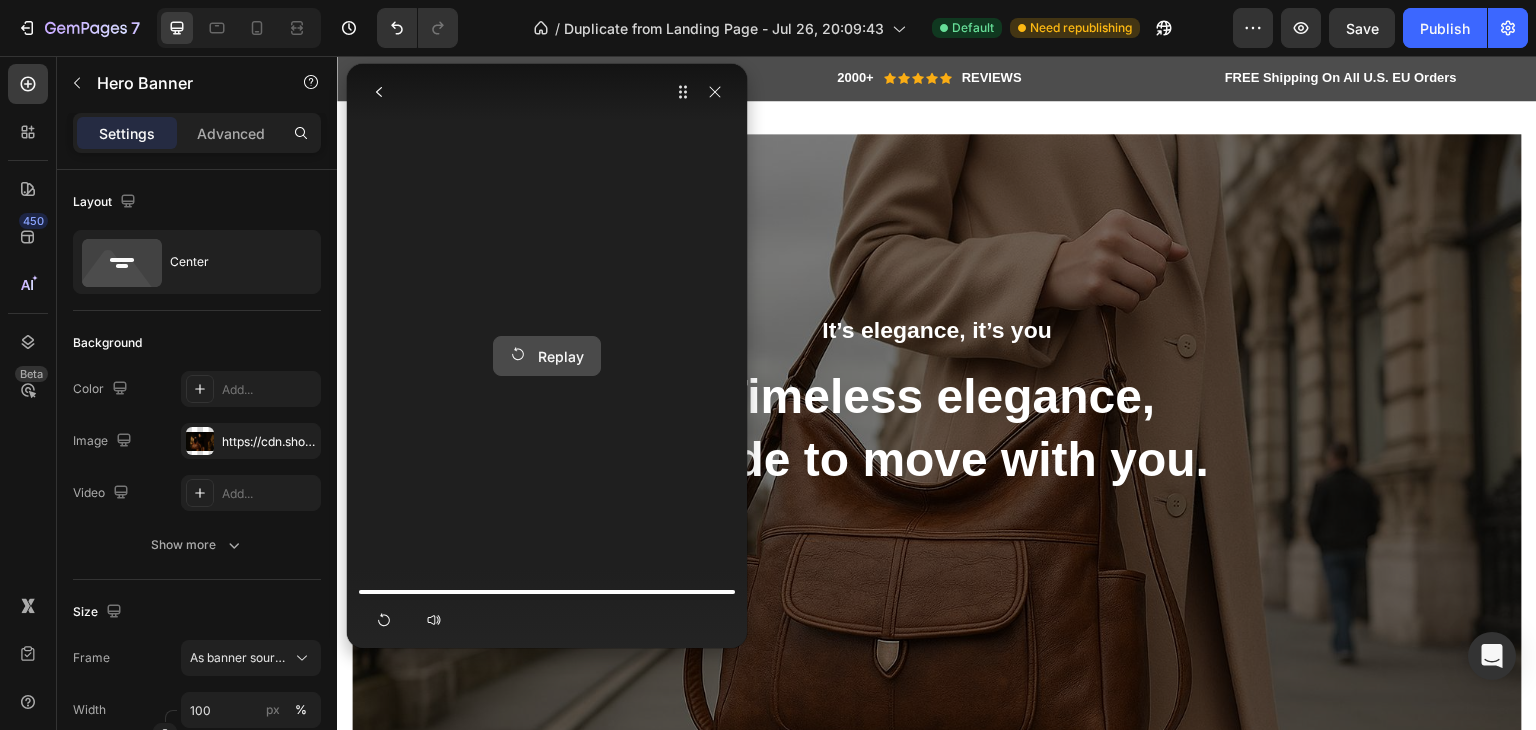 click on "Replay" at bounding box center (547, 356) 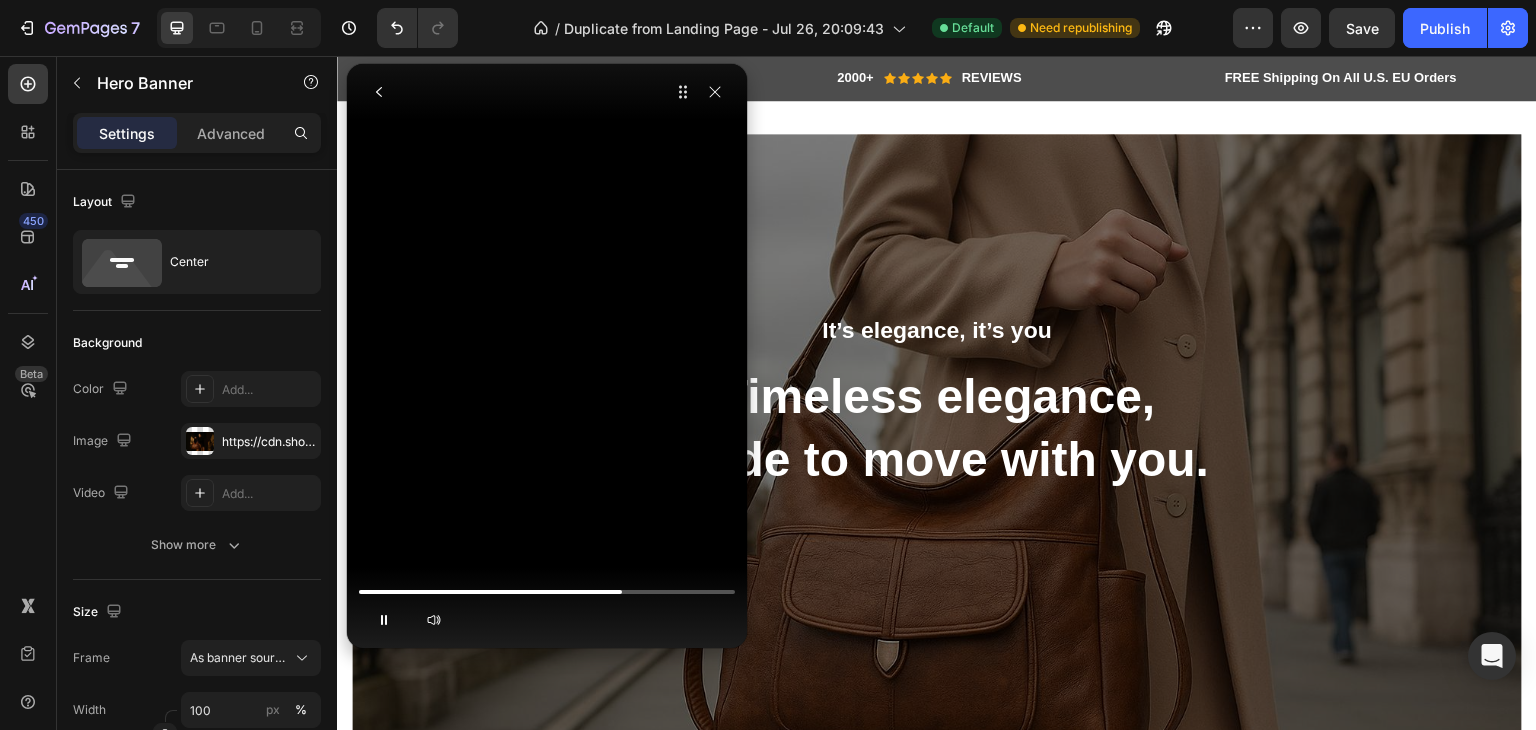 click at bounding box center (547, 139) 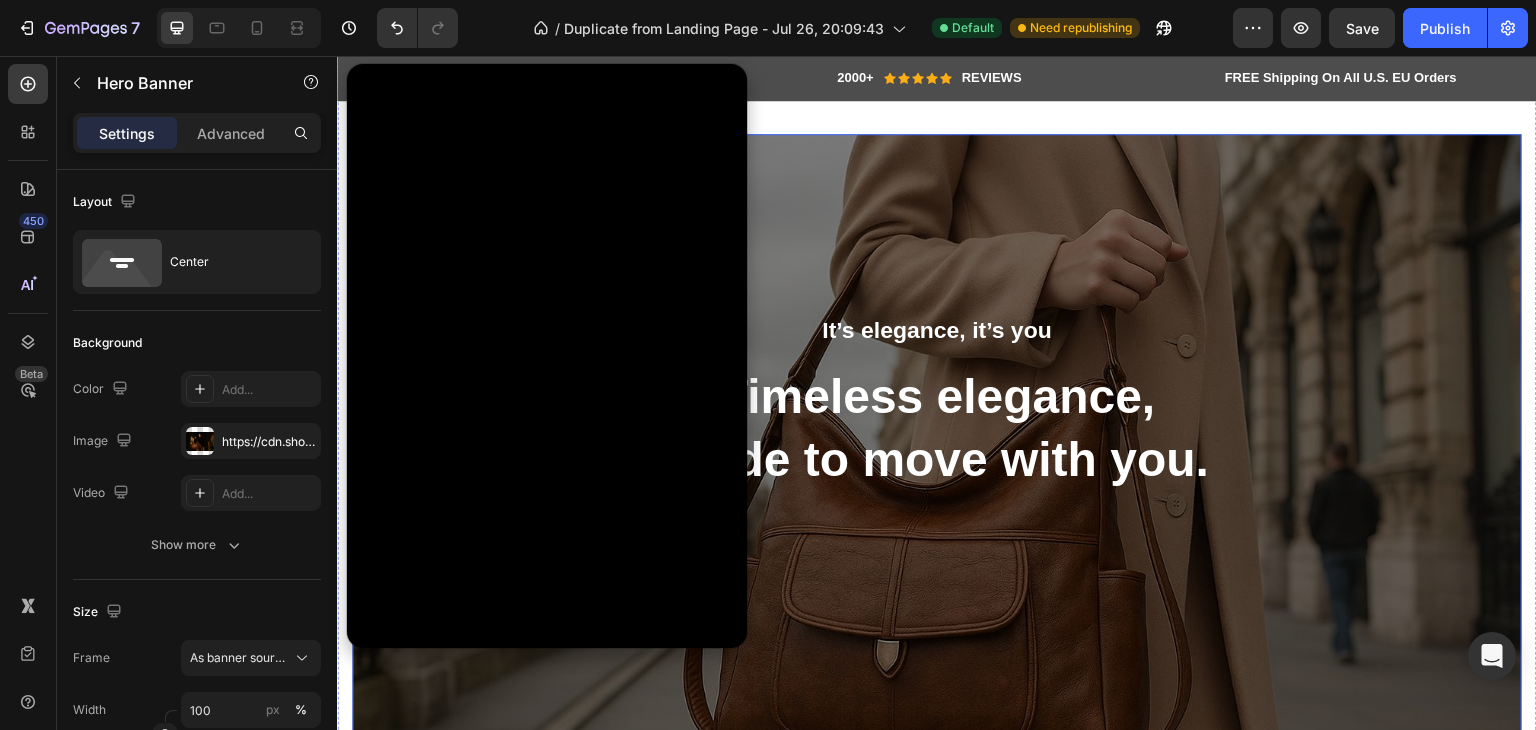 click at bounding box center (937, 434) 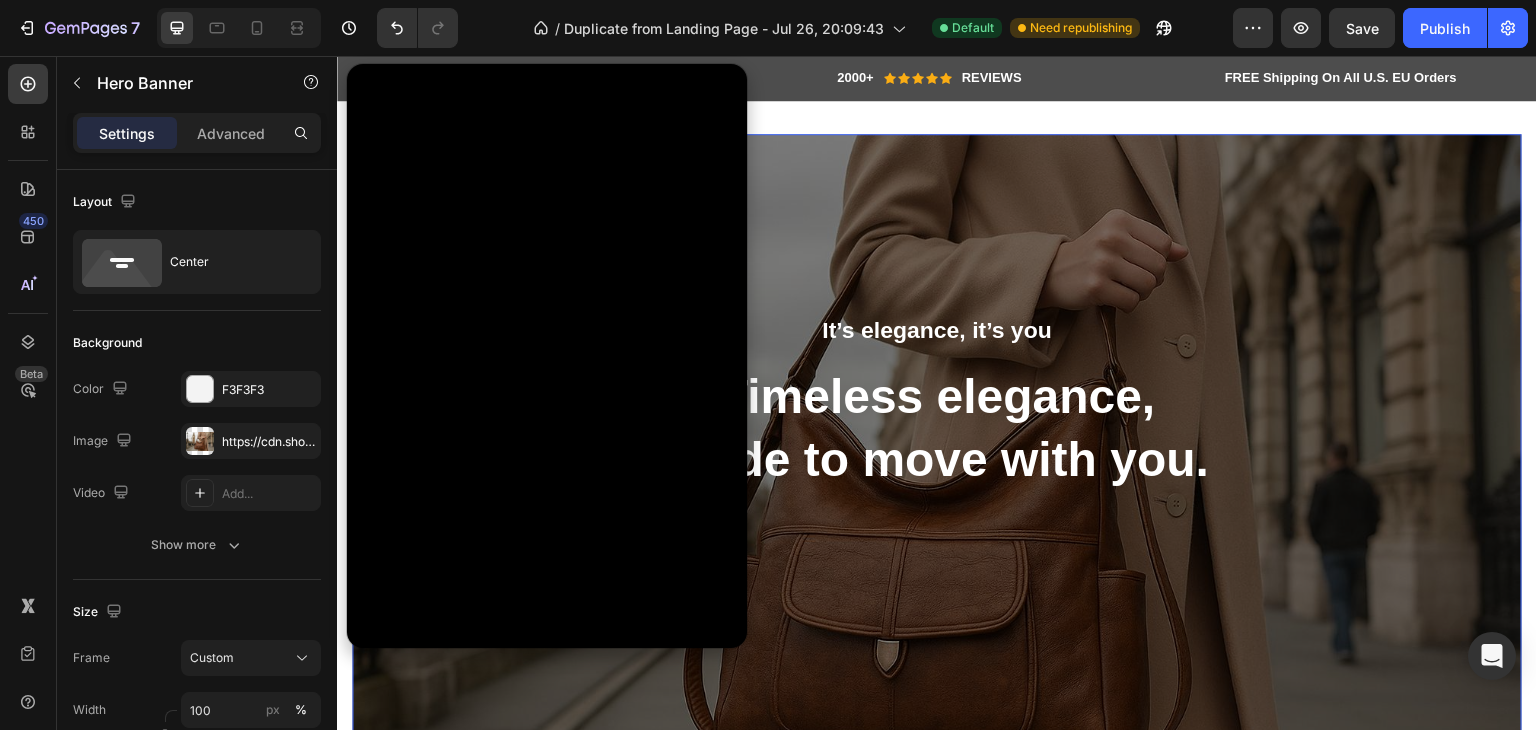 click 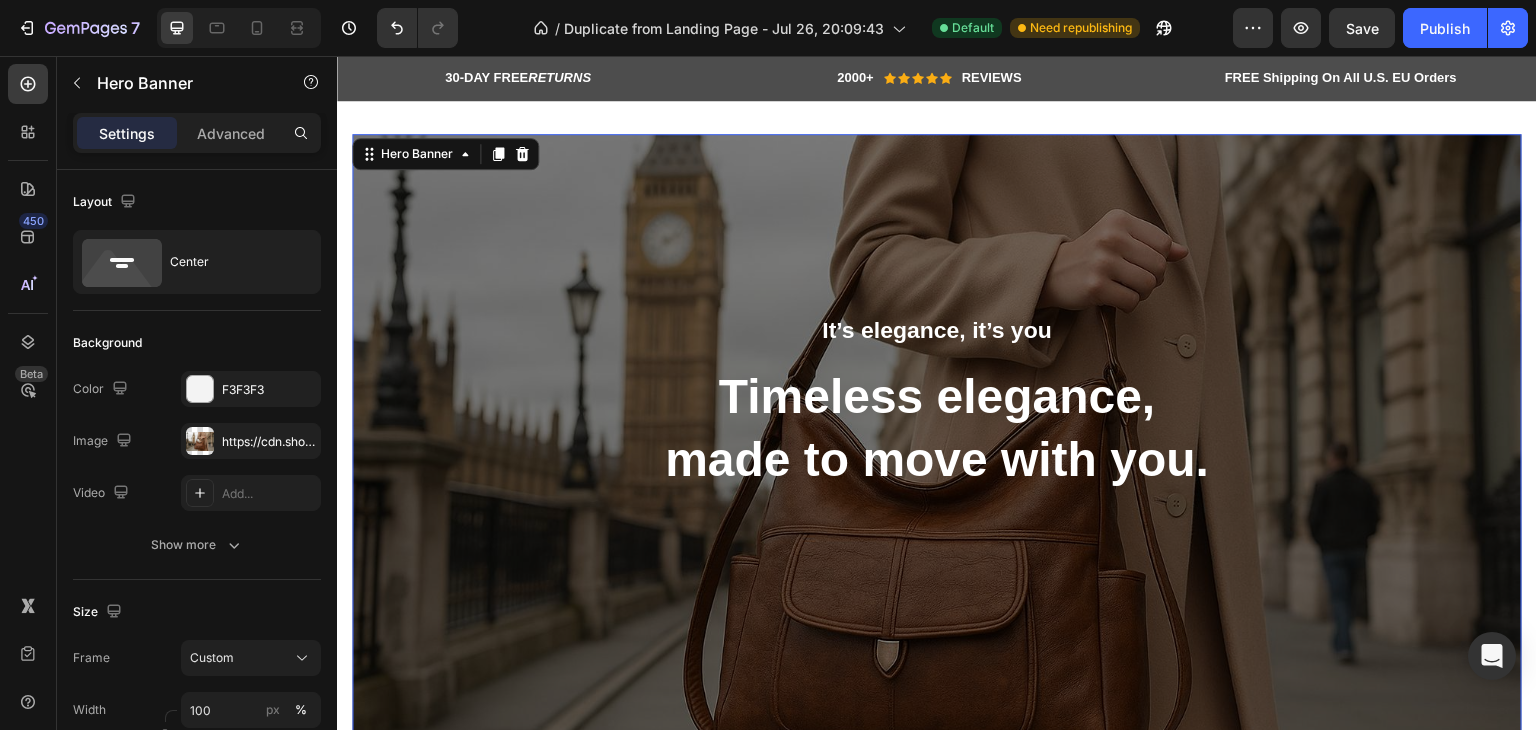 click at bounding box center (937, 434) 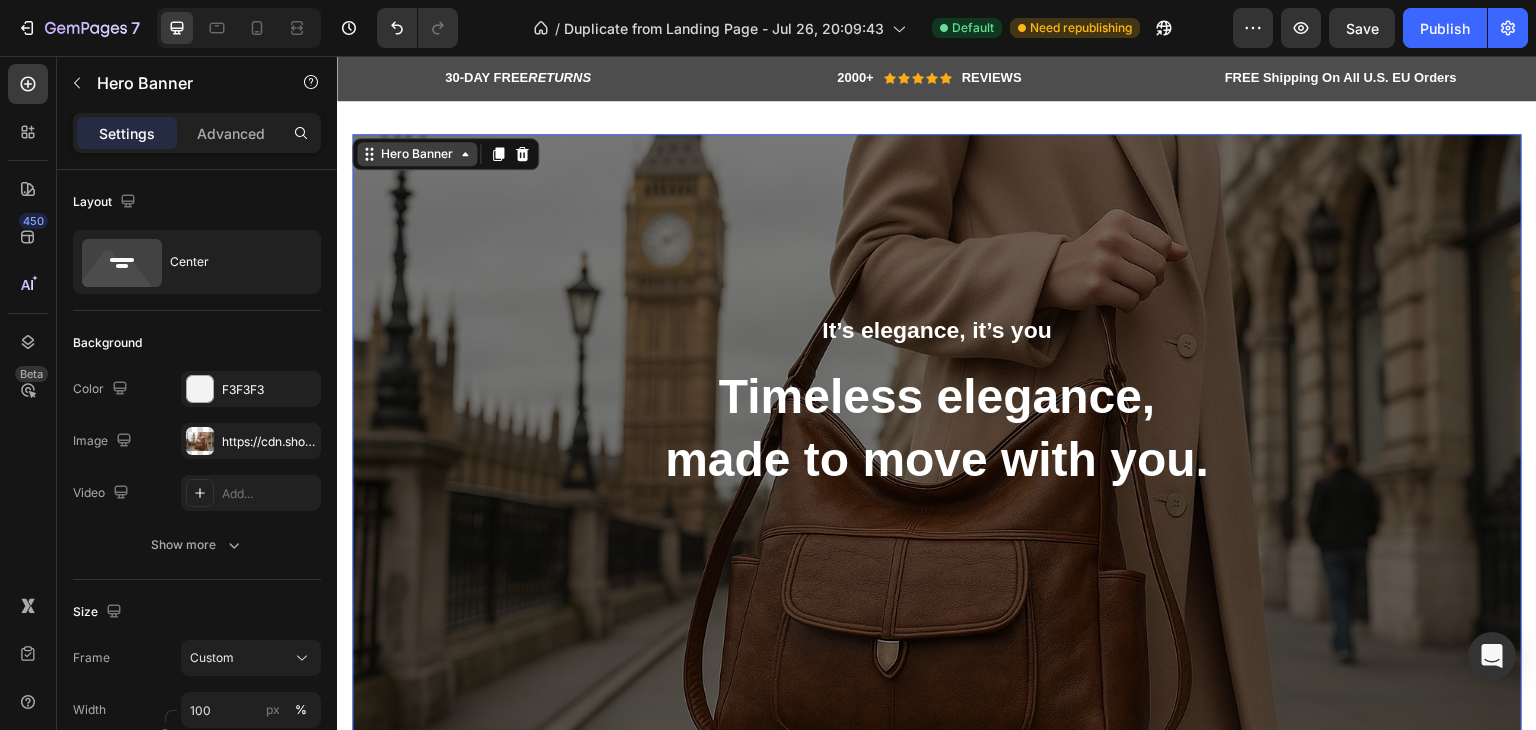 click 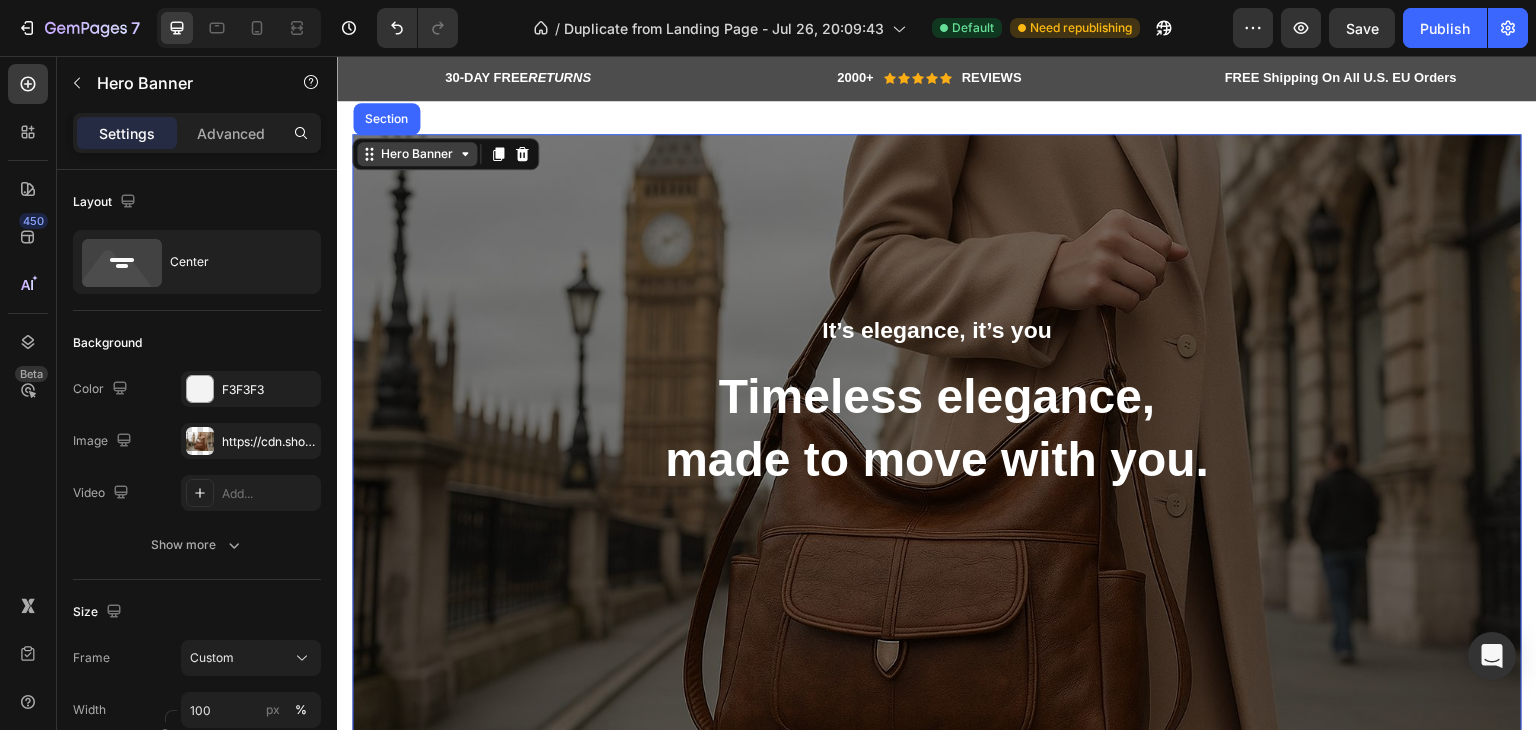 click on "Hero Banner" at bounding box center [417, 154] 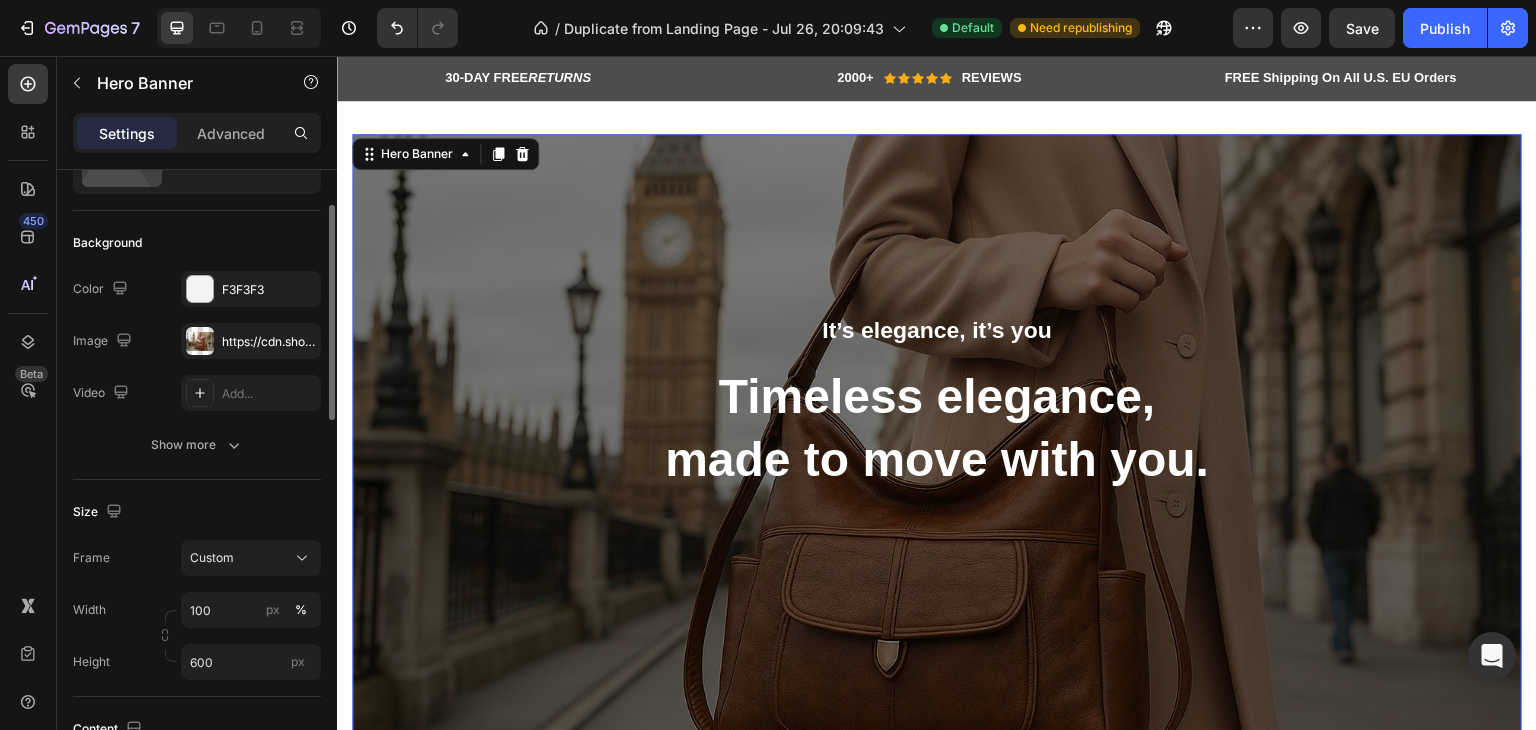 scroll, scrollTop: 0, scrollLeft: 0, axis: both 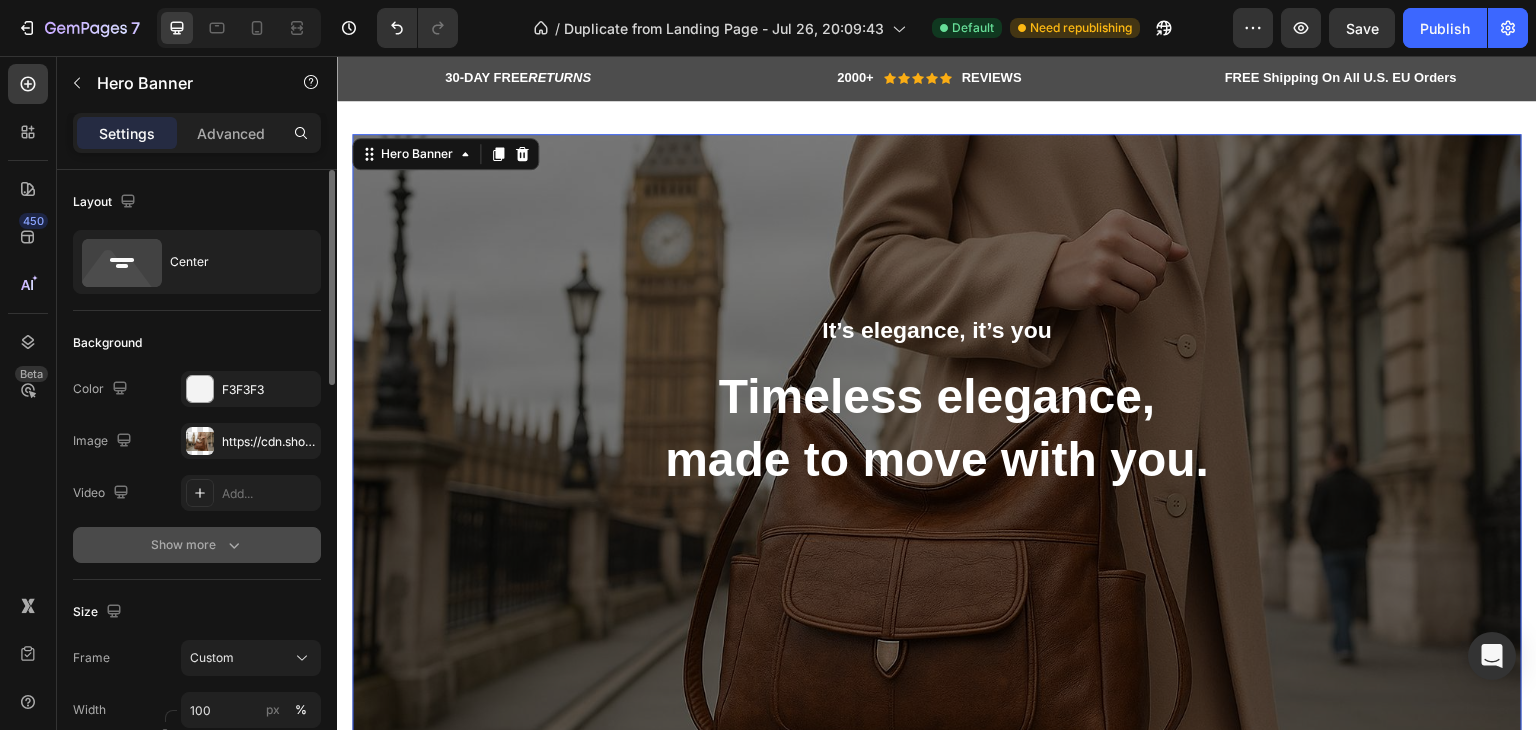 click on "Show more" at bounding box center [197, 545] 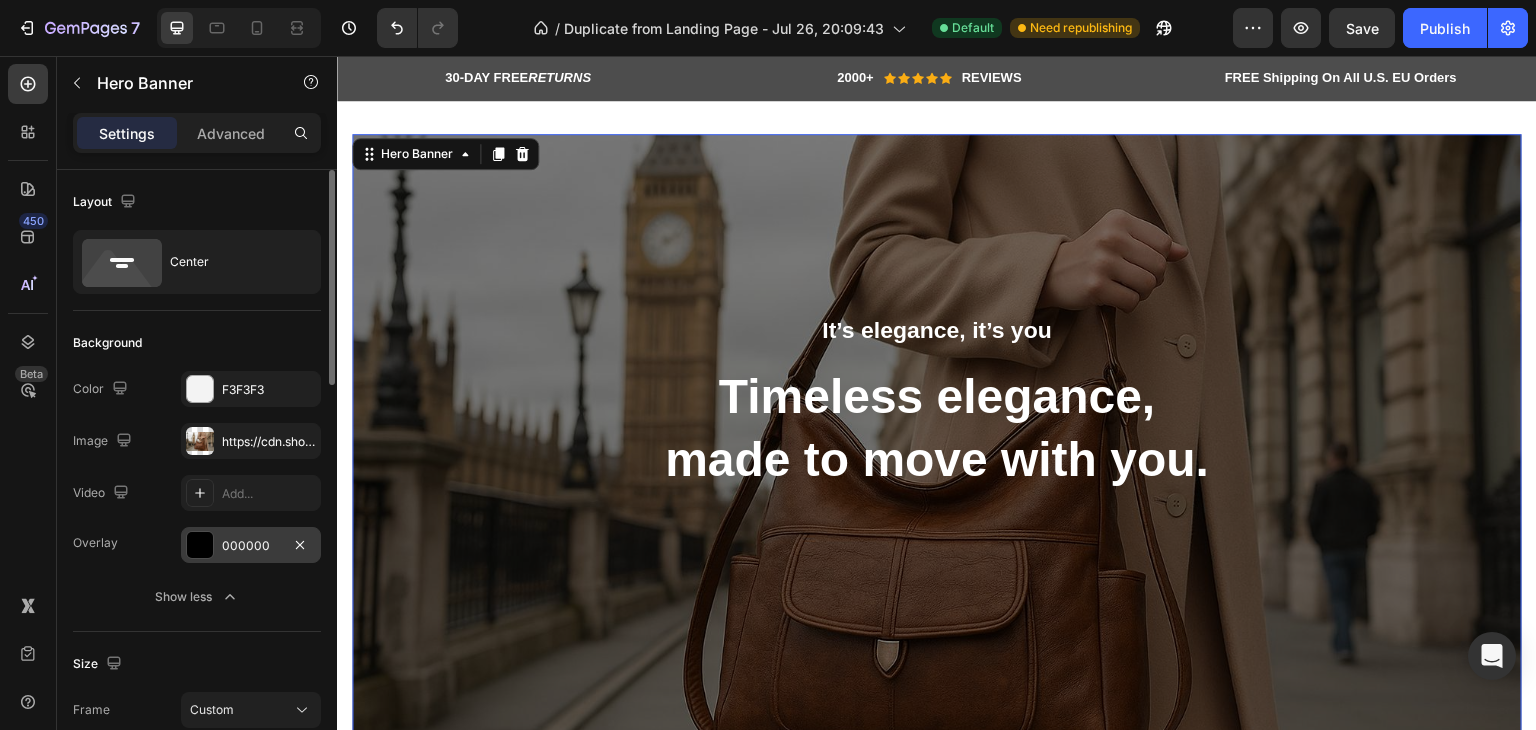 click on "000000" at bounding box center (251, 546) 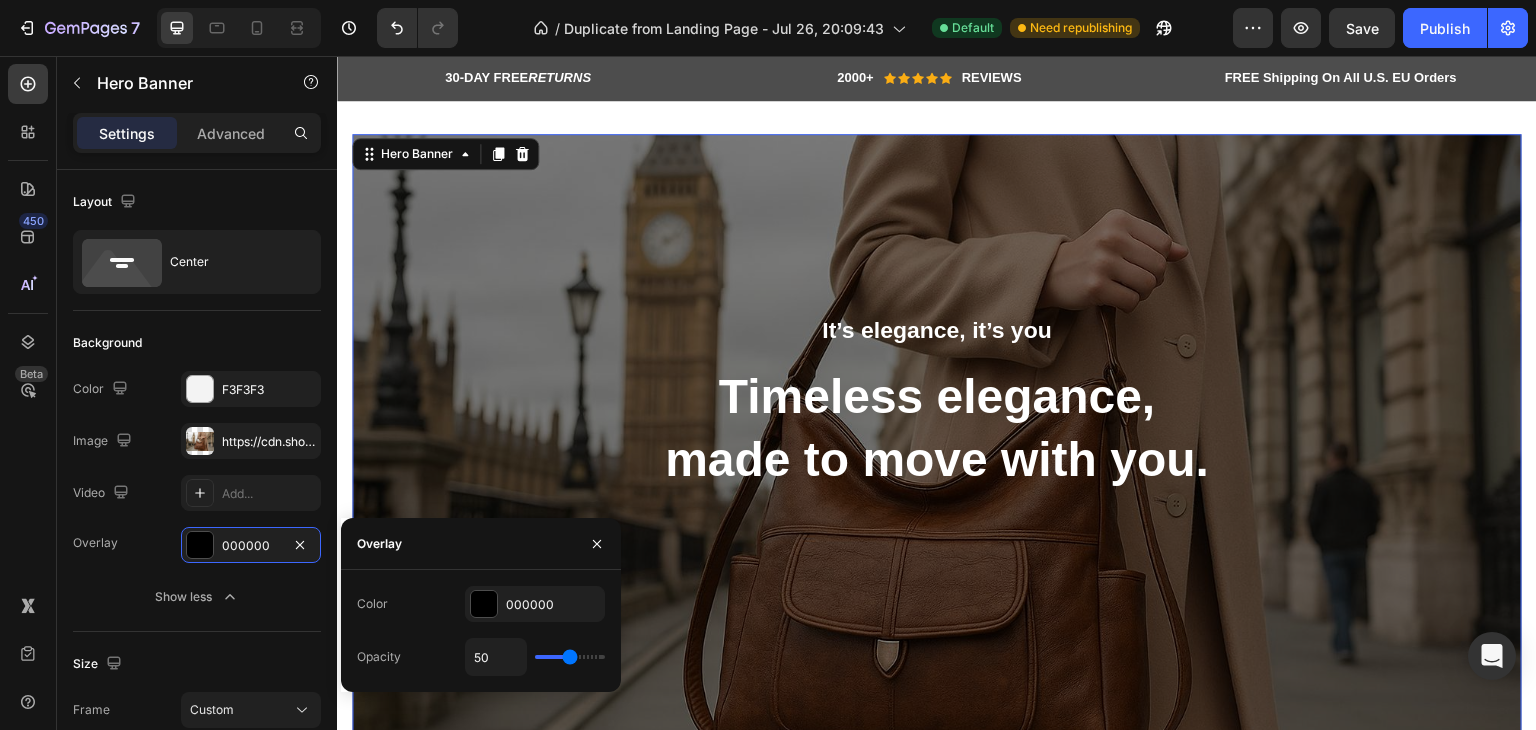 type on "48" 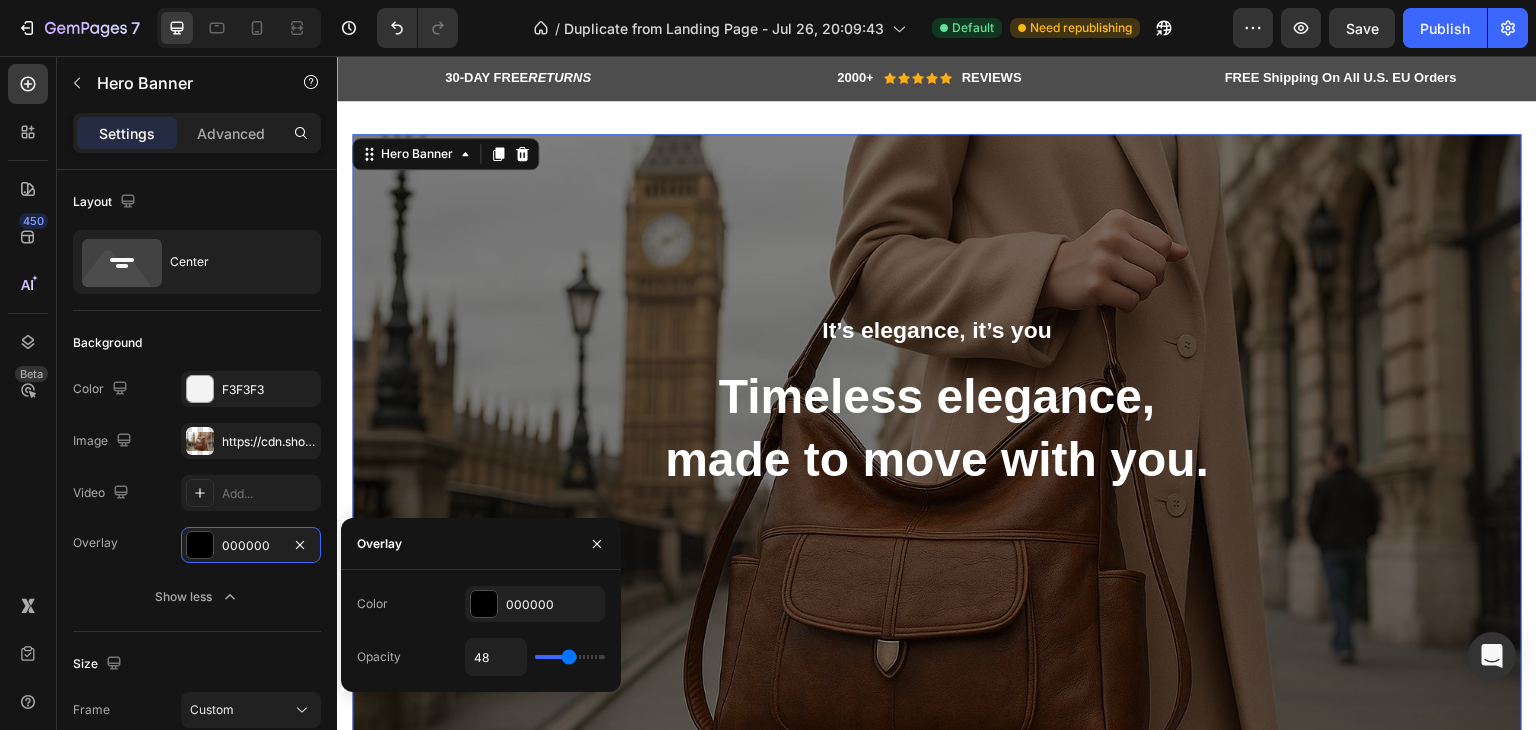 type on "46" 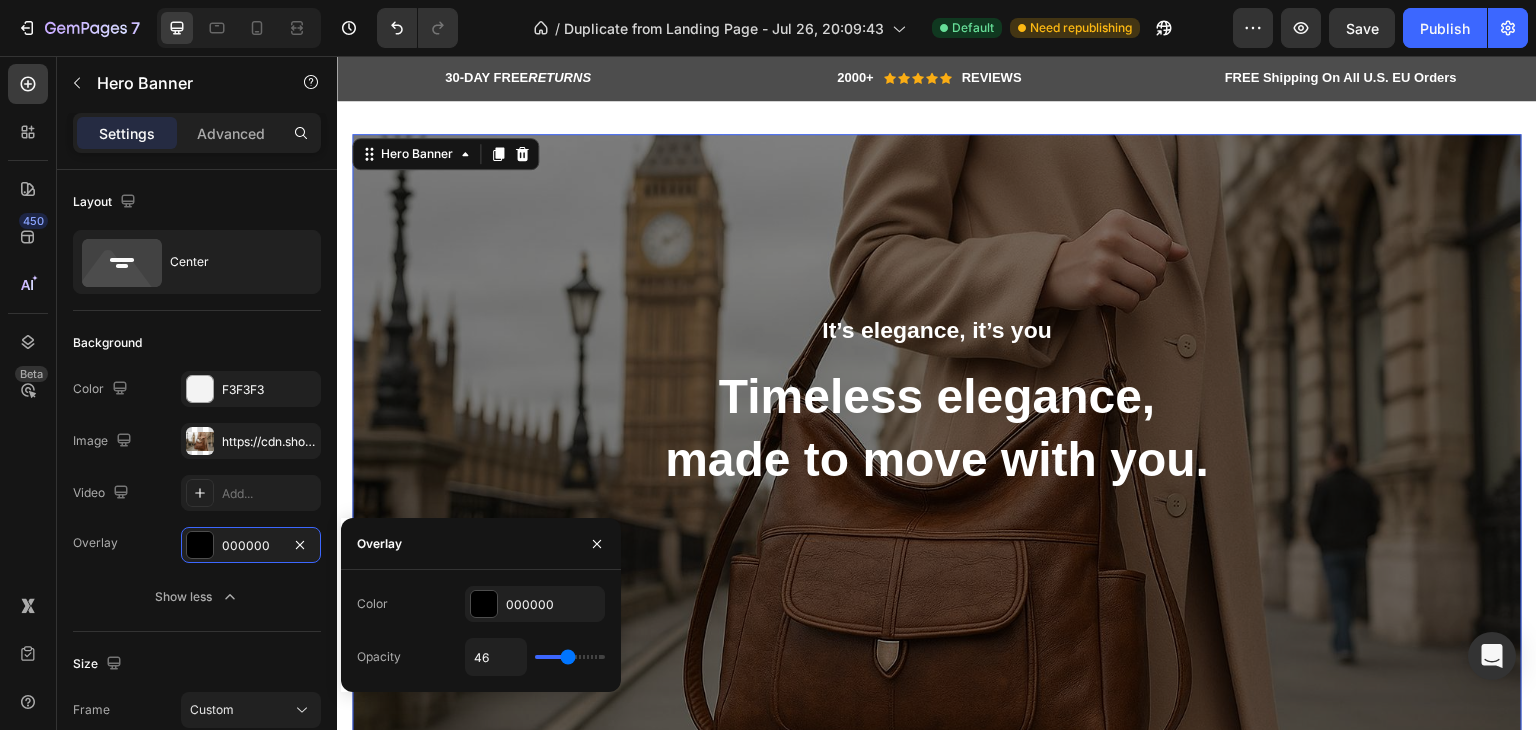 type on "45" 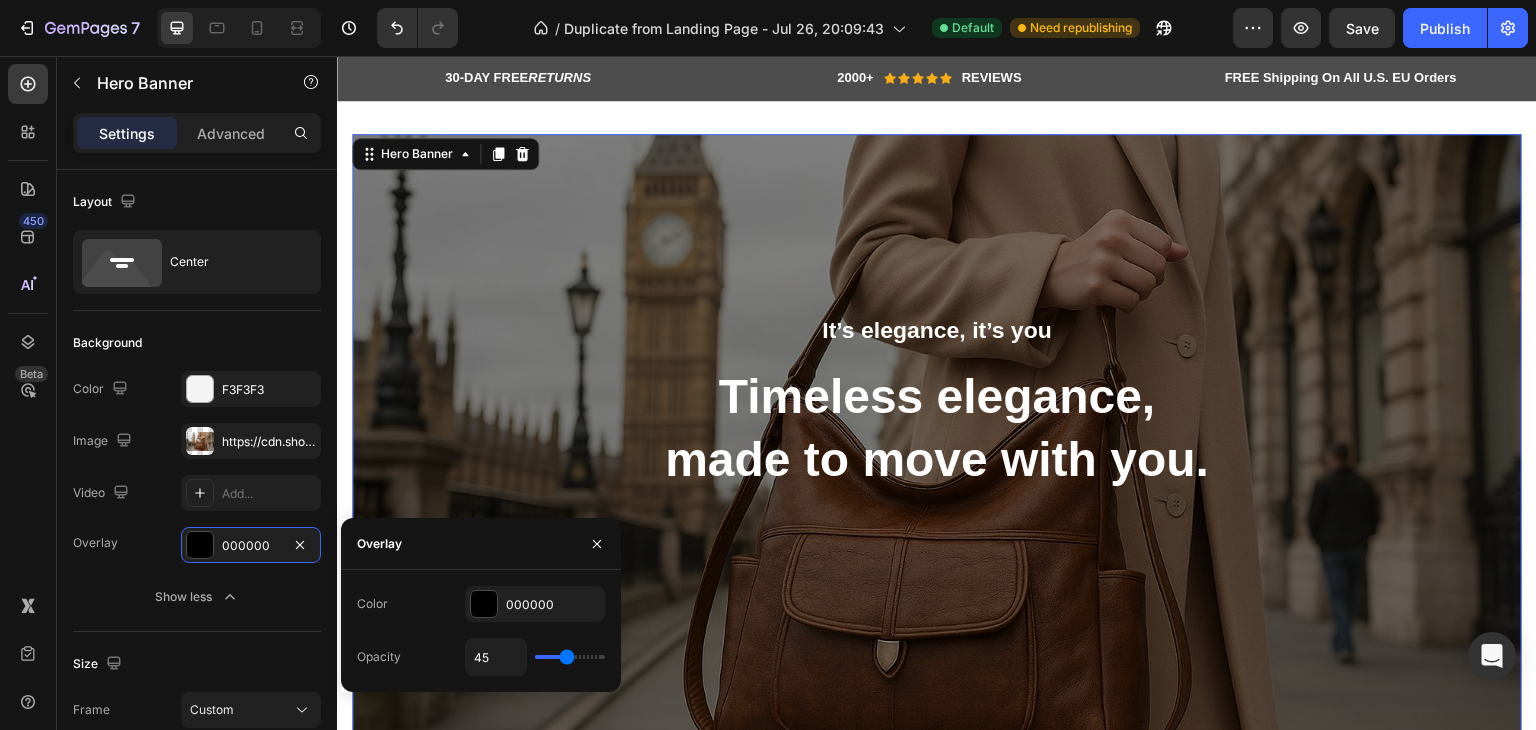 type on "43" 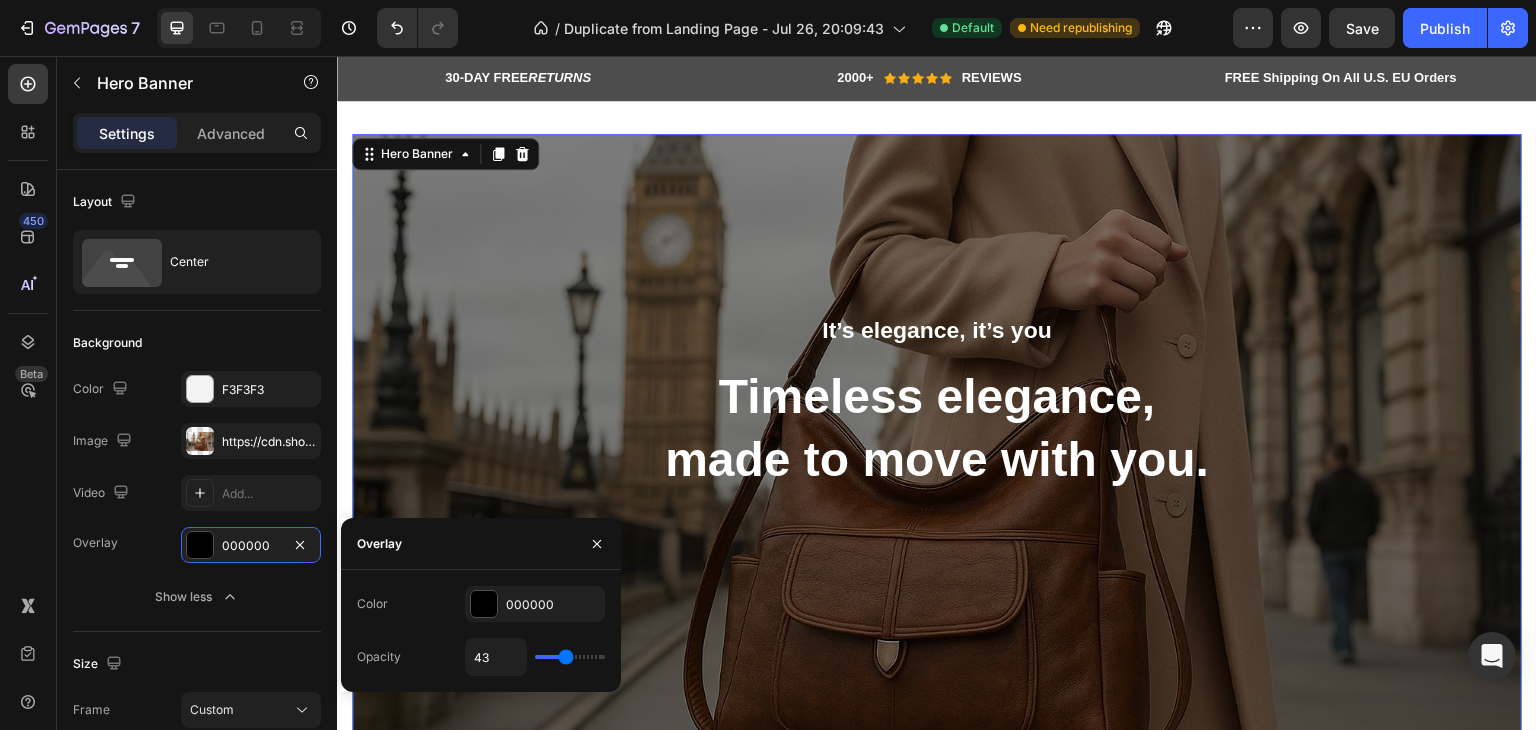 type on "40" 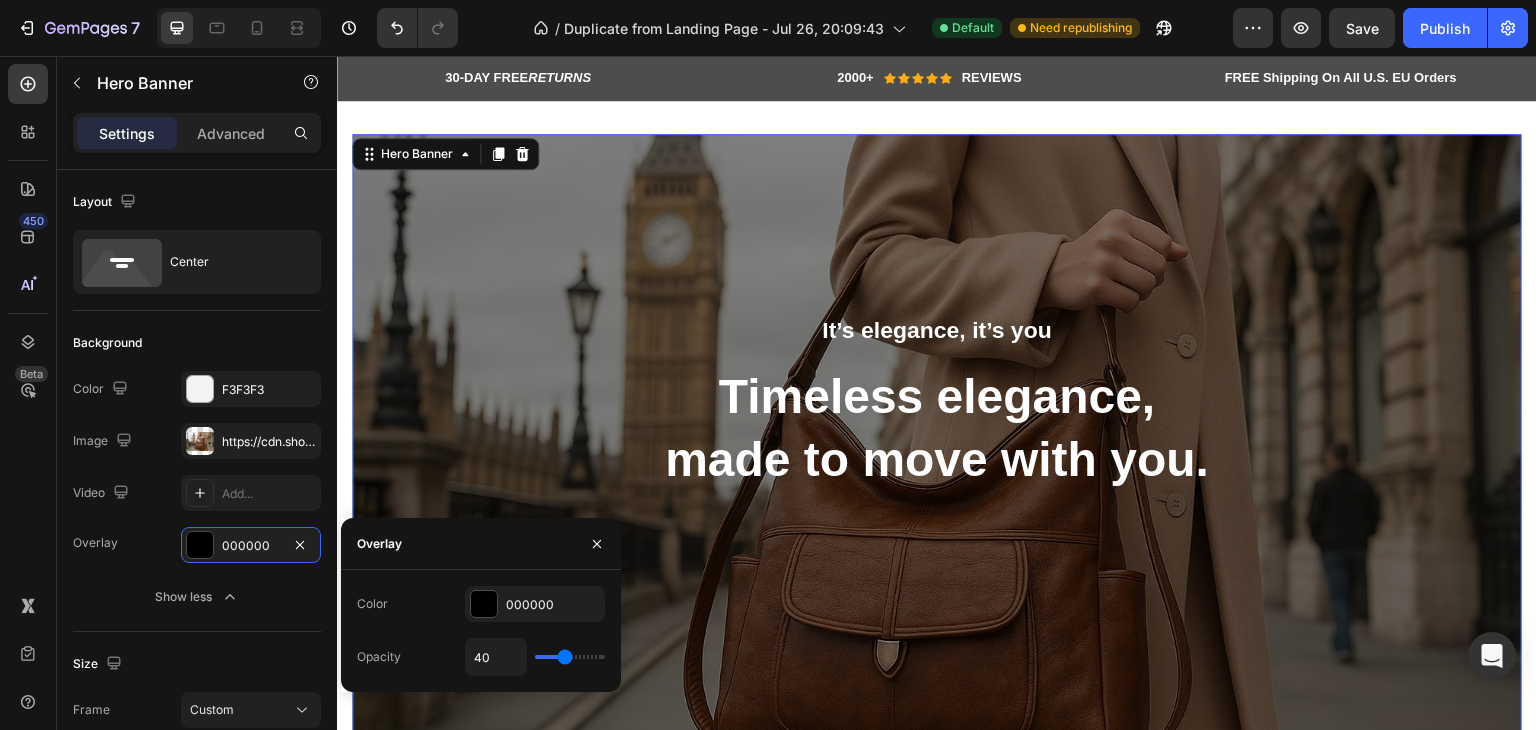 type on "39" 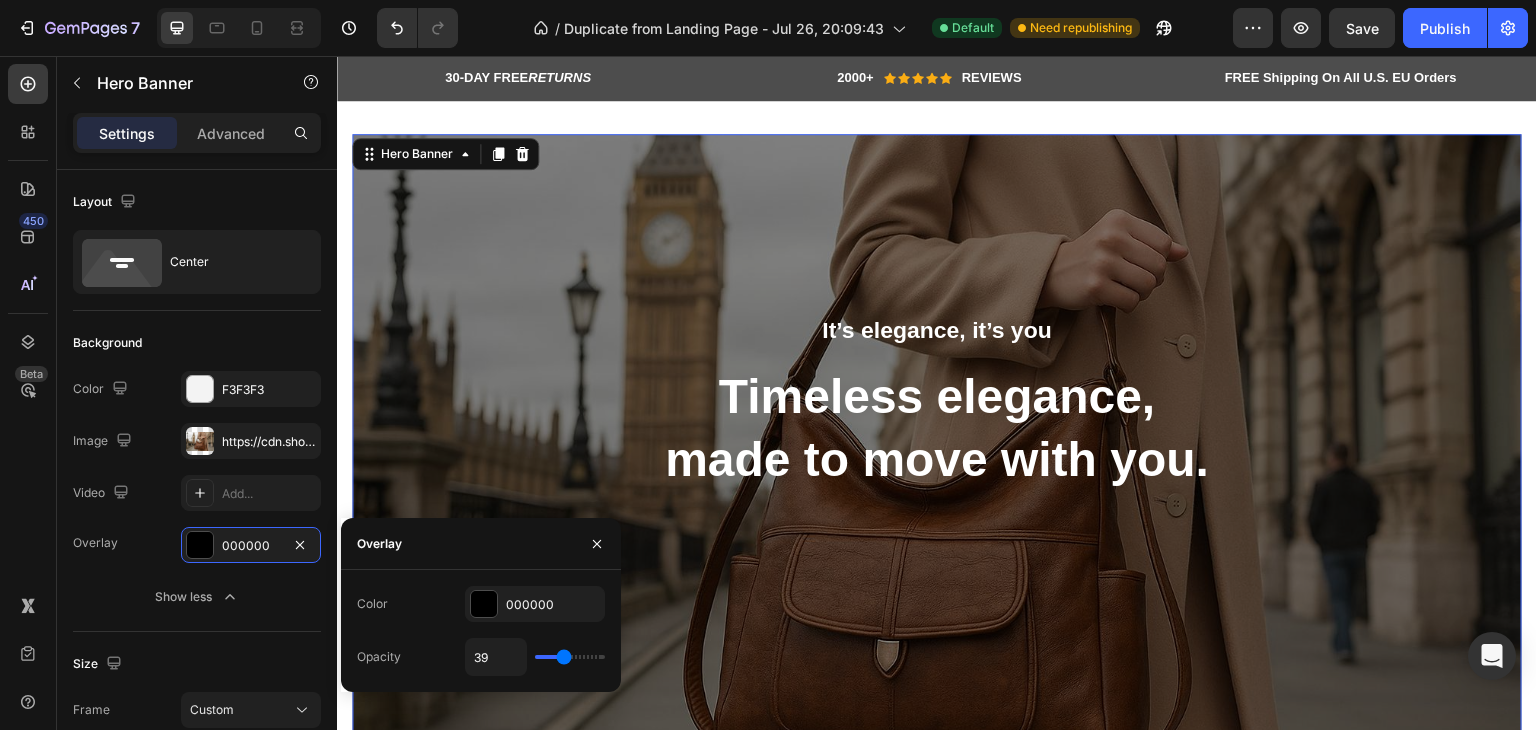 type on "37" 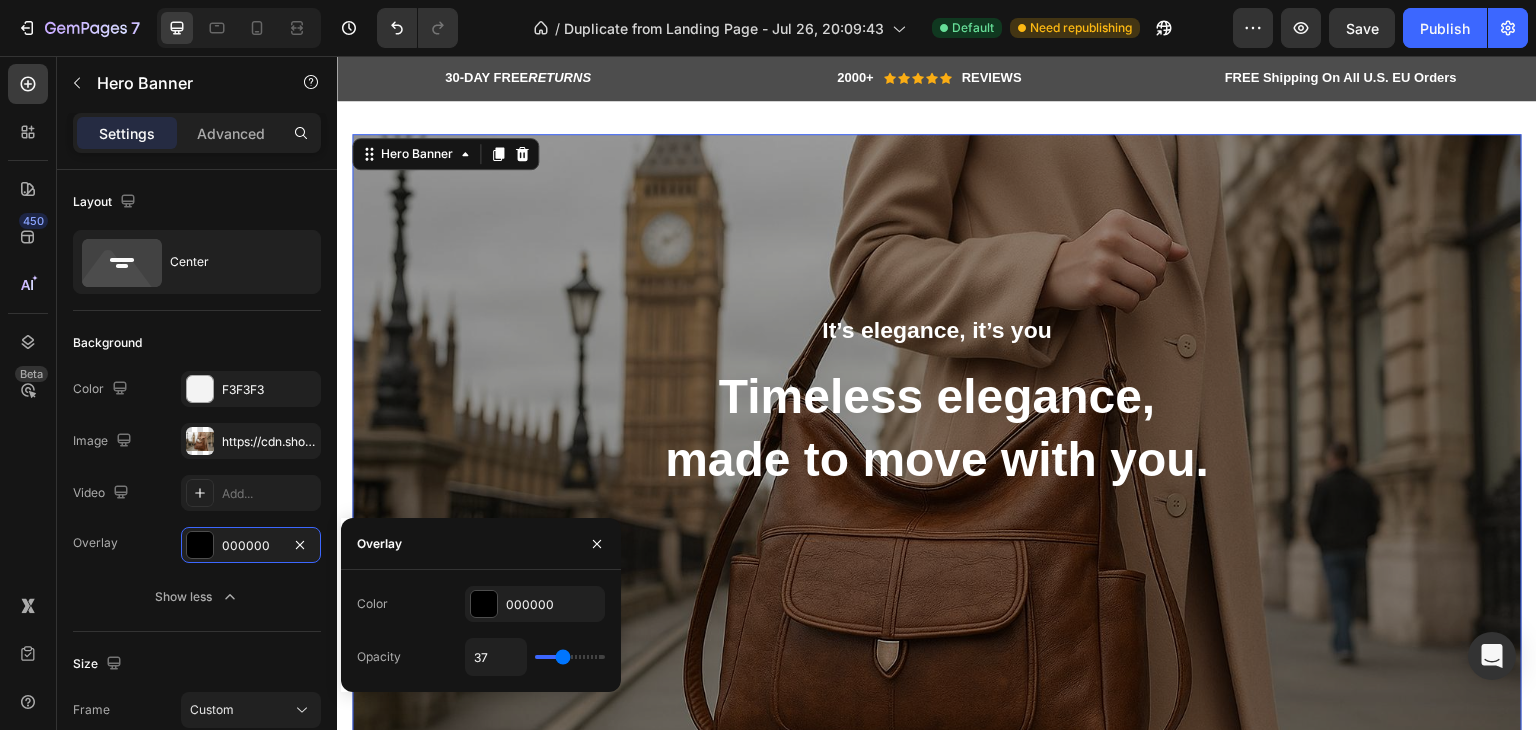type on "36" 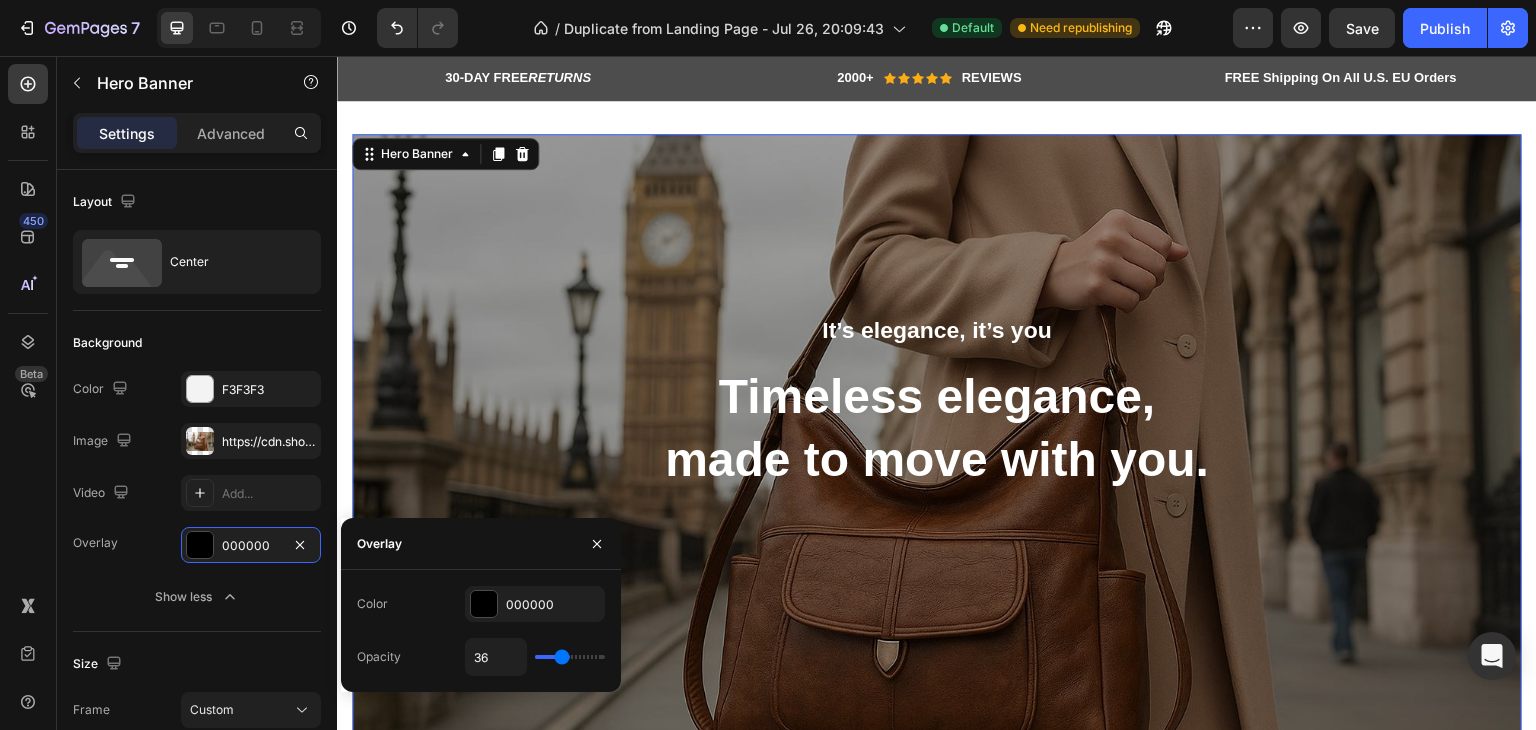 type on "34" 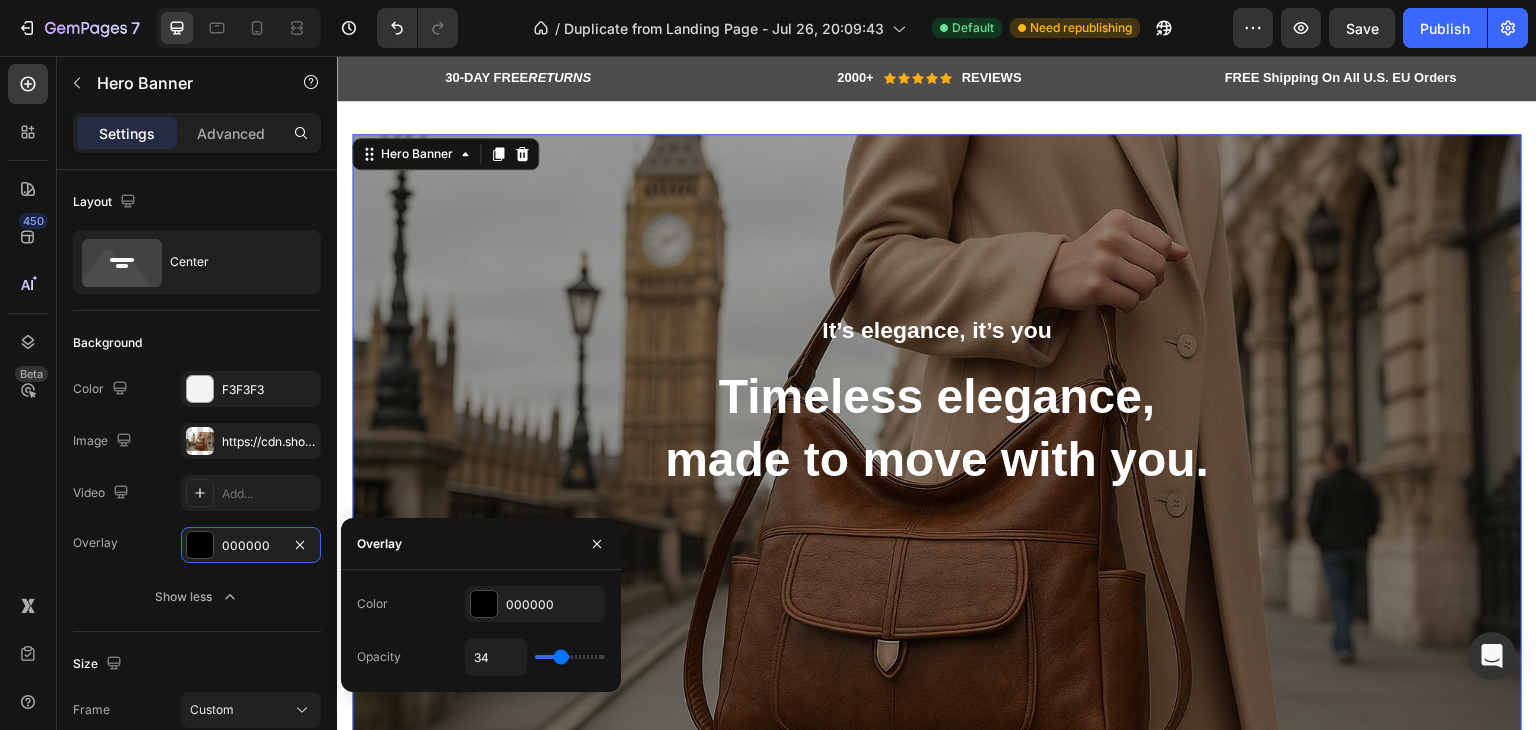 type on "33" 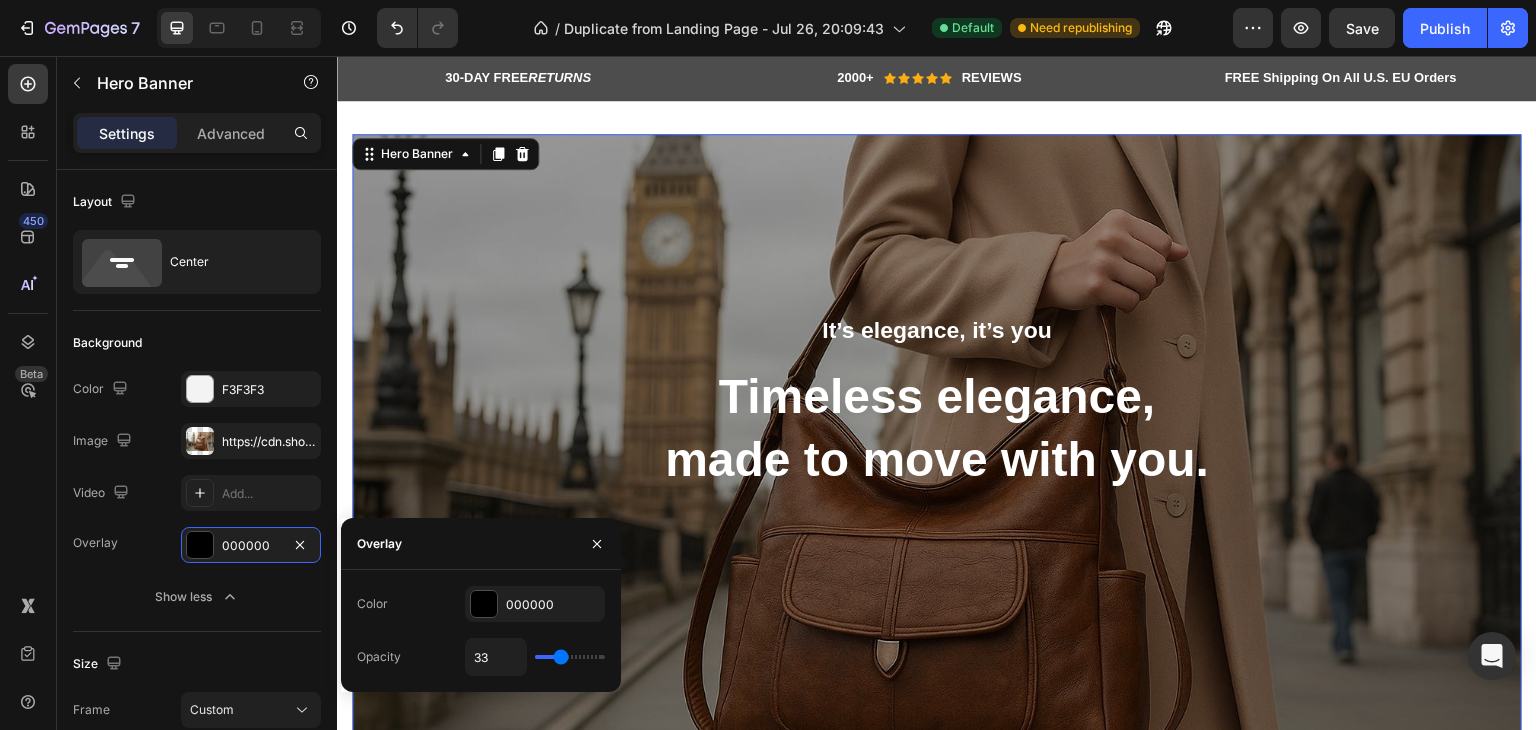 type on "31" 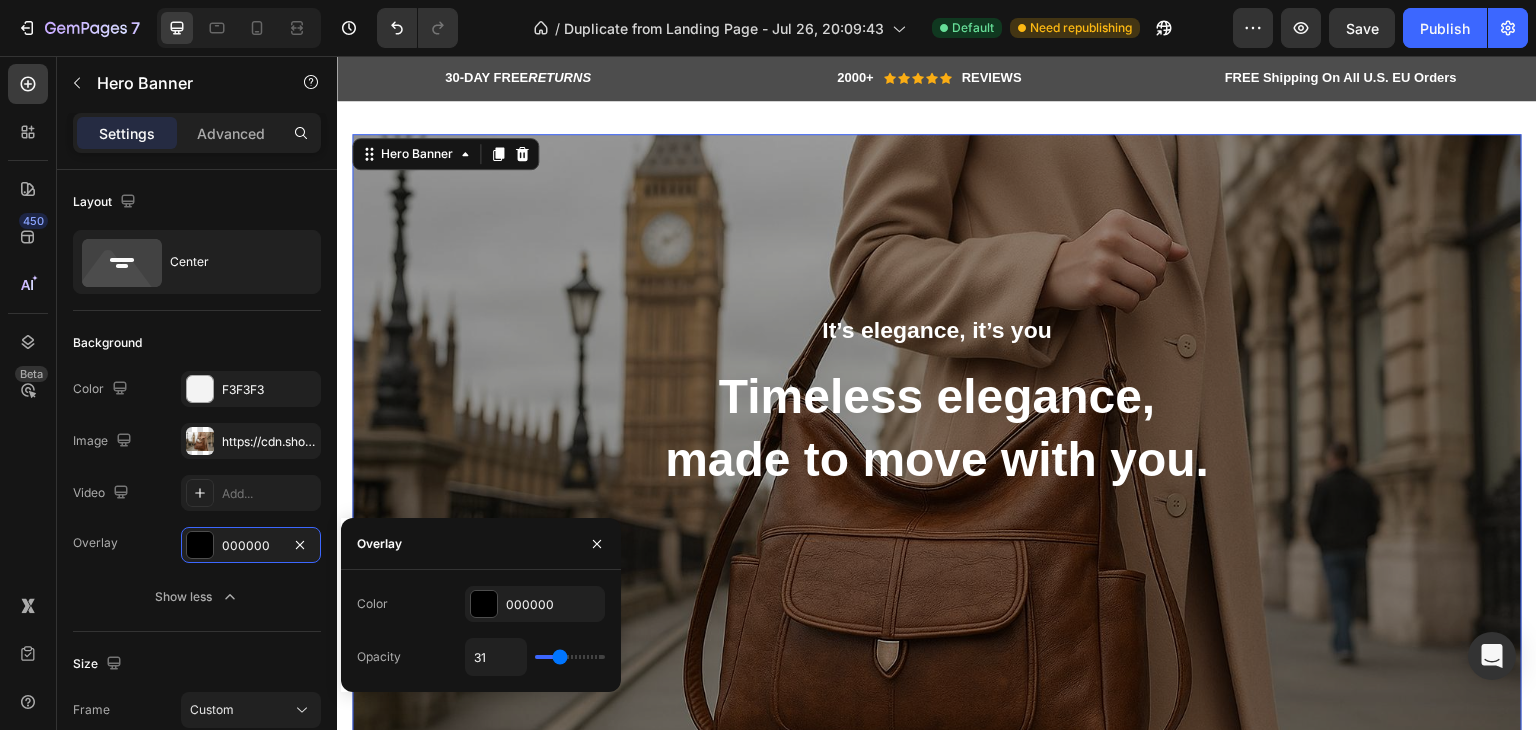 type on "30" 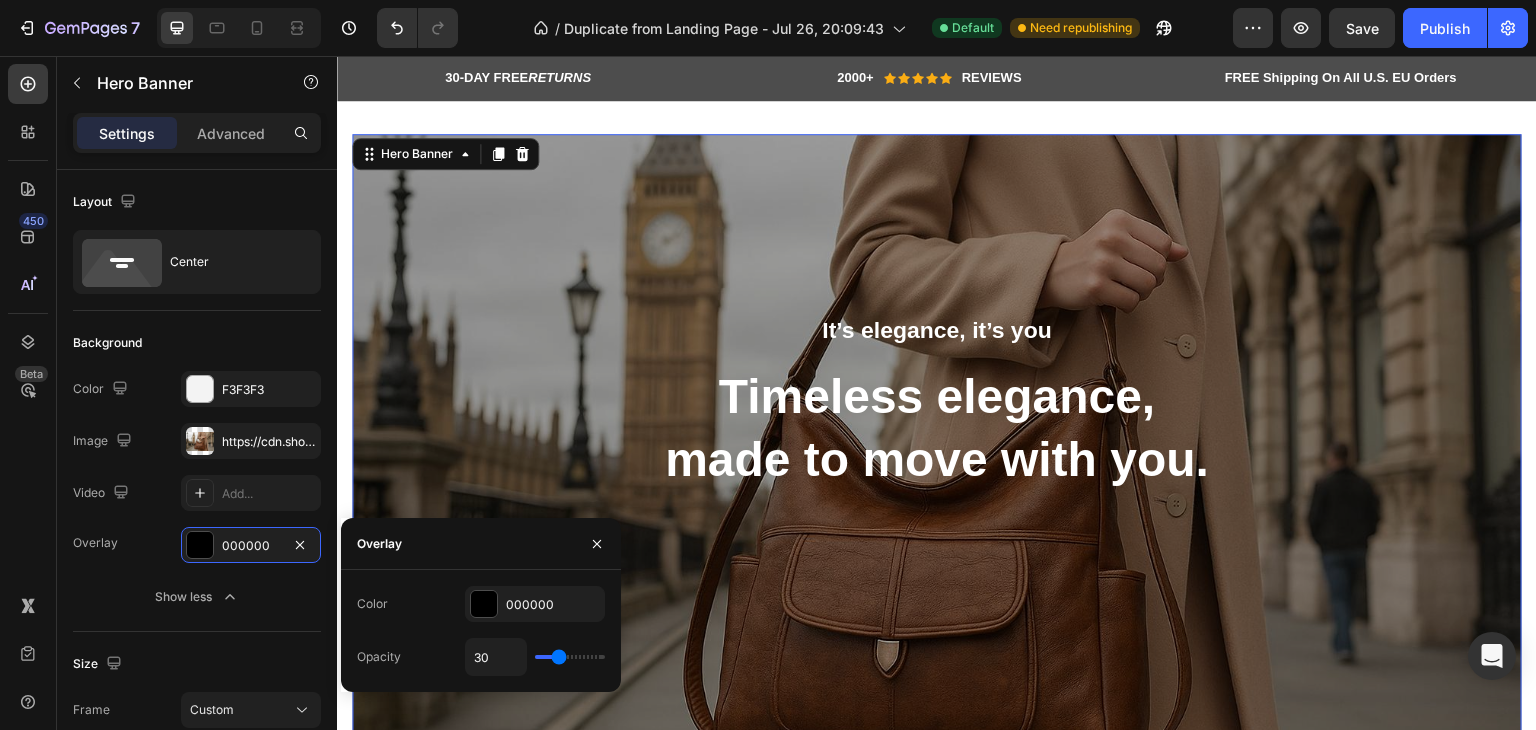 type on "29" 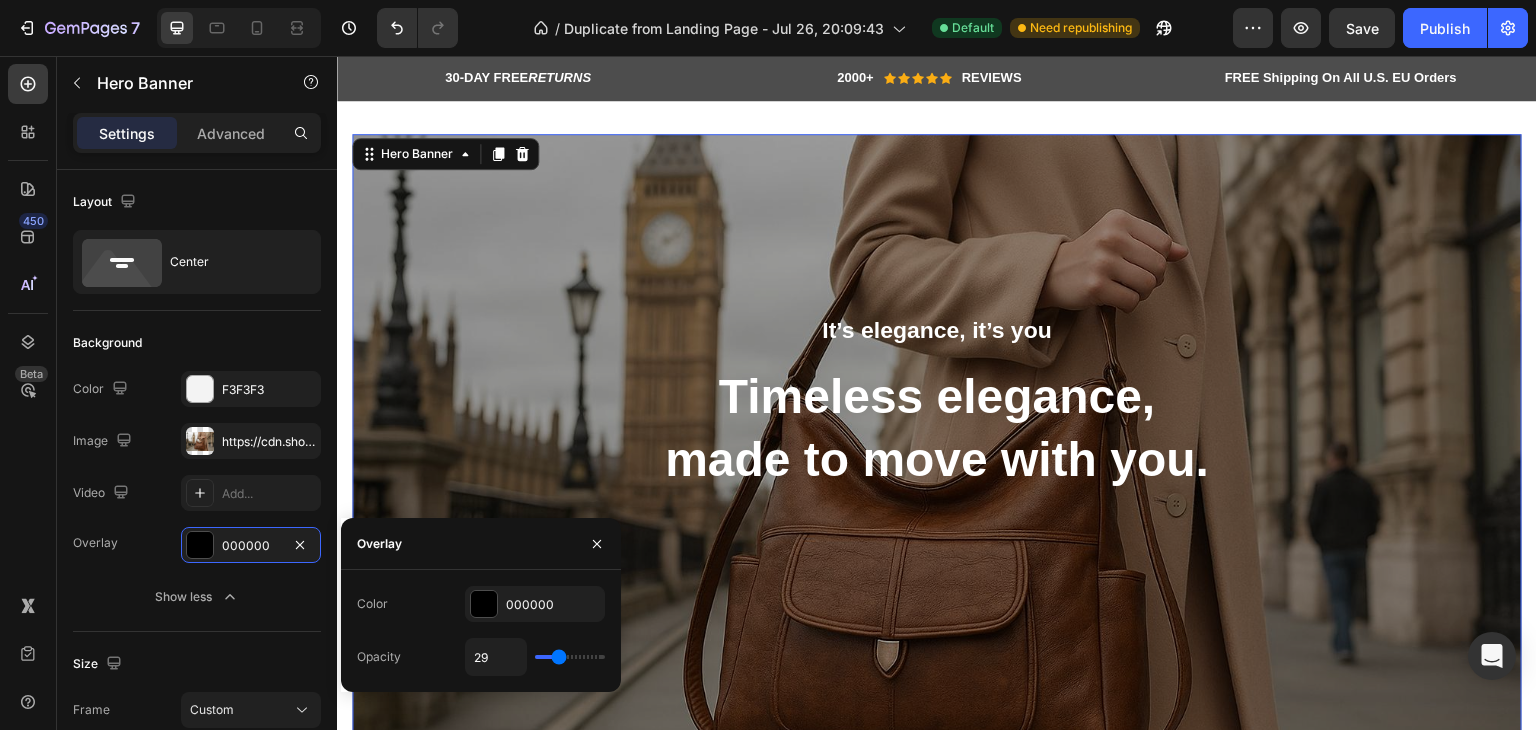 type on "26" 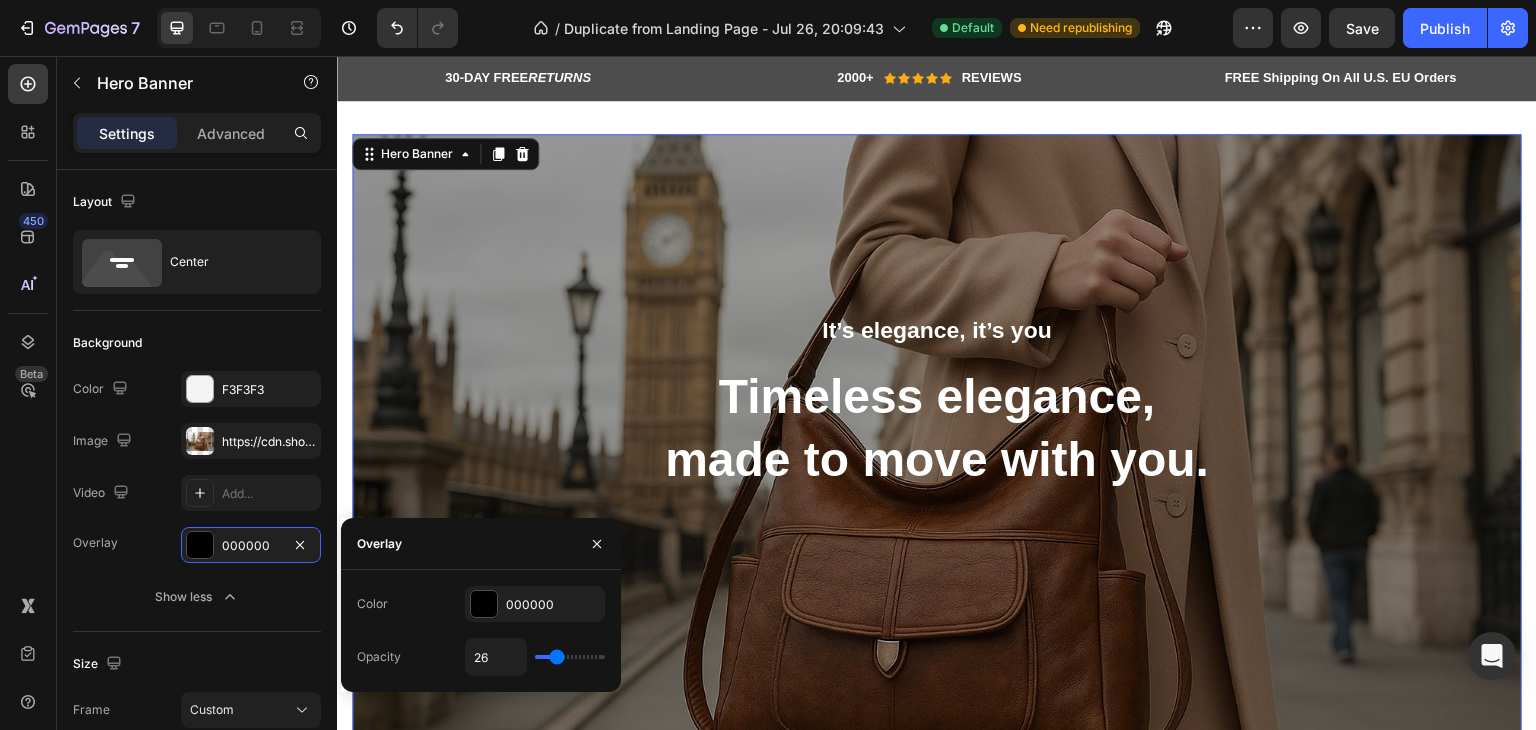 type on "24" 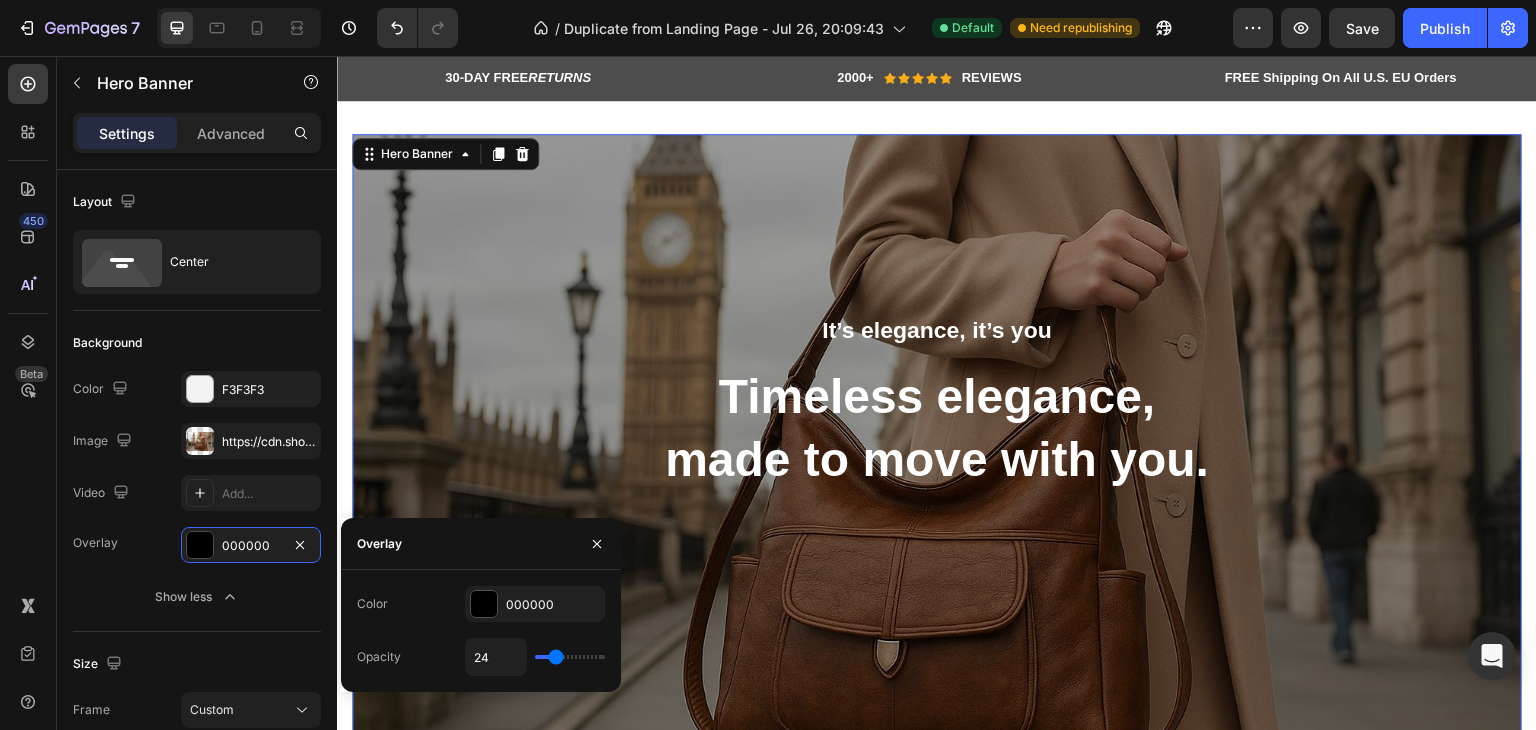 type on "23" 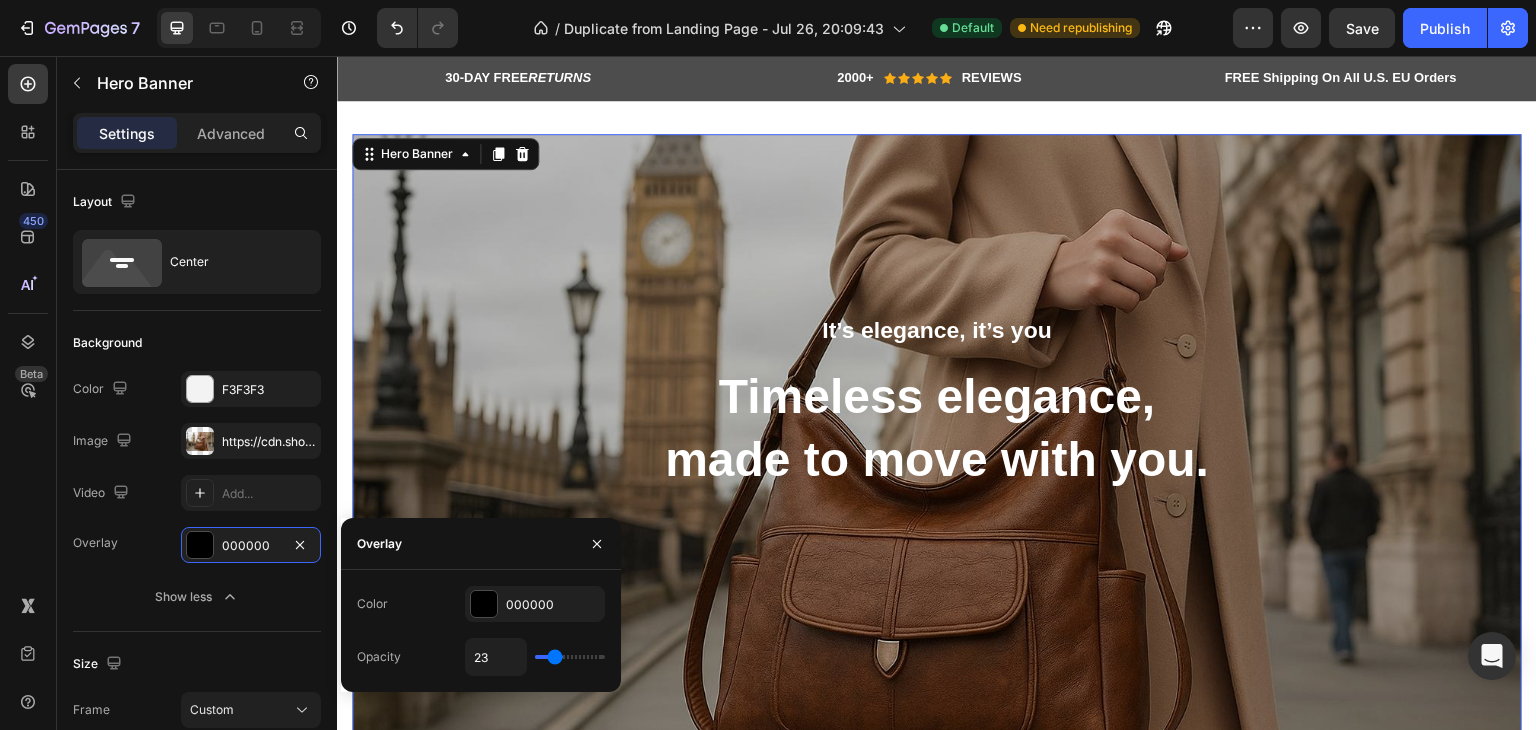type on "21" 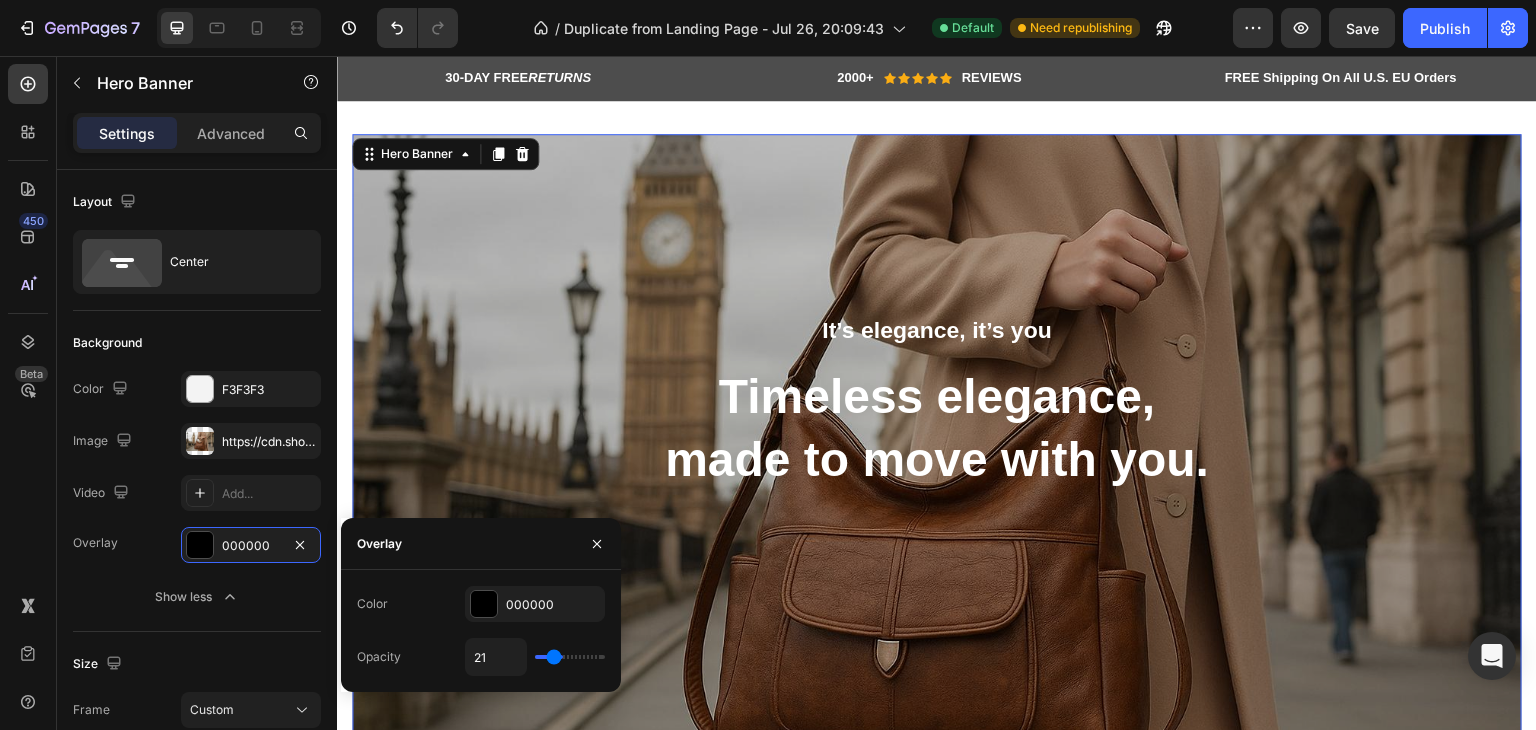 type on "20" 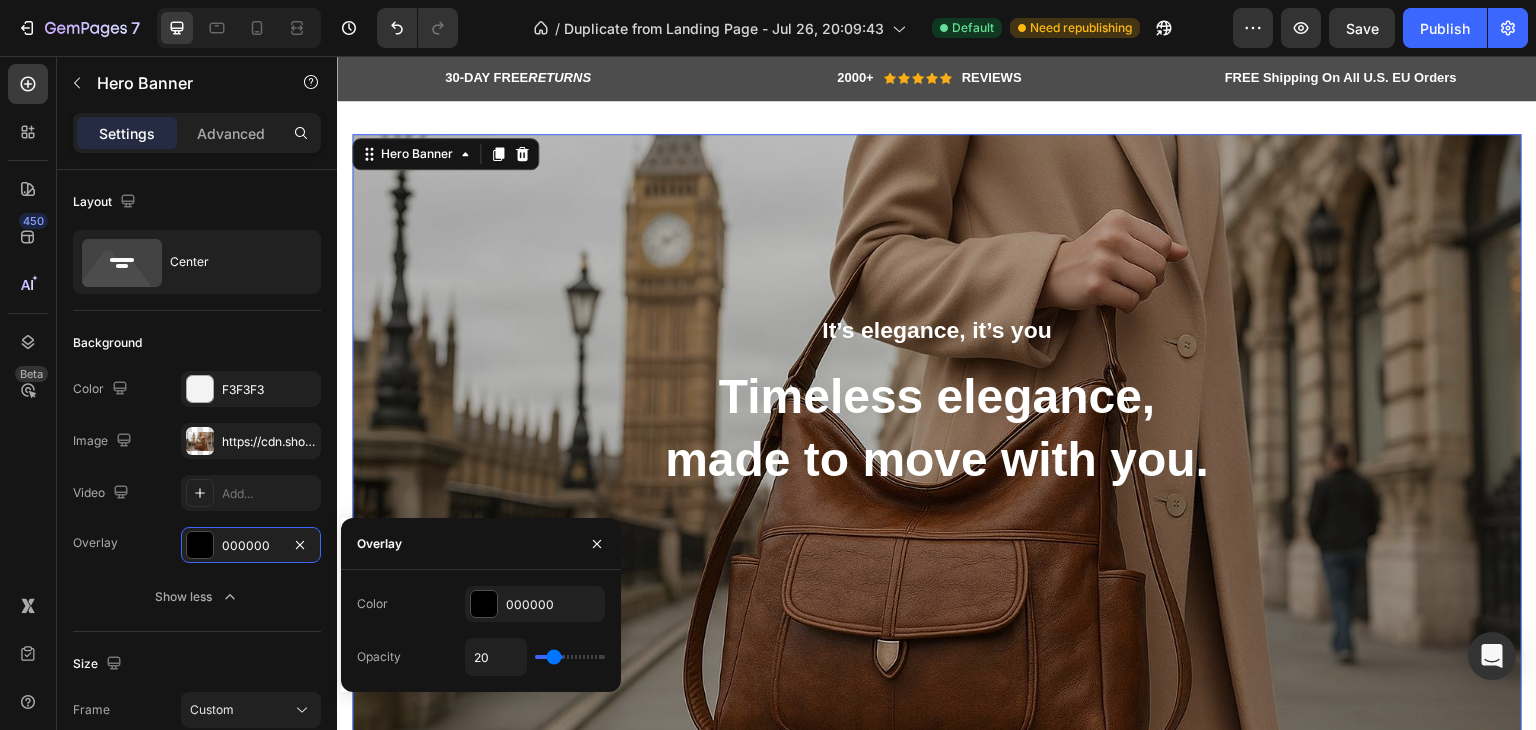 type on "18" 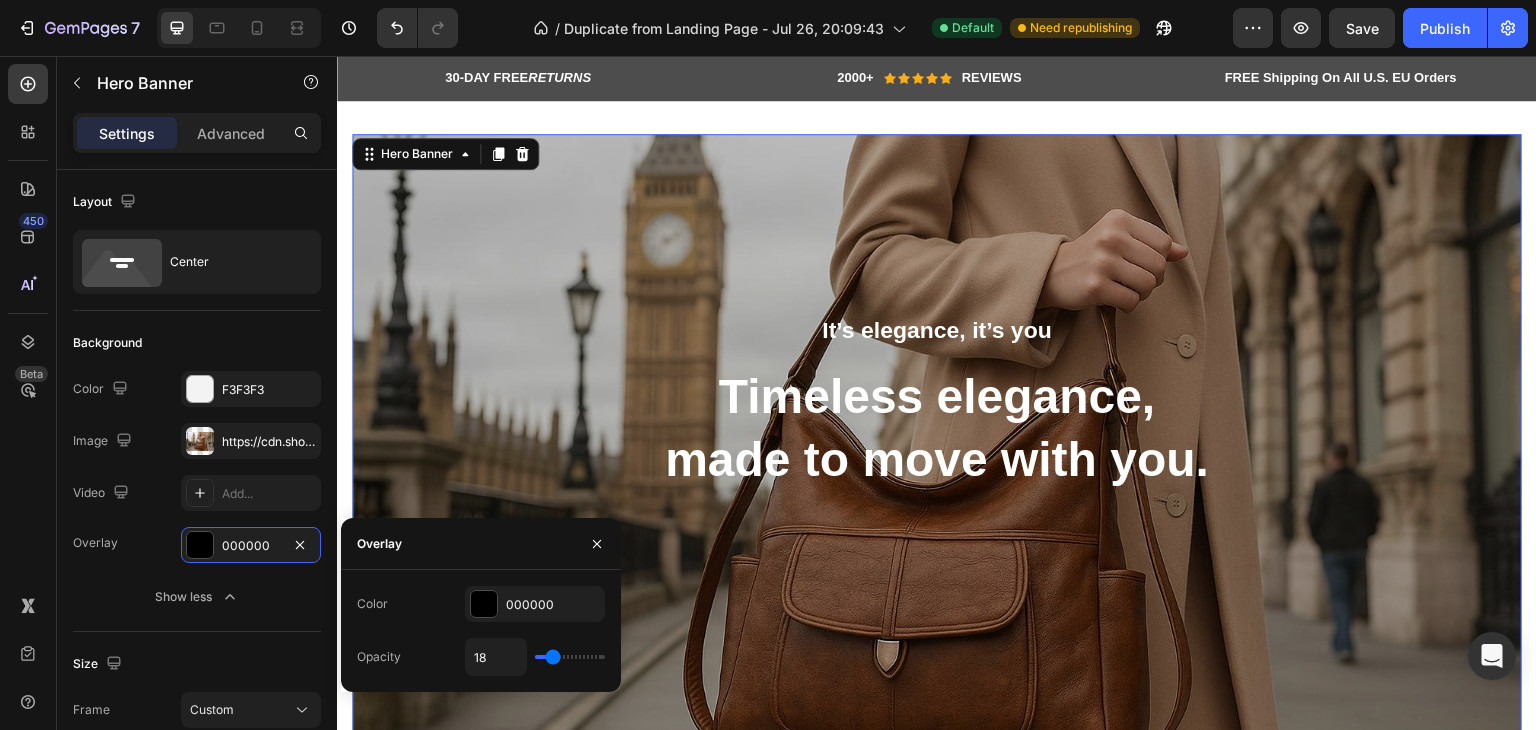 type on "17" 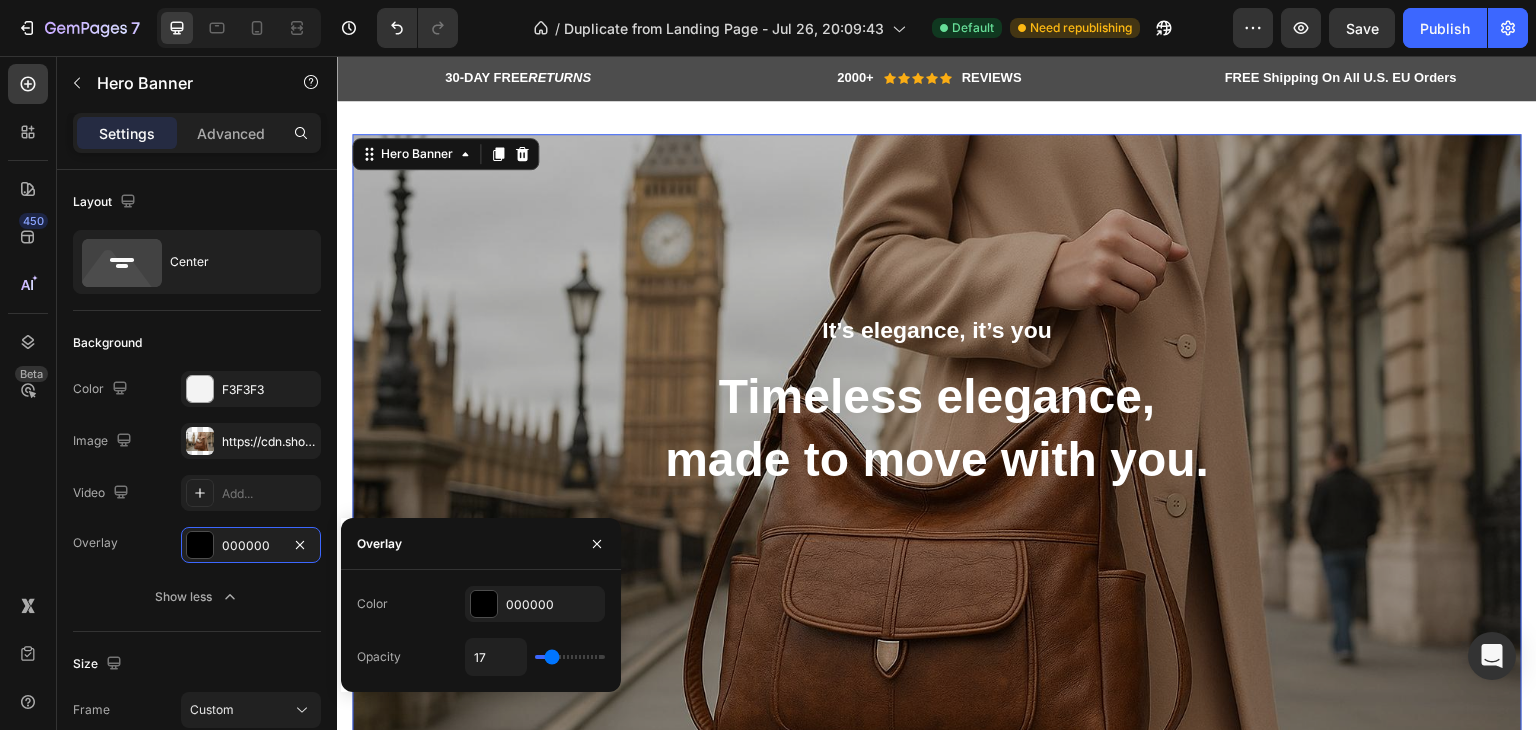 type on "15" 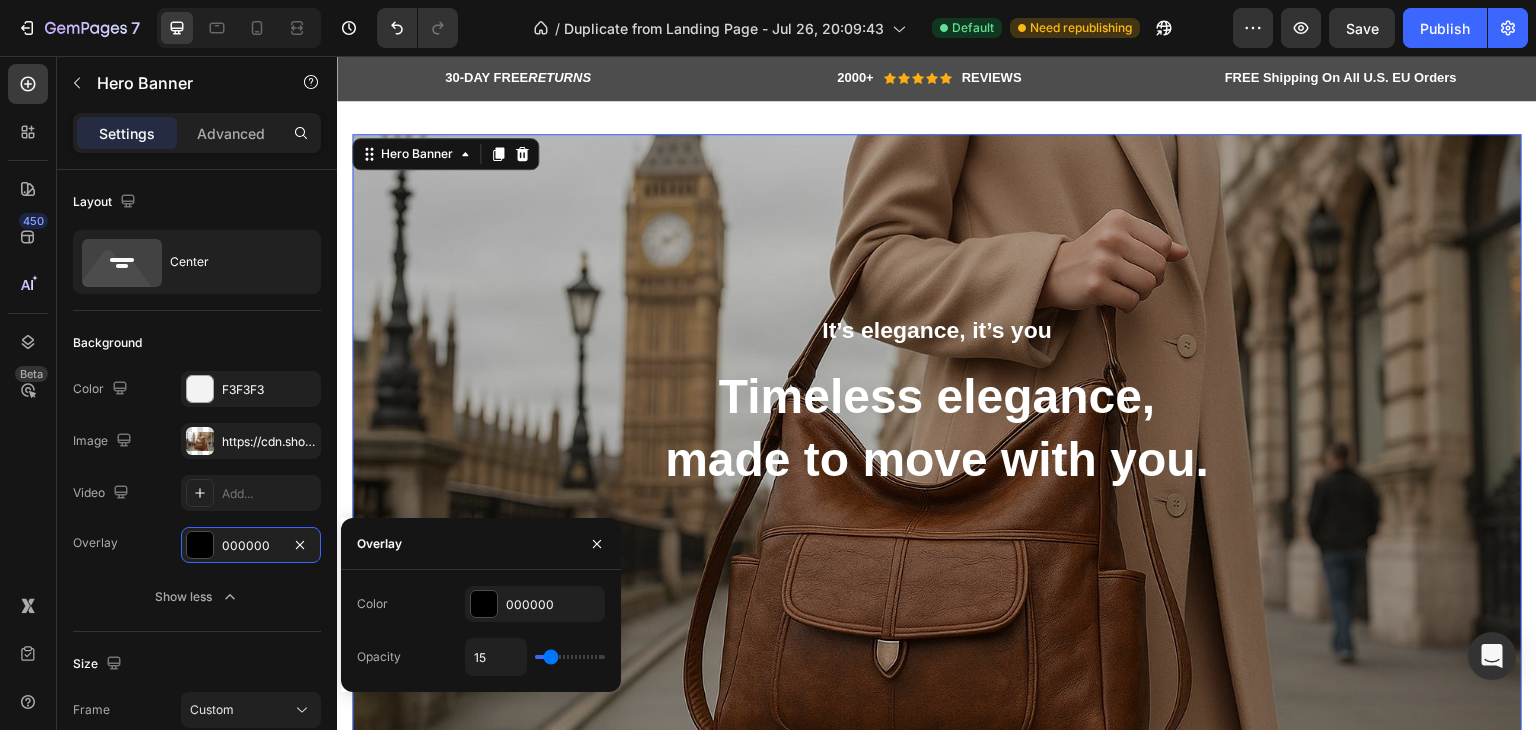 type on "14" 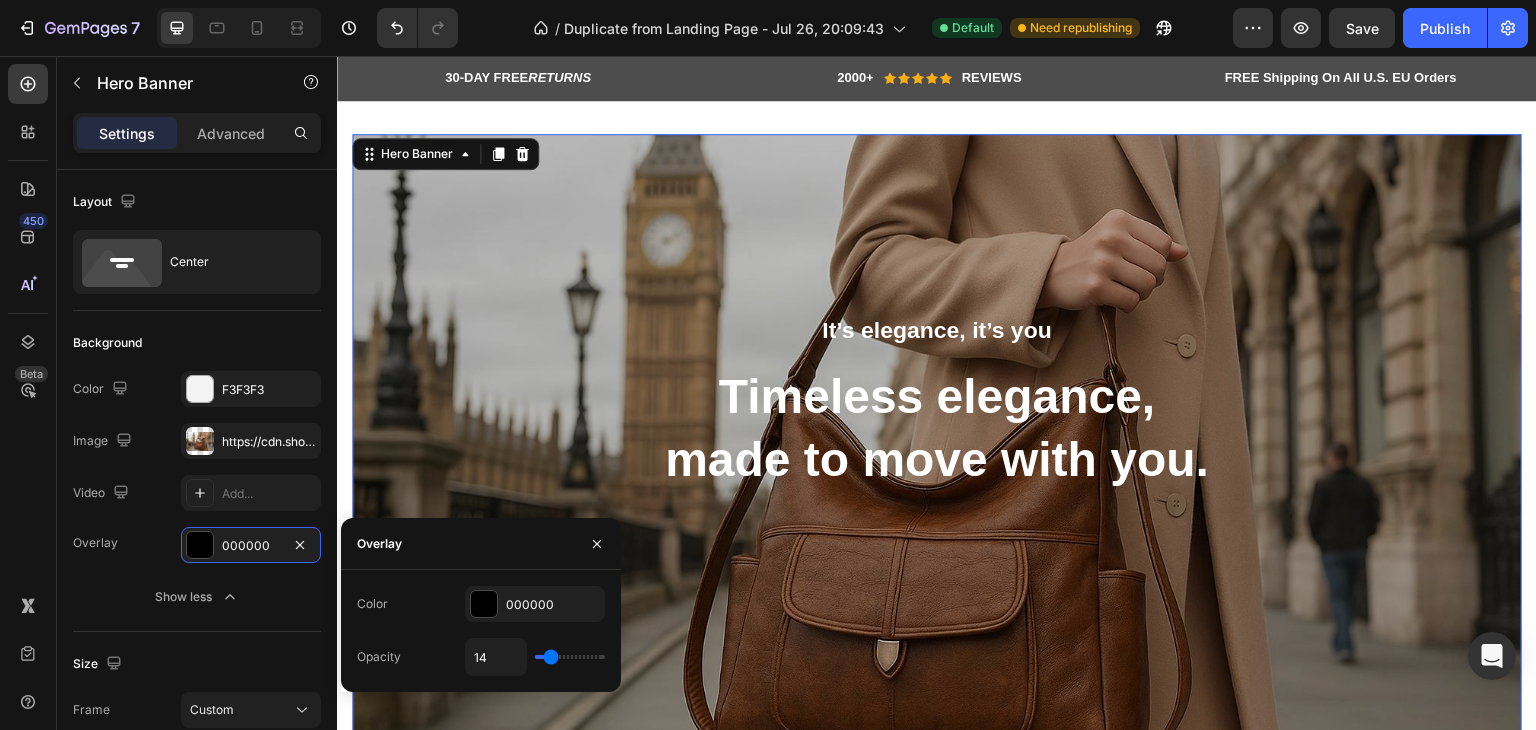 type on "12" 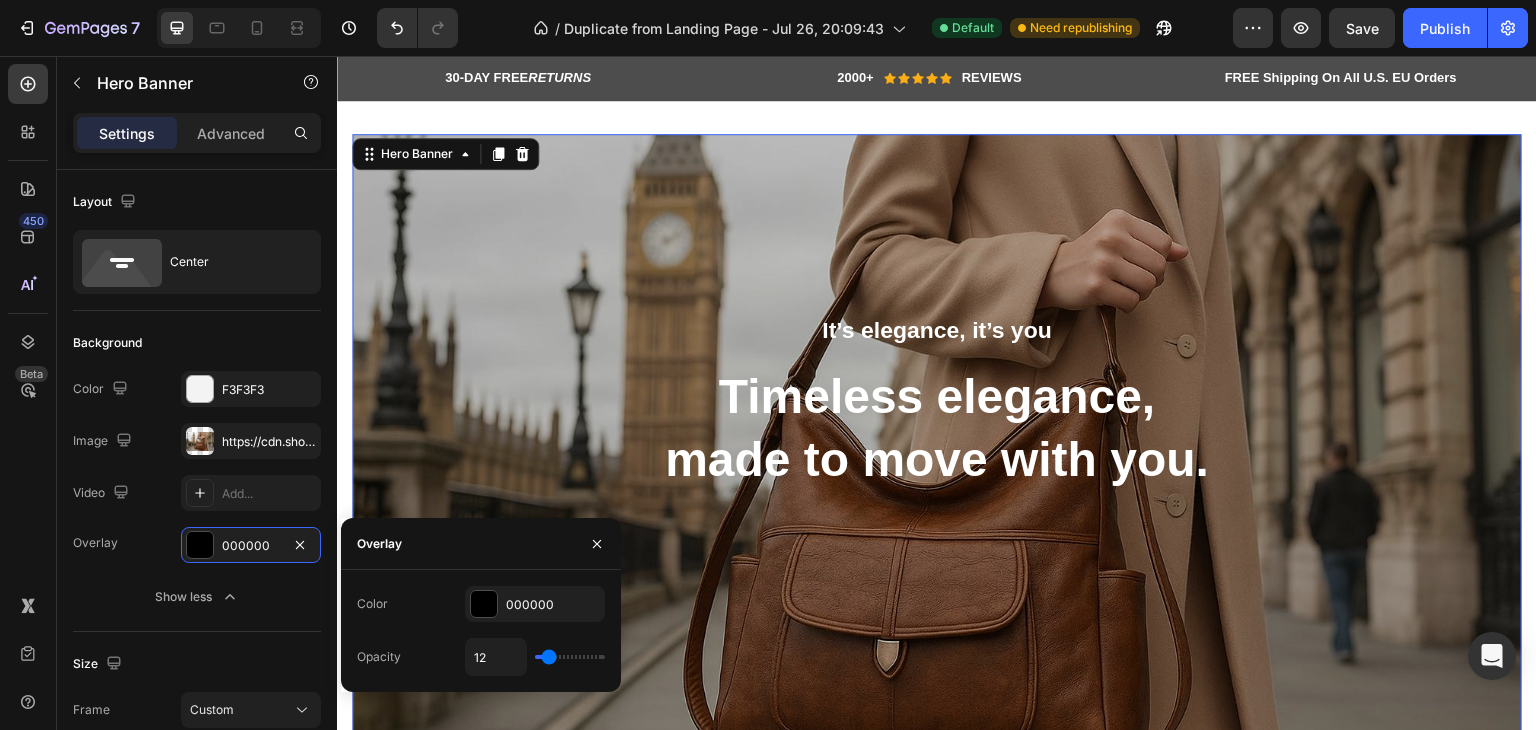 type on "11" 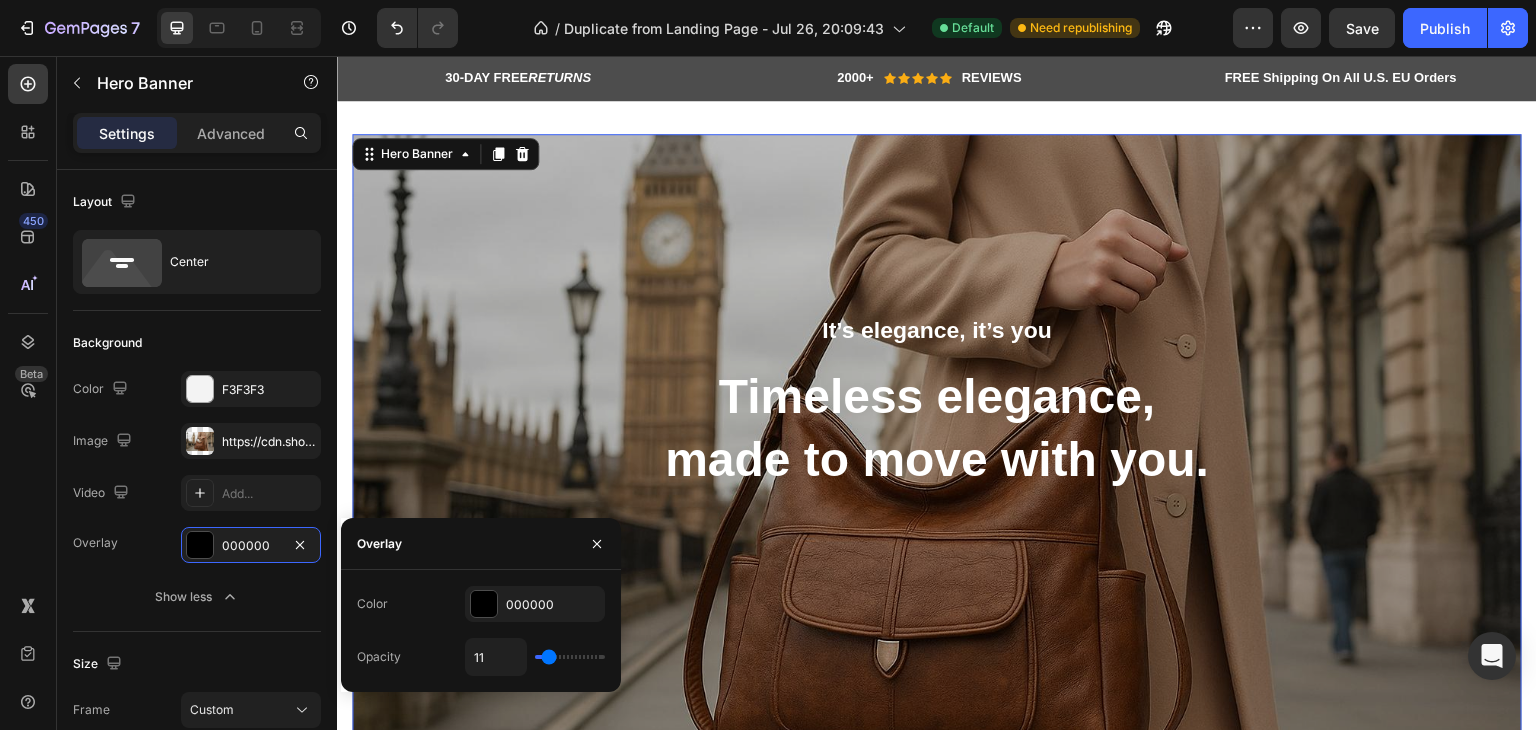 type on "9" 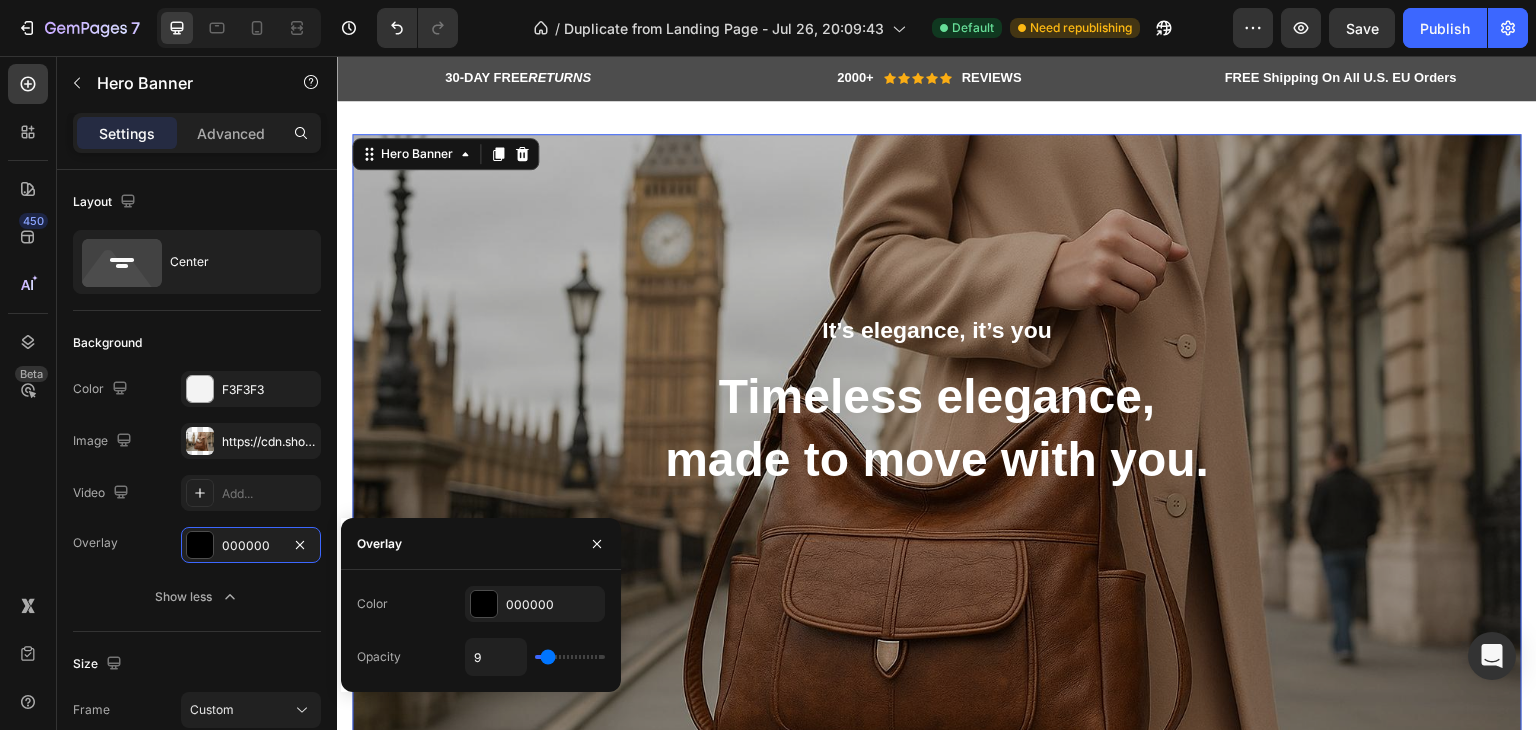 type on "8" 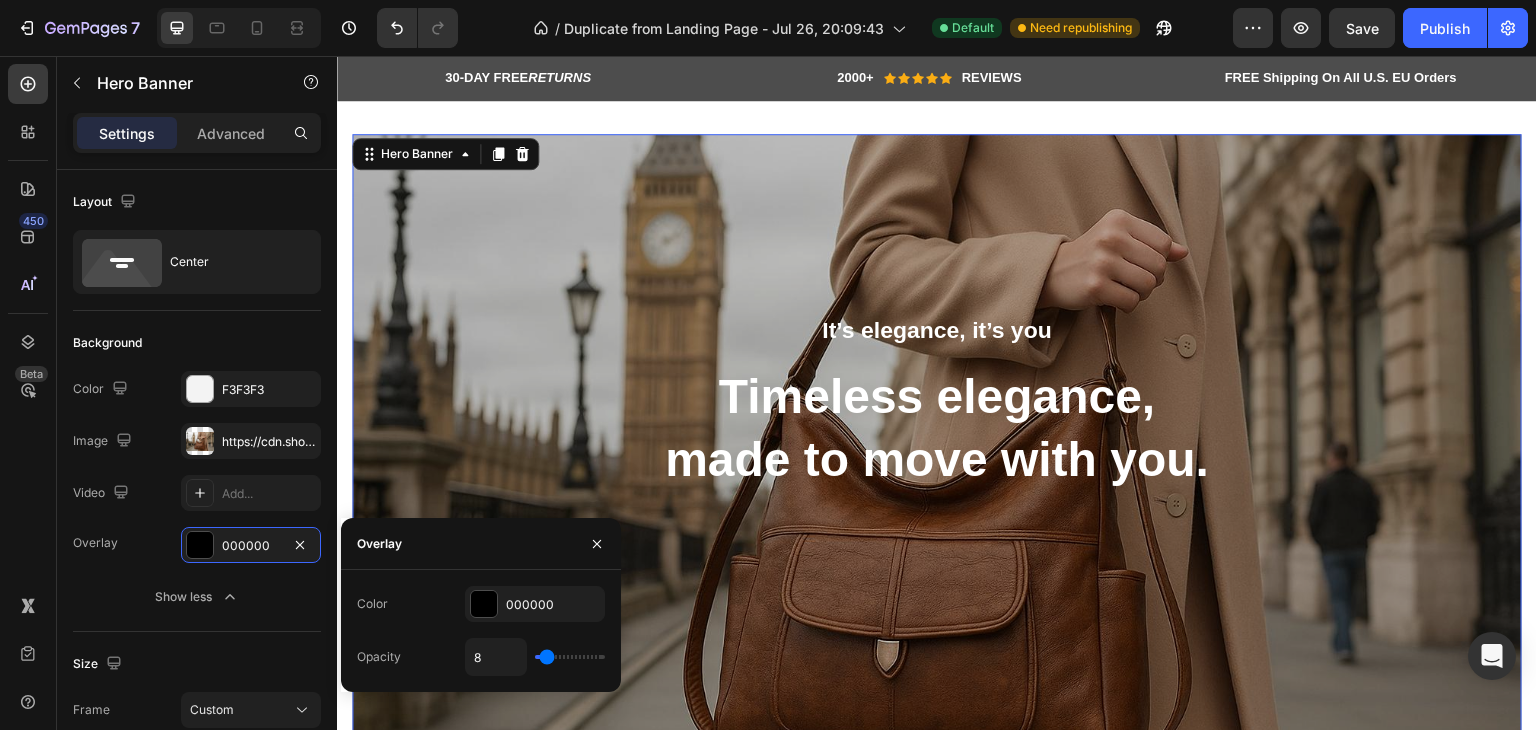 type on "5" 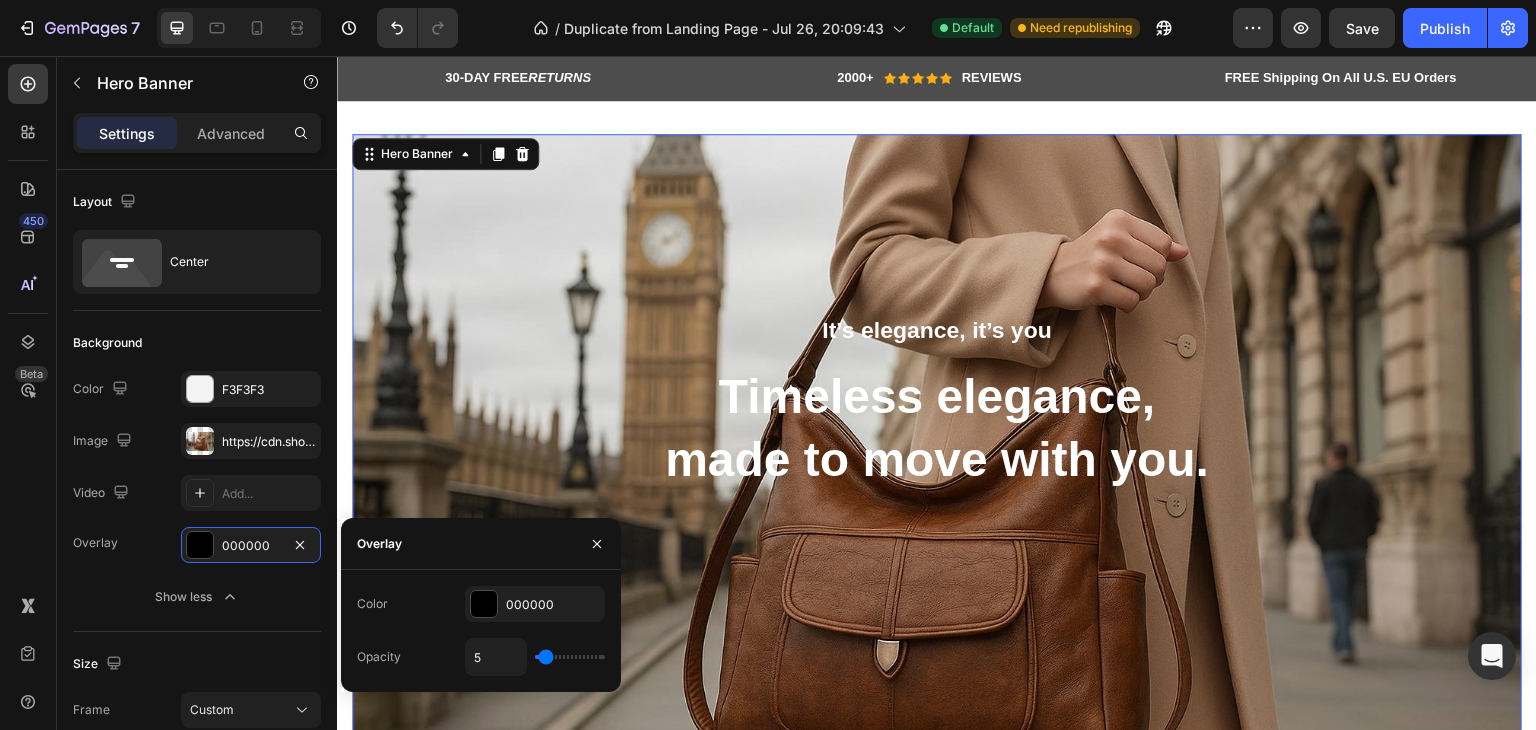 type on "3" 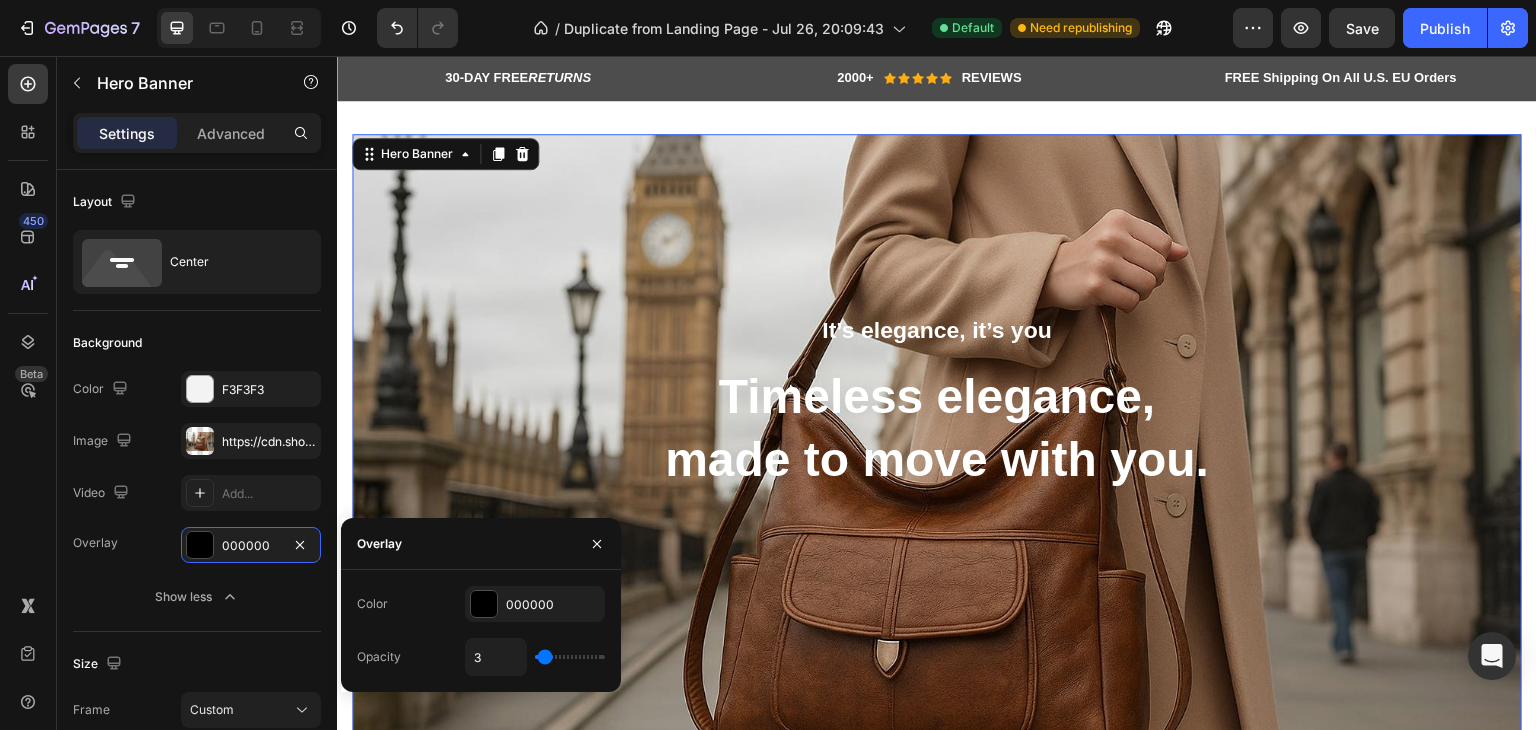 type on "2" 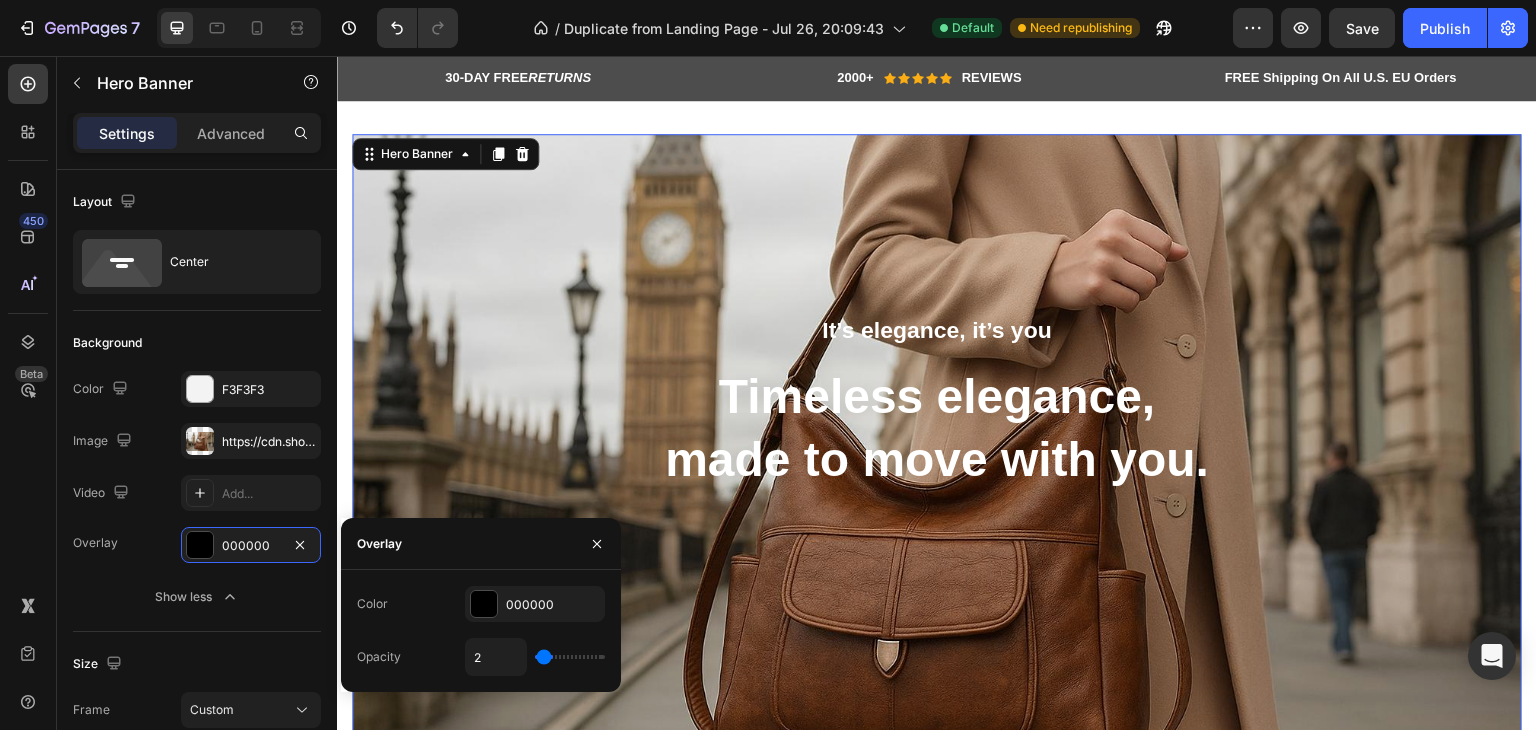 type on "0" 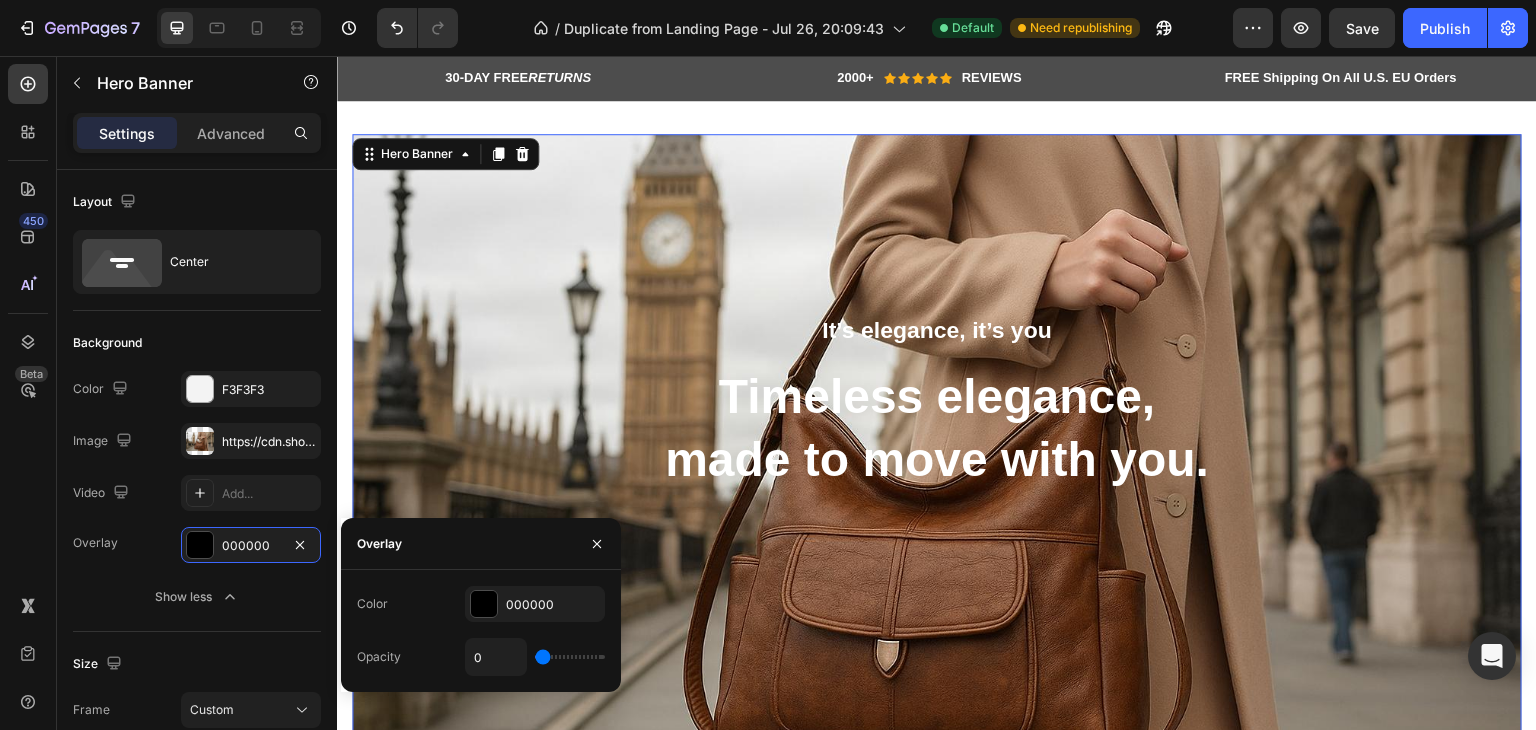type on "2" 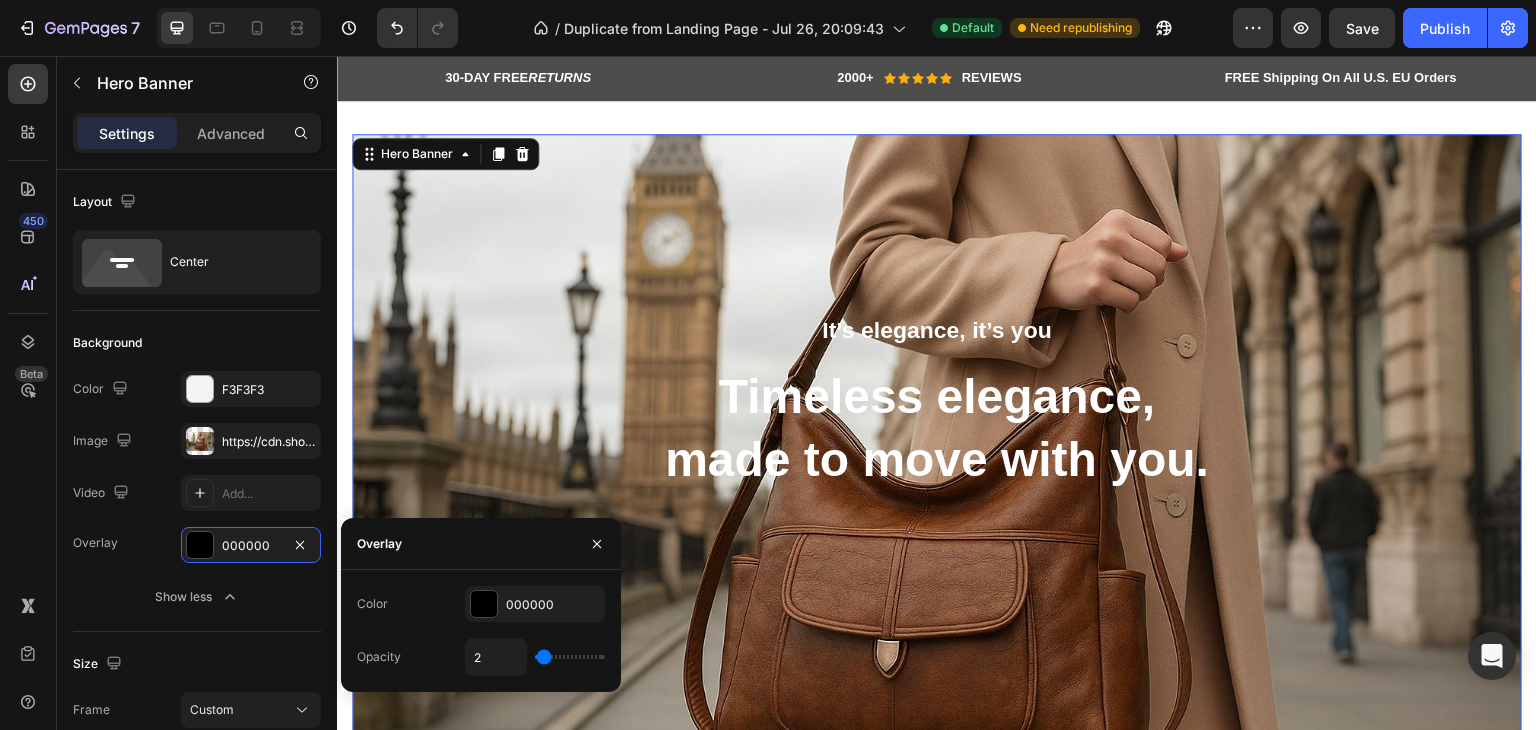 type on "3" 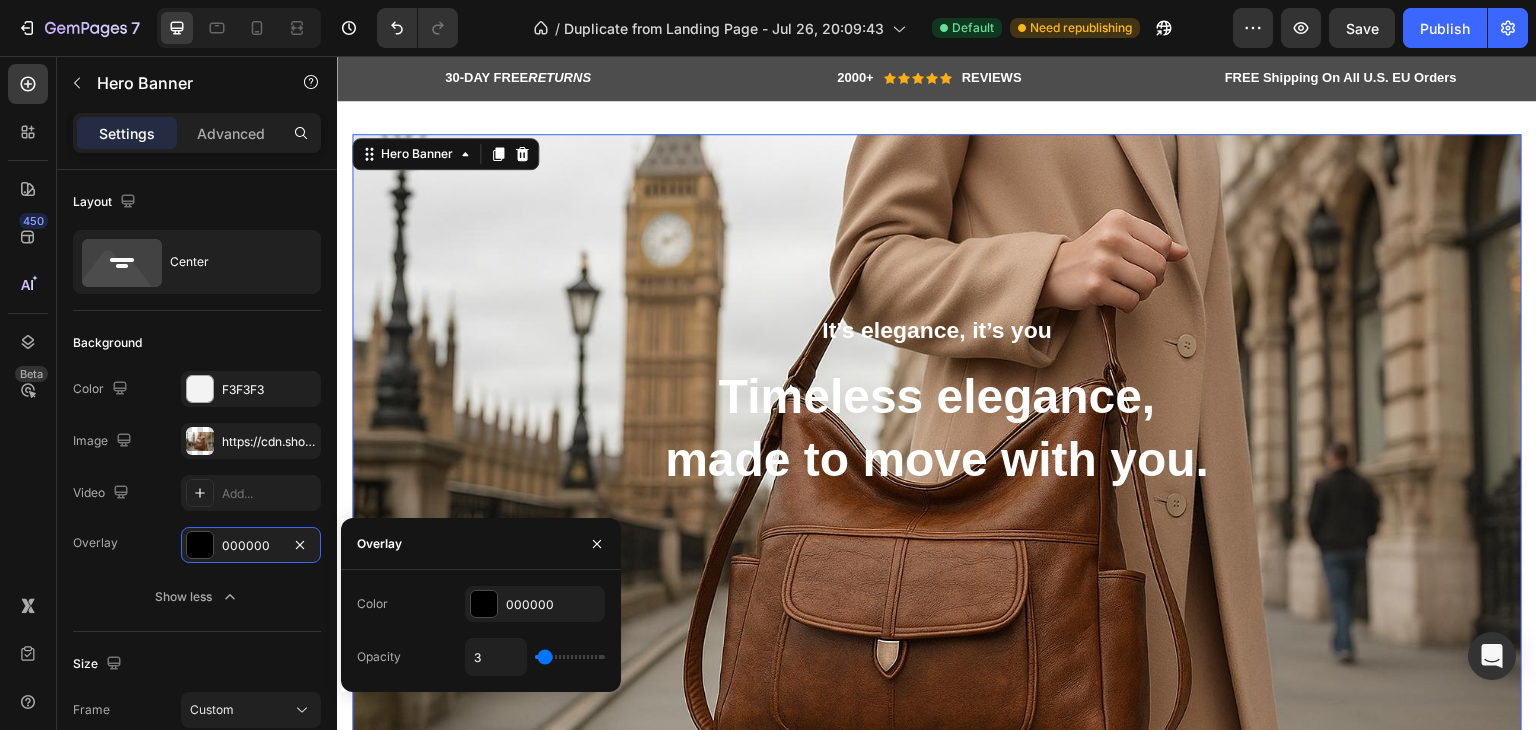 type on "5" 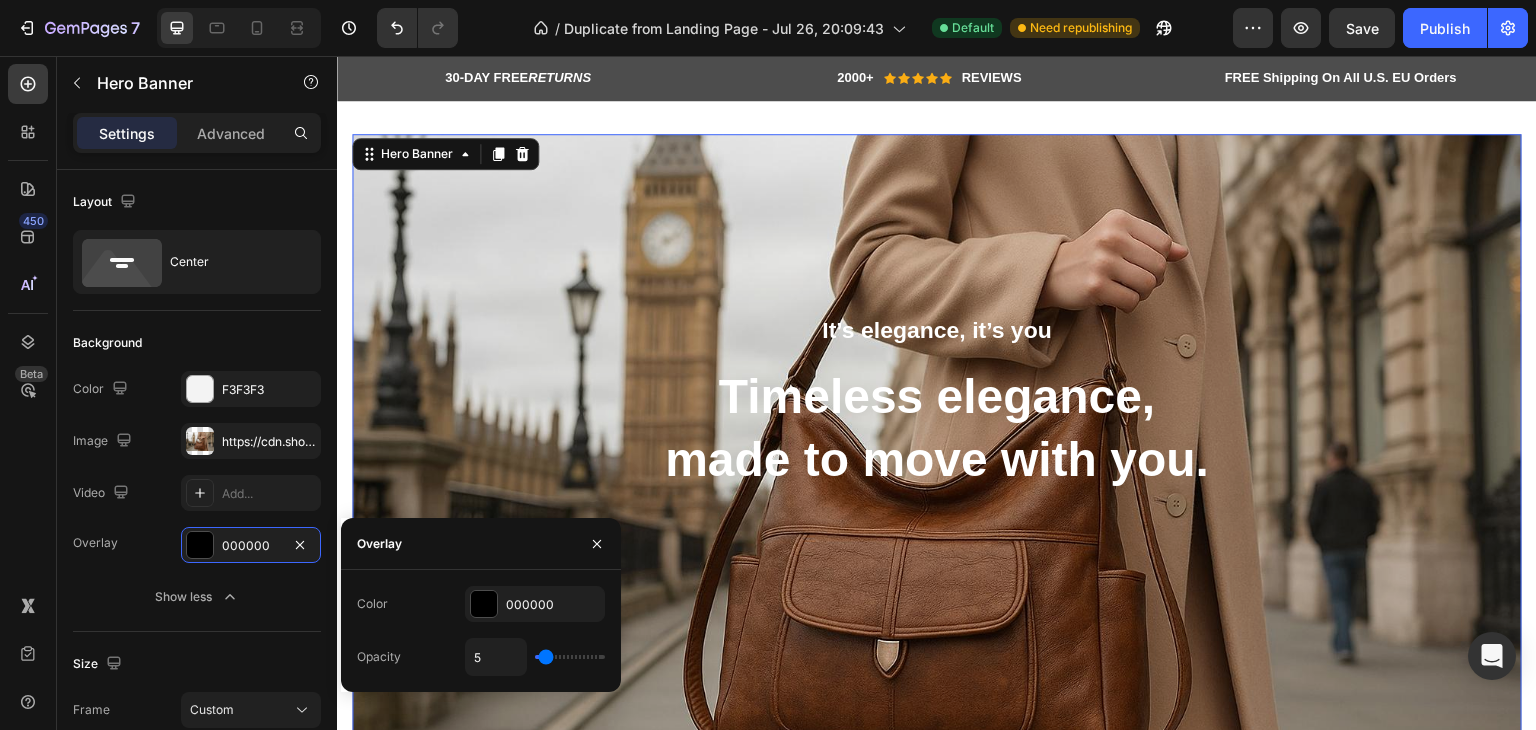 type on "6" 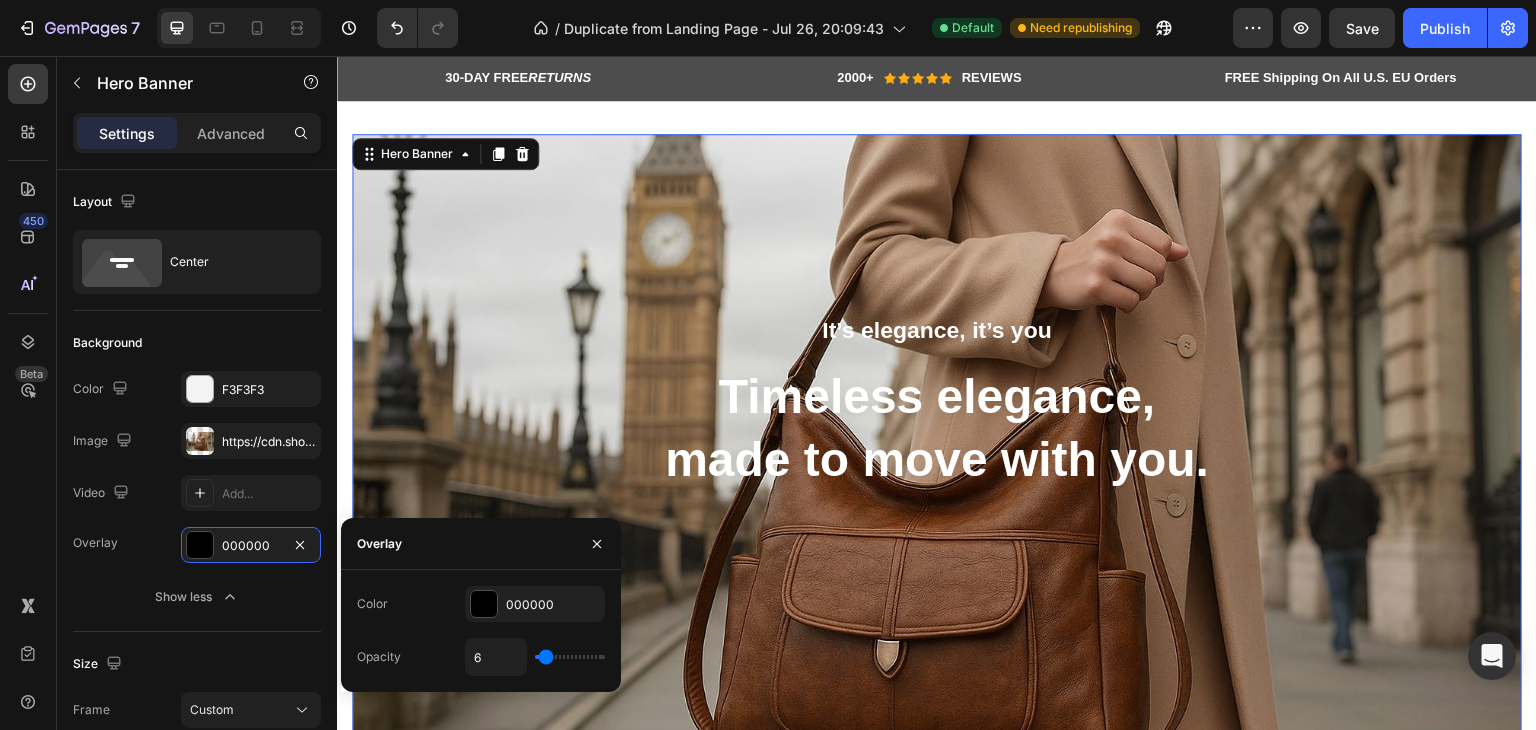 type on "8" 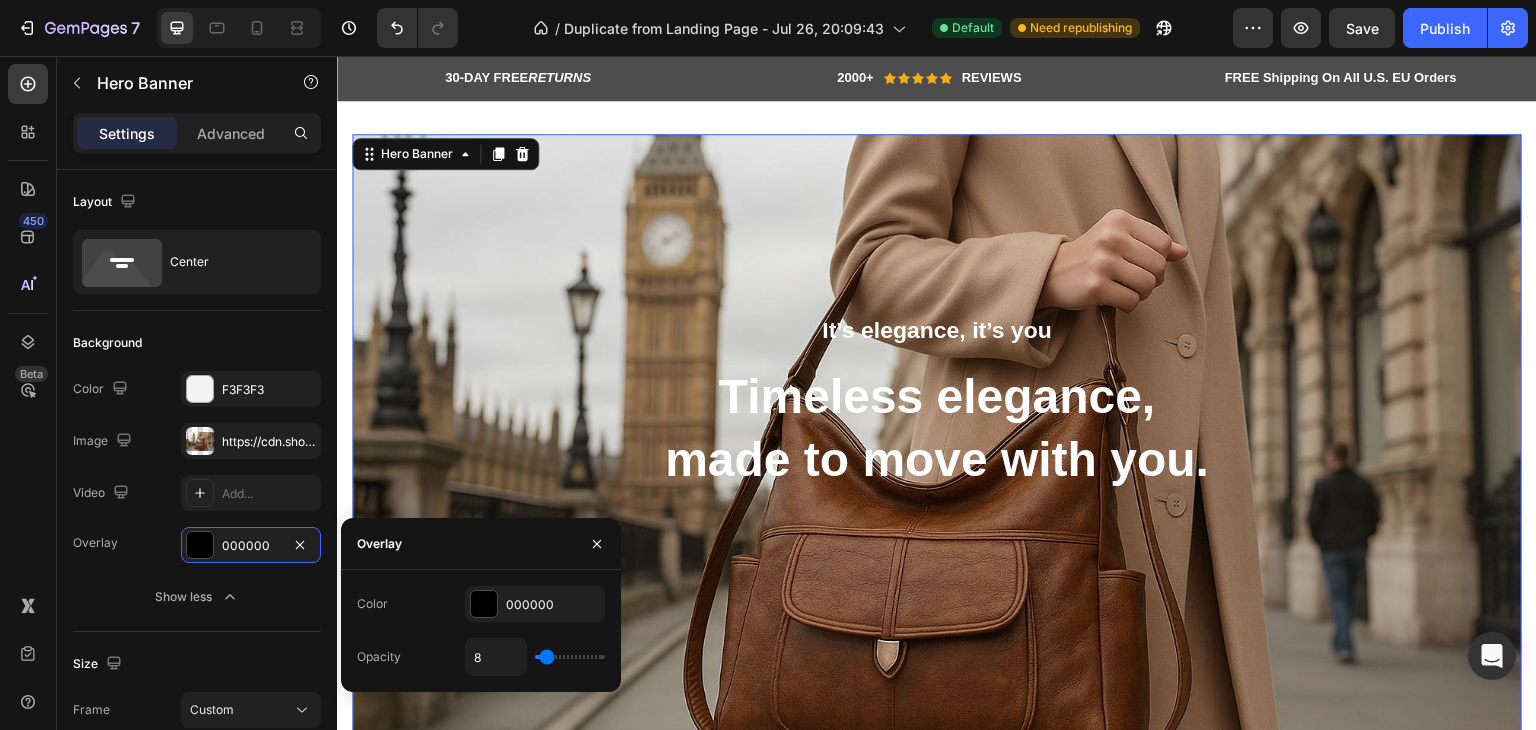 type on "9" 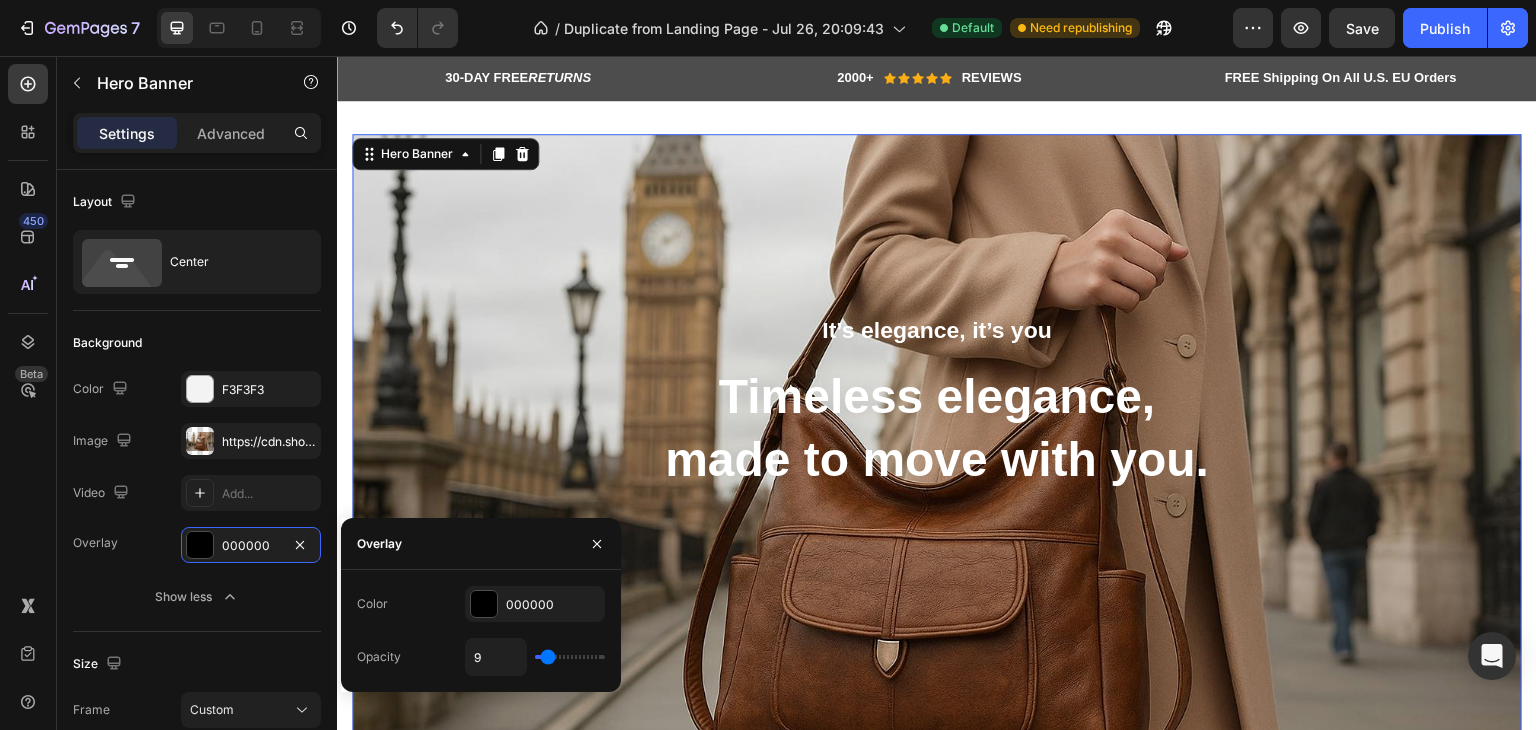 type on "11" 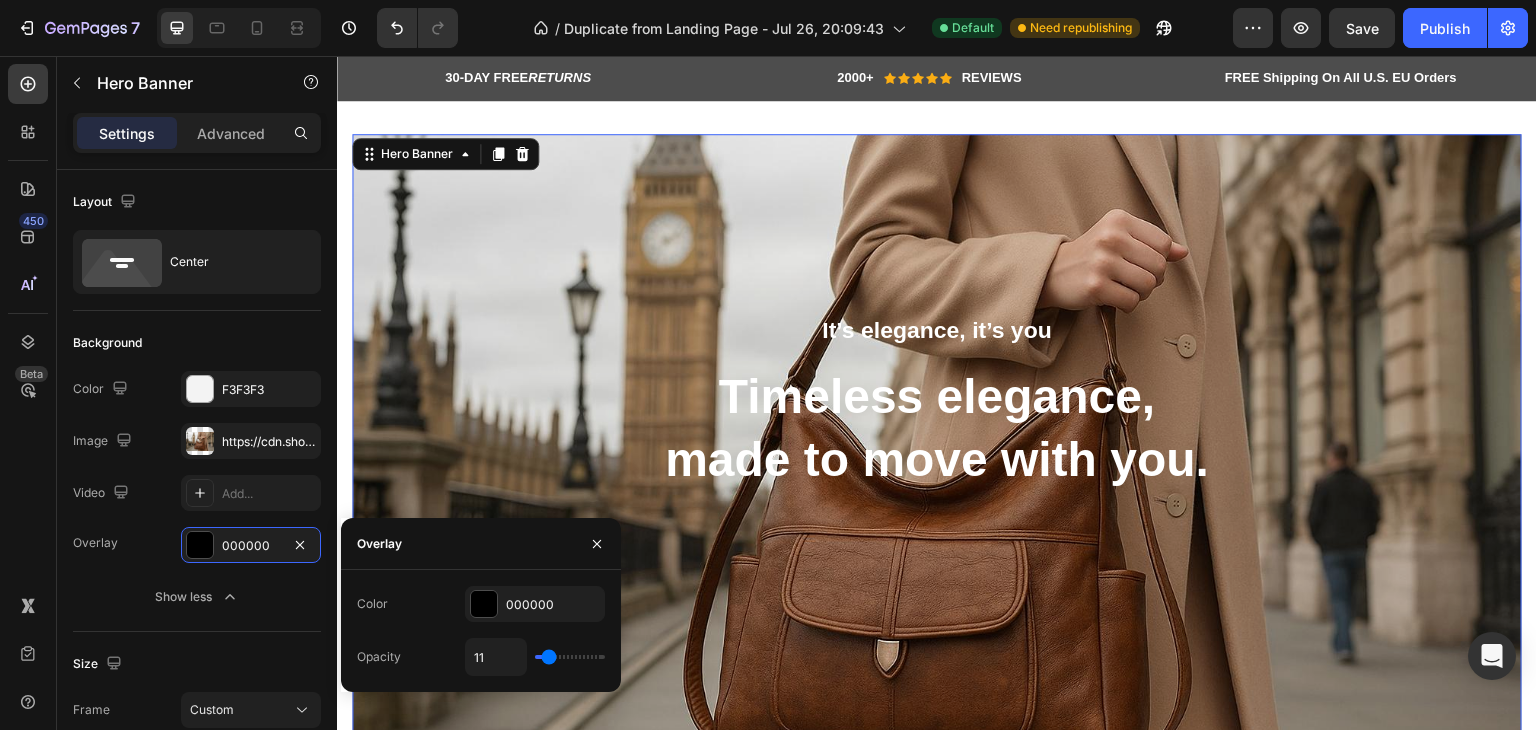 type on "12" 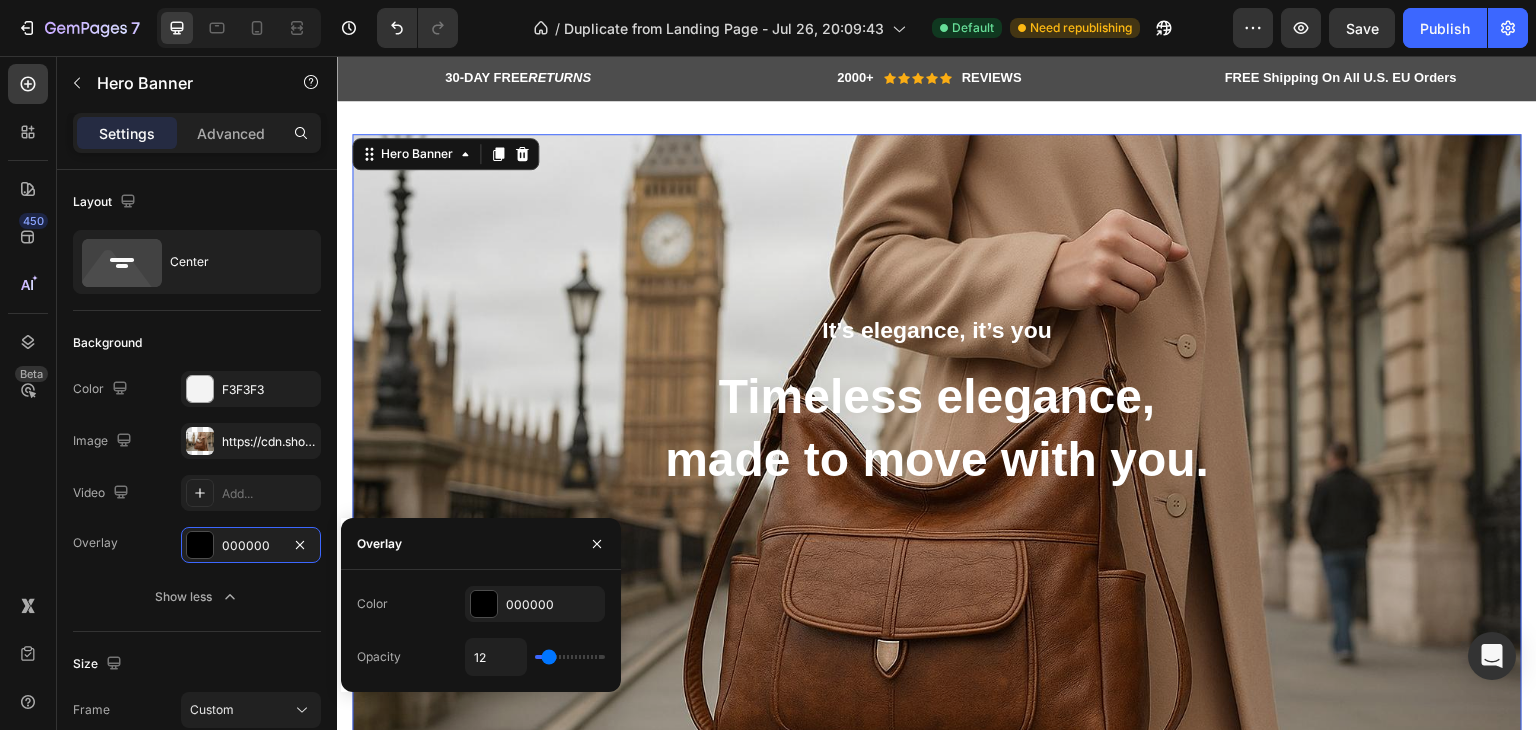 type on "14" 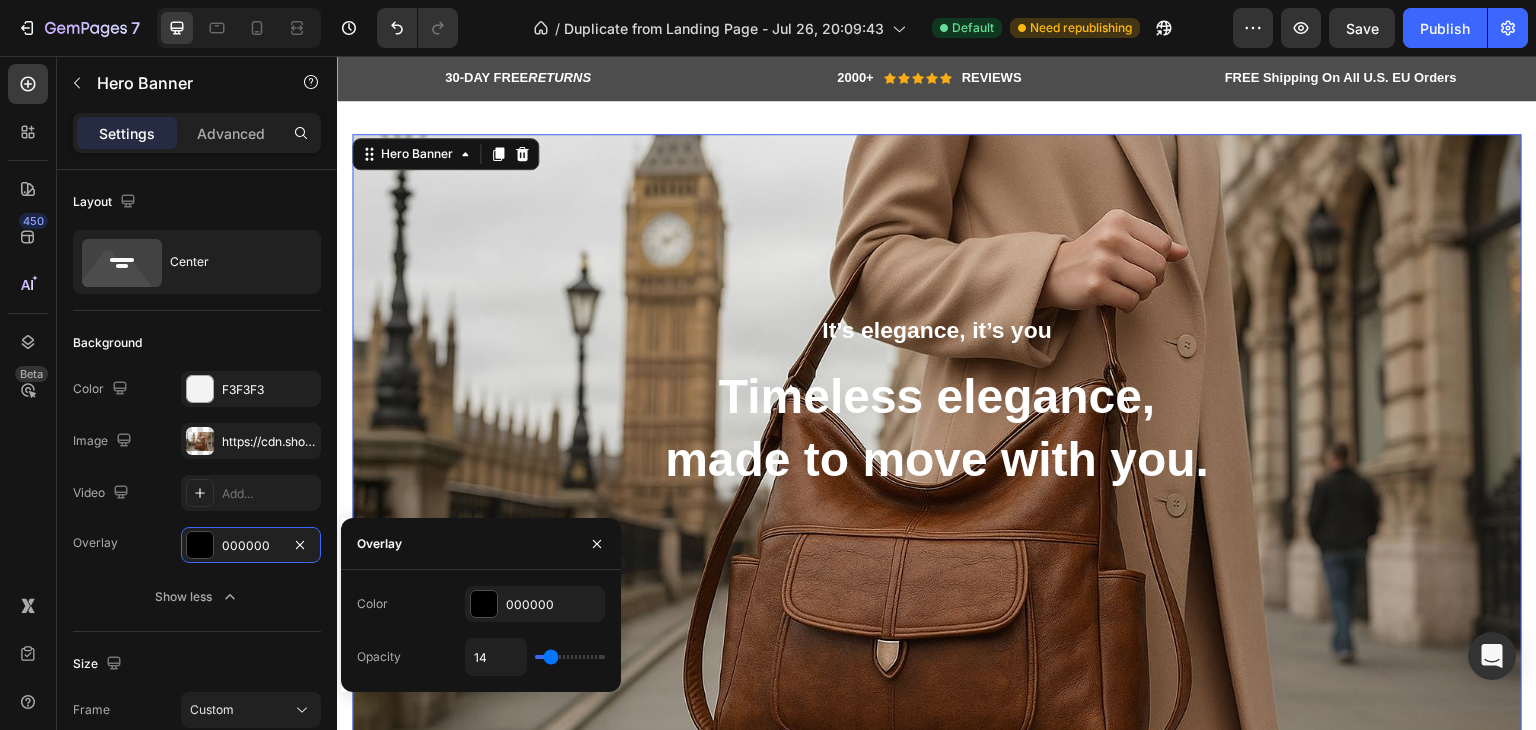 type on "15" 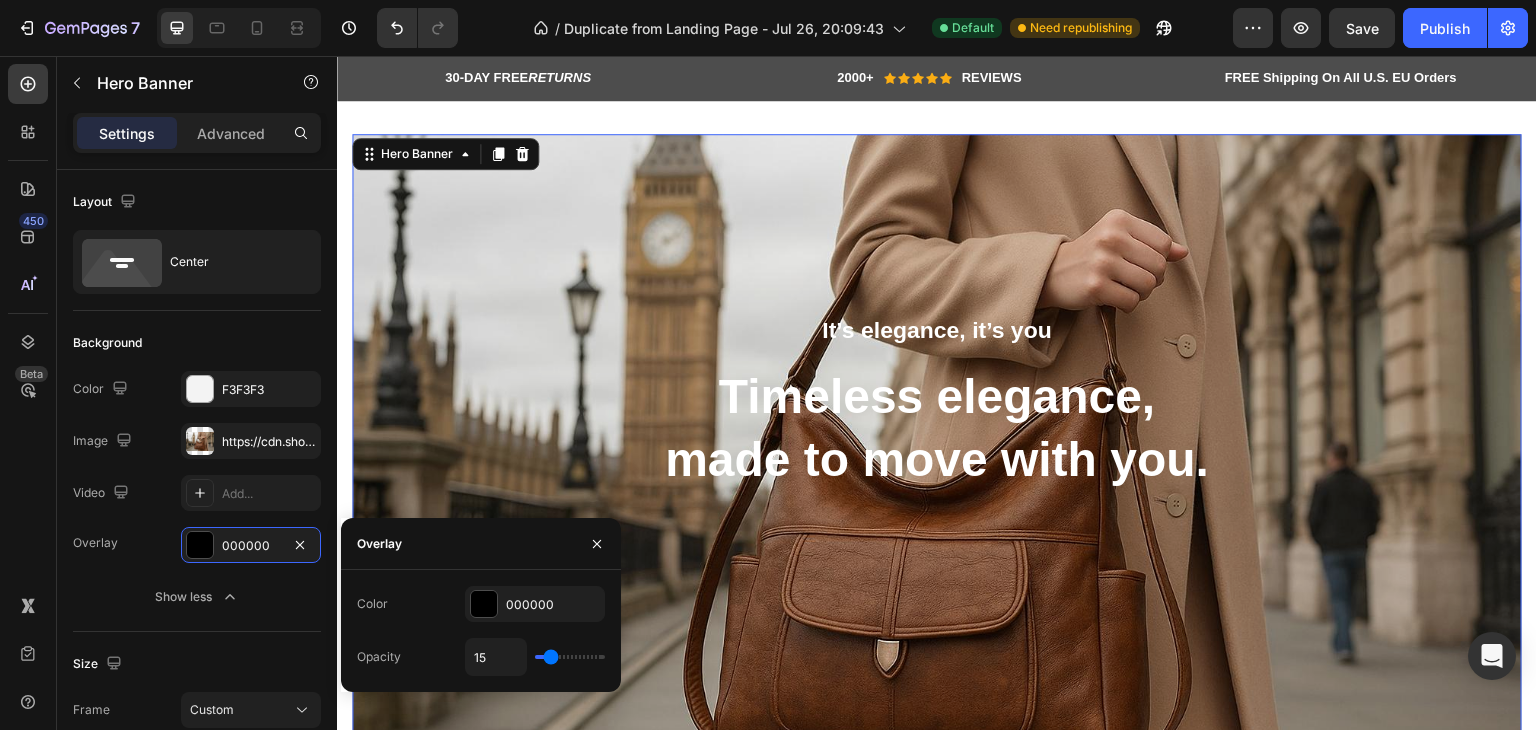 type on "17" 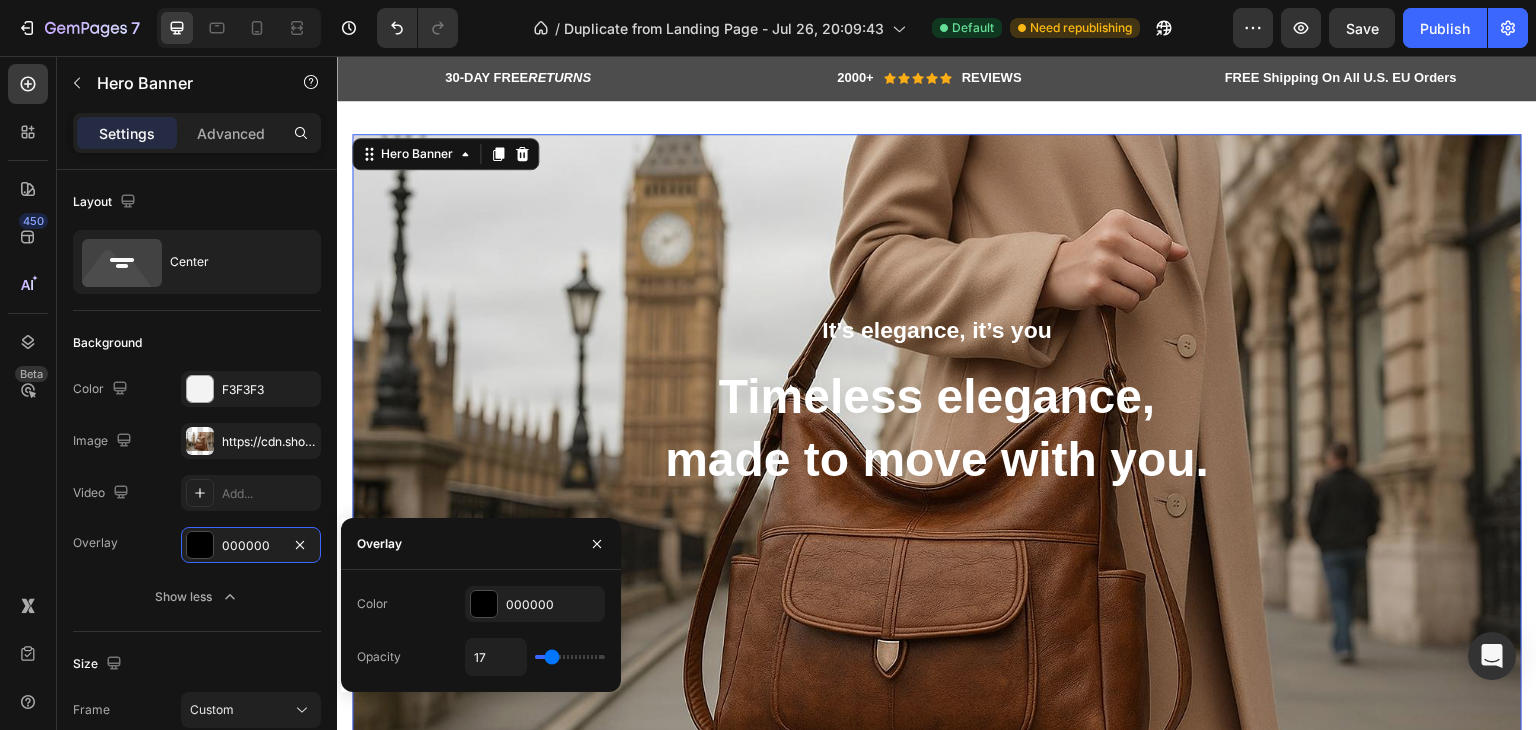 type on "18" 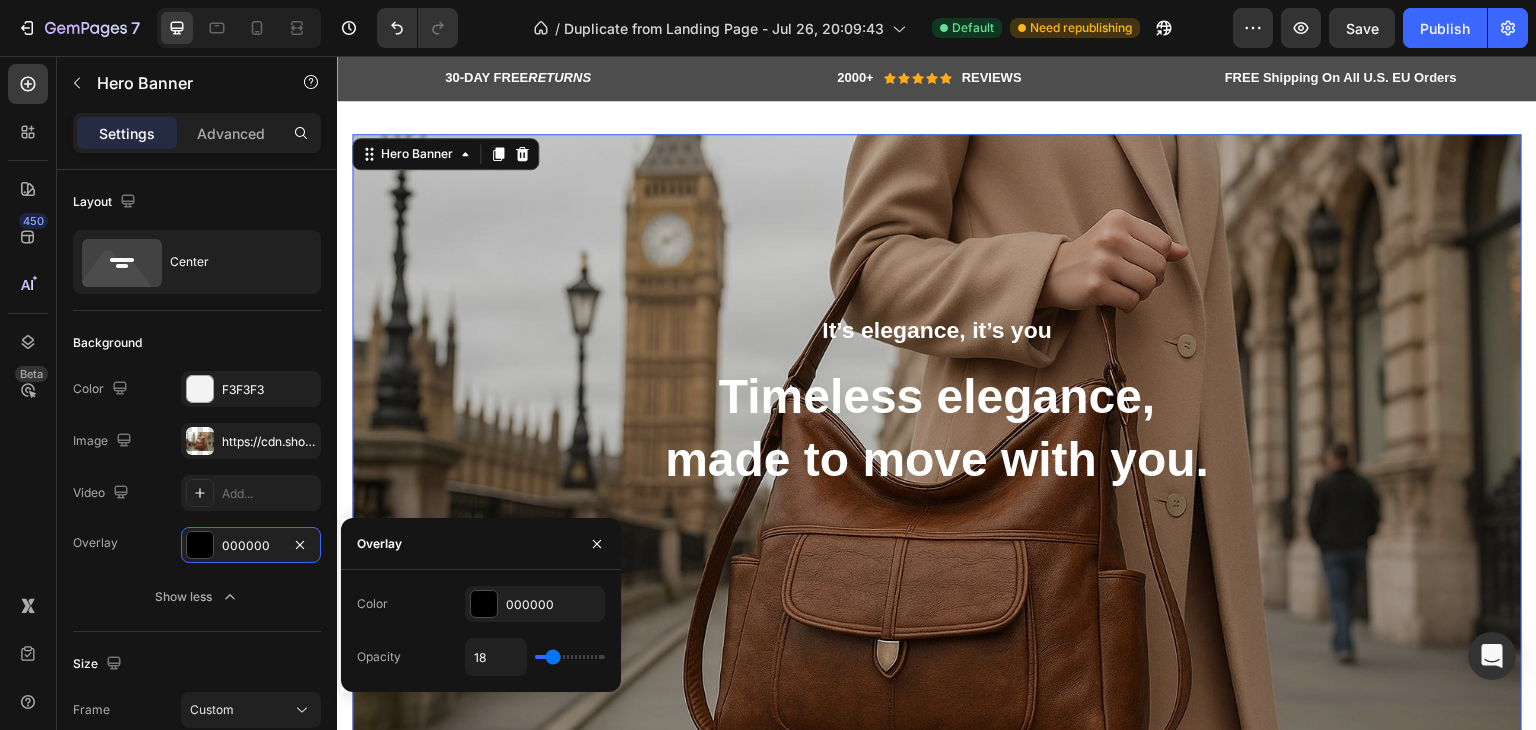 type on "17" 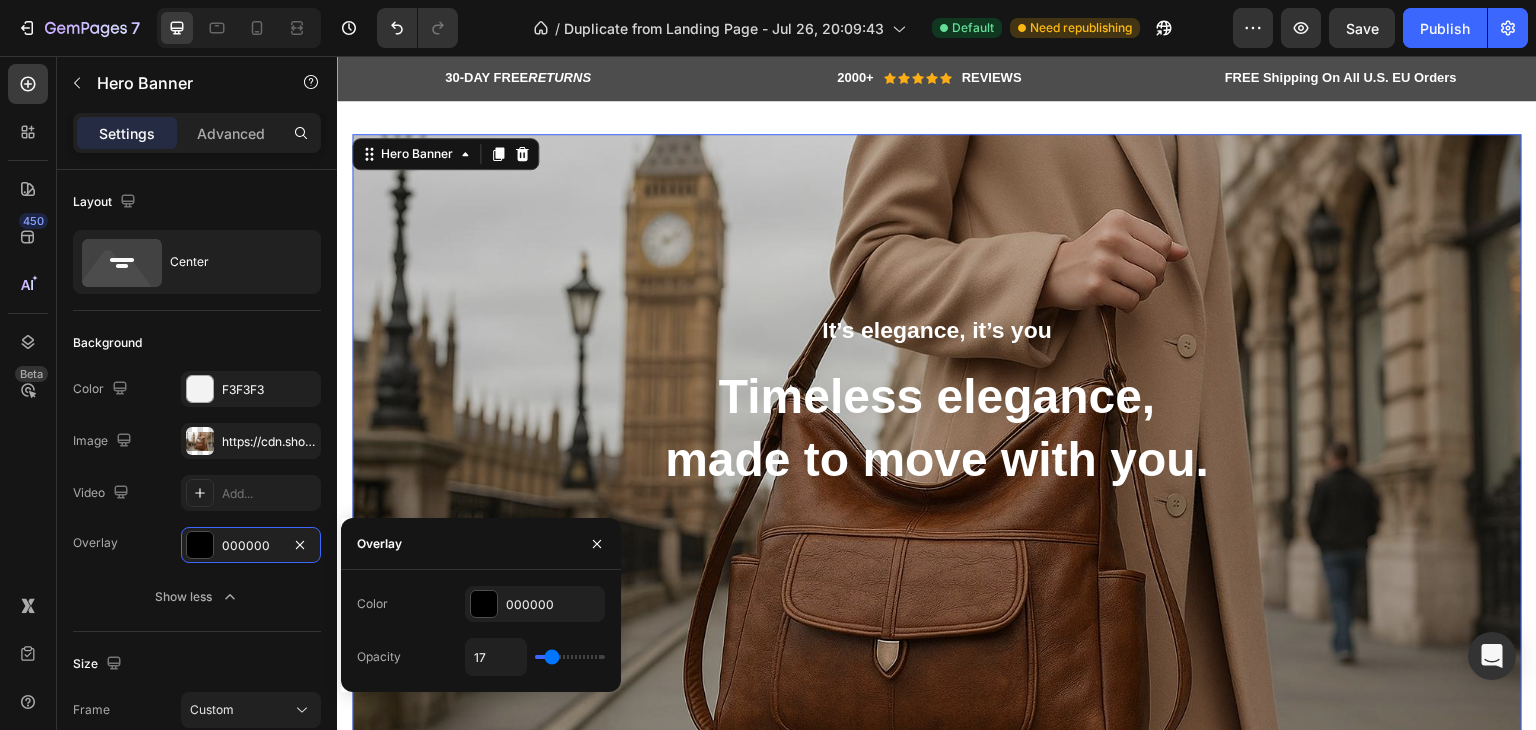type on "15" 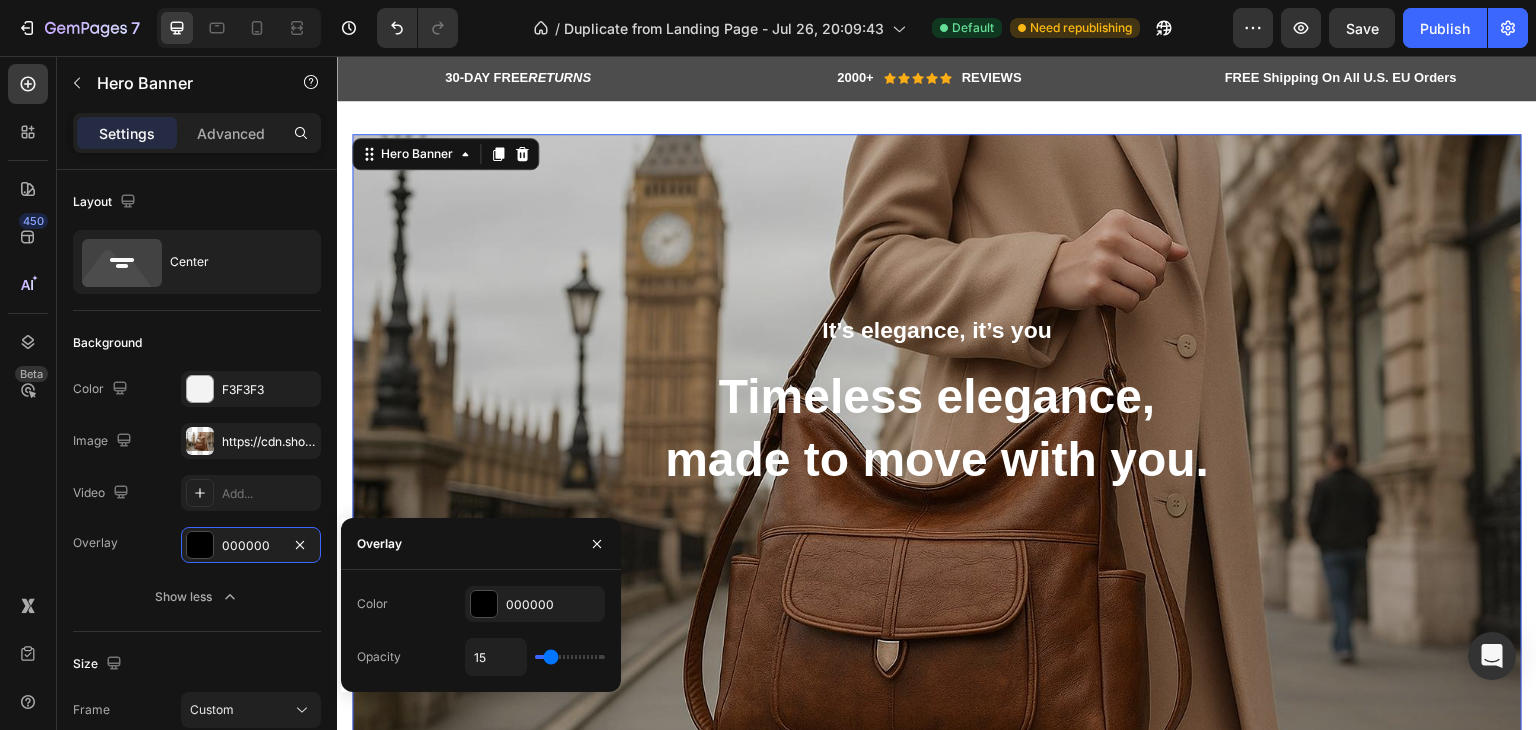 type on "14" 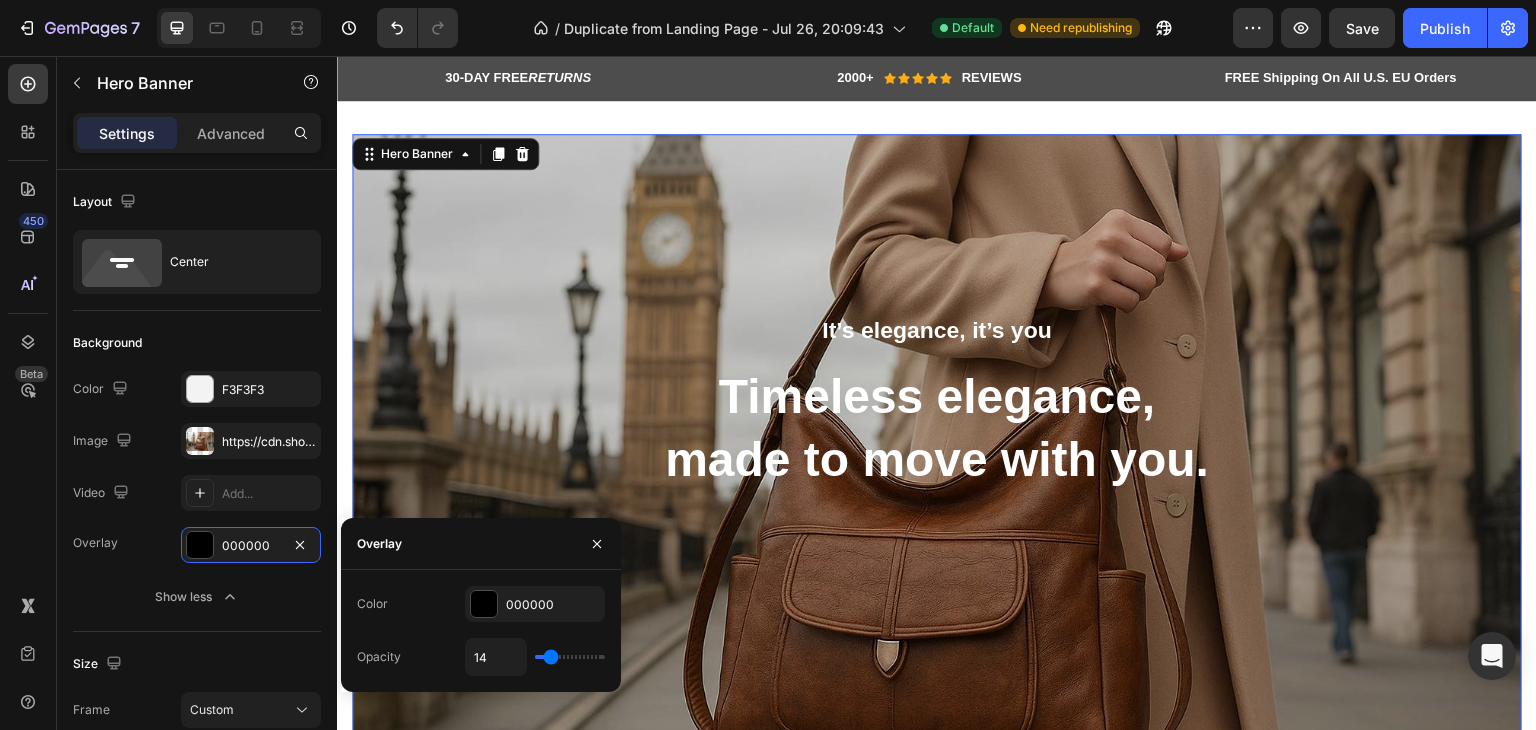 type on "12" 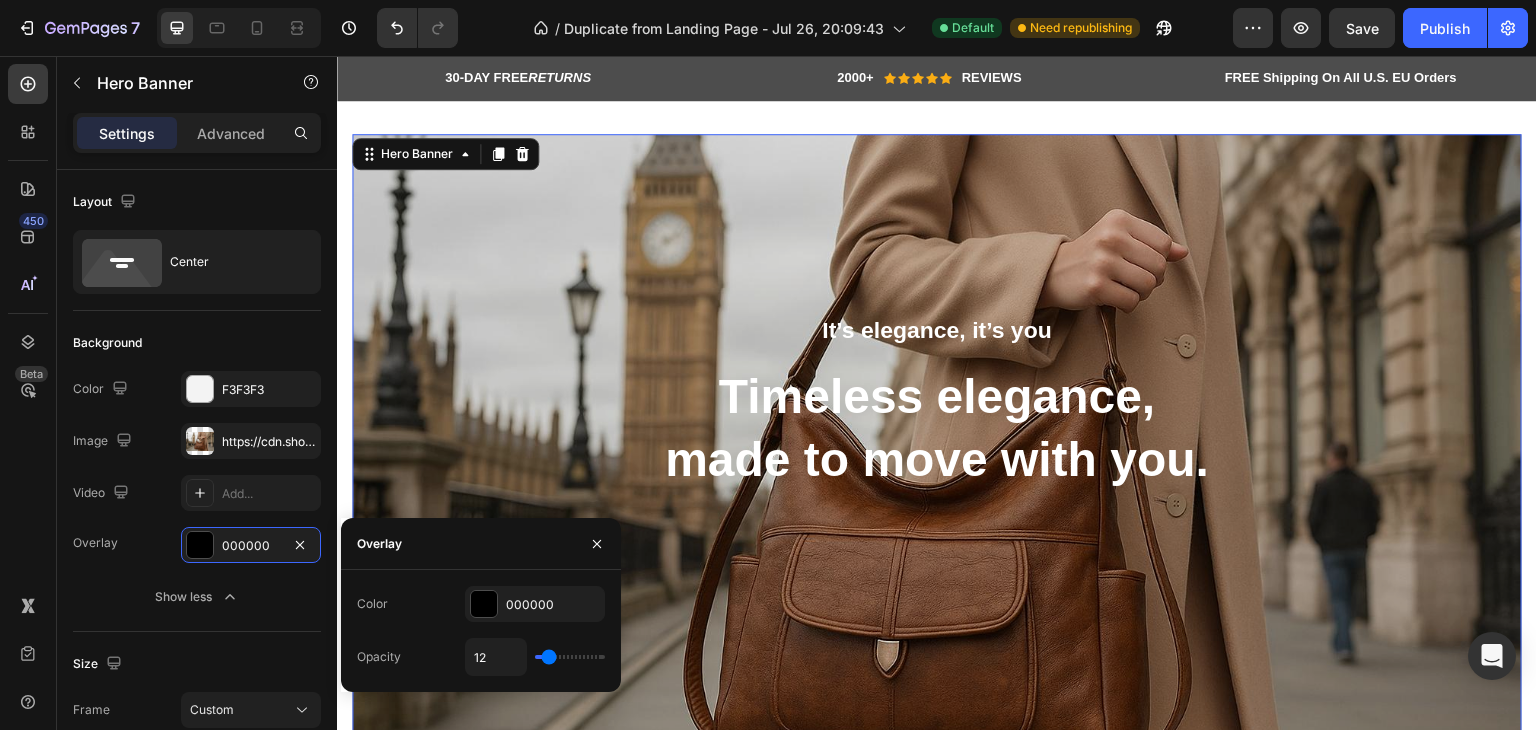 type on "11" 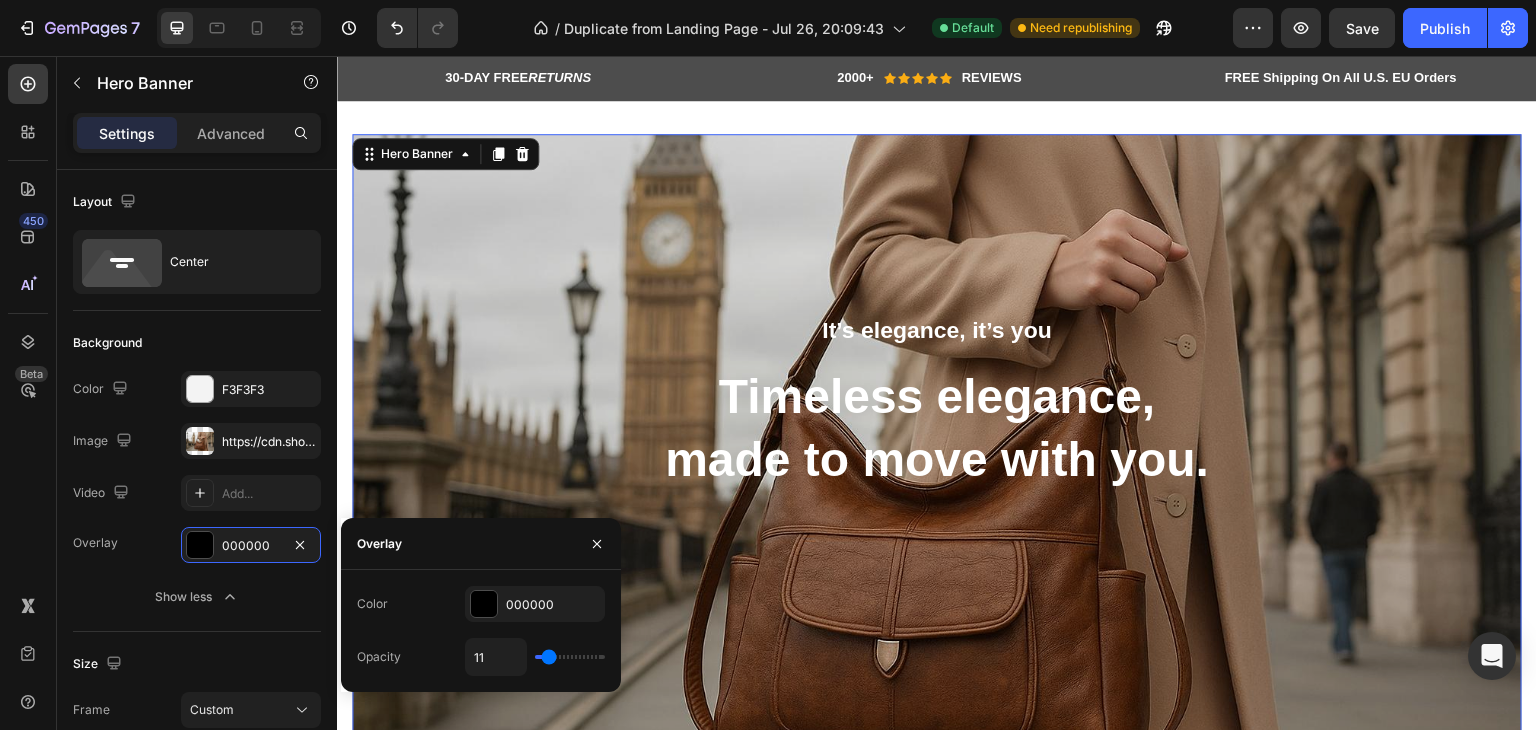 type on "9" 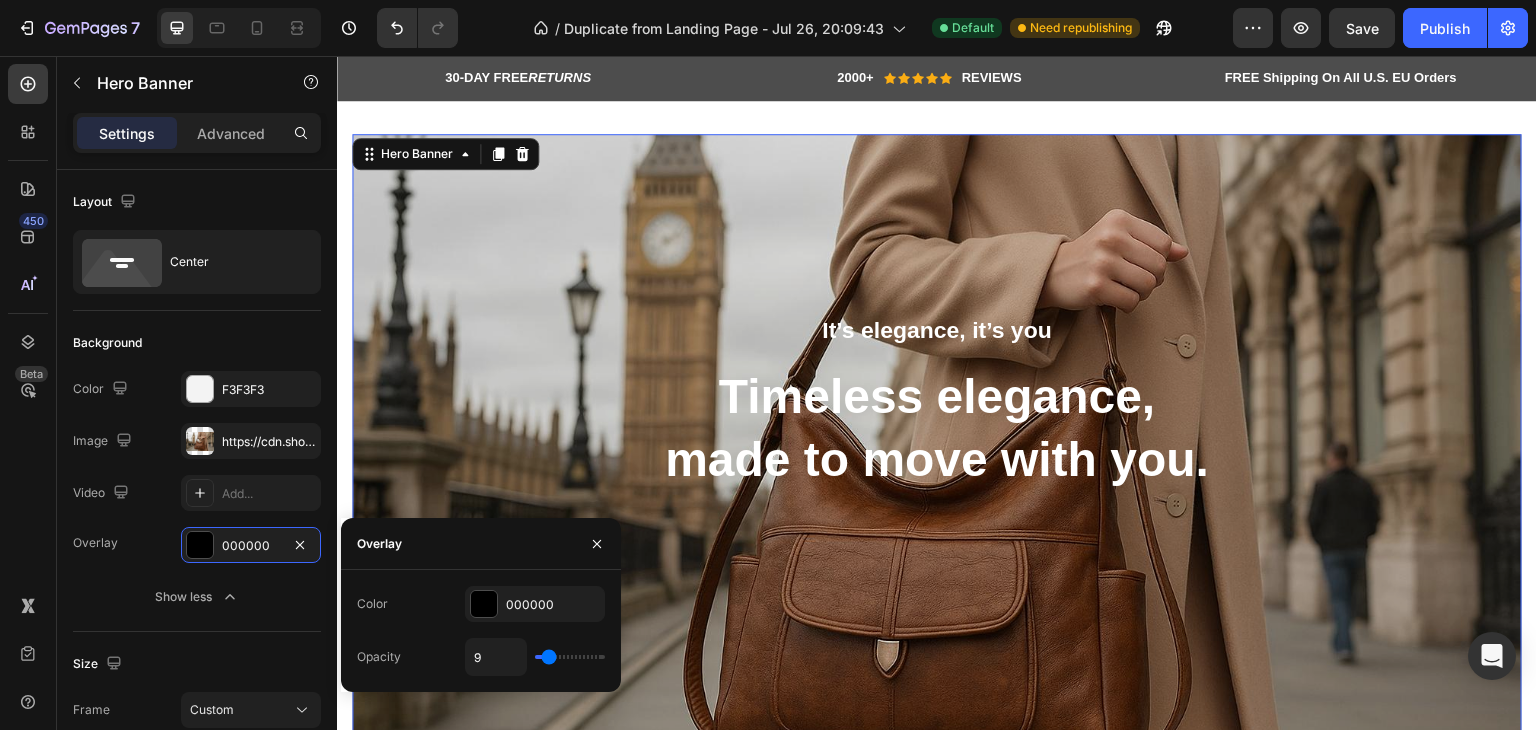 type on "9" 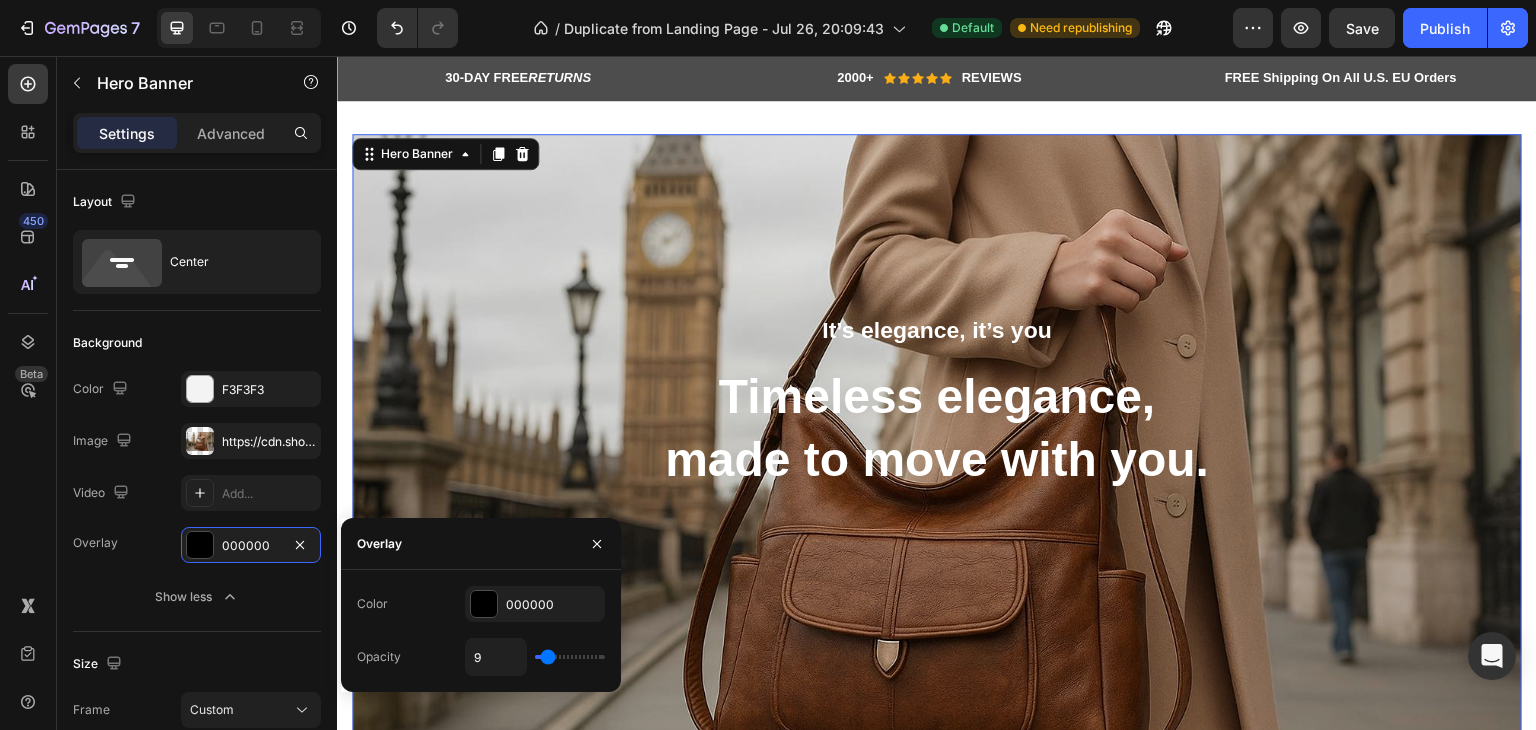 type on "11" 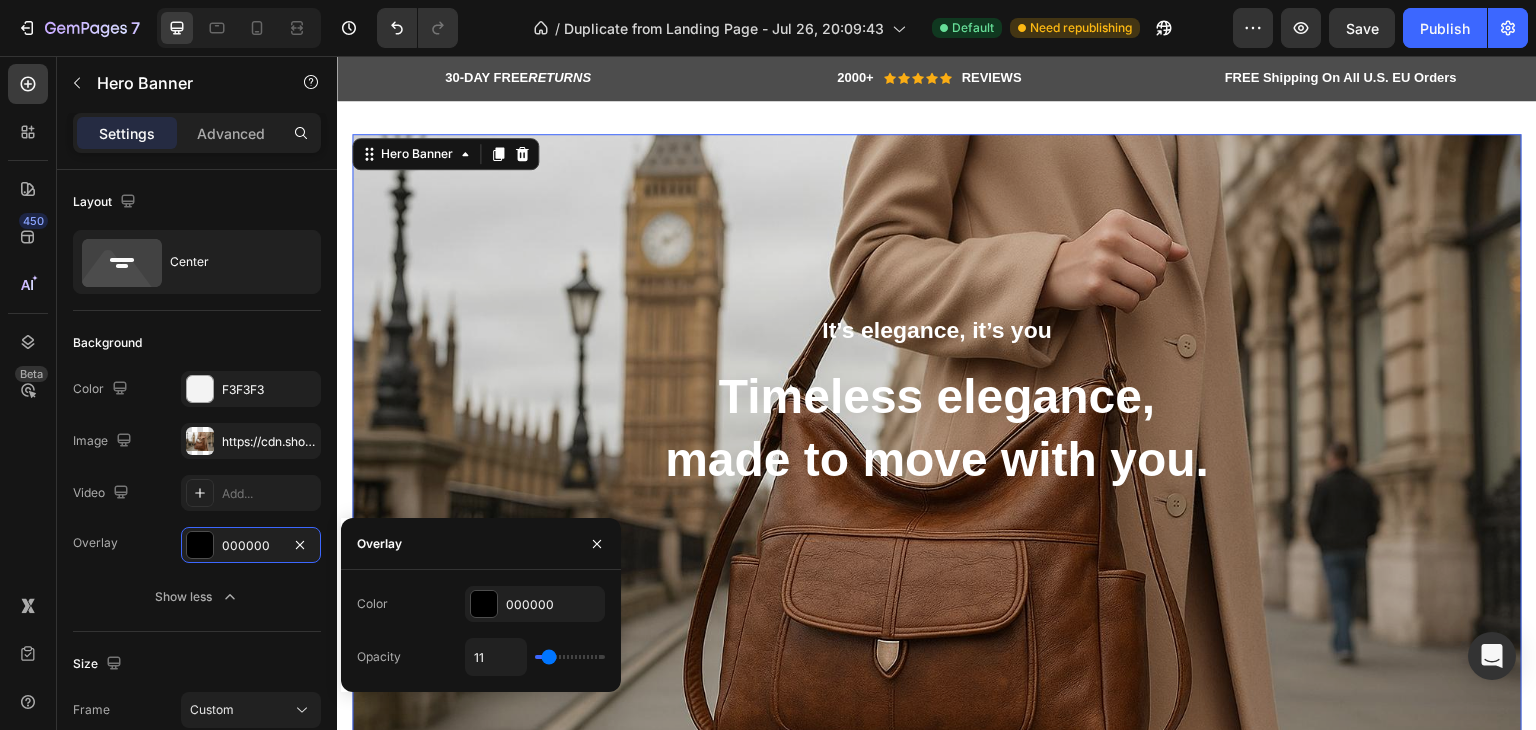 type on "12" 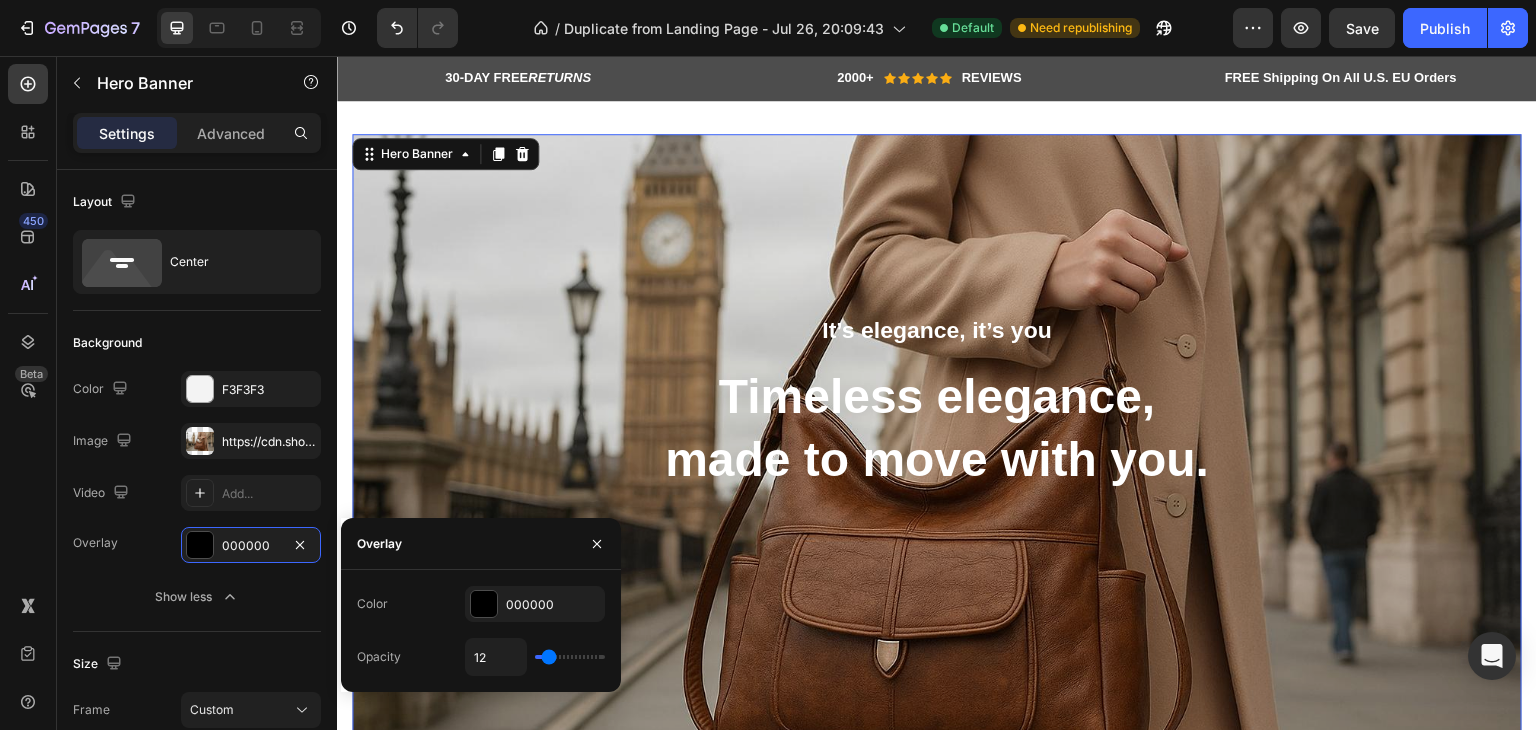 type on "14" 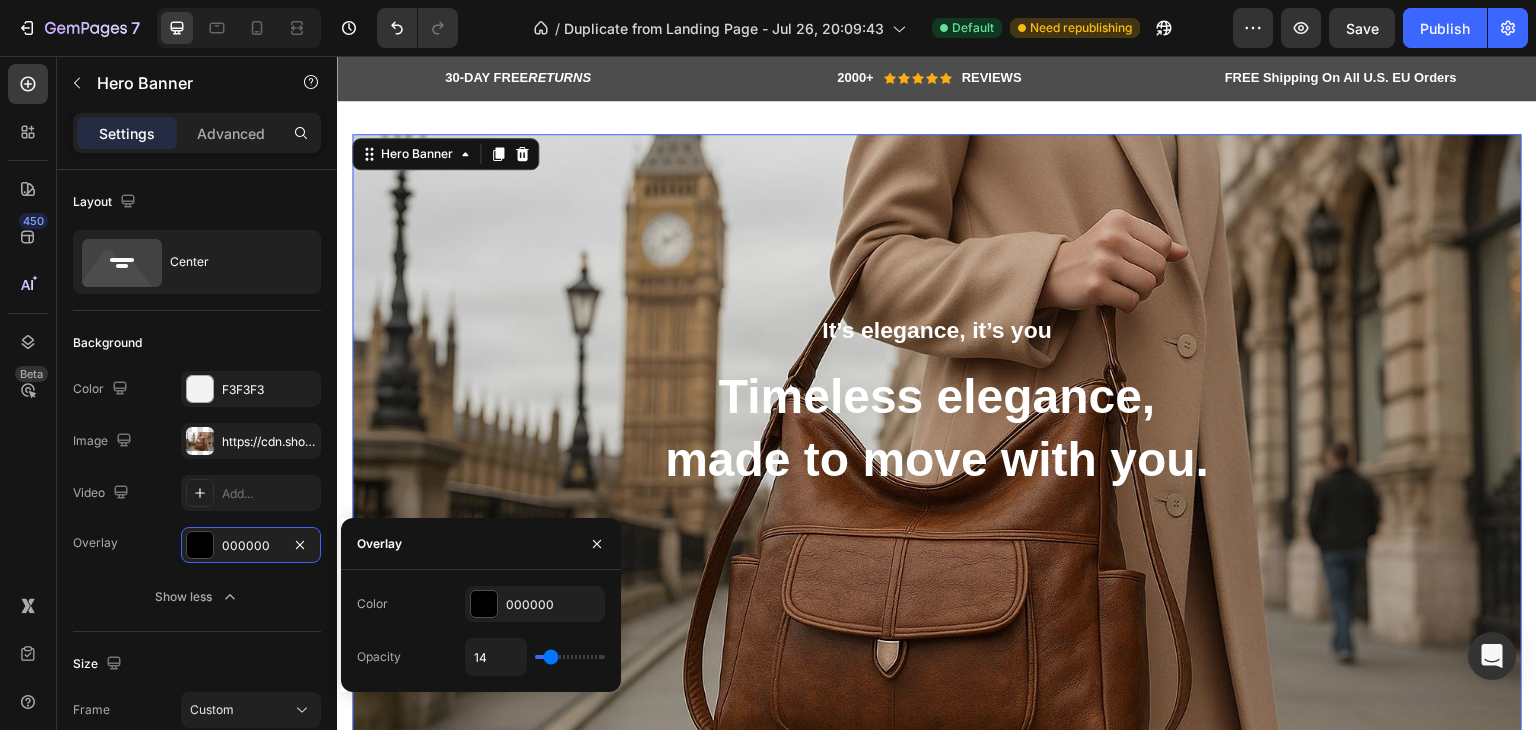 type on "15" 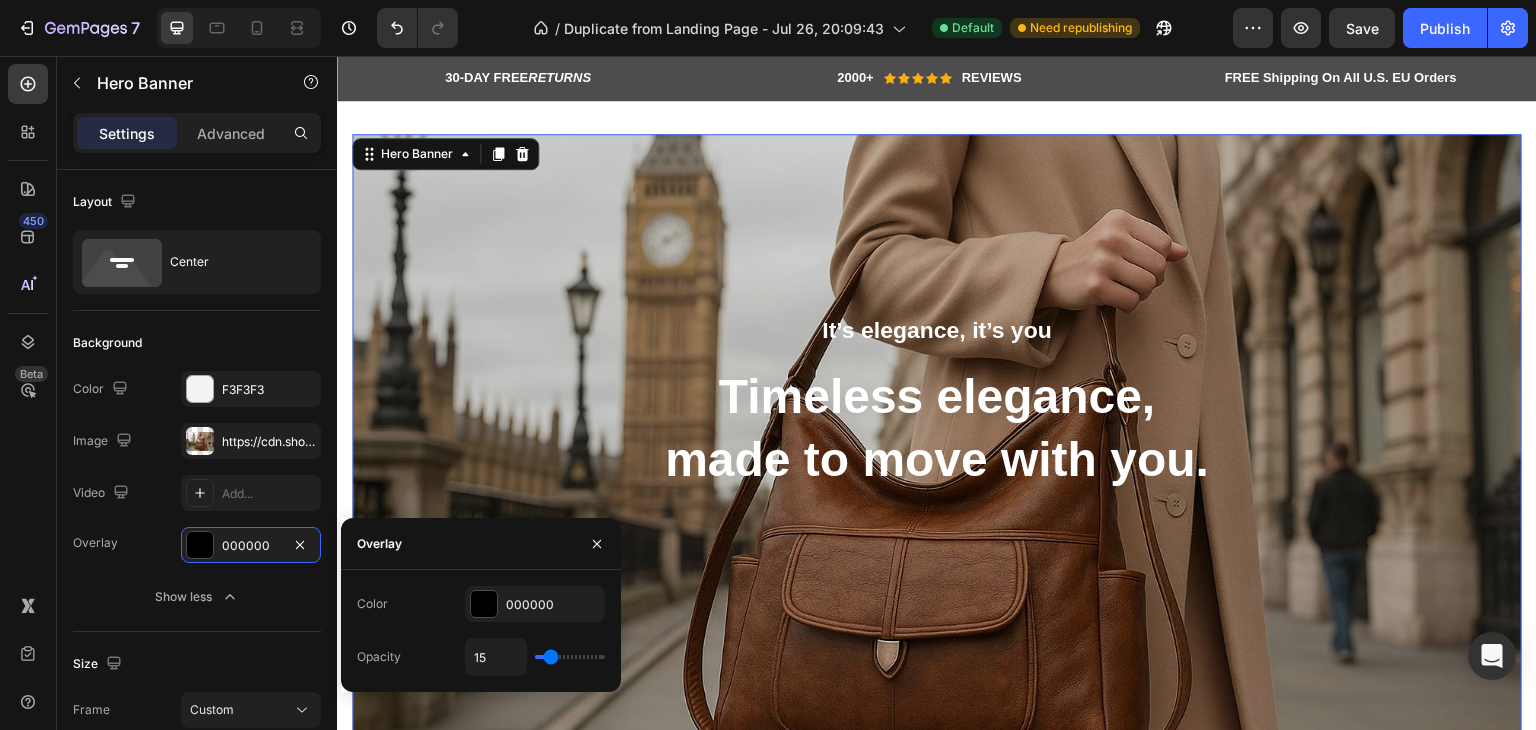 type on "17" 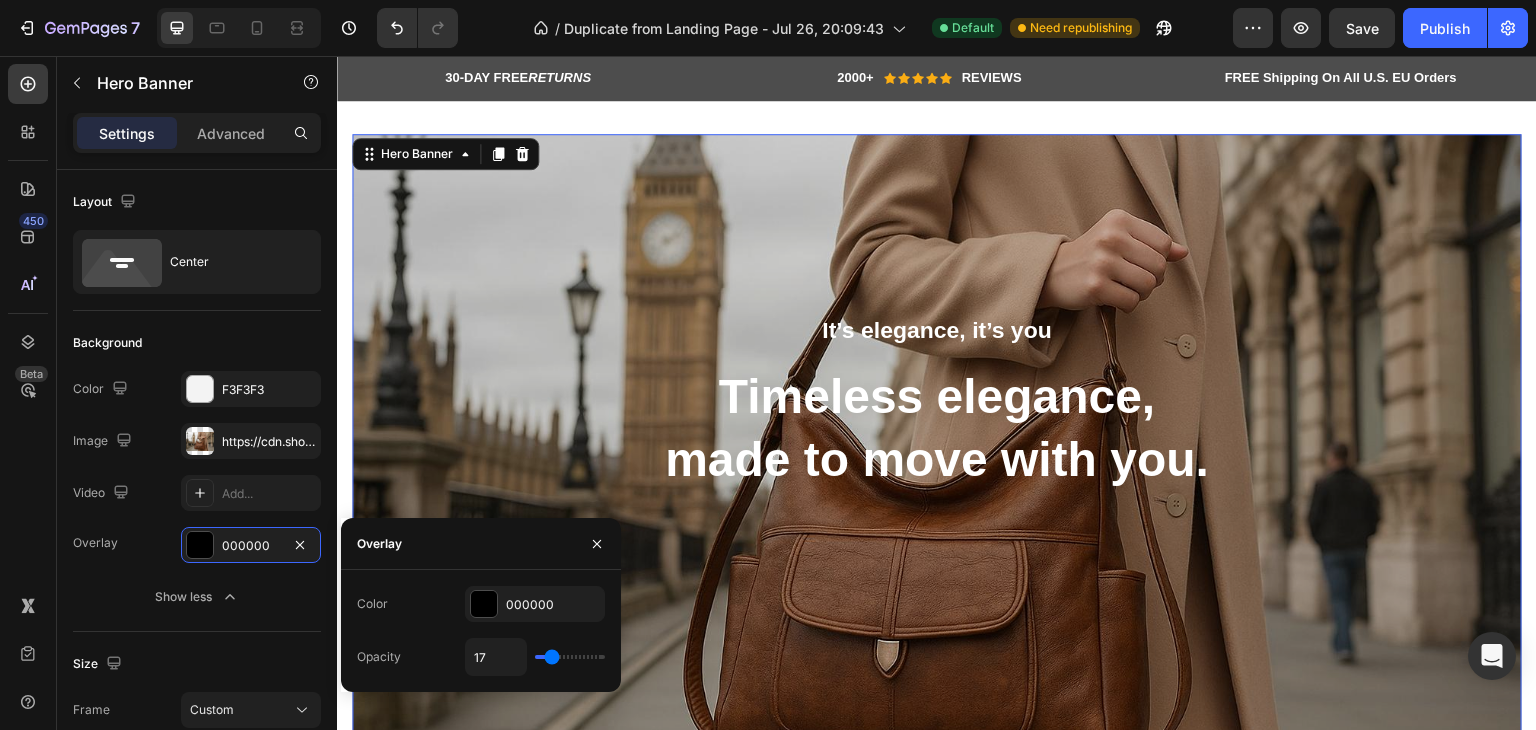 type on "18" 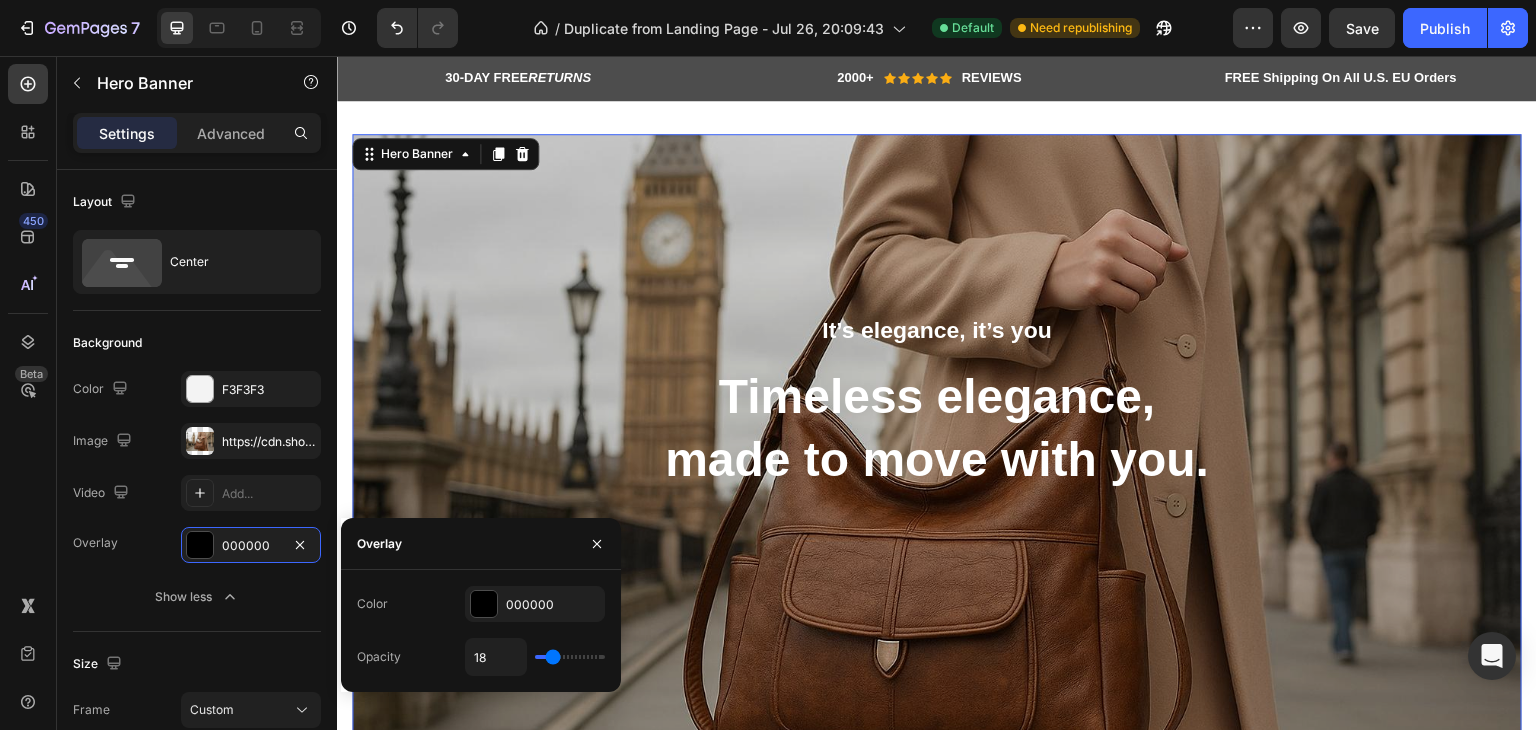 type on "20" 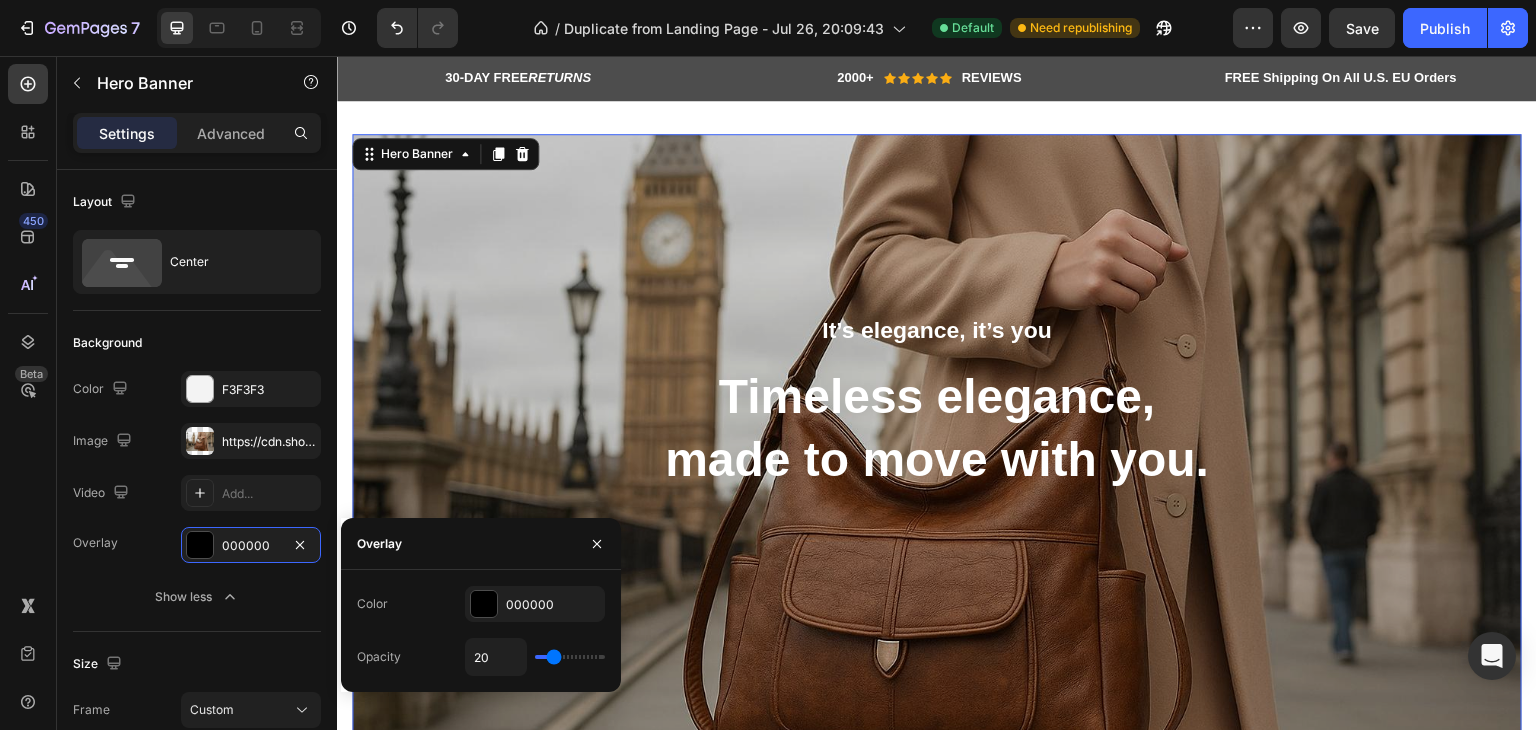 type on "21" 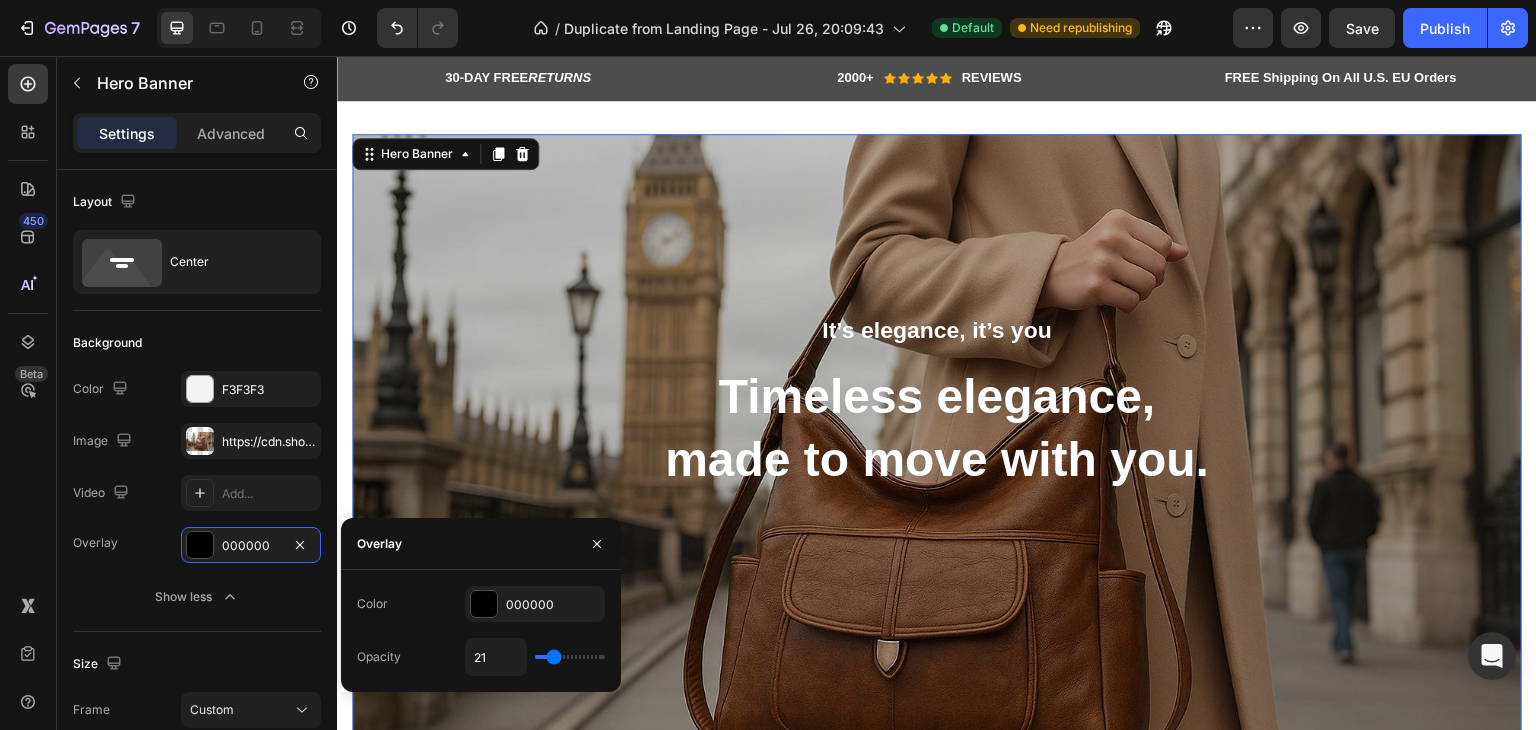 type on "23" 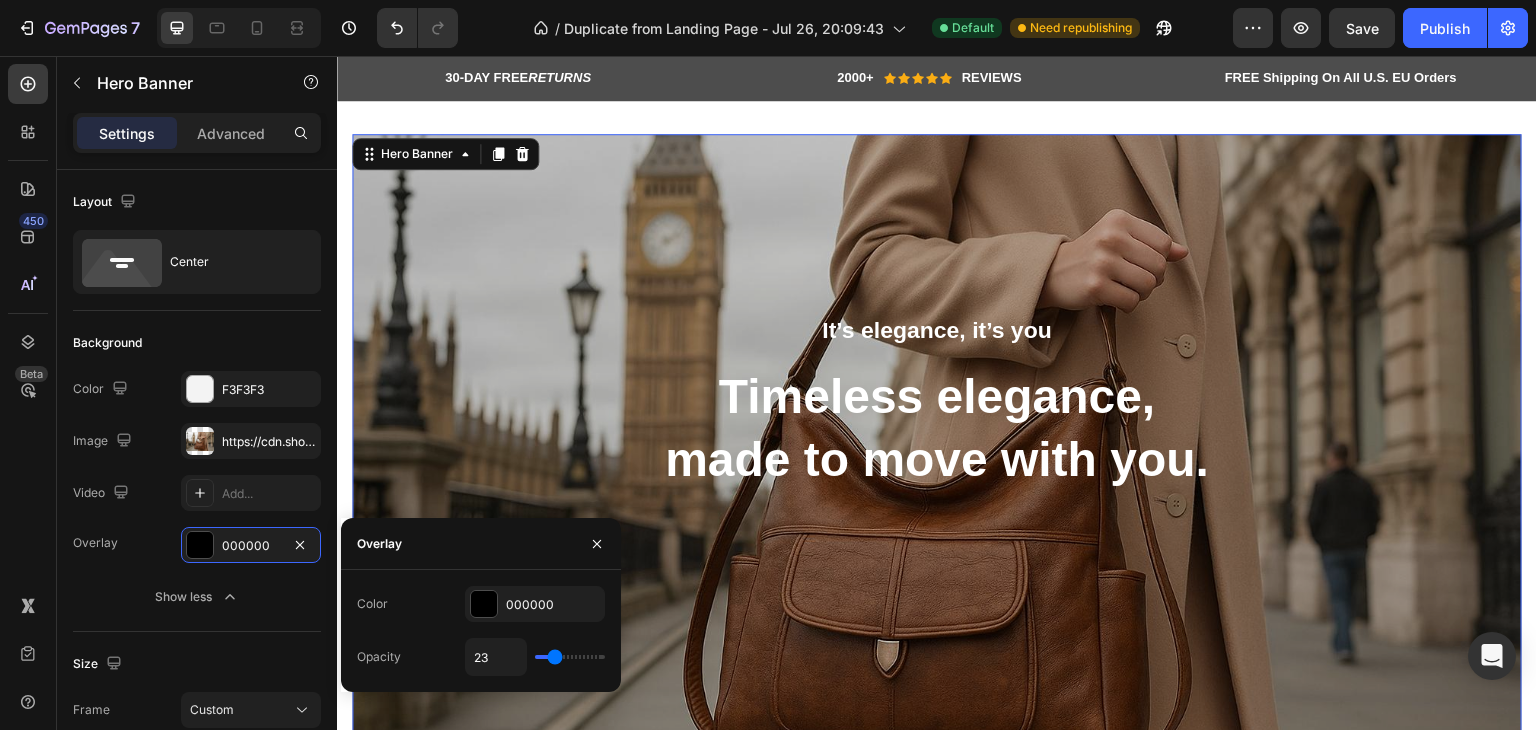 type on "24" 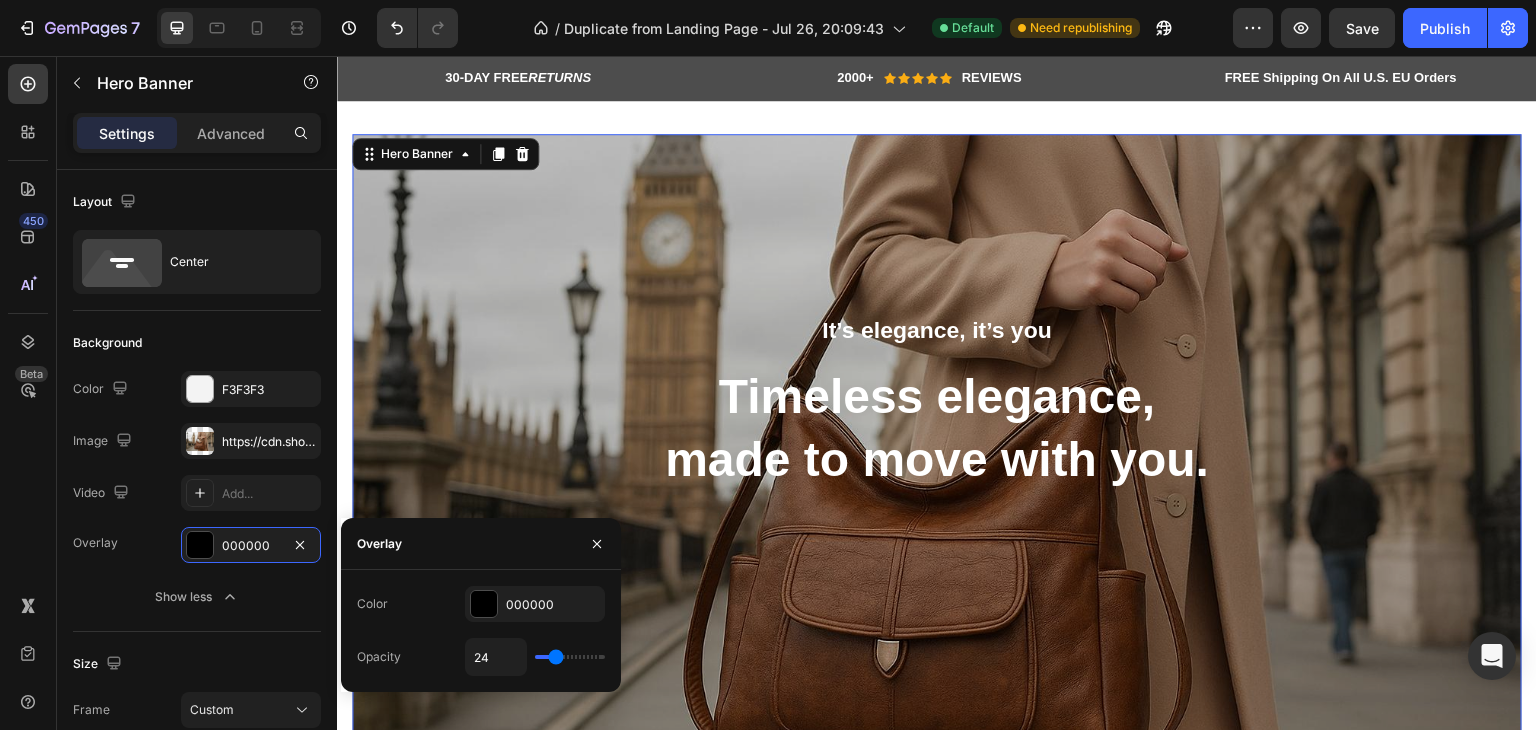 type on "26" 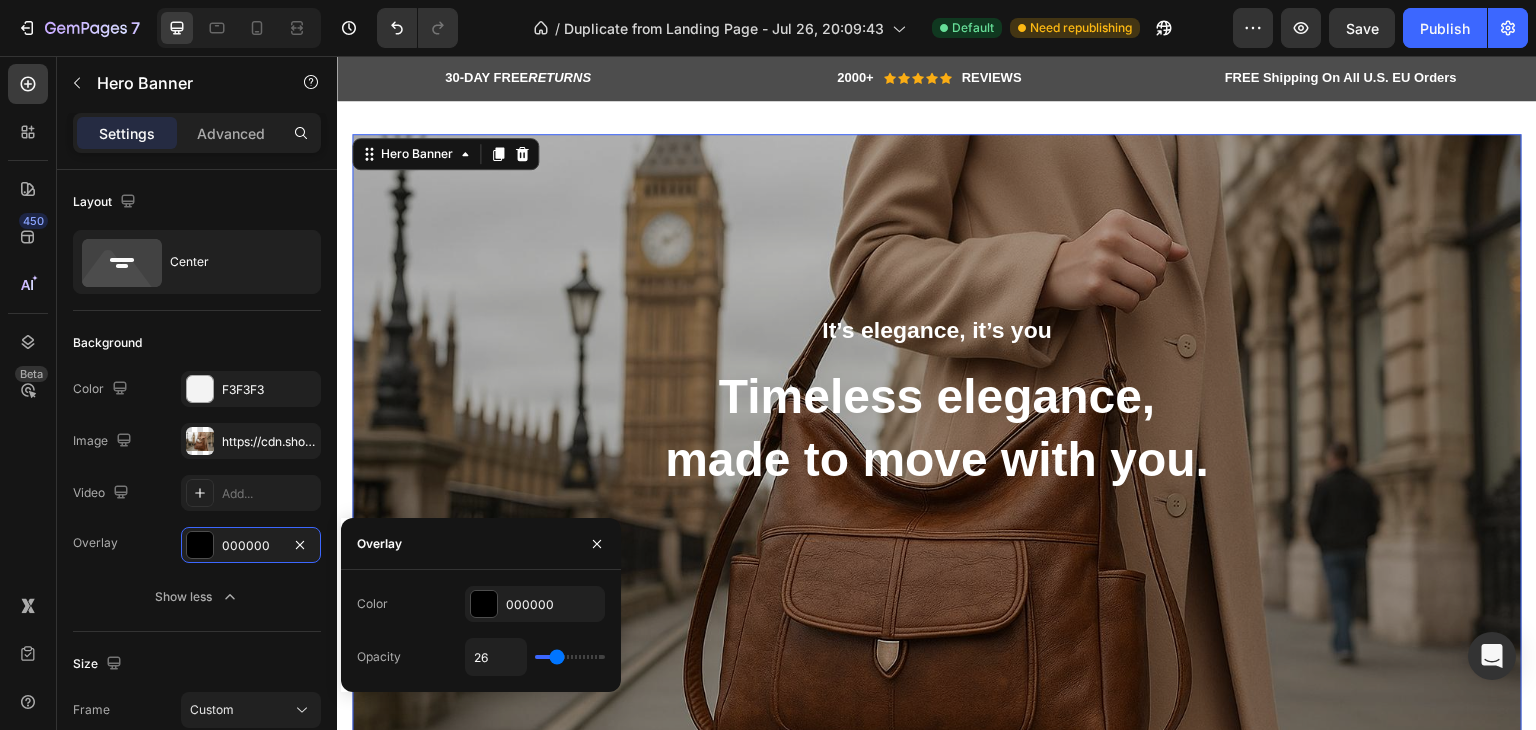 type on "27" 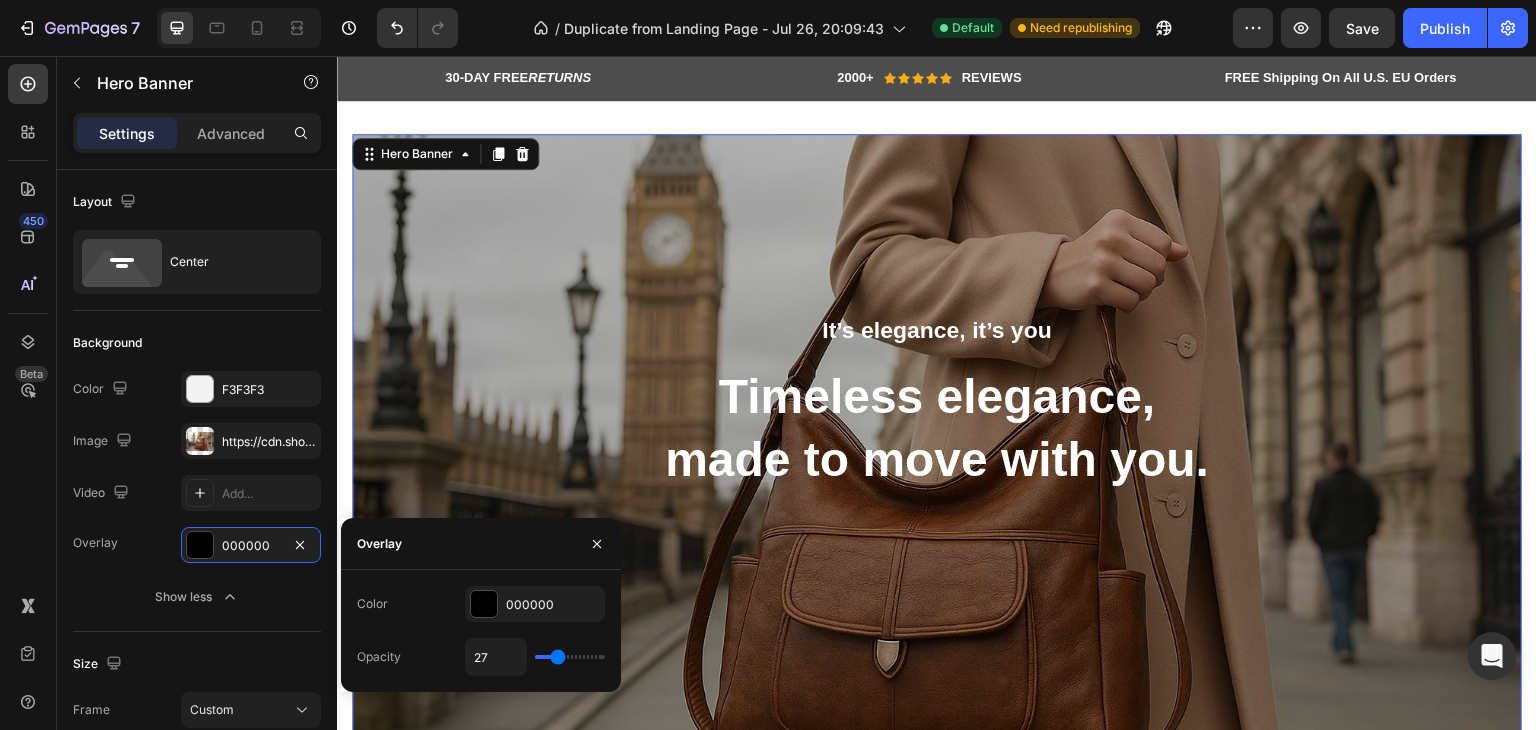 type on "26" 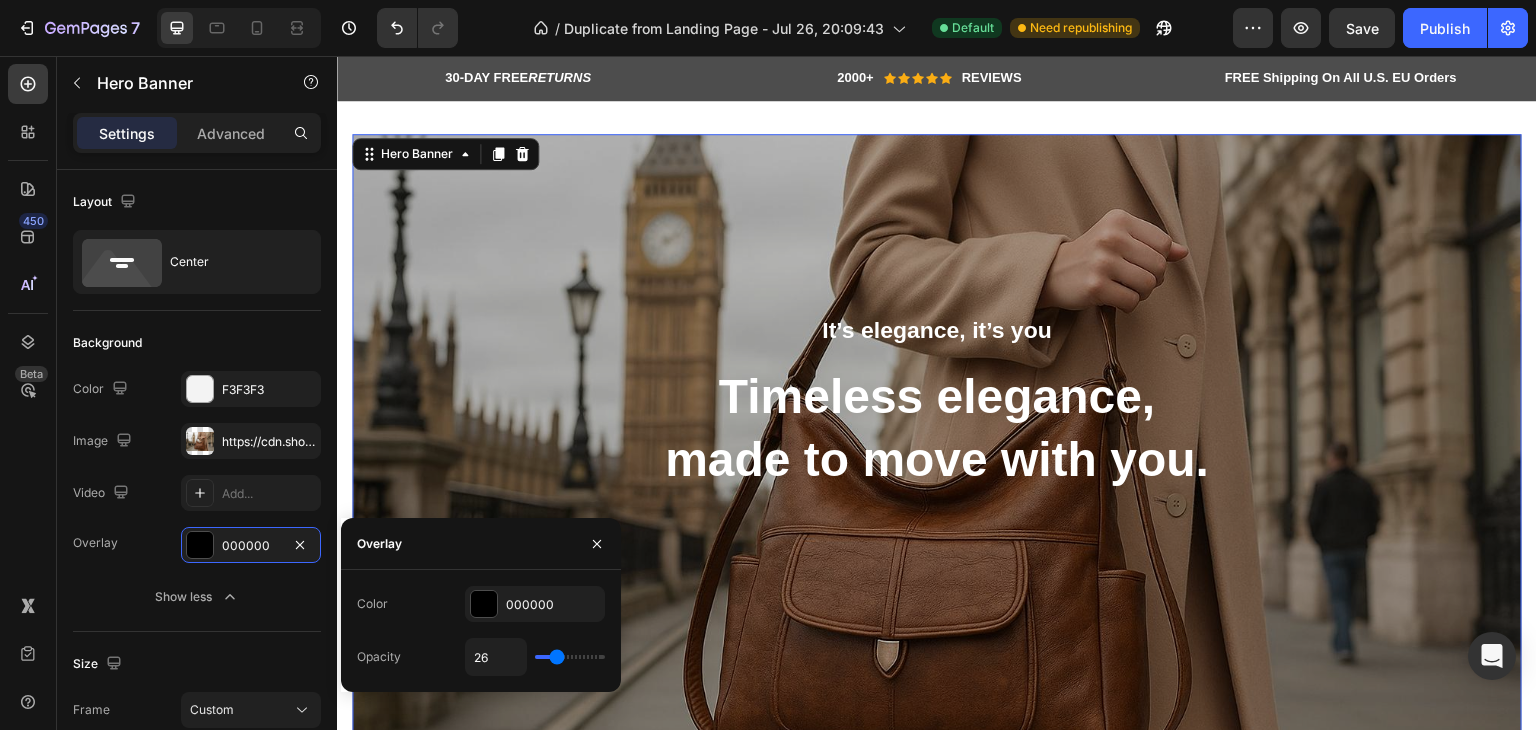 type on "24" 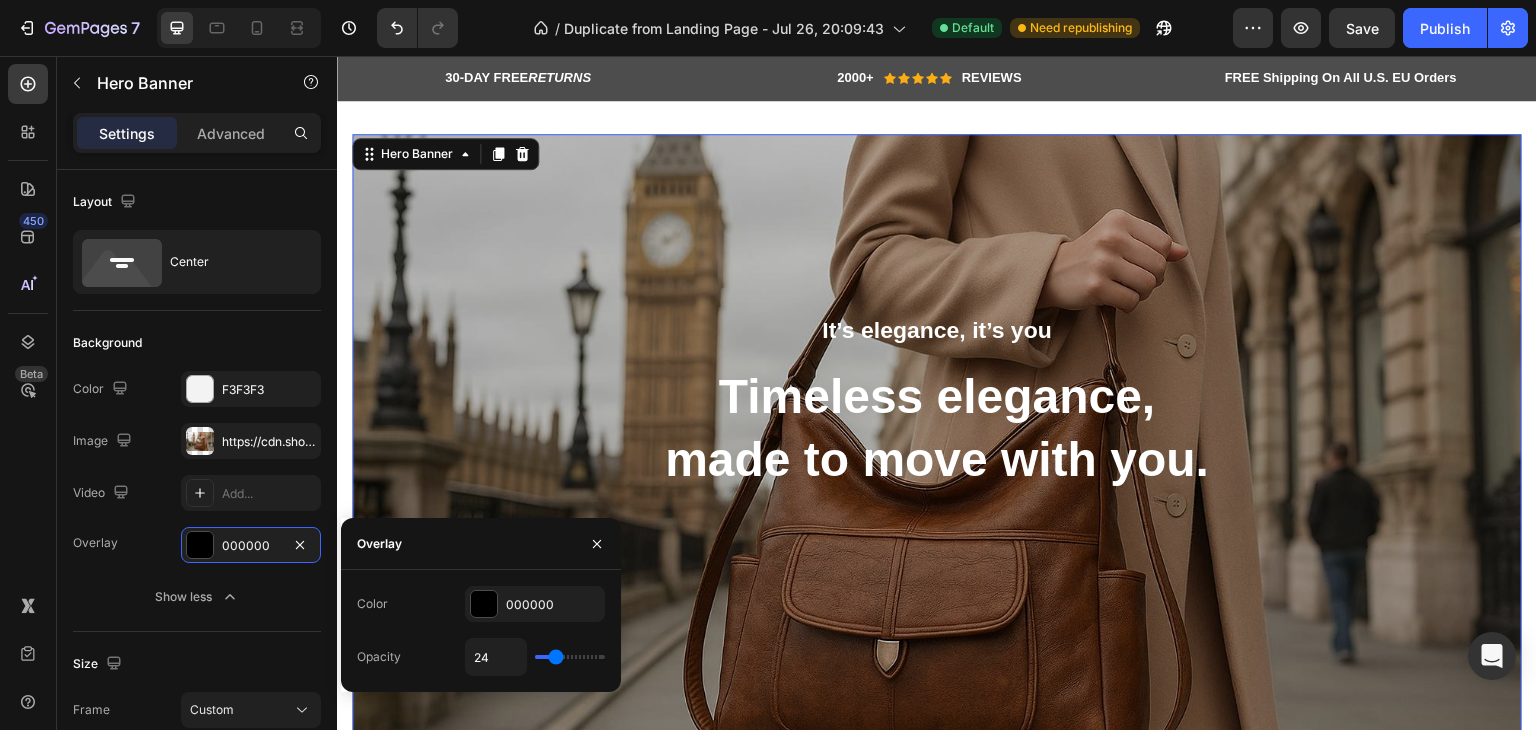 type on "26" 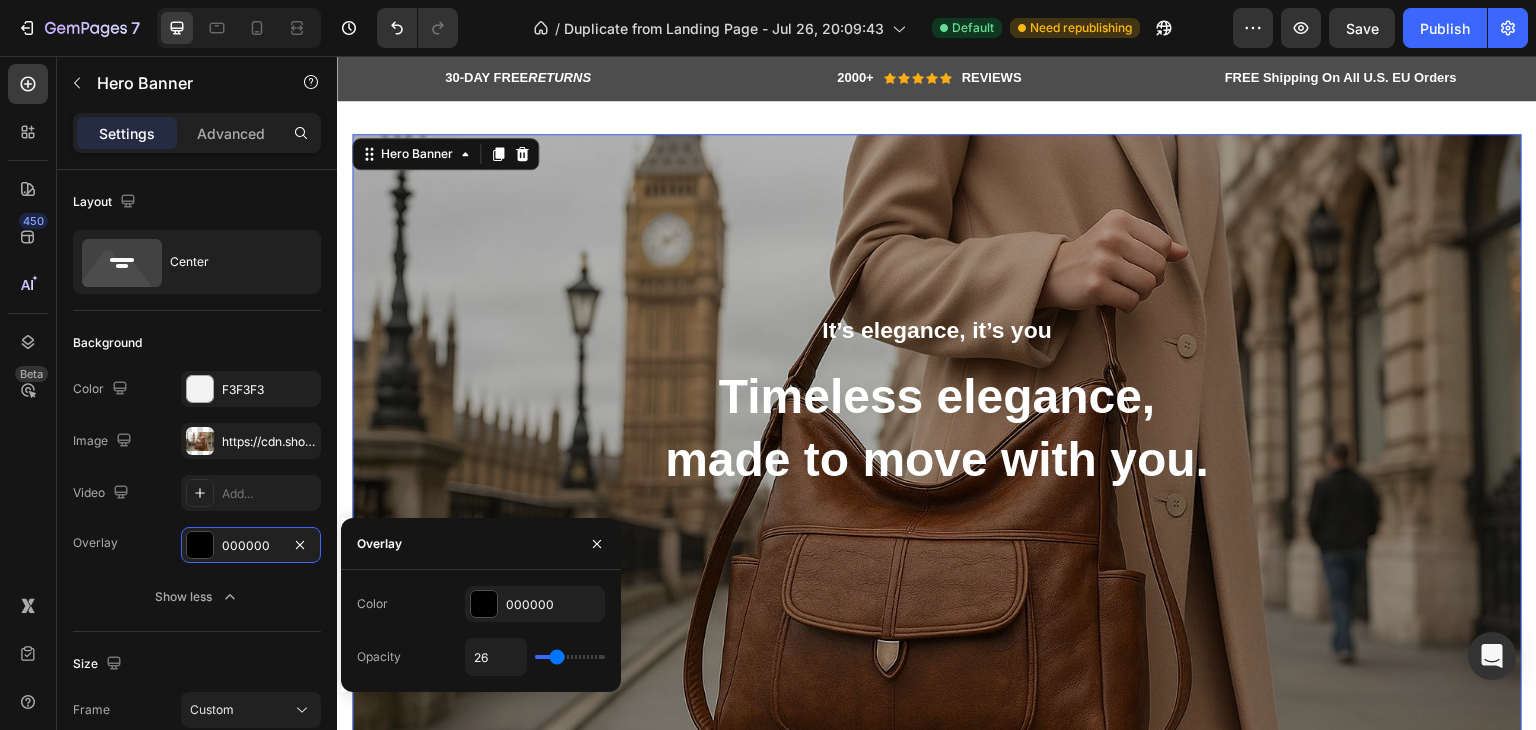 type on "27" 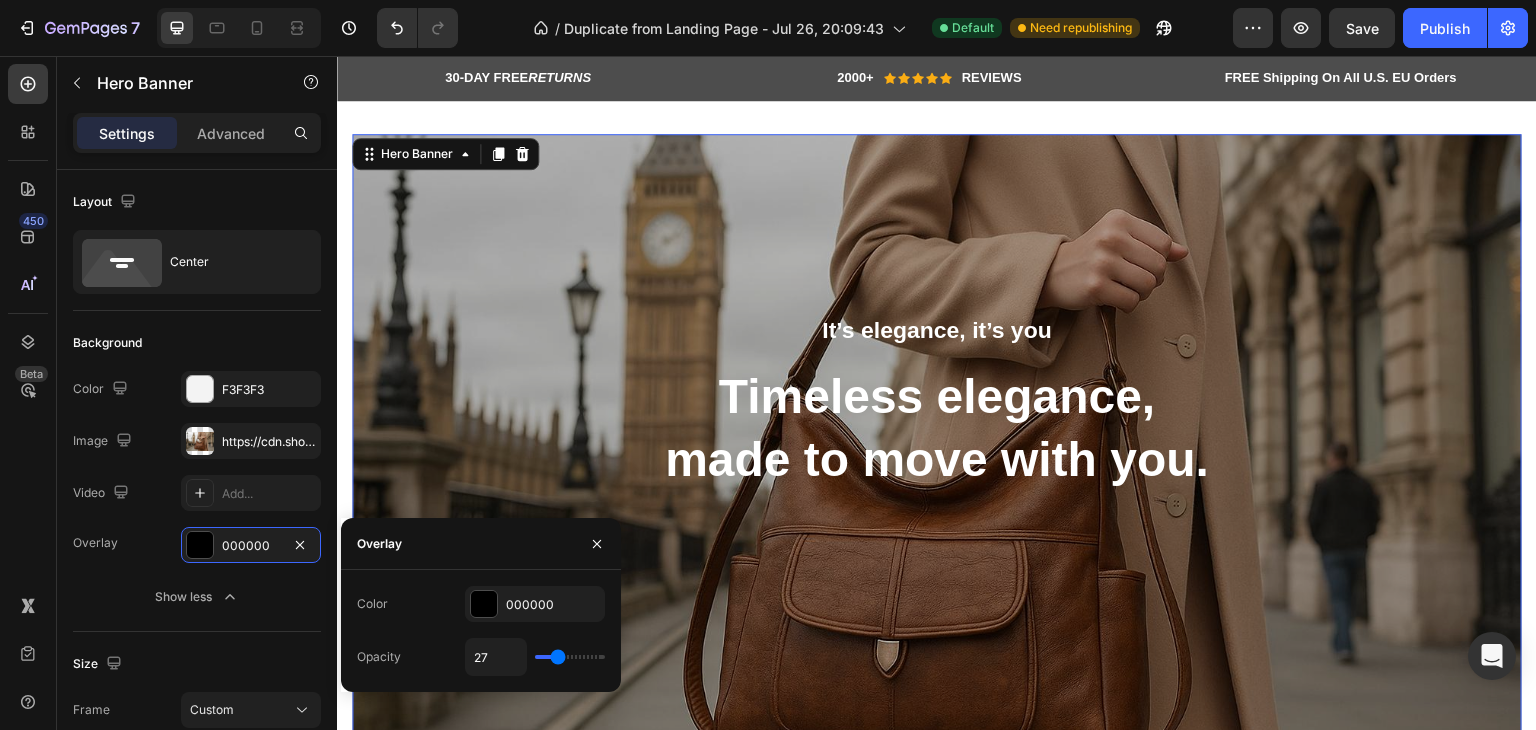 type on "29" 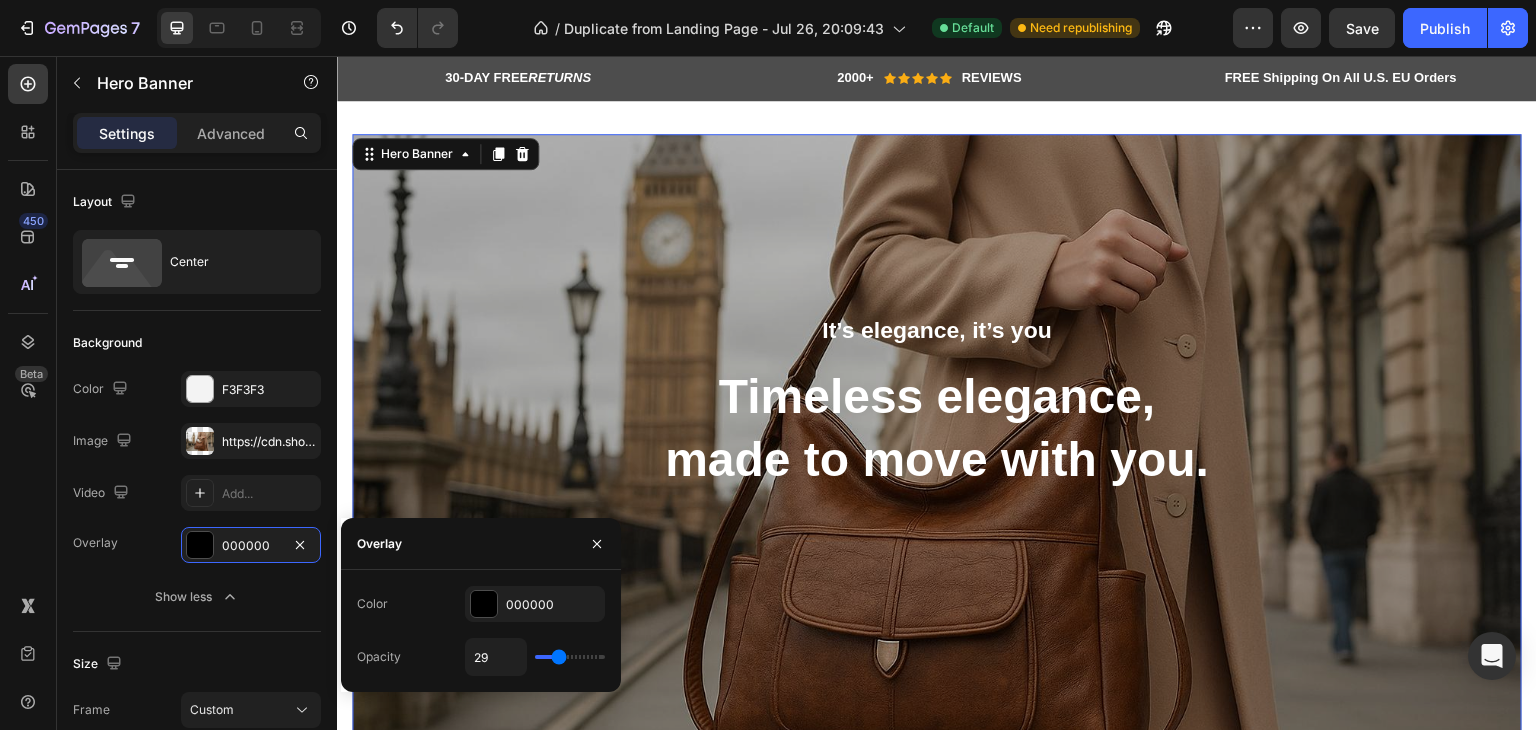 type on "30" 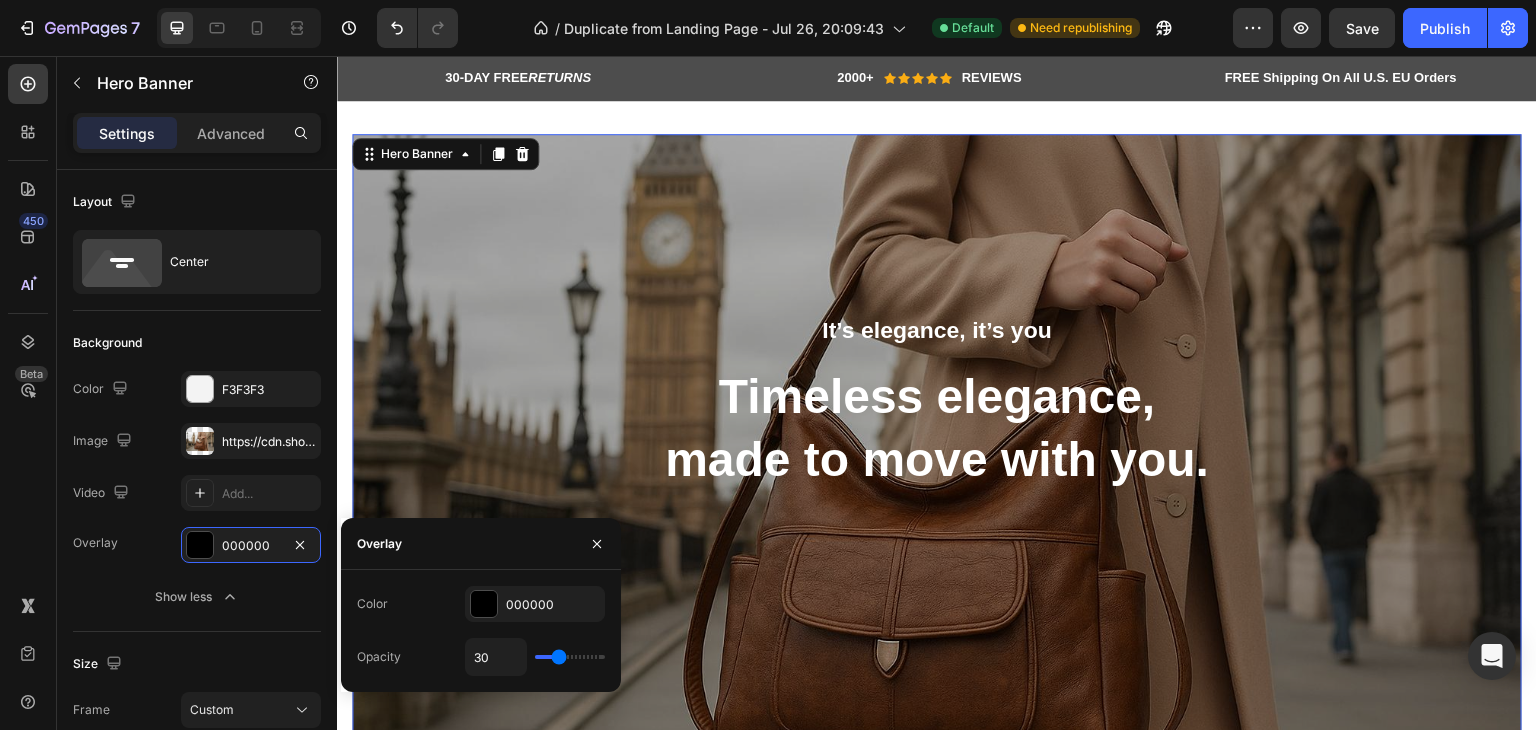 type on "29" 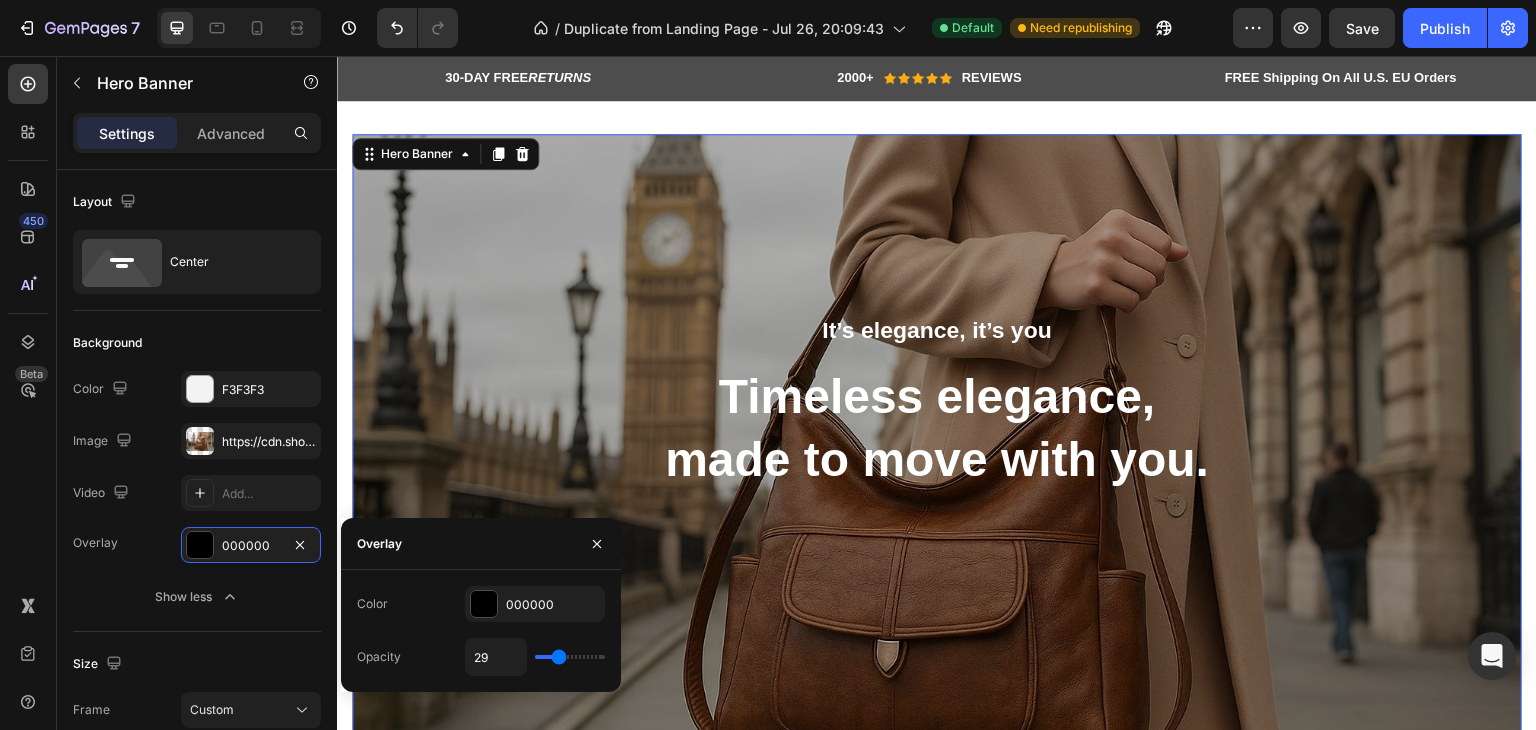 type on "27" 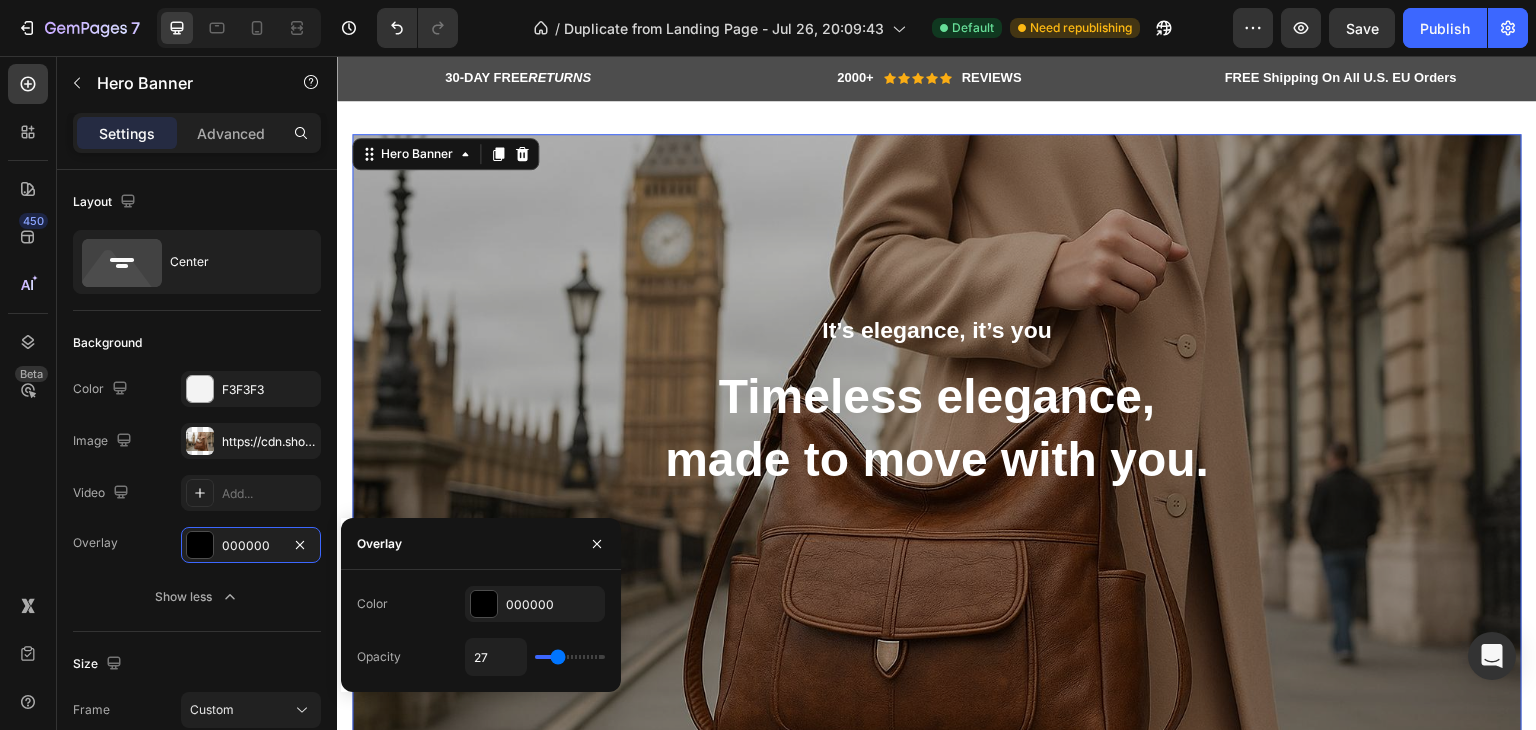 type on "26" 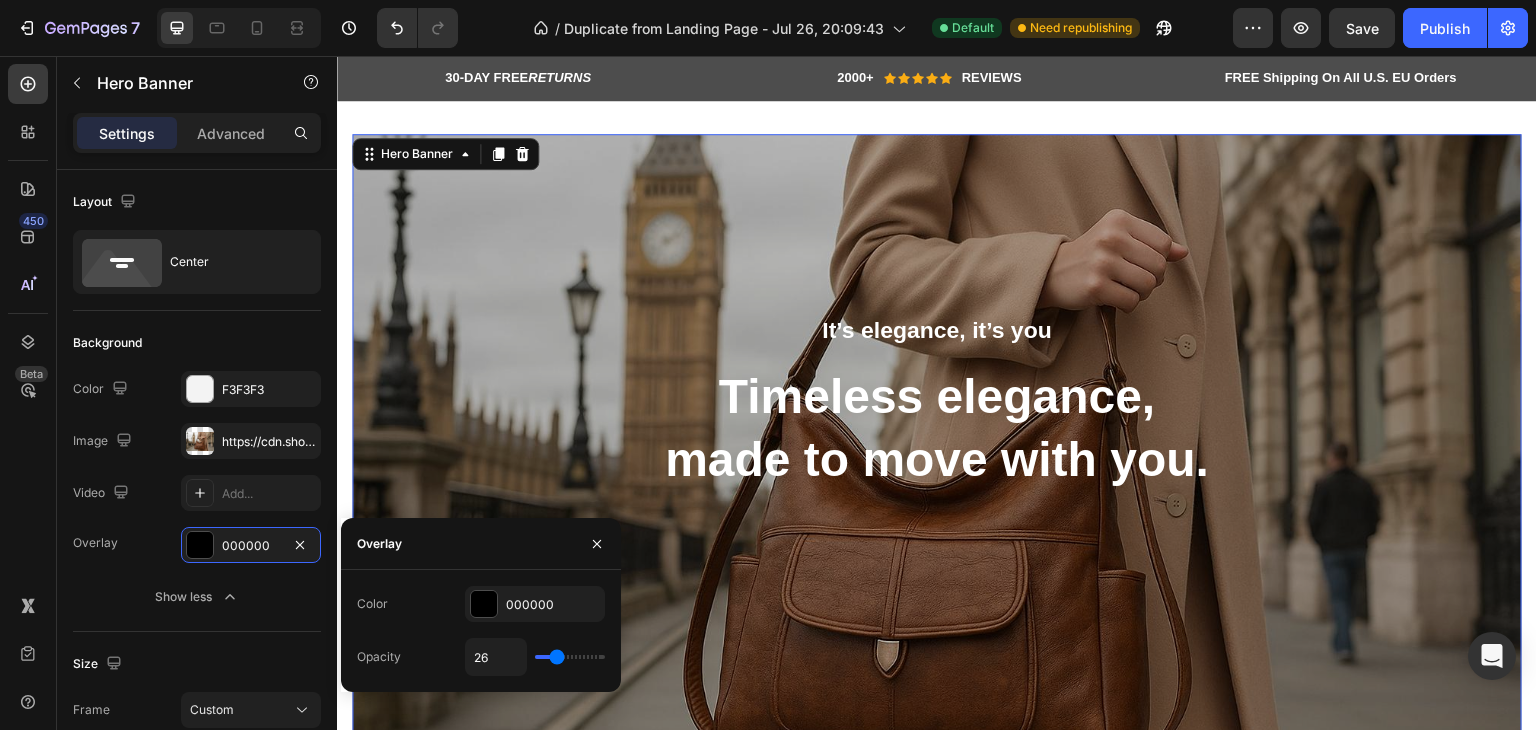 type on "24" 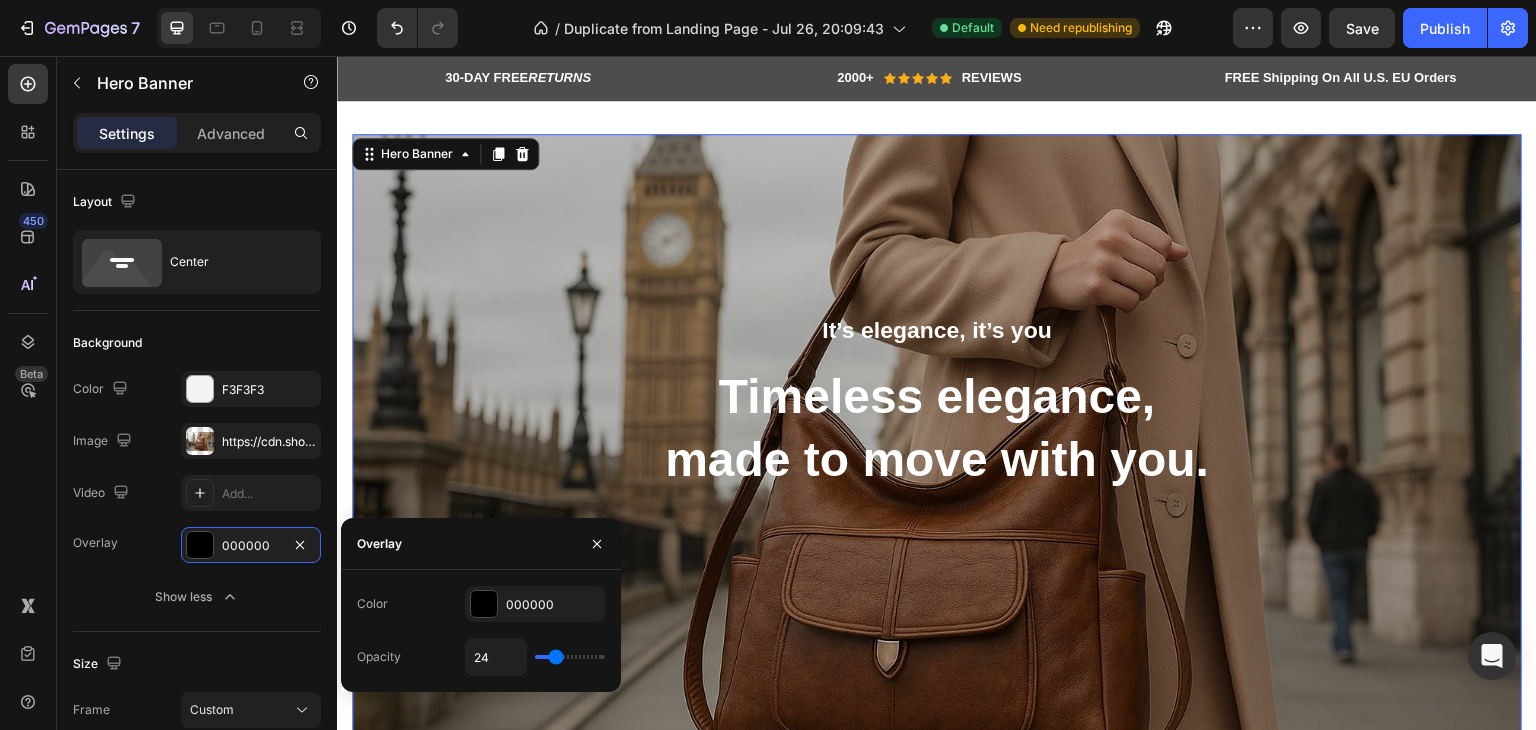 drag, startPoint x: 569, startPoint y: 659, endPoint x: 556, endPoint y: 656, distance: 13.341664 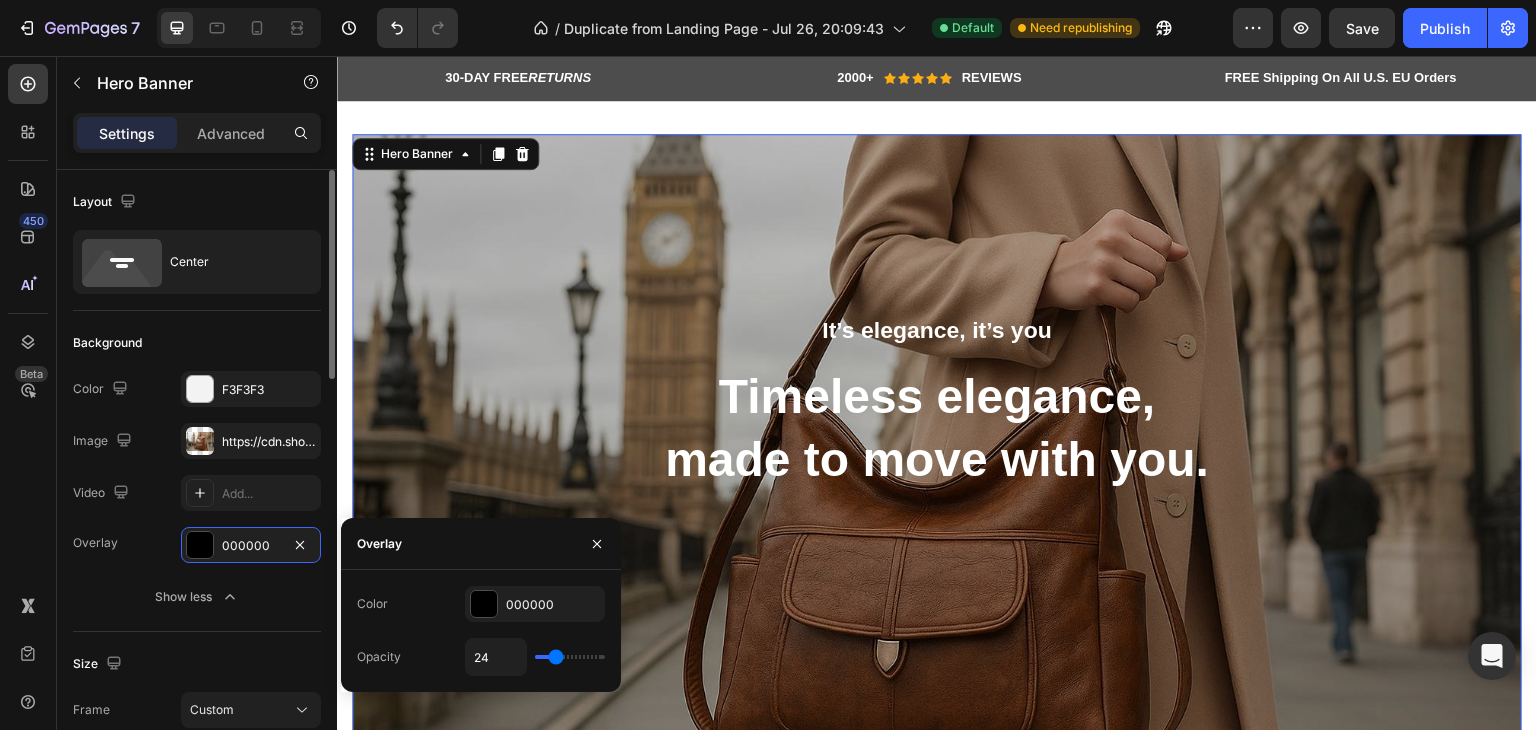 click on "Video Add..." at bounding box center (197, 493) 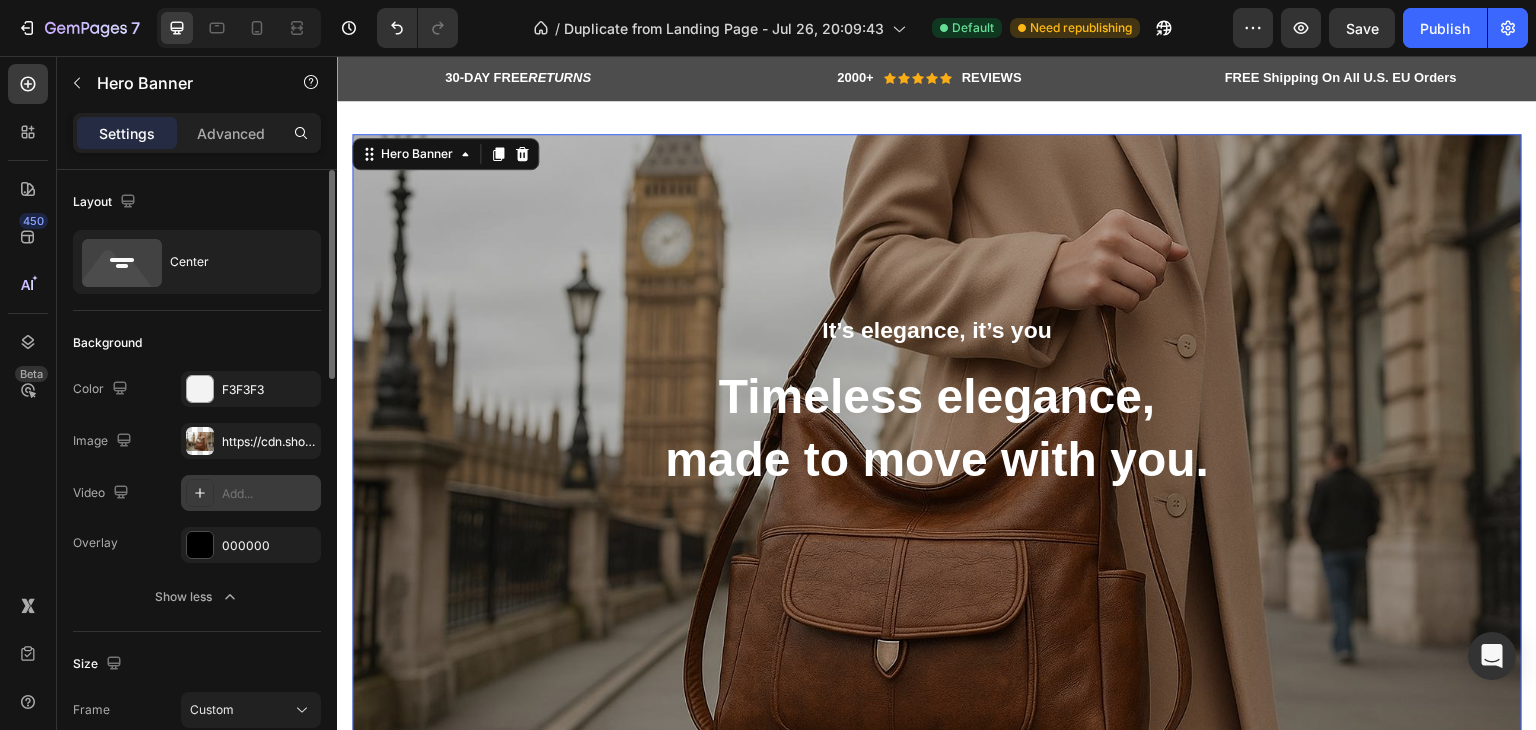 click 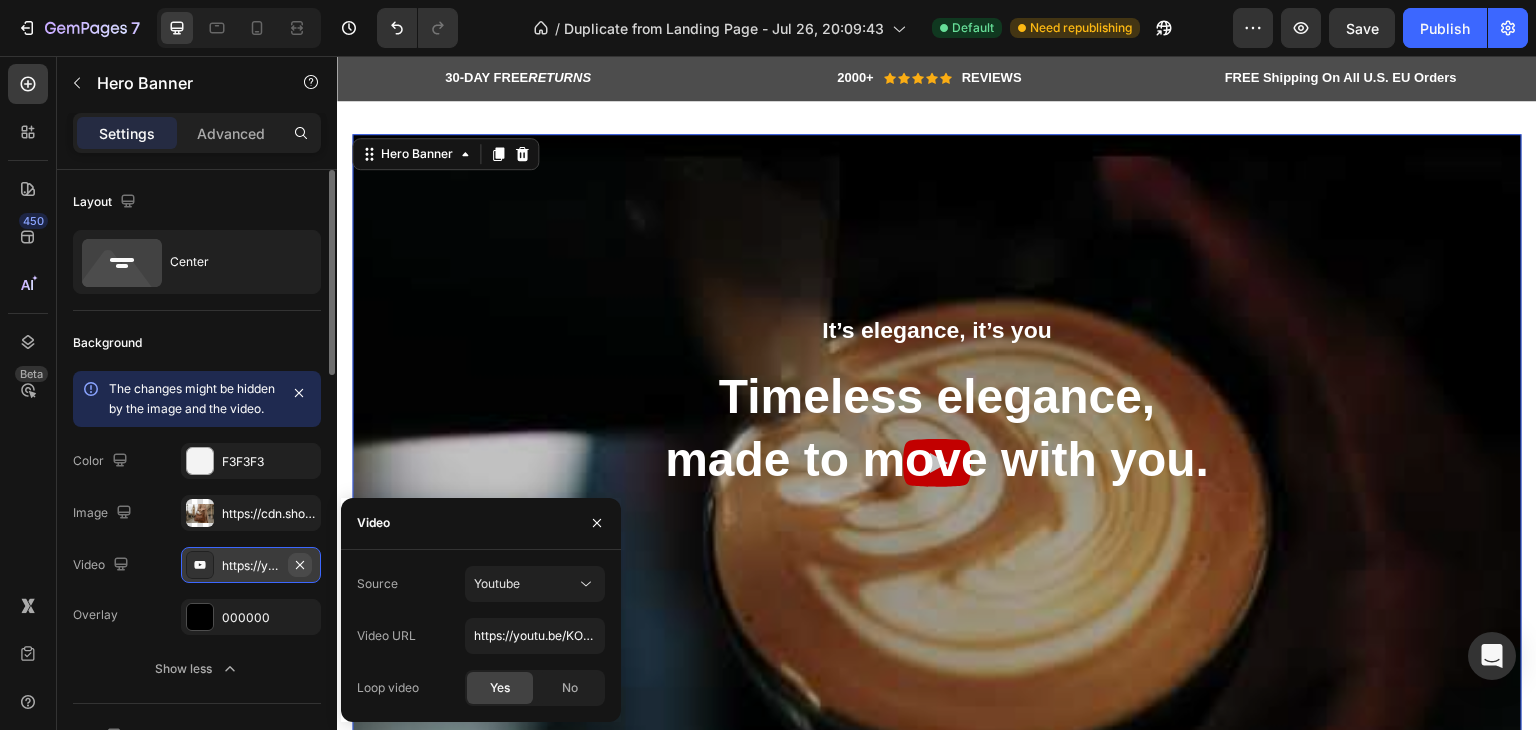 click 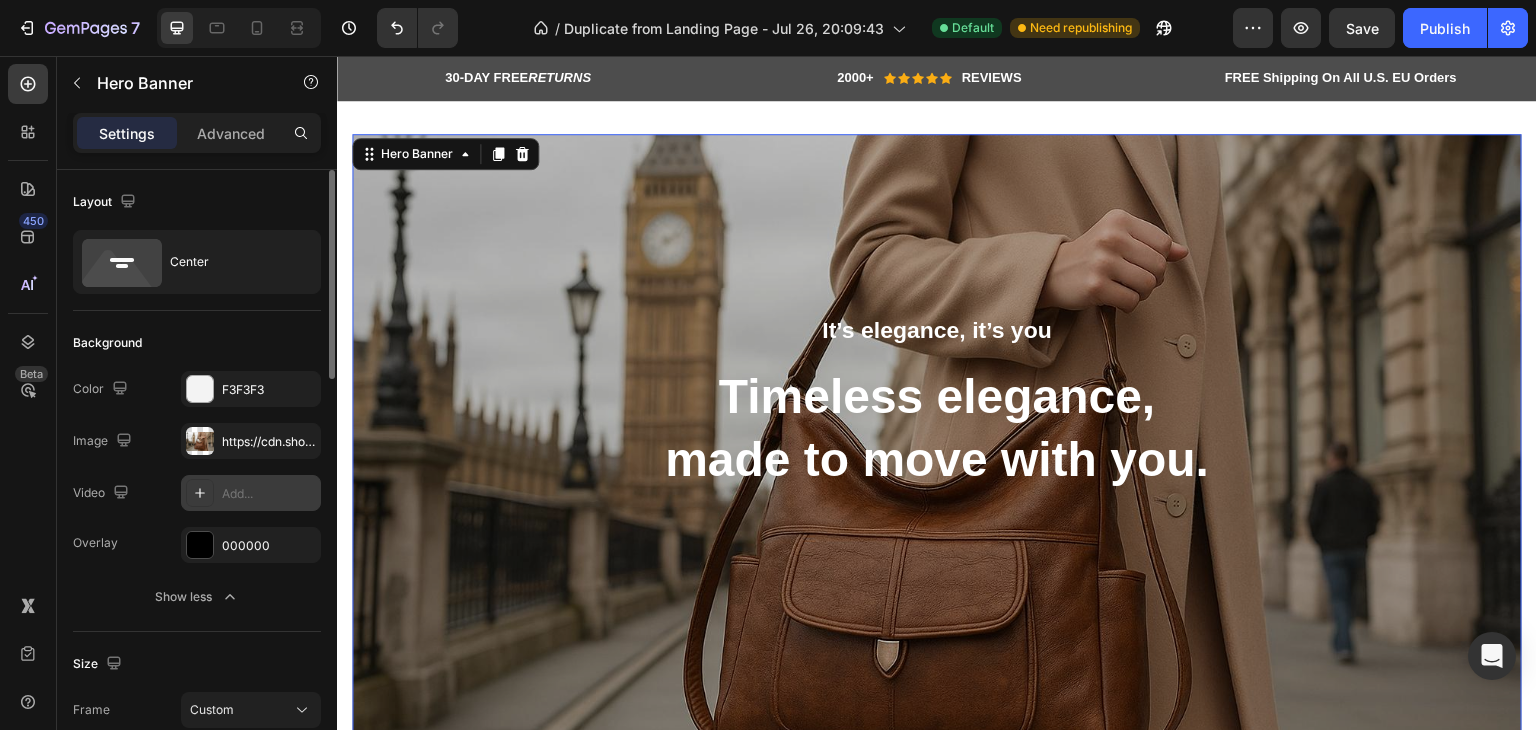 click on "Background" at bounding box center (197, 343) 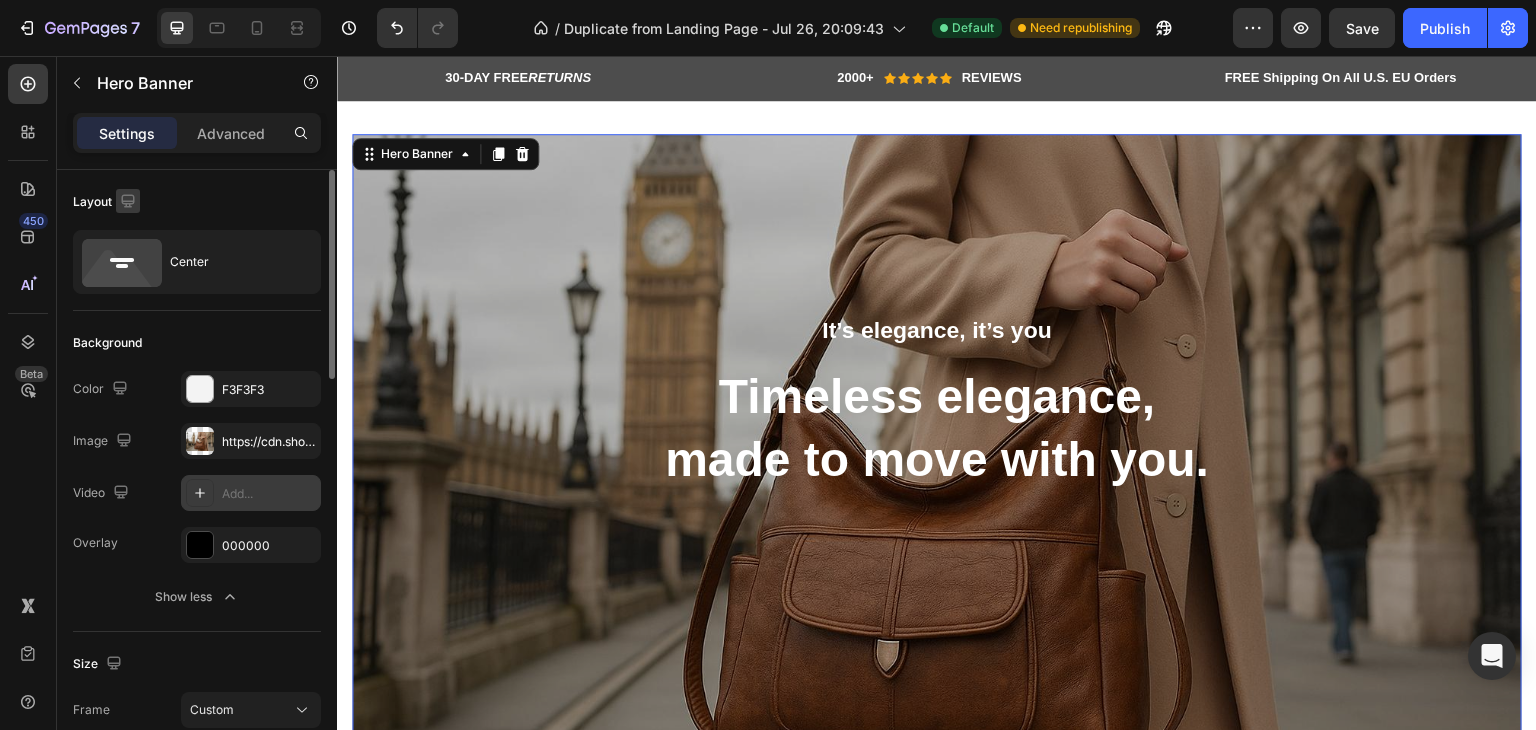 click 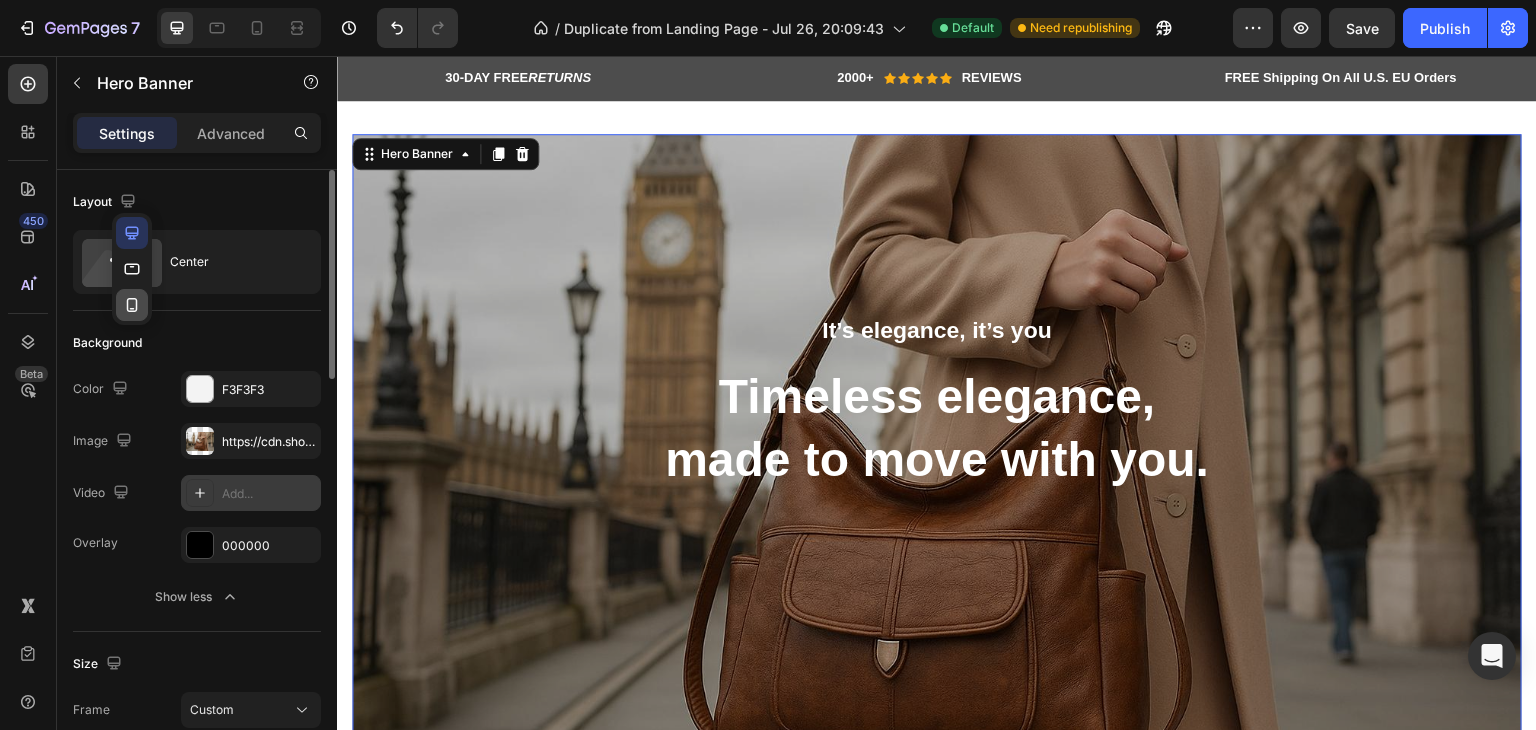 click 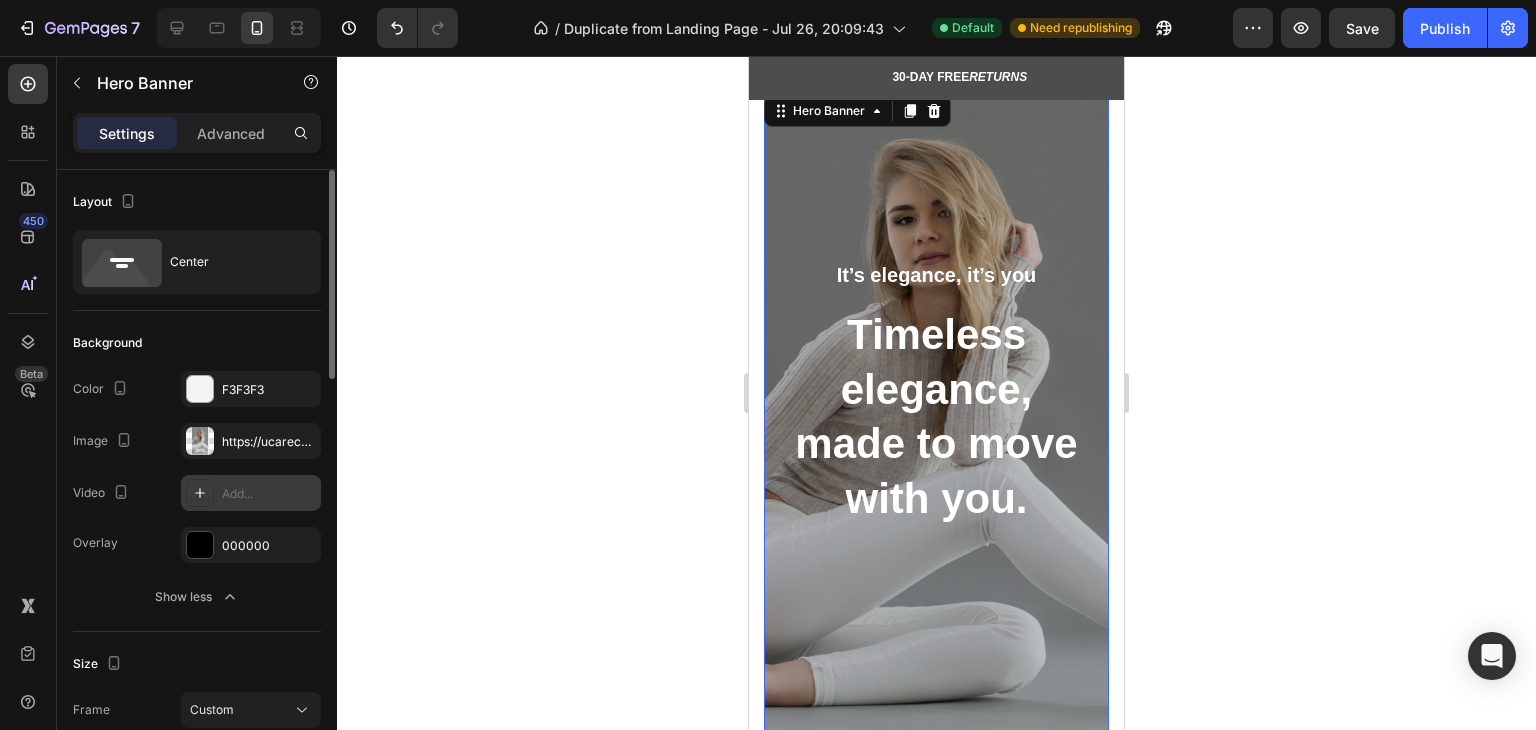 scroll, scrollTop: 3540, scrollLeft: 0, axis: vertical 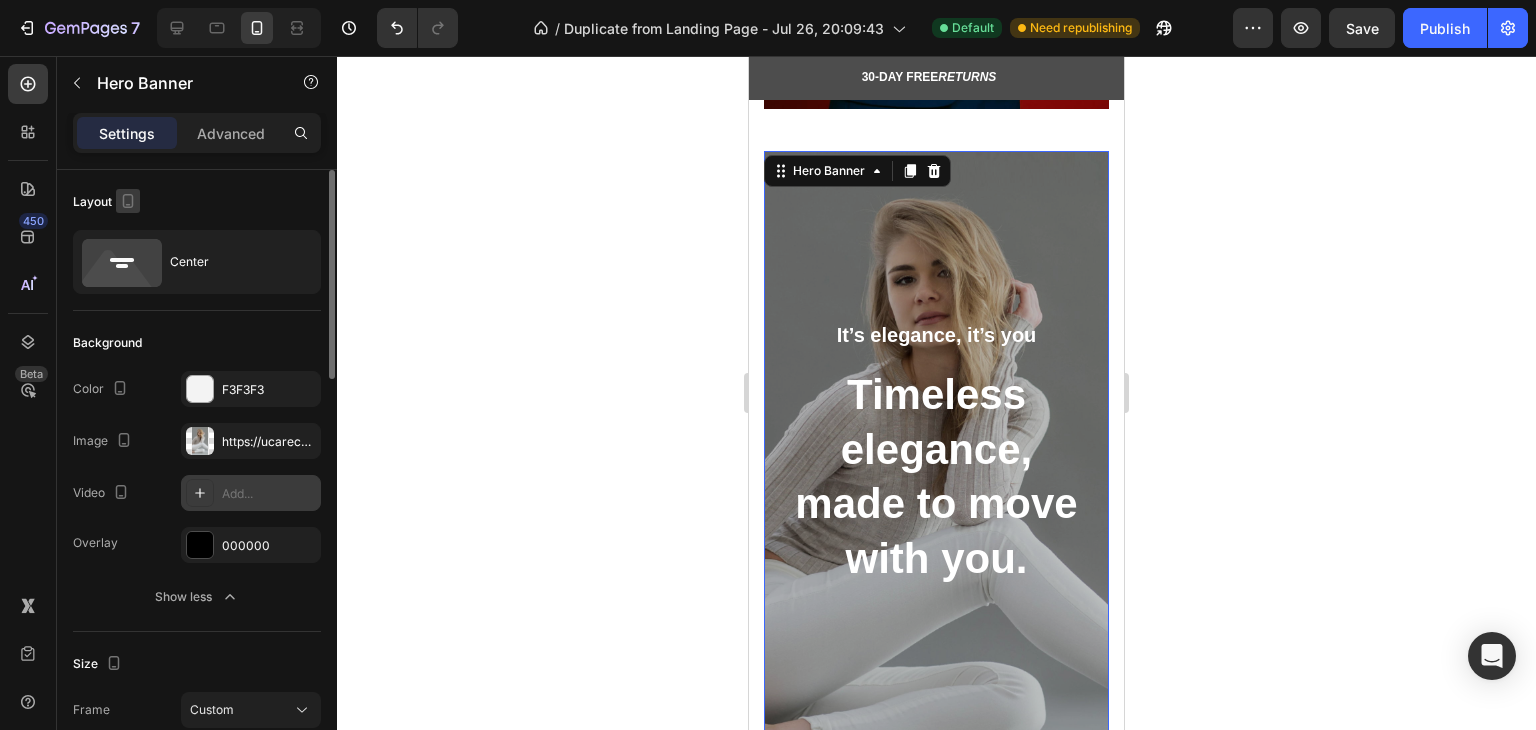 click 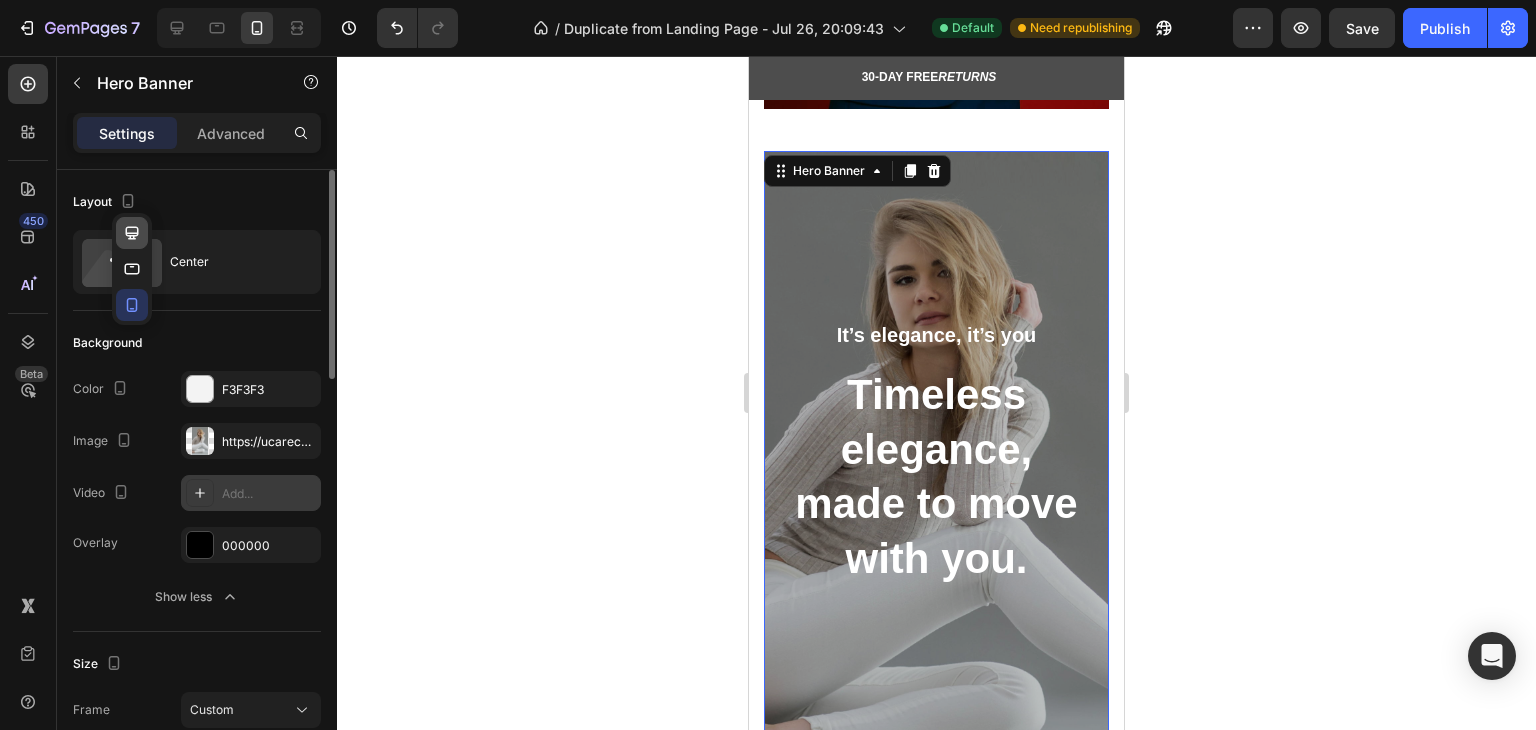 click 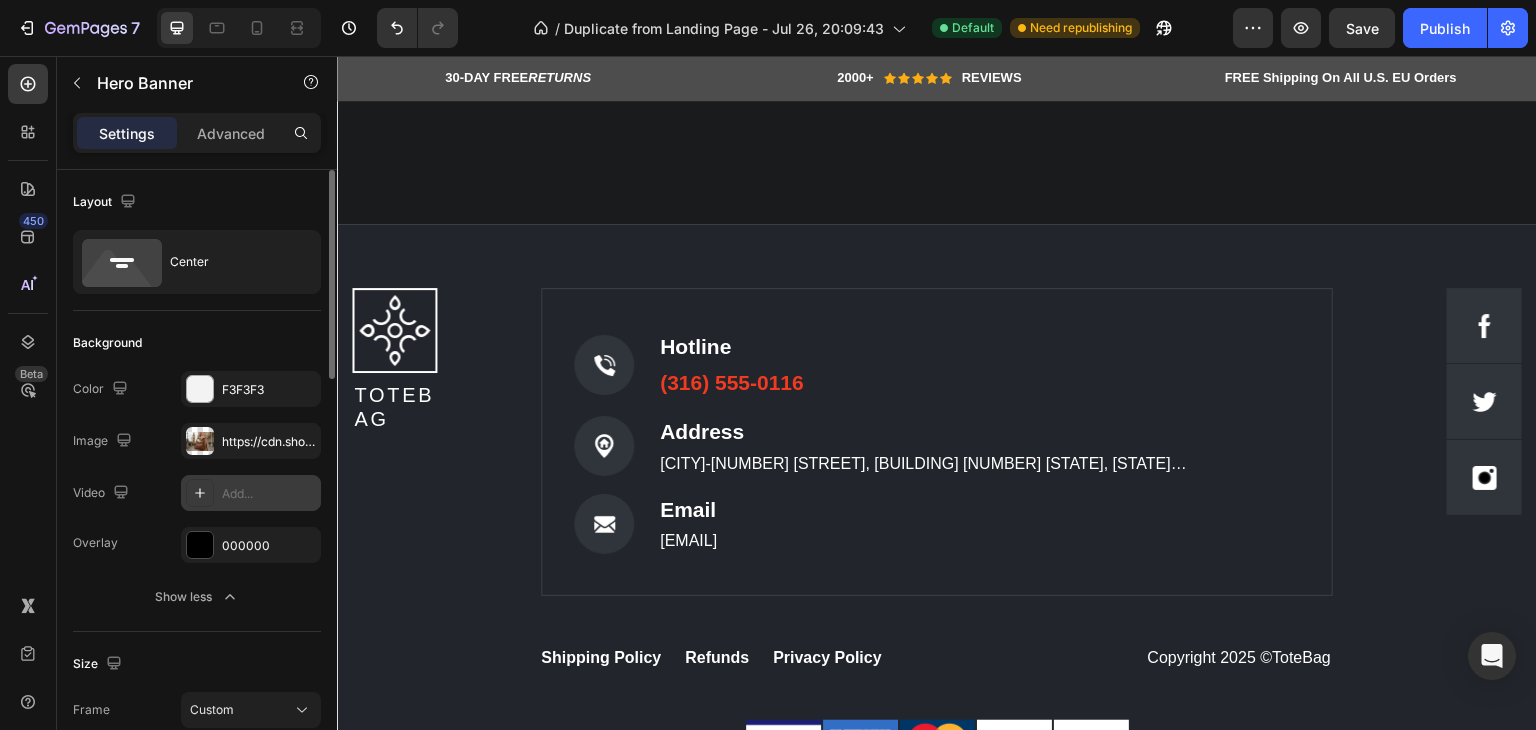scroll, scrollTop: 10338, scrollLeft: 0, axis: vertical 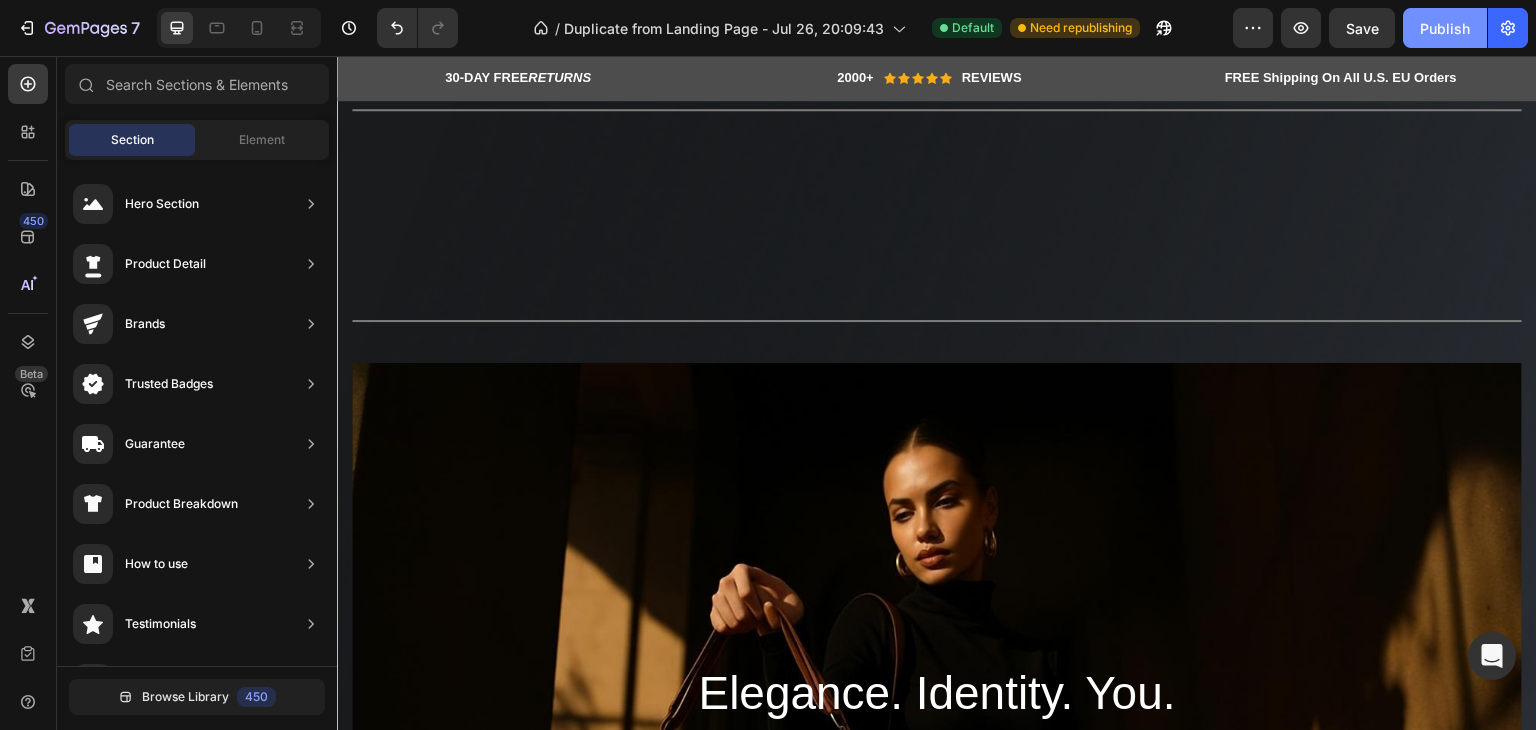 click on "Publish" at bounding box center (1445, 28) 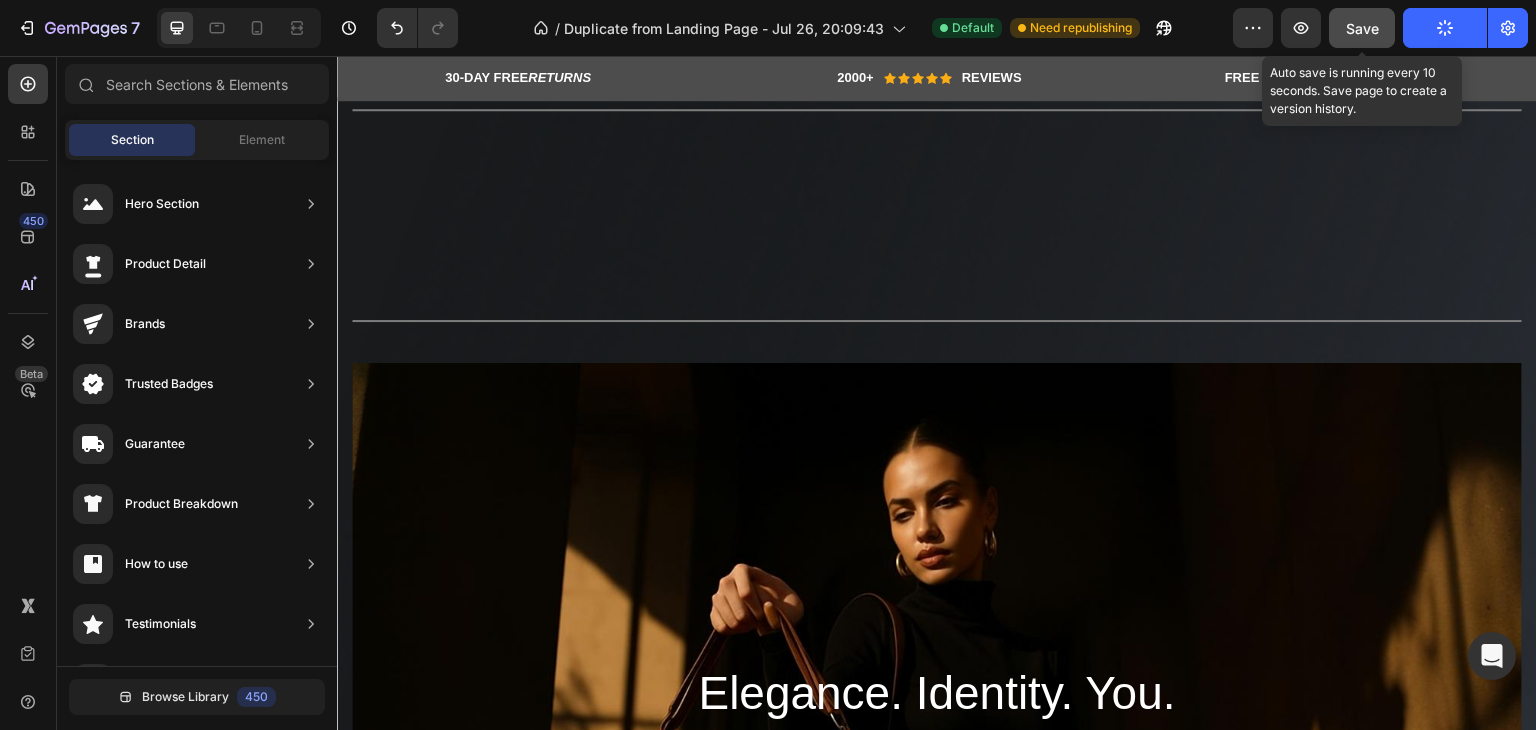 click on "Save" at bounding box center (1362, 28) 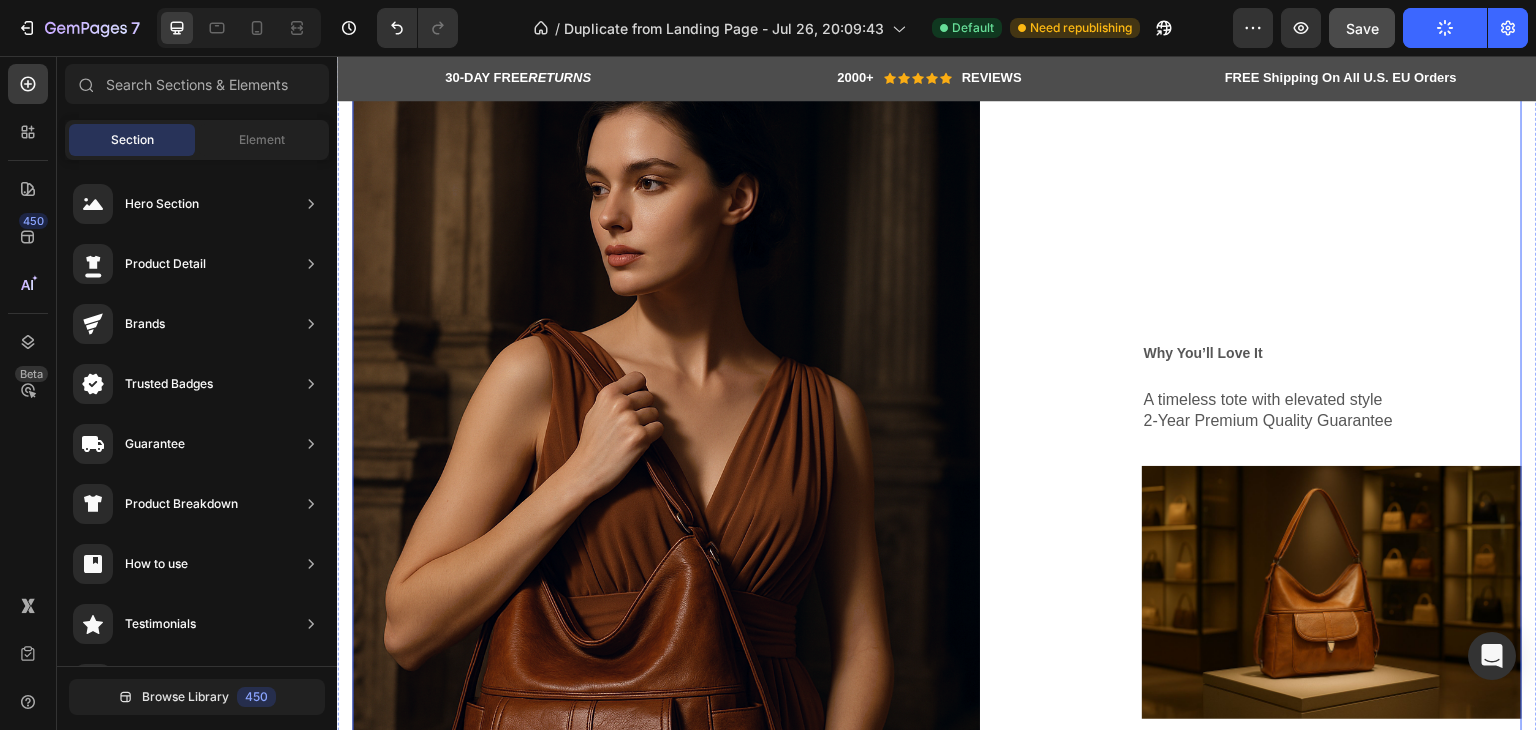 scroll, scrollTop: 3700, scrollLeft: 0, axis: vertical 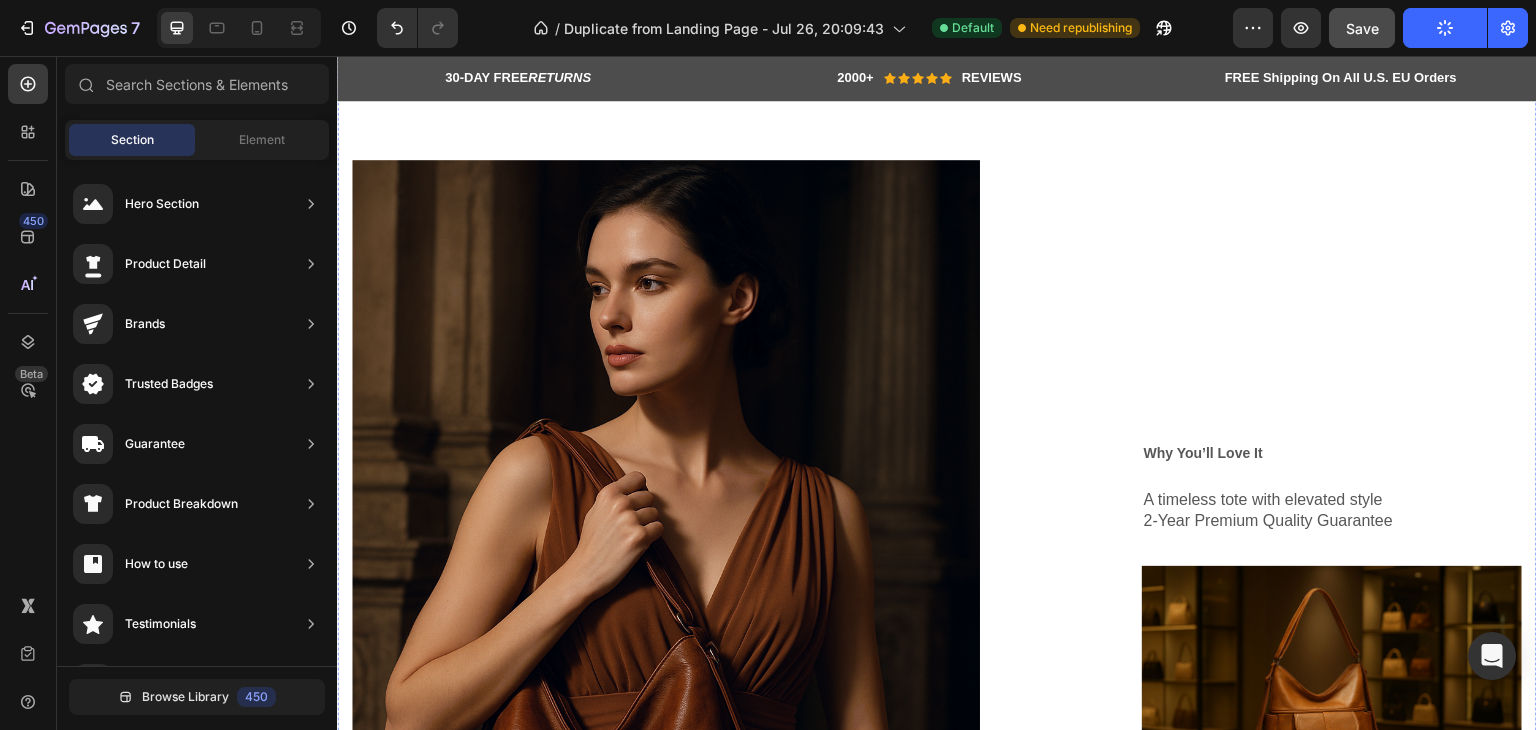 click at bounding box center (937, -220) 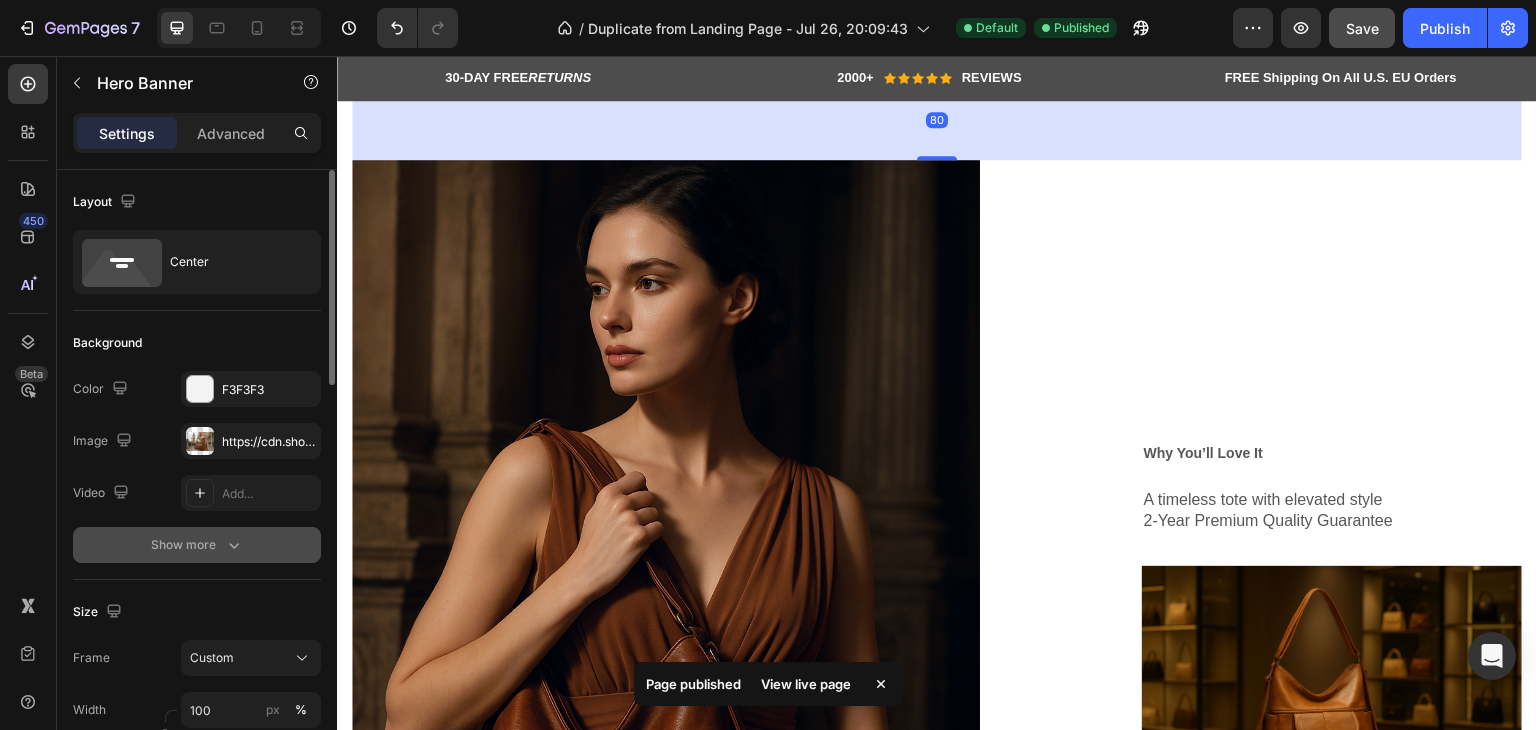 click 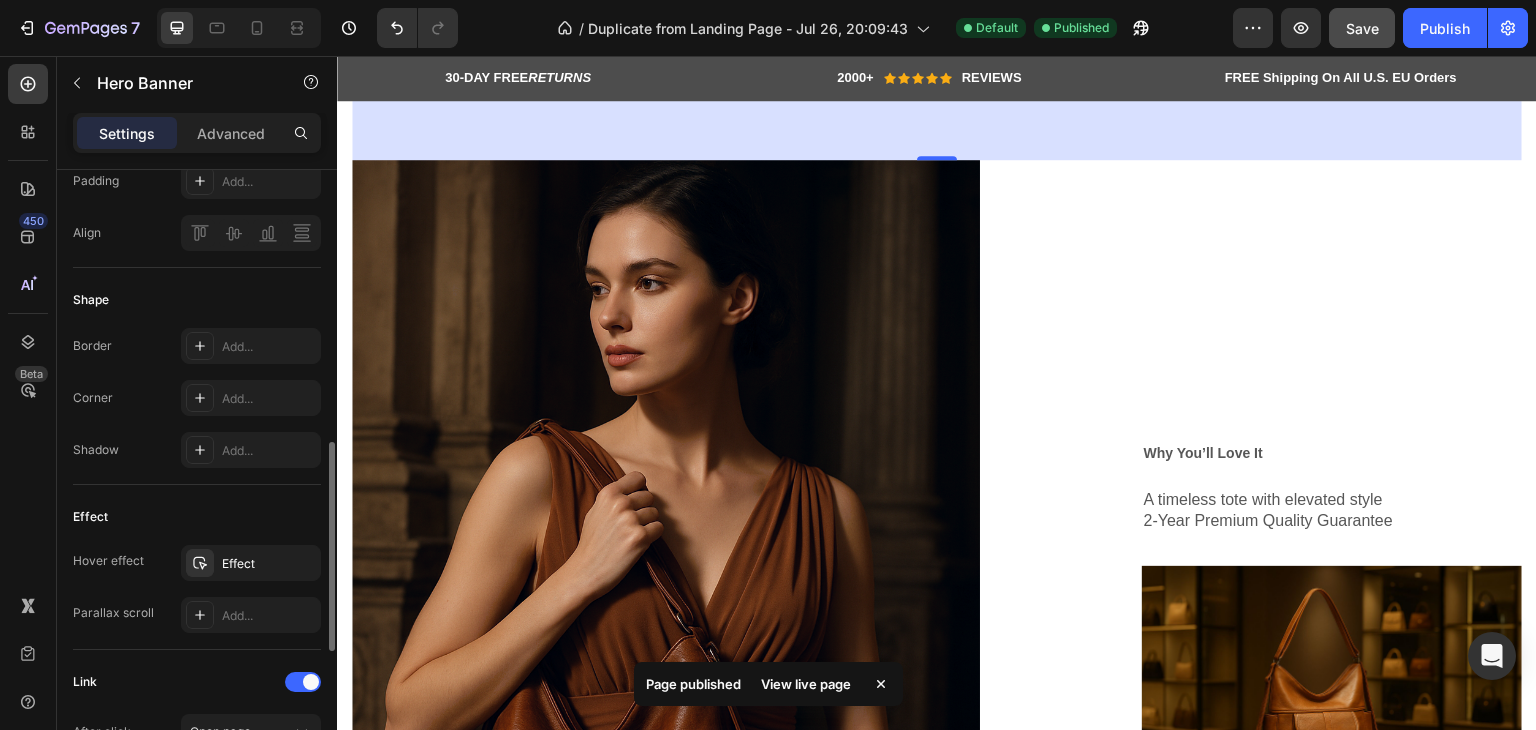 scroll, scrollTop: 900, scrollLeft: 0, axis: vertical 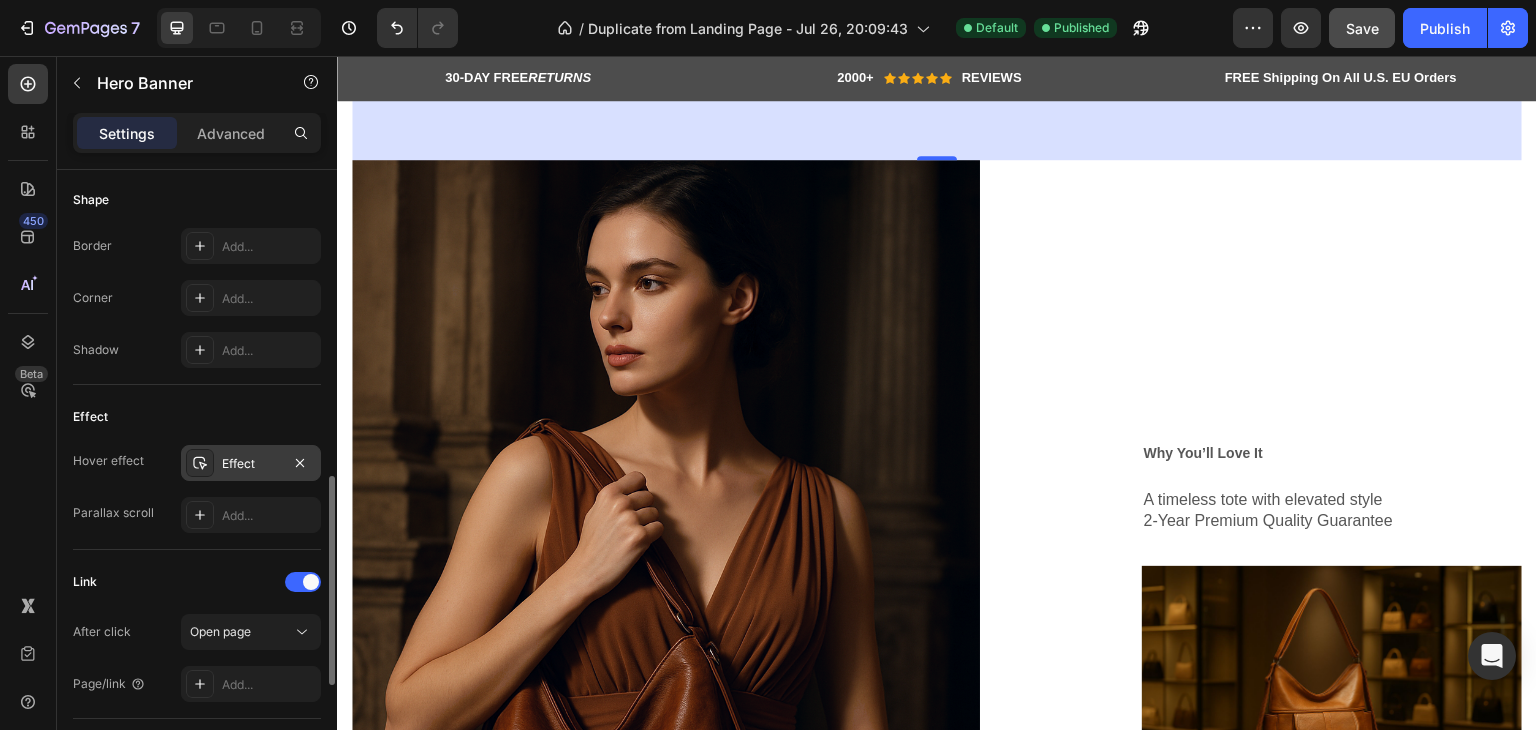 click on "Effect" at bounding box center (251, 464) 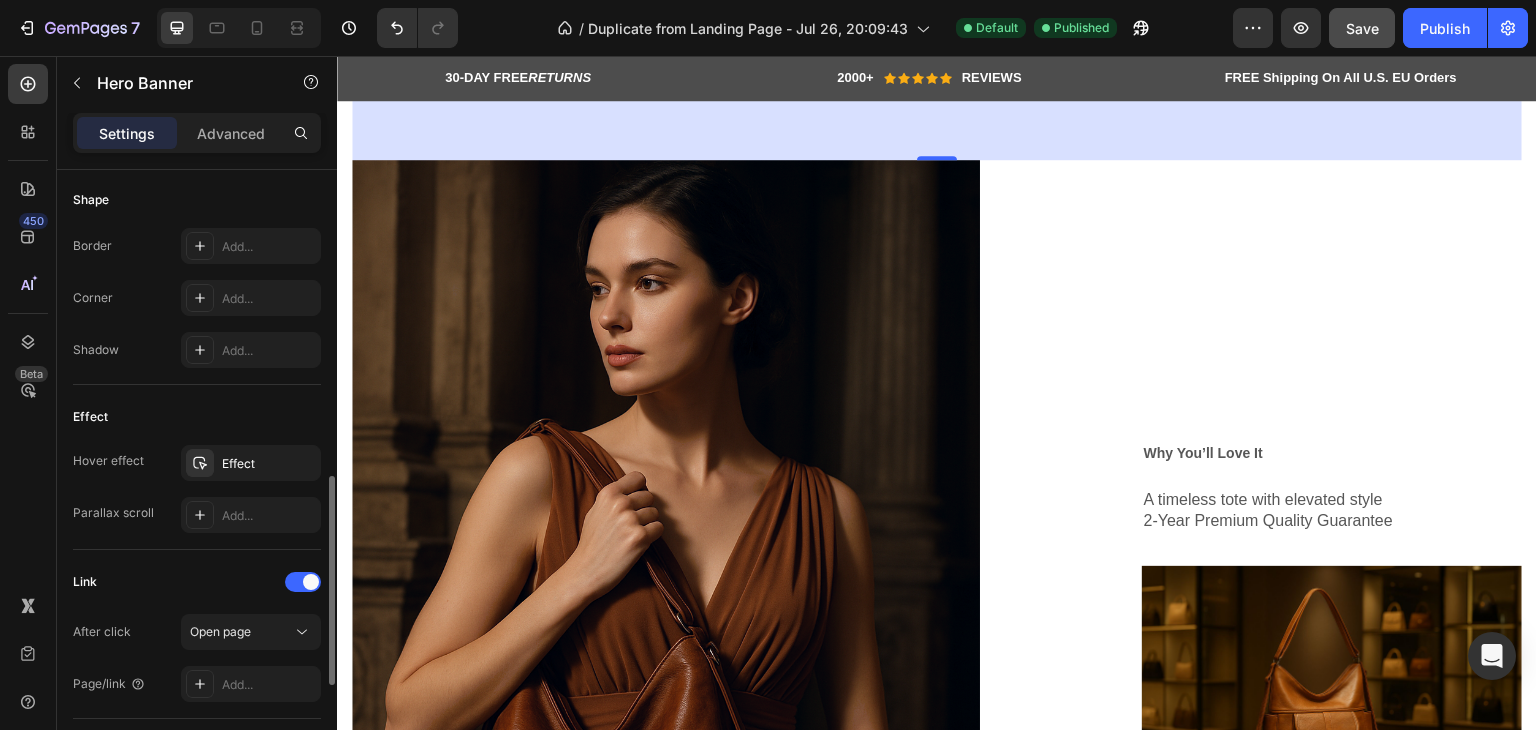 click on "Link" at bounding box center (197, 582) 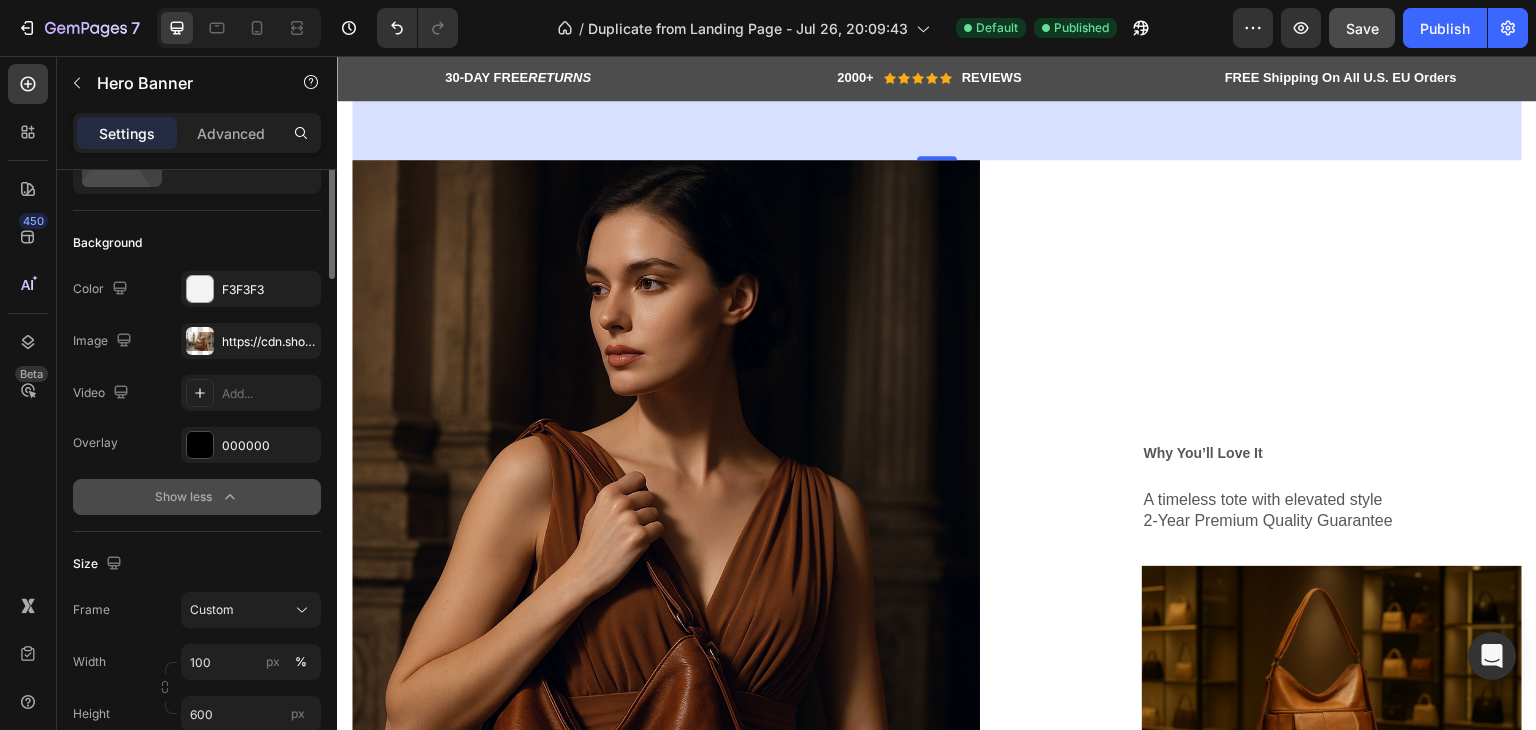 scroll, scrollTop: 0, scrollLeft: 0, axis: both 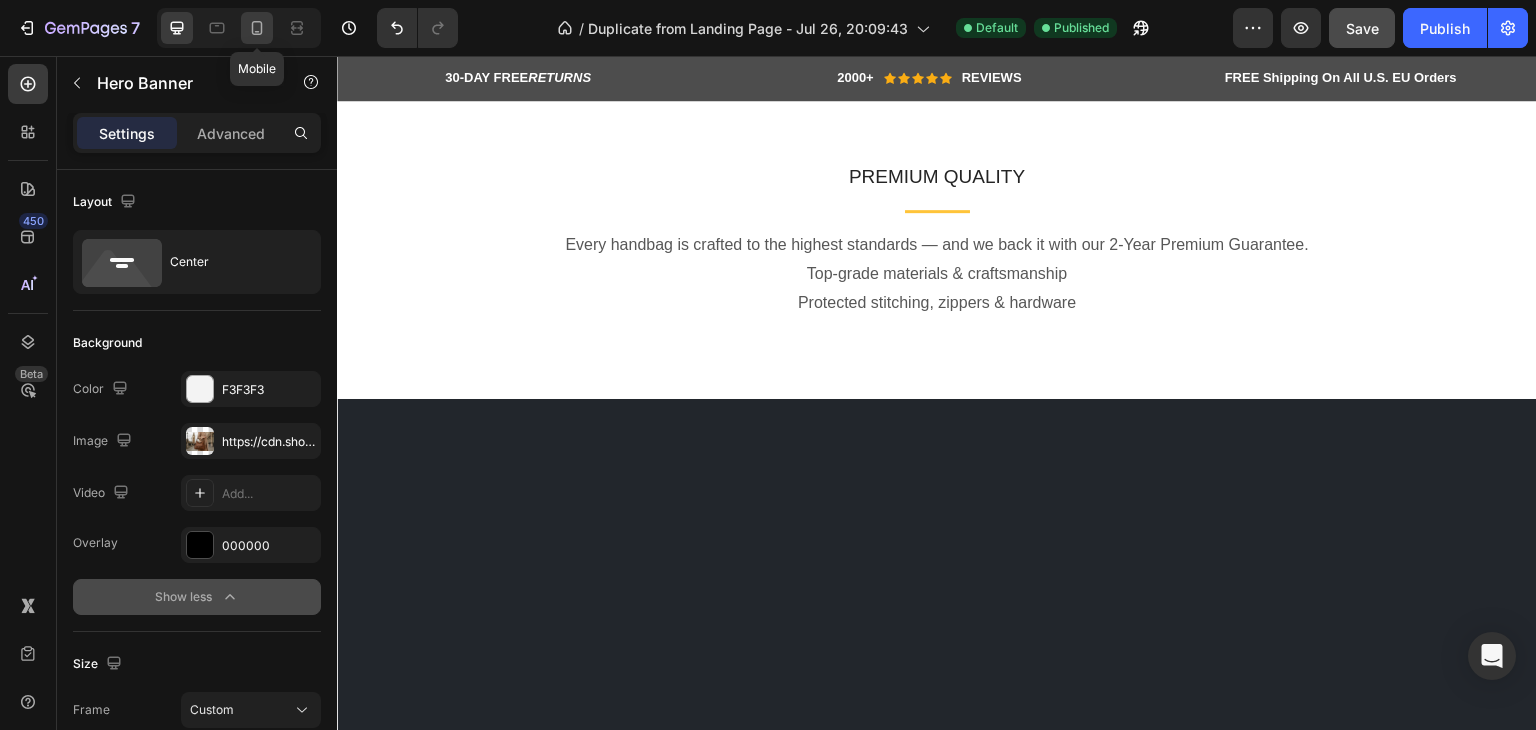 click 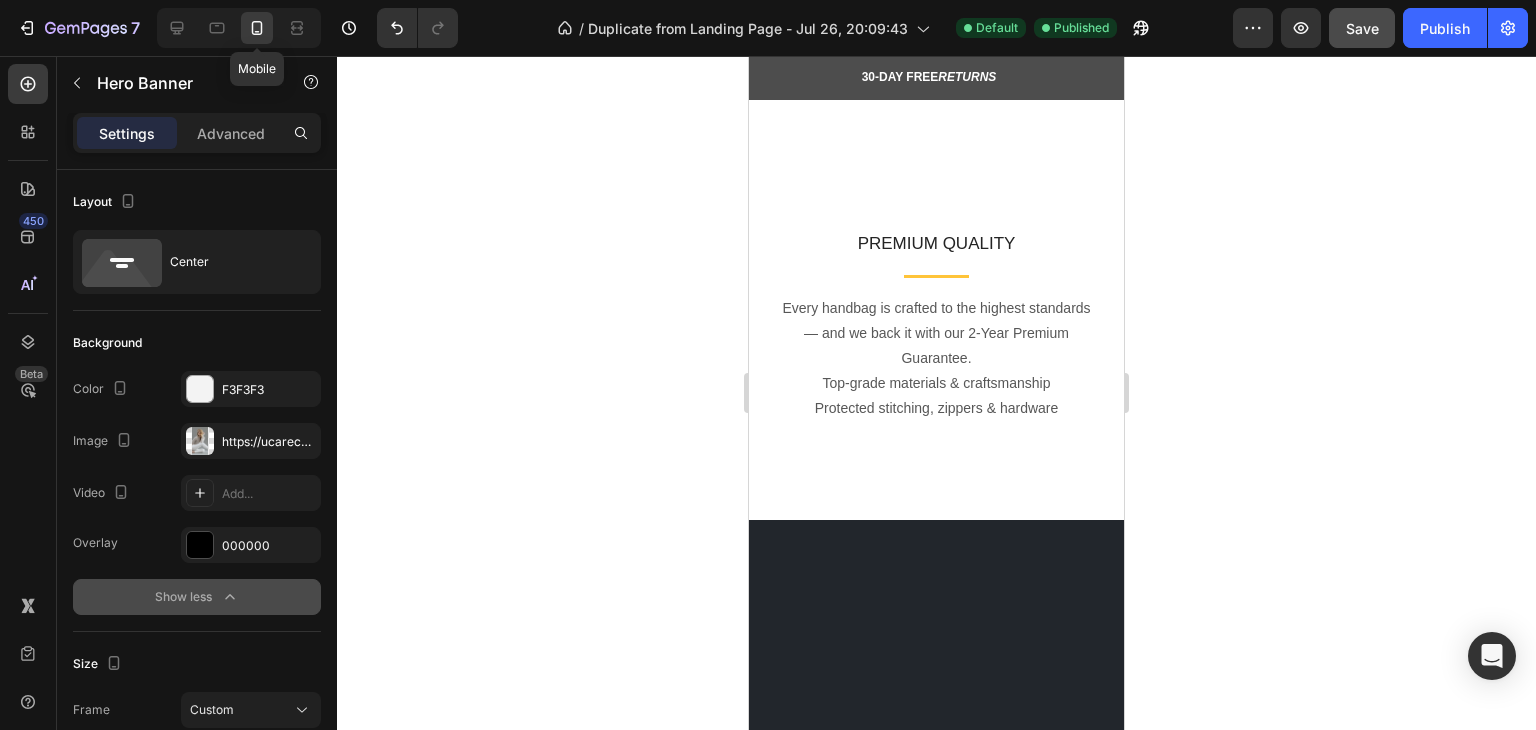 scroll, scrollTop: 3540, scrollLeft: 0, axis: vertical 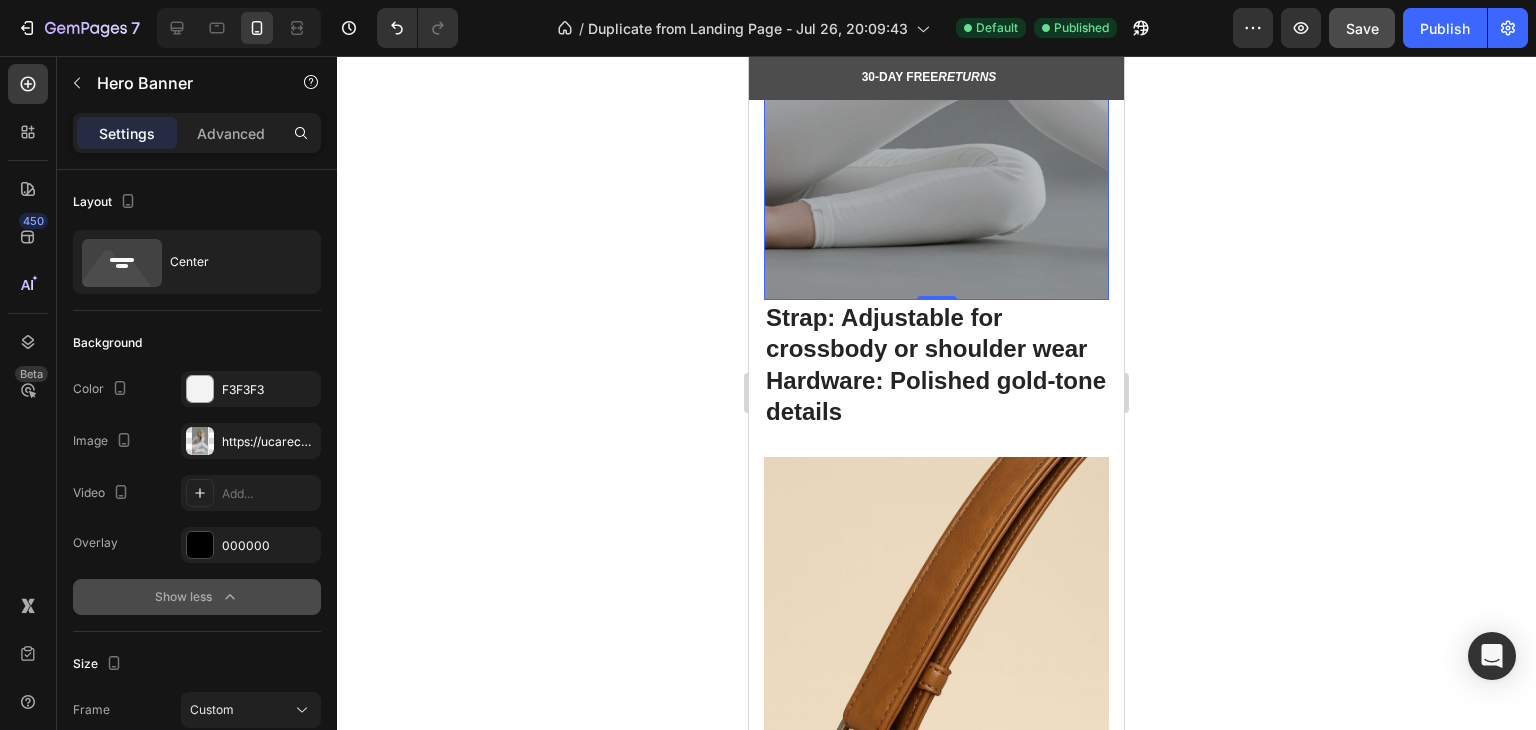 click at bounding box center [936, -34] 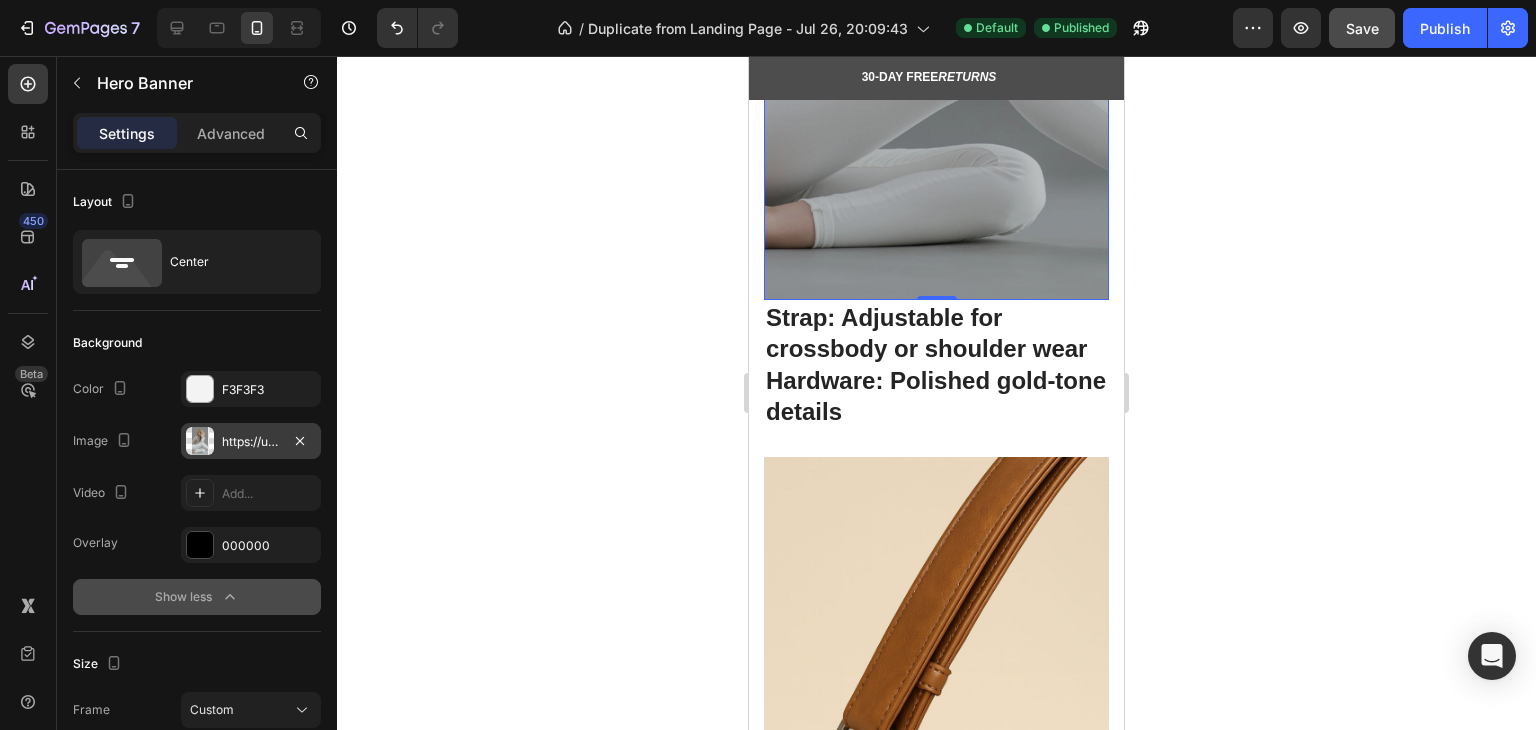 click on "https://ucarecdn.com/f5efb0ad-f511-4ff0-9b11-36024dec723d/-/format/auto/" at bounding box center [251, 442] 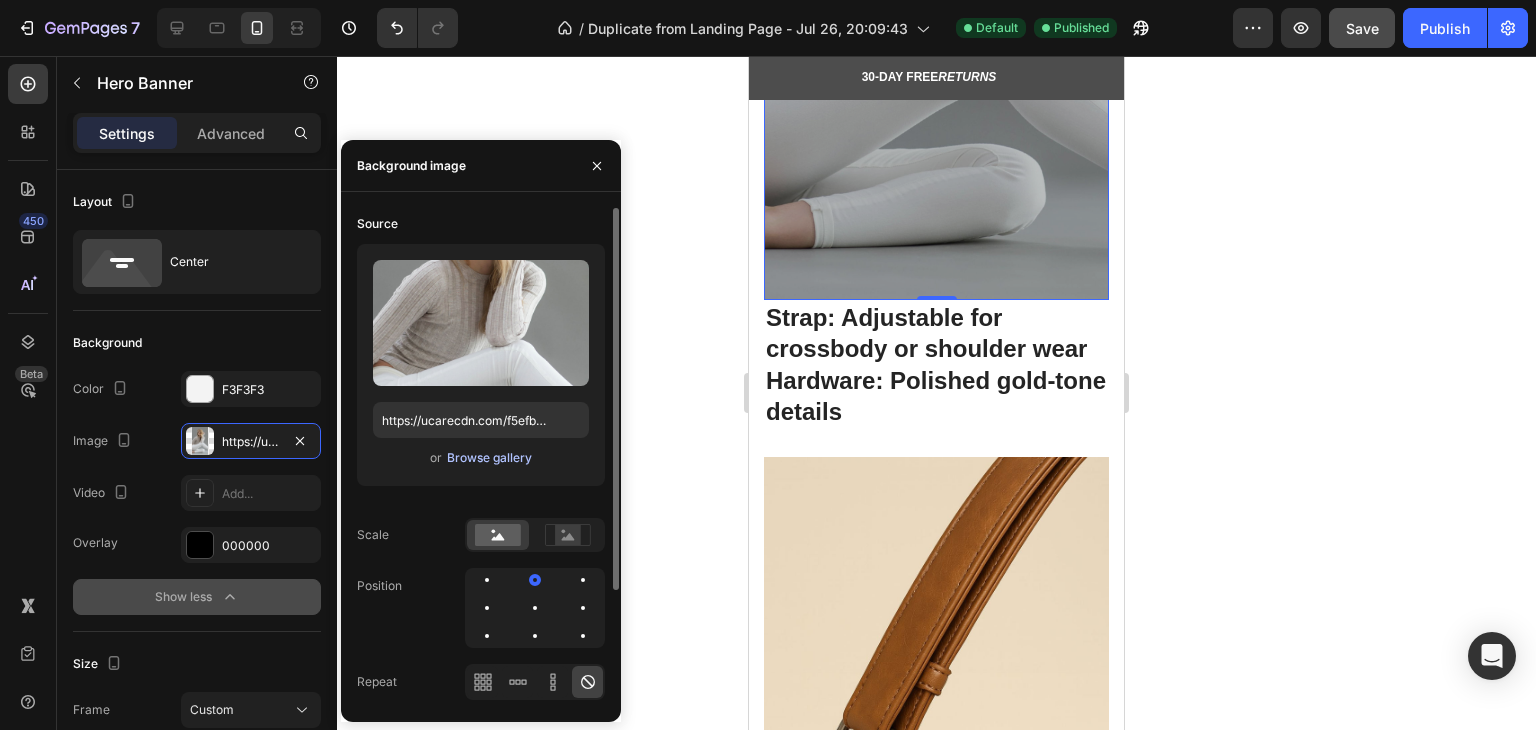 click on "Browse gallery" at bounding box center (489, 458) 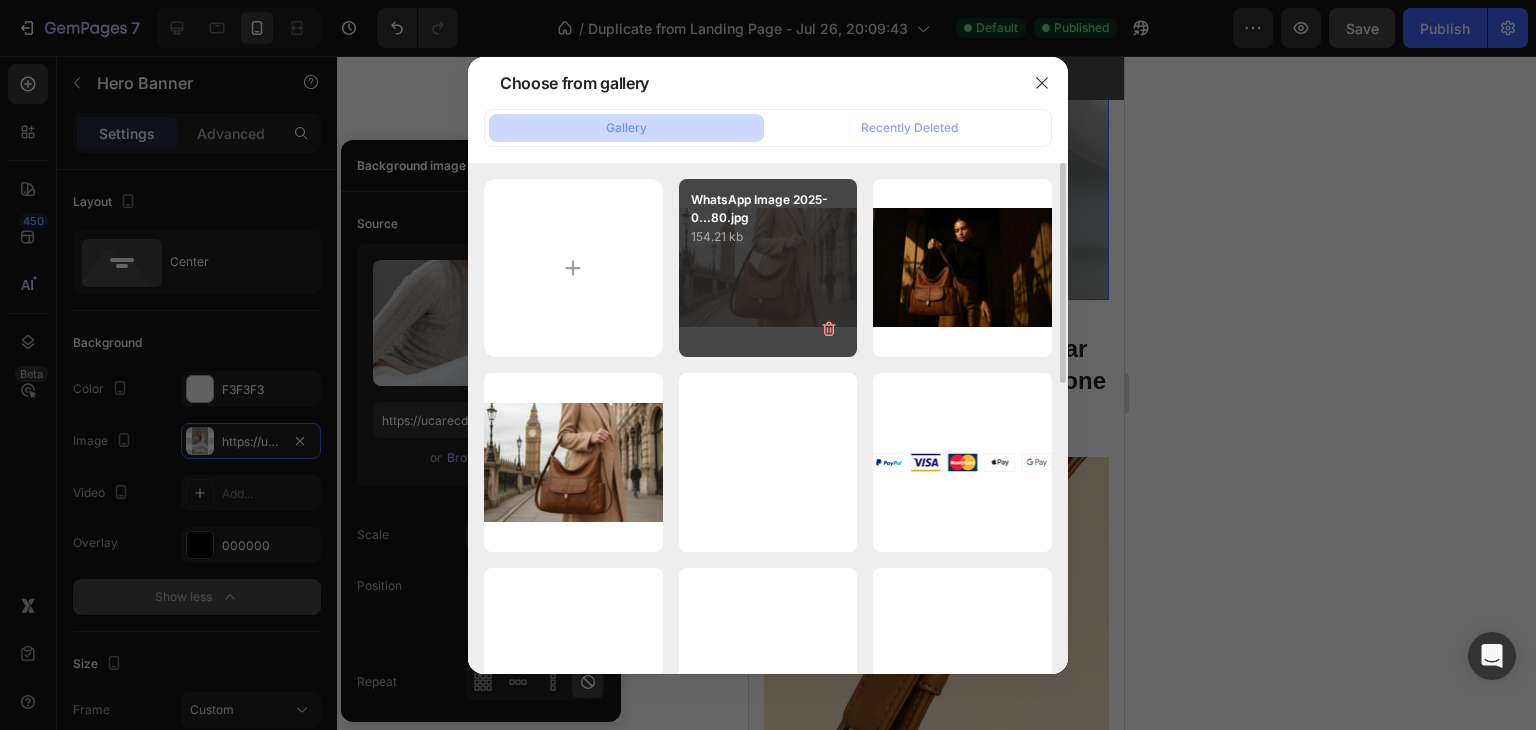 click on "WhatsApp Image 2025-0...80.jpg 154.21 kb" at bounding box center [768, 268] 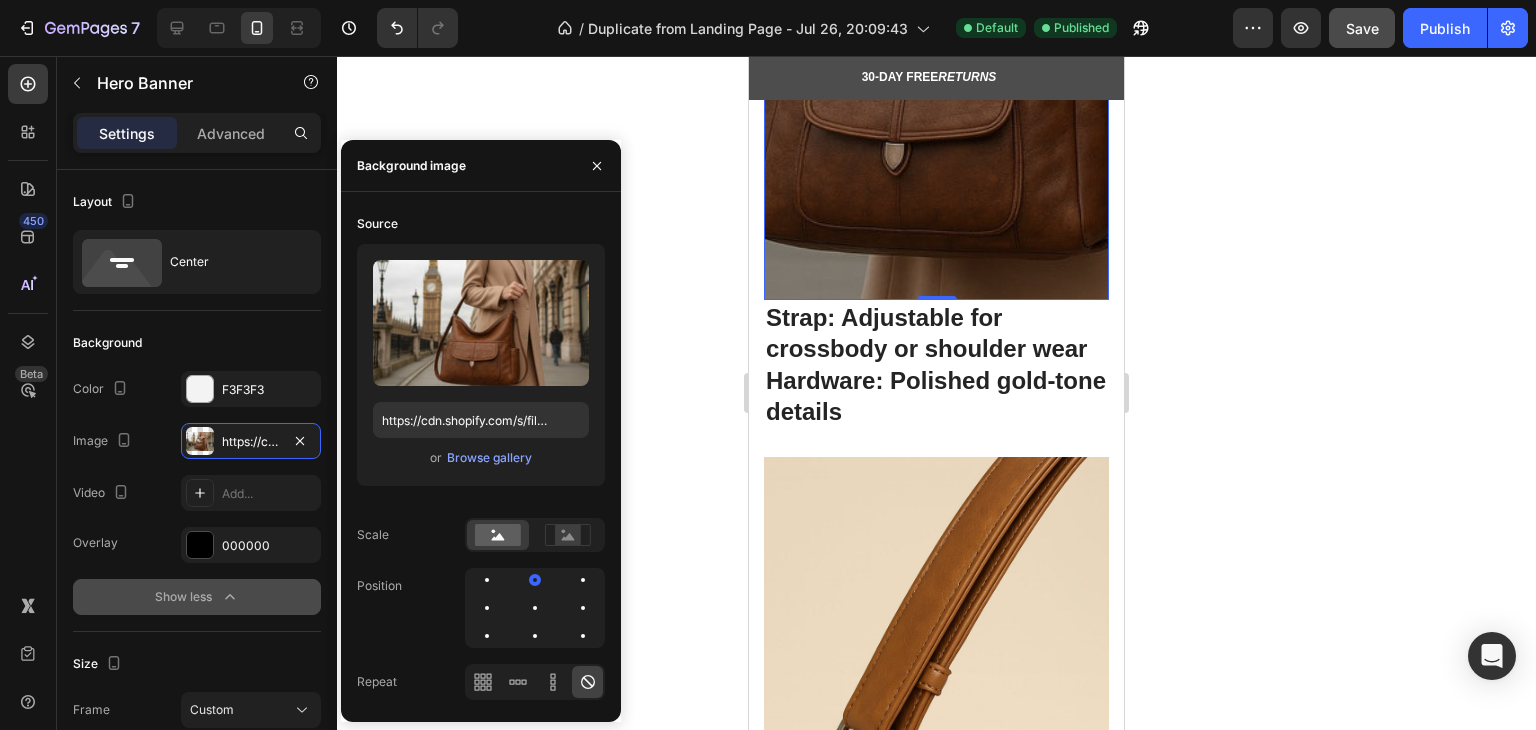 click at bounding box center [936, -34] 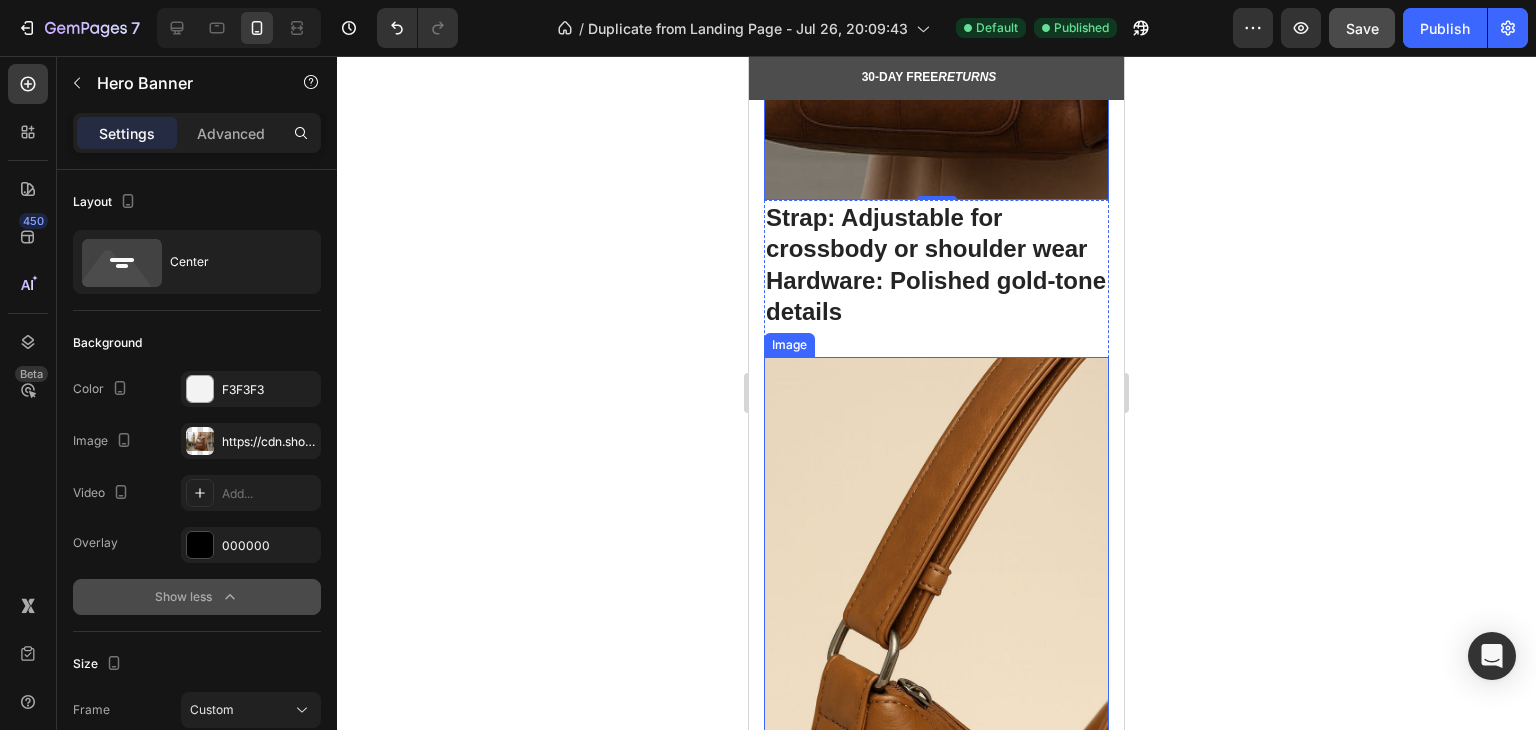 scroll, scrollTop: 3340, scrollLeft: 0, axis: vertical 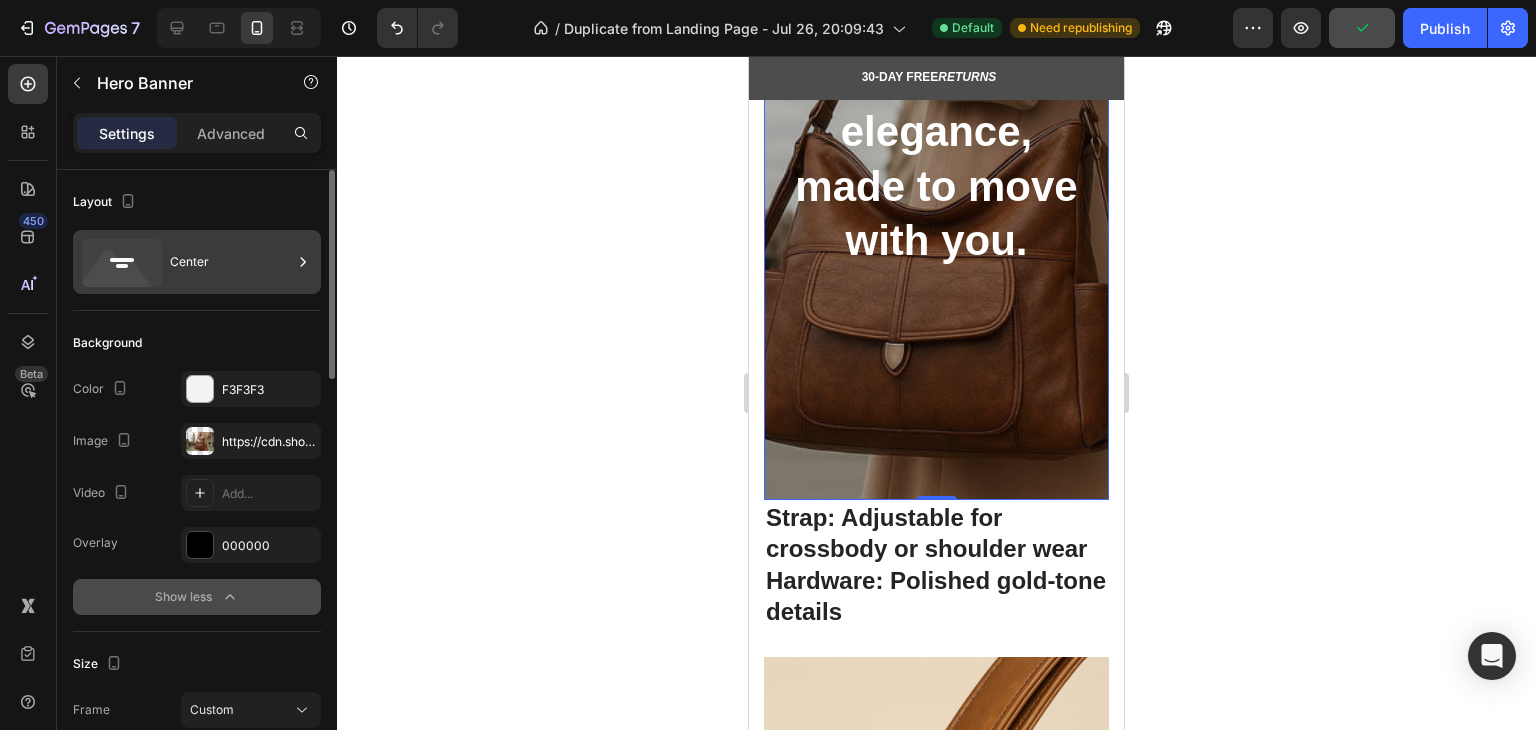 click on "Center" at bounding box center [231, 262] 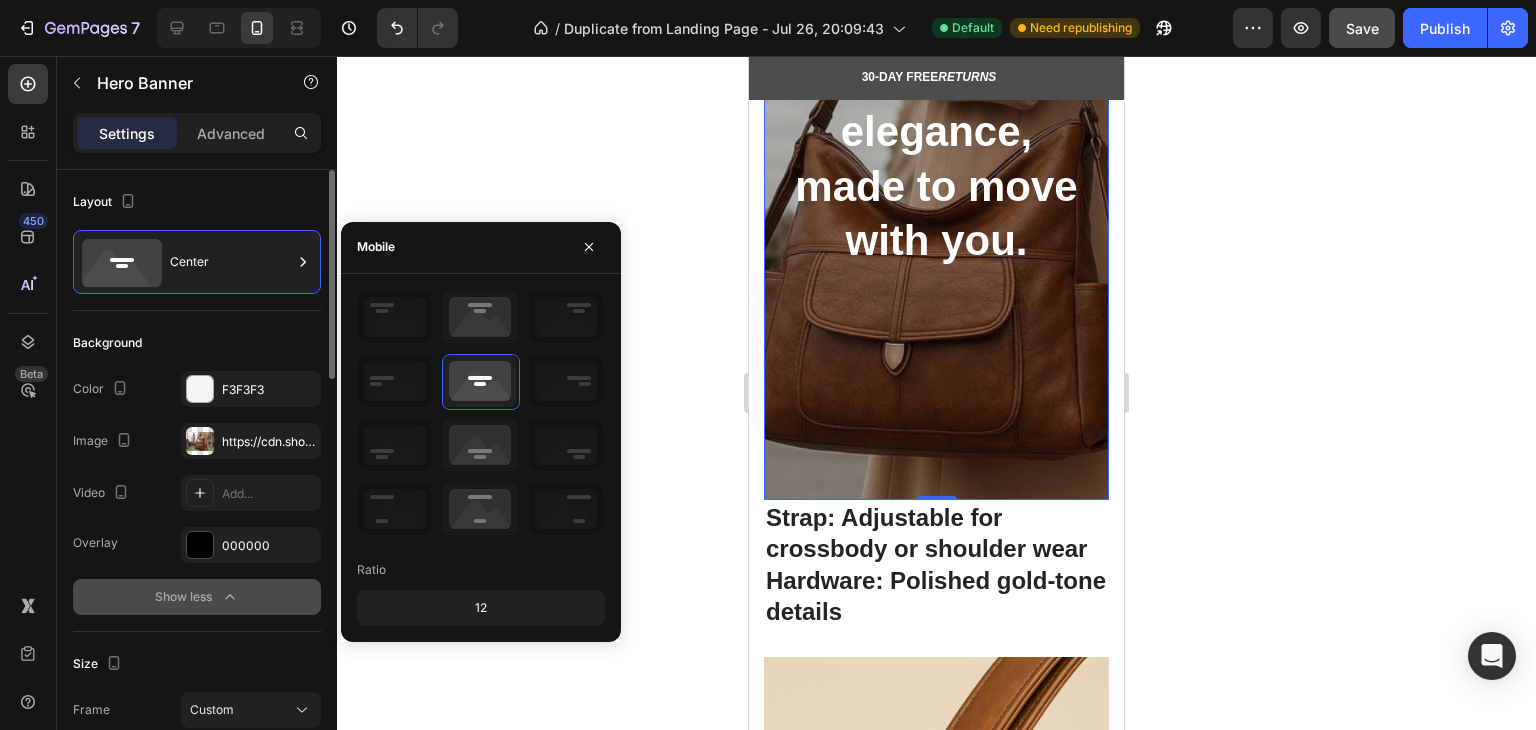 click on "Background" at bounding box center (197, 343) 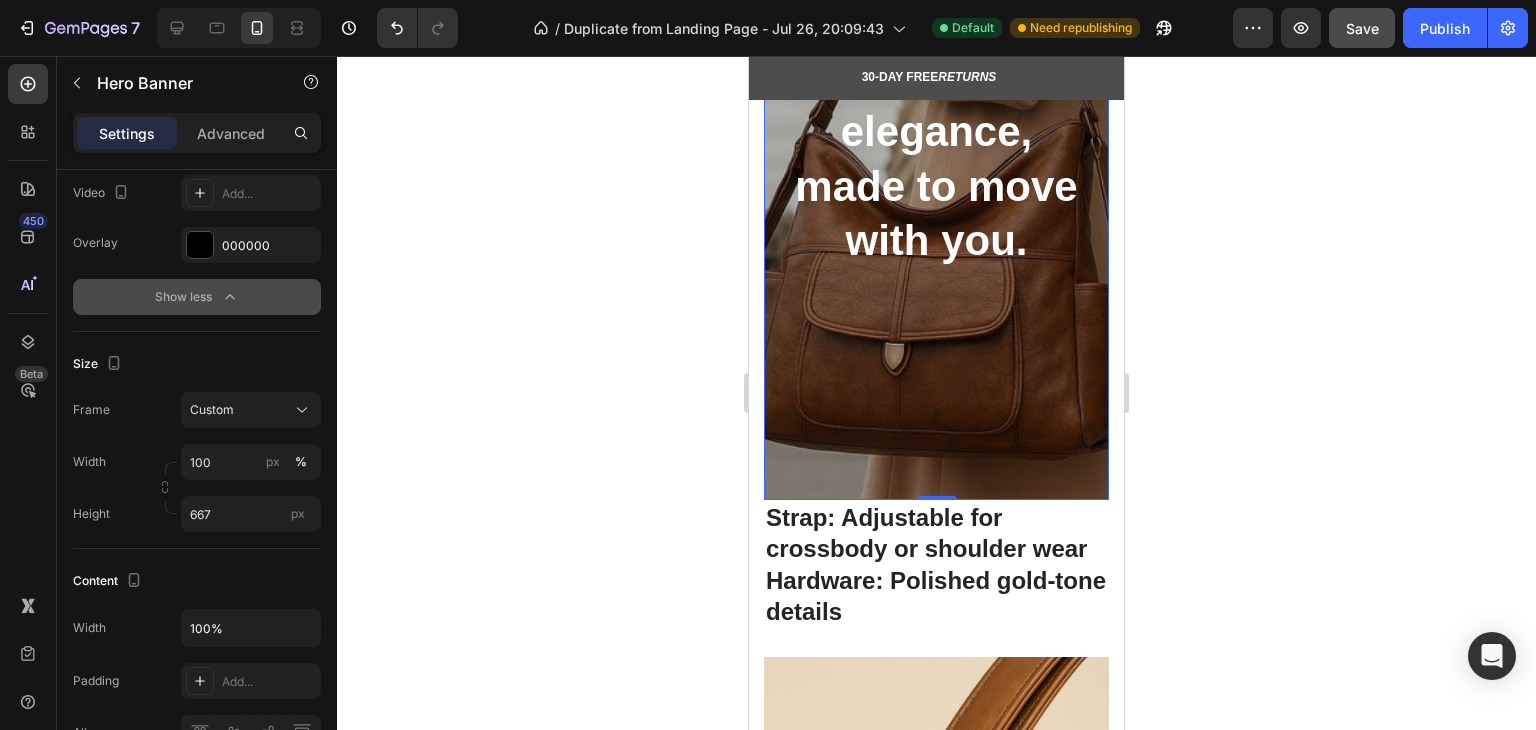 scroll, scrollTop: 400, scrollLeft: 0, axis: vertical 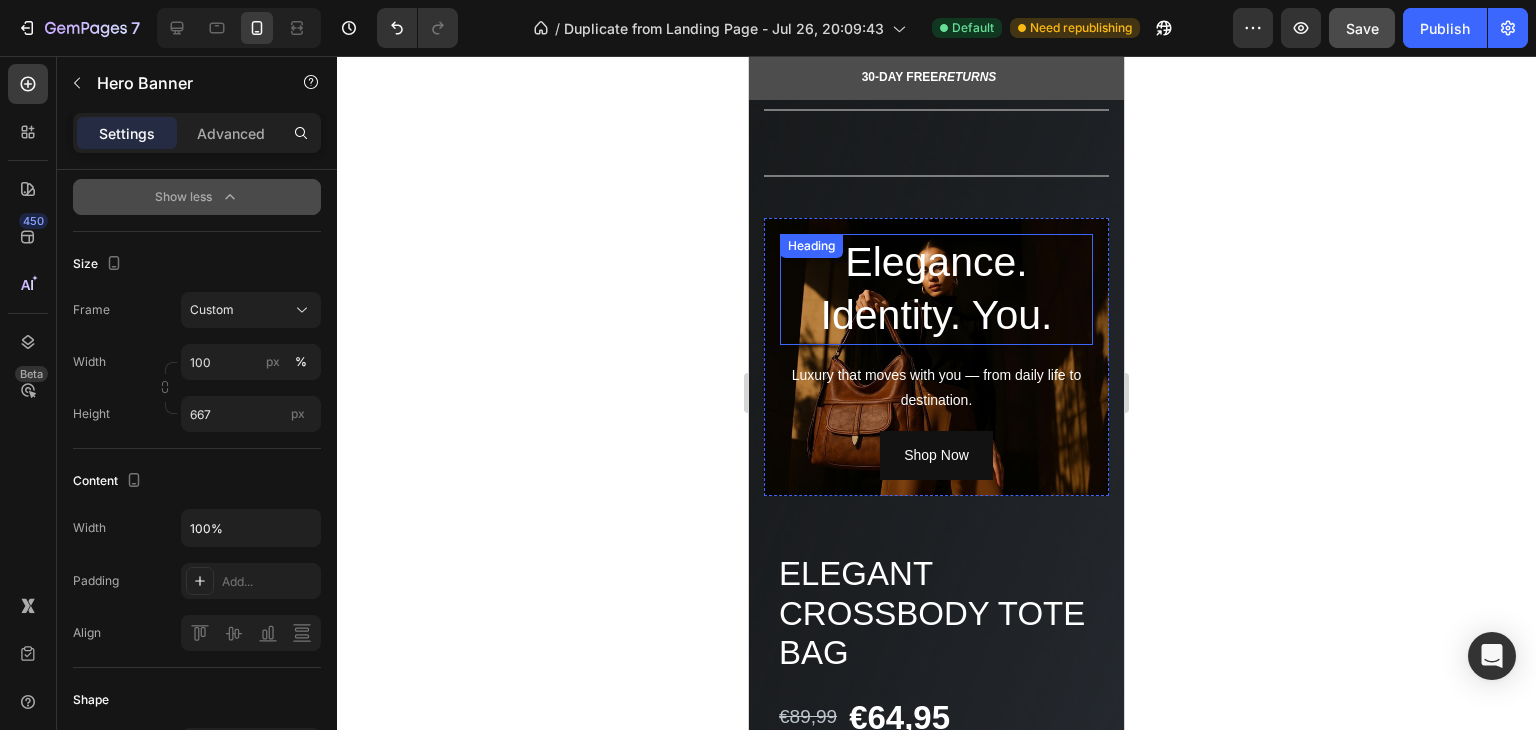 click on "Elegance. Identity. You." at bounding box center (936, 289) 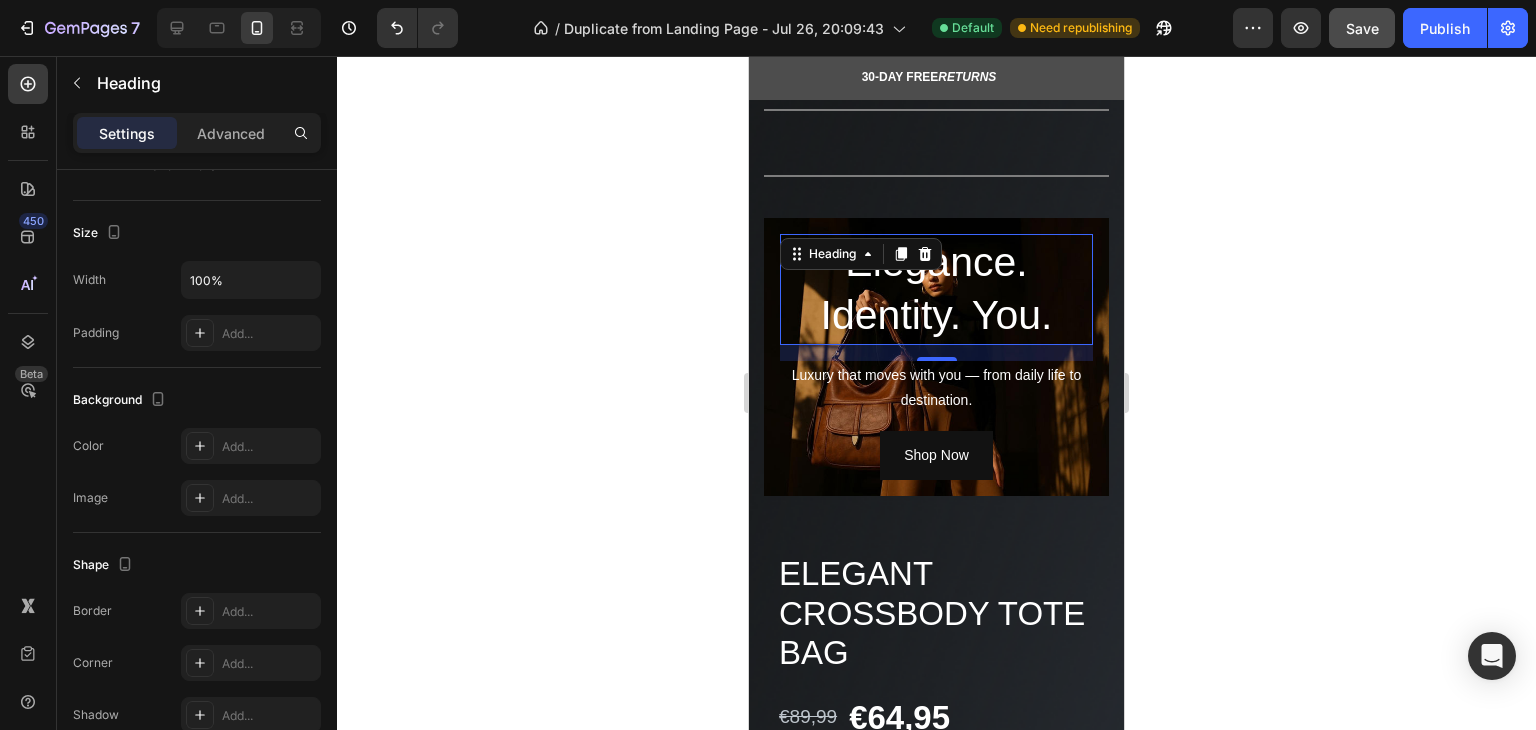 scroll, scrollTop: 0, scrollLeft: 0, axis: both 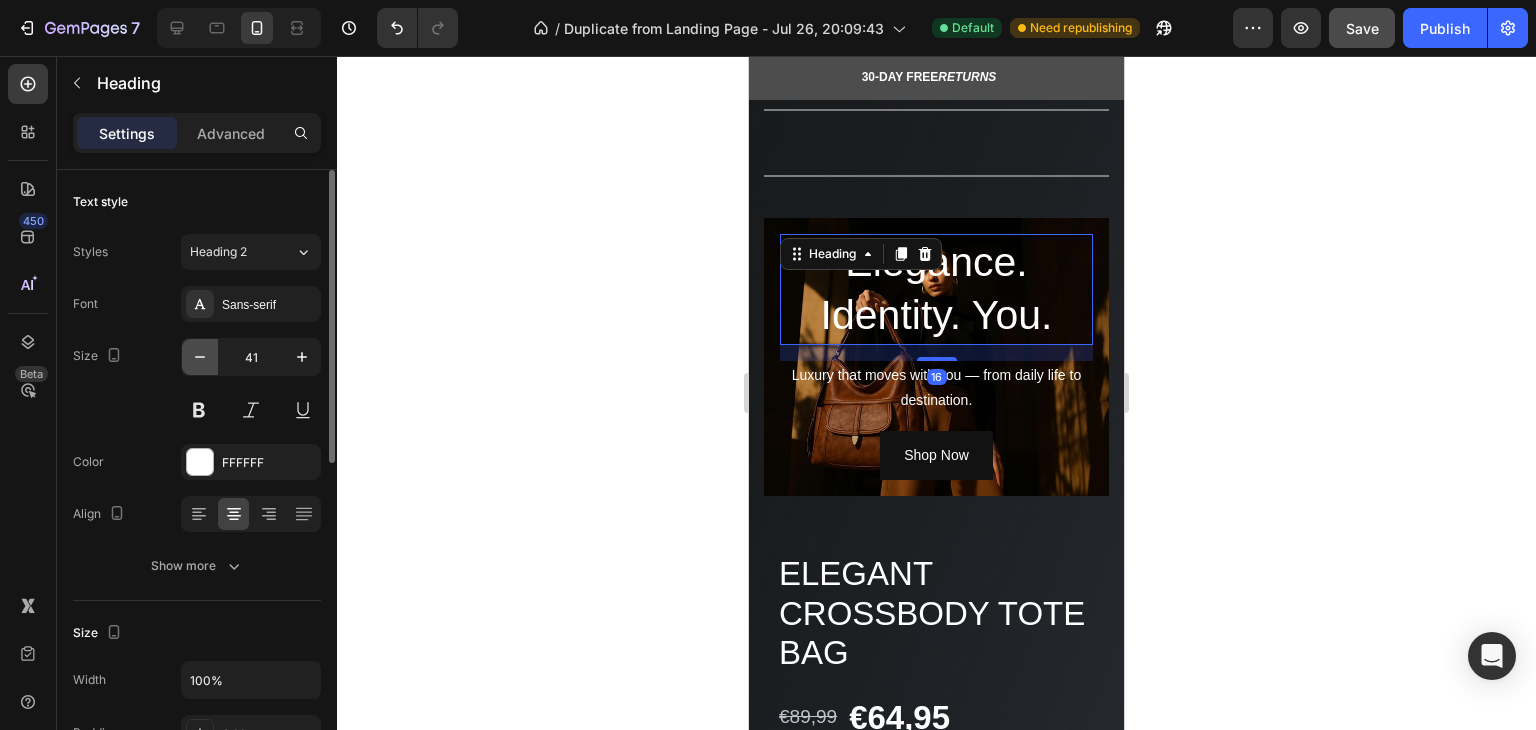 click 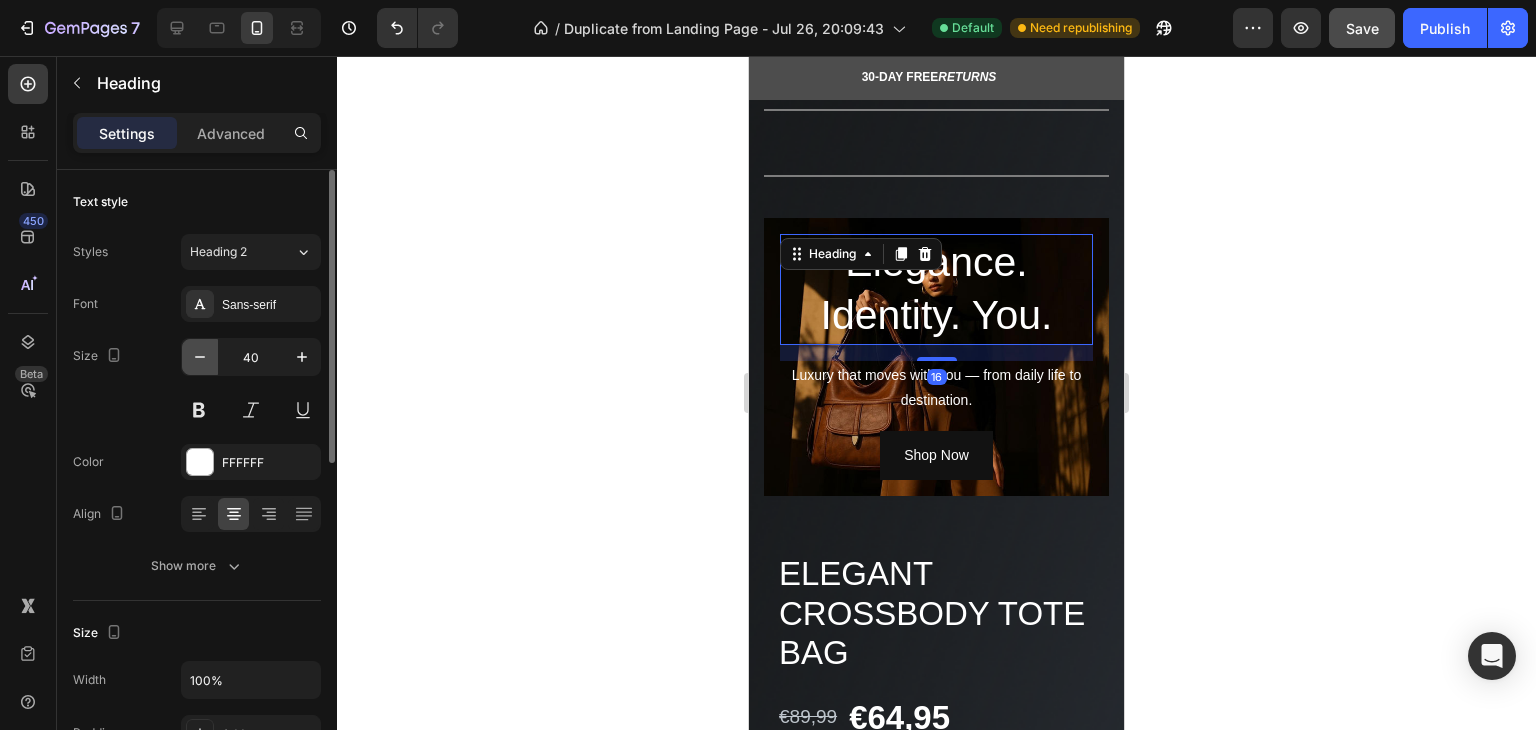 click 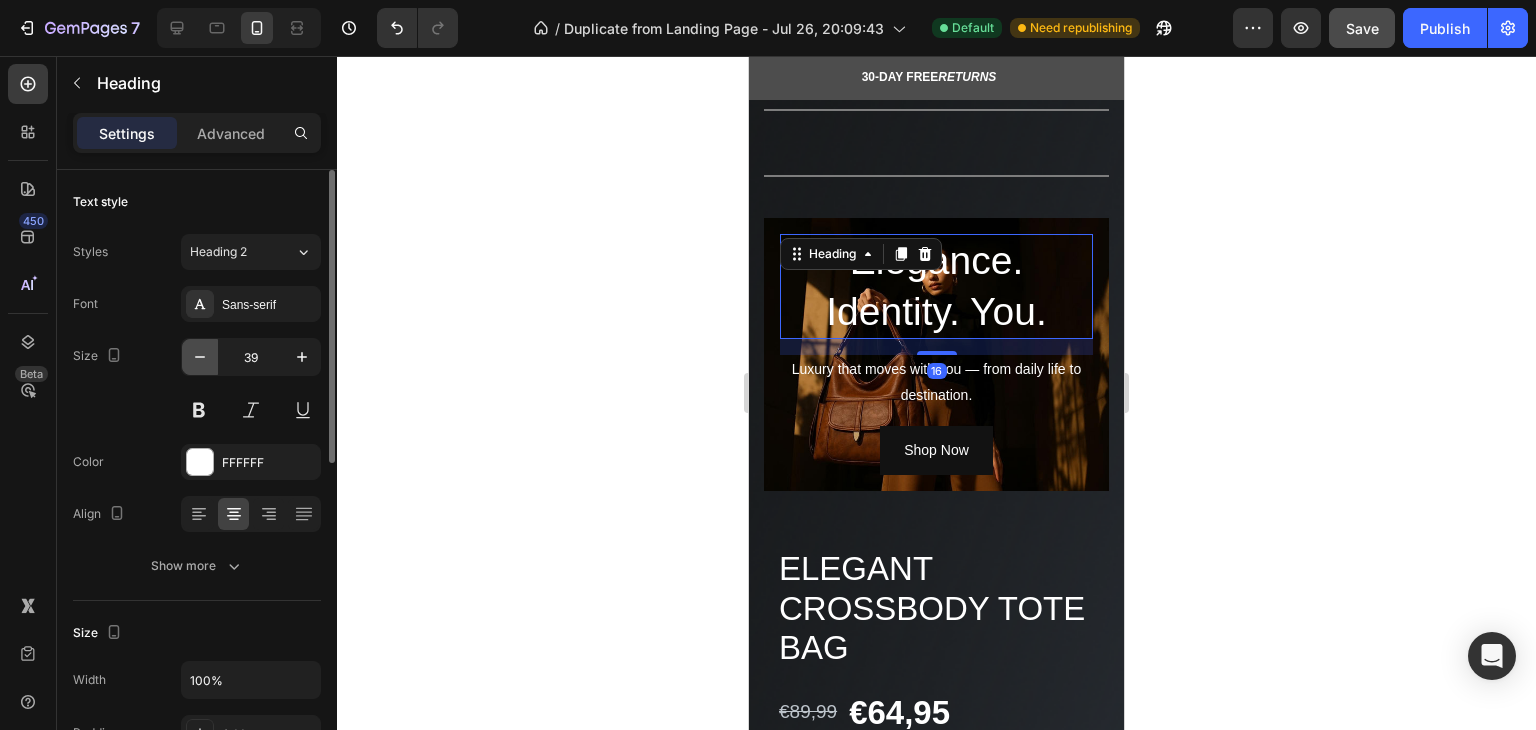 click 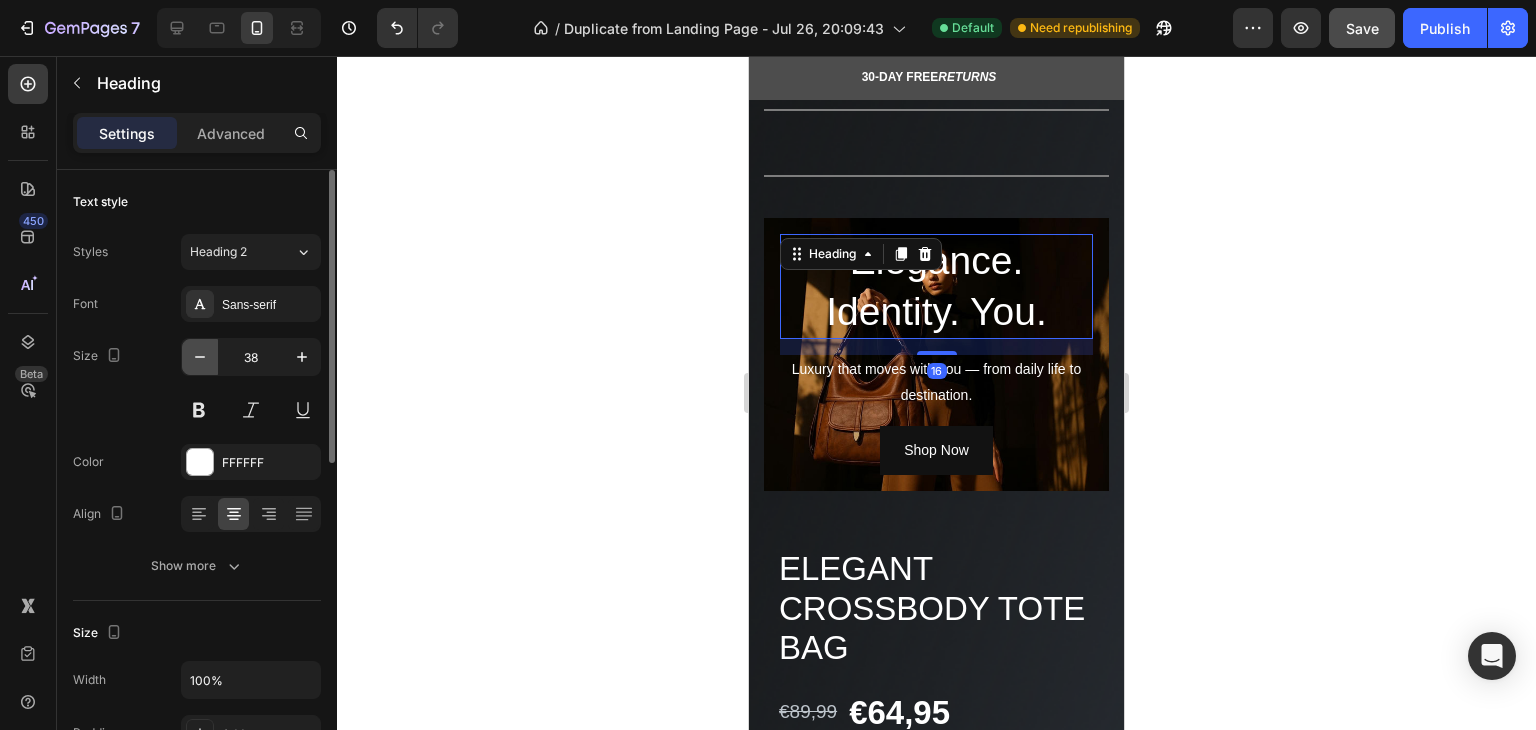 click 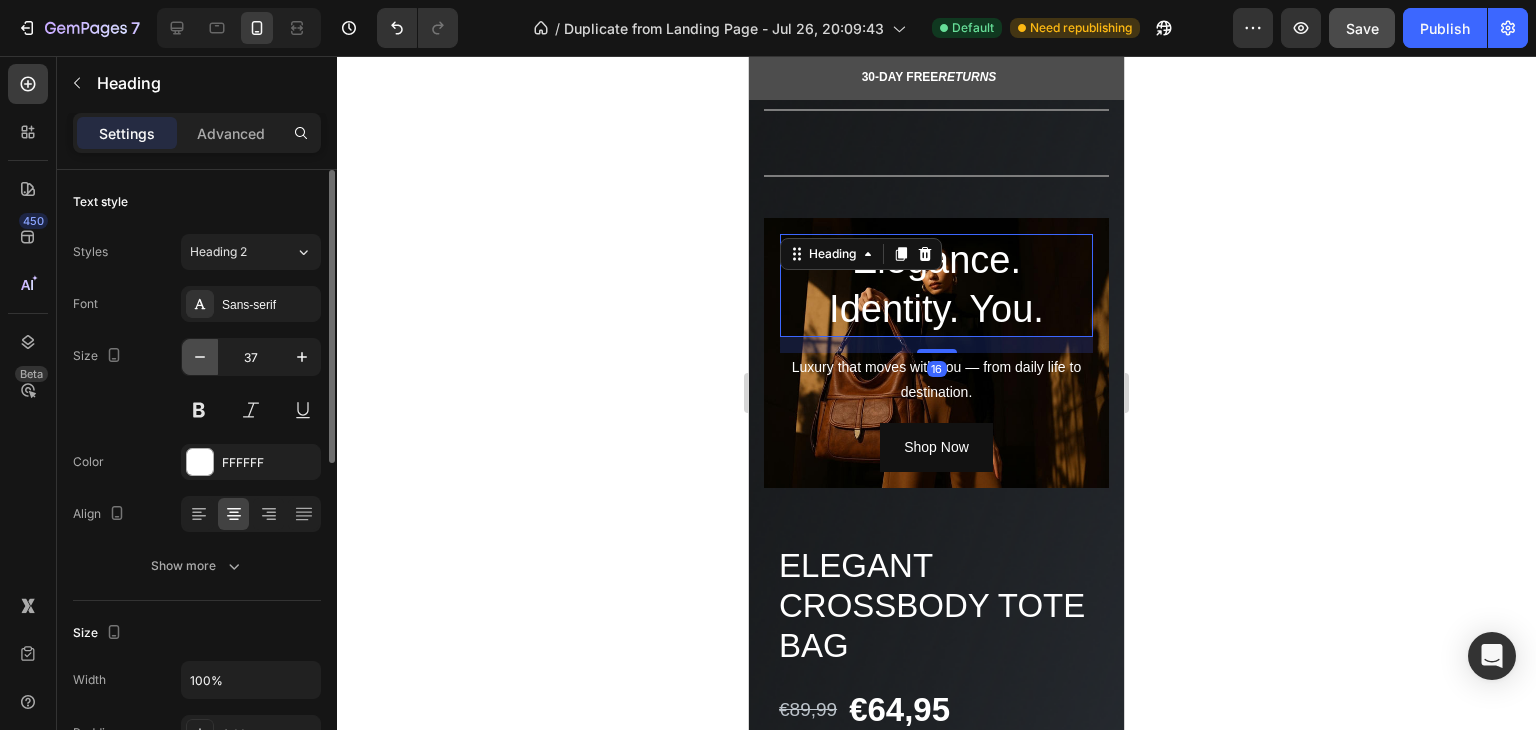 click 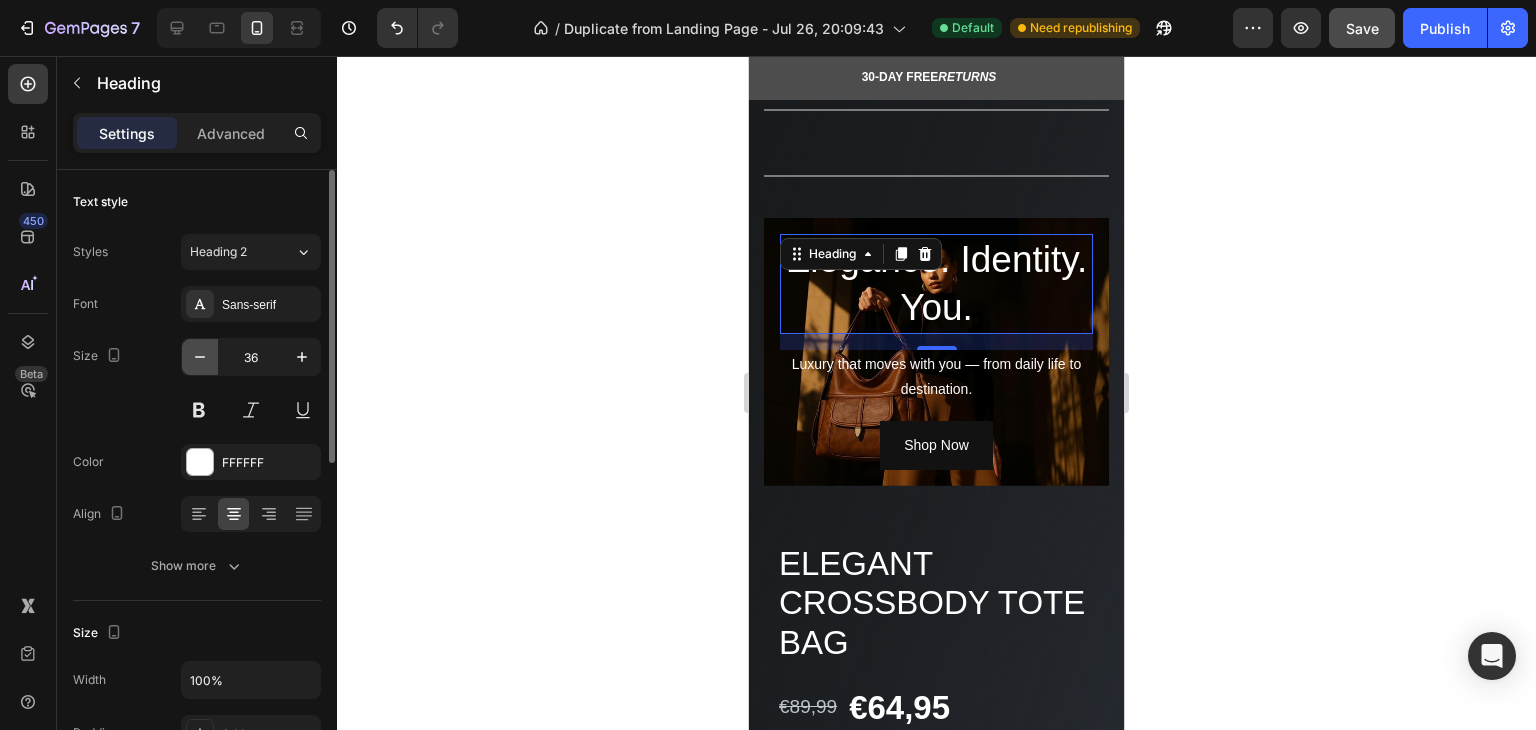 click 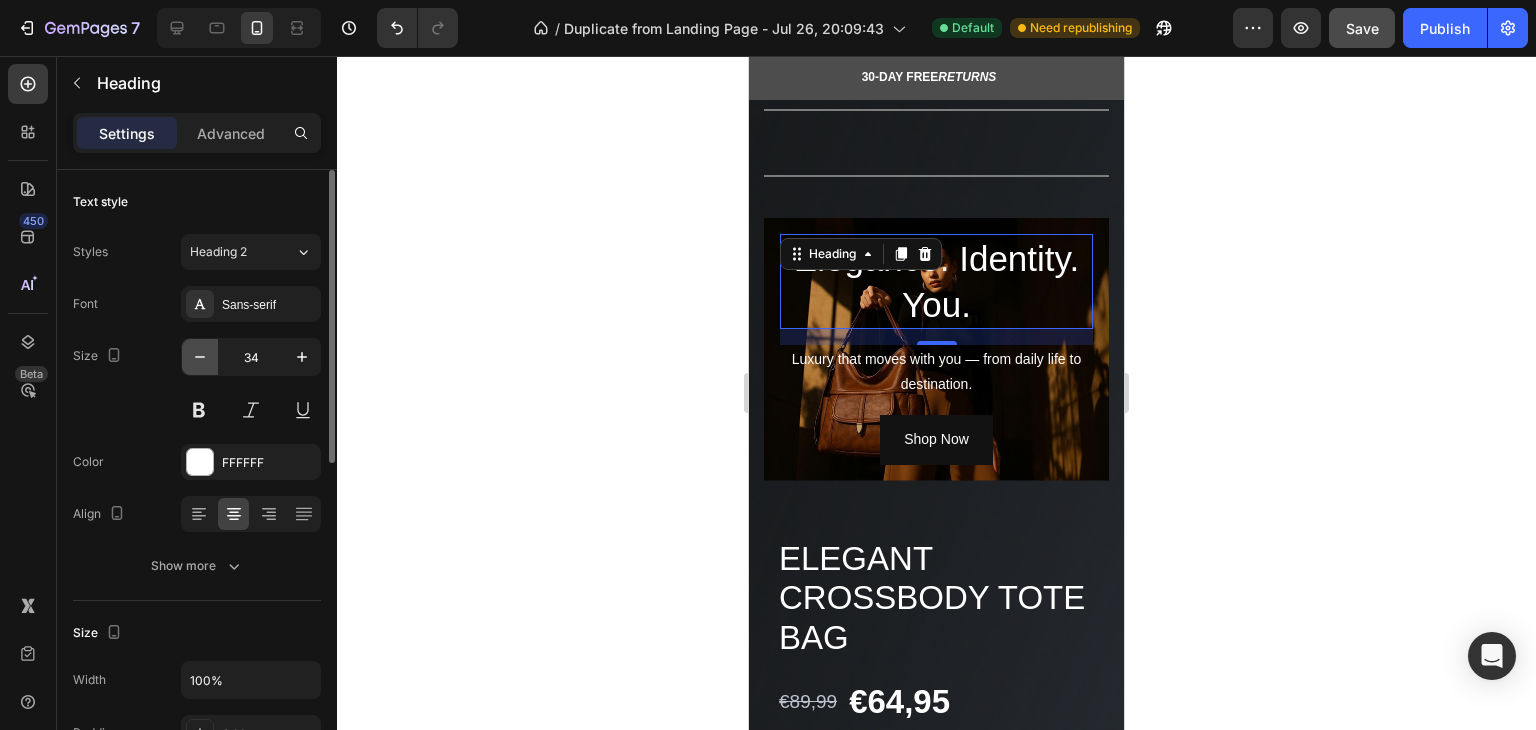 click 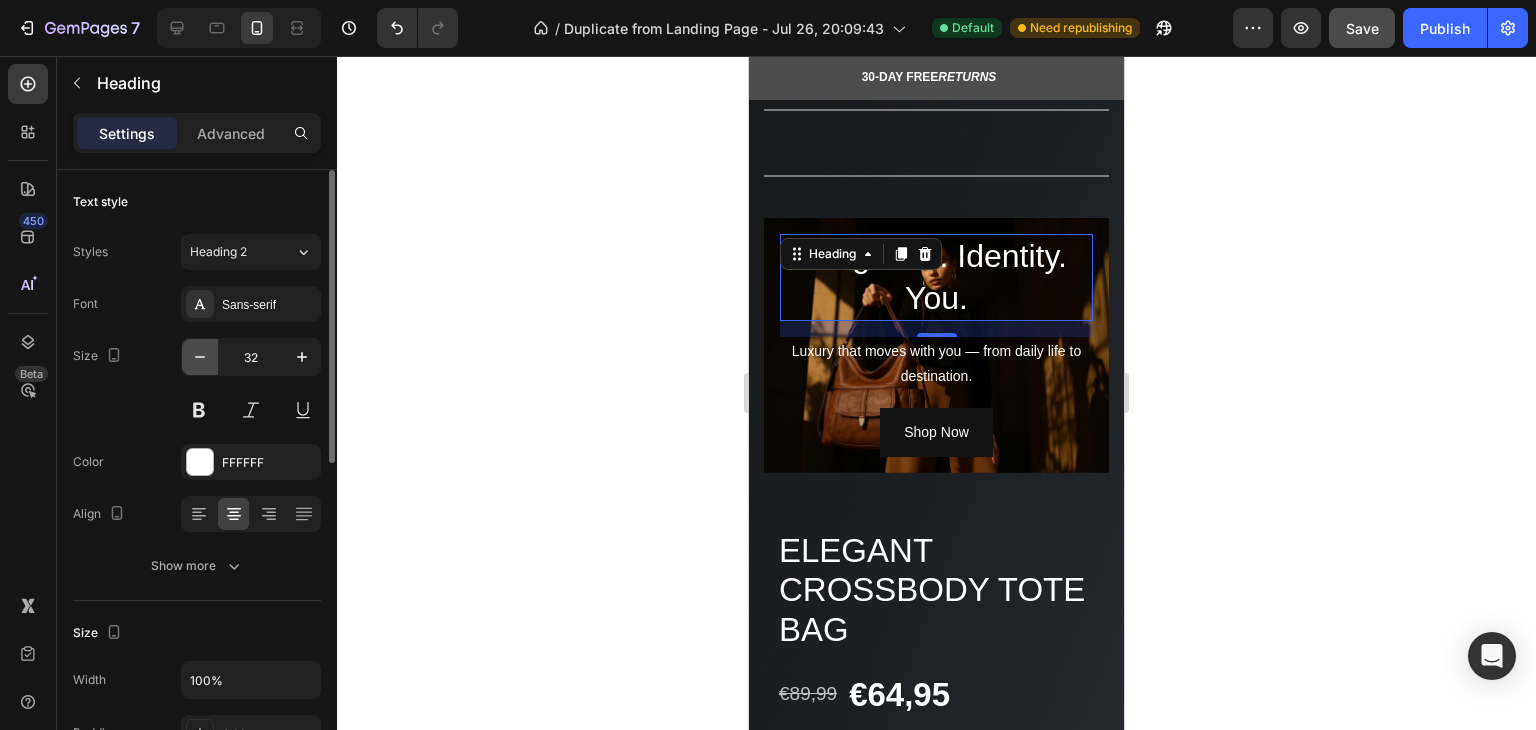 click 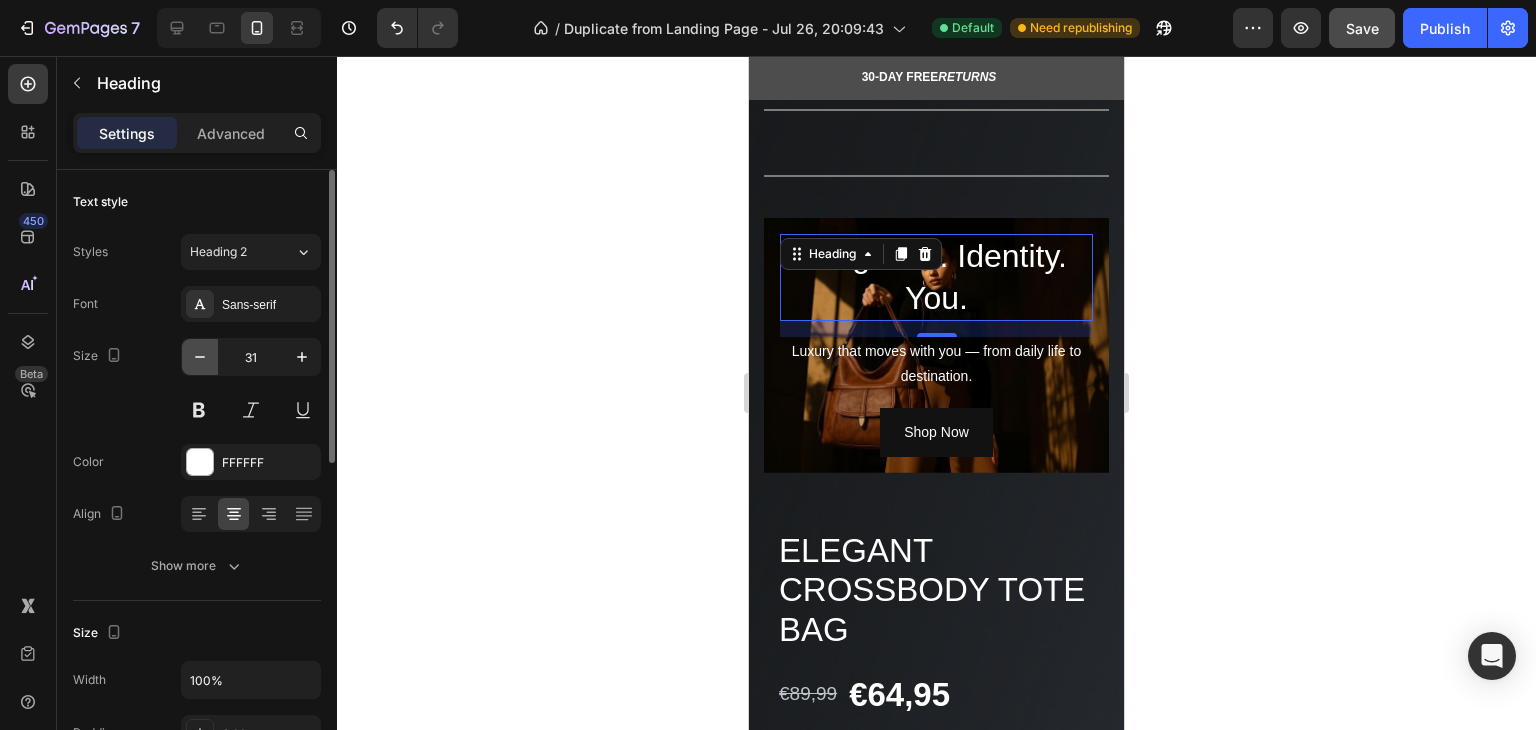 click 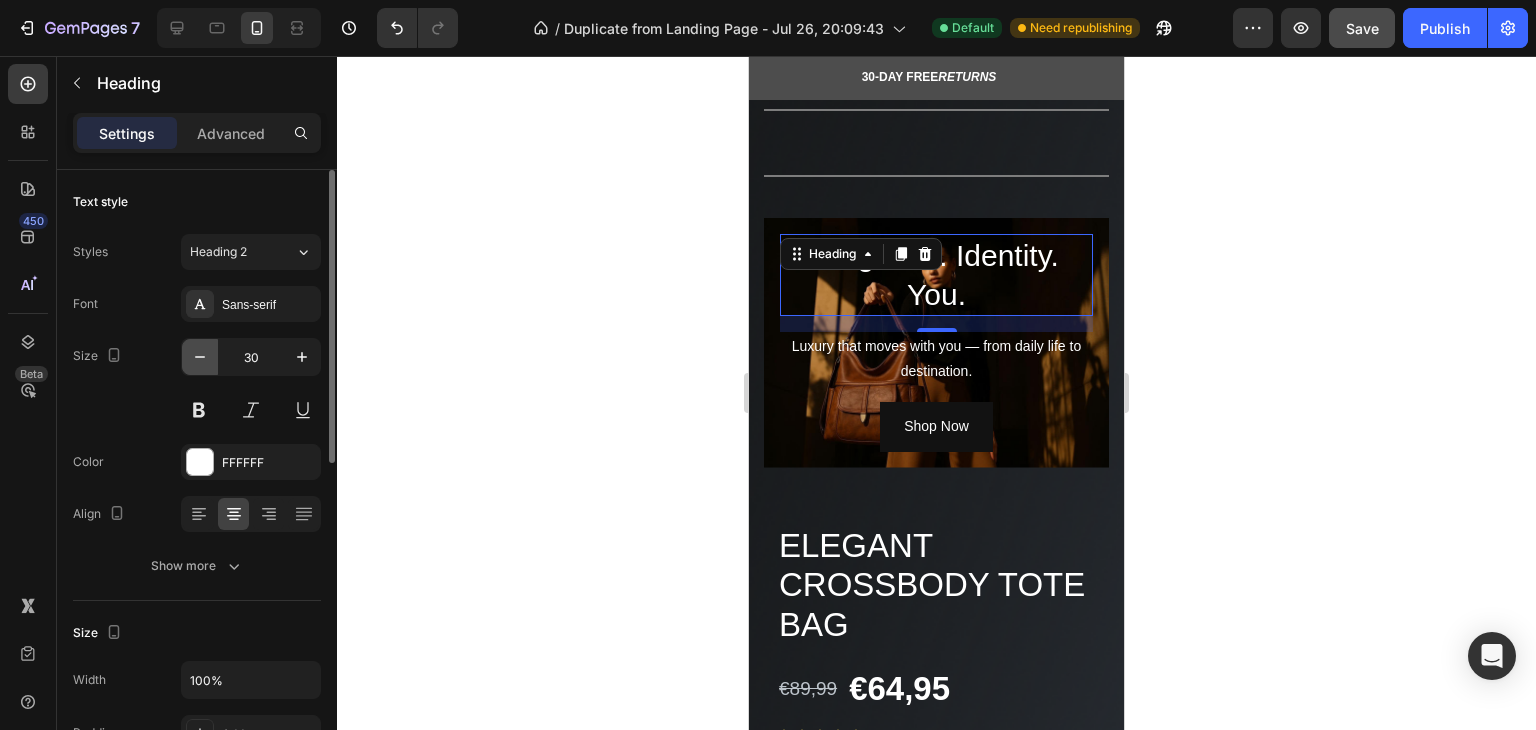 click 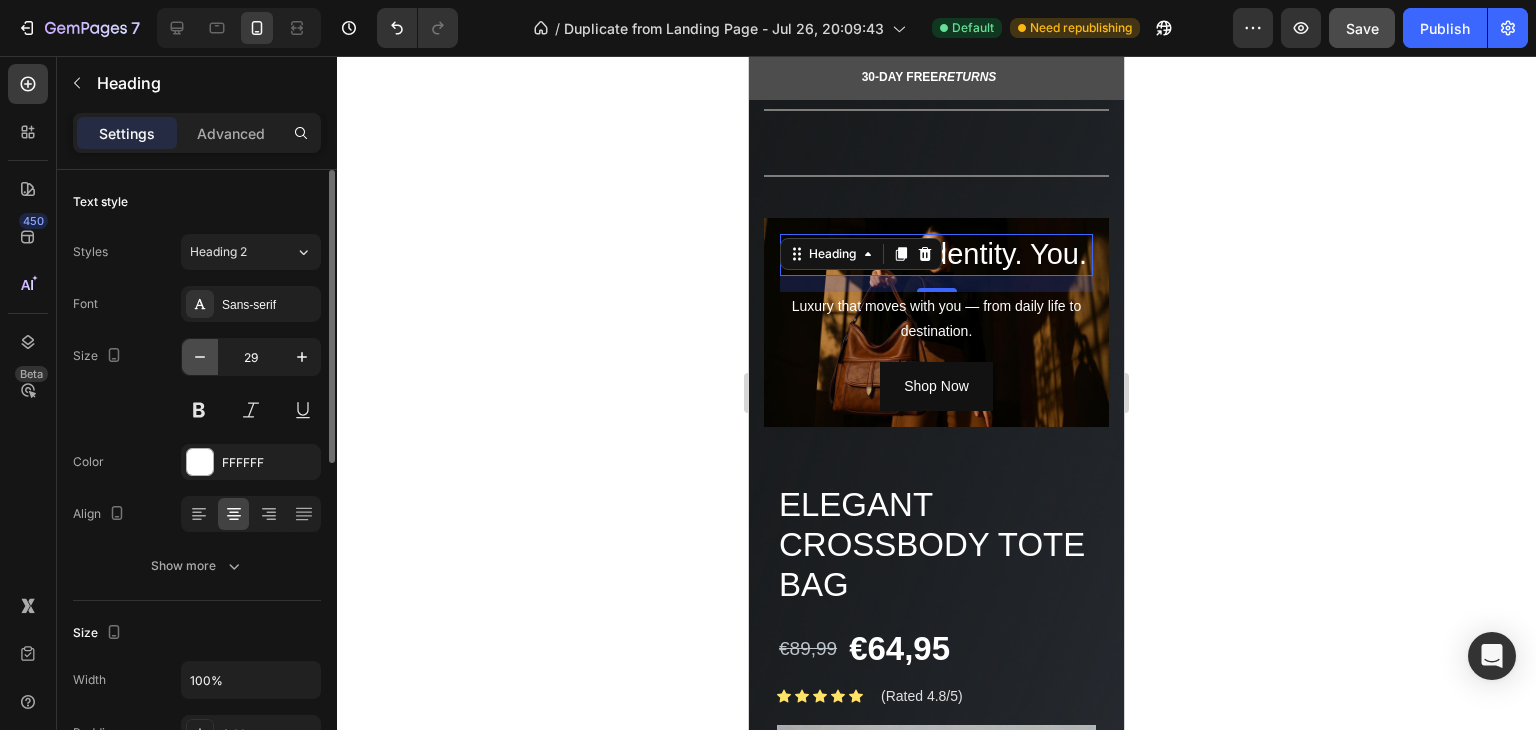 click 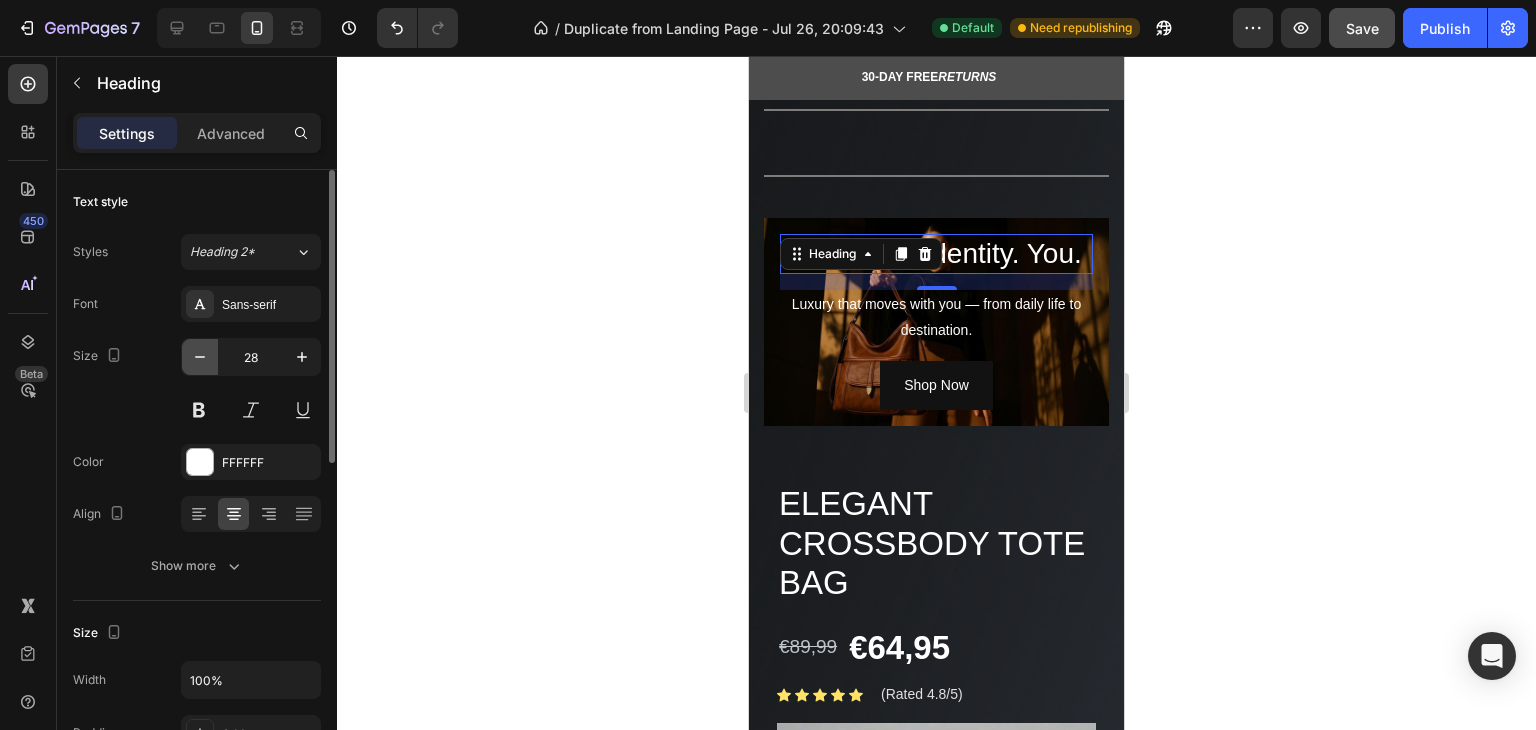 click 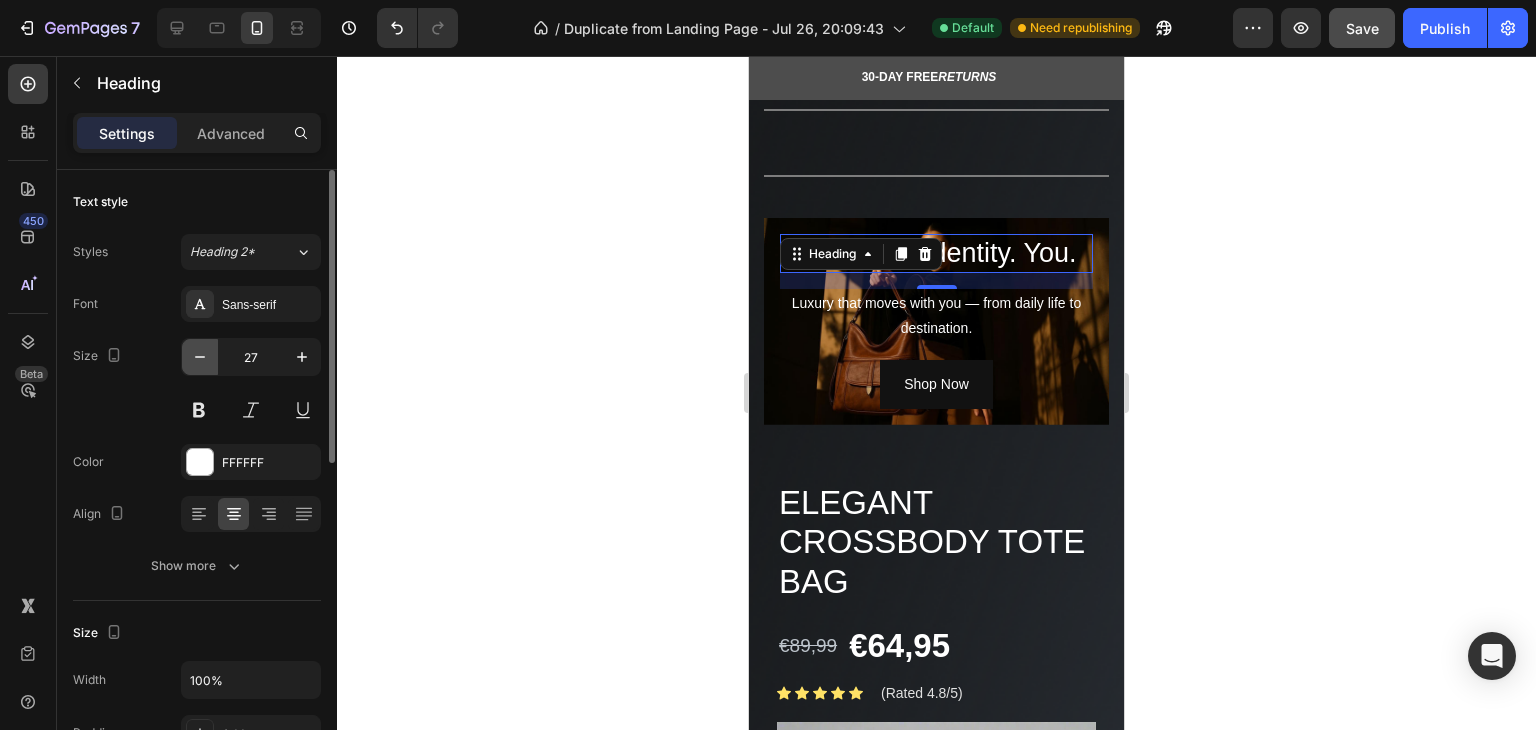 click 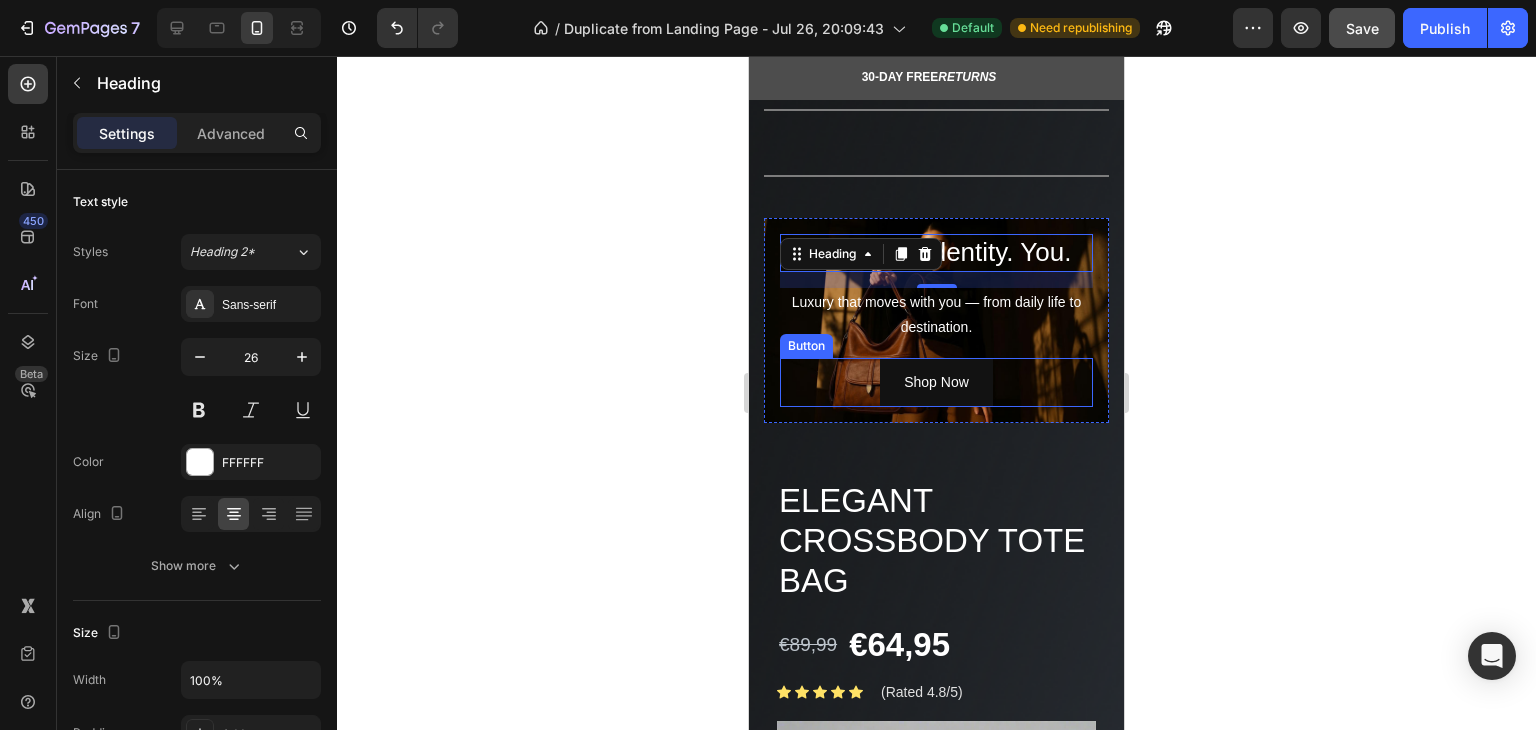 click on "Shop Now Button" at bounding box center [936, 382] 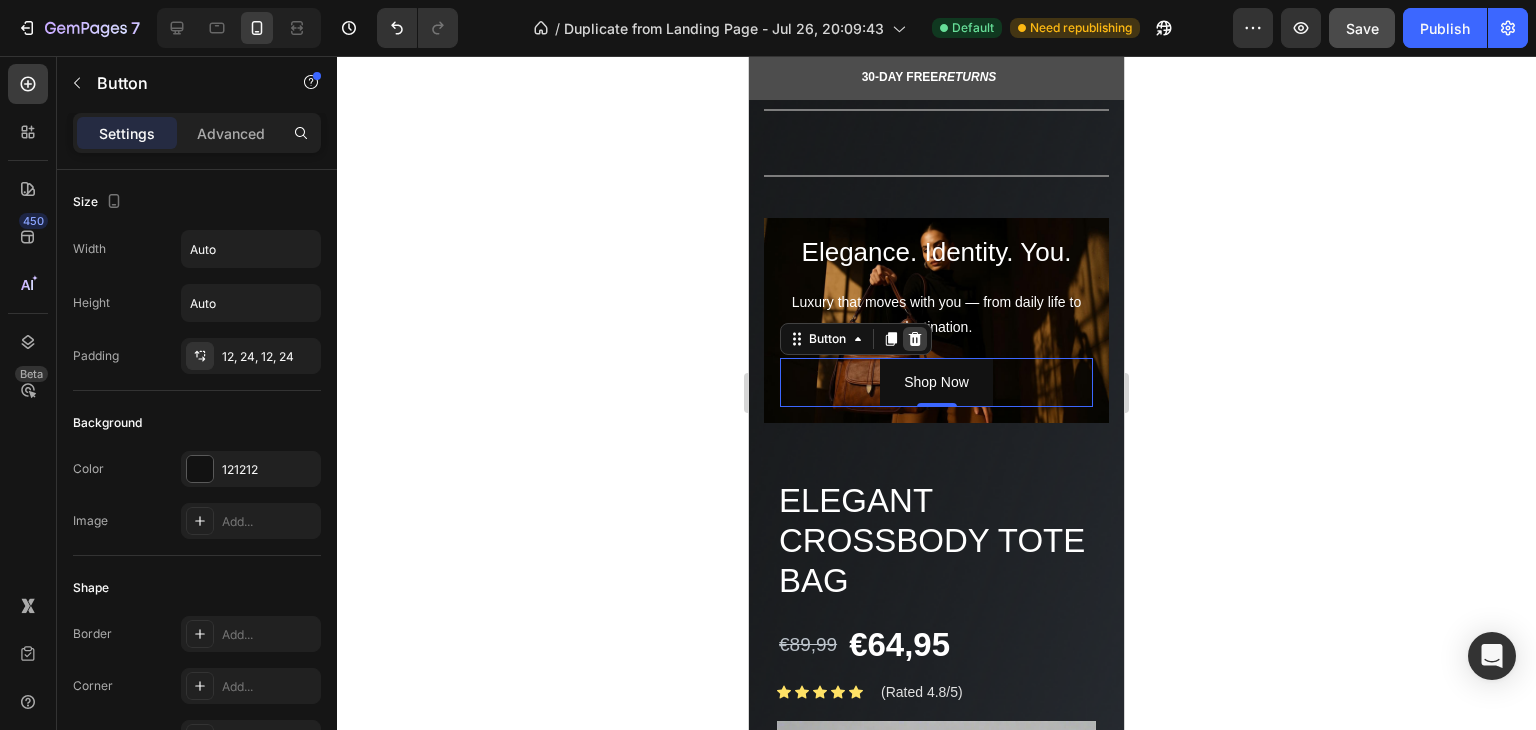 click 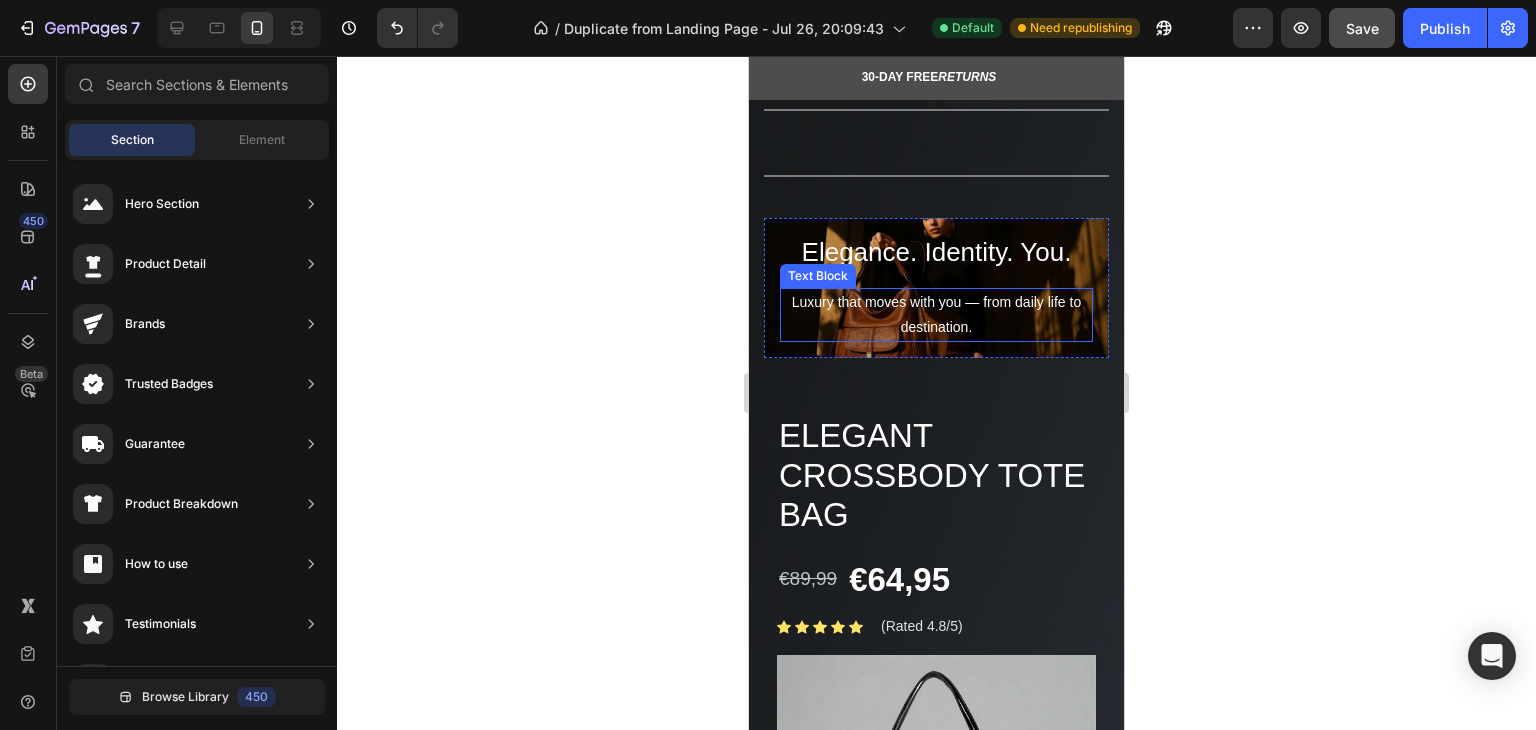 click on "Luxury that moves with you — from daily life to destination." at bounding box center [936, 315] 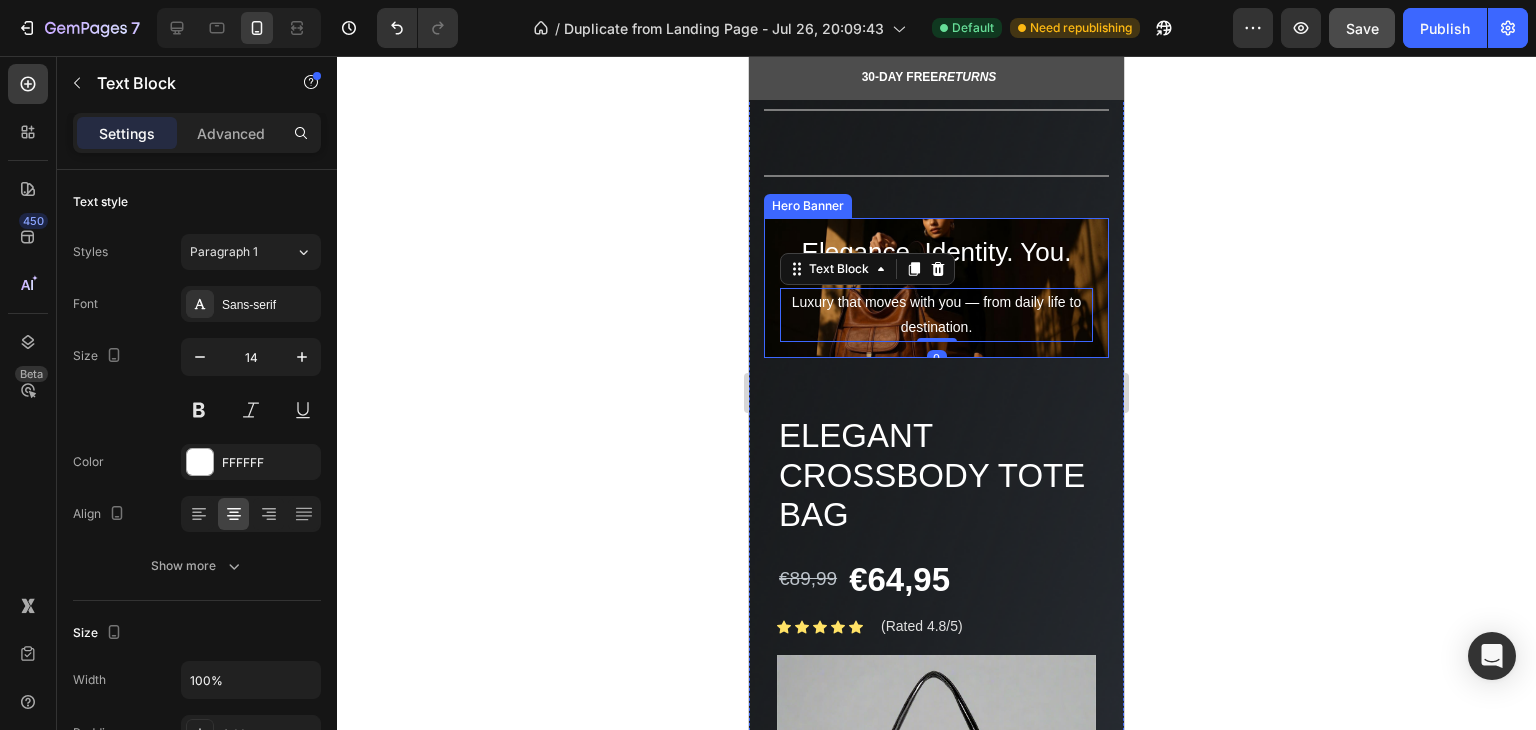 click on "Elegance. Identity. You. Heading Luxury that moves with you — from daily life to destination. Text Block 0" at bounding box center [936, 288] 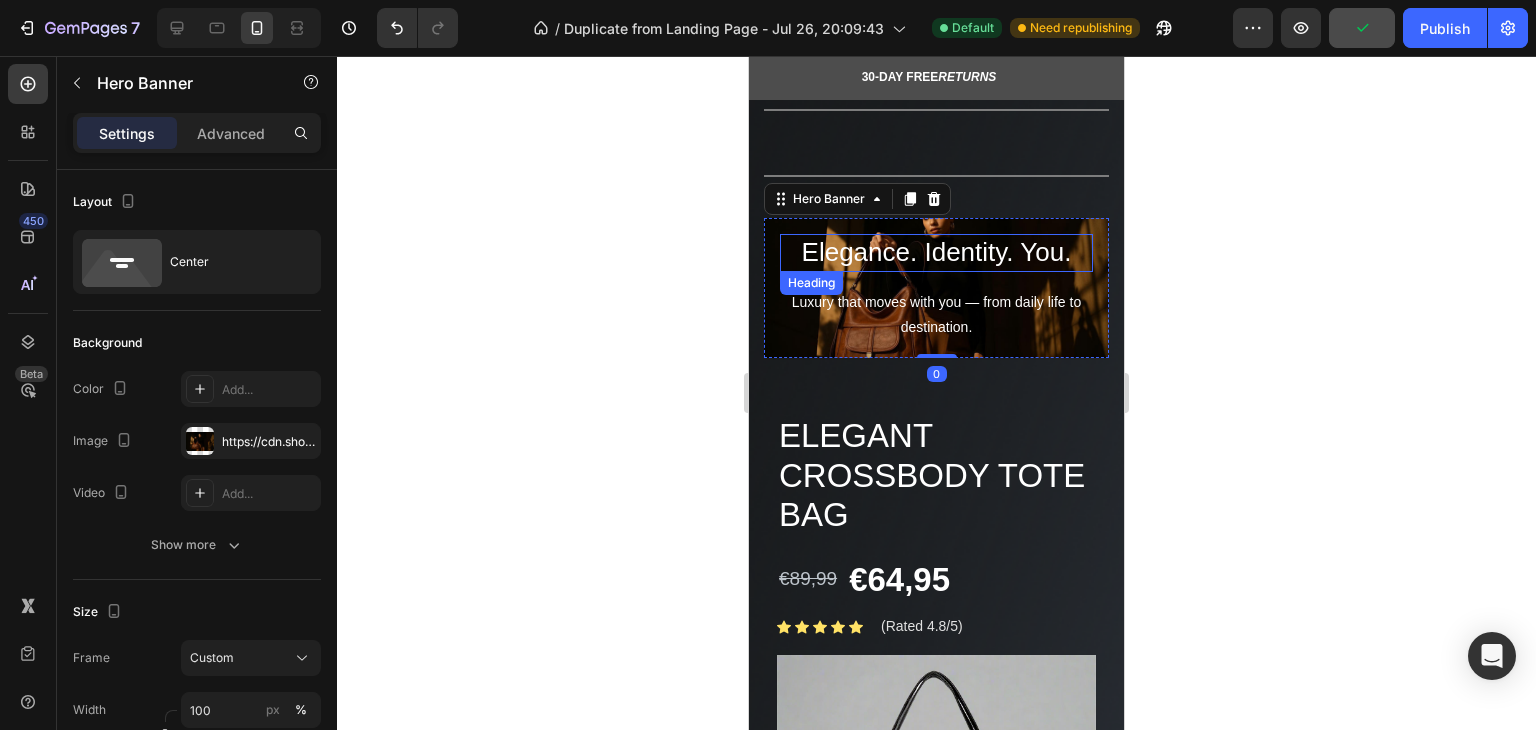 click on "Elegance. Identity. You. Heading Luxury that moves with you — from daily life to destination. Text Block" at bounding box center (936, 288) 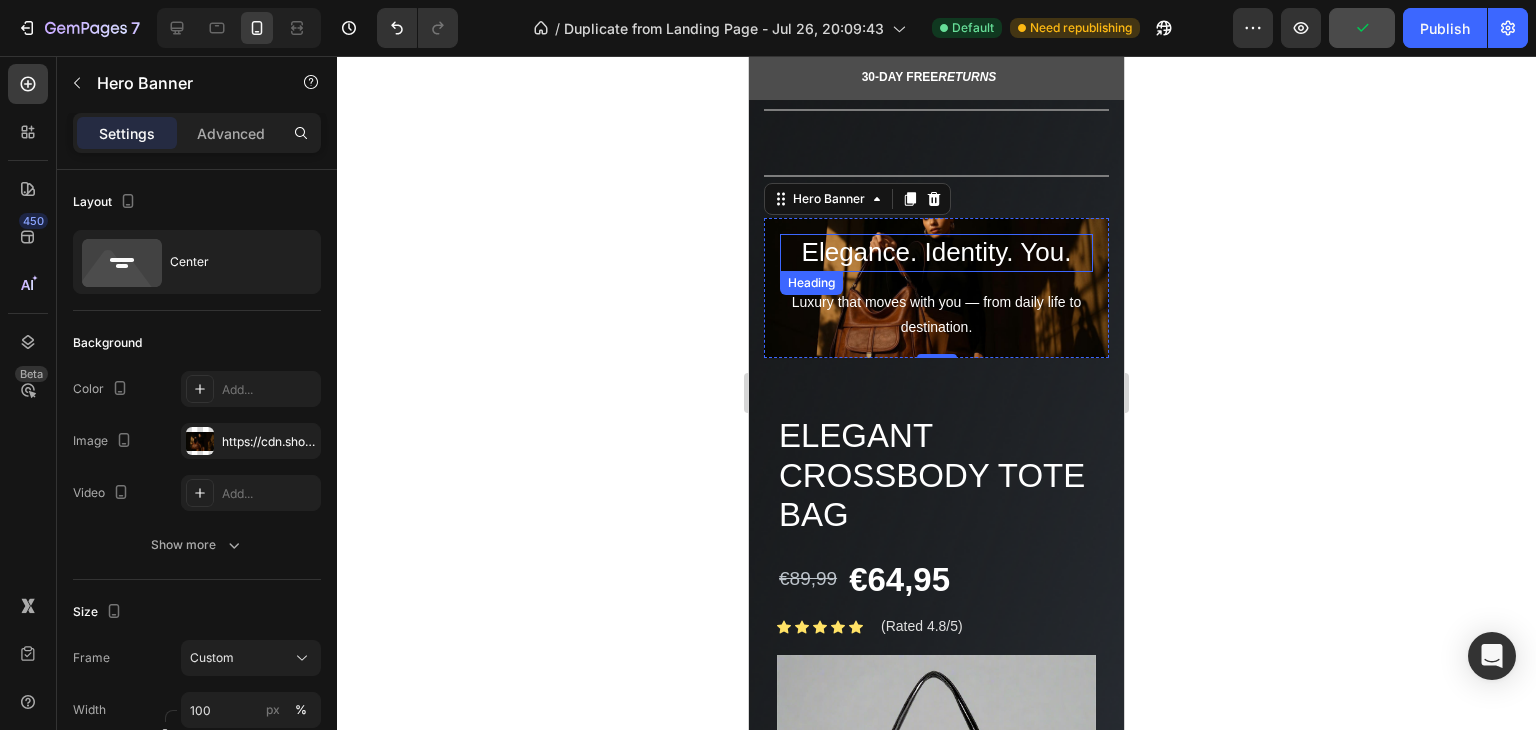 click on "Elegance. Identity. You." at bounding box center [936, 253] 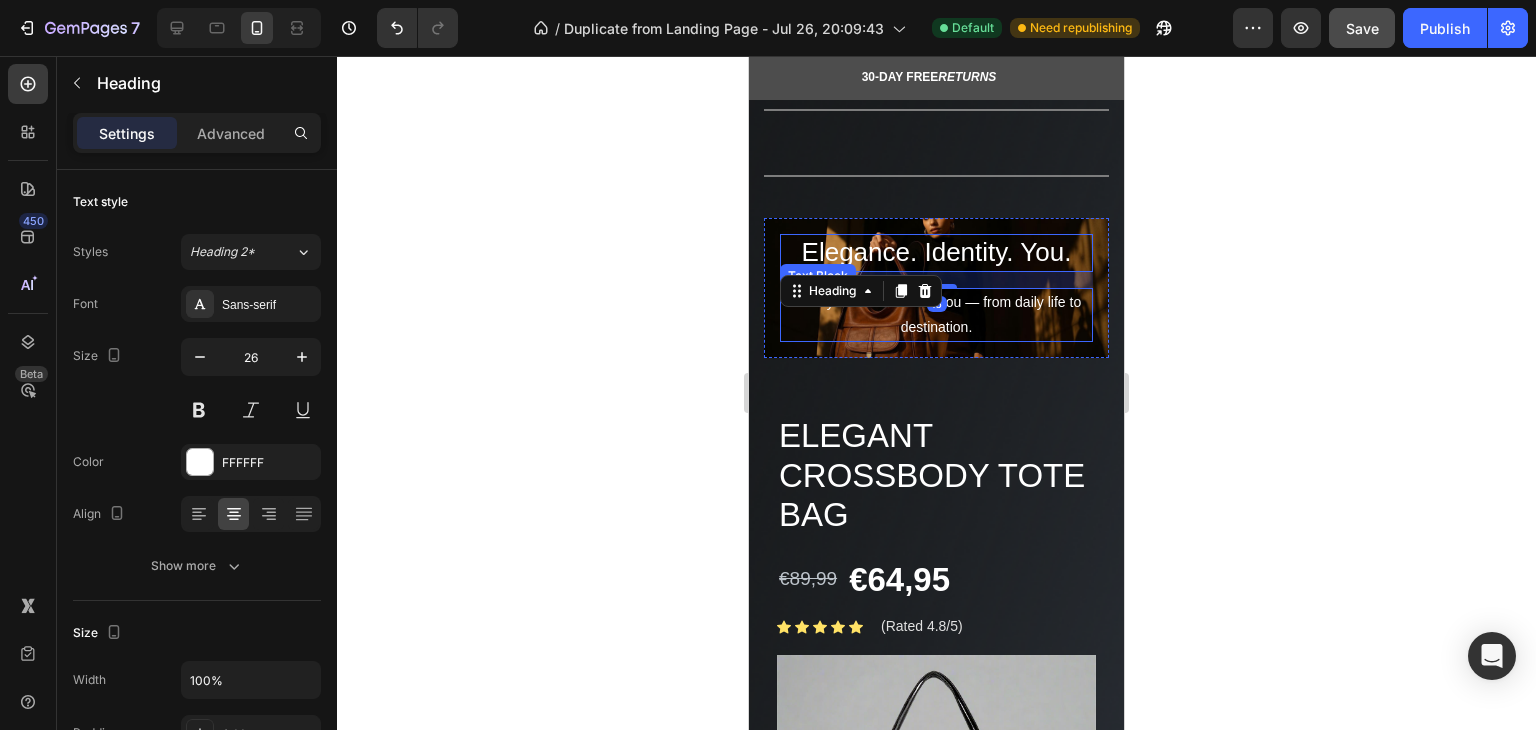 click on "Luxury that moves with you — from daily life to destination." at bounding box center [936, 315] 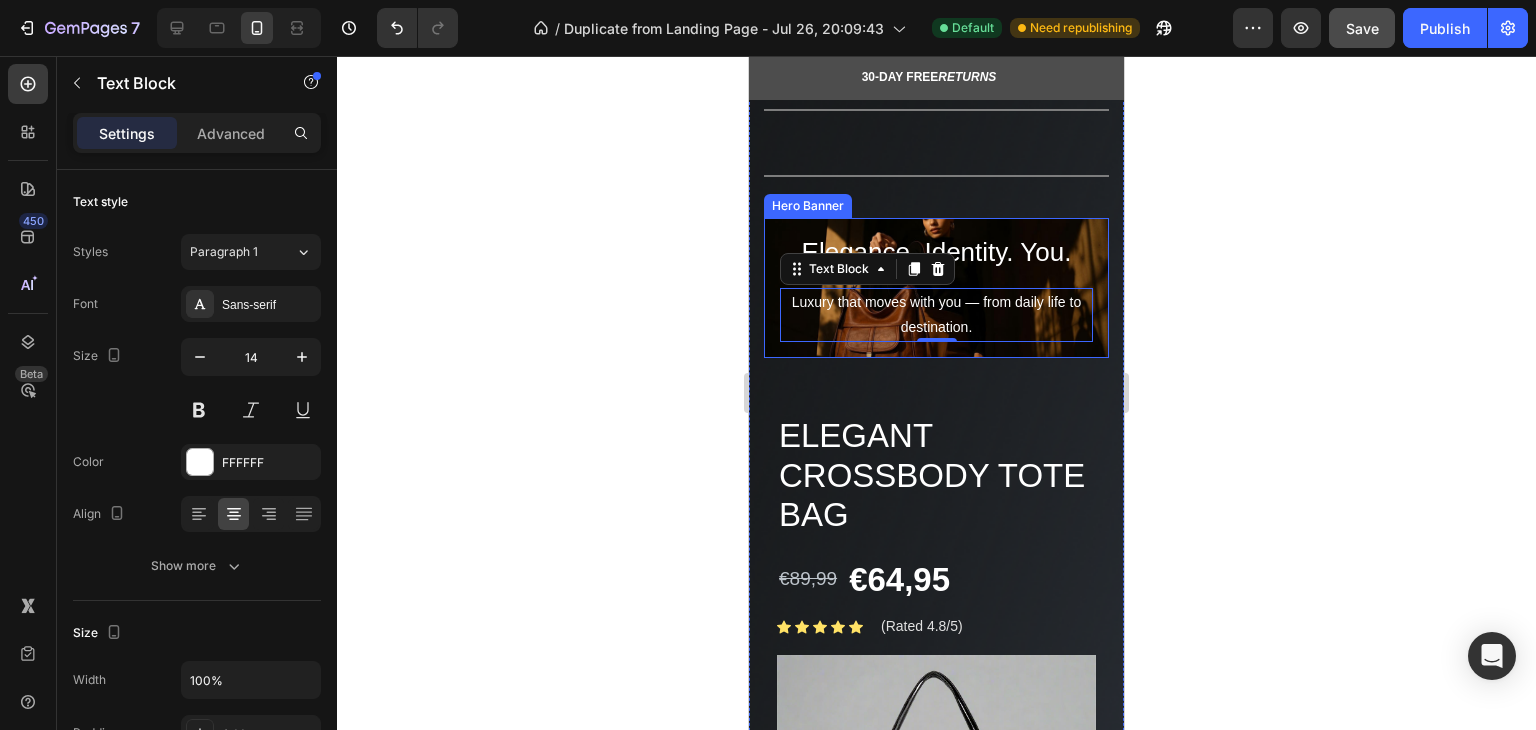 click on "Elegance. Identity. You. Heading Luxury that moves with you — from daily life to destination. Text Block 0" at bounding box center [936, 288] 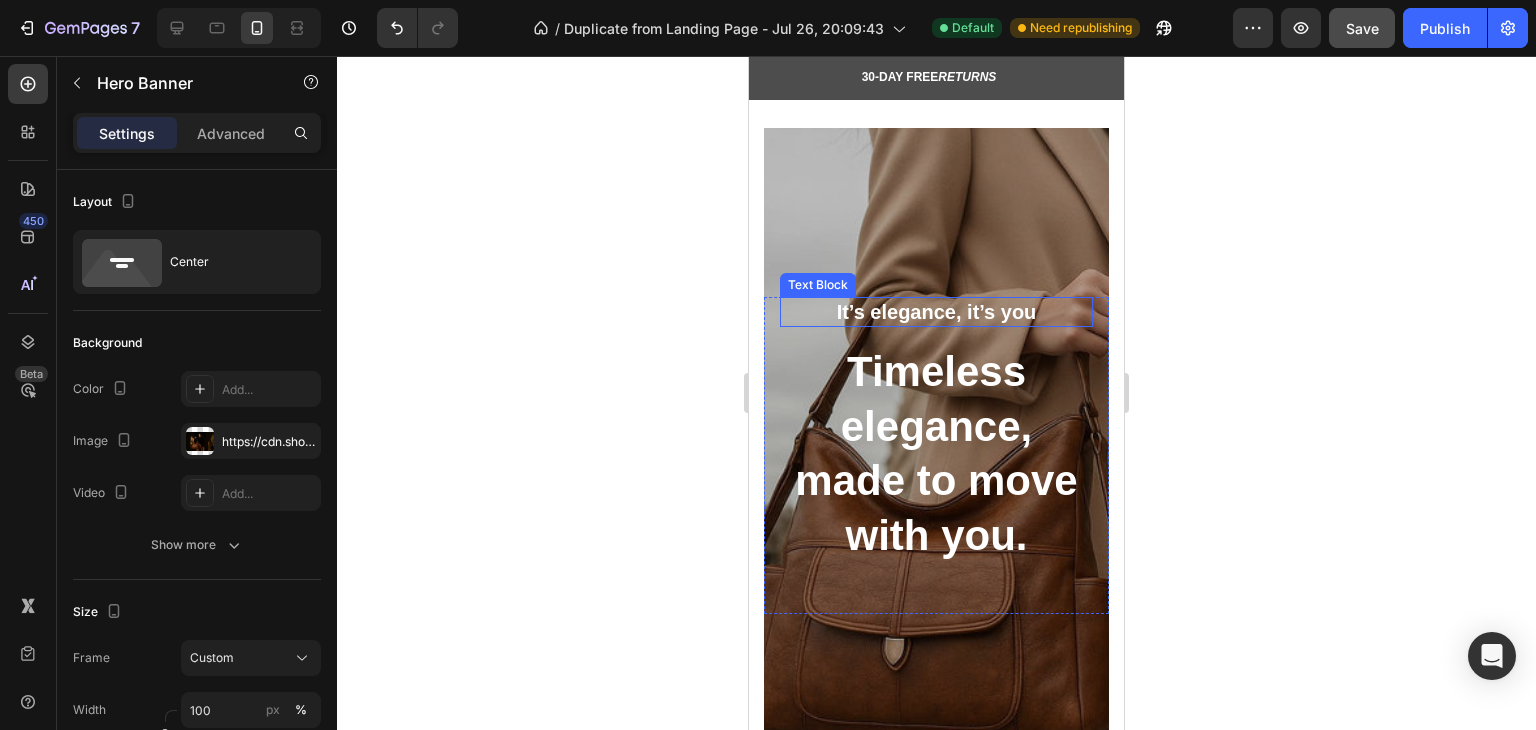 scroll, scrollTop: 2200, scrollLeft: 0, axis: vertical 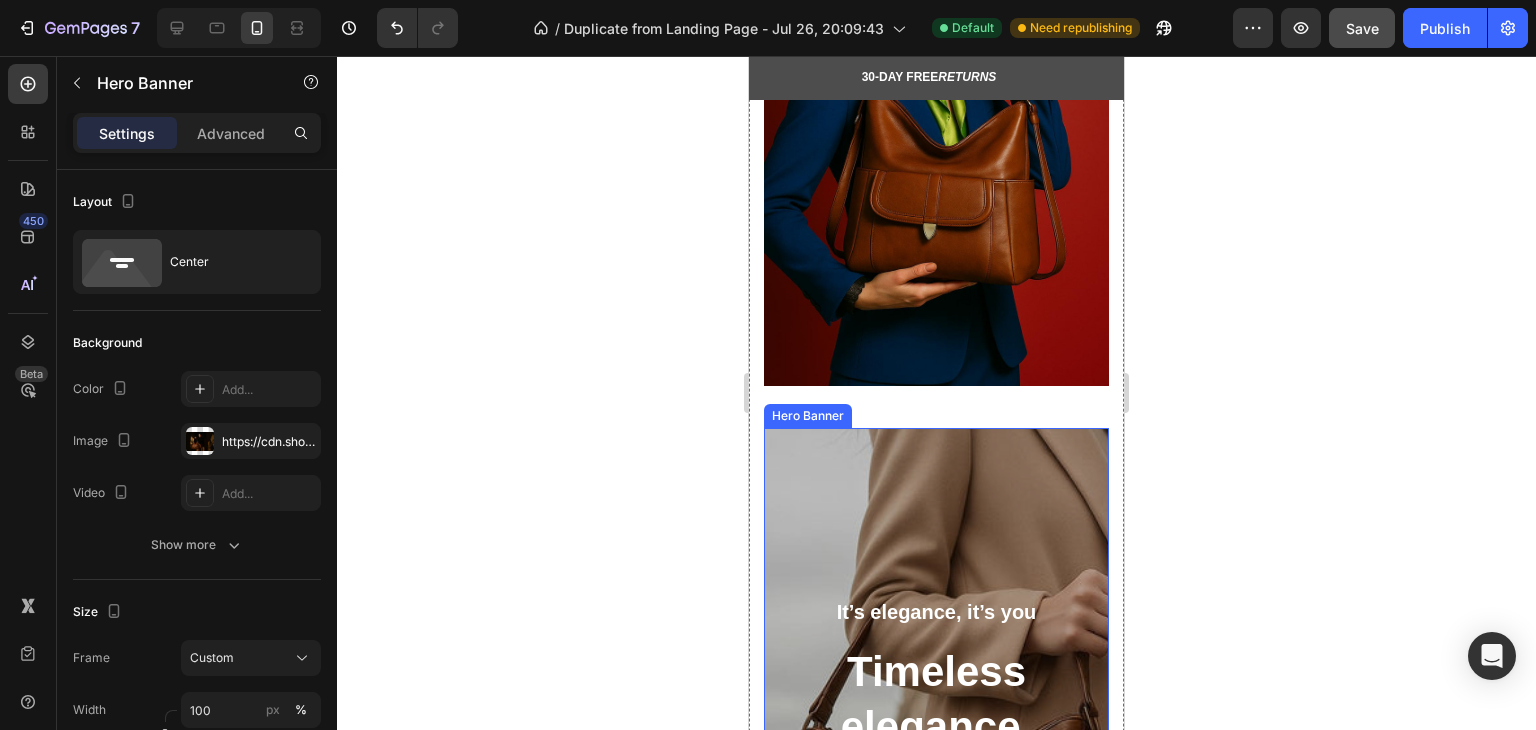 click at bounding box center [936, 761] 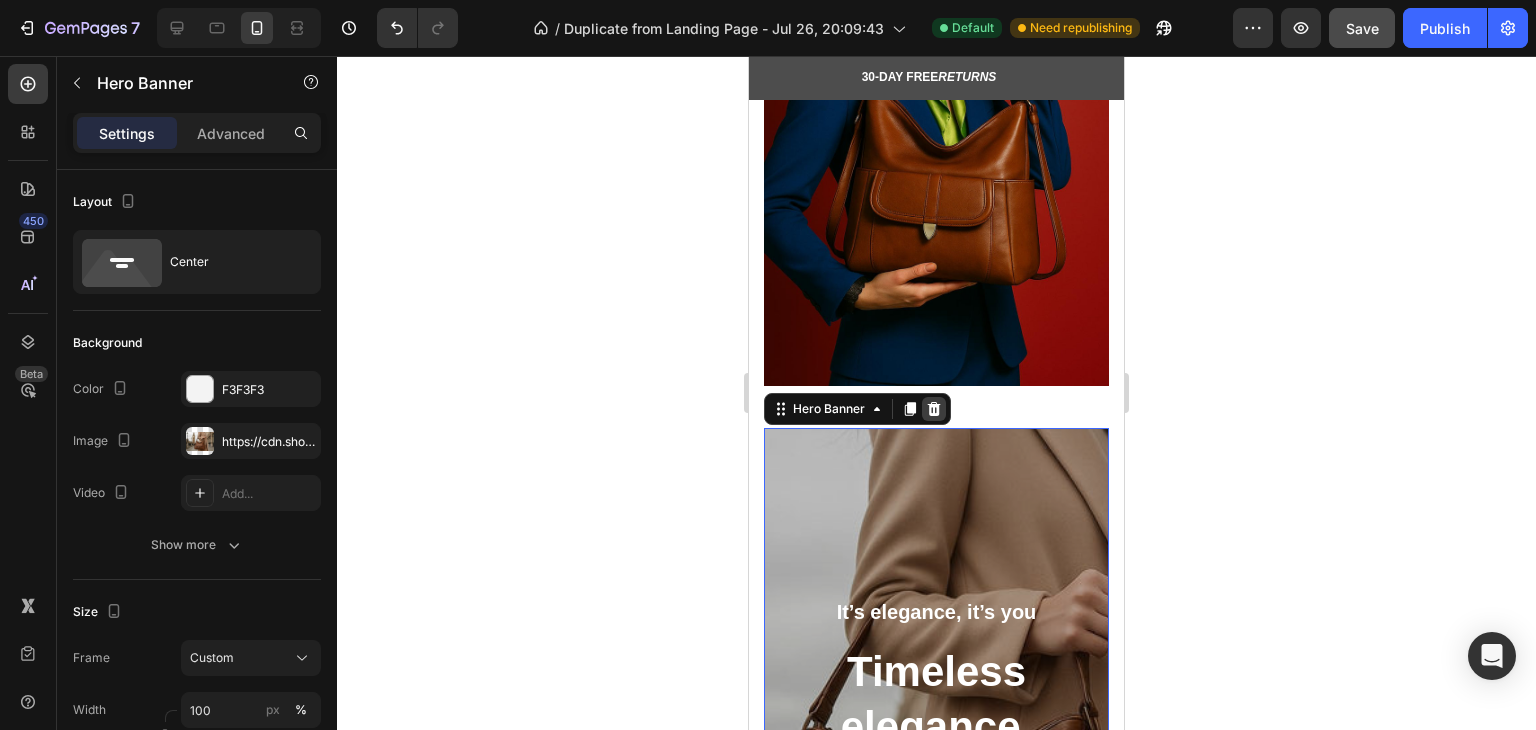 click 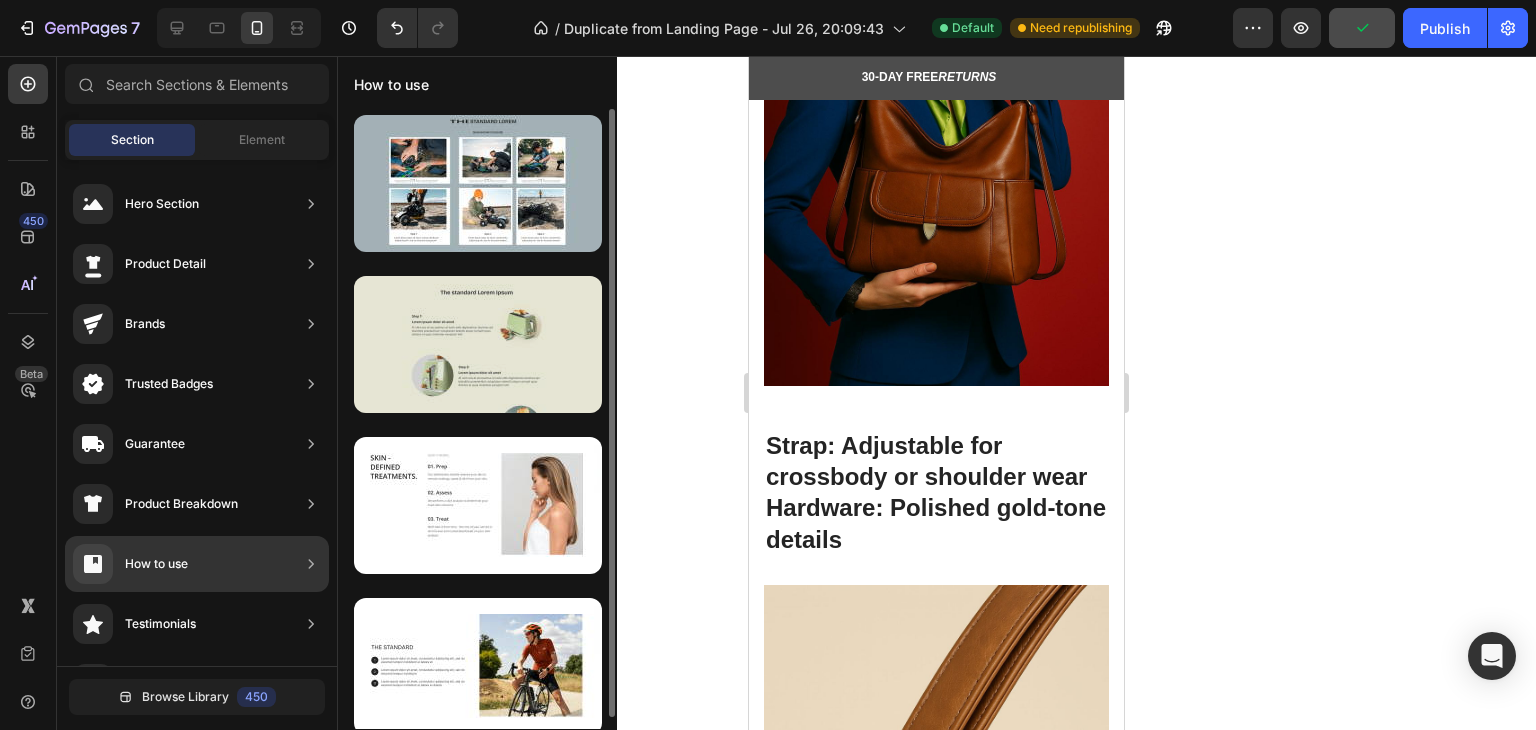 scroll, scrollTop: 12, scrollLeft: 0, axis: vertical 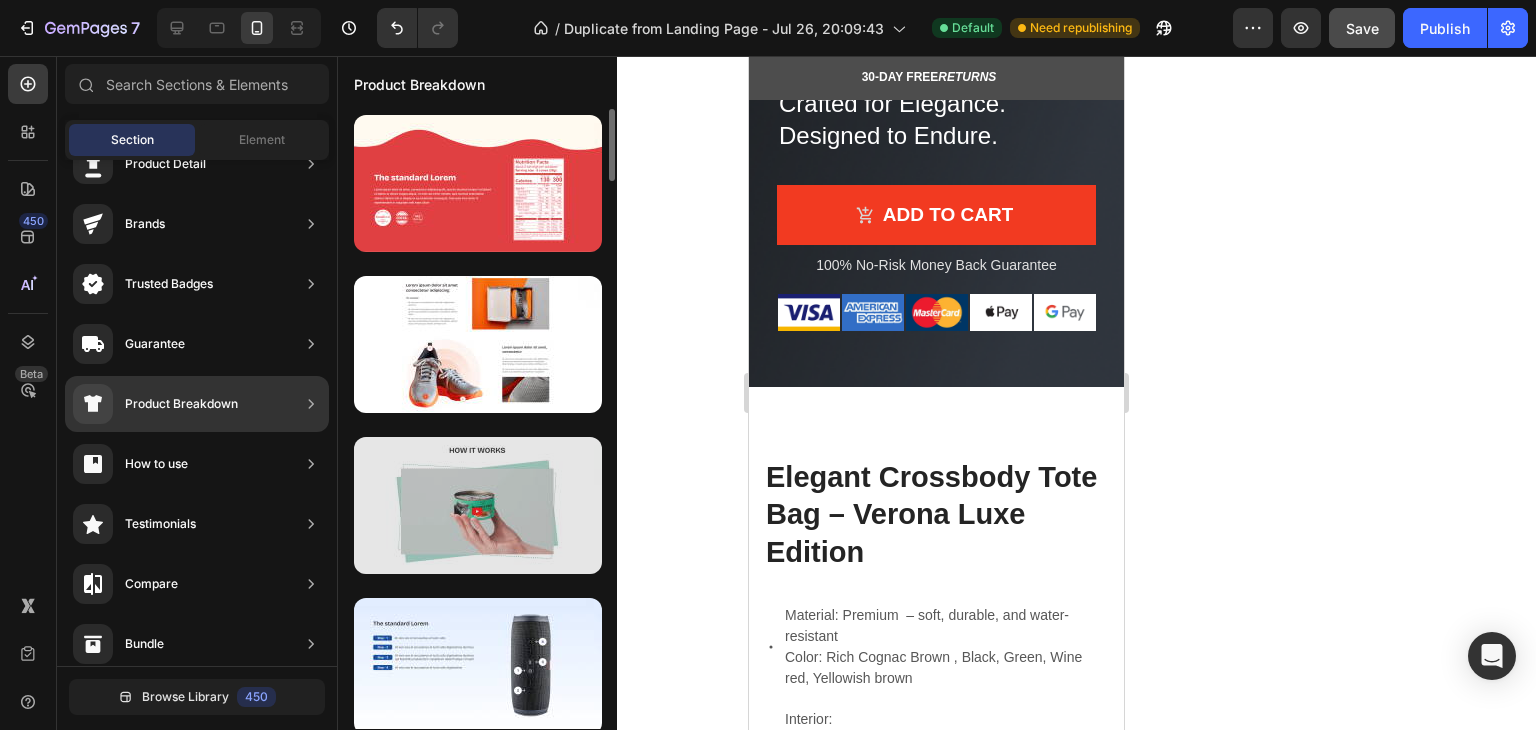click at bounding box center (478, 505) 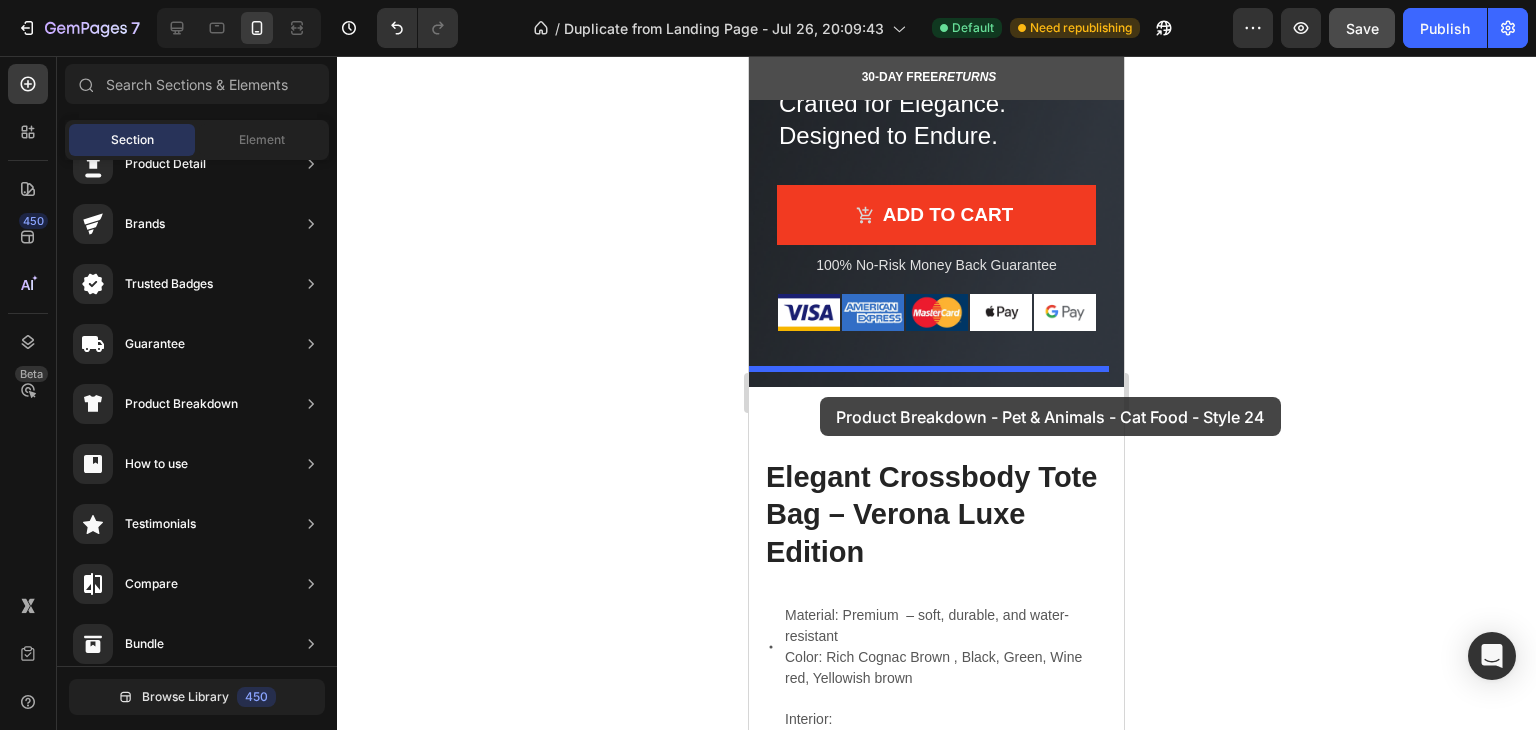 drag, startPoint x: 1240, startPoint y: 592, endPoint x: 820, endPoint y: 397, distance: 463.0605 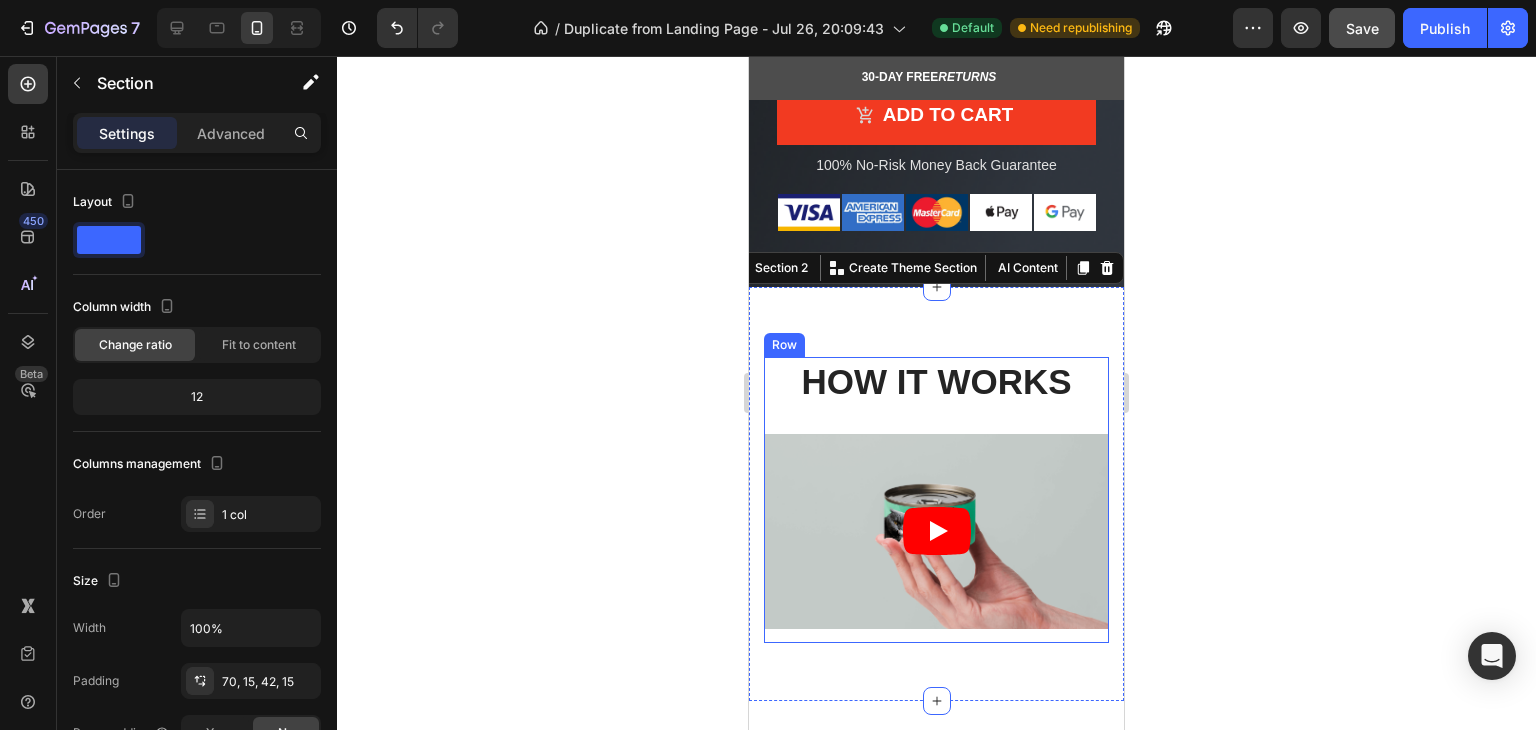 scroll, scrollTop: 1400, scrollLeft: 0, axis: vertical 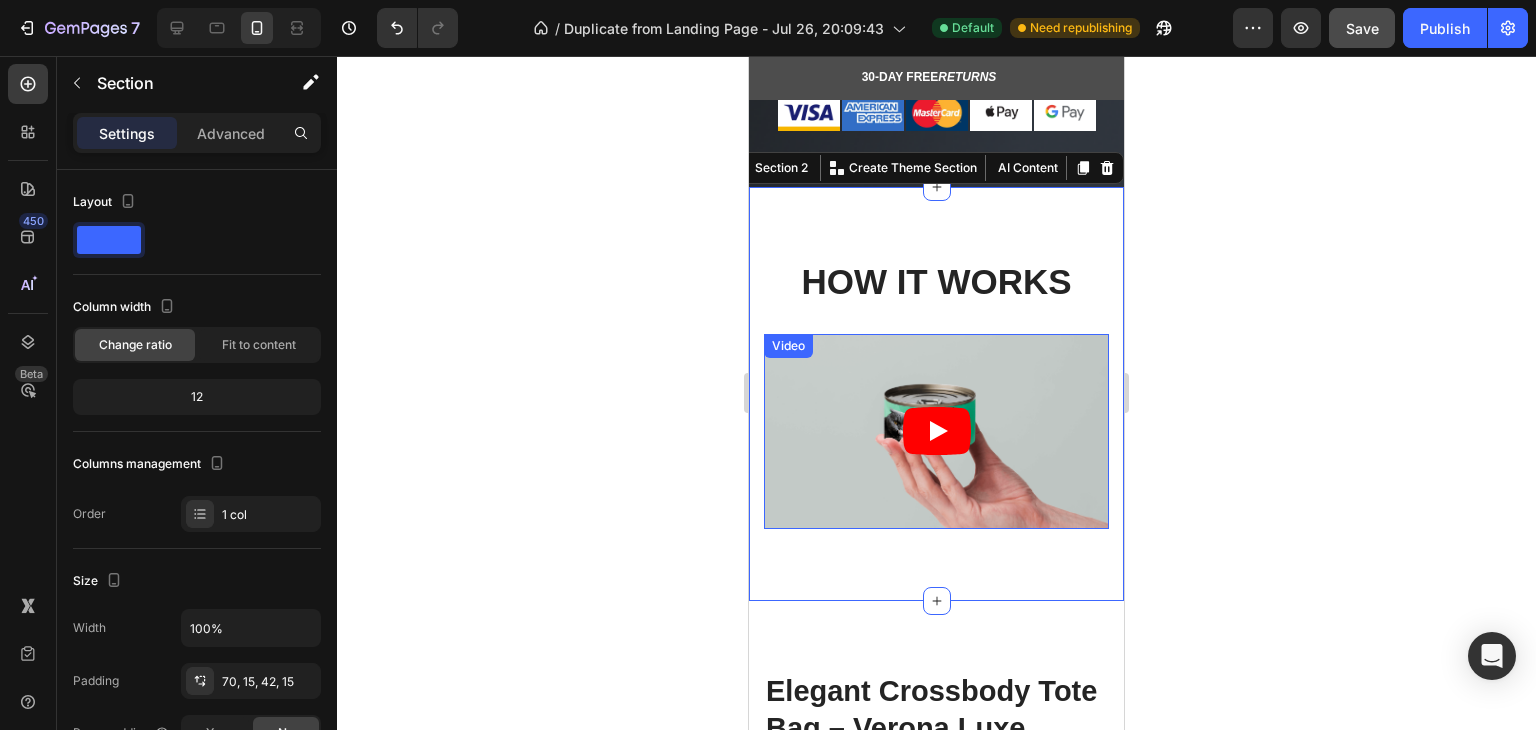 click at bounding box center (936, 431) 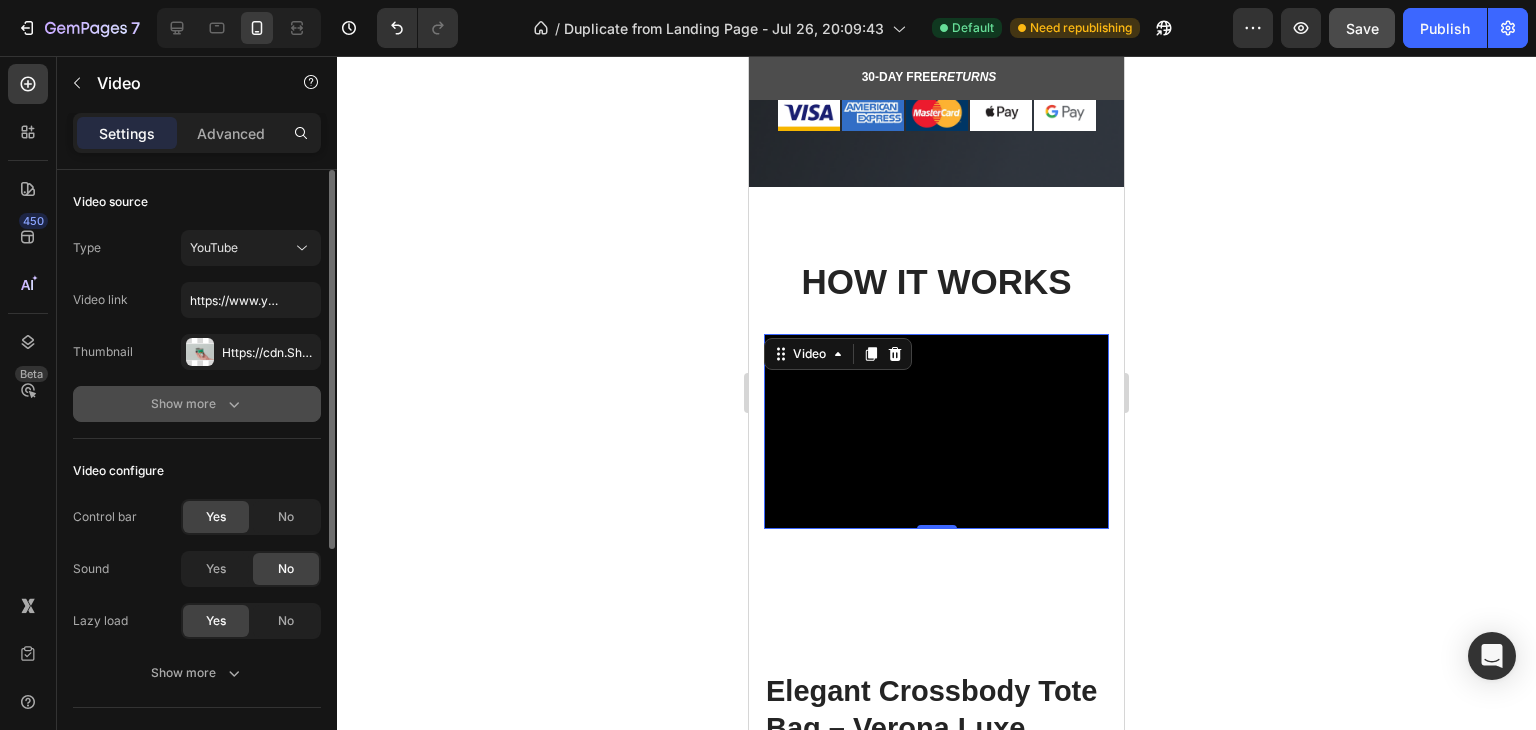 click 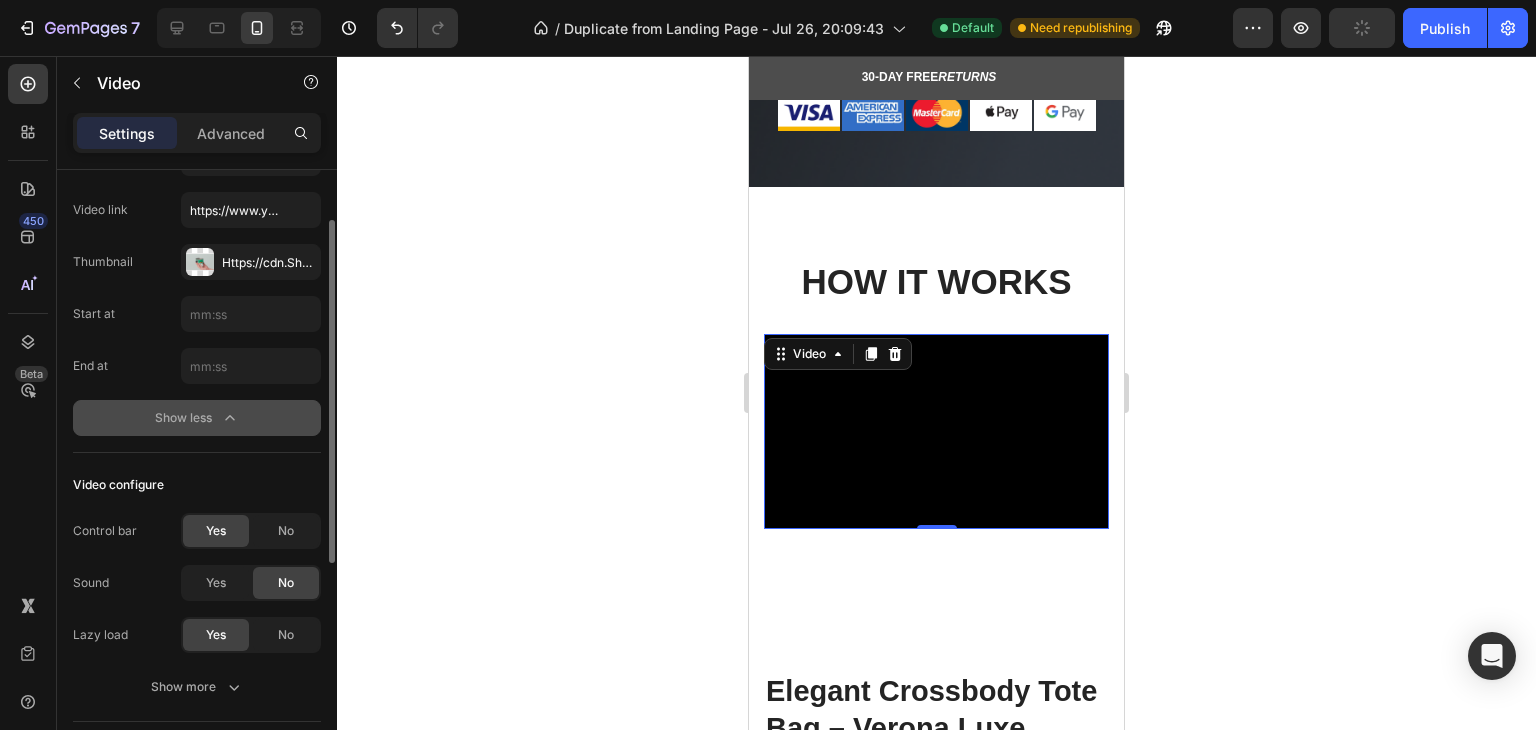 scroll, scrollTop: 0, scrollLeft: 0, axis: both 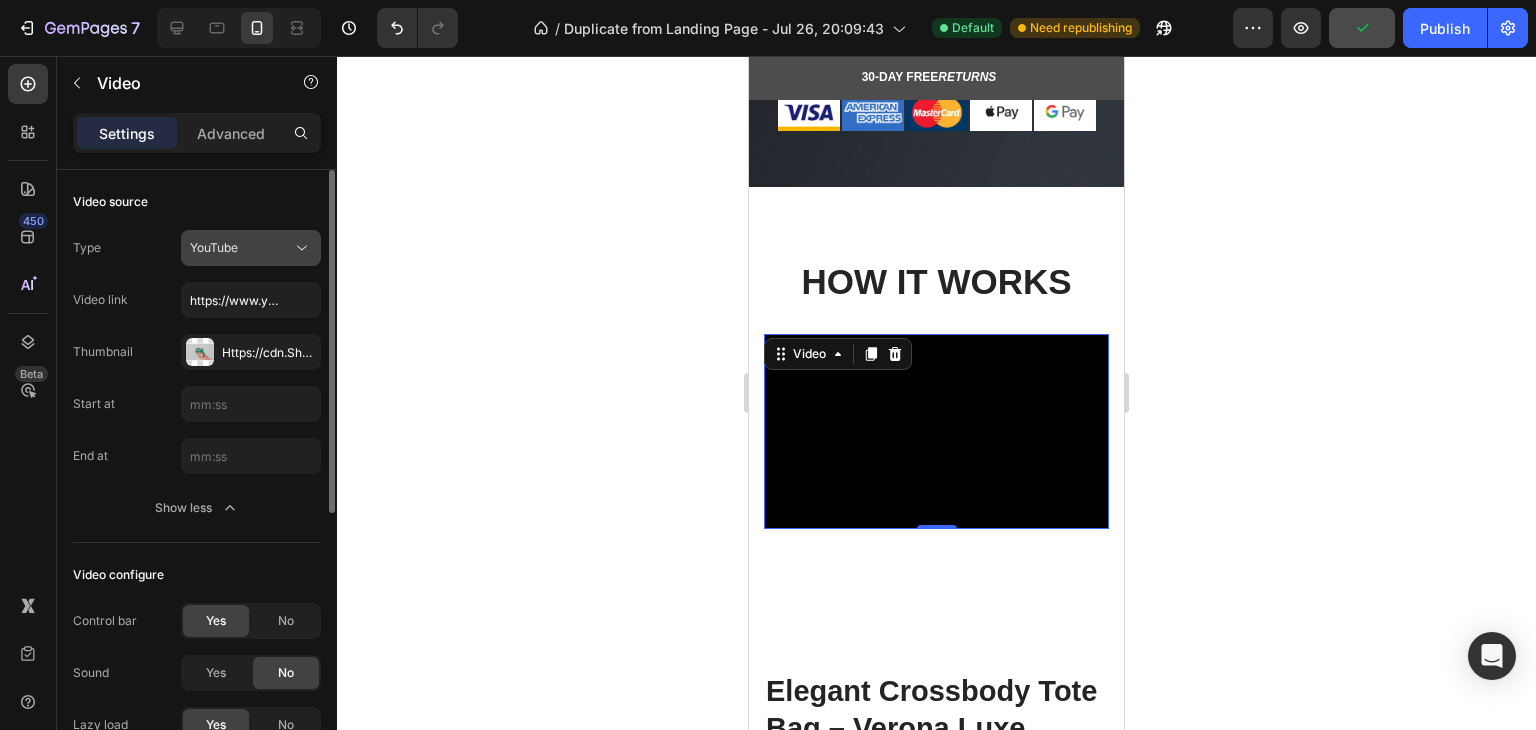 click 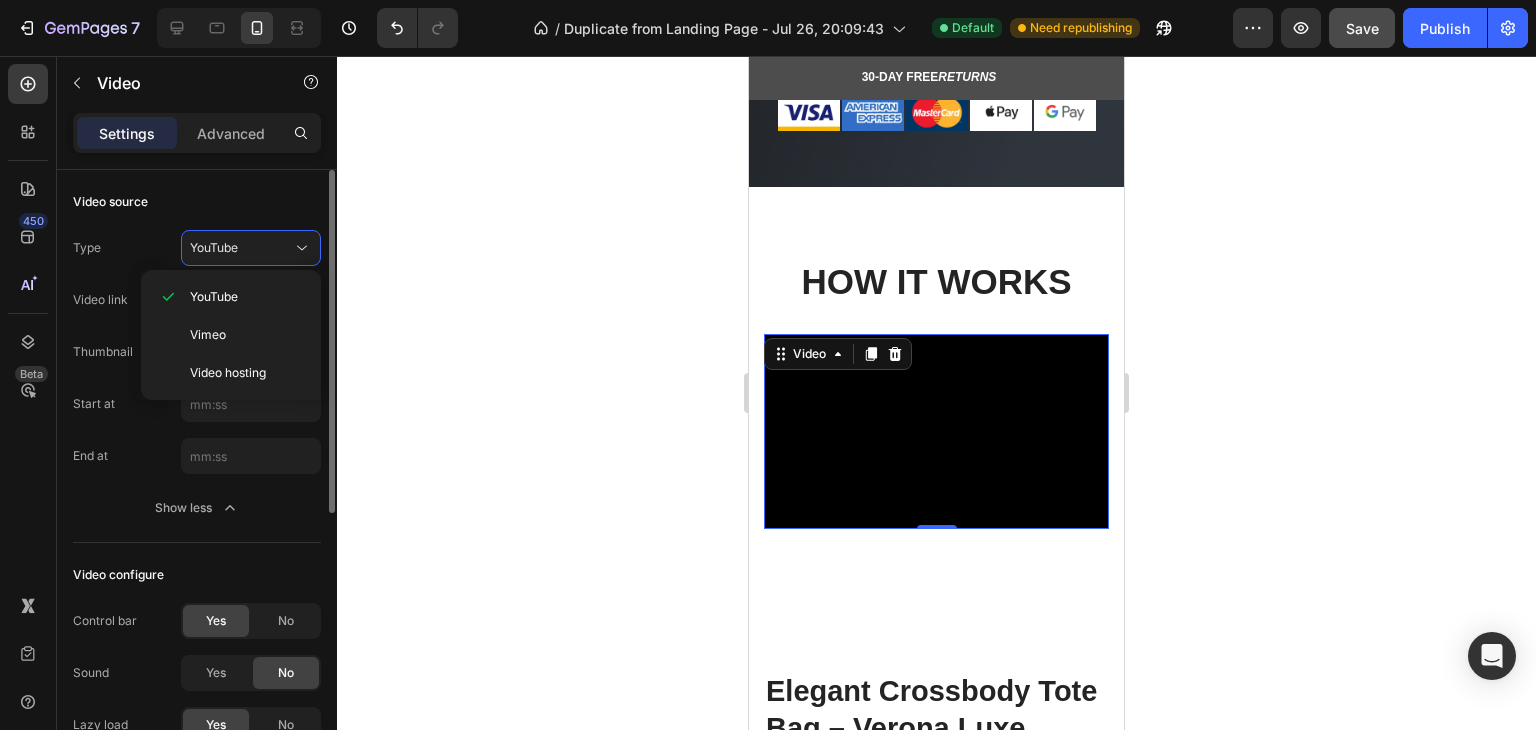 click on "Start at End at Show less" 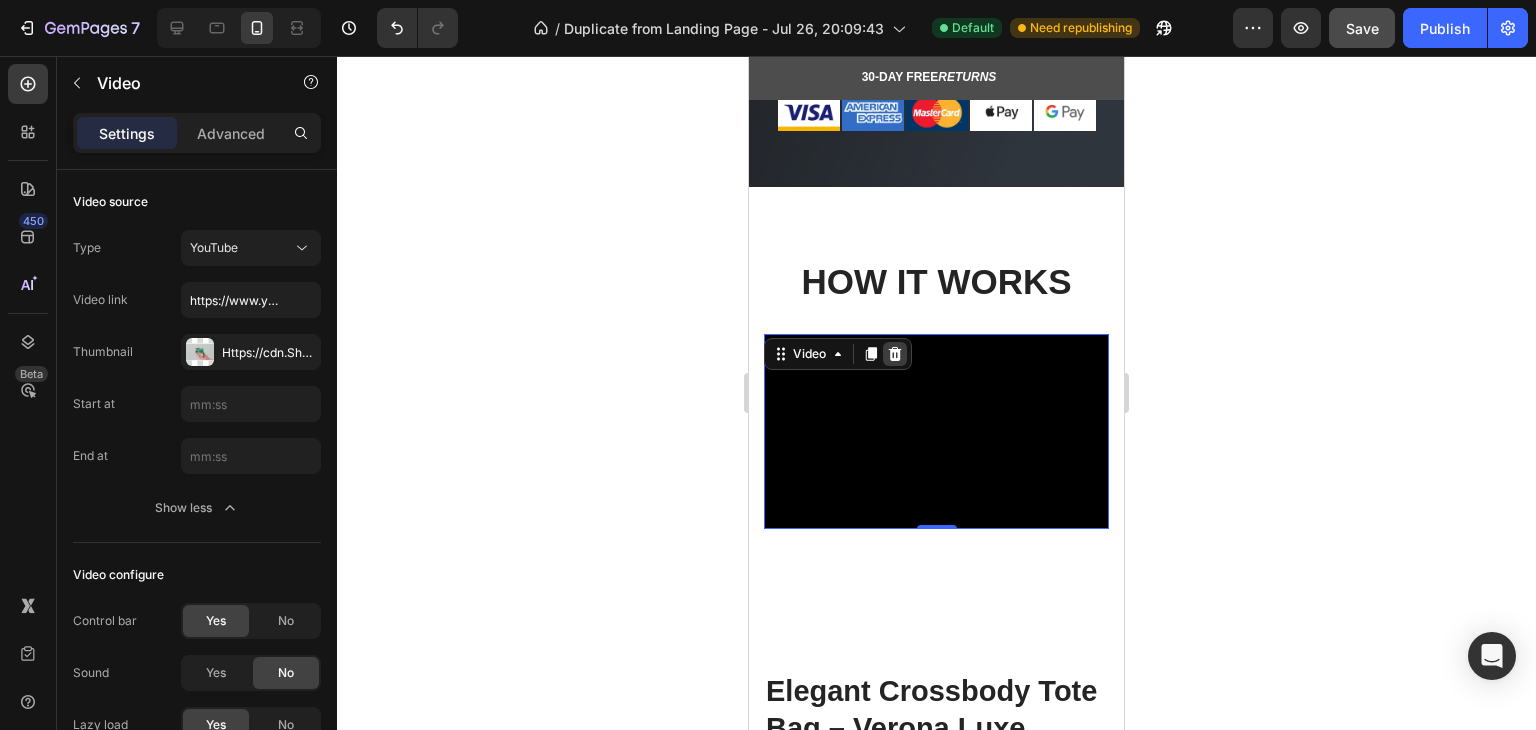 click 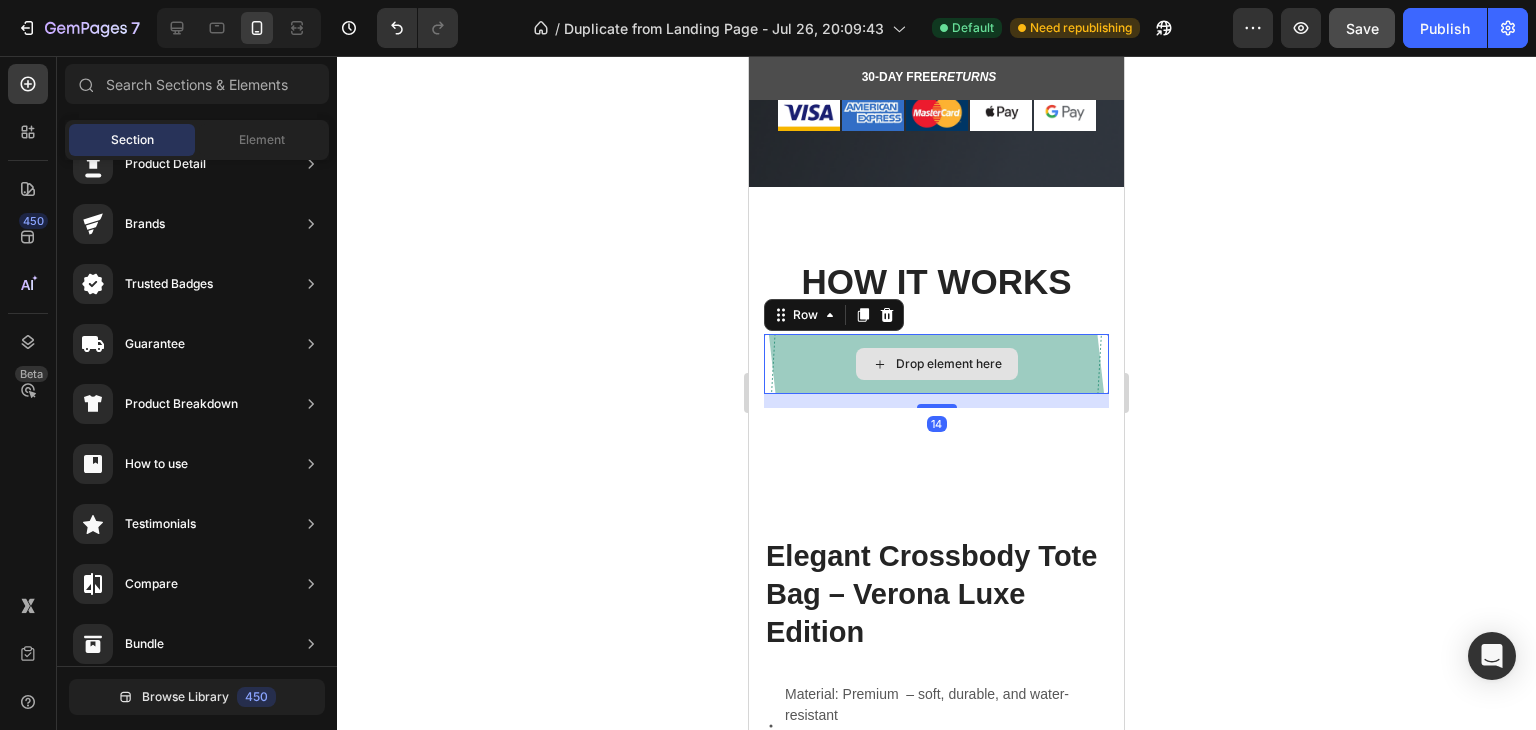 click on "Drop element here" at bounding box center (936, 364) 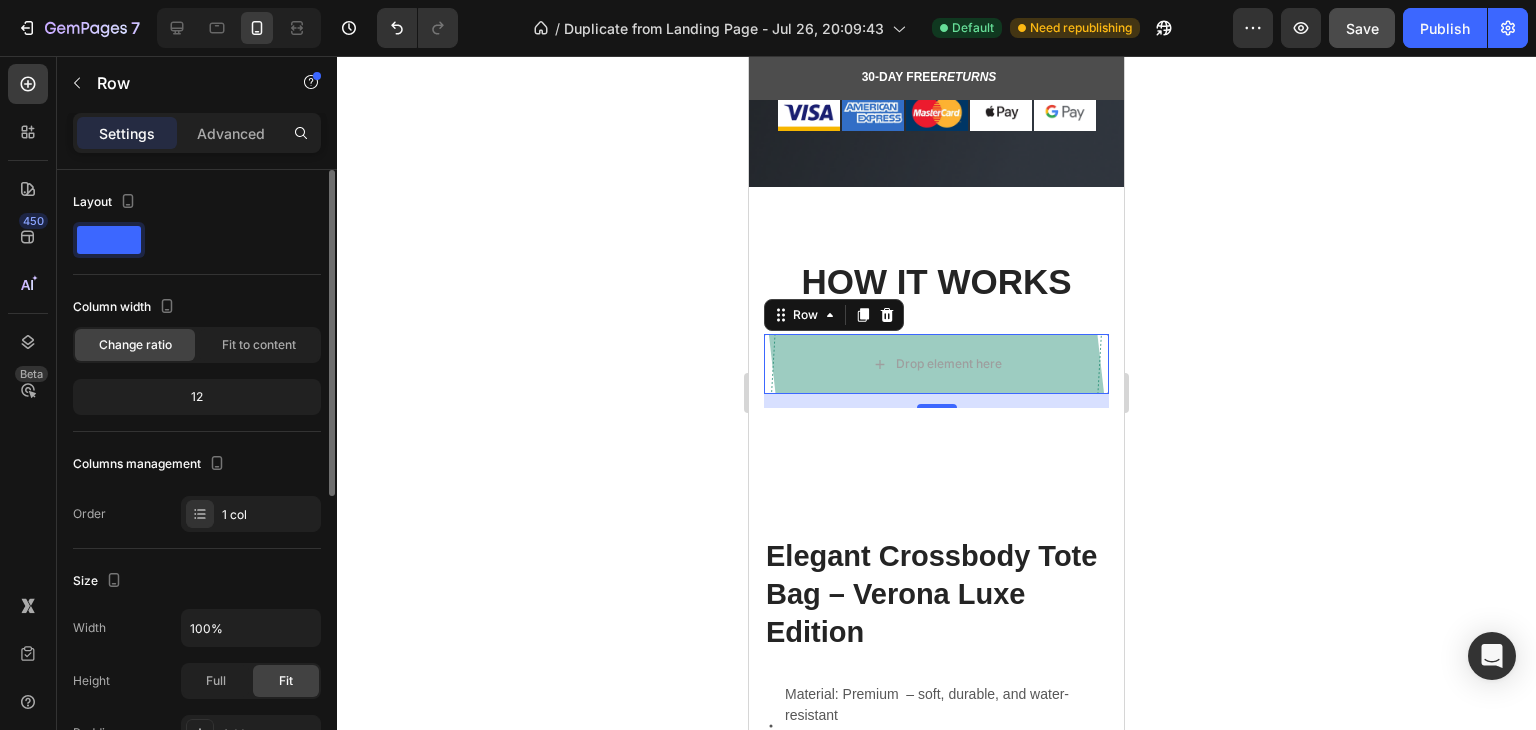 scroll, scrollTop: 400, scrollLeft: 0, axis: vertical 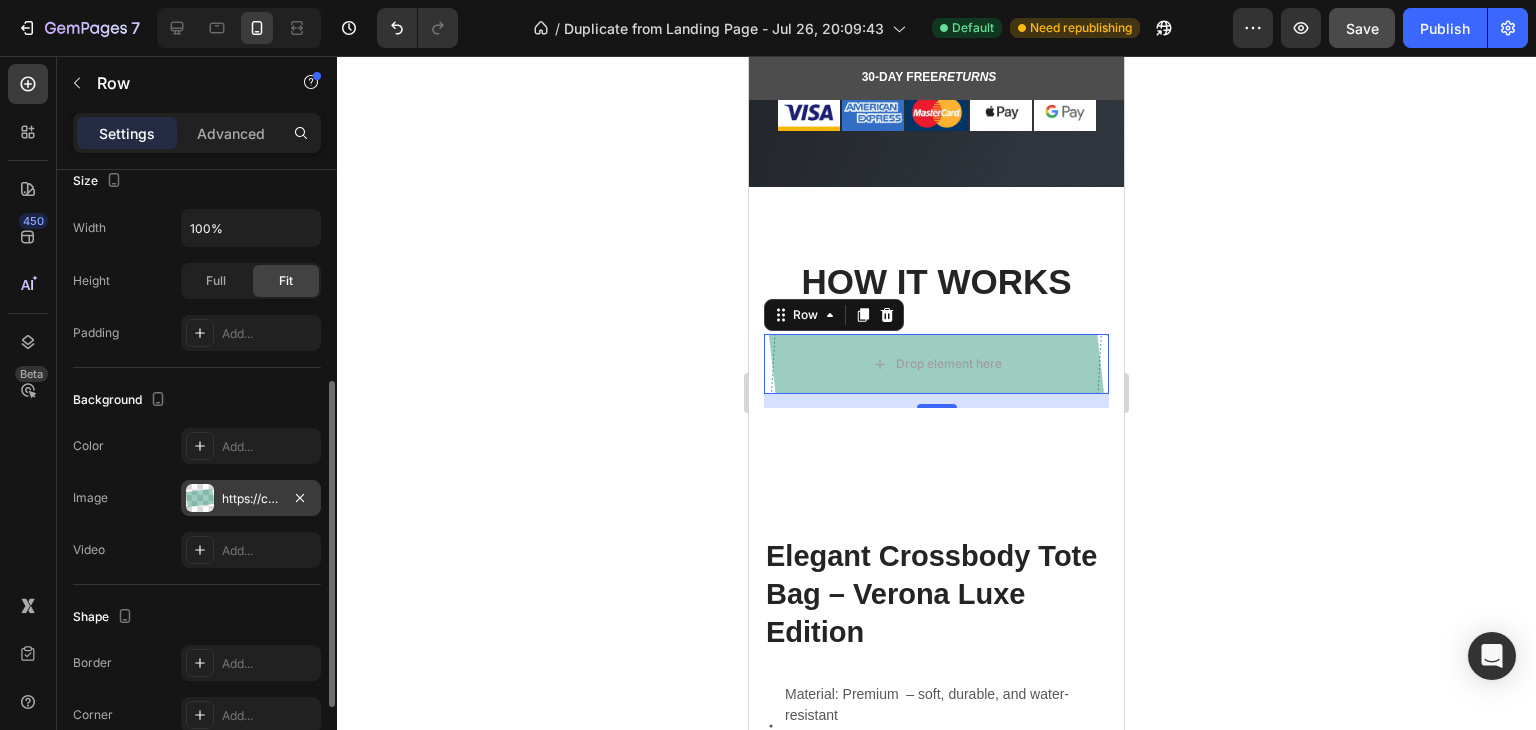 click on "https://cdn.shopify.com/s/files/1/0923/4625/3692/files/gempages_575979703182033439-4f6f7d7c-303a-4d74-addf-cb5b9b5a28e7.svg" at bounding box center [251, 499] 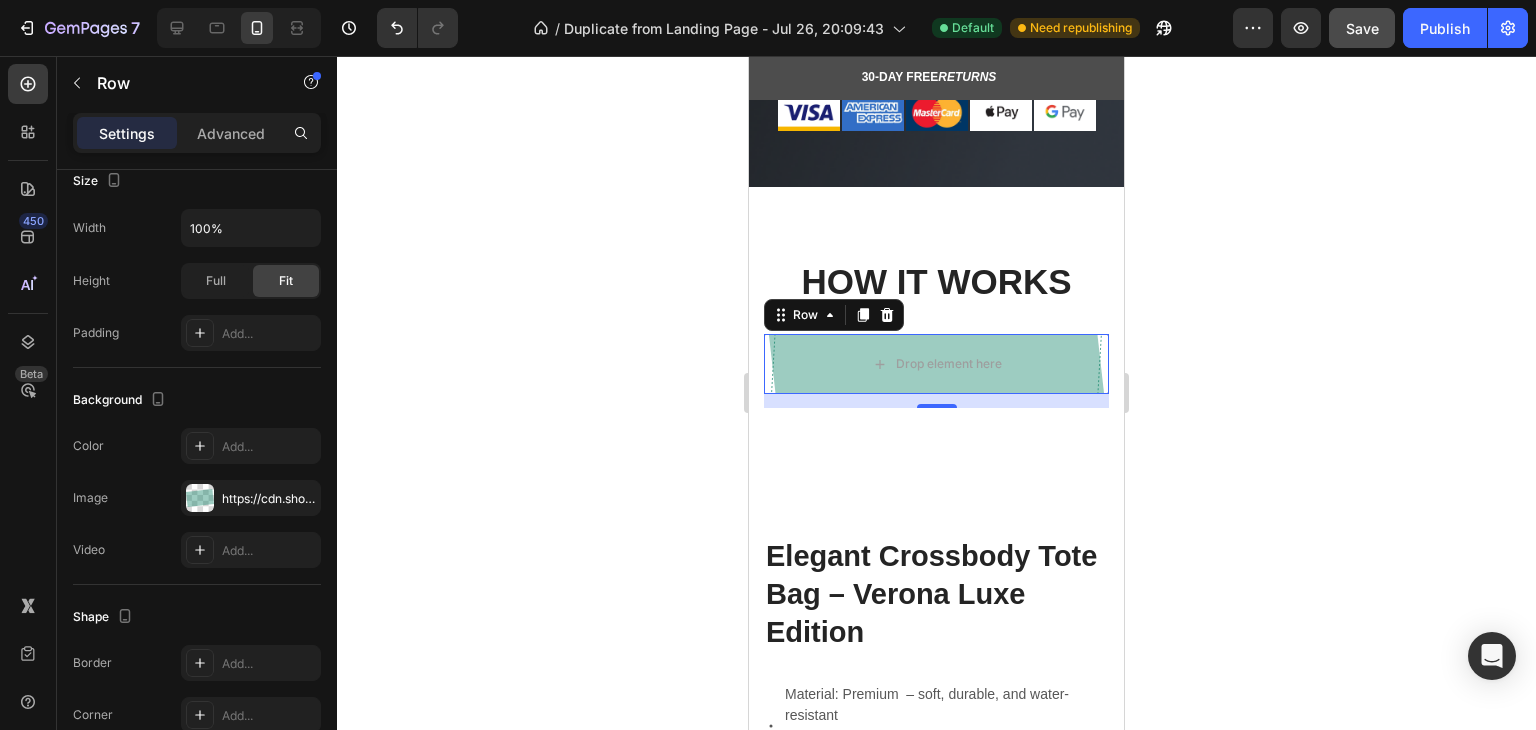 click 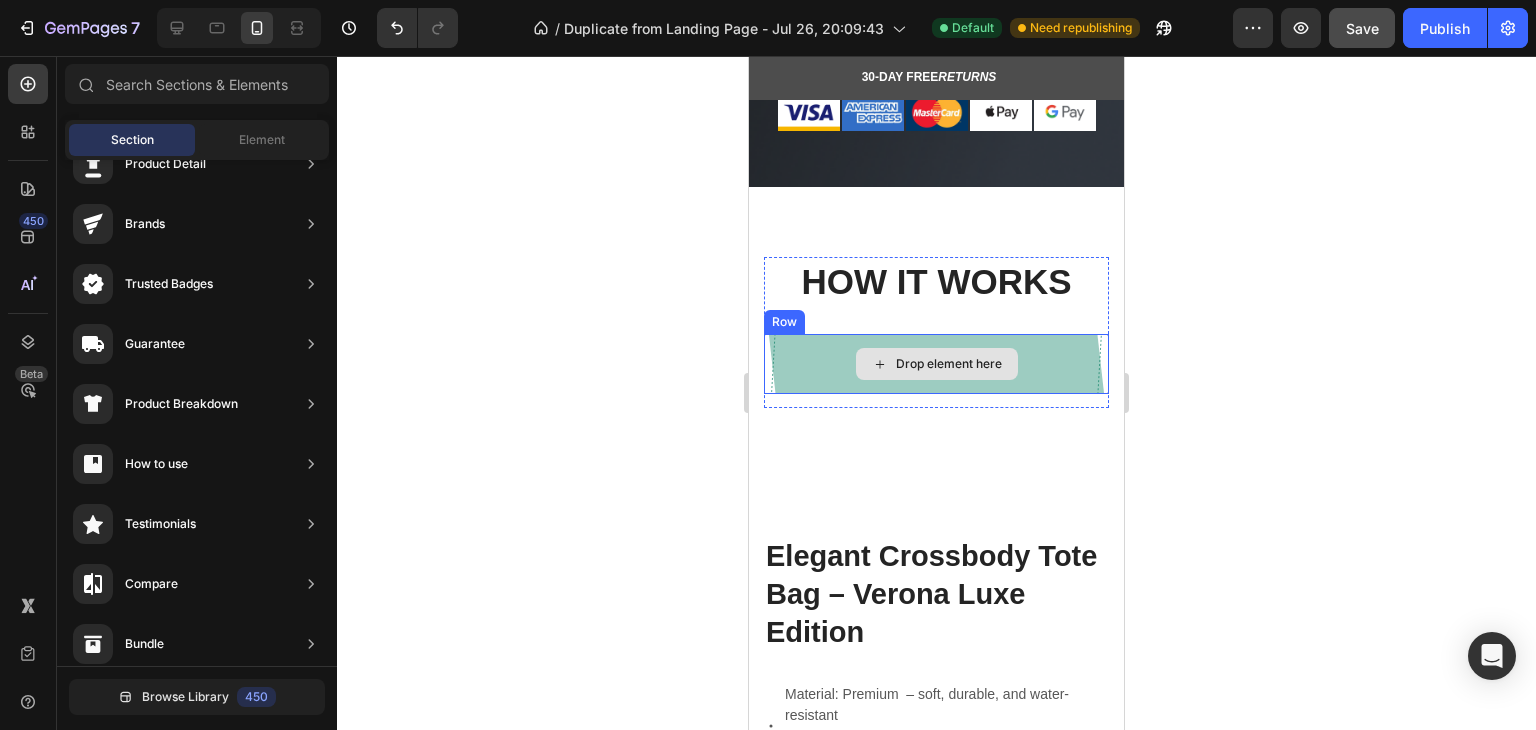 click on "Drop element here" at bounding box center (936, 364) 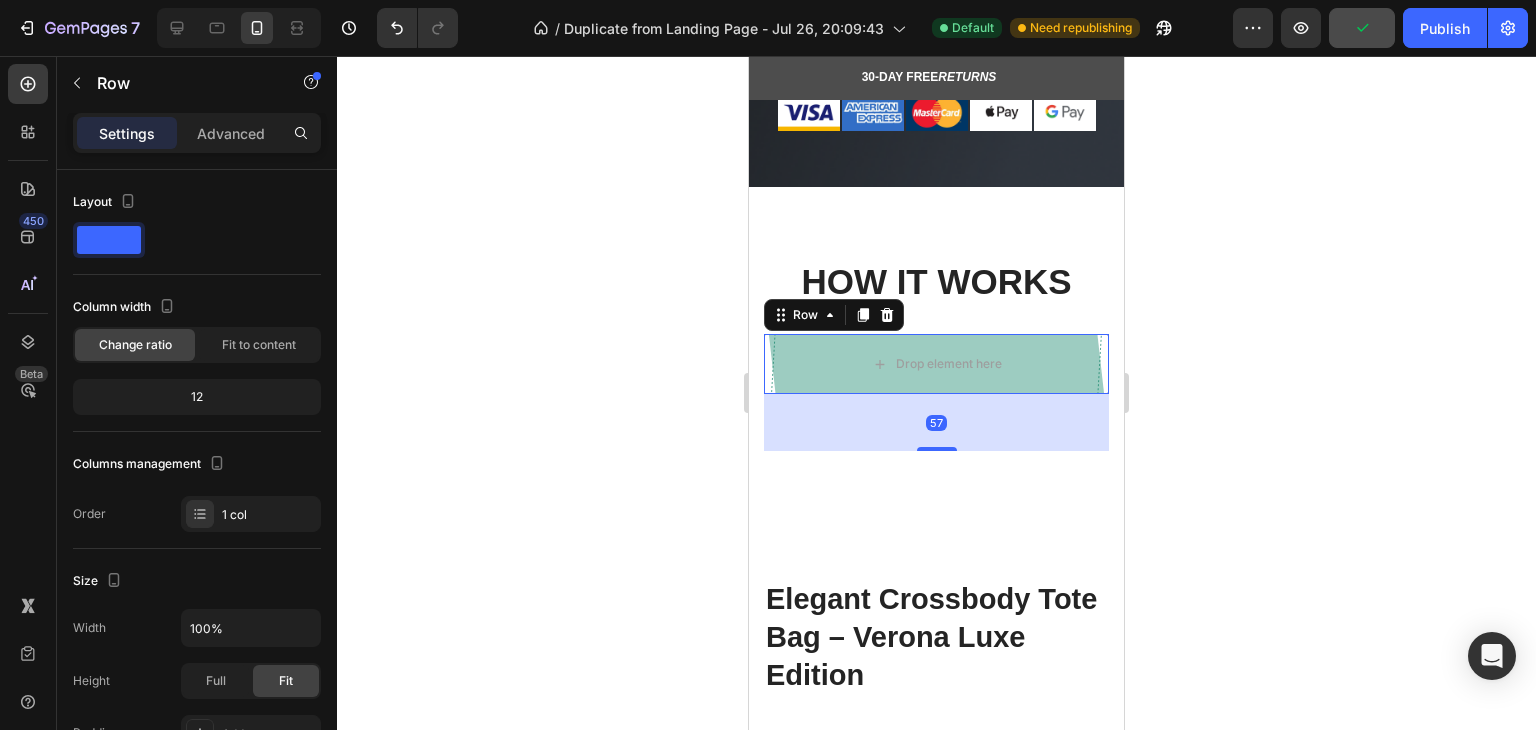 drag, startPoint x: 916, startPoint y: 413, endPoint x: 912, endPoint y: 434, distance: 21.377558 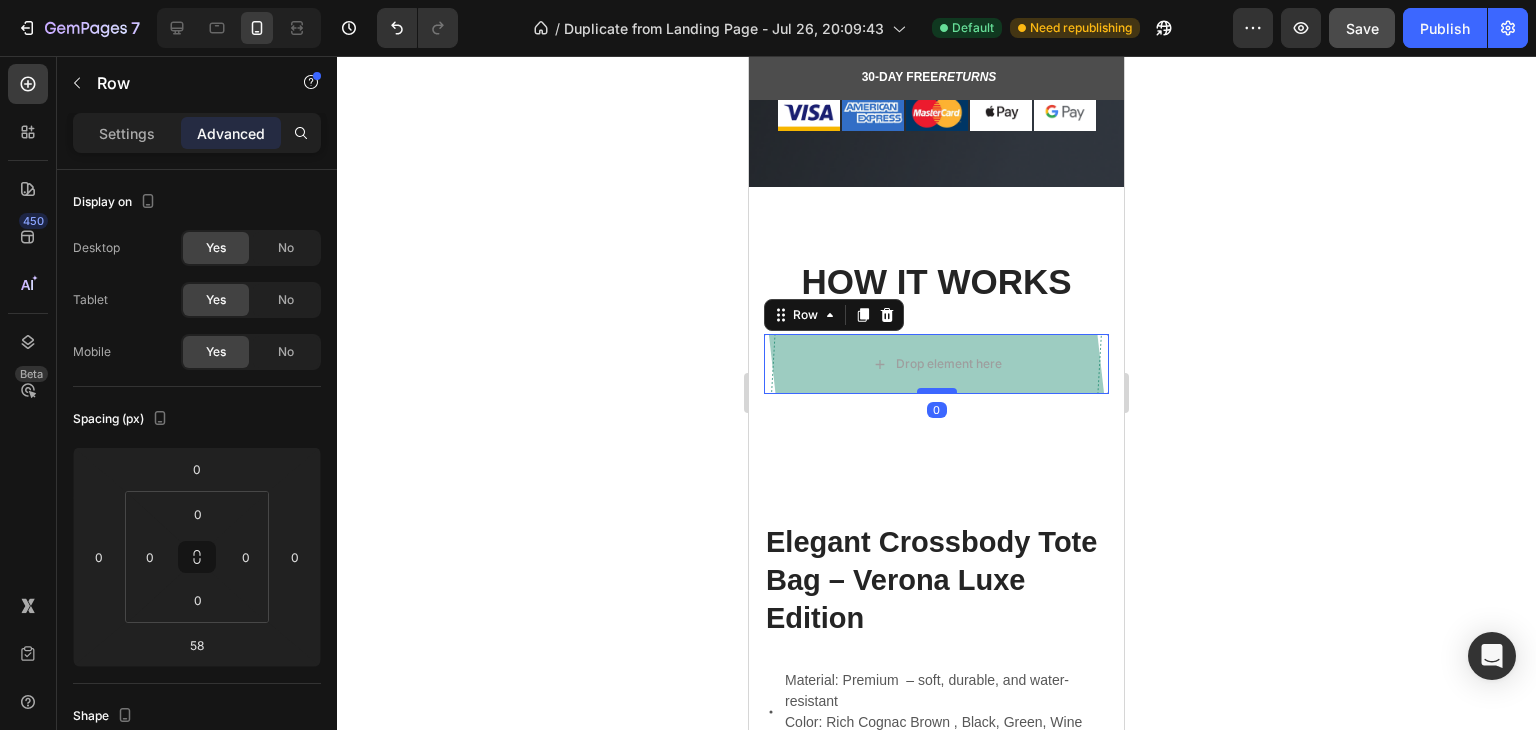 drag, startPoint x: 916, startPoint y: 431, endPoint x: 913, endPoint y: 370, distance: 61.073727 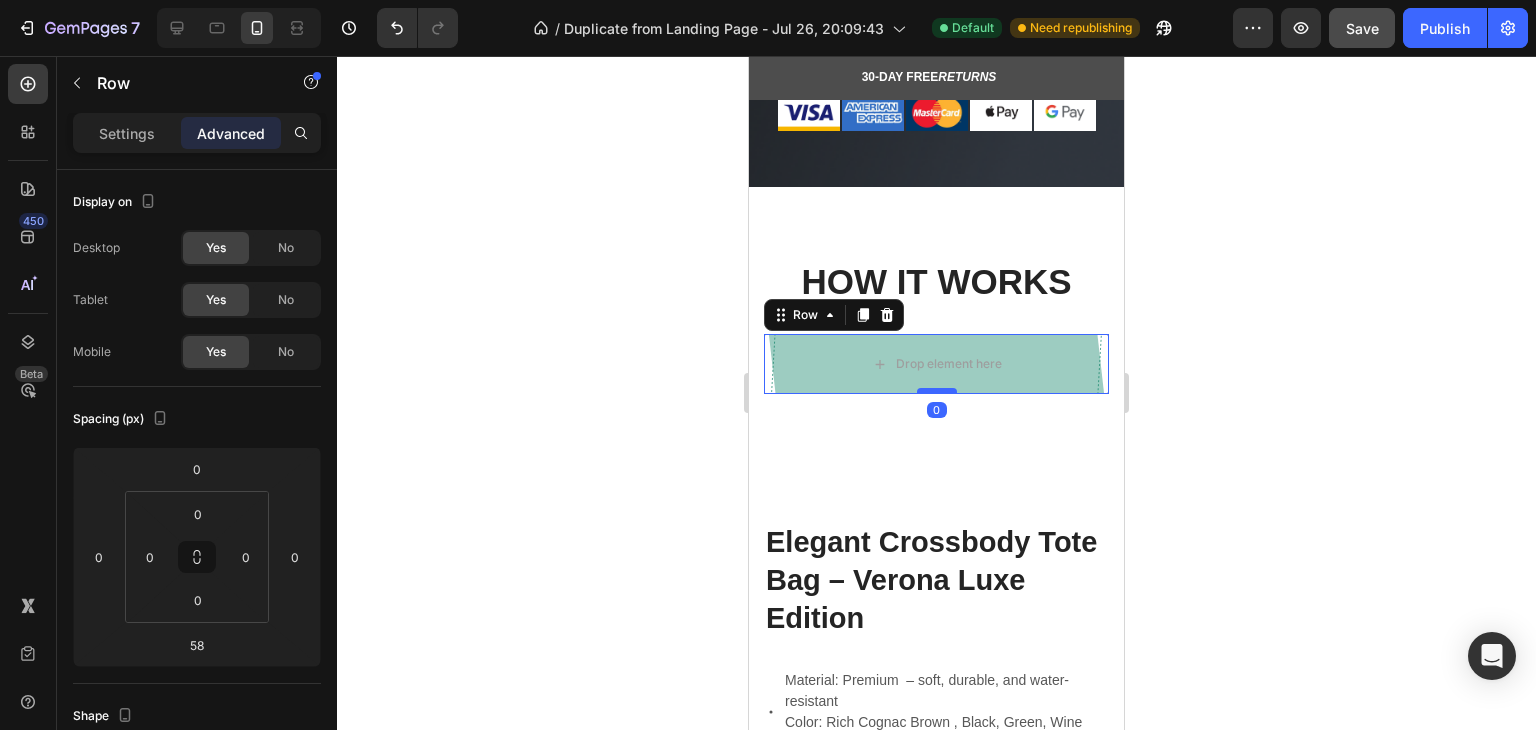 click at bounding box center [937, 391] 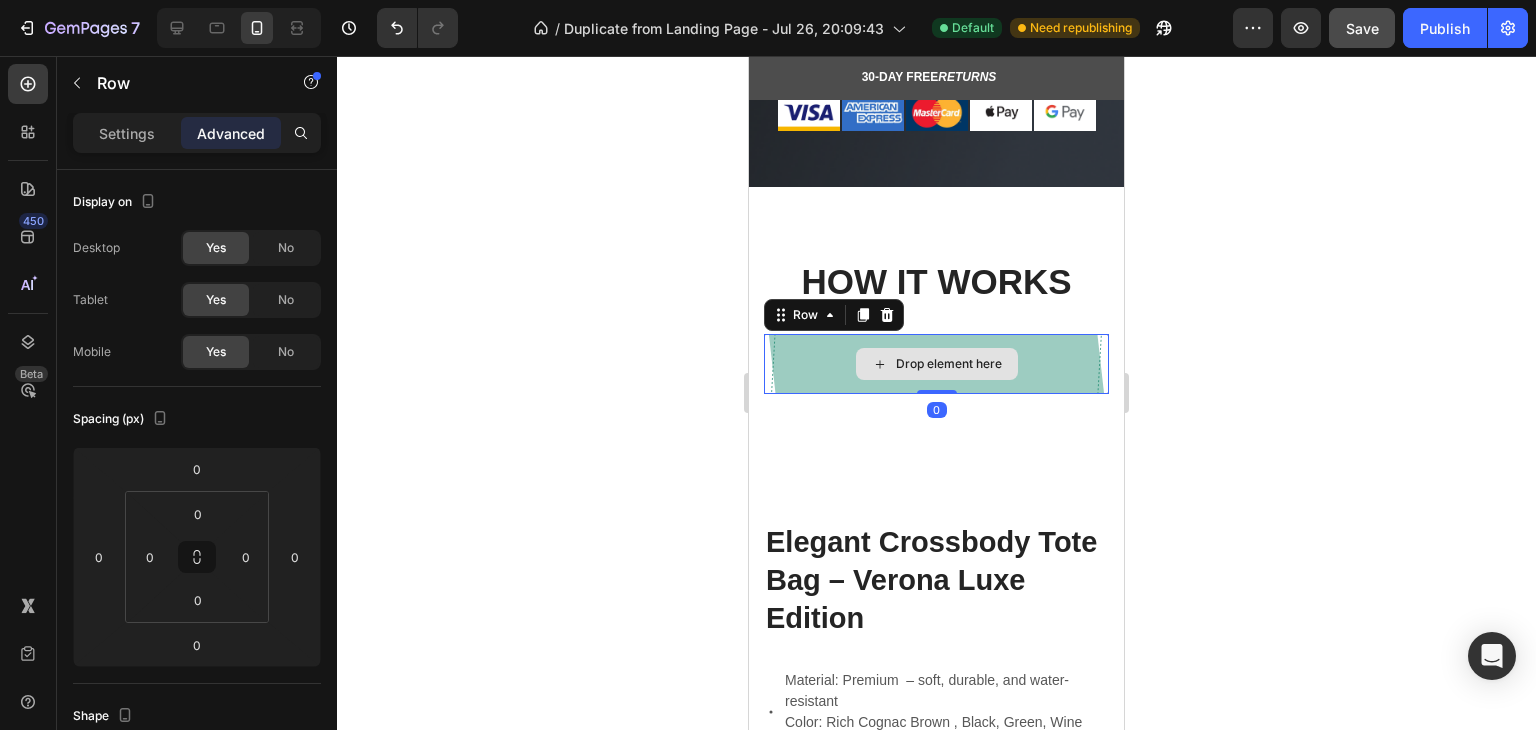 click on "Drop element here" at bounding box center (936, 364) 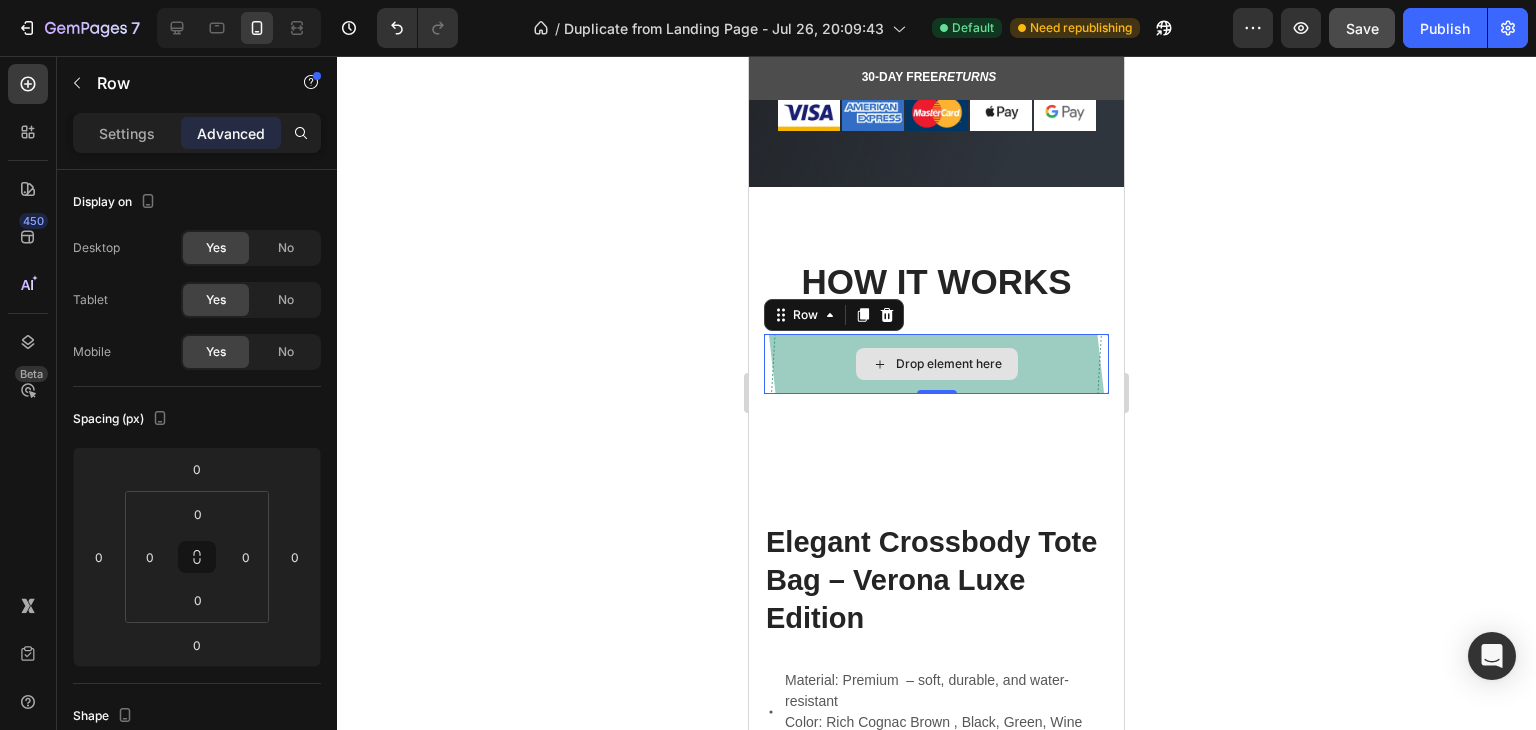 click on "Drop element here" at bounding box center [936, 364] 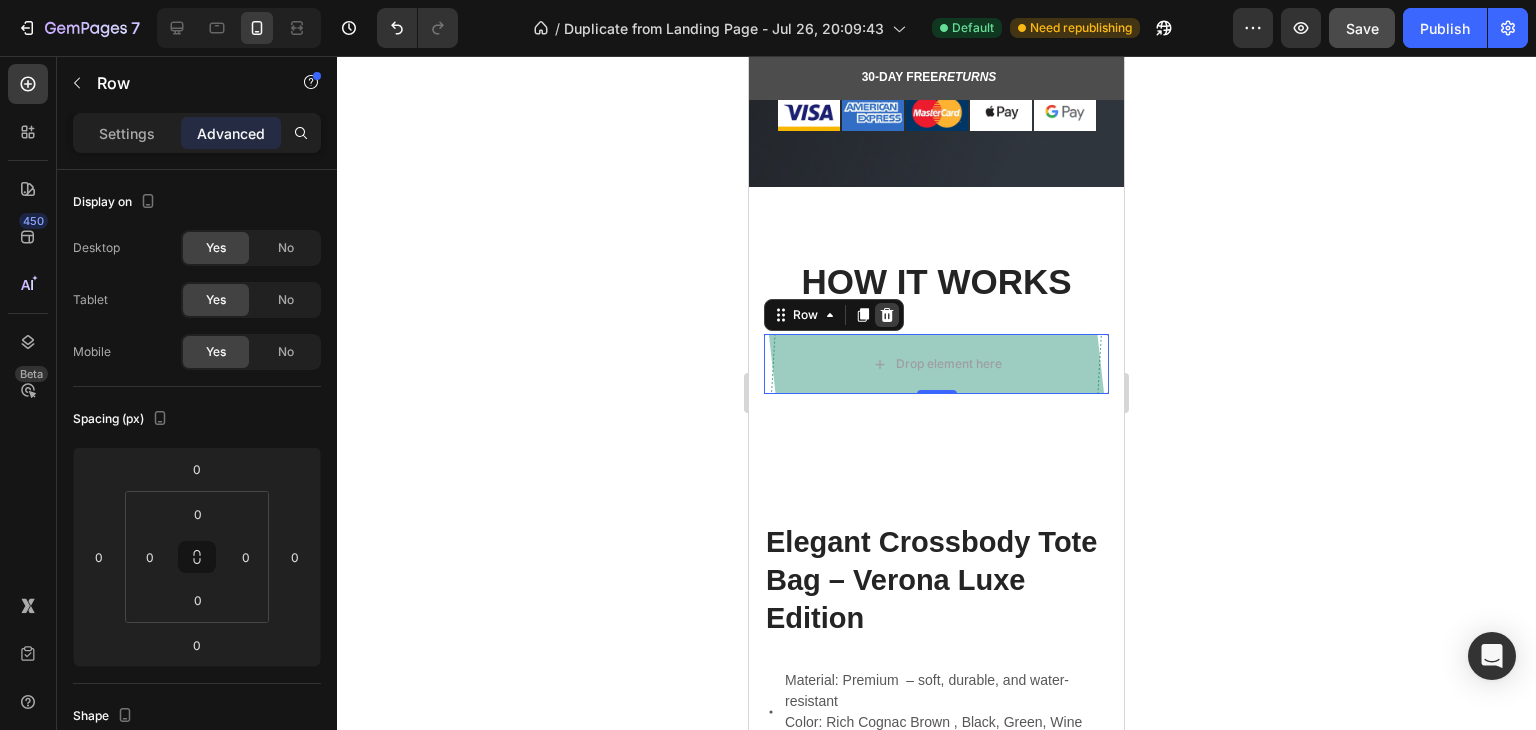 click 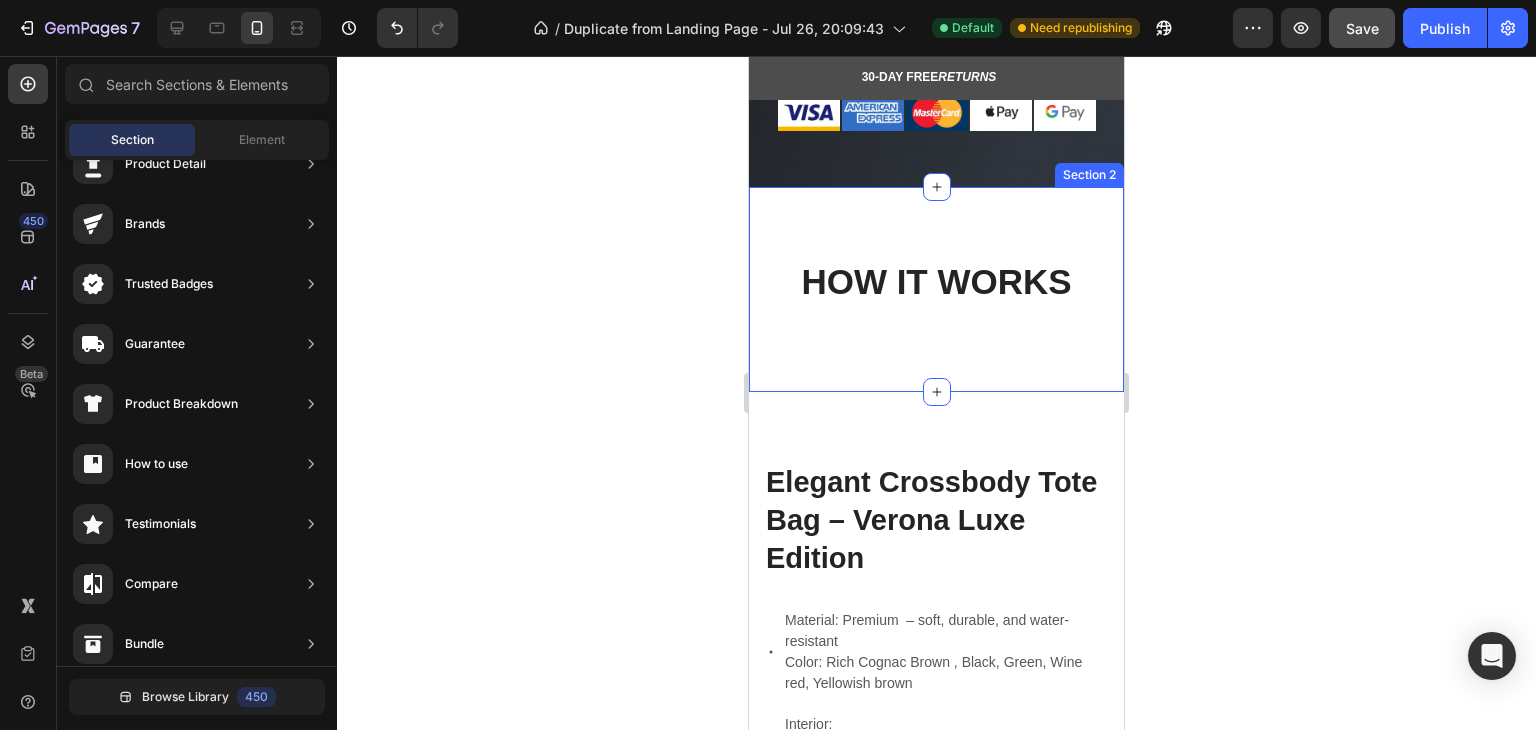 click on "HOW IT WORKS Heading Row Section 2" at bounding box center (936, 290) 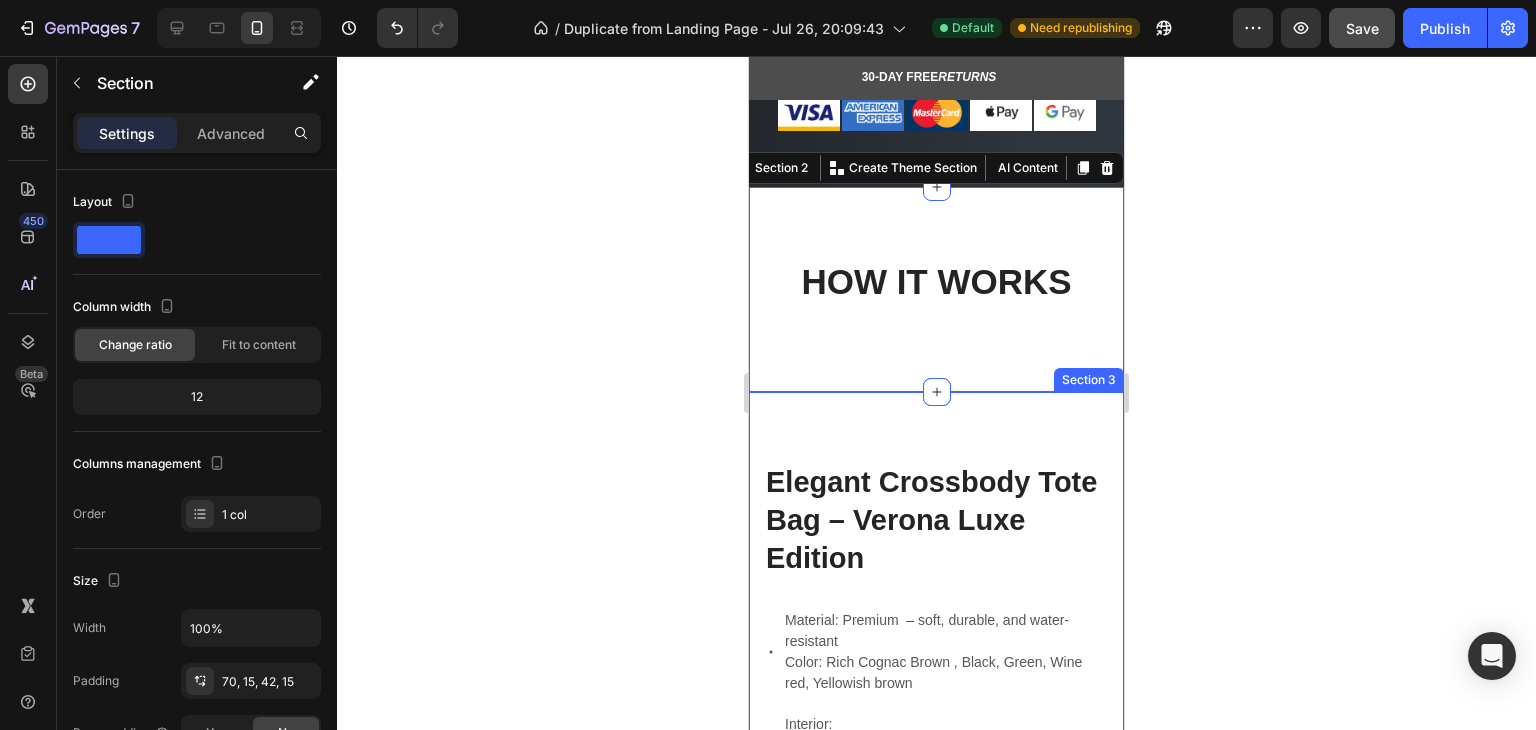 click on "Elegant Crossbody Tote Bag – Verona Luxe Edition Heading
Material: Premium – soft, durable, and water-resistant Color: Rich Cognac Brown , Black, Green, Wine red, Yellowish brown
Interior: Soft velvet lining Zippered pocket + 2 slip compartments
Exterior: Front flap pocket with elegant clasp Dual side pockets for quick access Item List Image Row Strap: Adjustable for crossbody or shoulder wear Hardware: Polished gold-tone details Heading Image         Why You’ll Love It Text Block  A timeless tote with elevated style  2-Year Premium Quality Guarantee Text Block Image Row Row Section 3" at bounding box center (936, 1619) 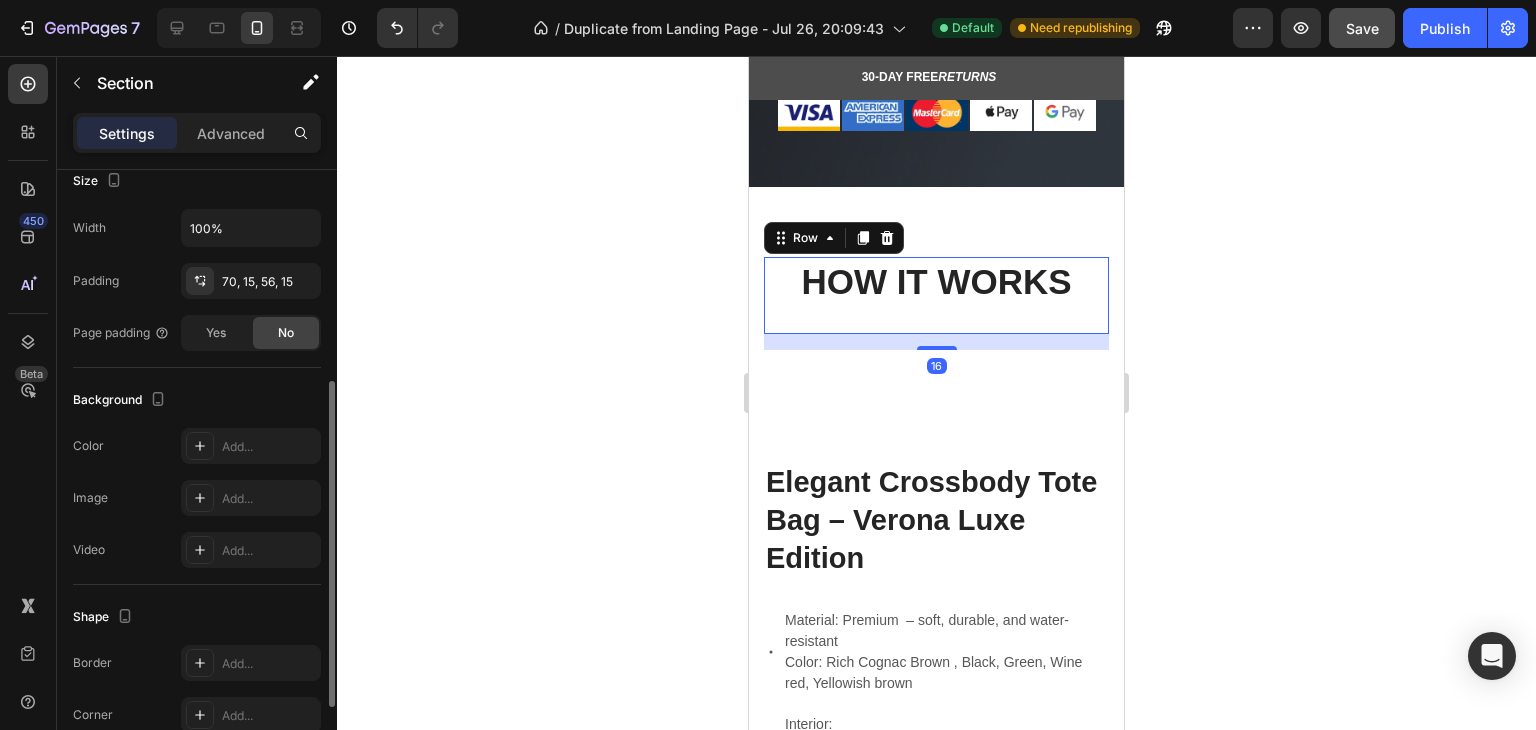 click on "HOW IT WORKS Heading" at bounding box center (936, 296) 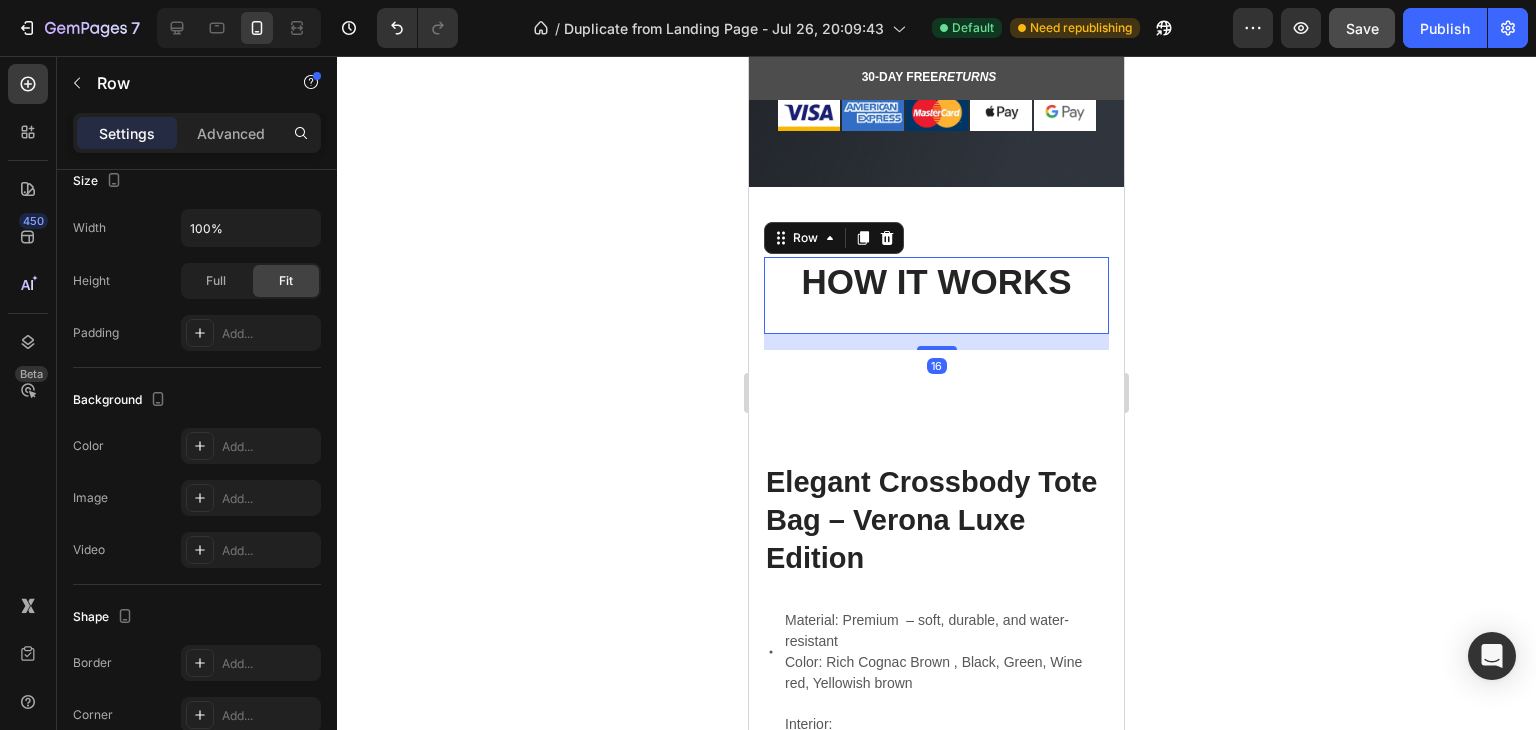 scroll, scrollTop: 0, scrollLeft: 0, axis: both 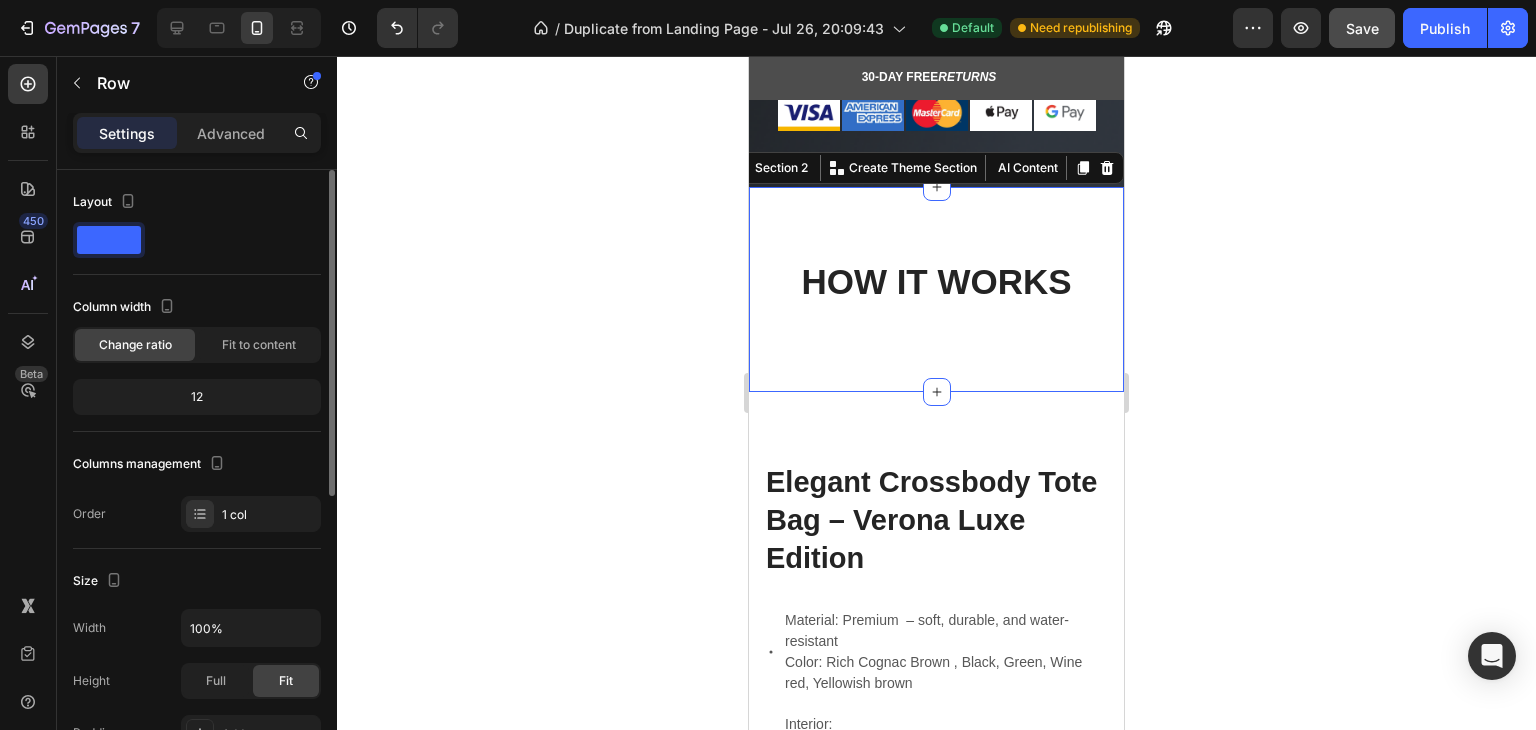 click on "HOW IT WORKS Heading Row Section 2   You can create reusable sections Create Theme Section AI Content Write with GemAI What would you like to describe here? Tone and Voice Persuasive Product Elegant Crossbody Tote Bag Show more Generate" at bounding box center (936, 290) 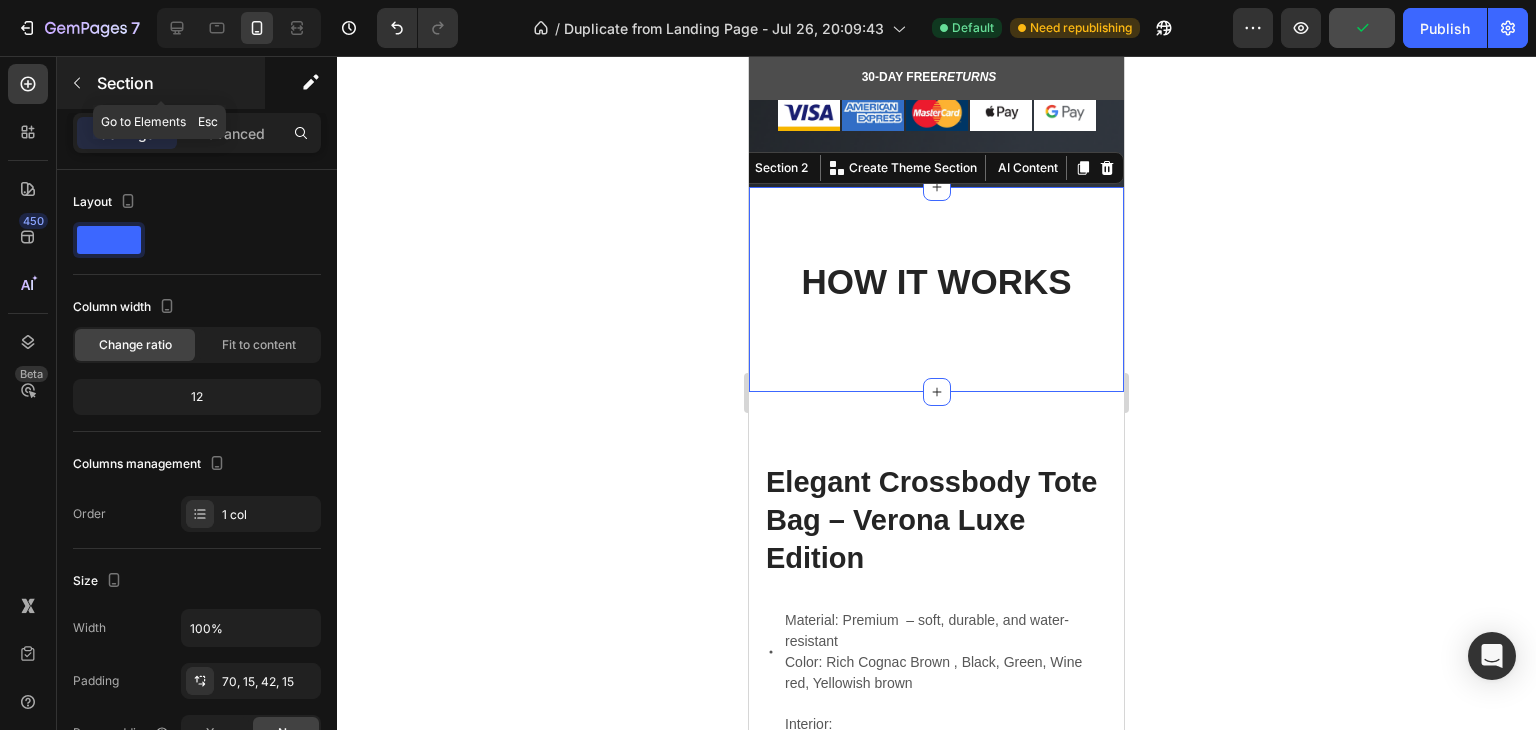 click on "Section" at bounding box center [179, 83] 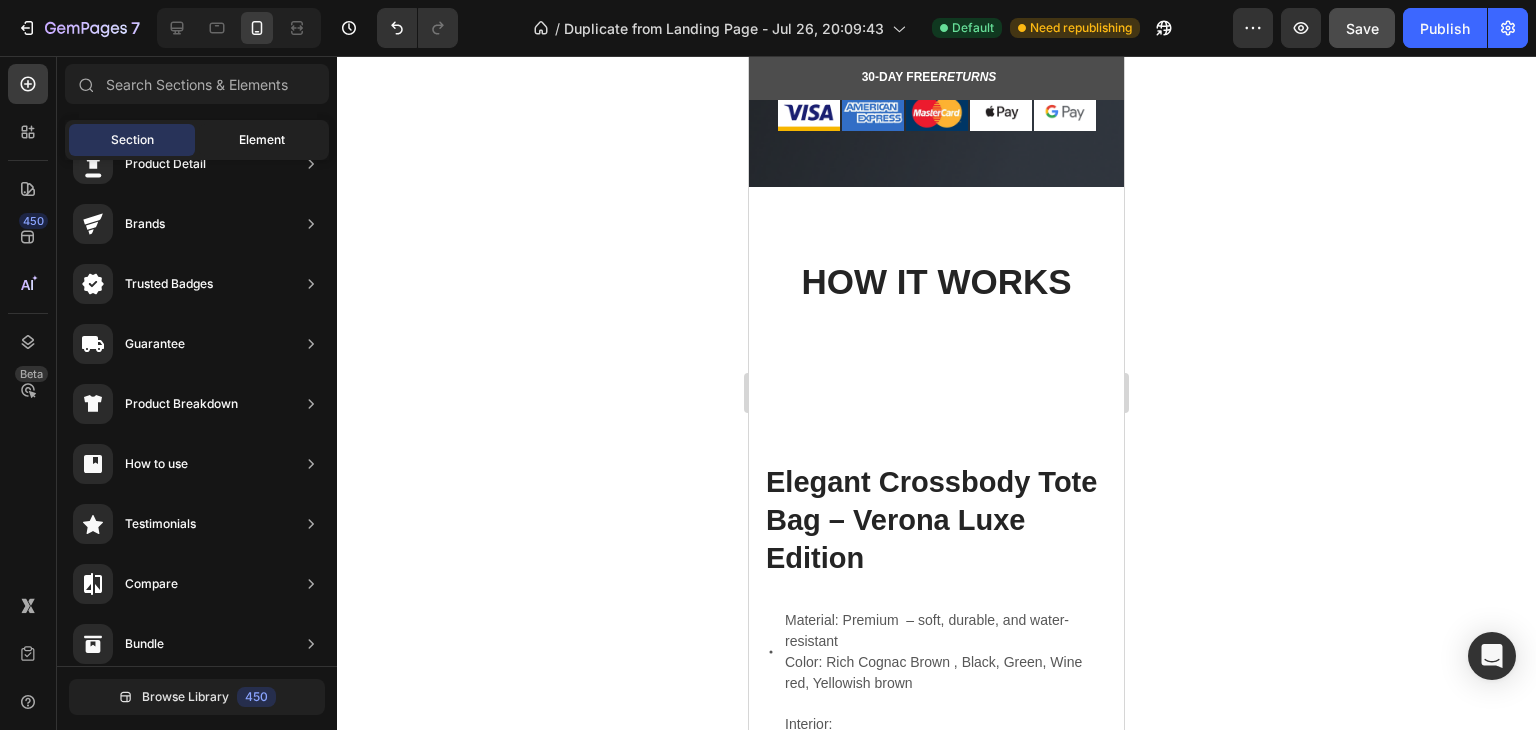 click on "Element" at bounding box center [262, 140] 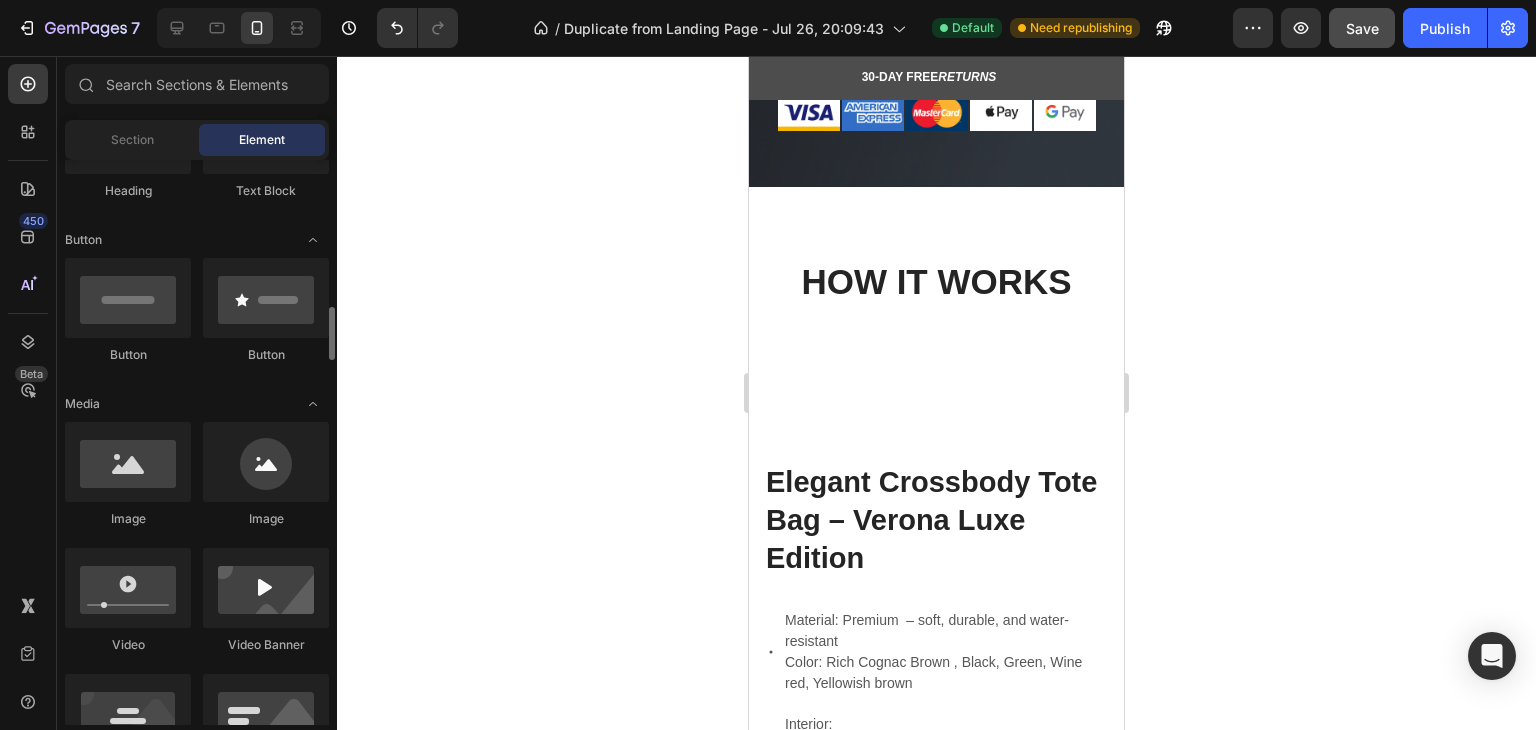 scroll, scrollTop: 500, scrollLeft: 0, axis: vertical 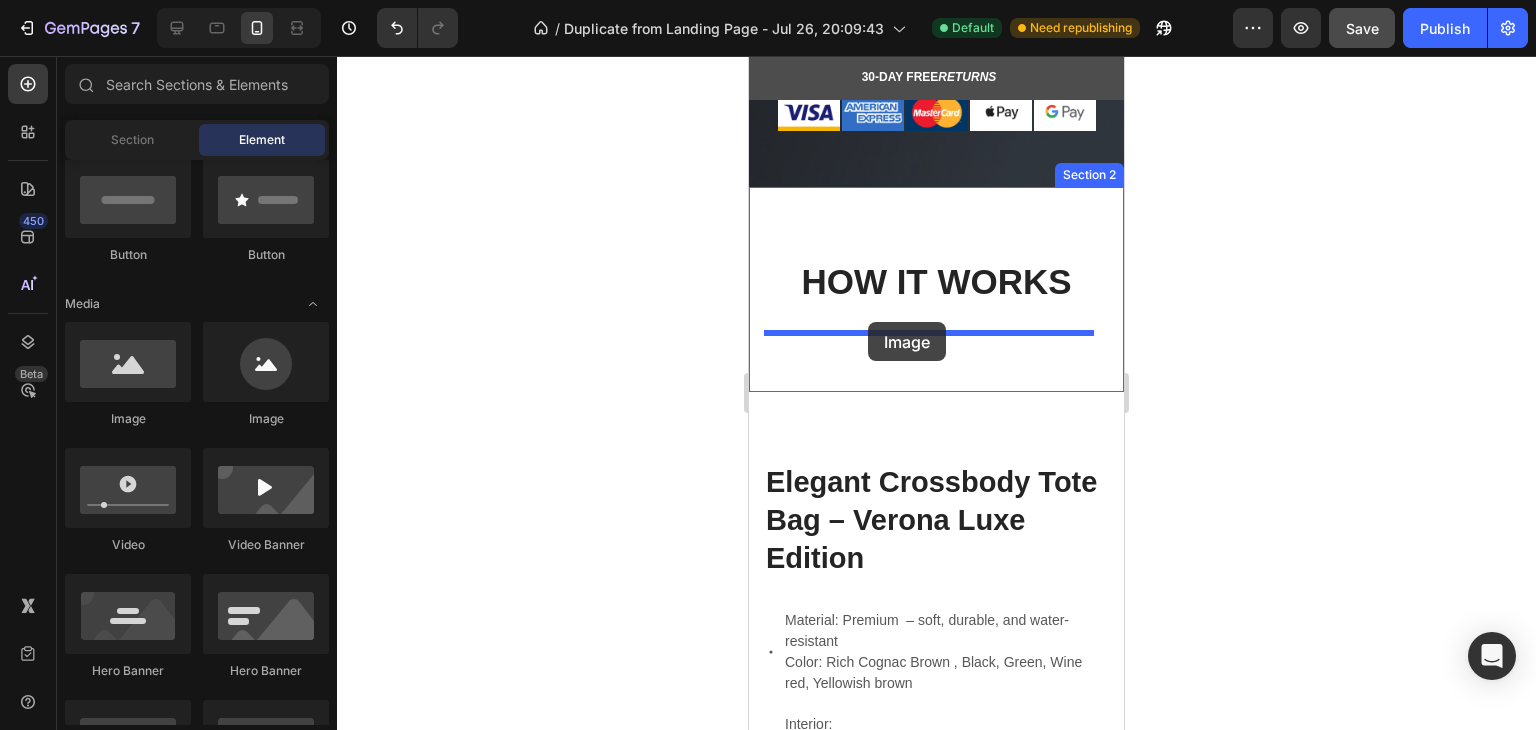 drag, startPoint x: 889, startPoint y: 452, endPoint x: 868, endPoint y: 324, distance: 129.71121 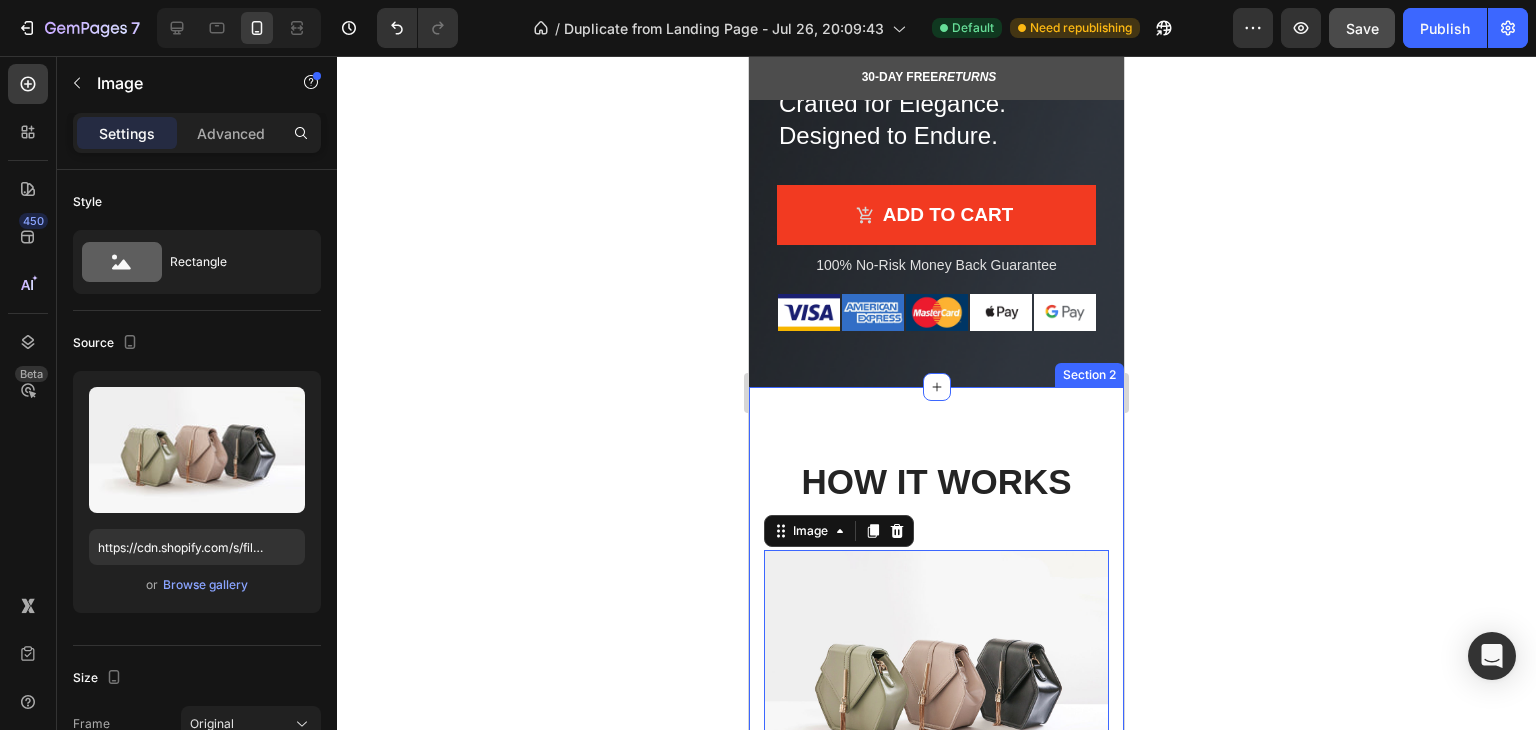 scroll, scrollTop: 1400, scrollLeft: 0, axis: vertical 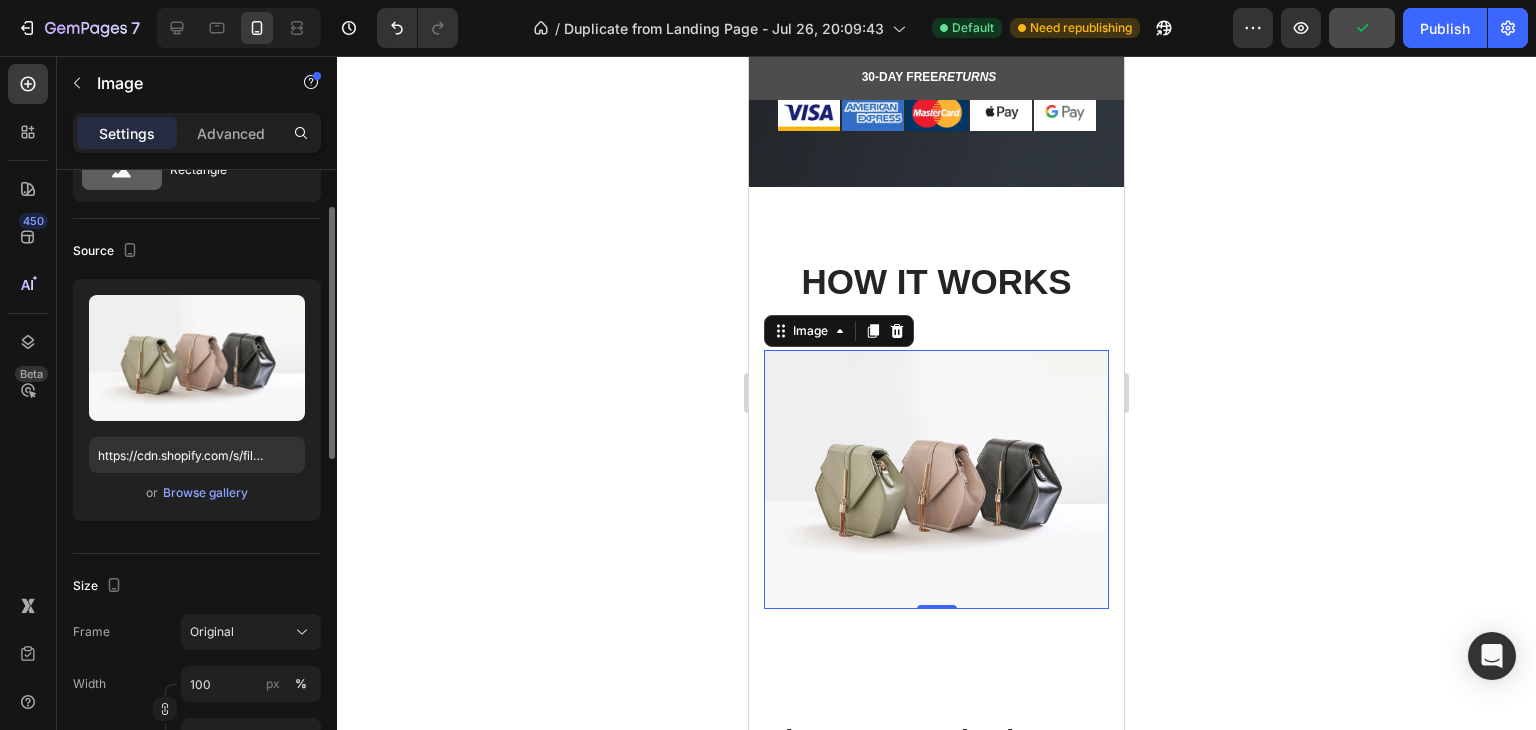 click on "or  Browse gallery" at bounding box center (197, 493) 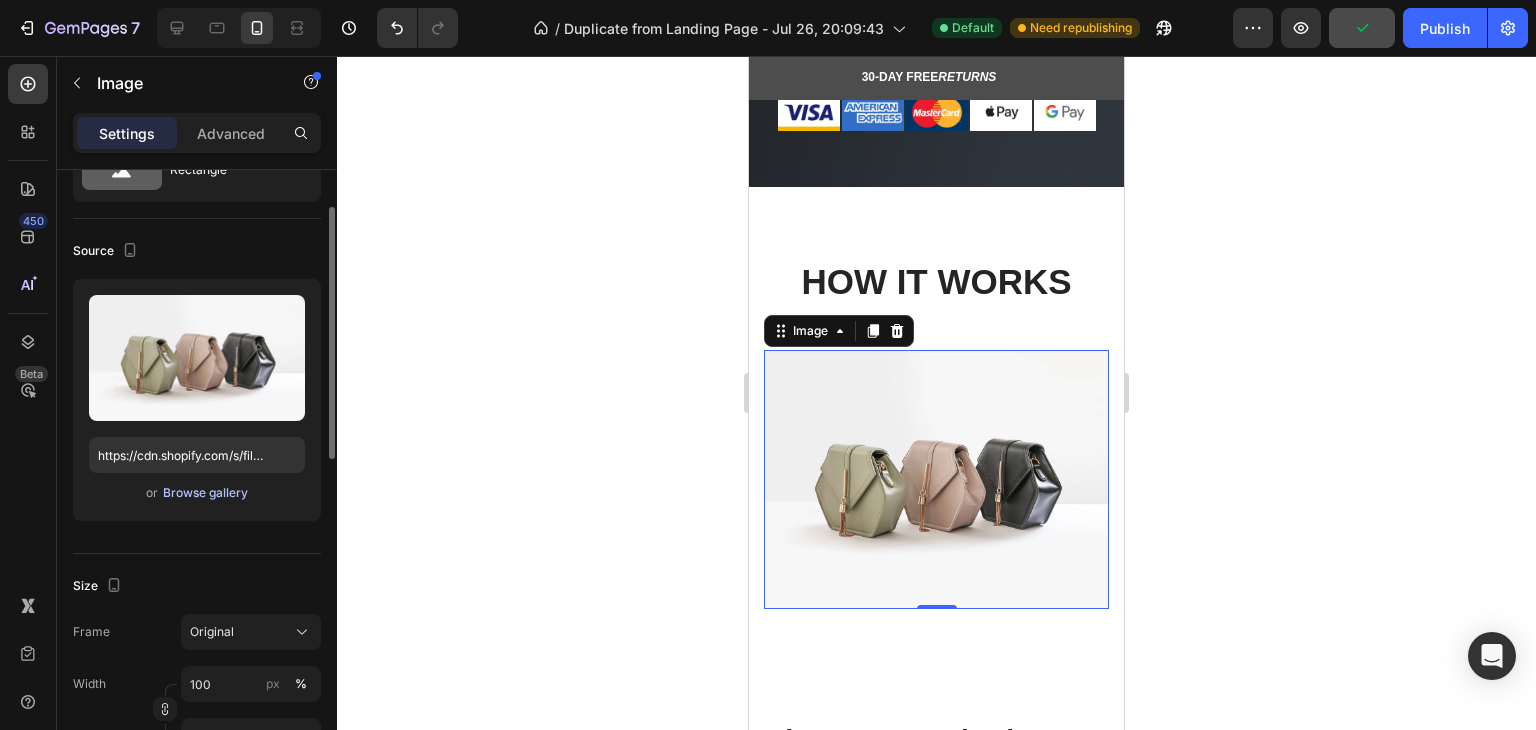 click on "Browse gallery" at bounding box center [205, 493] 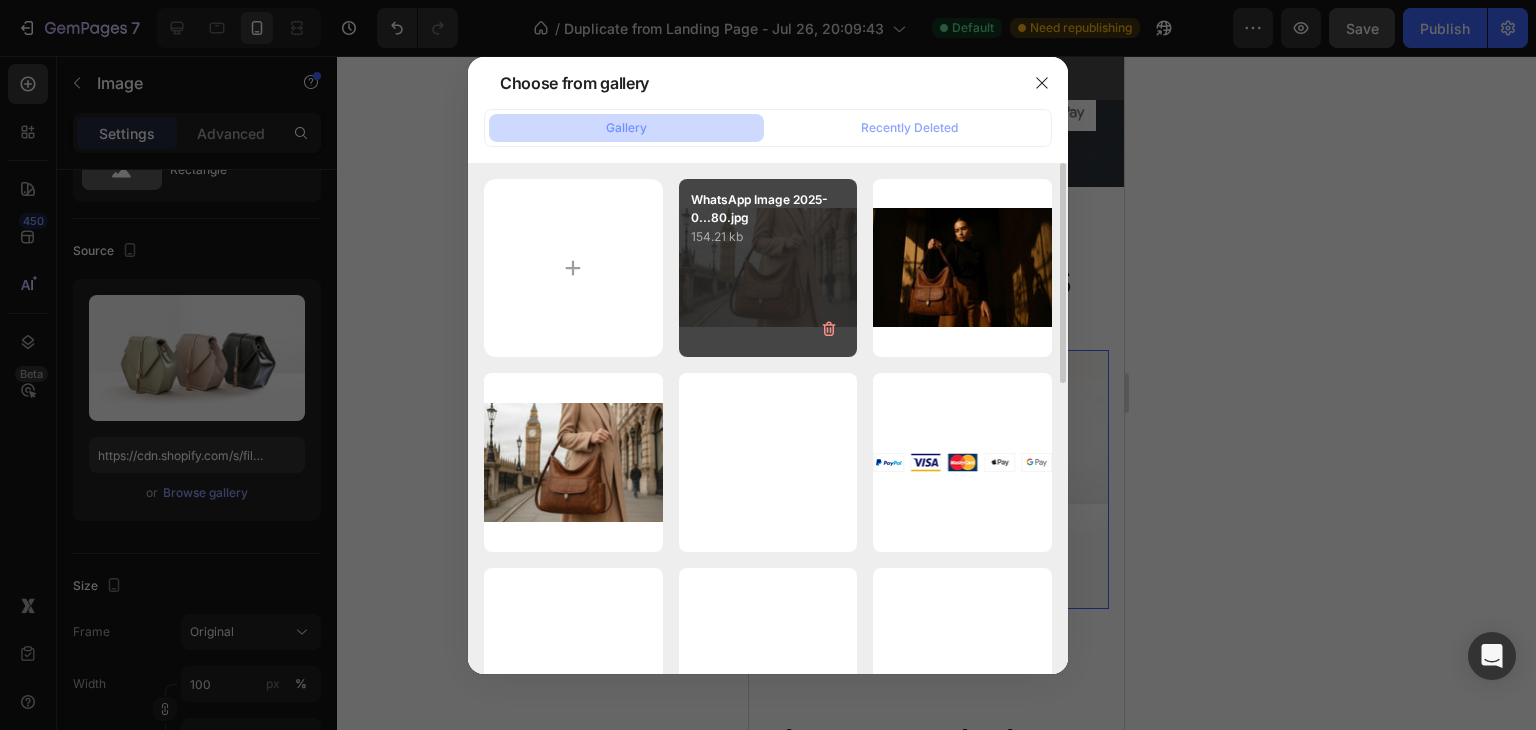 drag, startPoint x: 740, startPoint y: 278, endPoint x: 713, endPoint y: 299, distance: 34.20526 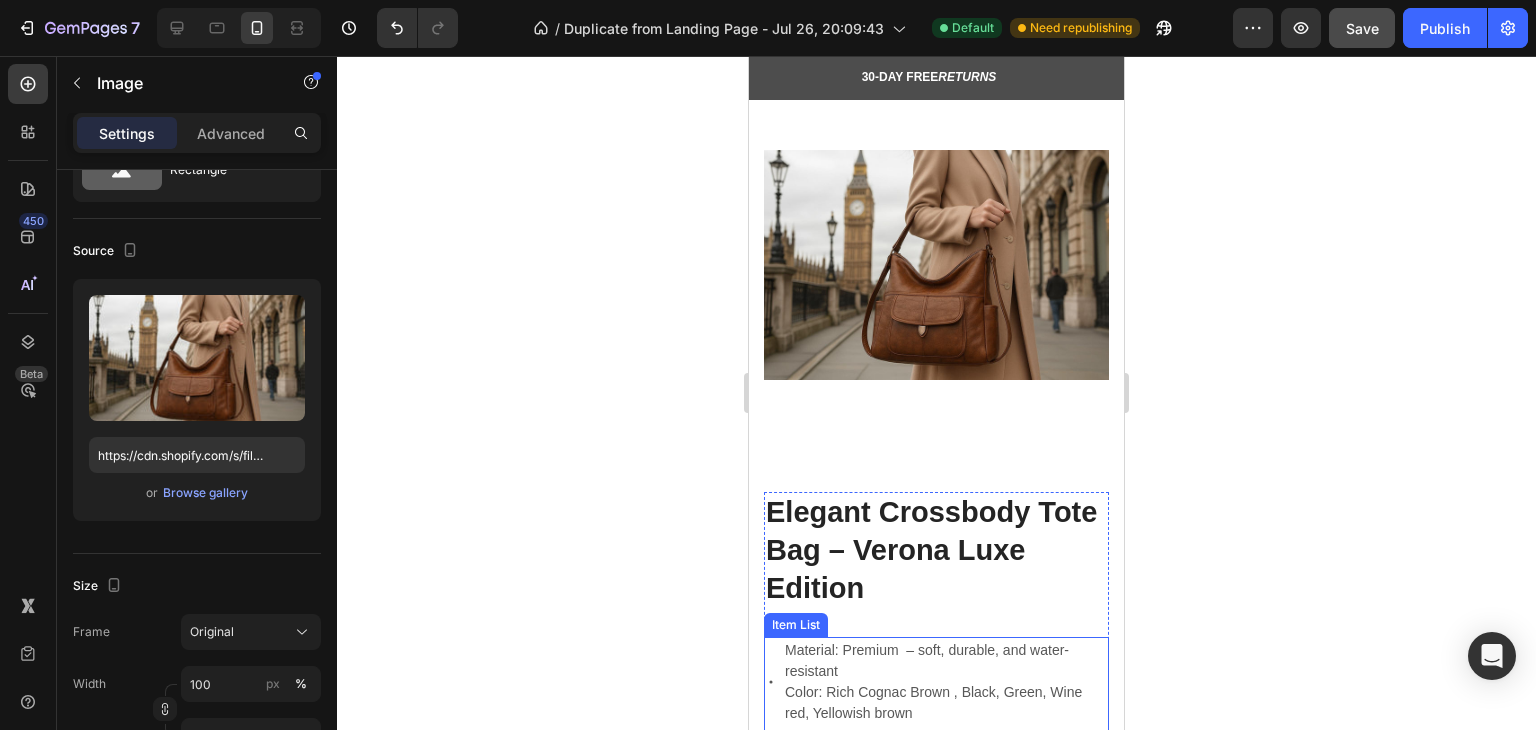 scroll, scrollTop: 1500, scrollLeft: 0, axis: vertical 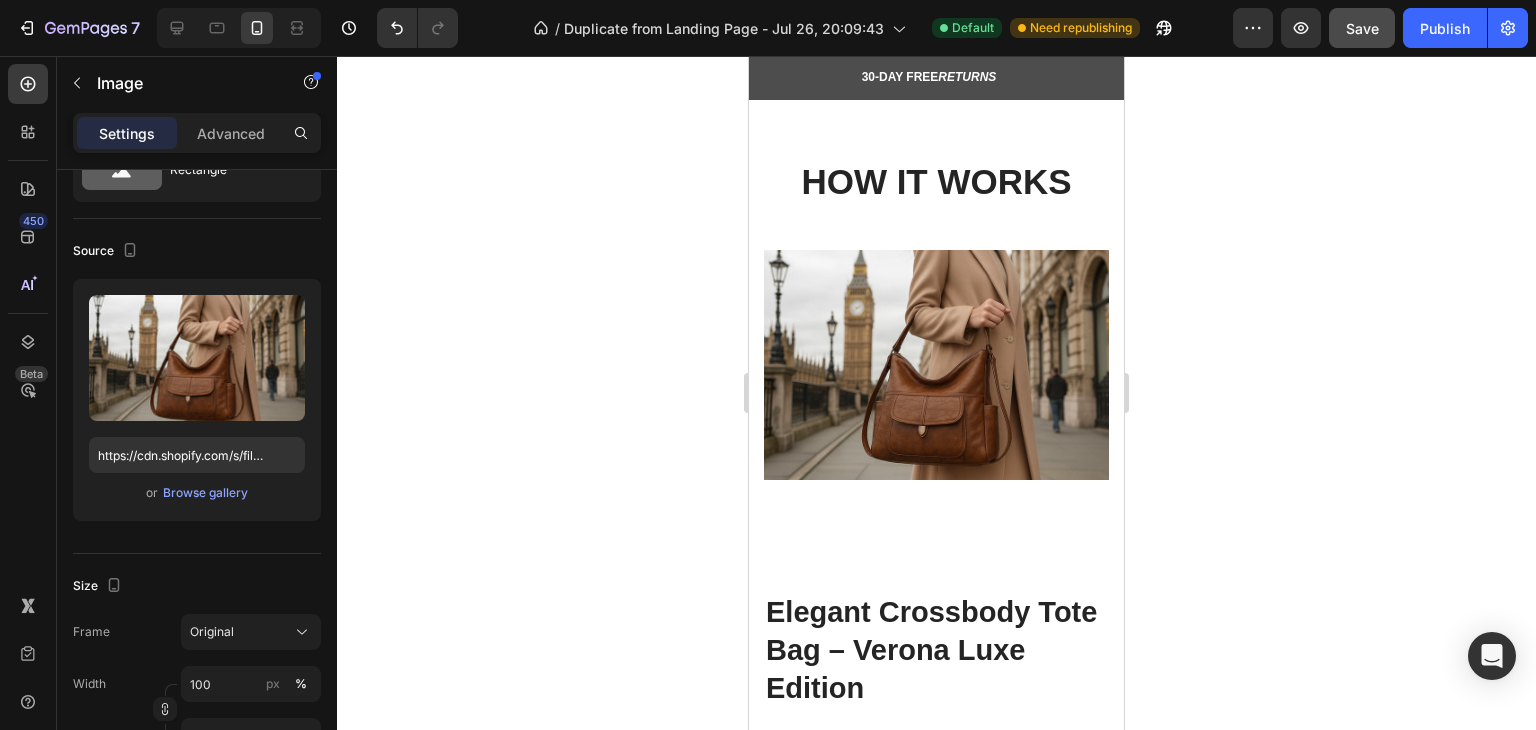 click 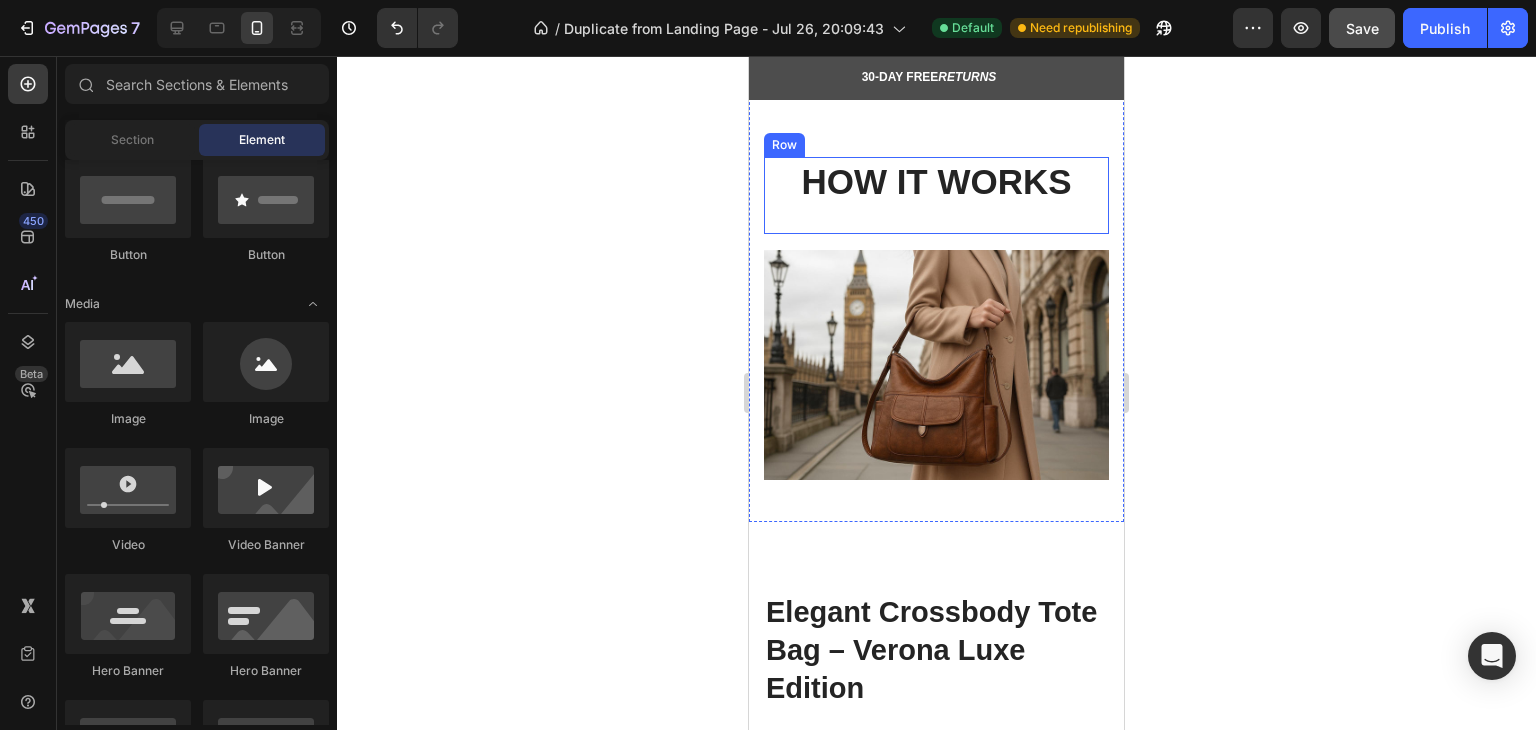 click on "HOW IT WORKS" at bounding box center [936, 182] 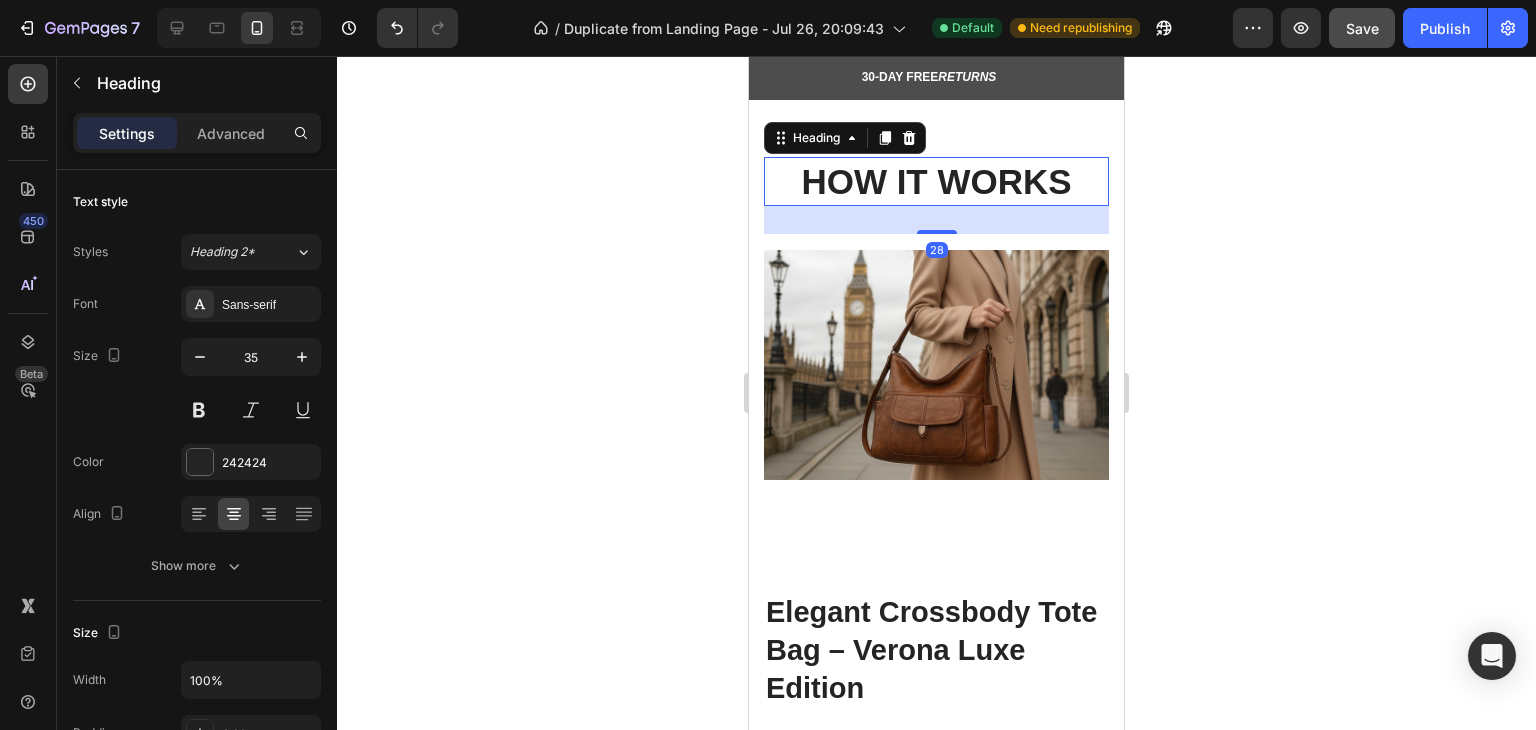click on "HOW IT WORKS" at bounding box center [936, 182] 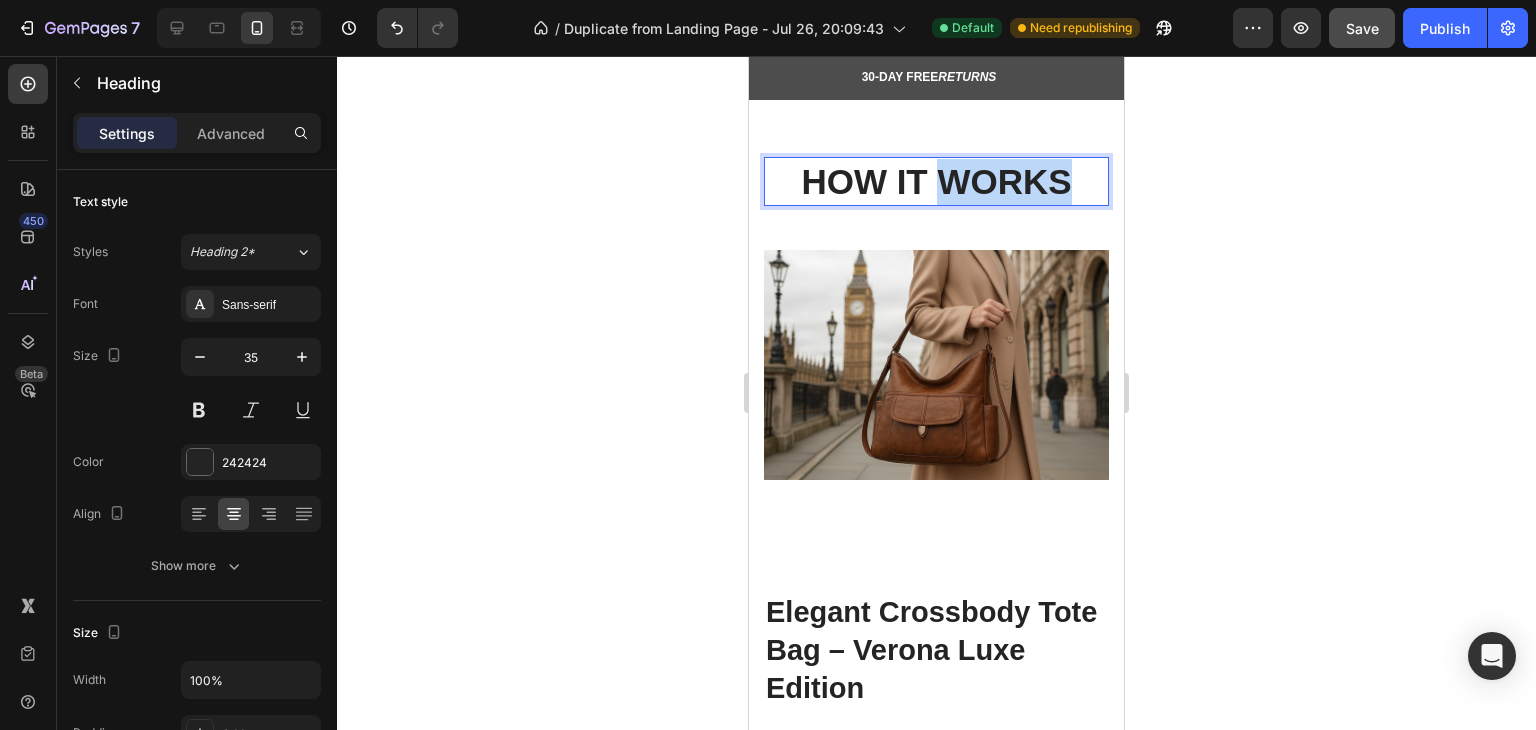 click on "HOW IT WORKS" at bounding box center (936, 182) 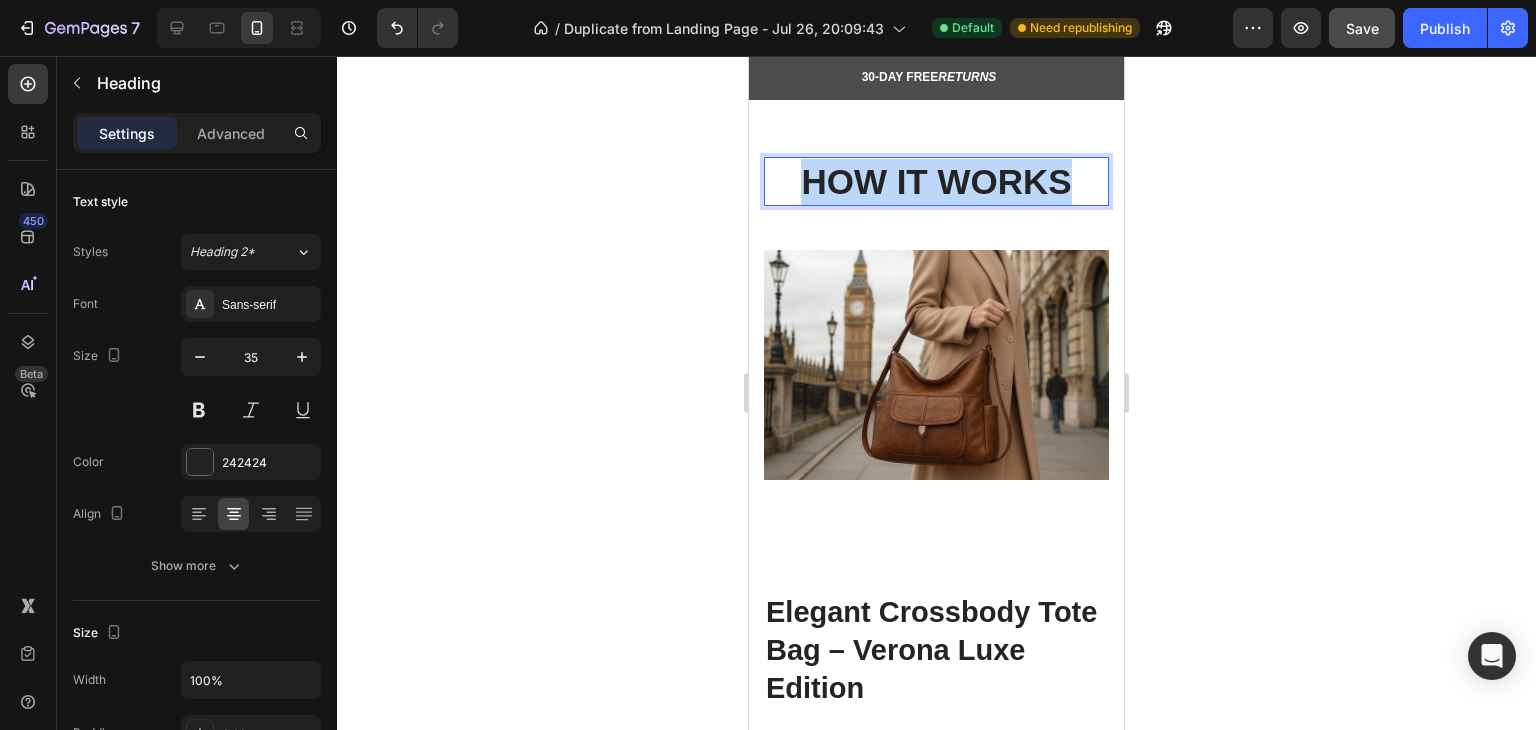 click on "HOW IT WORKS" at bounding box center (936, 182) 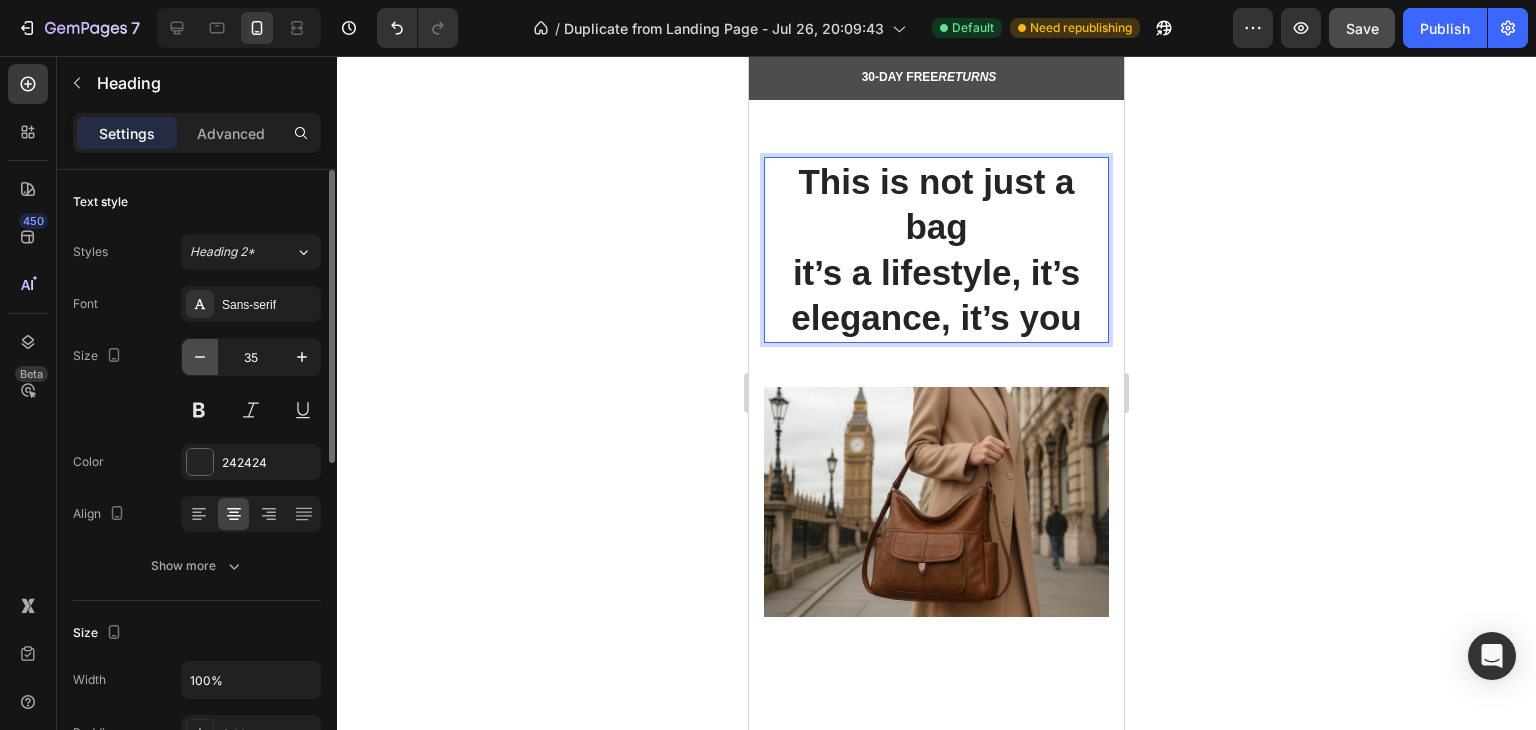 click 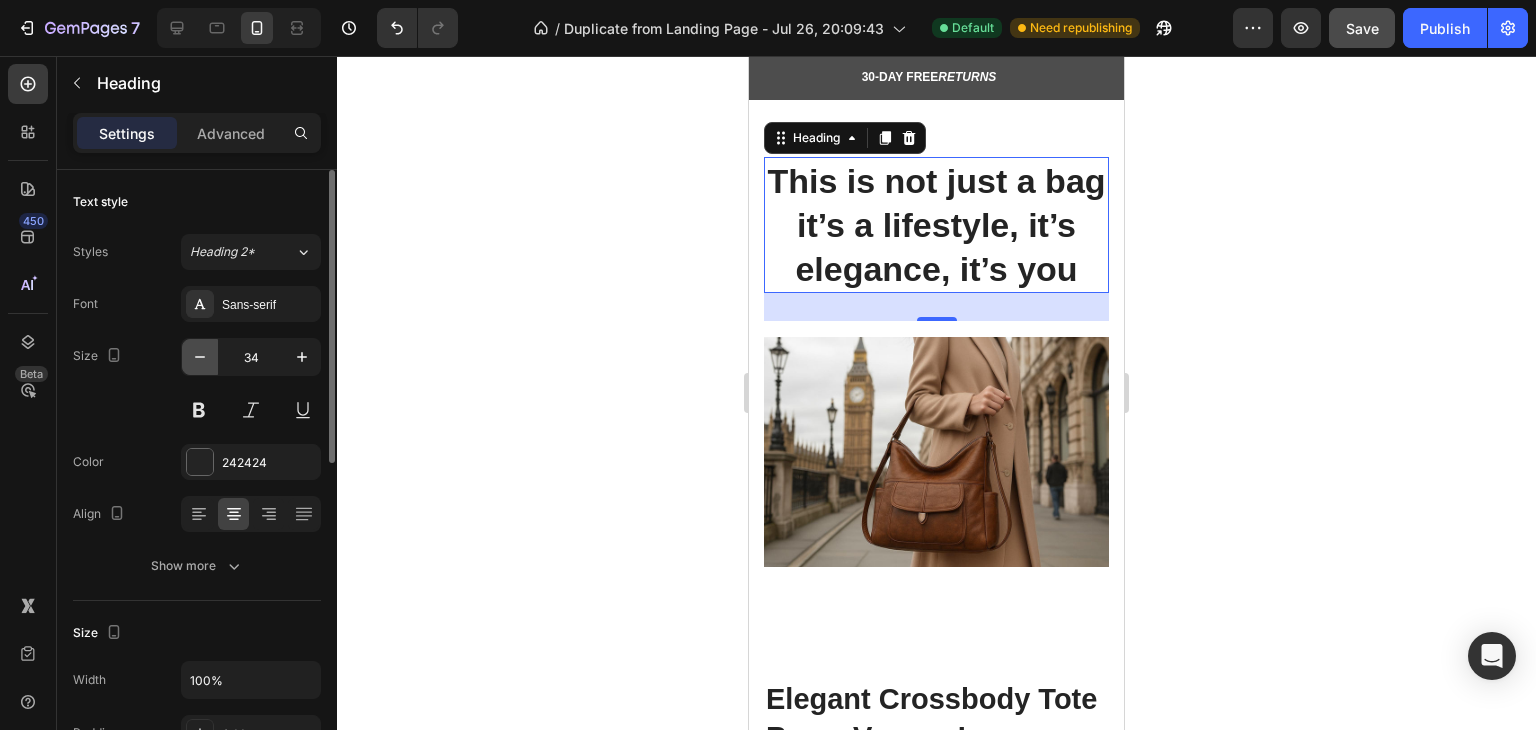 click 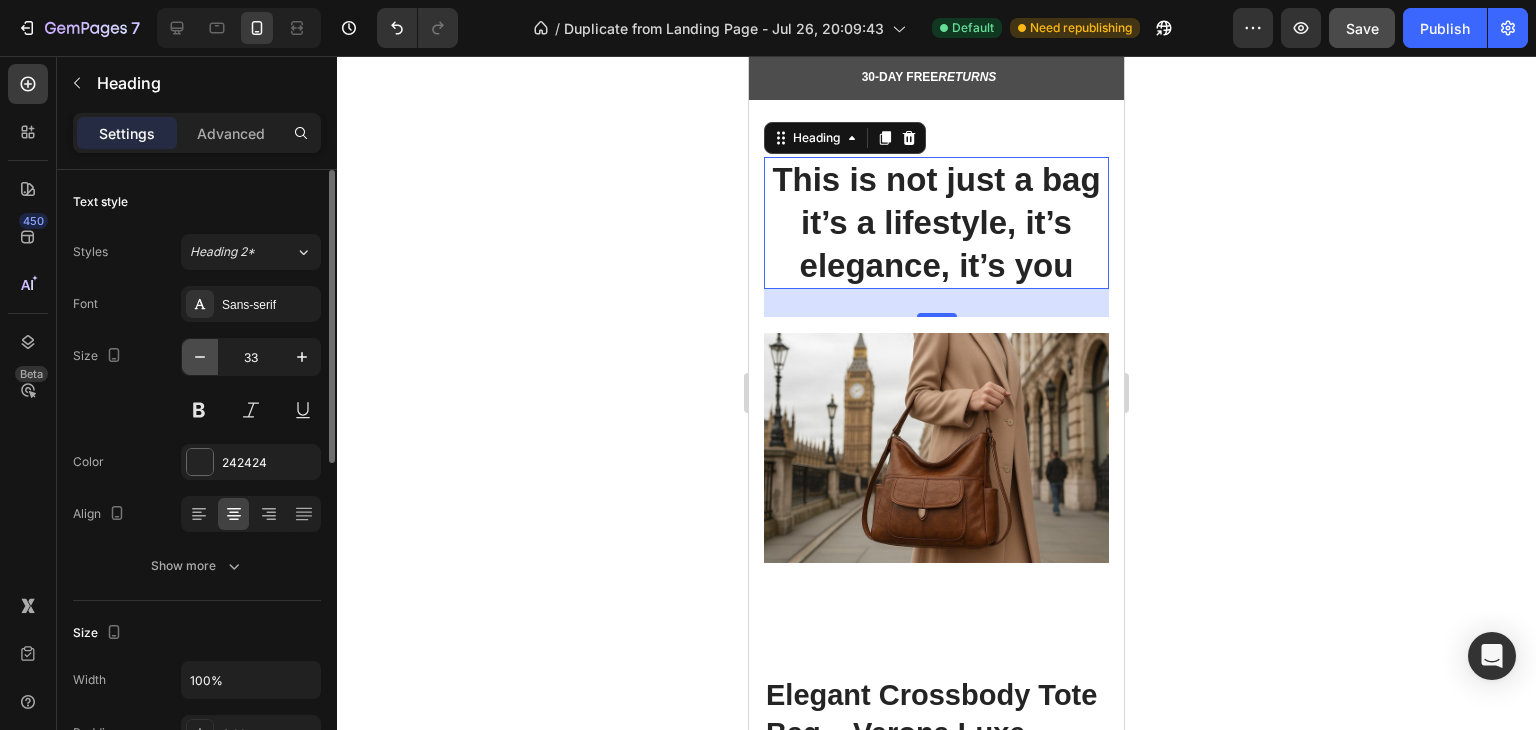 click 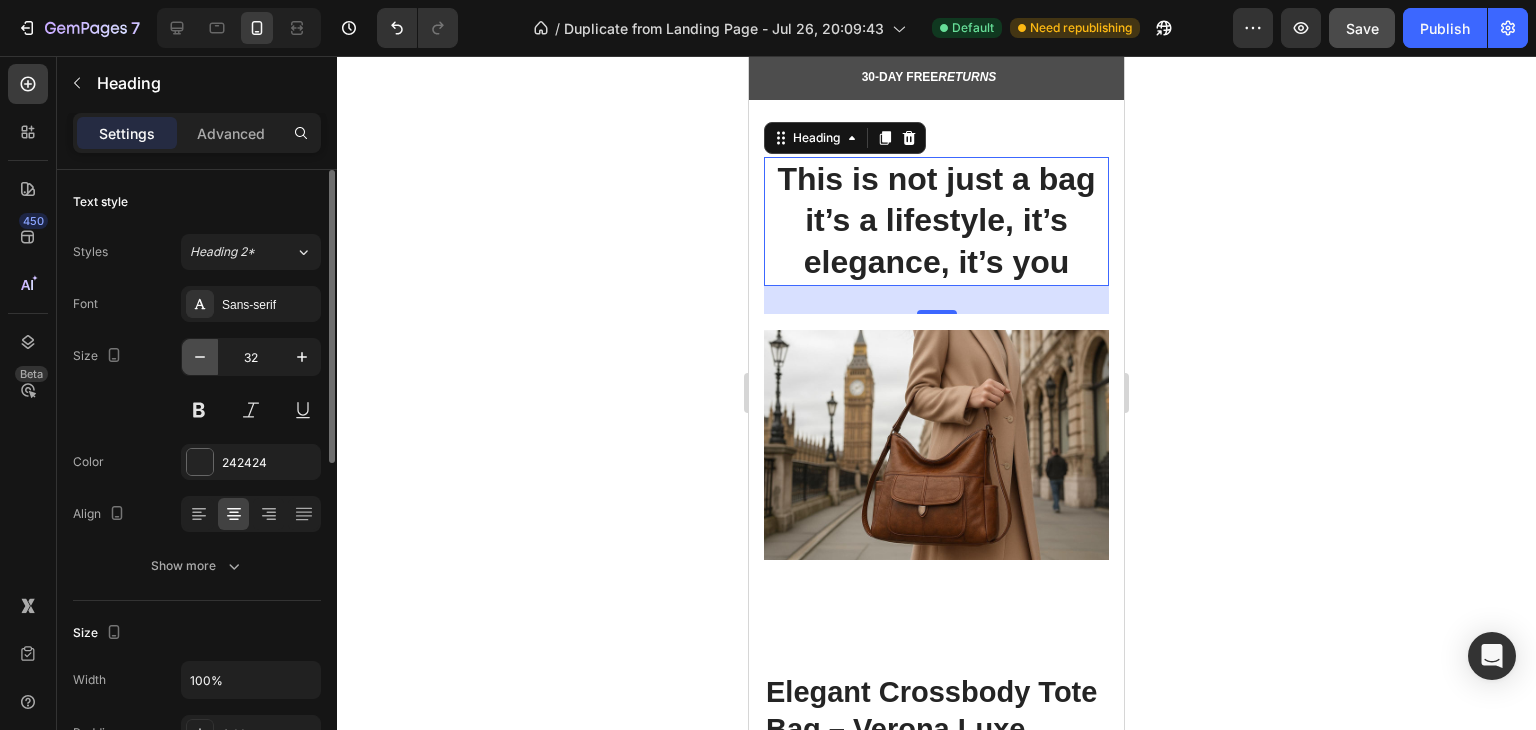 click 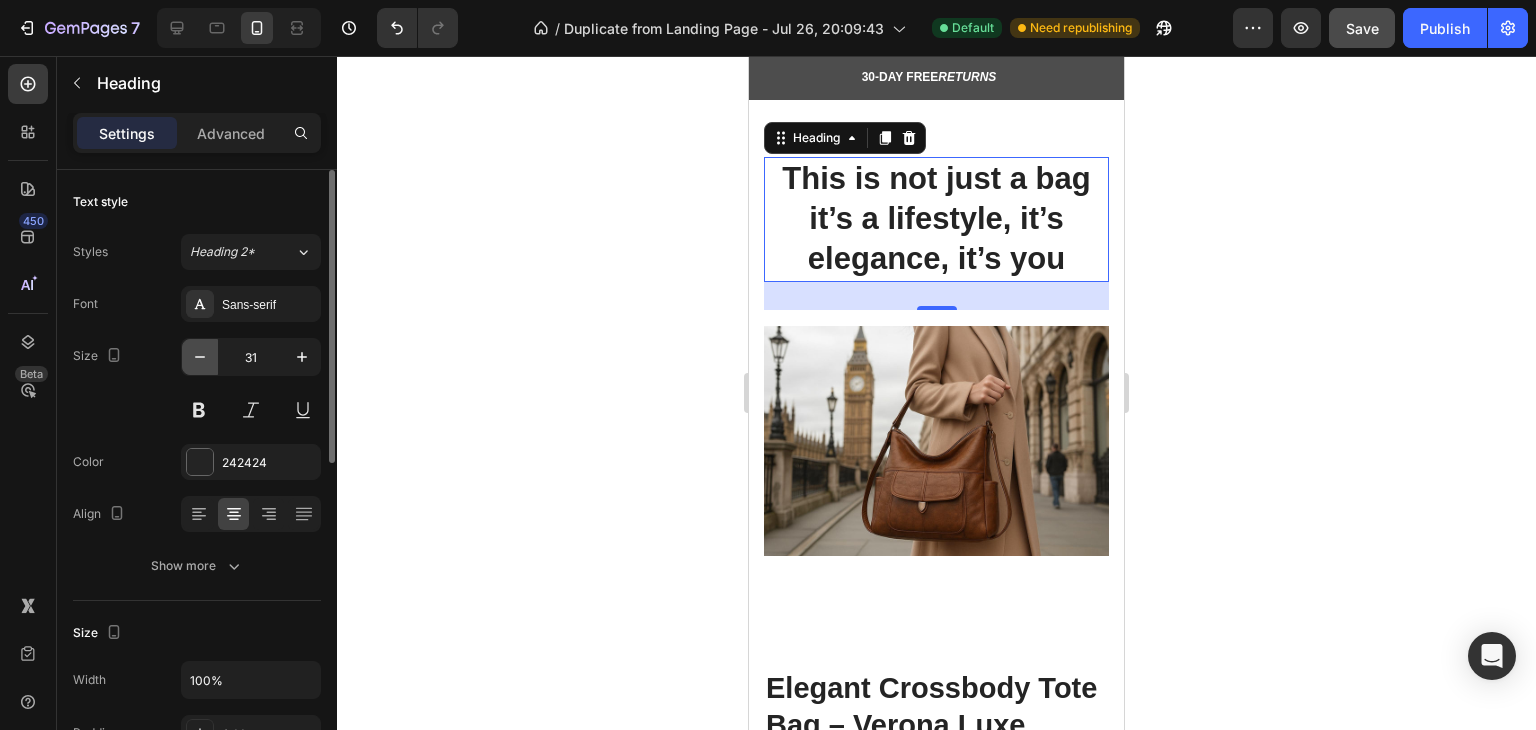 click 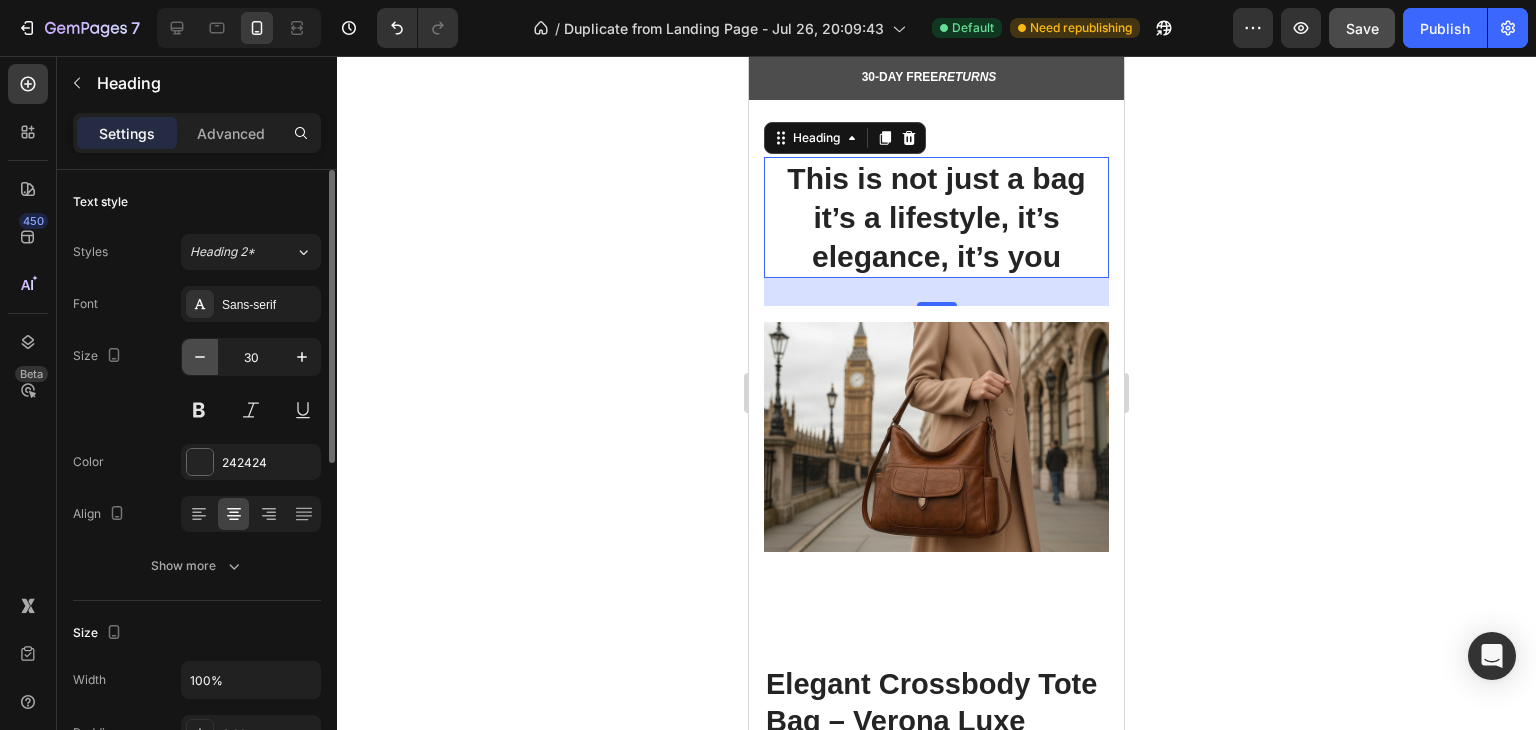 click 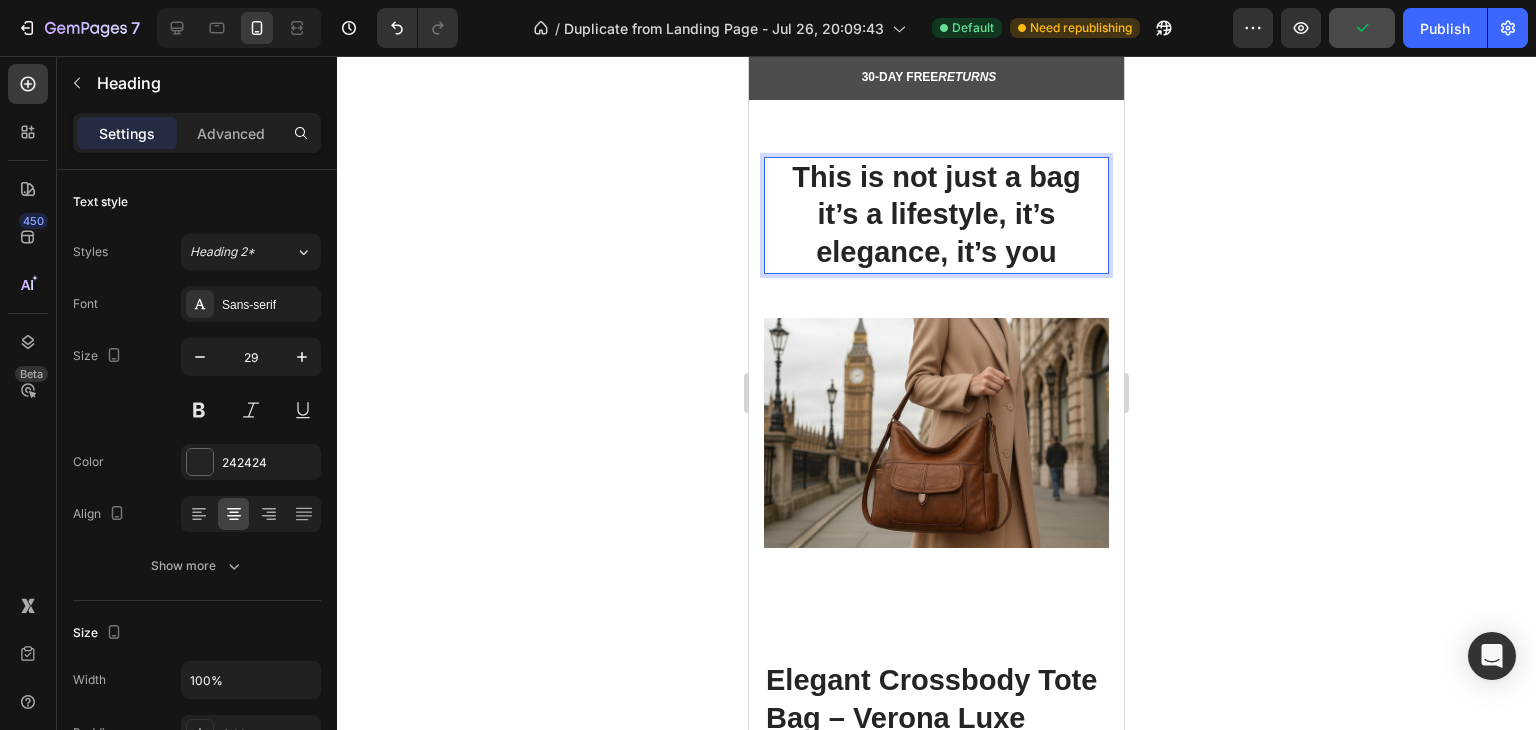 click on "This is not just a bag it’s a lifestyle, it’s elegance, it’s you" at bounding box center [936, 215] 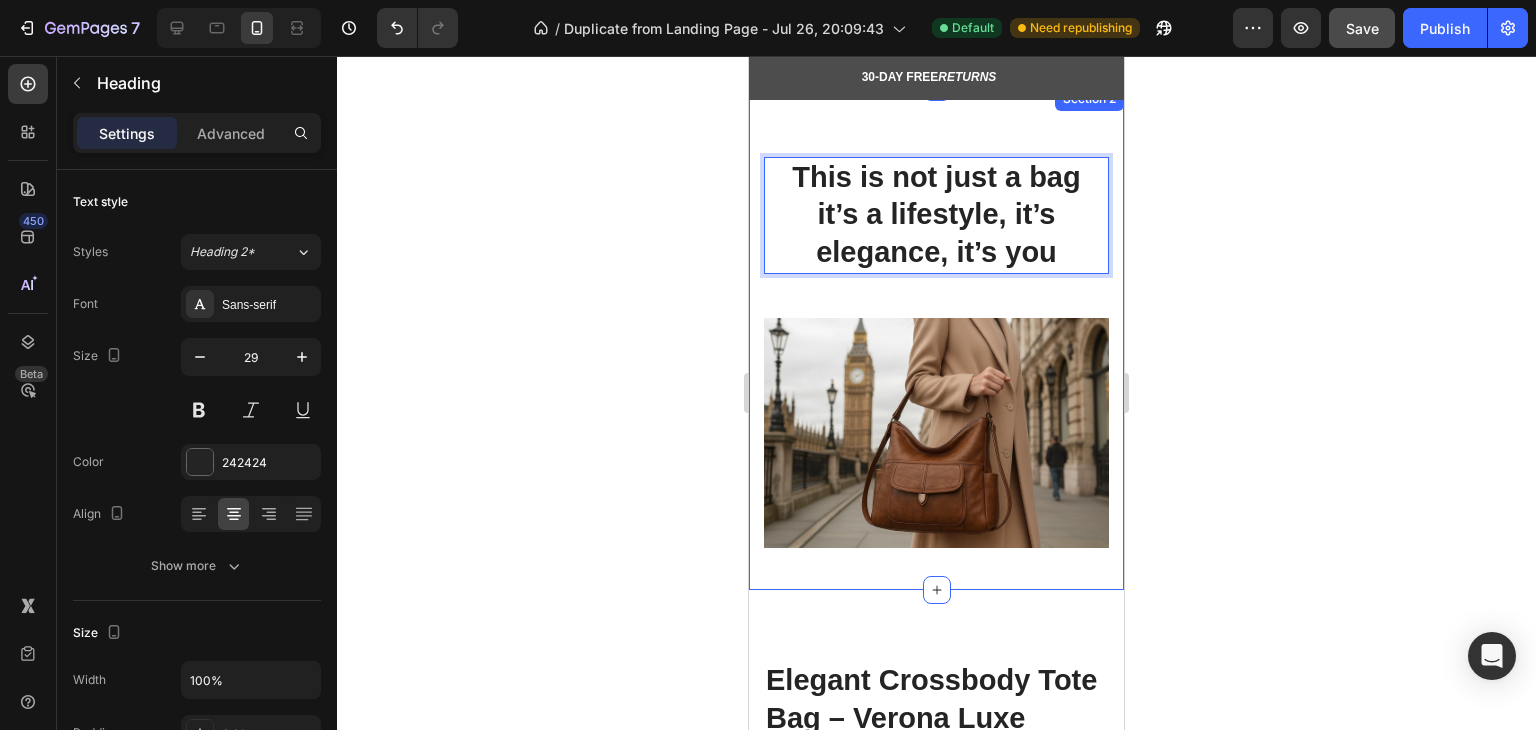click on "This is not just a bag it’s a lifestyle, it’s elegance, it’s you Heading   28" at bounding box center (936, 229) 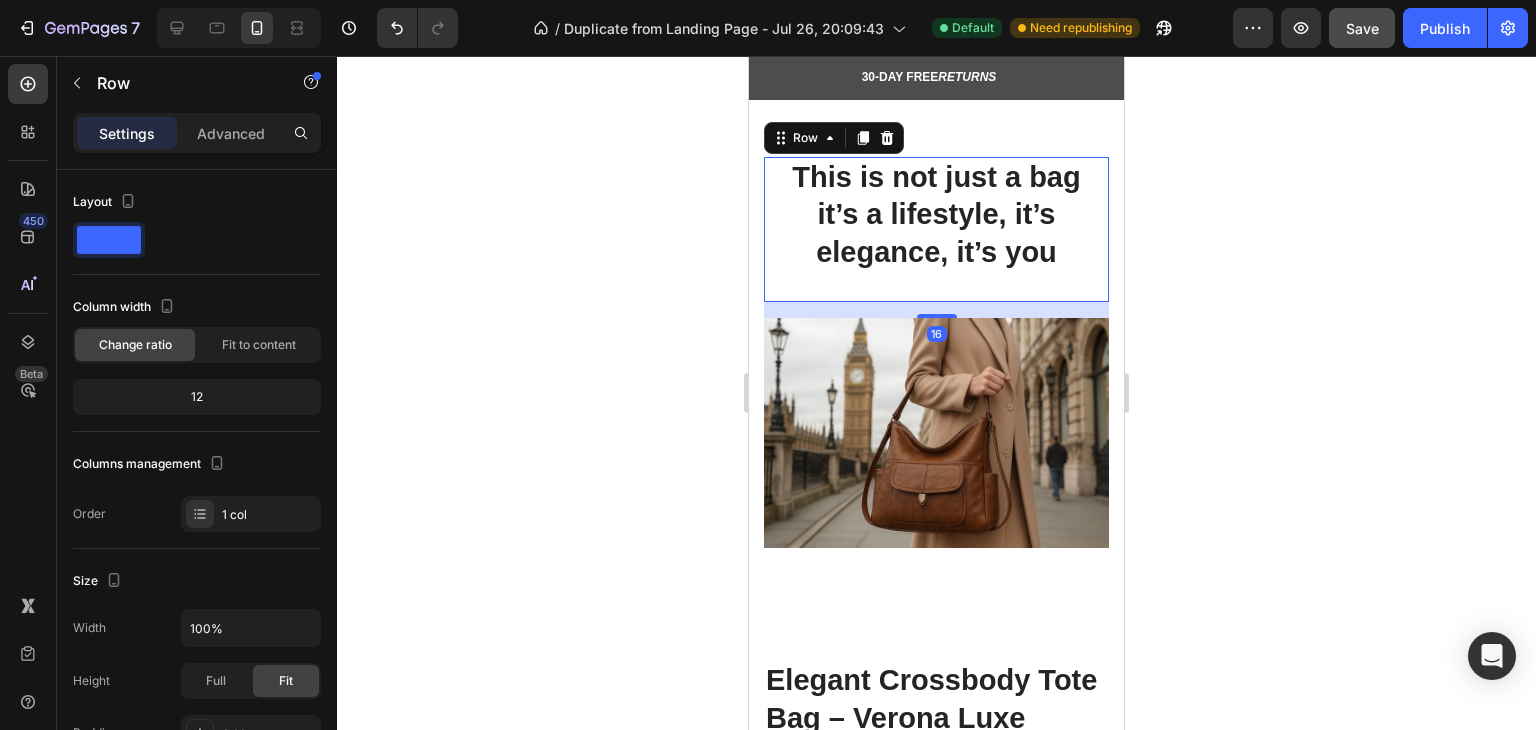 click on "This is not just a bag it’s a lifestyle, it’s elegance, it’s you Heading" at bounding box center [936, 229] 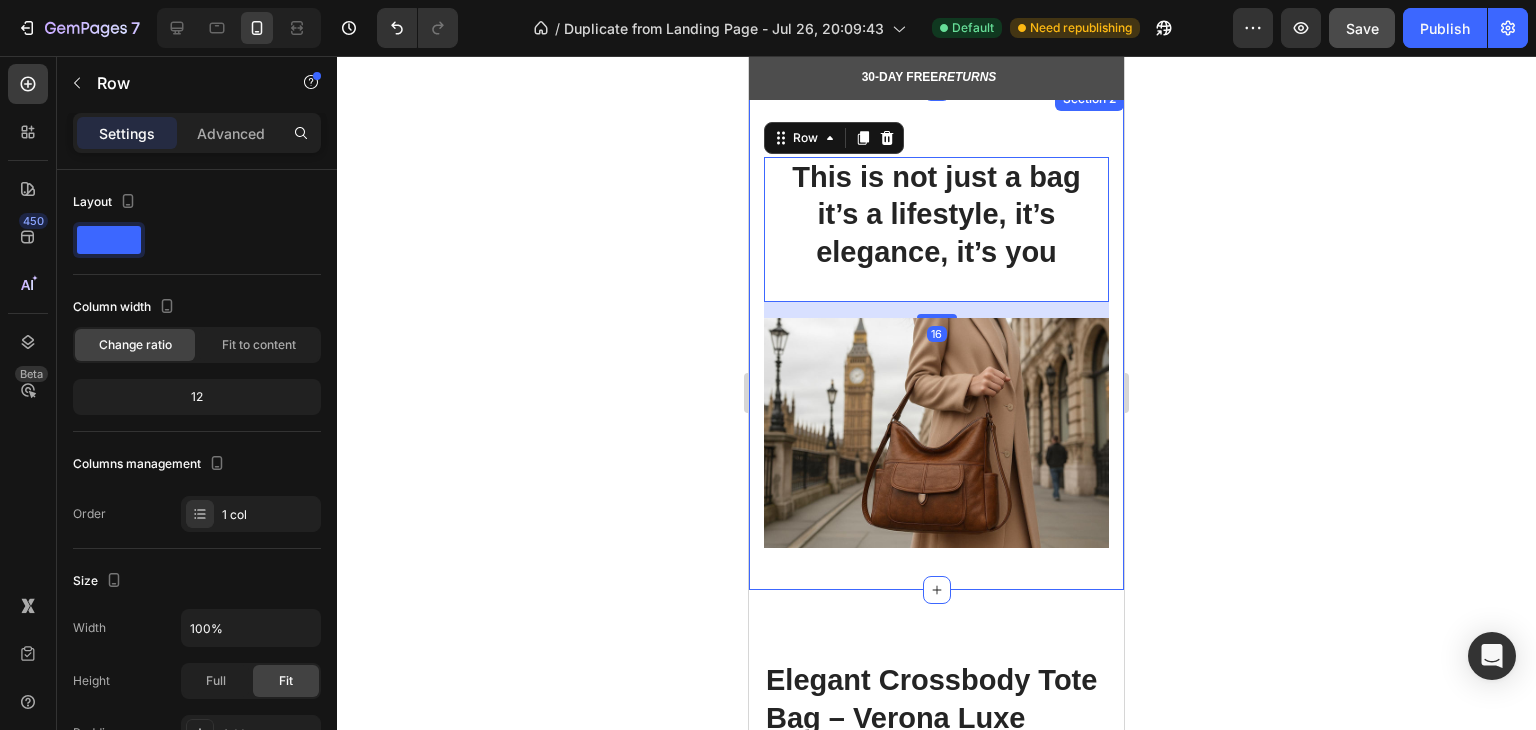 click 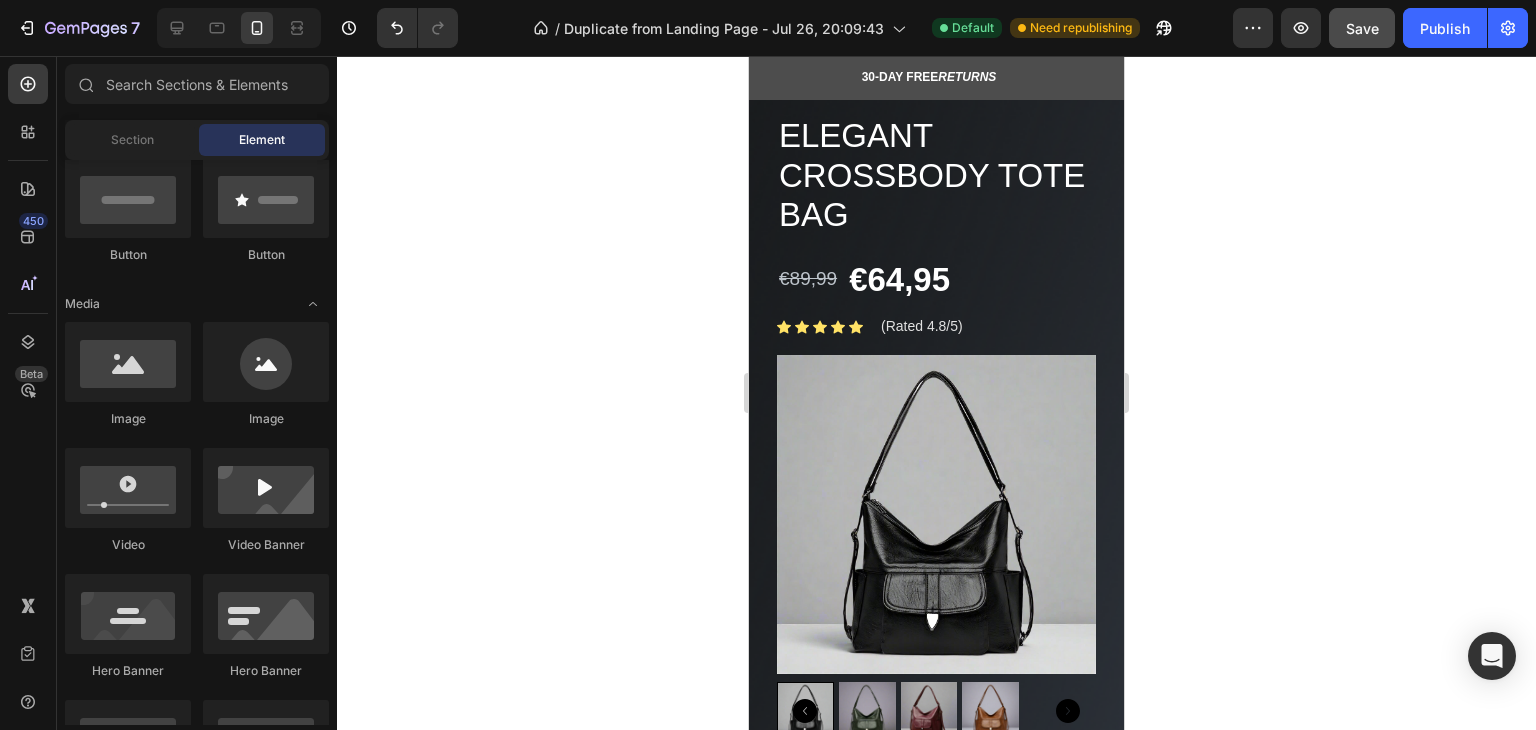scroll, scrollTop: 0, scrollLeft: 0, axis: both 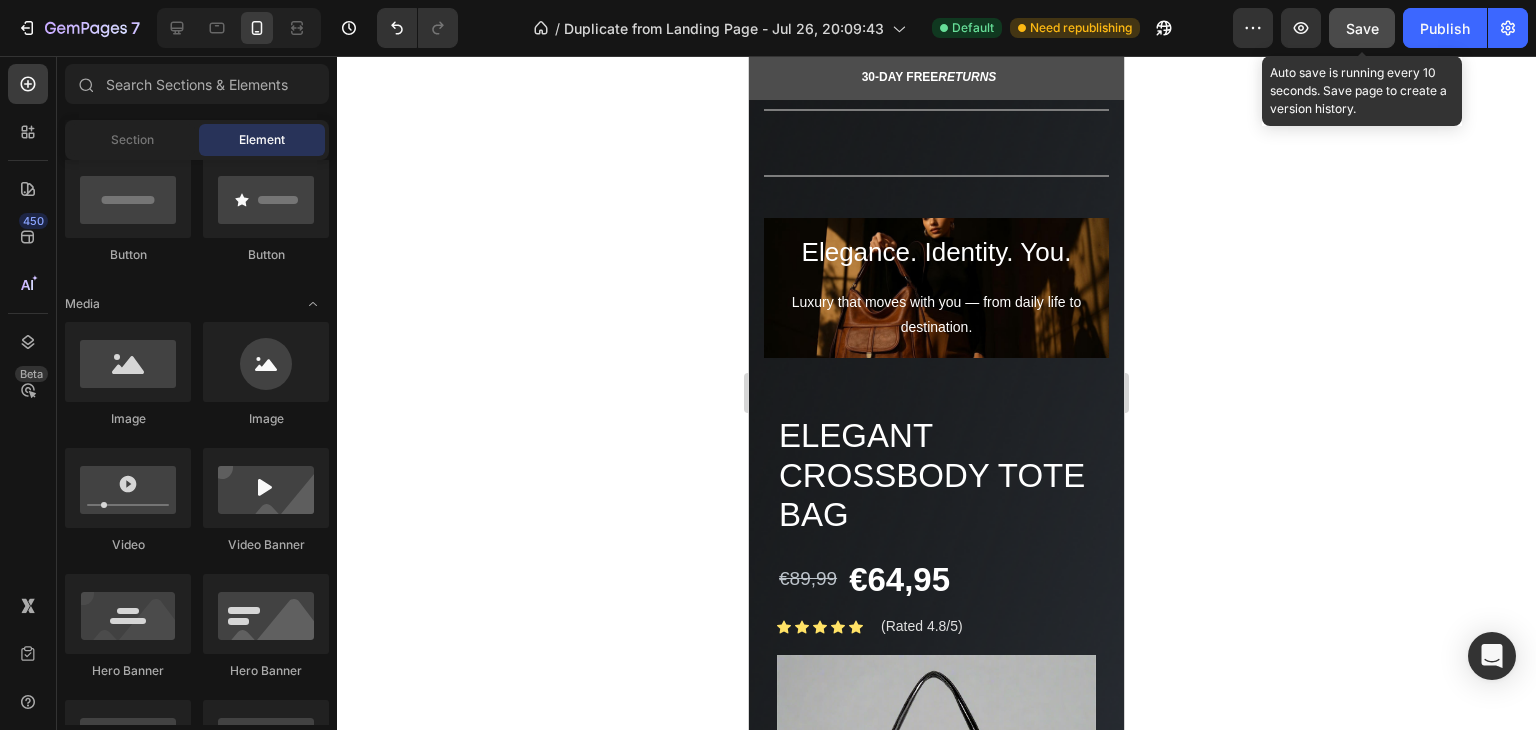 click on "Save" at bounding box center [1362, 28] 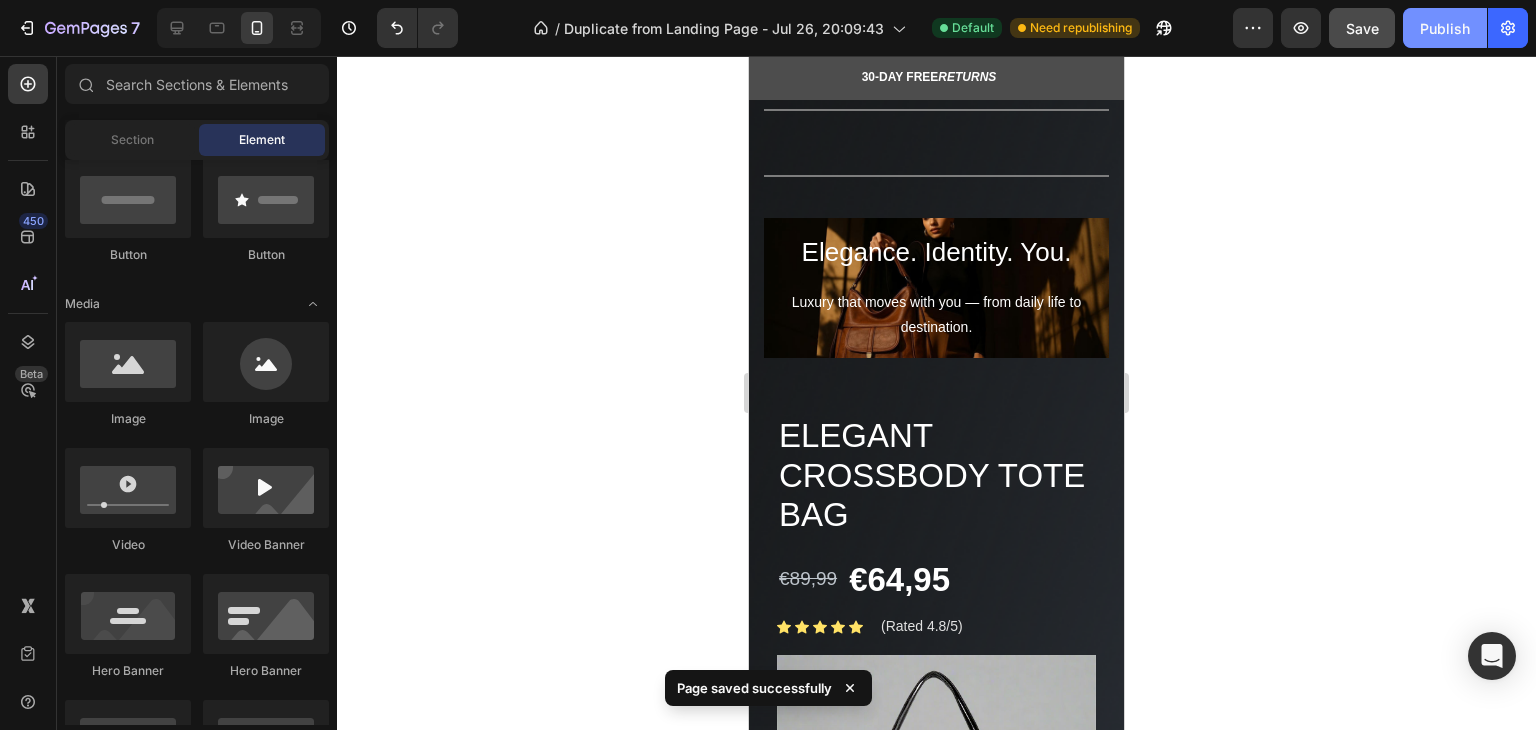 click on "Publish" at bounding box center (1445, 28) 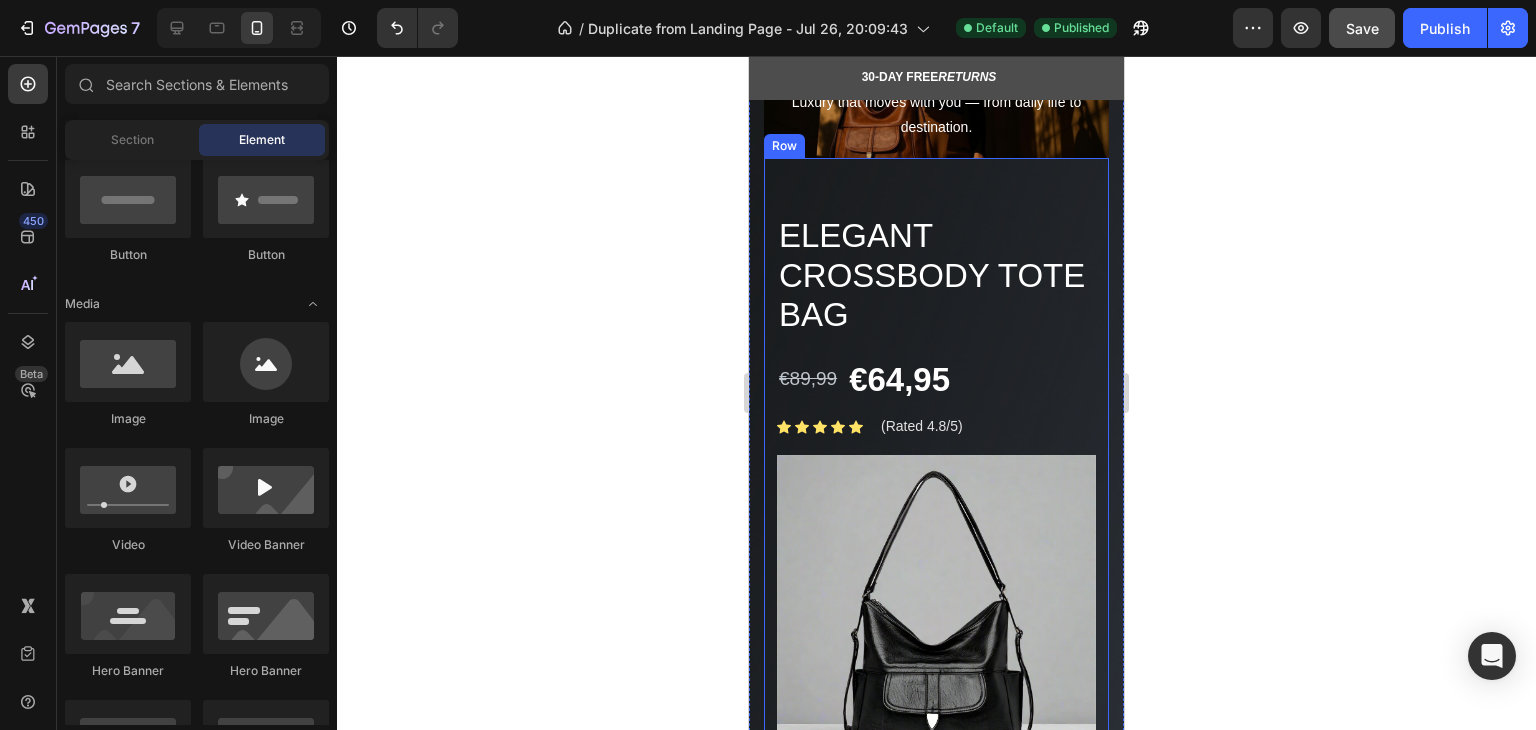 scroll, scrollTop: 0, scrollLeft: 0, axis: both 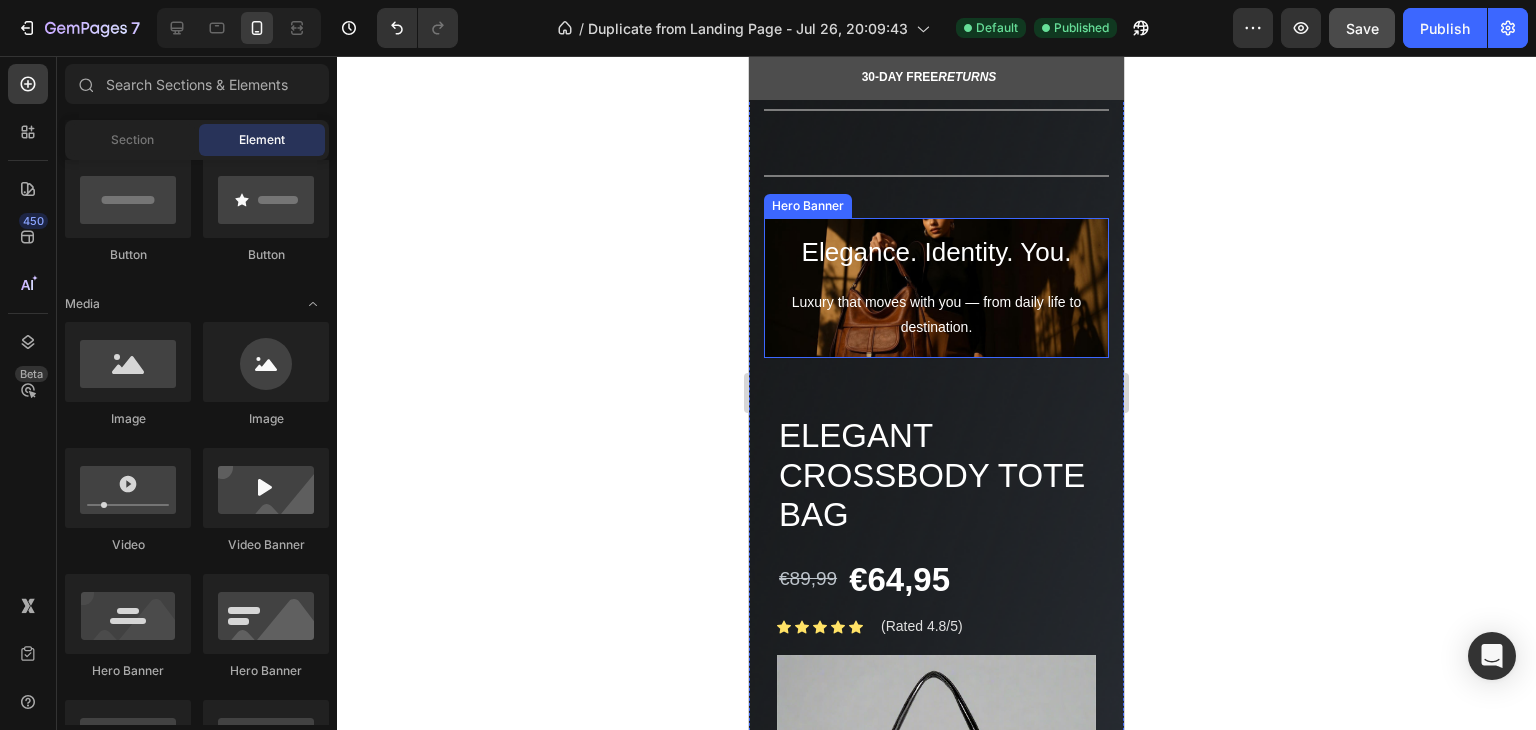 click on "Elegance. Identity. You. Heading Luxury that moves with you — from daily life to destination. Text Block" at bounding box center [936, 288] 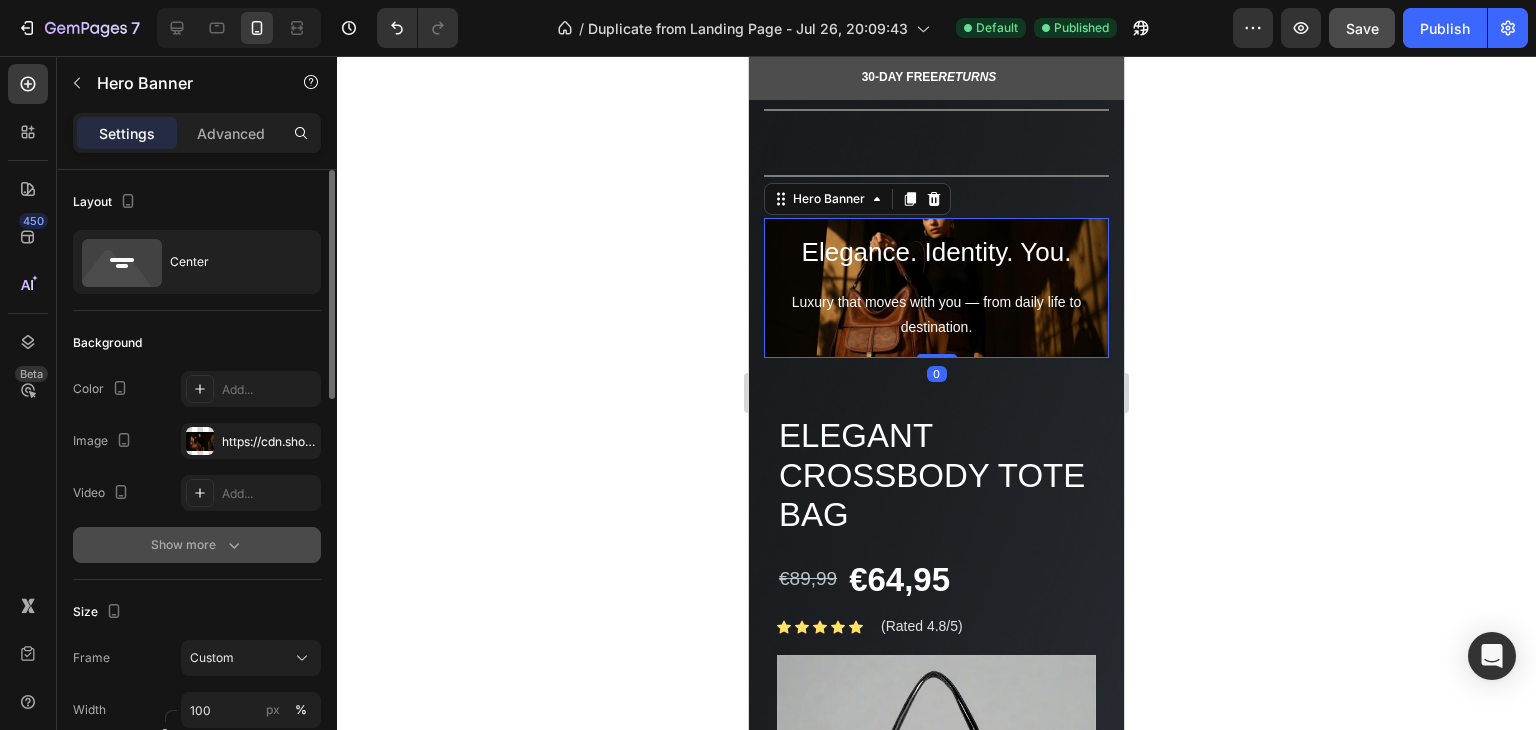 click on "Show more" at bounding box center (197, 545) 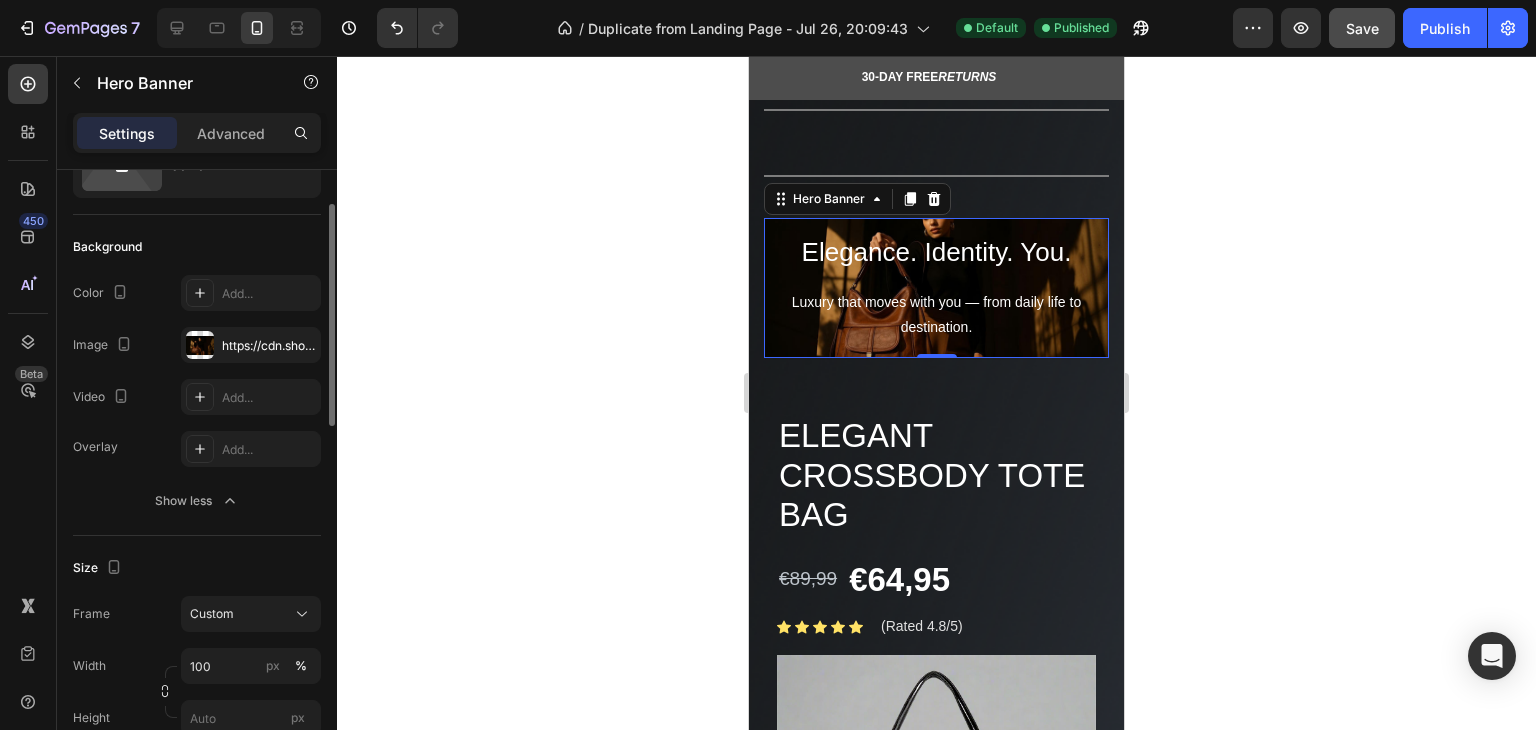 scroll, scrollTop: 0, scrollLeft: 0, axis: both 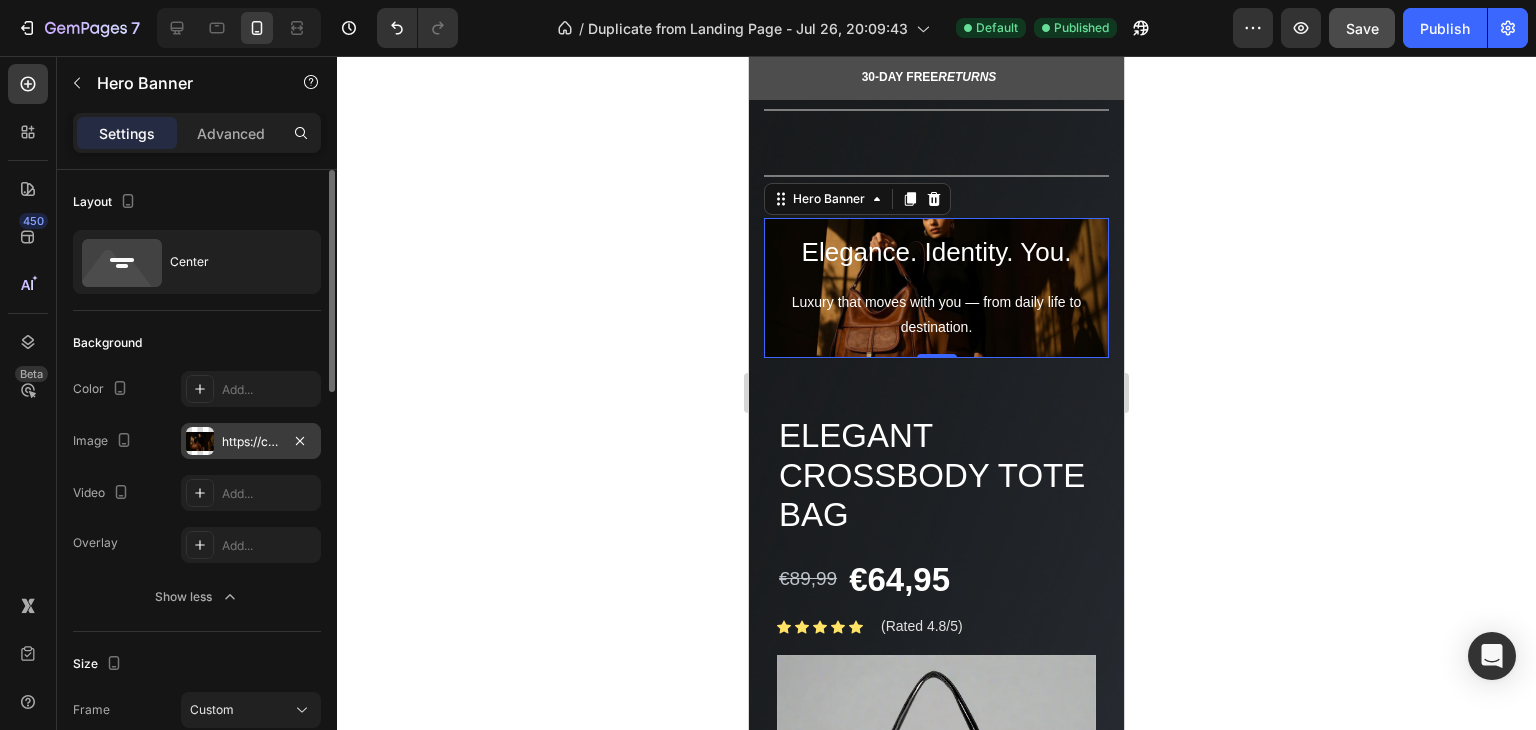 click on "https://cdn.shopify.com/s/files/1/0923/4625/3692/files/gempages_575979703182033439-67f885e9-3c62-42c8-b5f3-5292d363a81b.jpg" at bounding box center (251, 442) 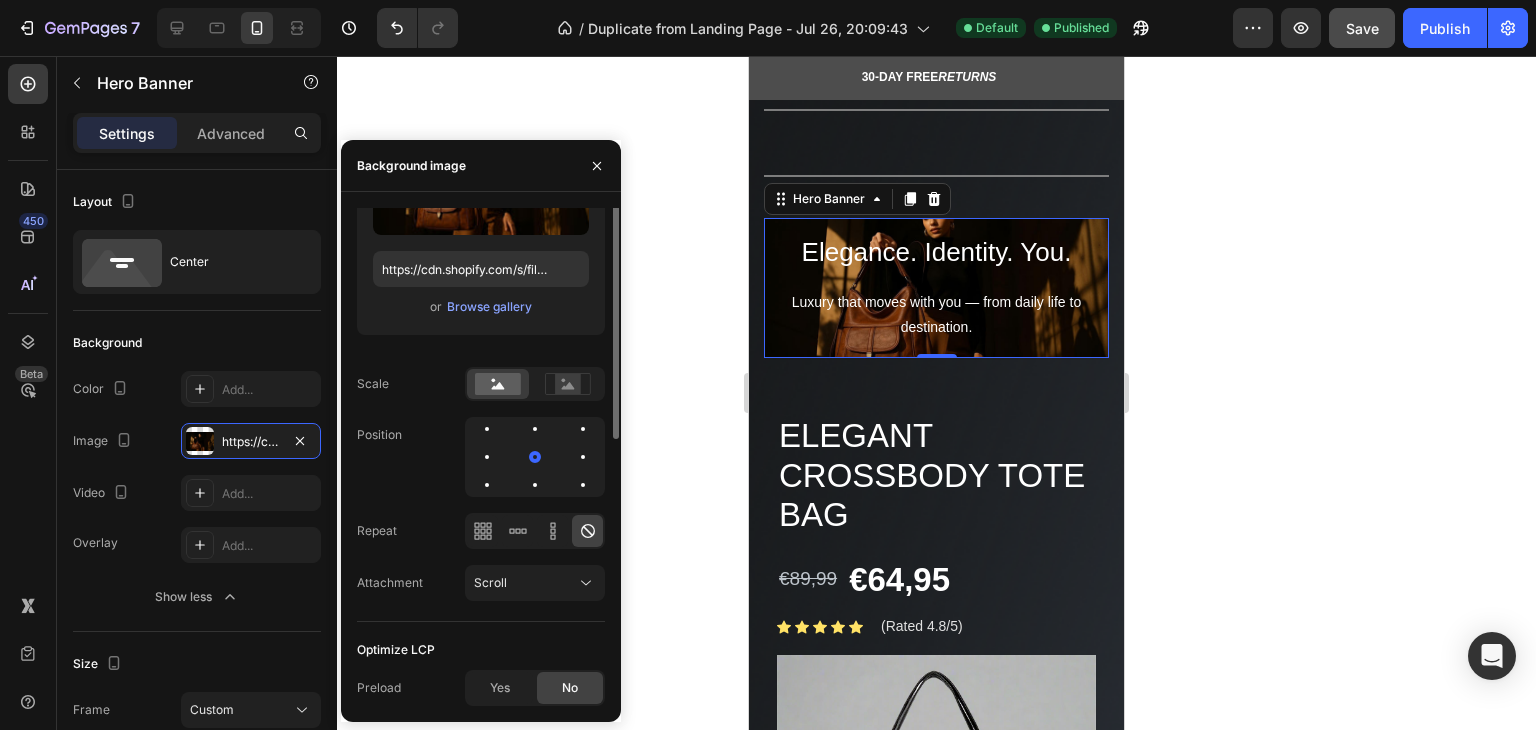 scroll, scrollTop: 0, scrollLeft: 0, axis: both 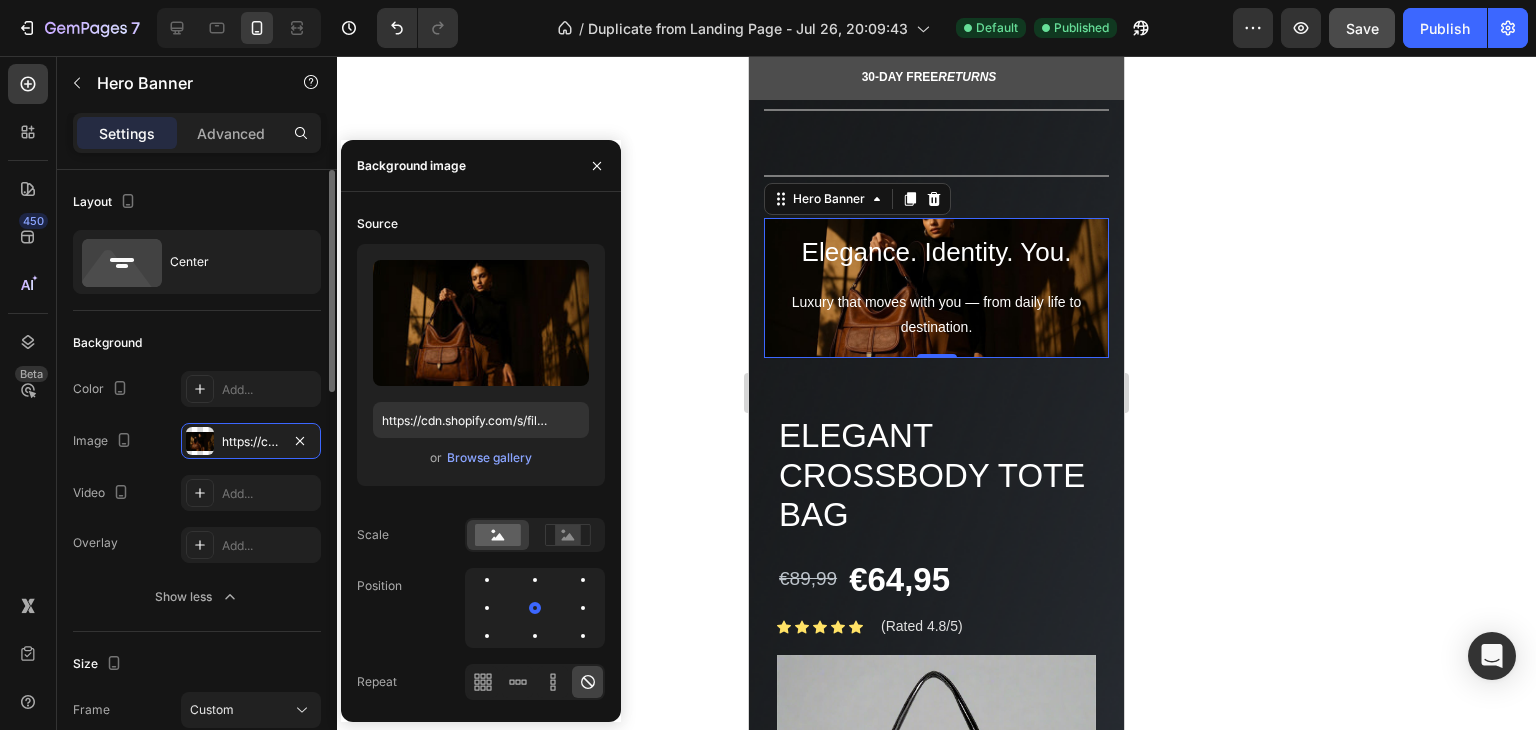 click on "The changes might be hidden by the video. Color Add... Image https://cdn.shopify.com/s/files/1/0923/4625/3692/files/gempages_575979703182033439-67f885e9-3c62-42c8-b5f3-5292d363a81b.jpg Video Add... Overlay Add... Show less" at bounding box center (197, 493) 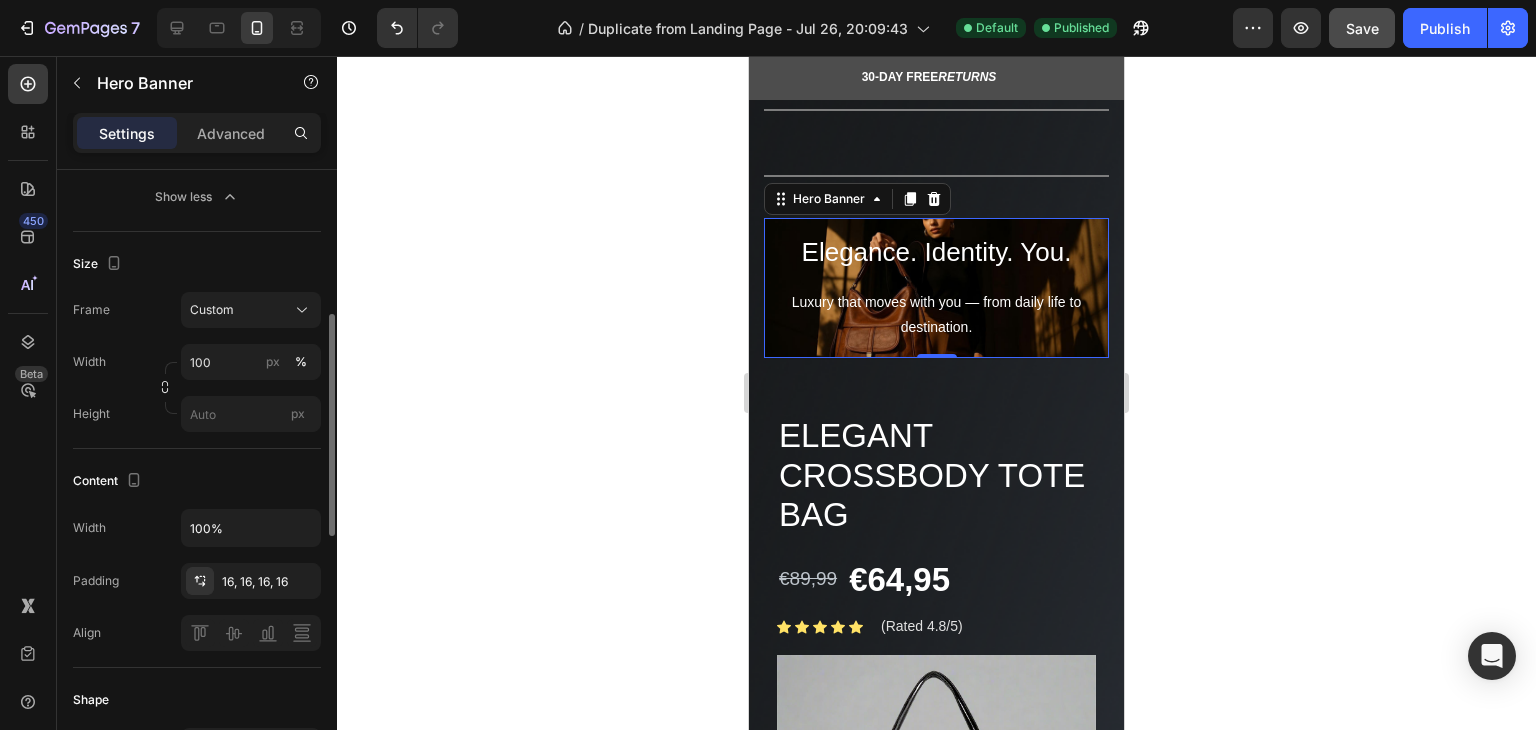scroll, scrollTop: 0, scrollLeft: 0, axis: both 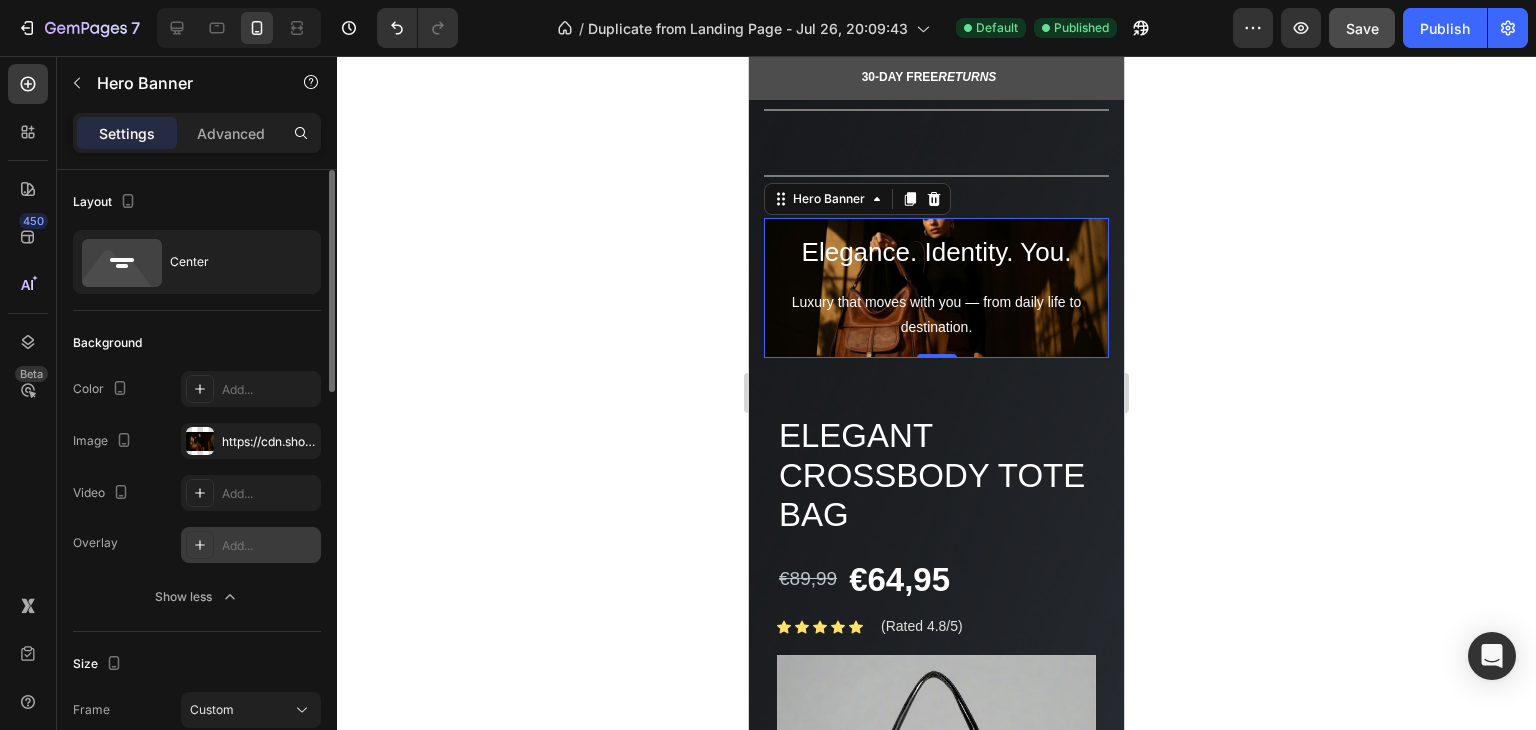 click on "Add..." at bounding box center [269, 546] 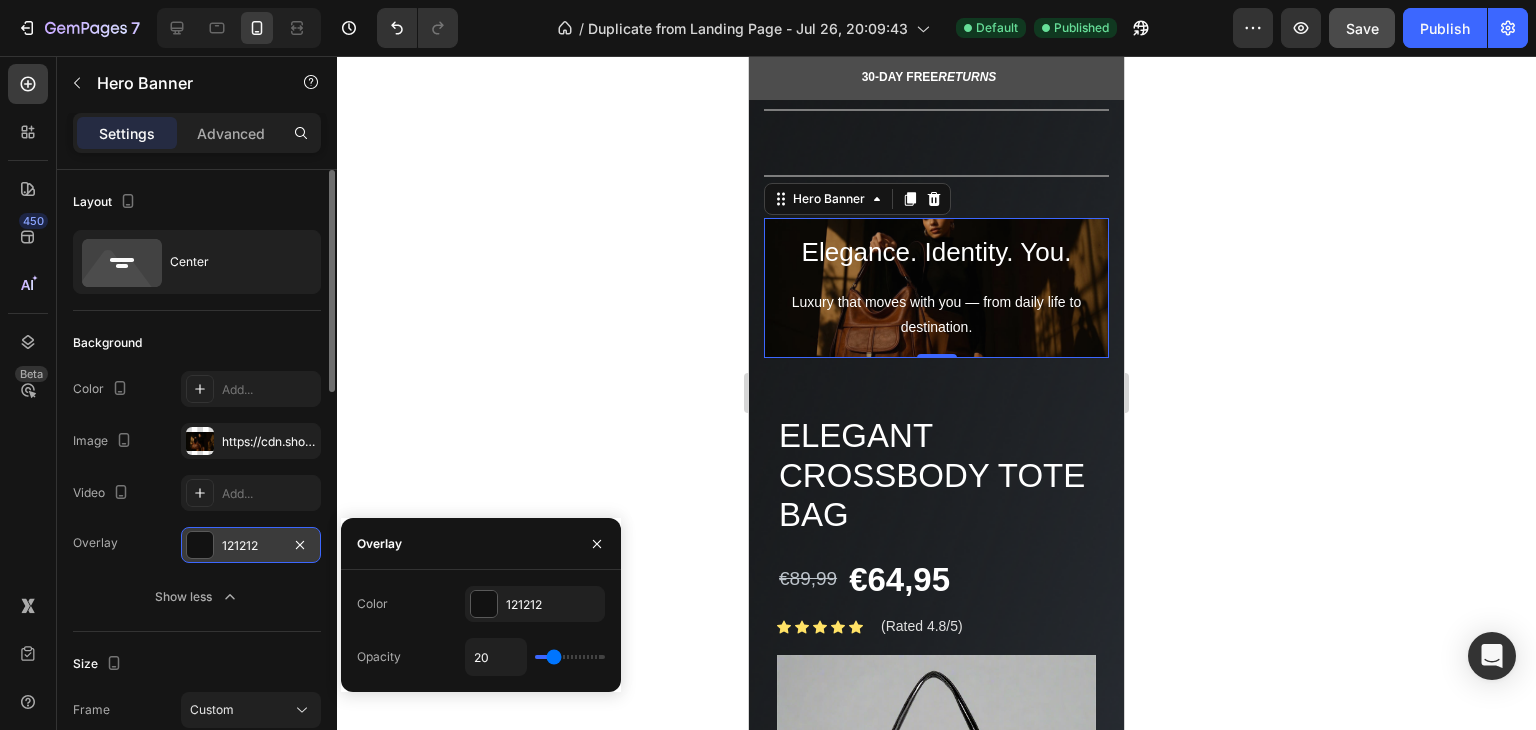 type on "18" 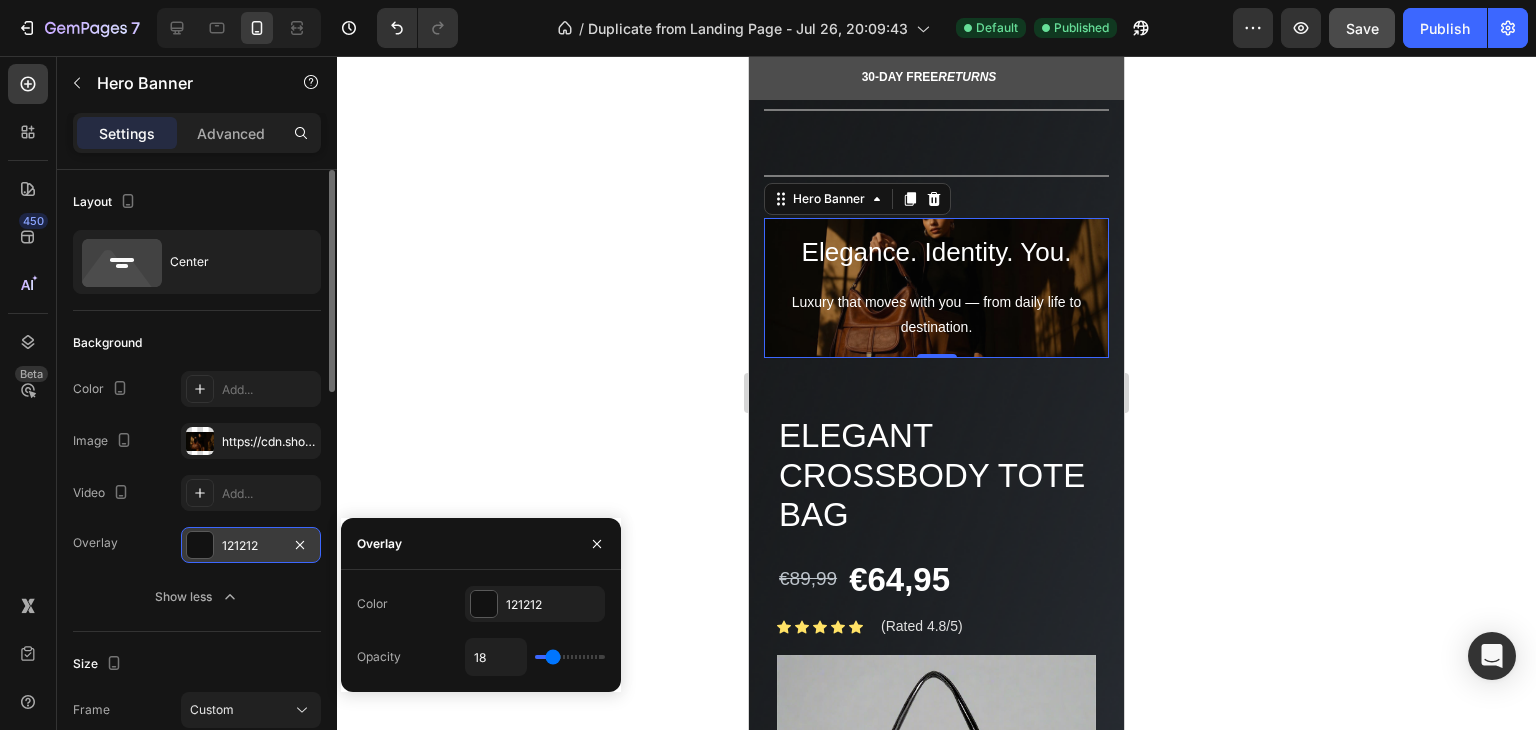type on "17" 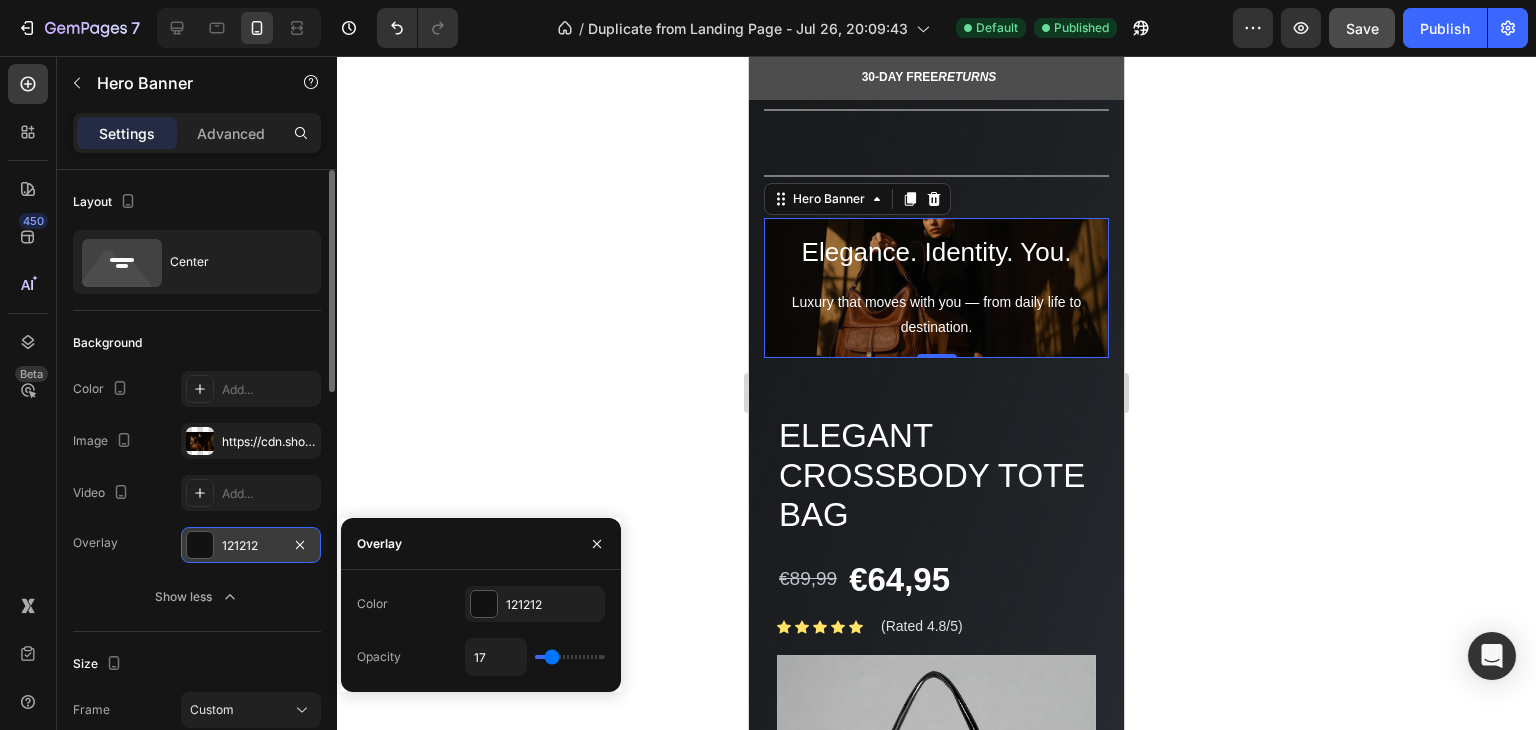 type on "15" 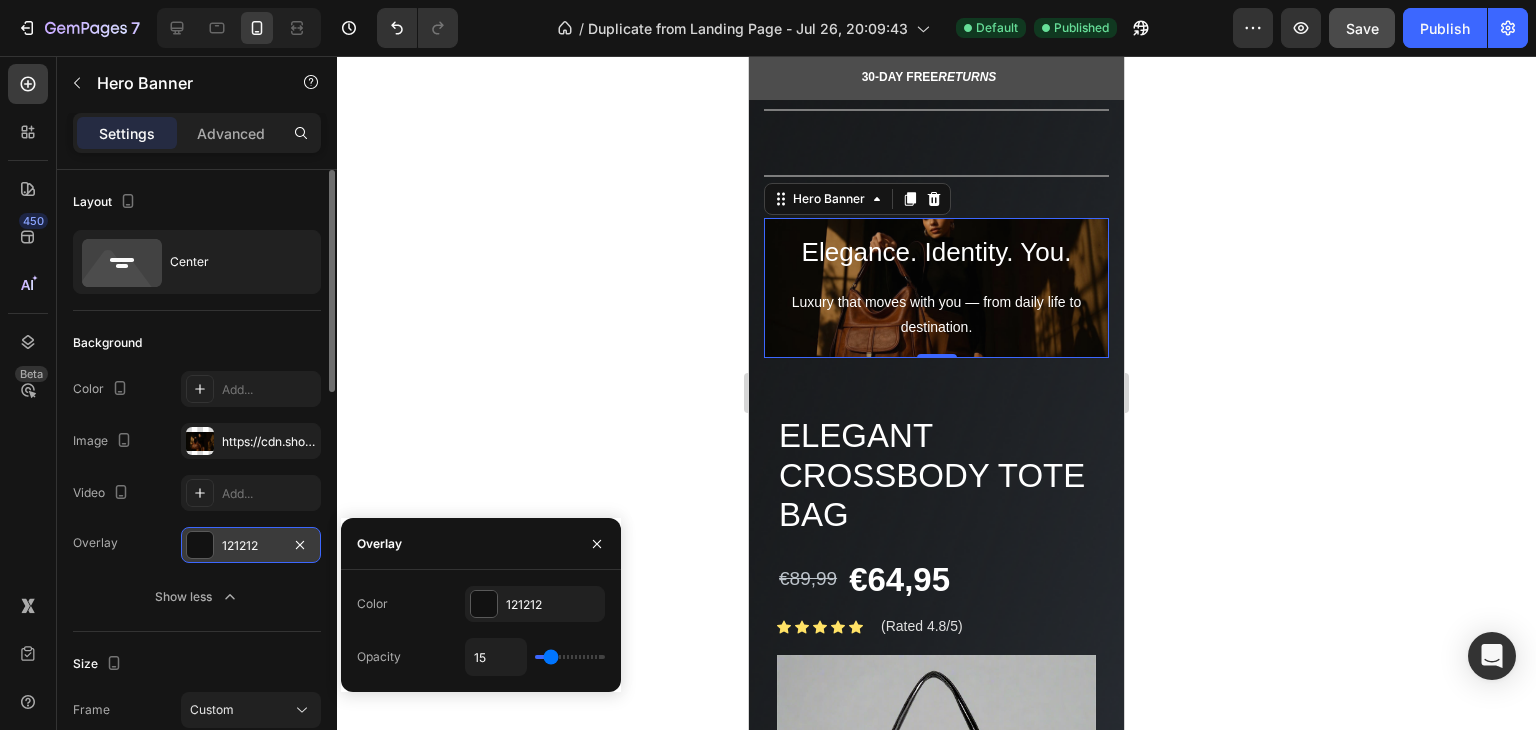 type on "14" 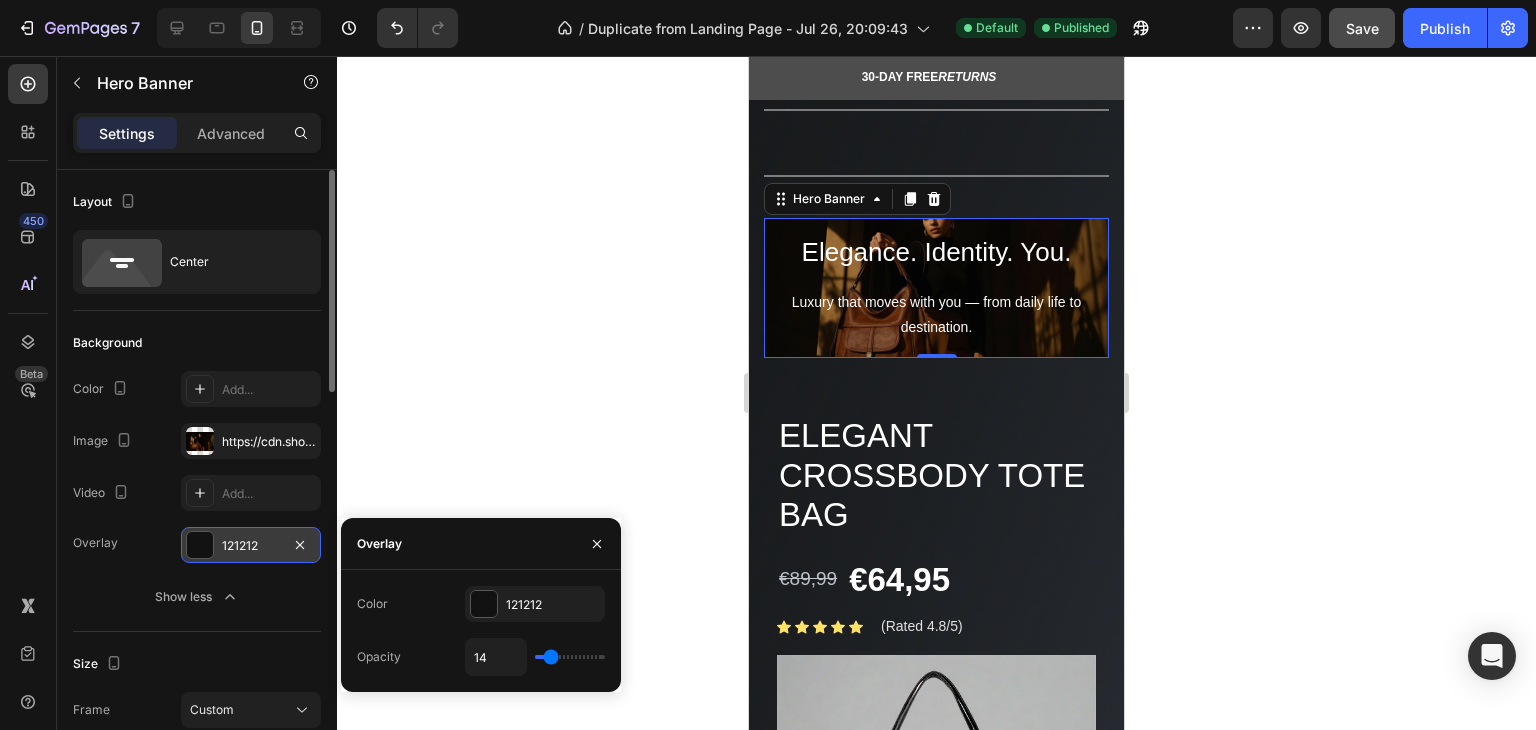 type on "12" 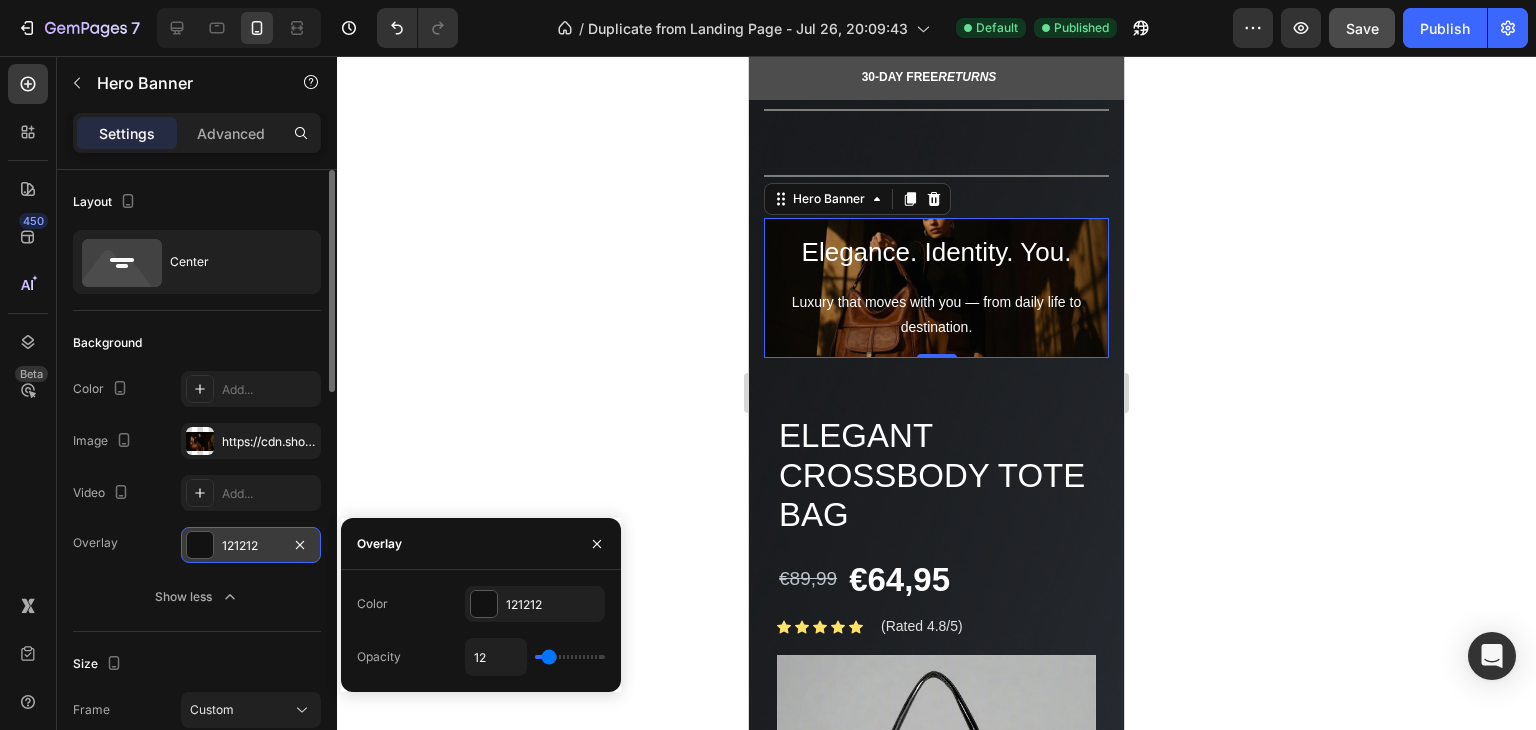 type on "11" 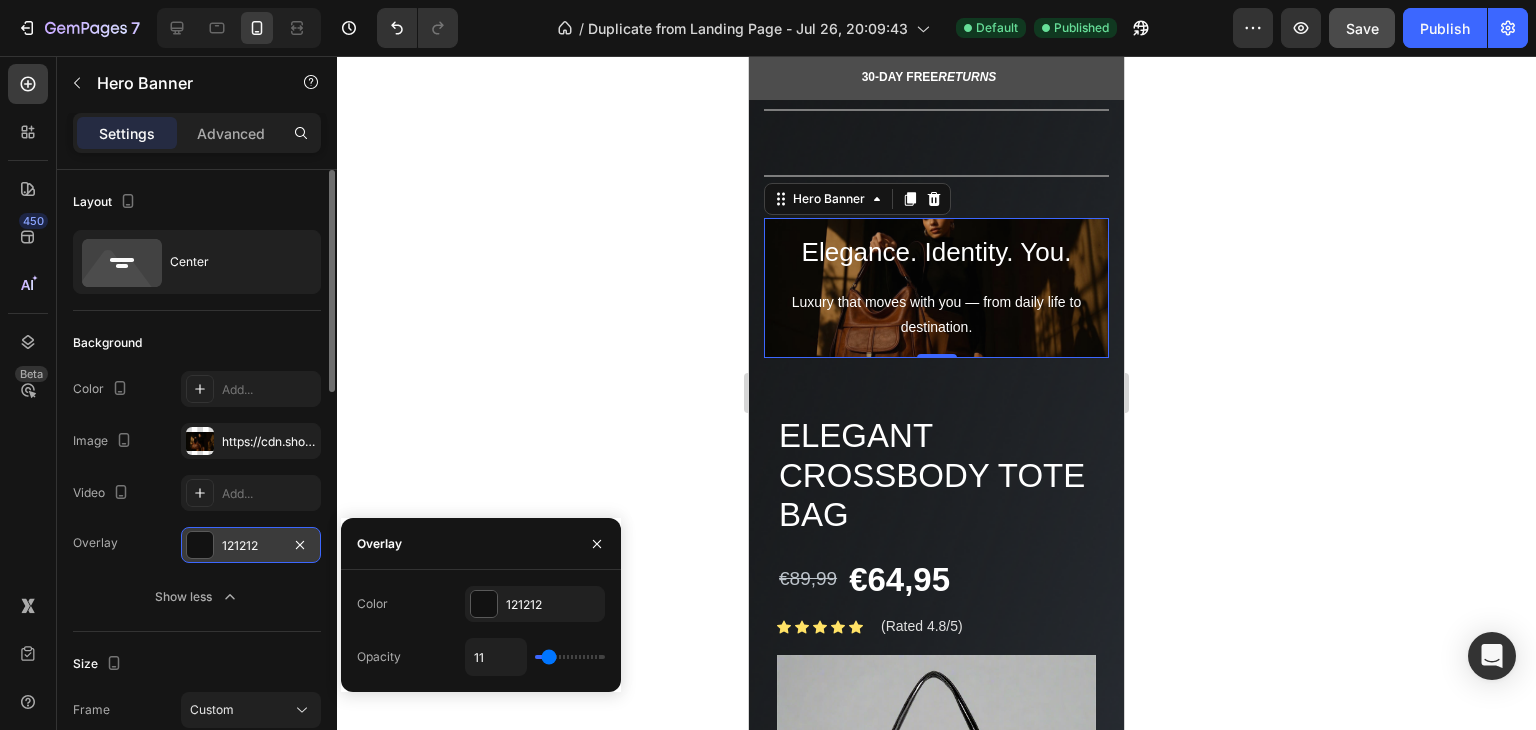 type on "9" 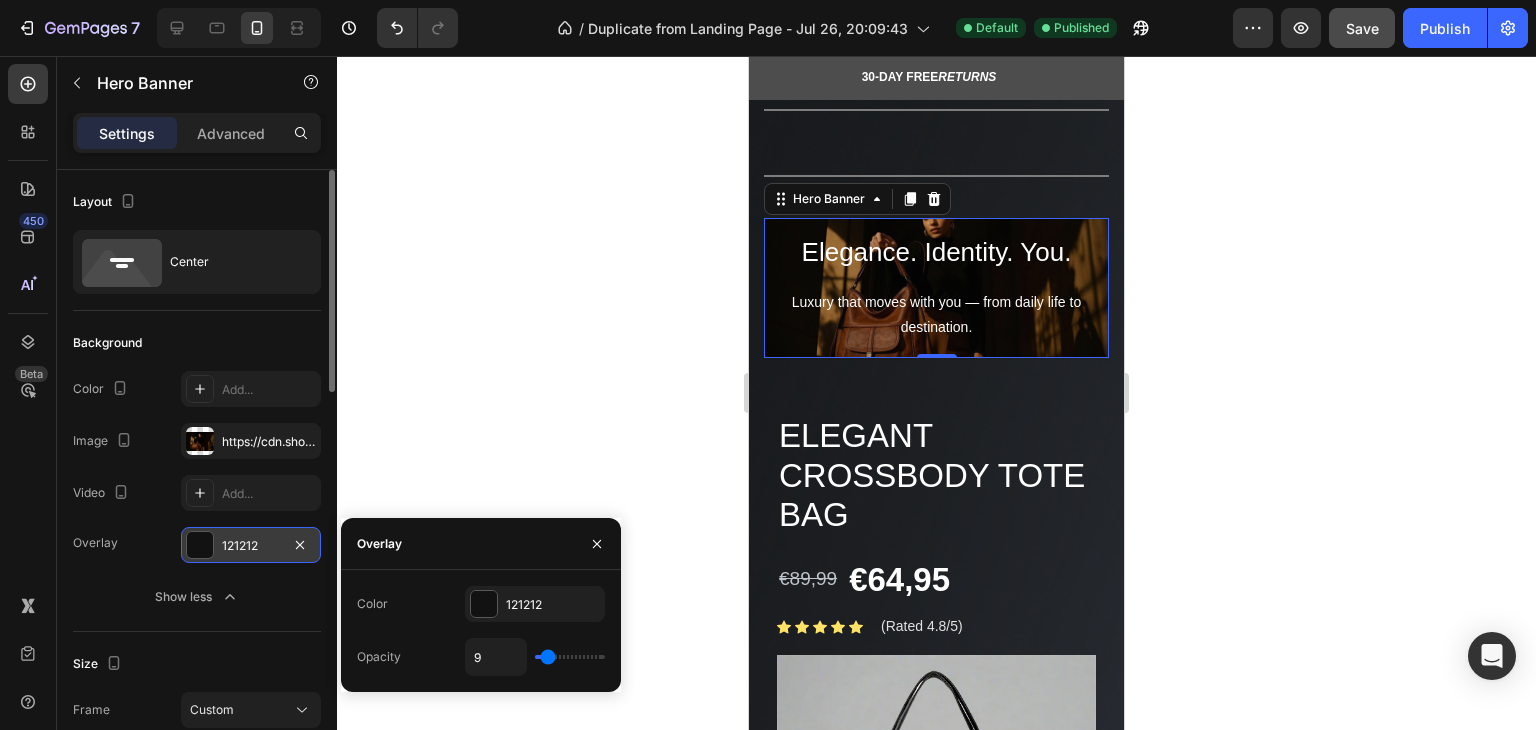 type on "8" 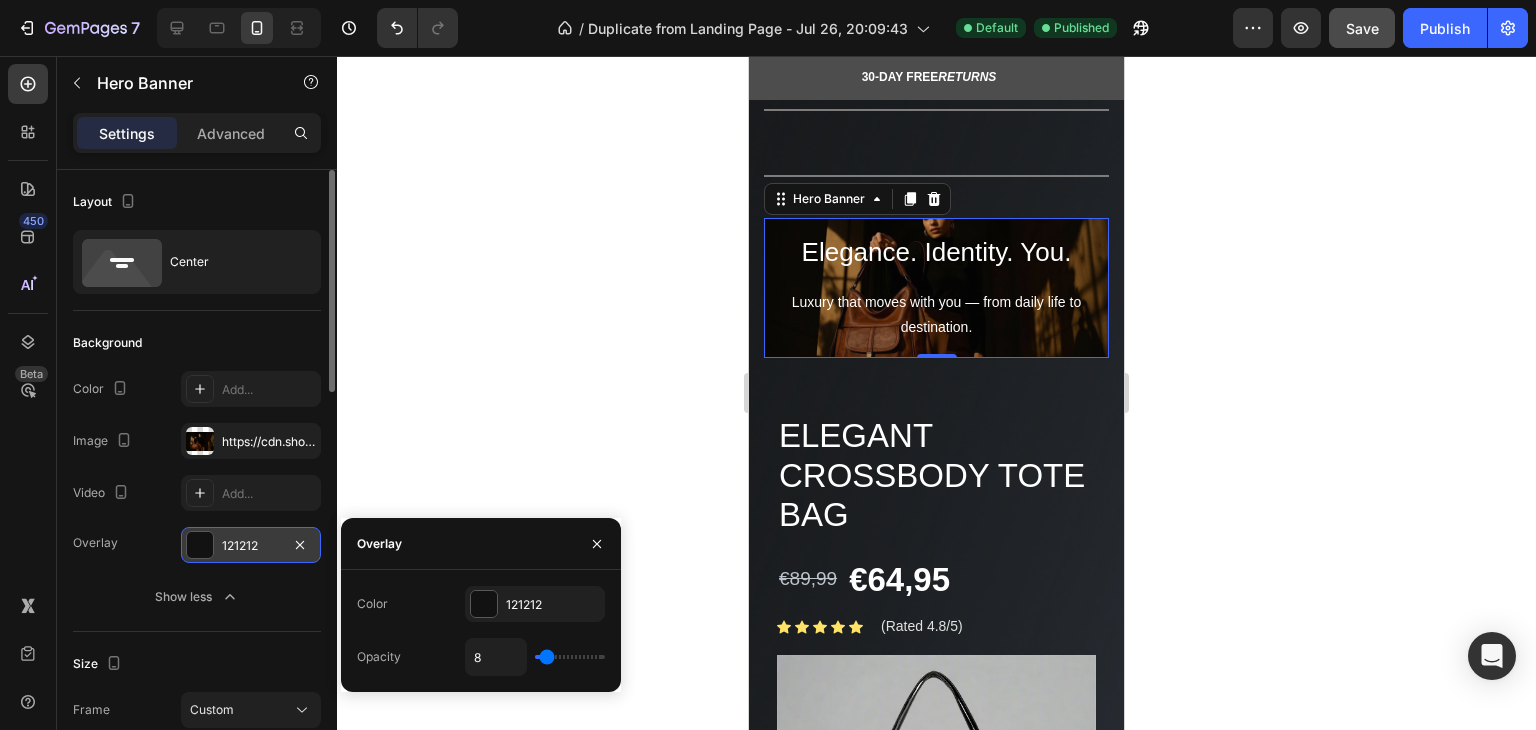 type on "6" 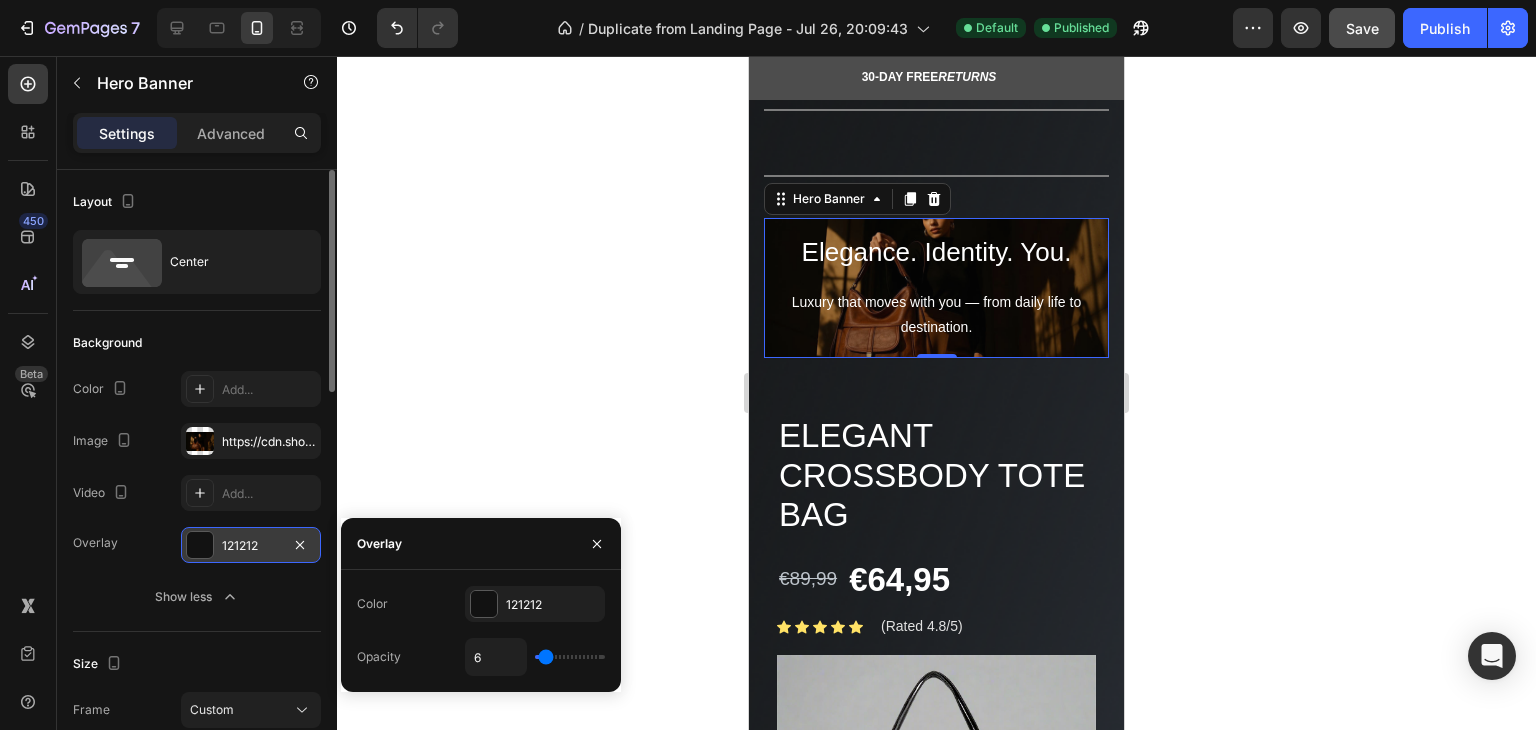 type on "5" 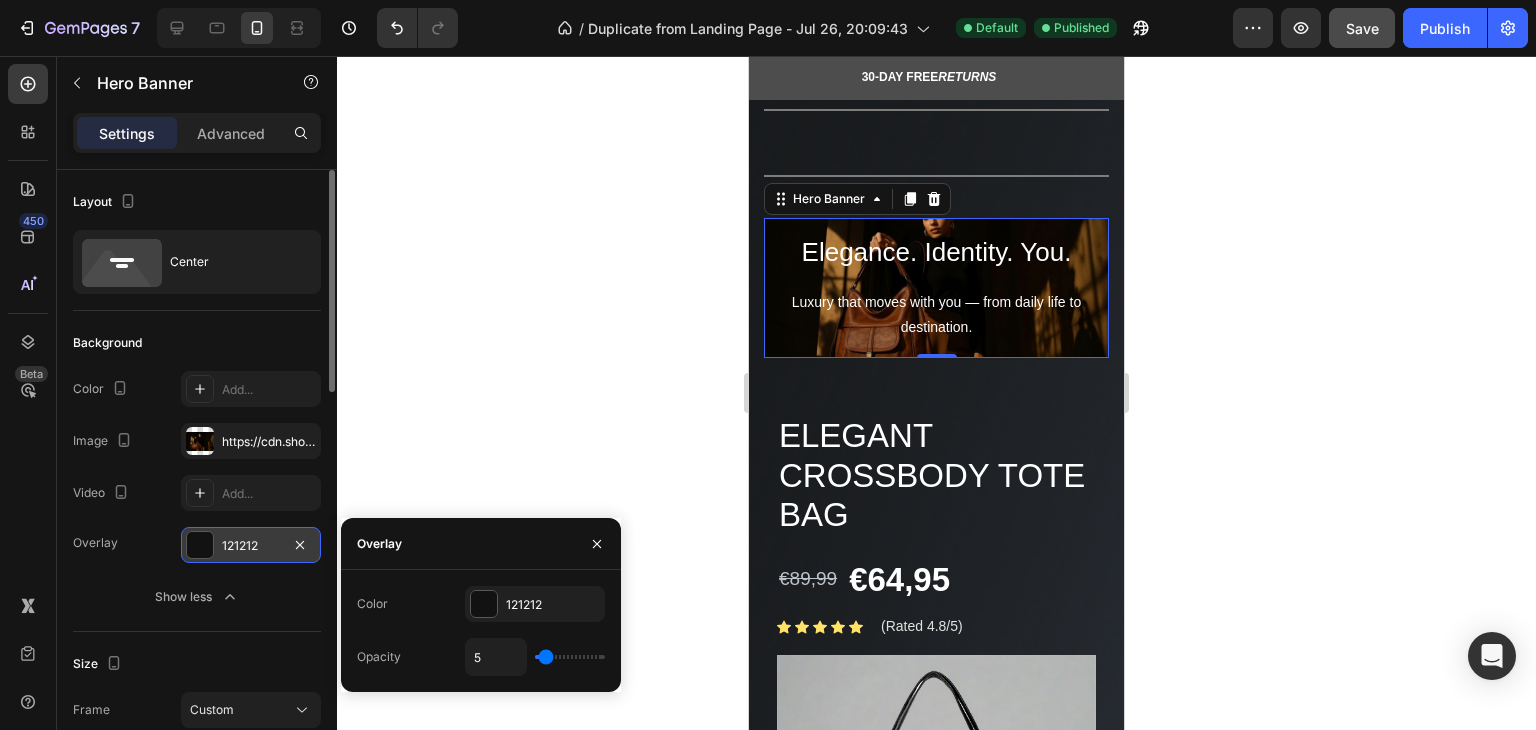 type on "3" 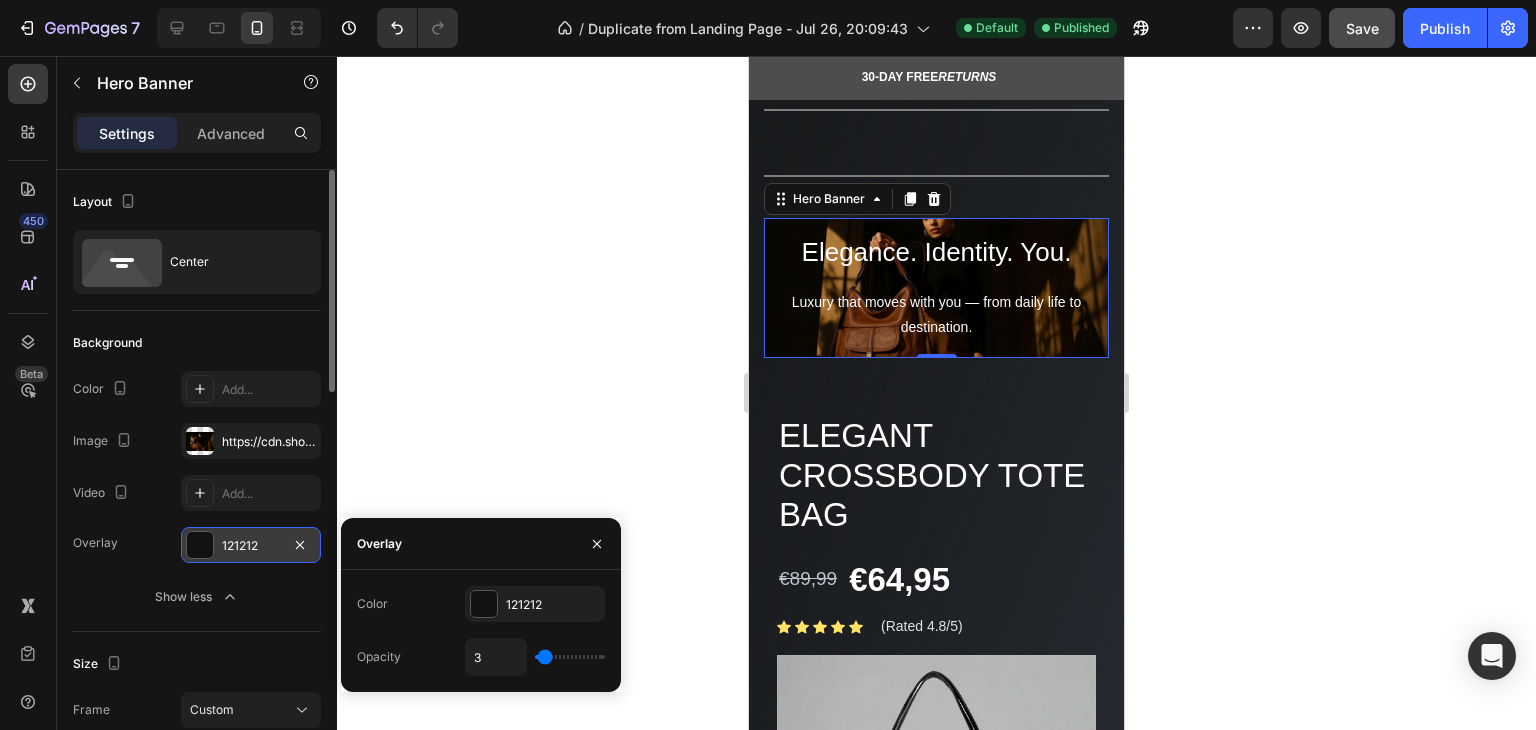 type on "2" 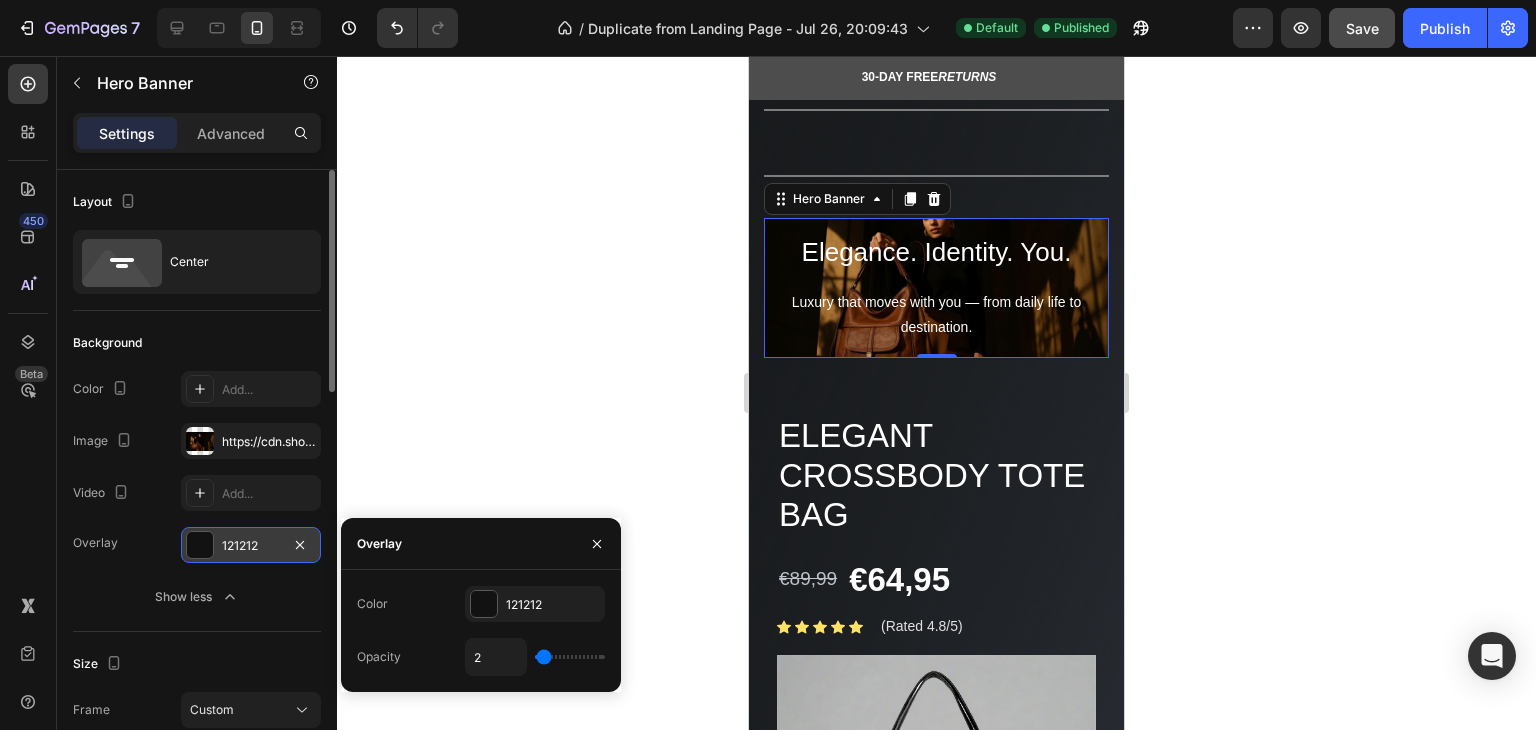 type on "0" 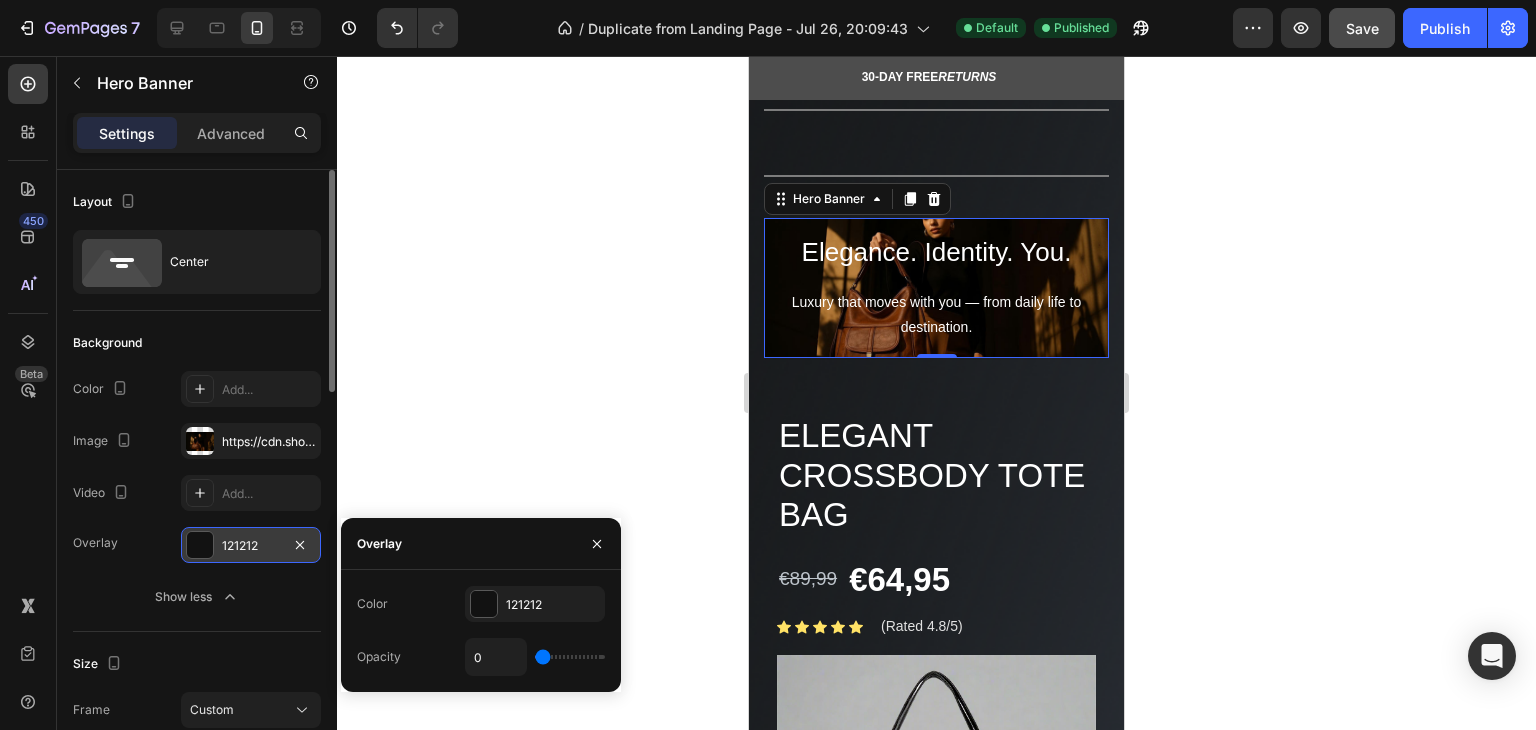 drag, startPoint x: 553, startPoint y: 658, endPoint x: 497, endPoint y: 643, distance: 57.974133 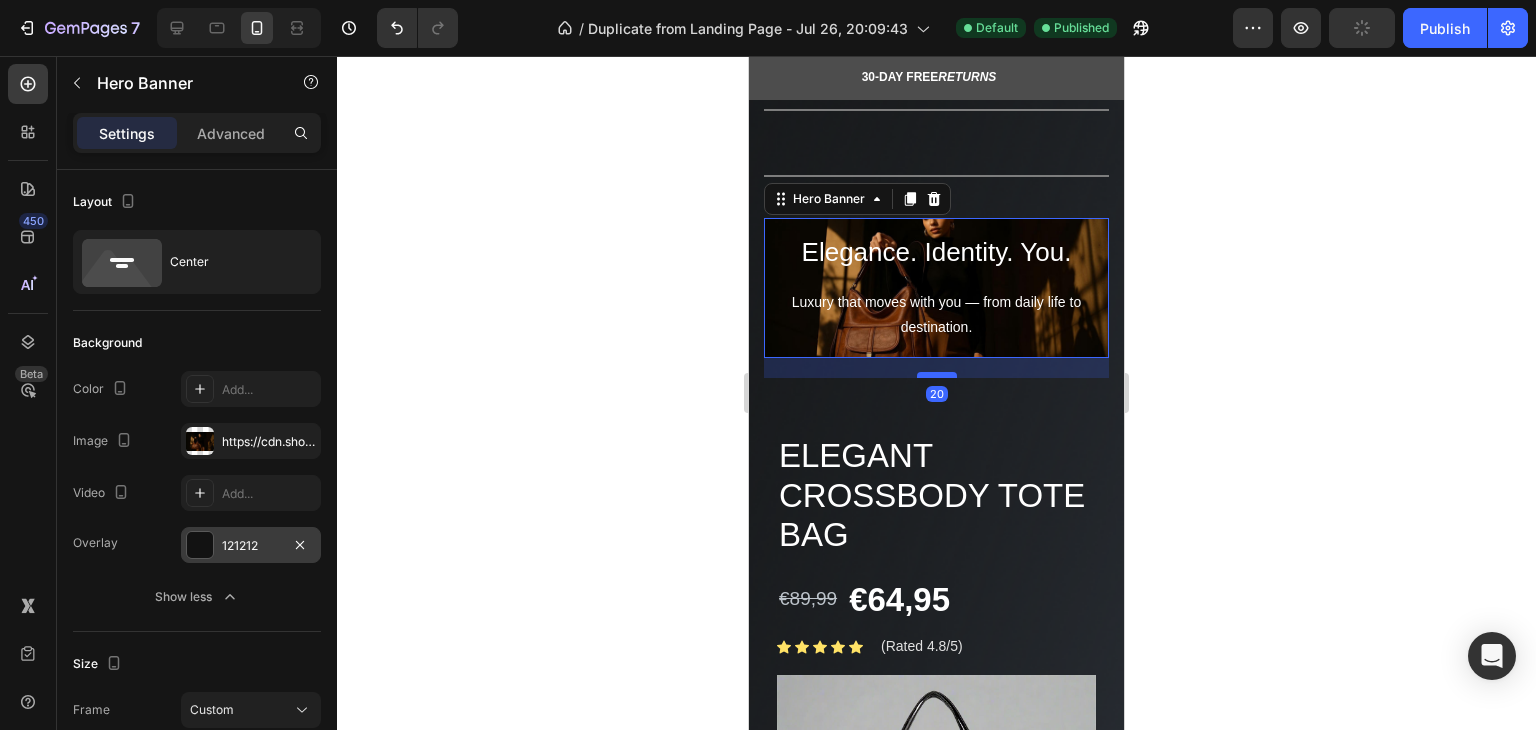 drag, startPoint x: 933, startPoint y: 354, endPoint x: 929, endPoint y: 374, distance: 20.396078 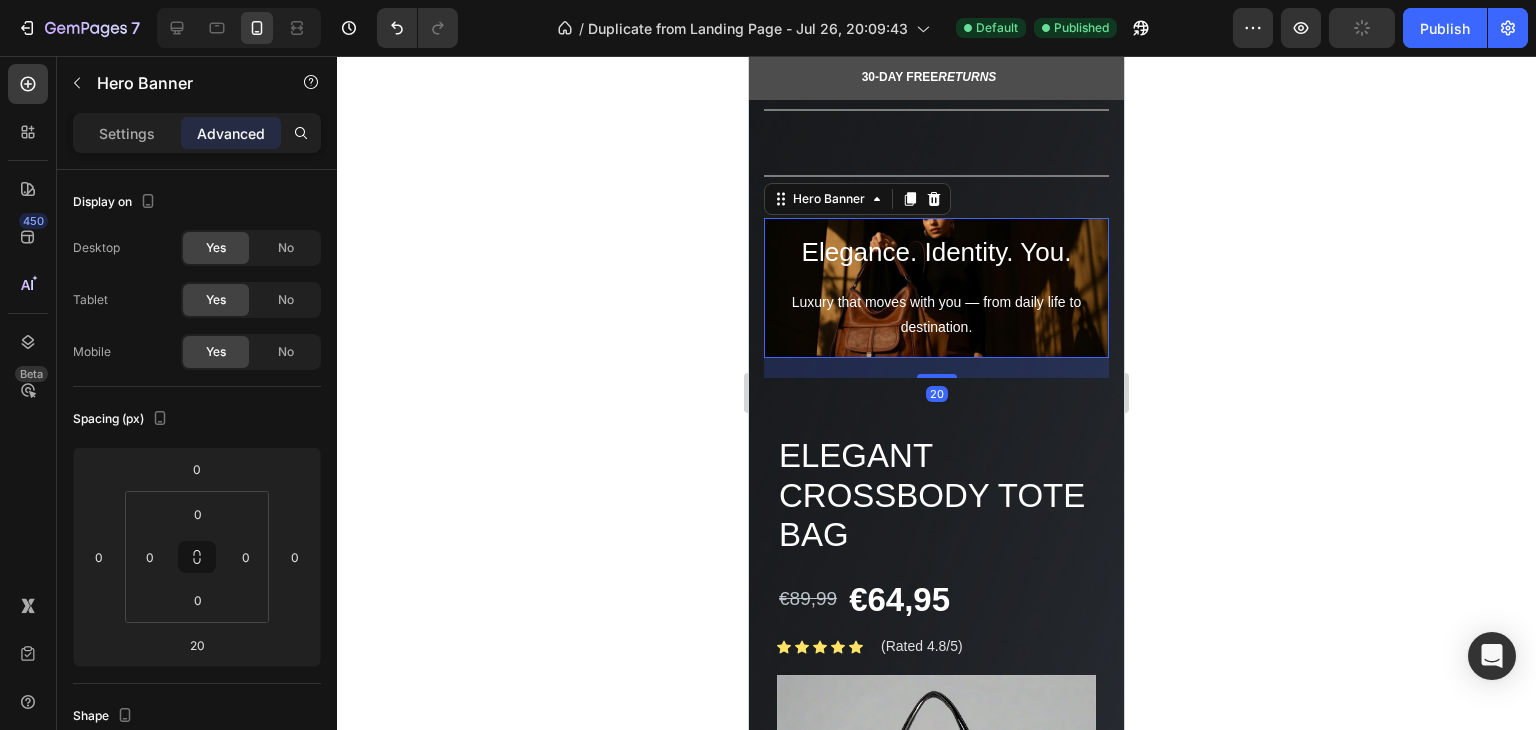 click on "Elegance. Identity. You. Heading Luxury that moves with you — from daily life to destination. Text Block" at bounding box center [936, 288] 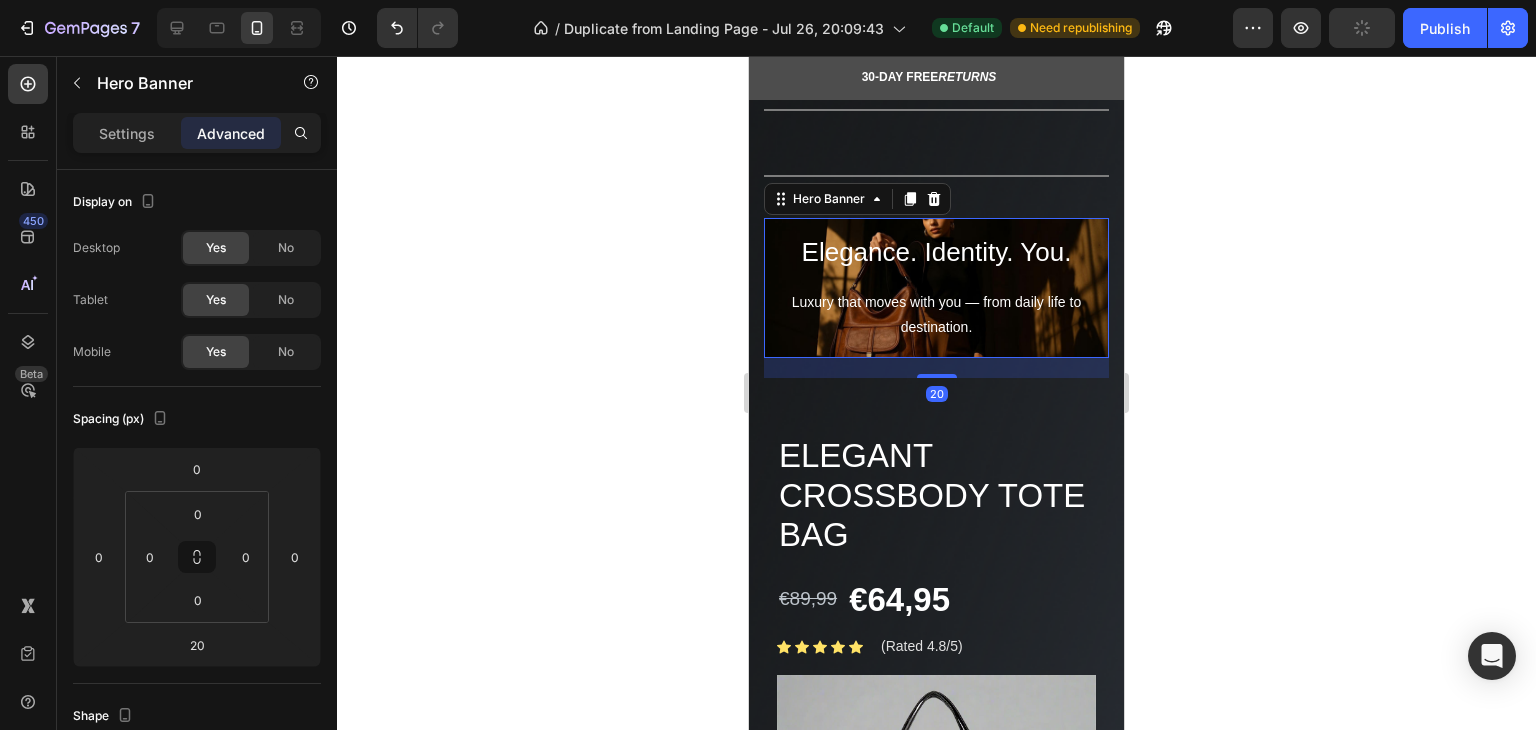 click on "20" at bounding box center [936, 368] 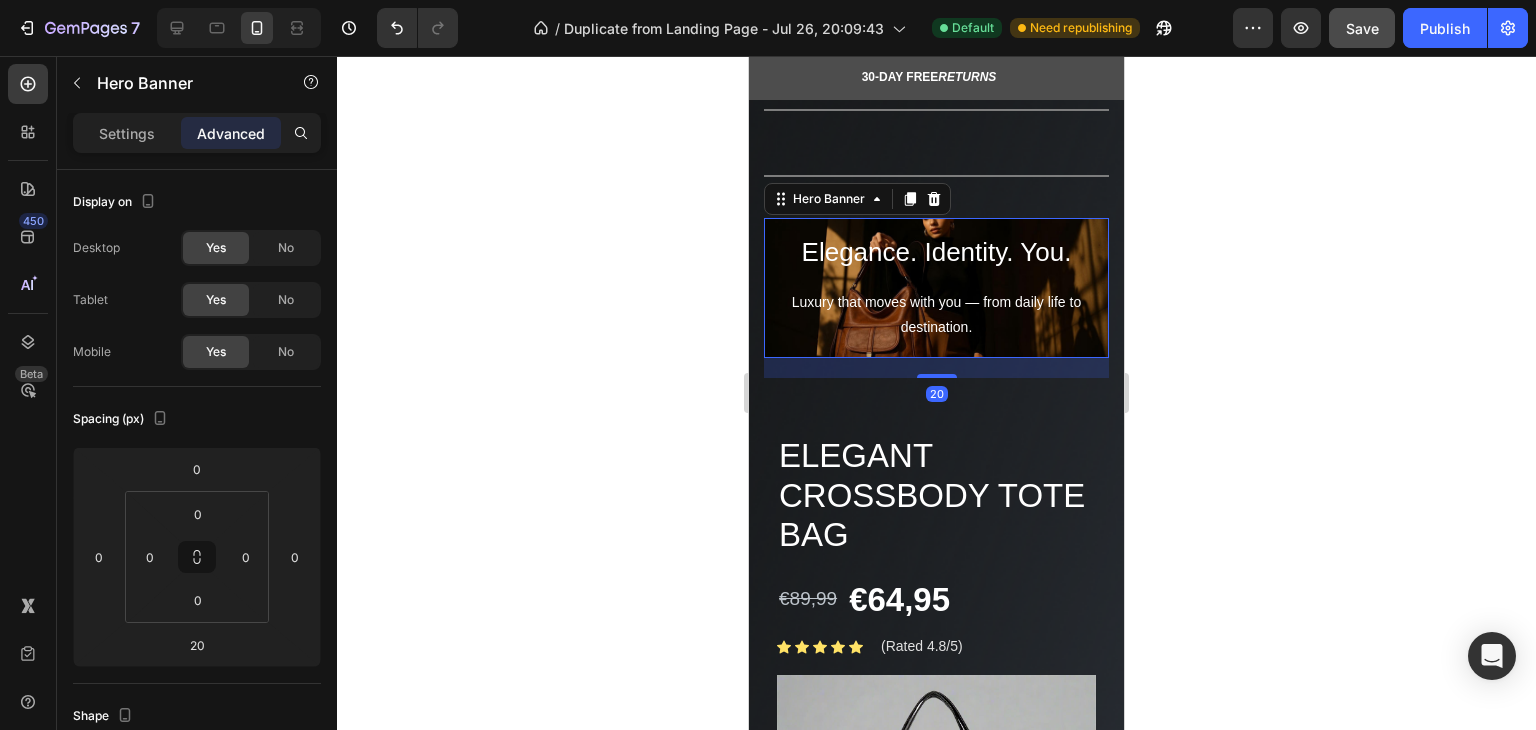 click on "Elegance. Identity. You. Heading Luxury that moves with you — from daily life to destination. Text Block" at bounding box center (936, 288) 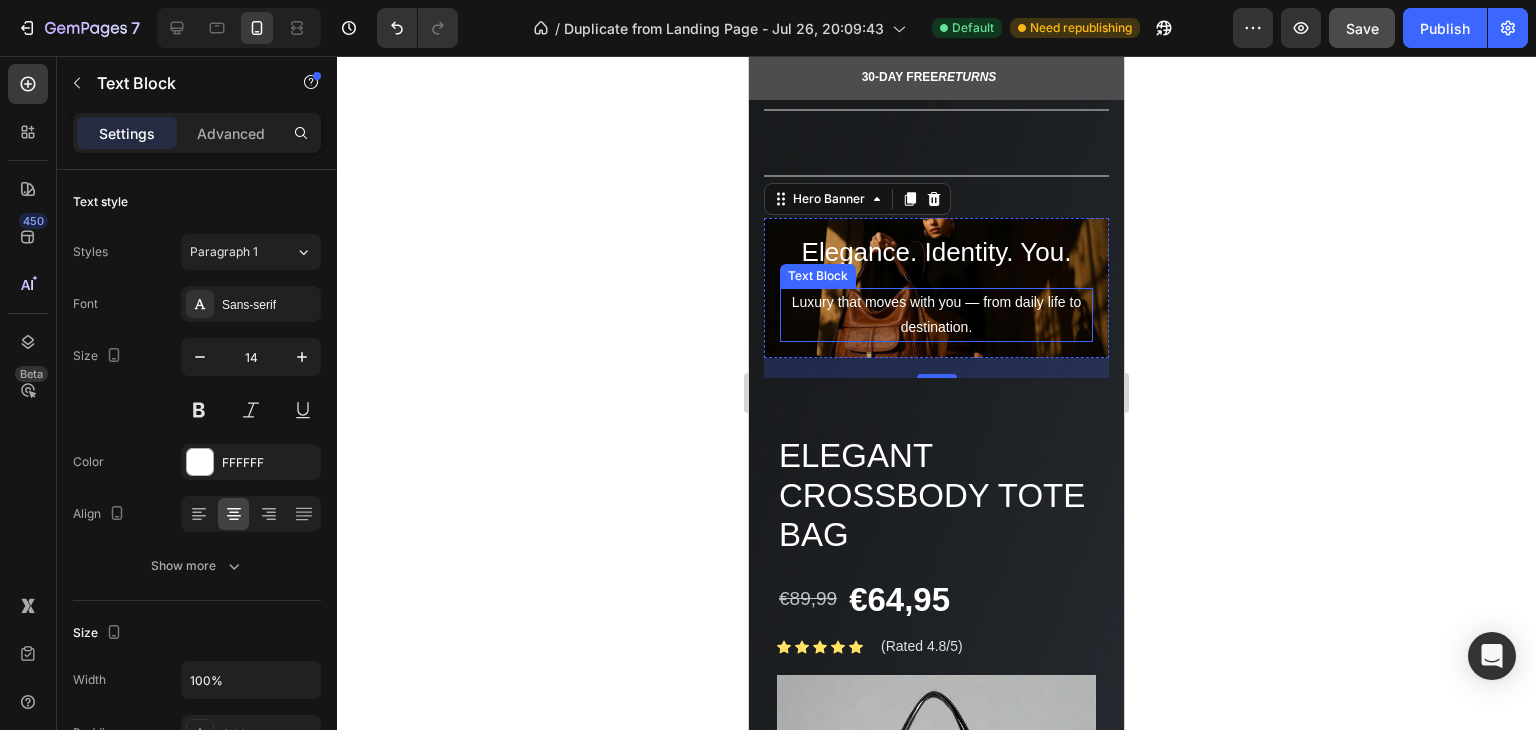 click on "Luxury that moves with you — from daily life to destination. Text Block" at bounding box center (936, 315) 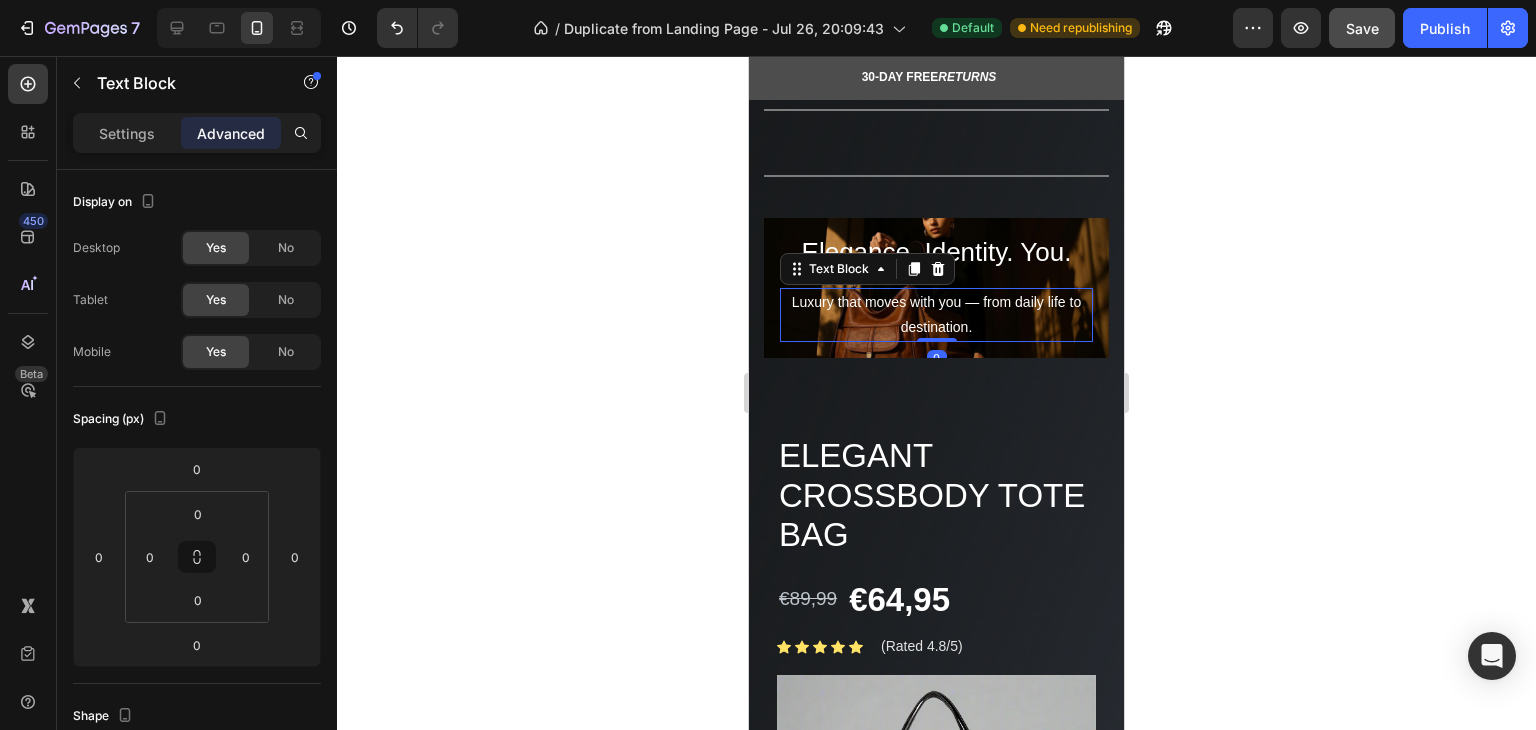 click on "Luxury that moves with you — from daily life to destination." at bounding box center [936, 315] 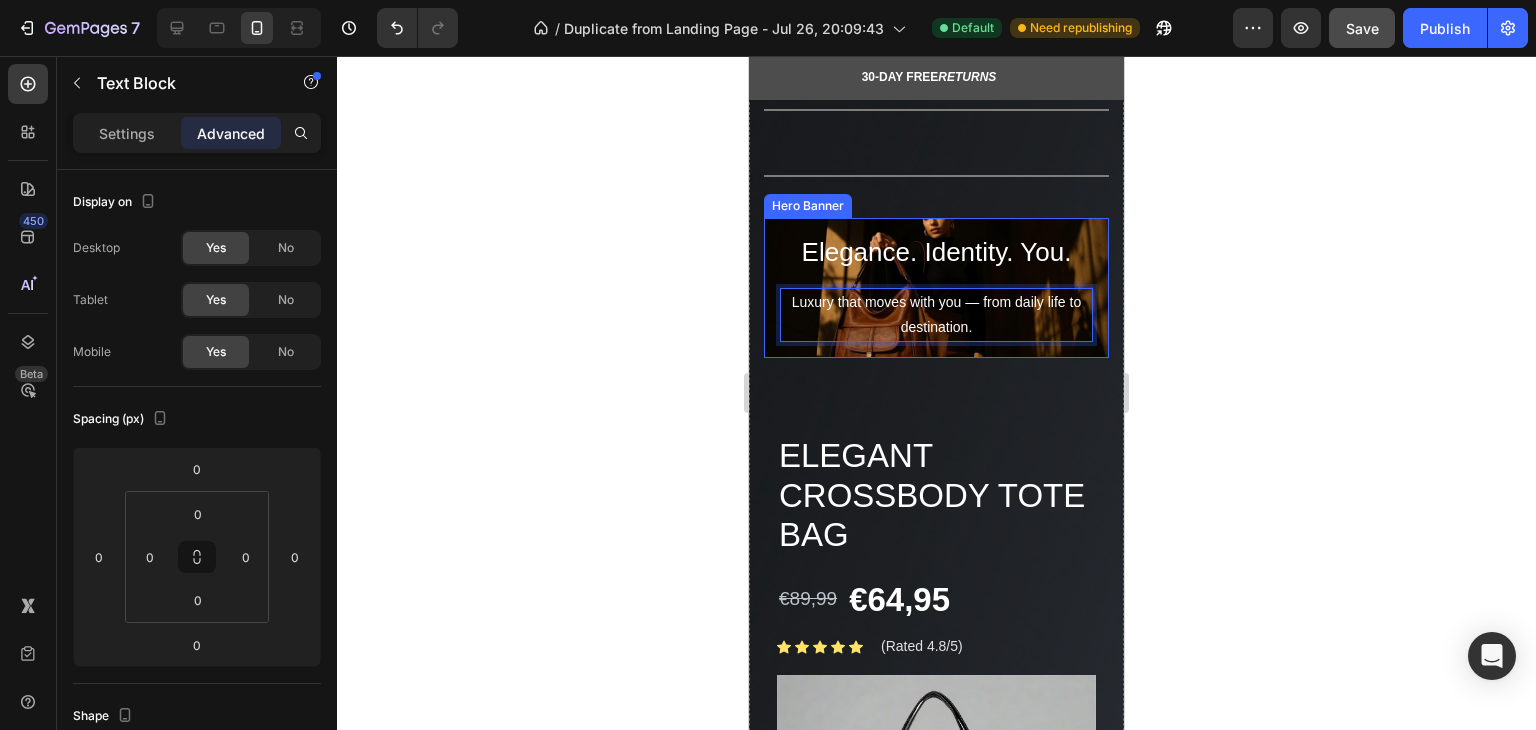 click on "Elegance. Identity. You. Heading Luxury that moves with you — from daily life to destination. Text Block 0" at bounding box center (936, 288) 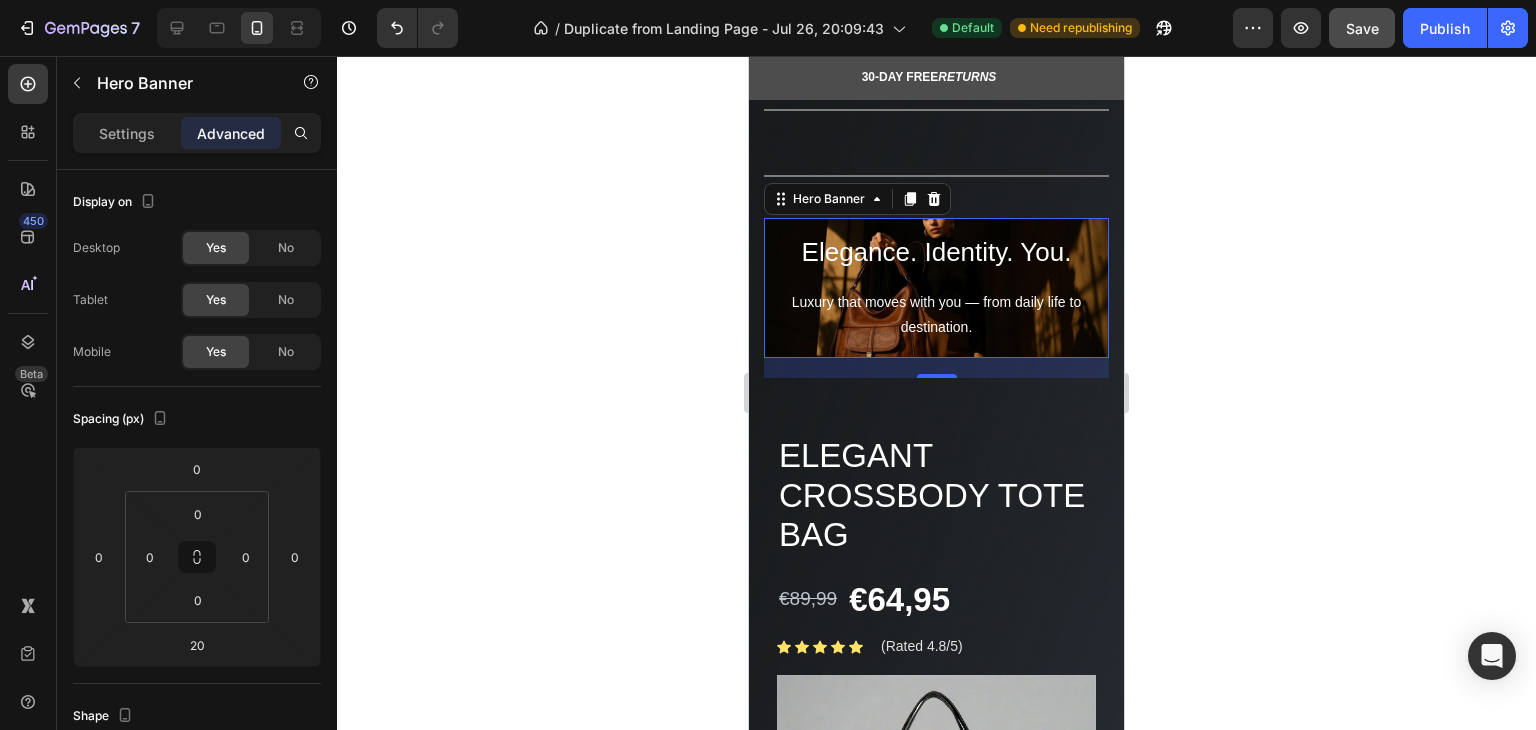 click on "Elegance. Identity. You. Heading Luxury that moves with you — from daily life to destination. Text Block" at bounding box center (936, 288) 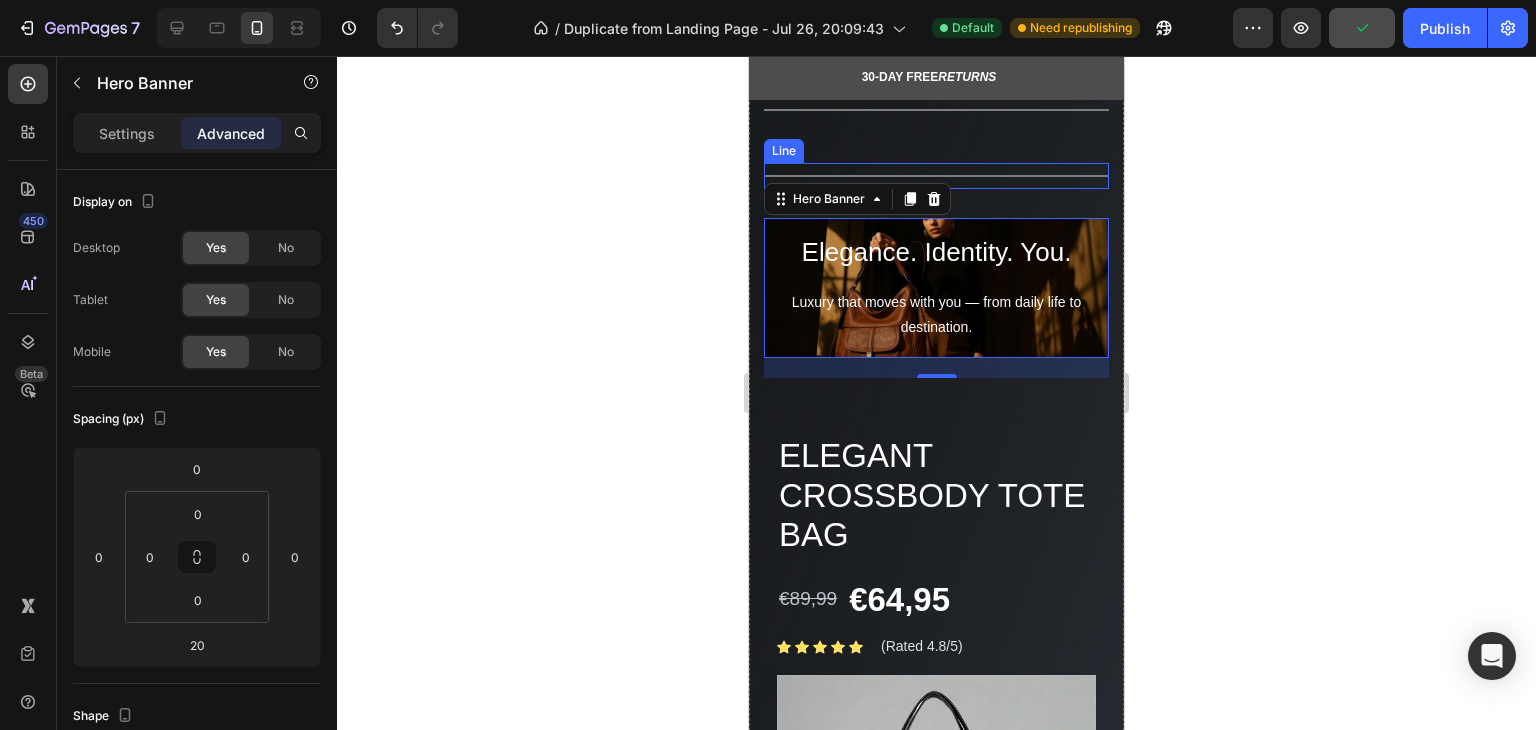 click at bounding box center (936, 176) 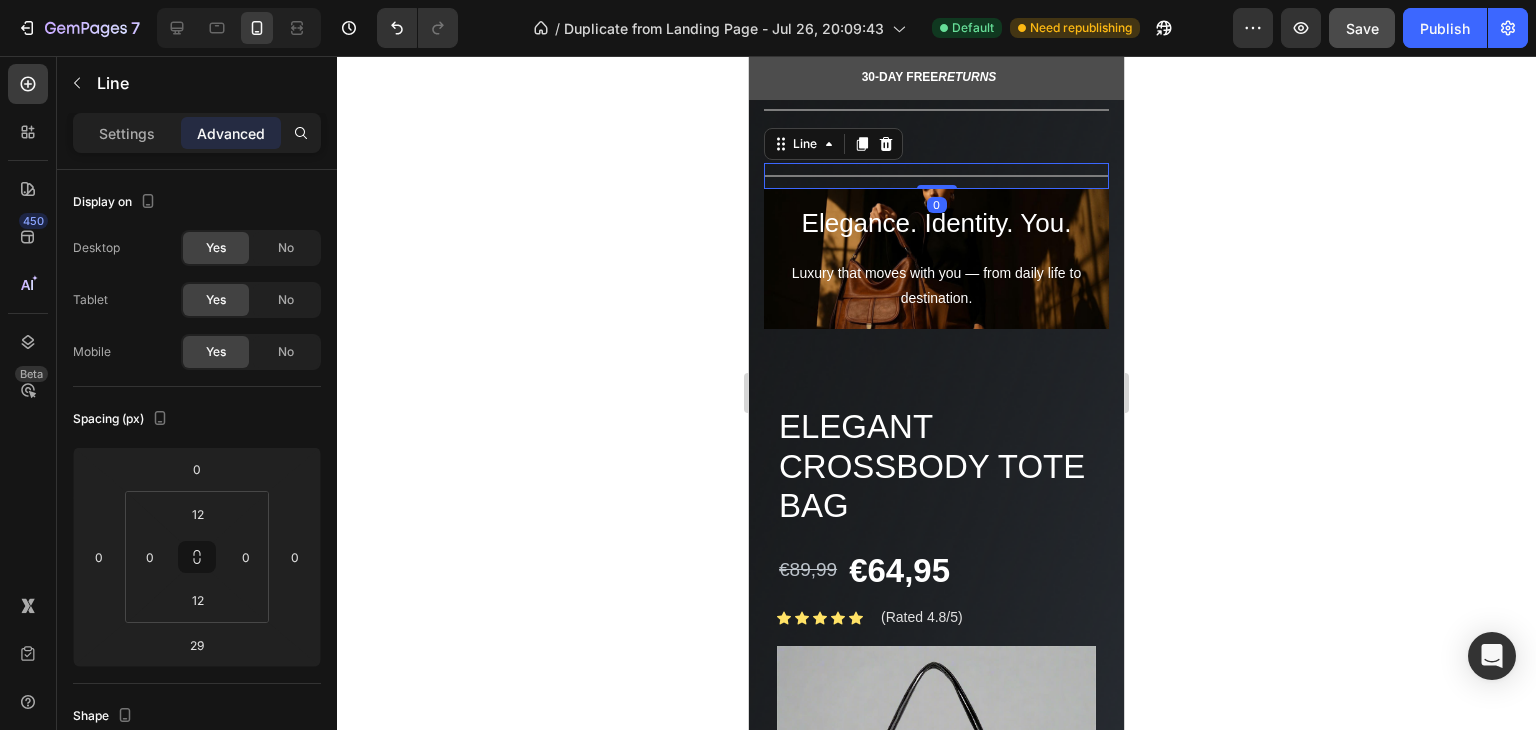 drag, startPoint x: 933, startPoint y: 213, endPoint x: 950, endPoint y: 180, distance: 37.12142 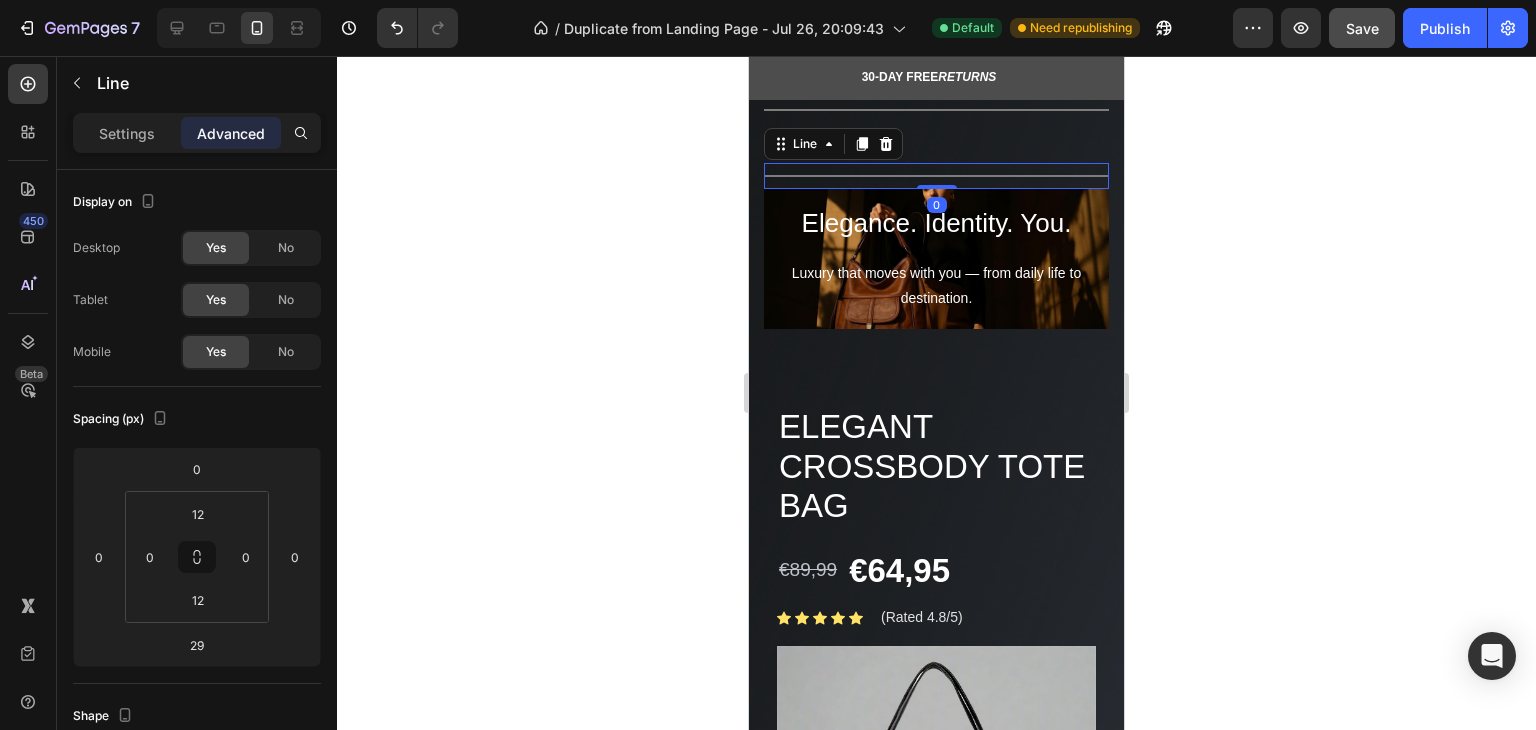 click on "Title Line   0" at bounding box center [936, 176] 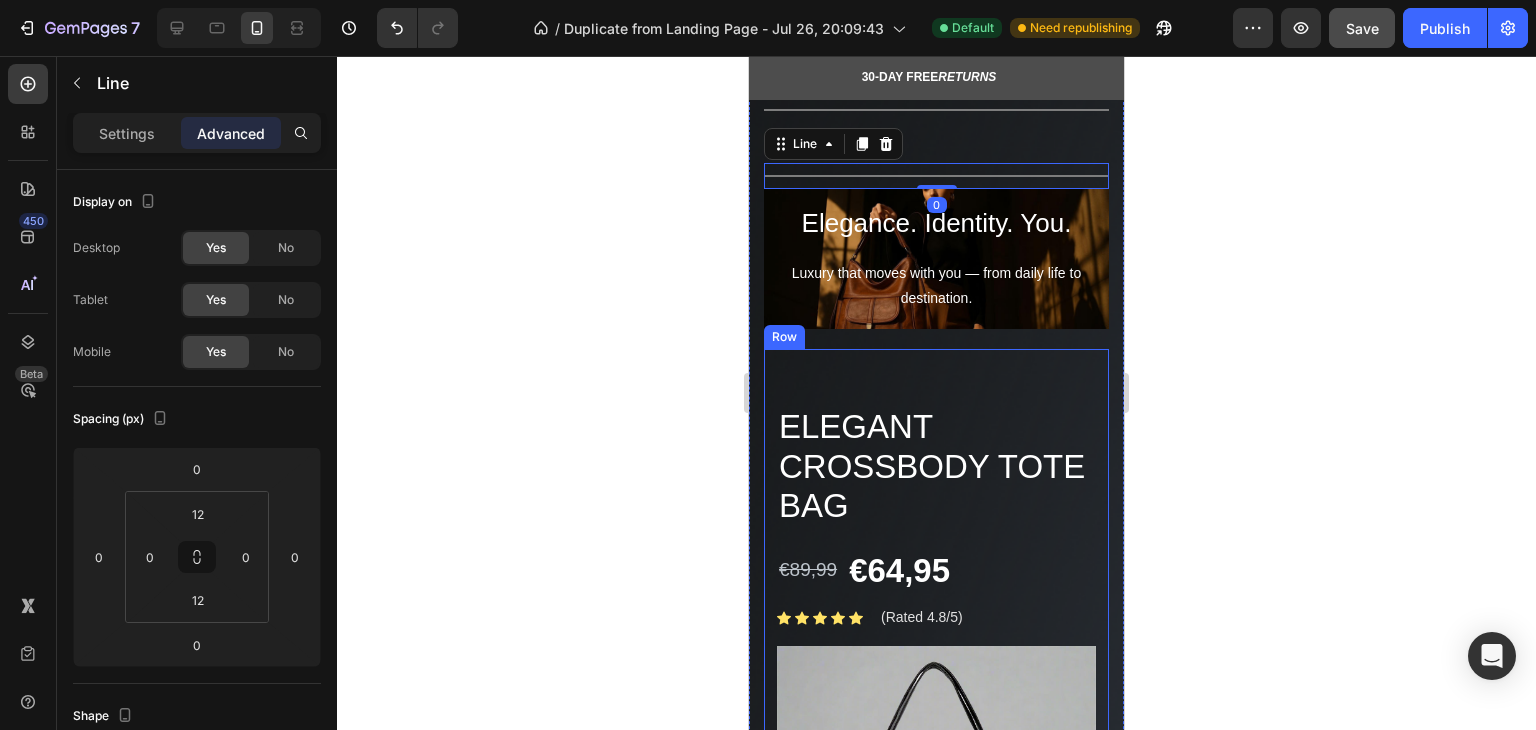 click on "Image Totebag Heading Elegant Crossbody Tote Bag Product Title €89,99 Product Price Product Price €64,95 Product Price Product Price Row                Icon                Icon                Icon                Icon                Icon Icon List Hoz (Rated 4.8/5) Text block Row
Product Images Please select an option Black - €64,95  Green - €64,95  Wine Red - €64,95  Yellowish brown - €64,95  Product Variants & Swatches Quantity Text Block
1
Product Quantity Crafted for Elegance. Designed to Endure. Heading ADD TO CART Product Cart Button                Title Line 100% No-Risk Money Back Guarantee Text block                Title Line Row Image Image Image Image Image Row Product Row" at bounding box center [936, 963] 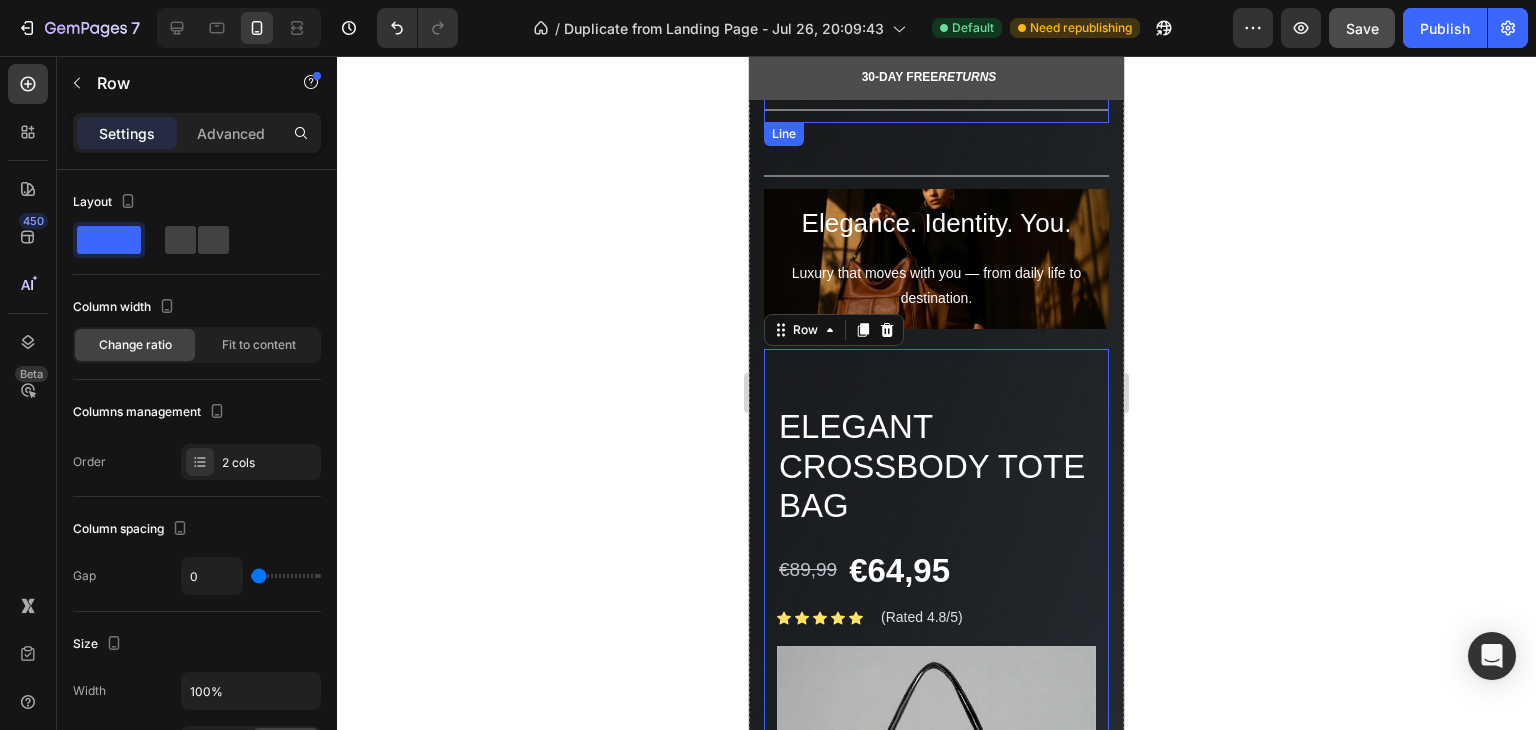 click at bounding box center (936, 110) 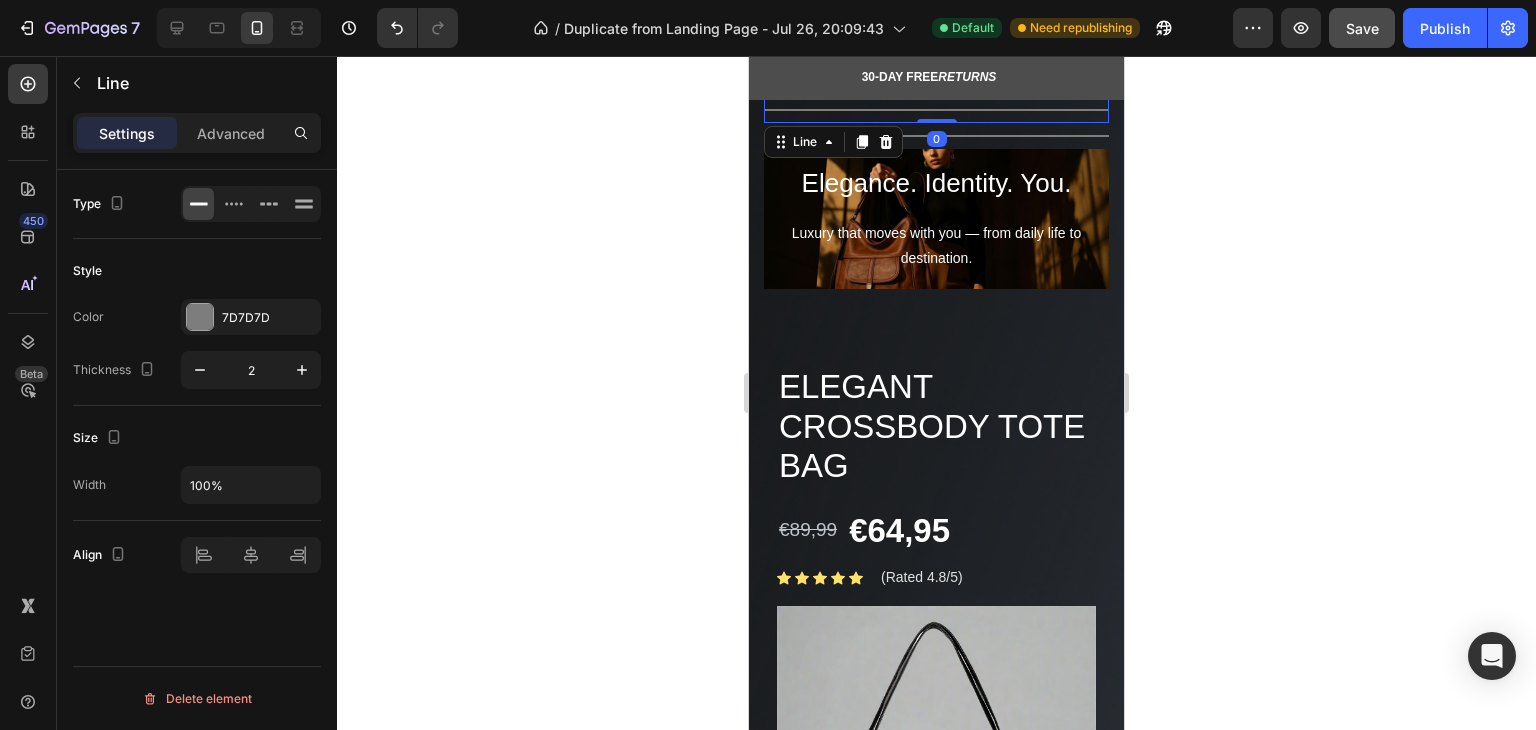 drag, startPoint x: 936, startPoint y: 158, endPoint x: 948, endPoint y: 113, distance: 46.572525 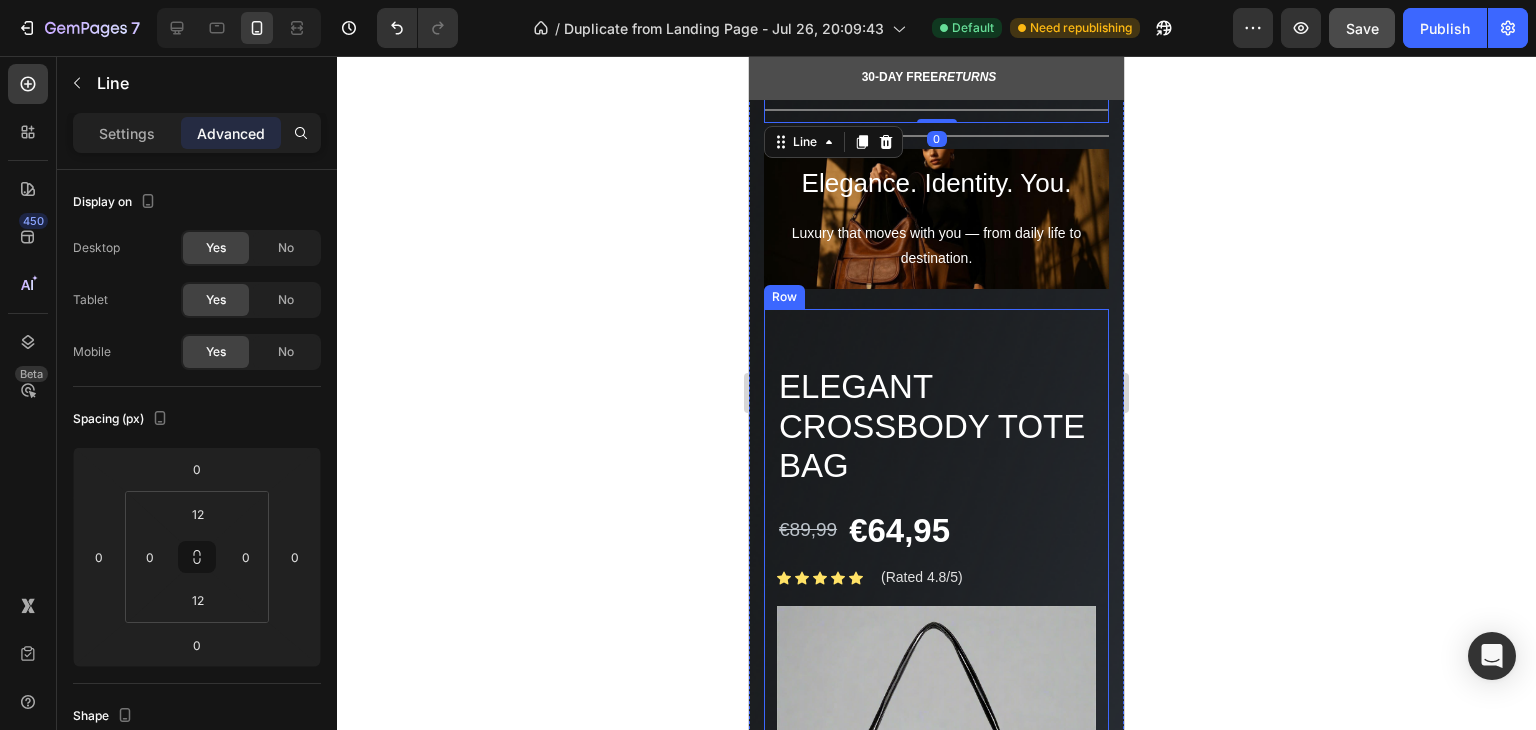 click on "Image Totebag Heading Elegant Crossbody Tote Bag Product Title €89,99 Product Price Product Price €64,95 Product Price Product Price Row                Icon                Icon                Icon                Icon                Icon Icon List Hoz (Rated 4.8/5) Text block Row
Product Images Please select an option Black - €64,95  Green - €64,95  Wine Red - €64,95  Yellowish brown - €64,95  Product Variants & Swatches Quantity Text Block
1
Product Quantity Crafted for Elegance. Designed to Endure. Heading ADD TO CART Product Cart Button                Title Line 100% No-Risk Money Back Guarantee Text block                Title Line Row Image Image Image Image Image Row Product Row" at bounding box center [936, 923] 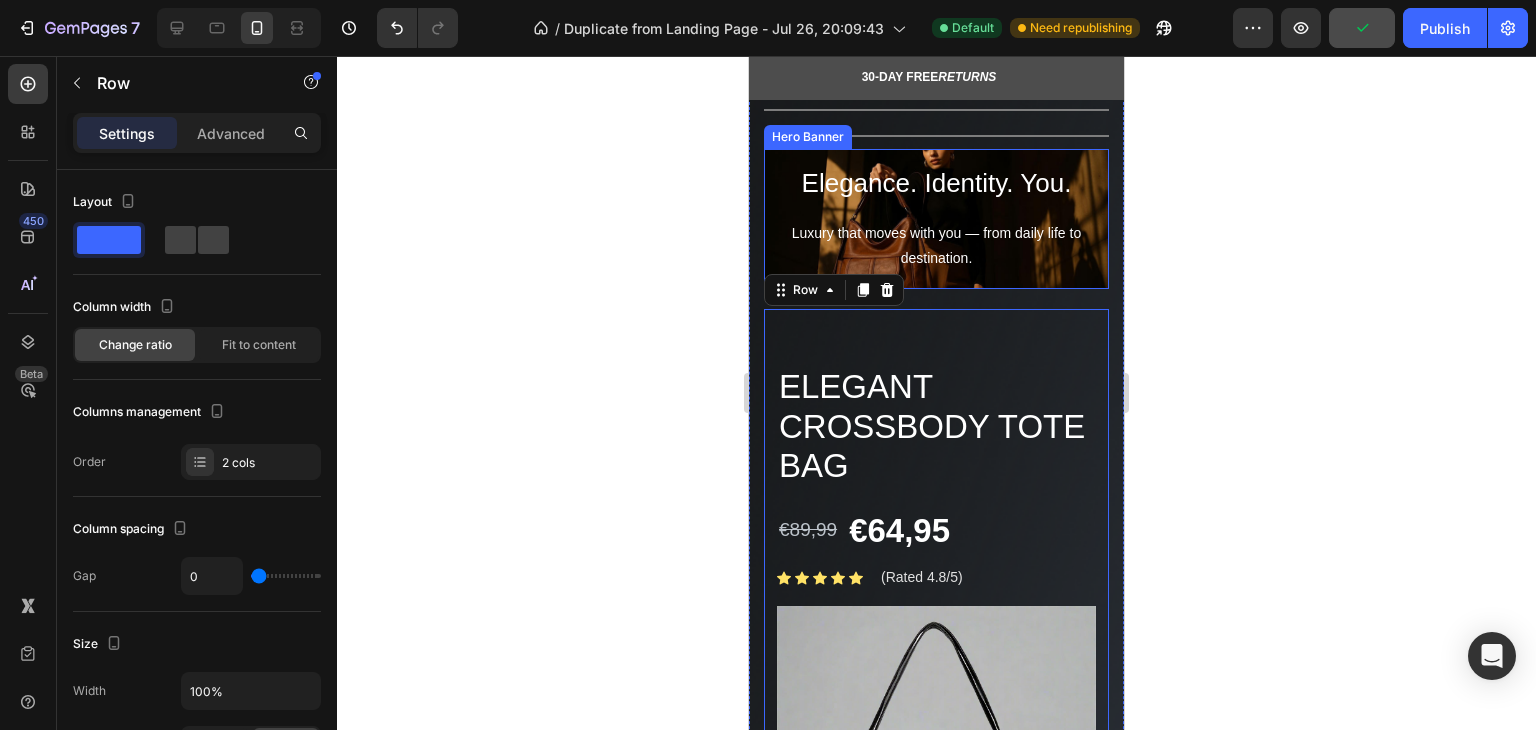 click on "Elegance. Identity. You. Heading Luxury that moves with you — from daily life to destination. Text Block" at bounding box center (936, 219) 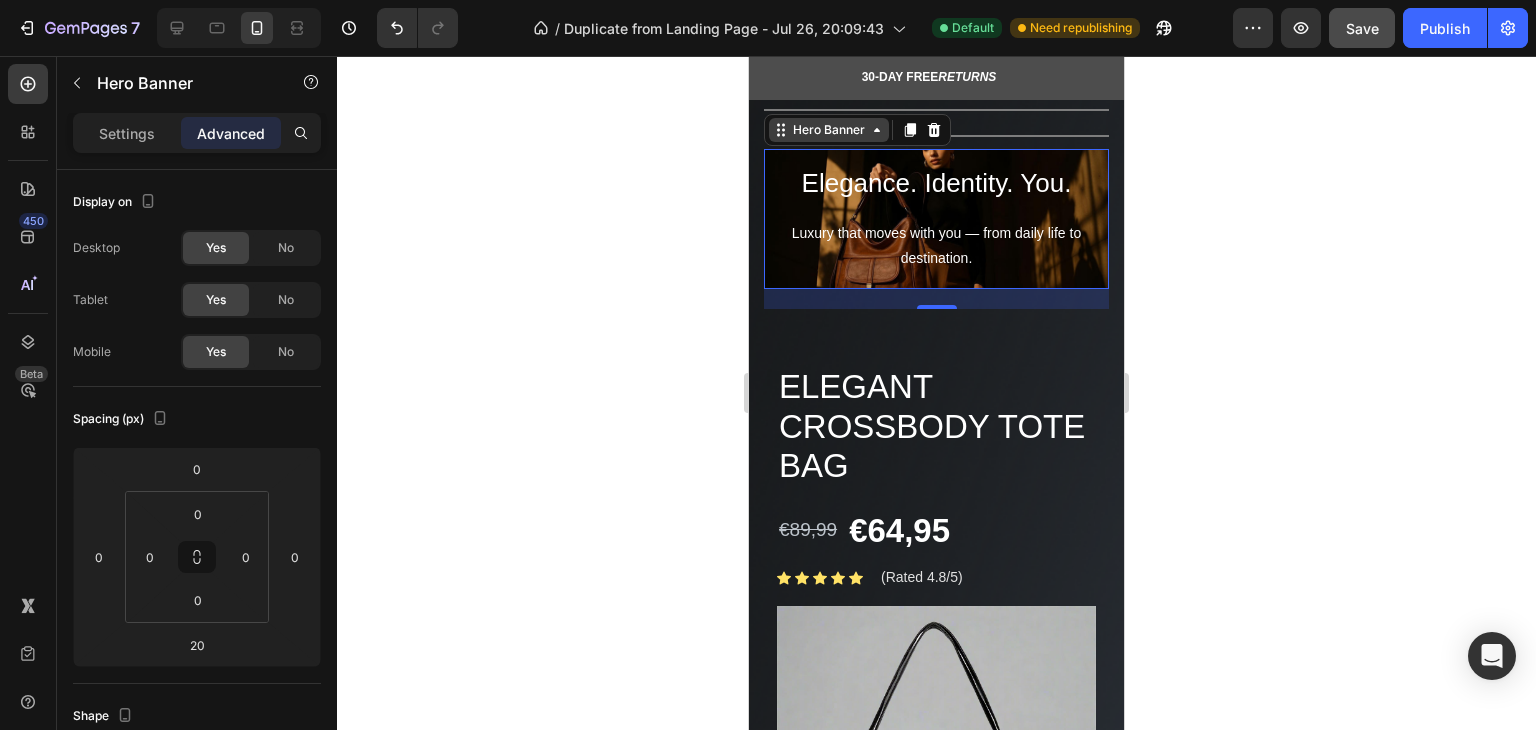 click on "Hero Banner" at bounding box center (829, 130) 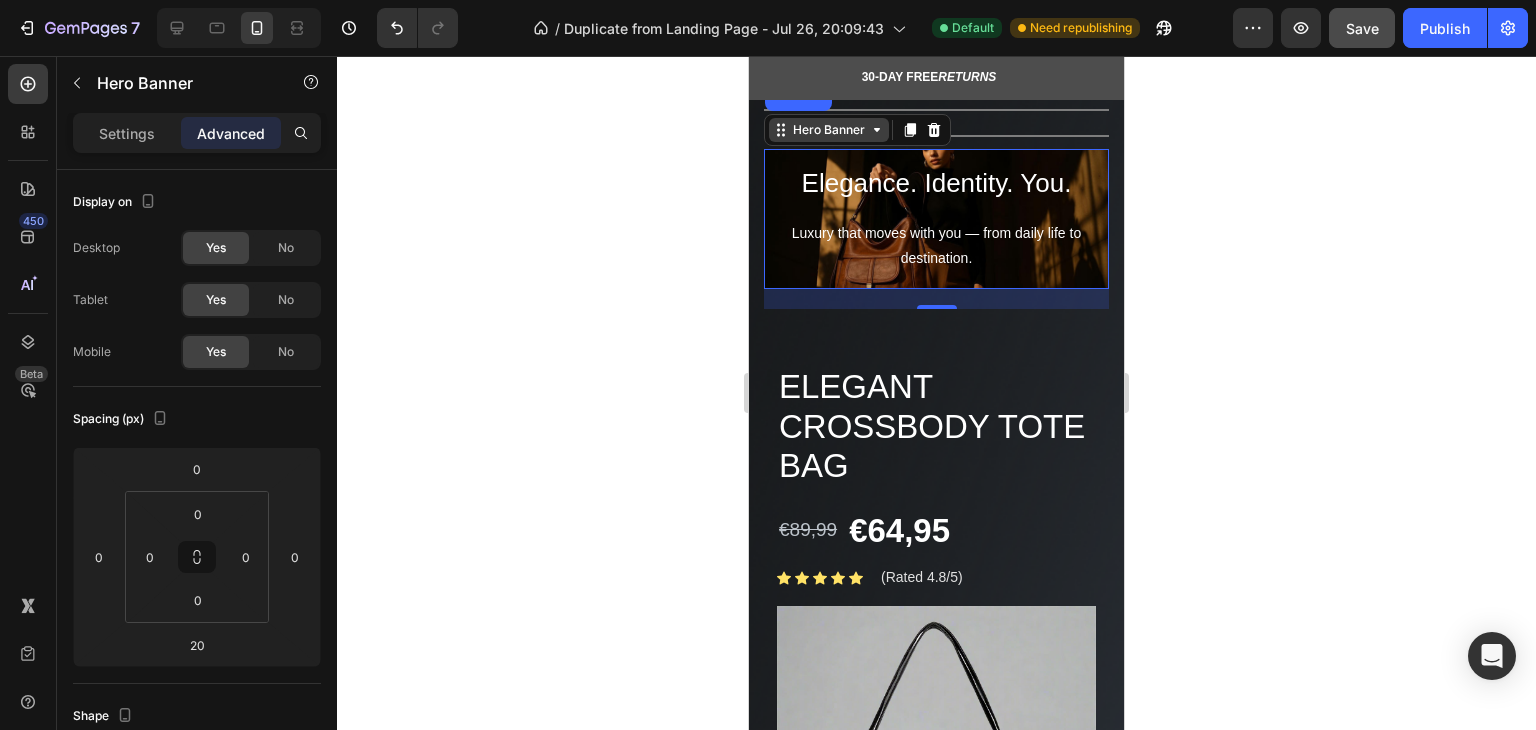 click on "Hero Banner" at bounding box center [829, 130] 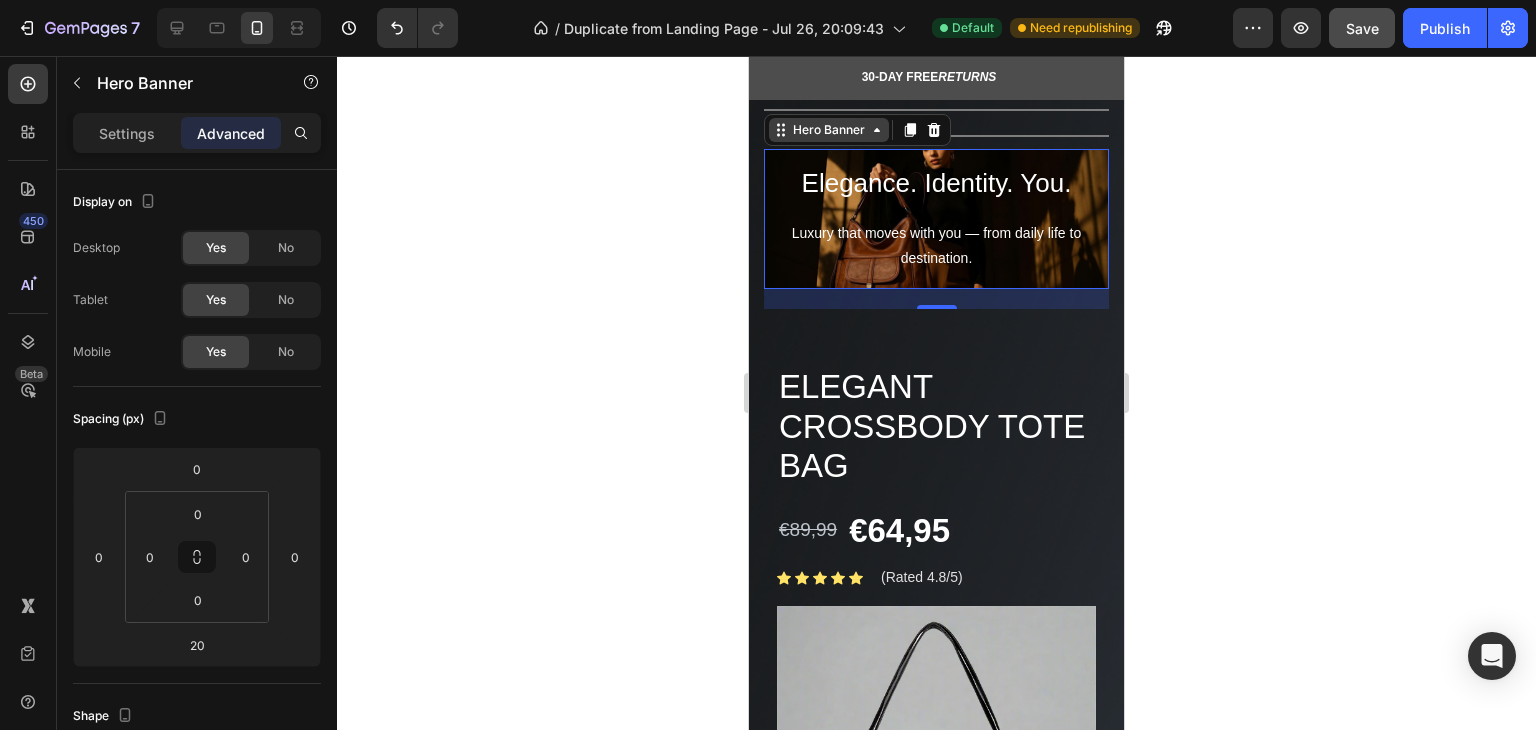 click on "Hero Banner" at bounding box center (829, 130) 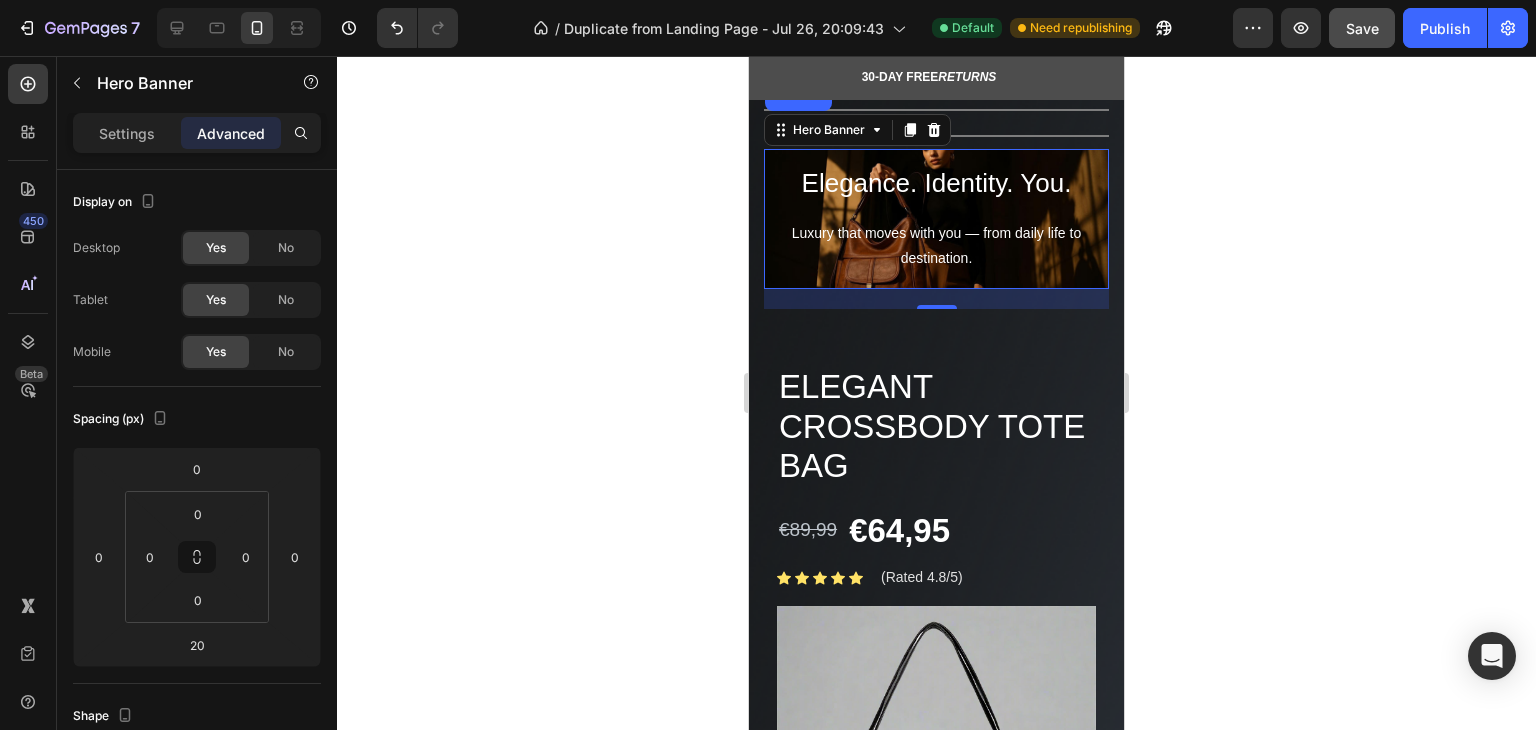 click on "Elegance. Identity. You. Heading Luxury that moves with you — from daily life to destination. Text Block" at bounding box center [936, 219] 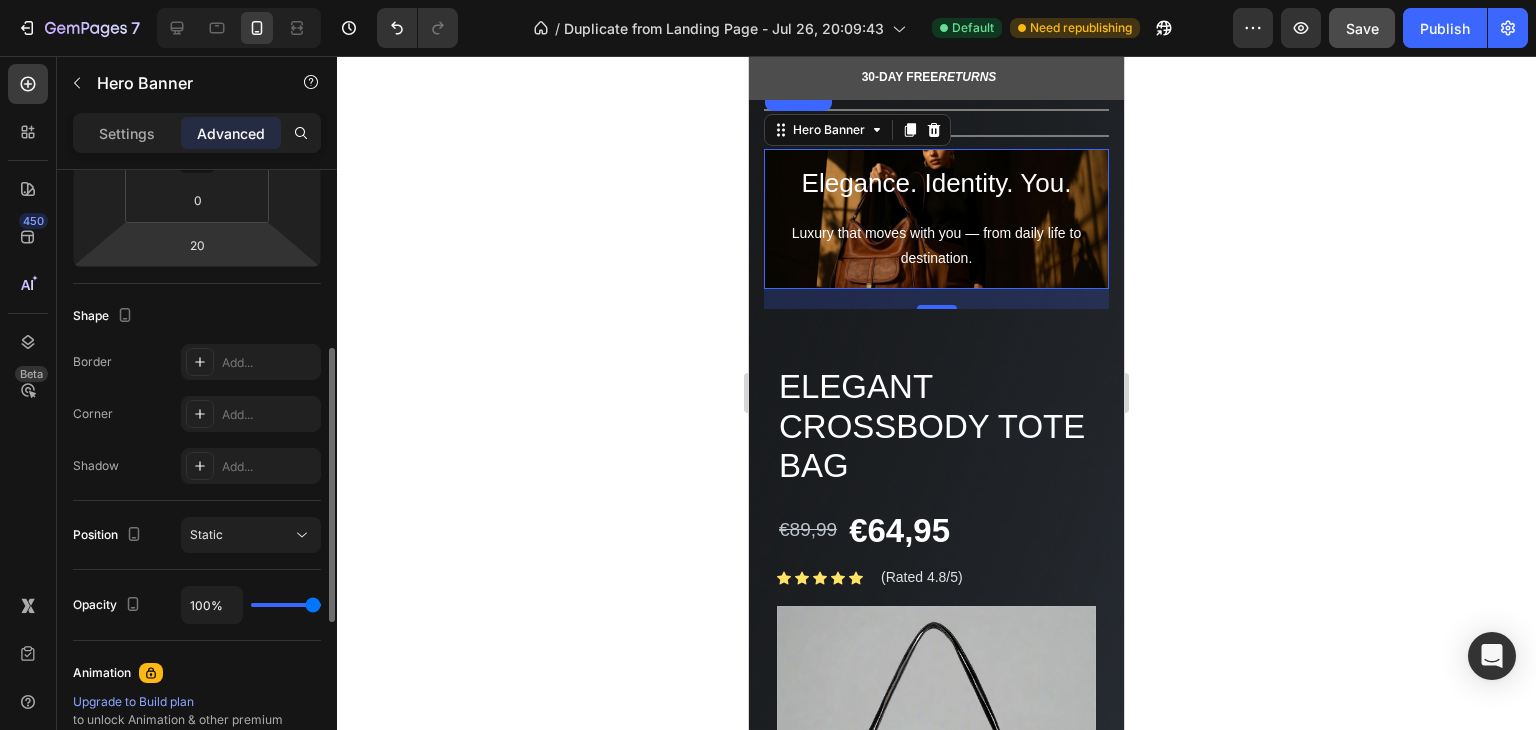 scroll, scrollTop: 500, scrollLeft: 0, axis: vertical 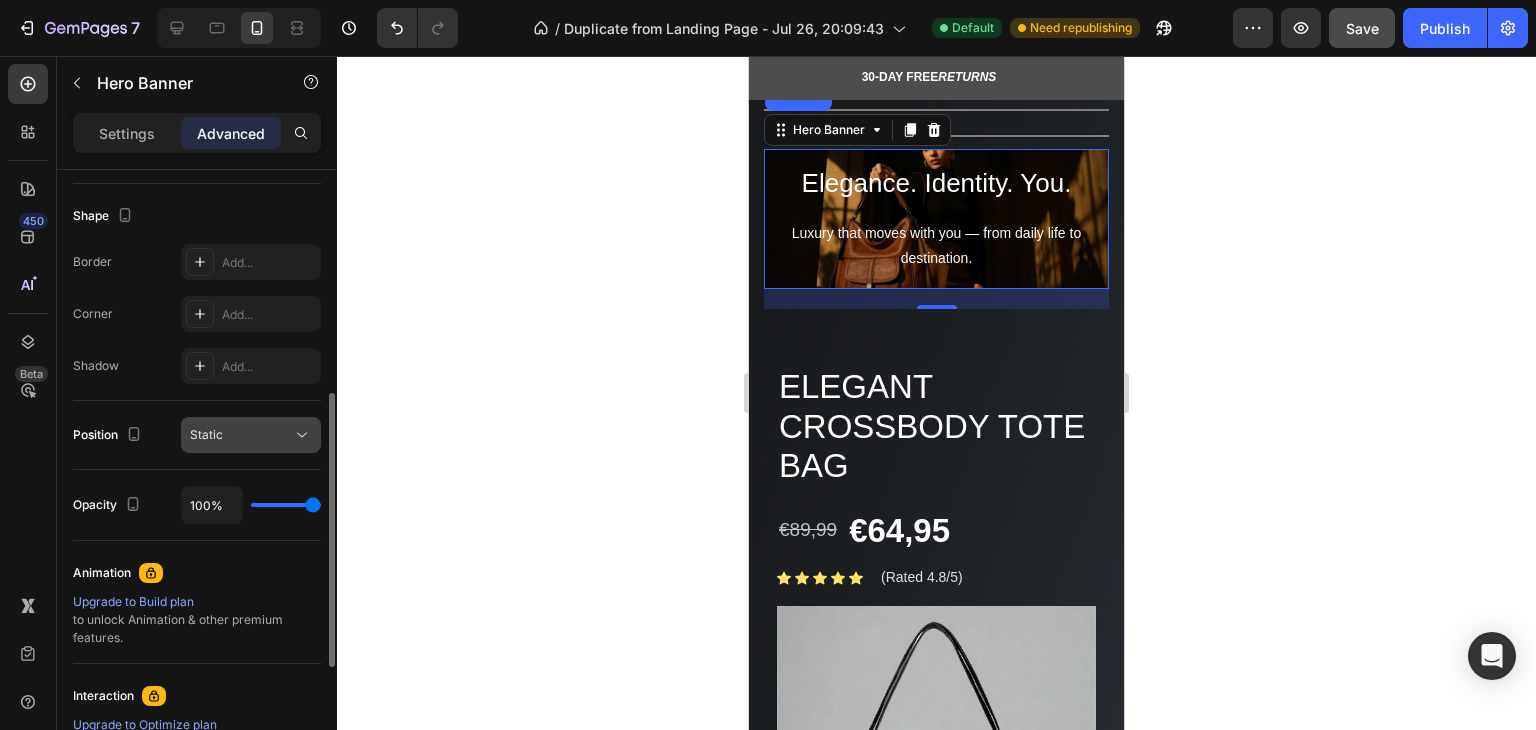 click on "Static" 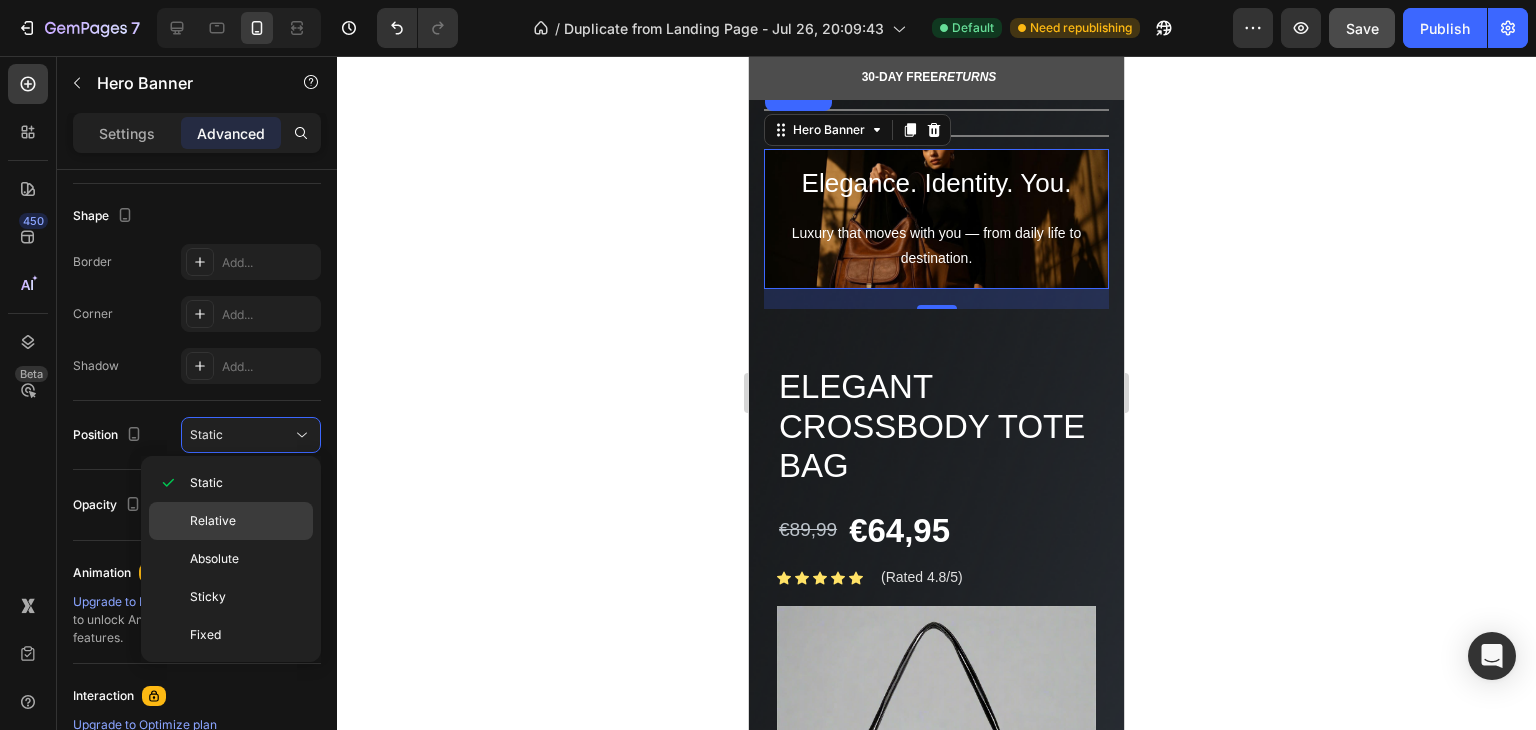 click on "Relative" at bounding box center (247, 521) 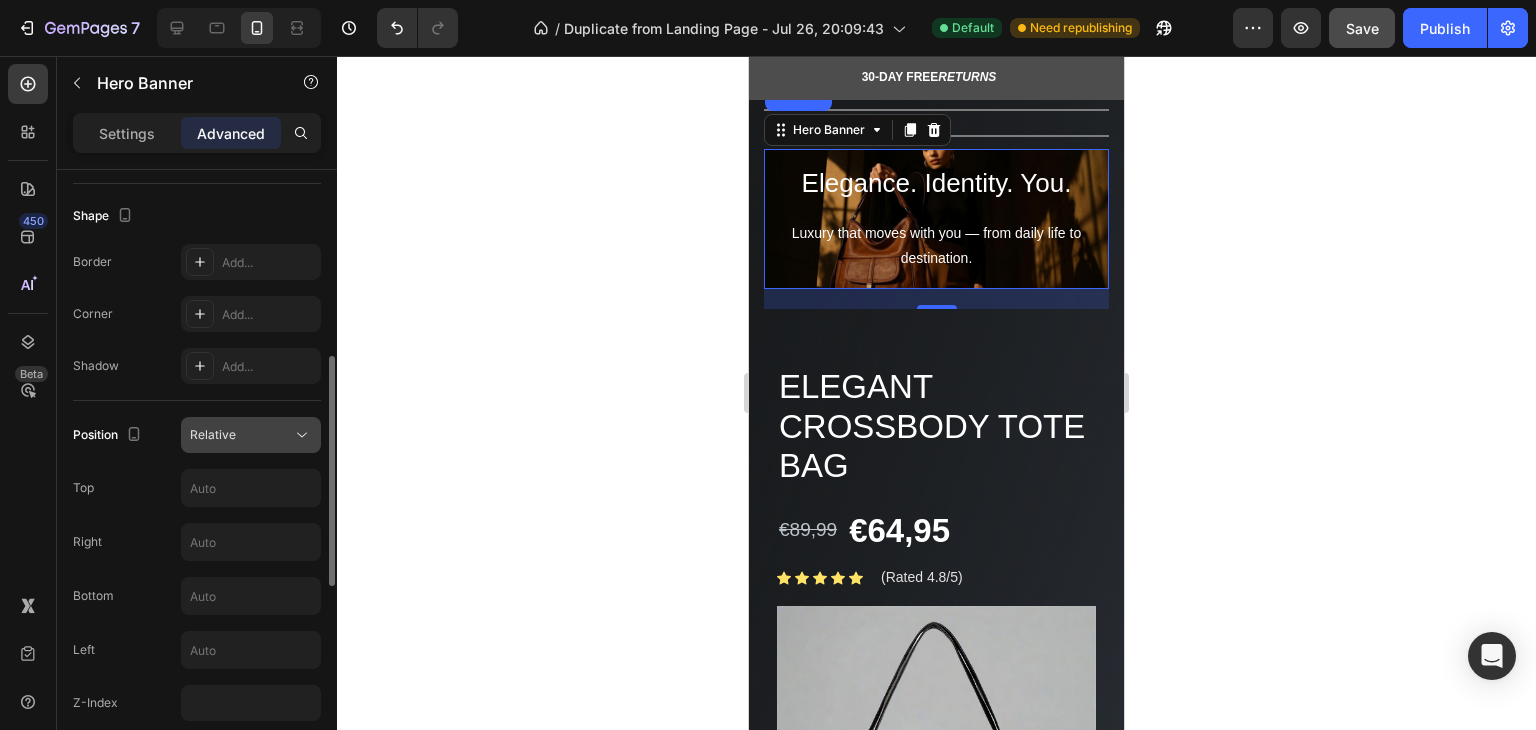 click on "Relative" at bounding box center (241, 435) 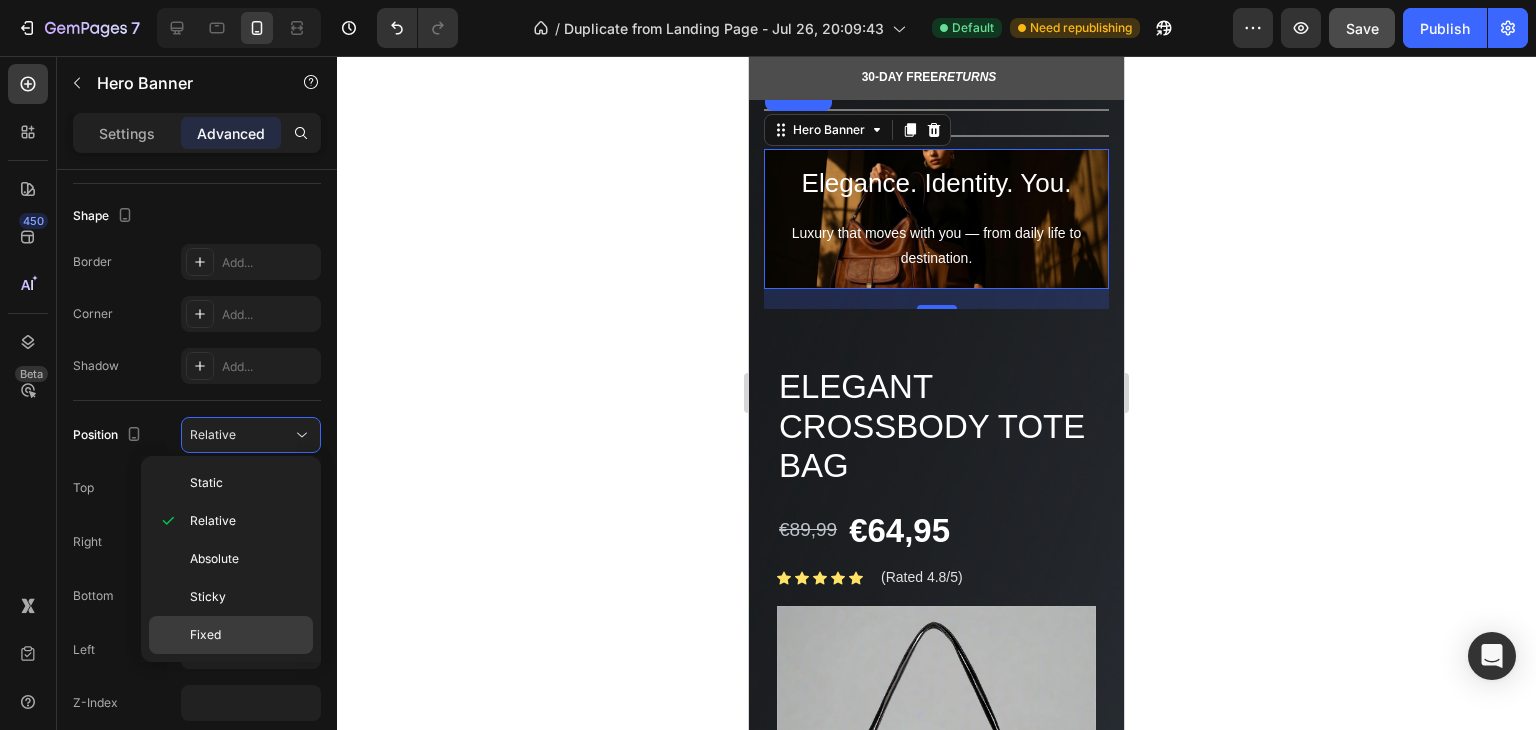 click on "Fixed" 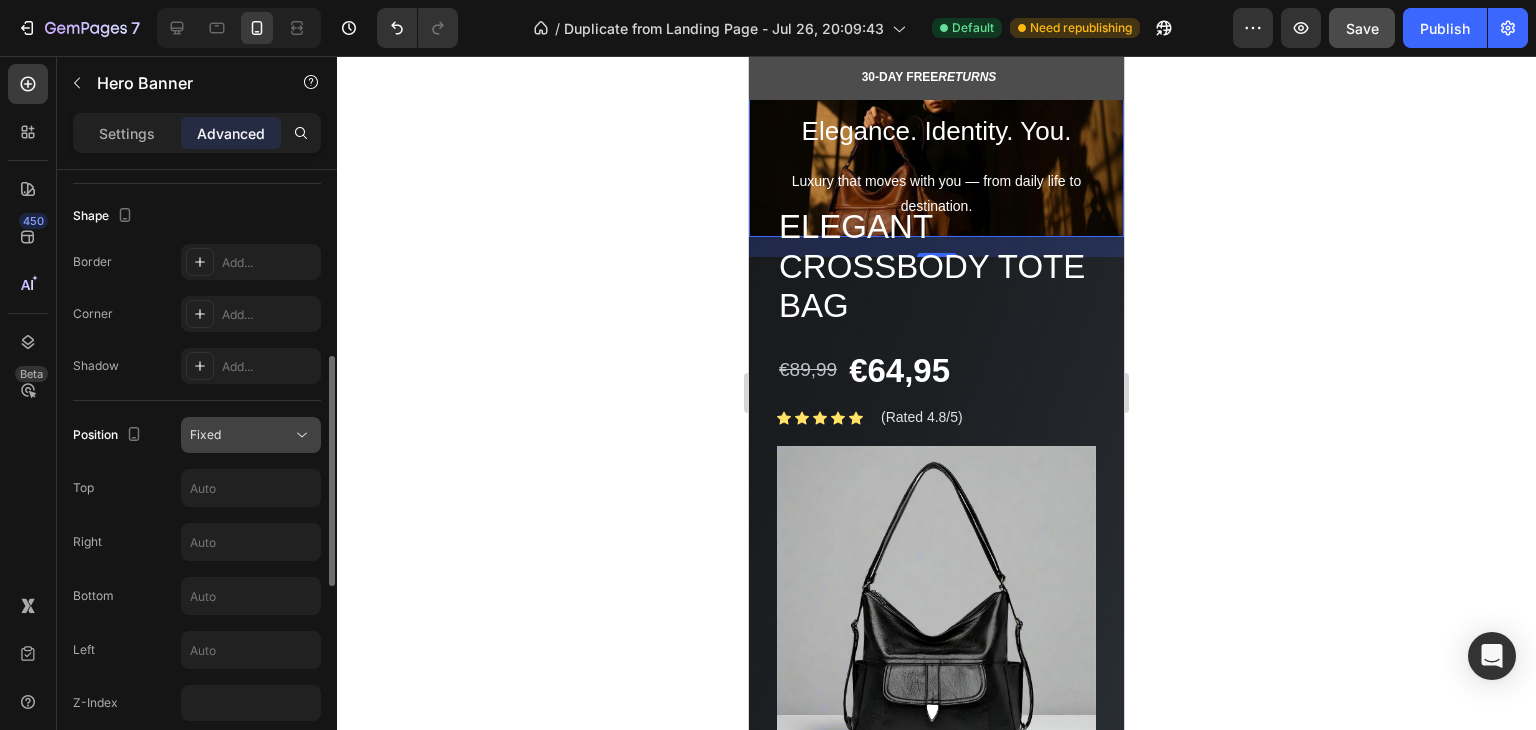 click on "Fixed" at bounding box center [241, 435] 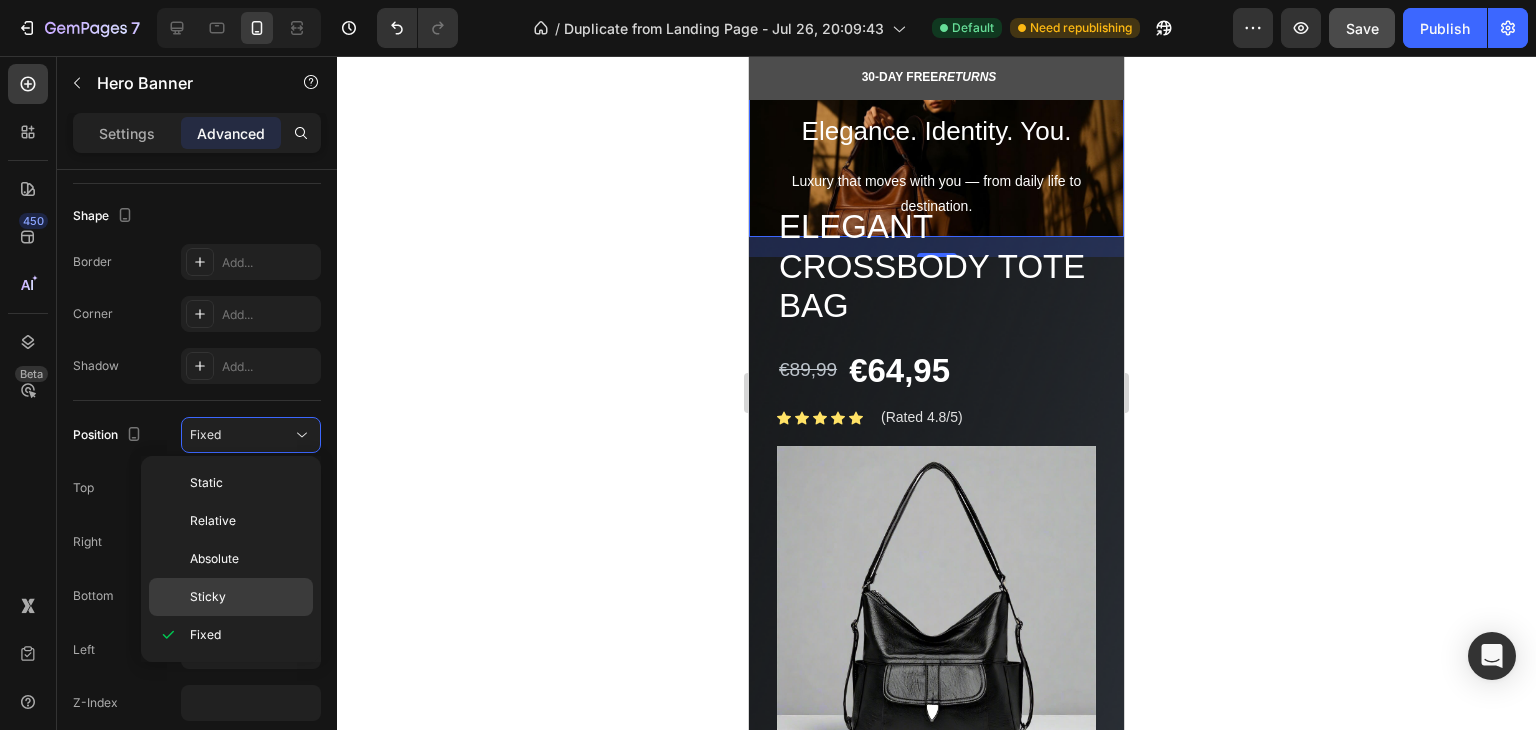 click on "Sticky" at bounding box center [247, 597] 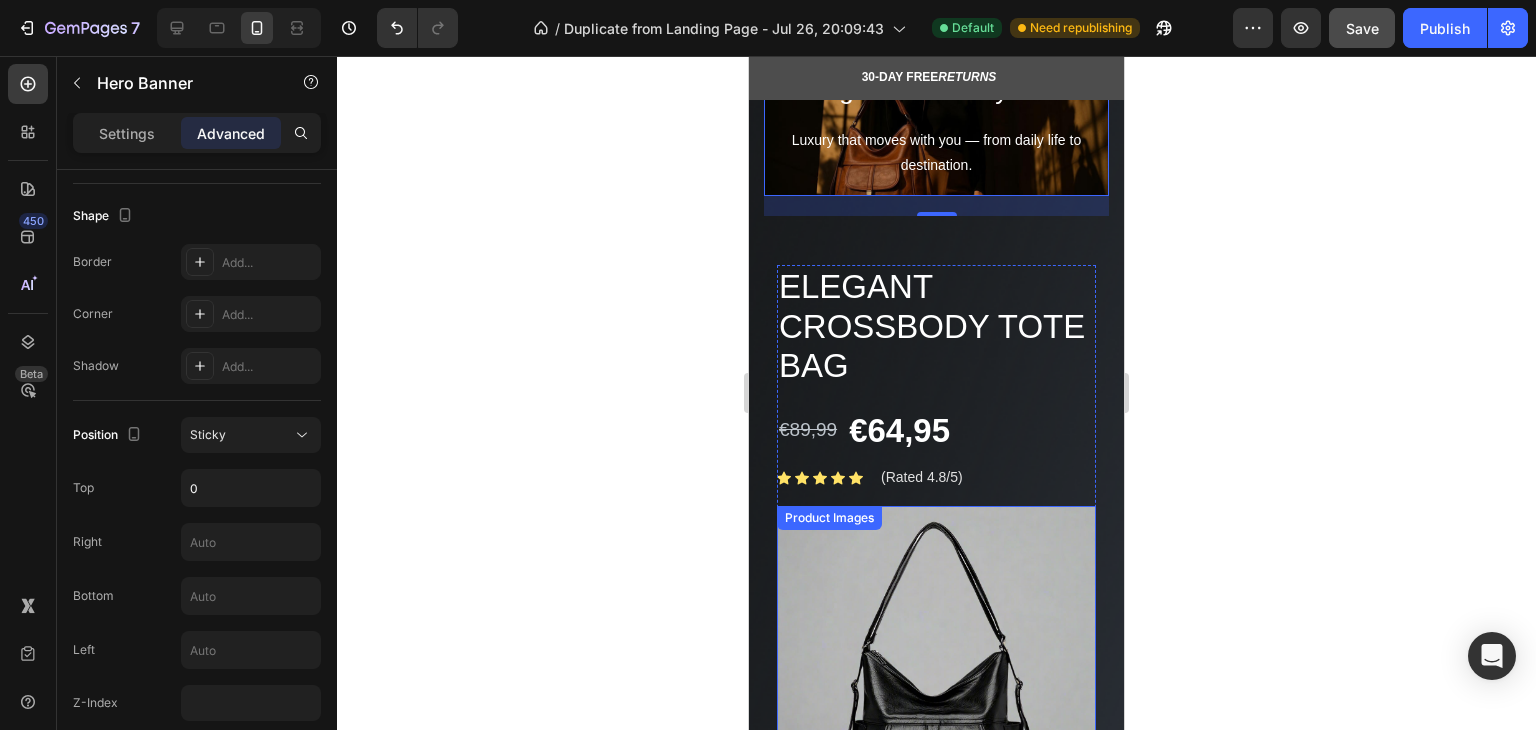 scroll, scrollTop: 0, scrollLeft: 0, axis: both 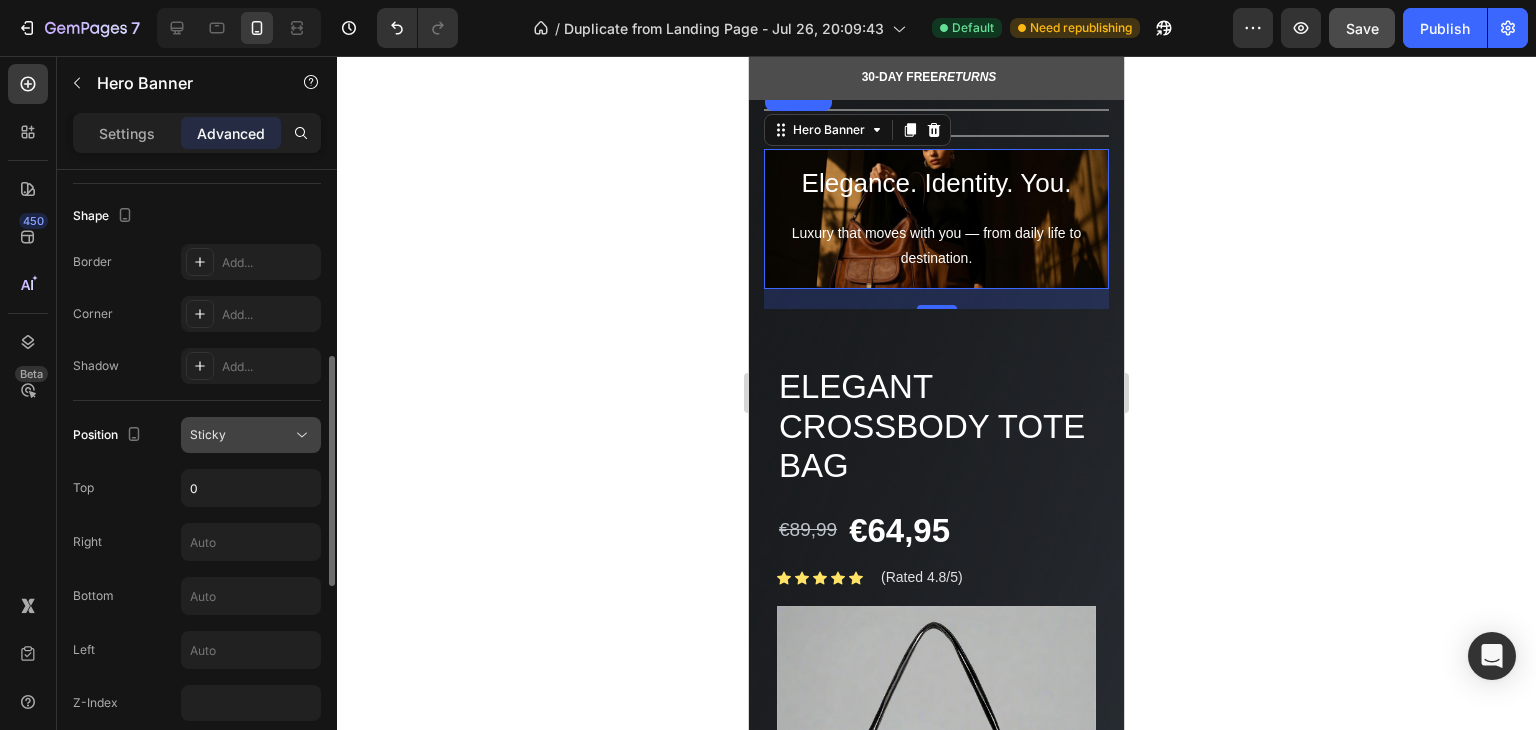 click on "Sticky" at bounding box center [241, 435] 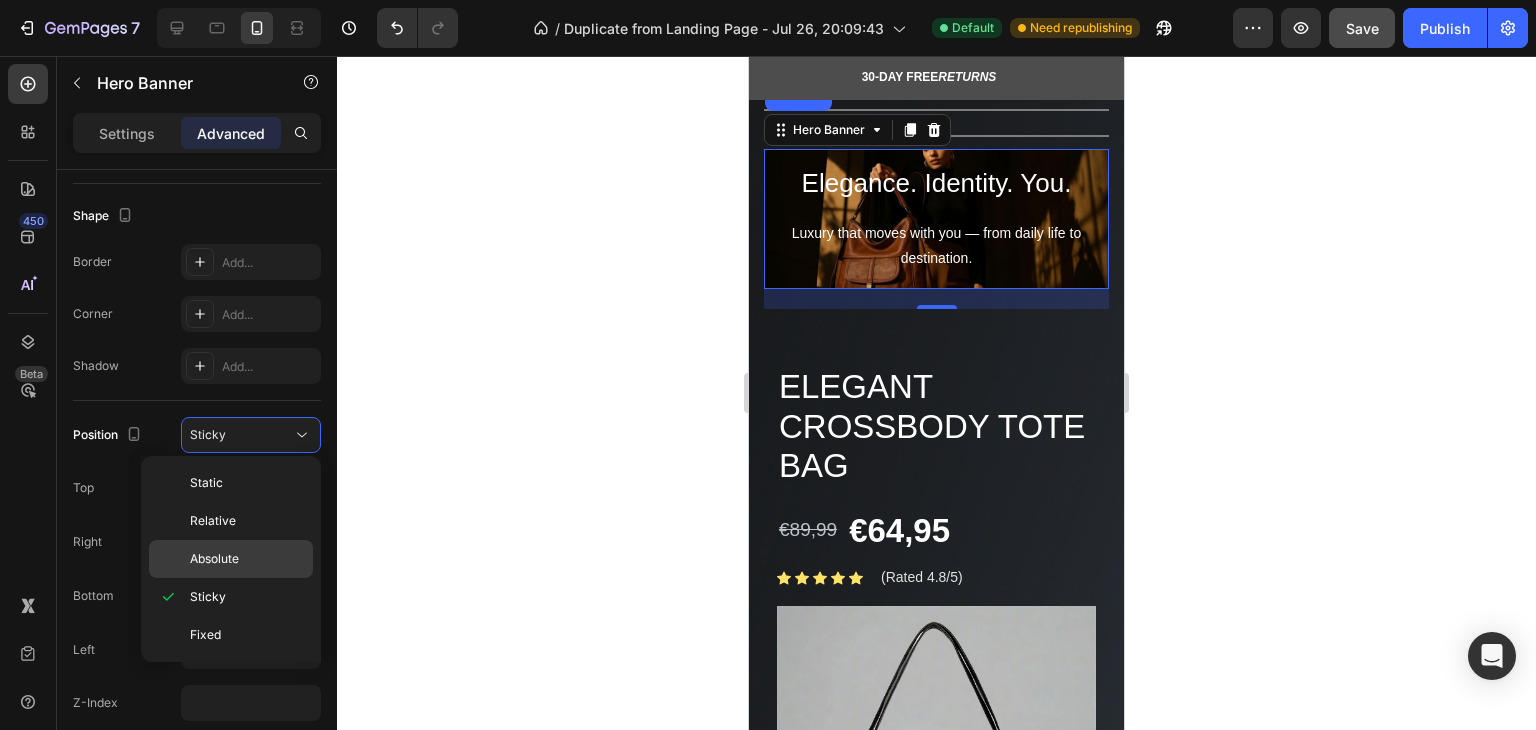 click on "Absolute" at bounding box center (214, 559) 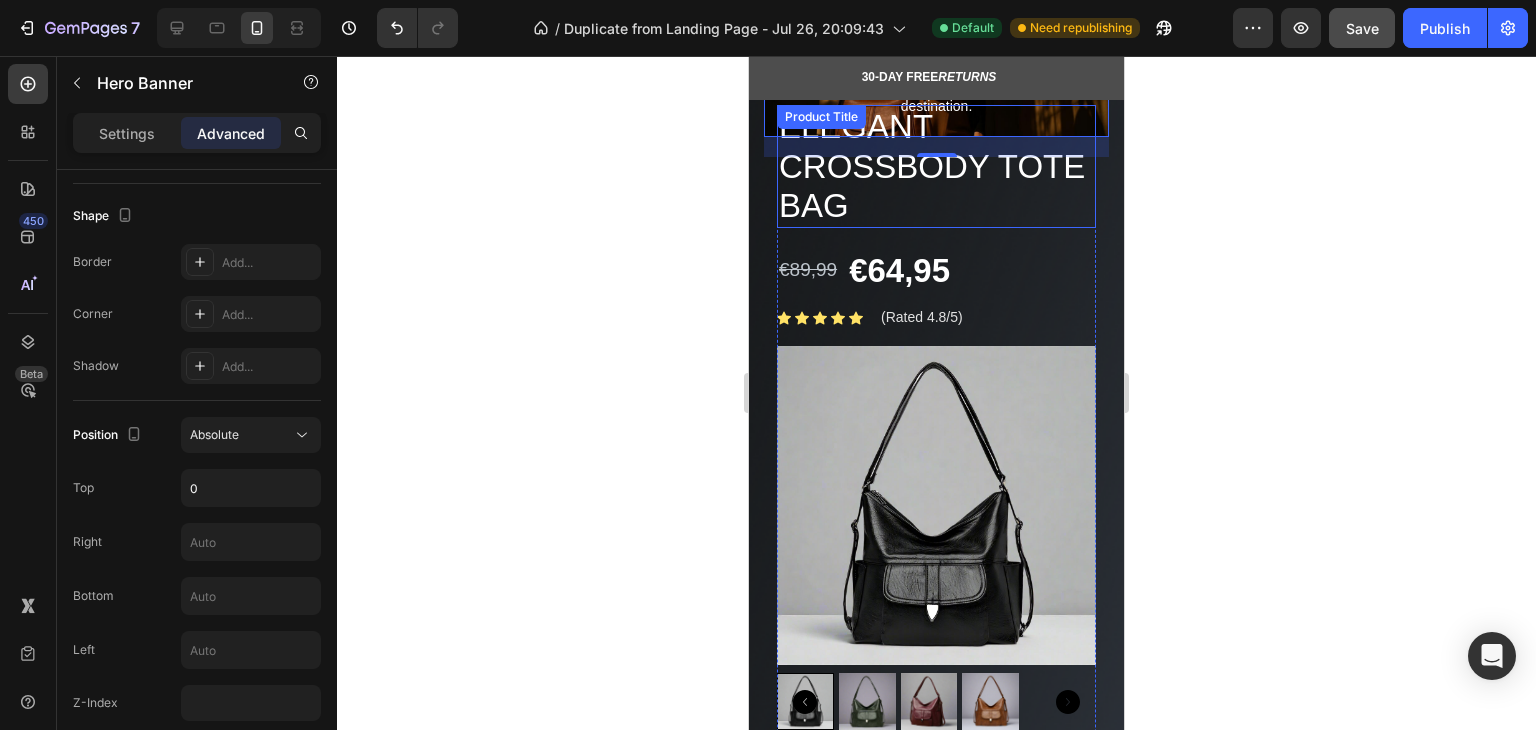 scroll, scrollTop: 0, scrollLeft: 0, axis: both 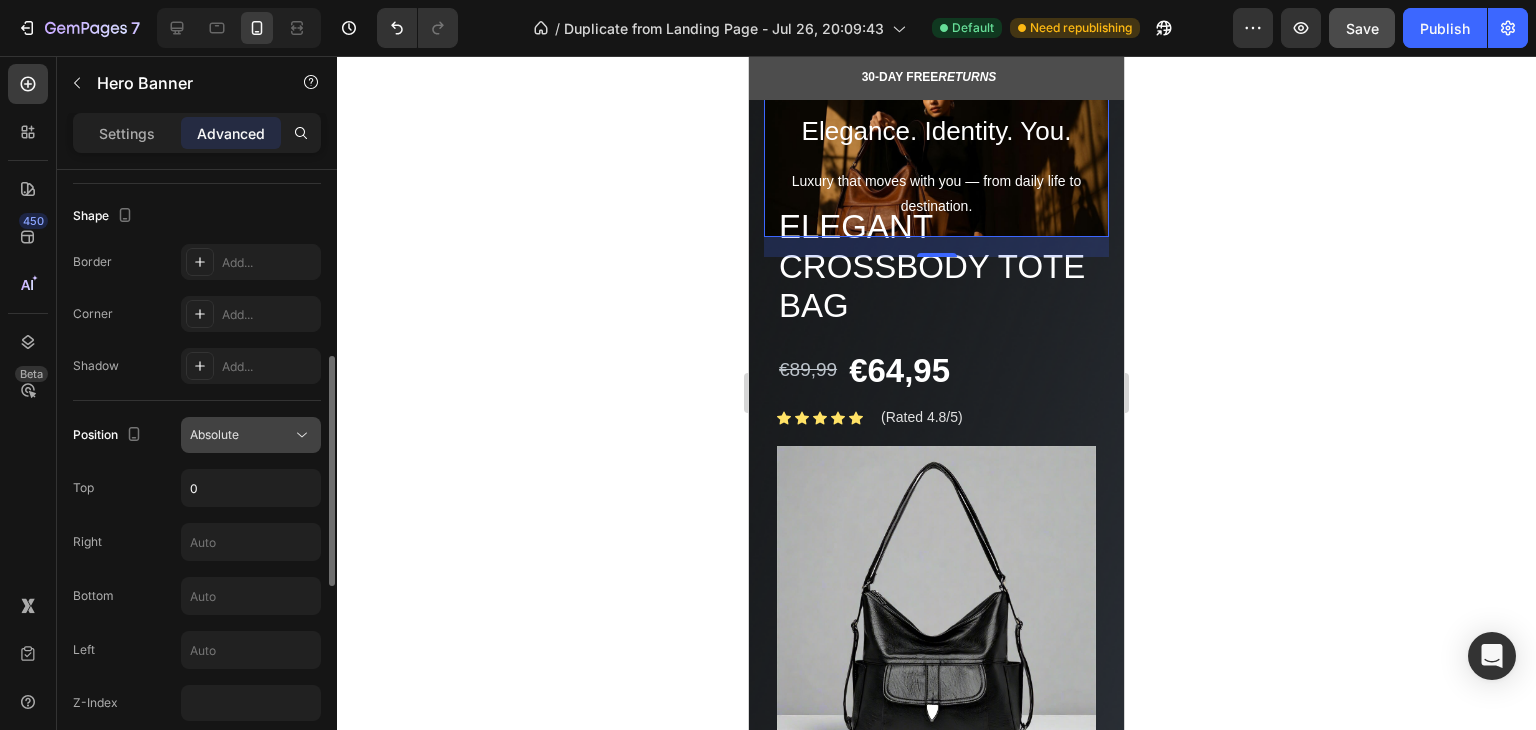 click 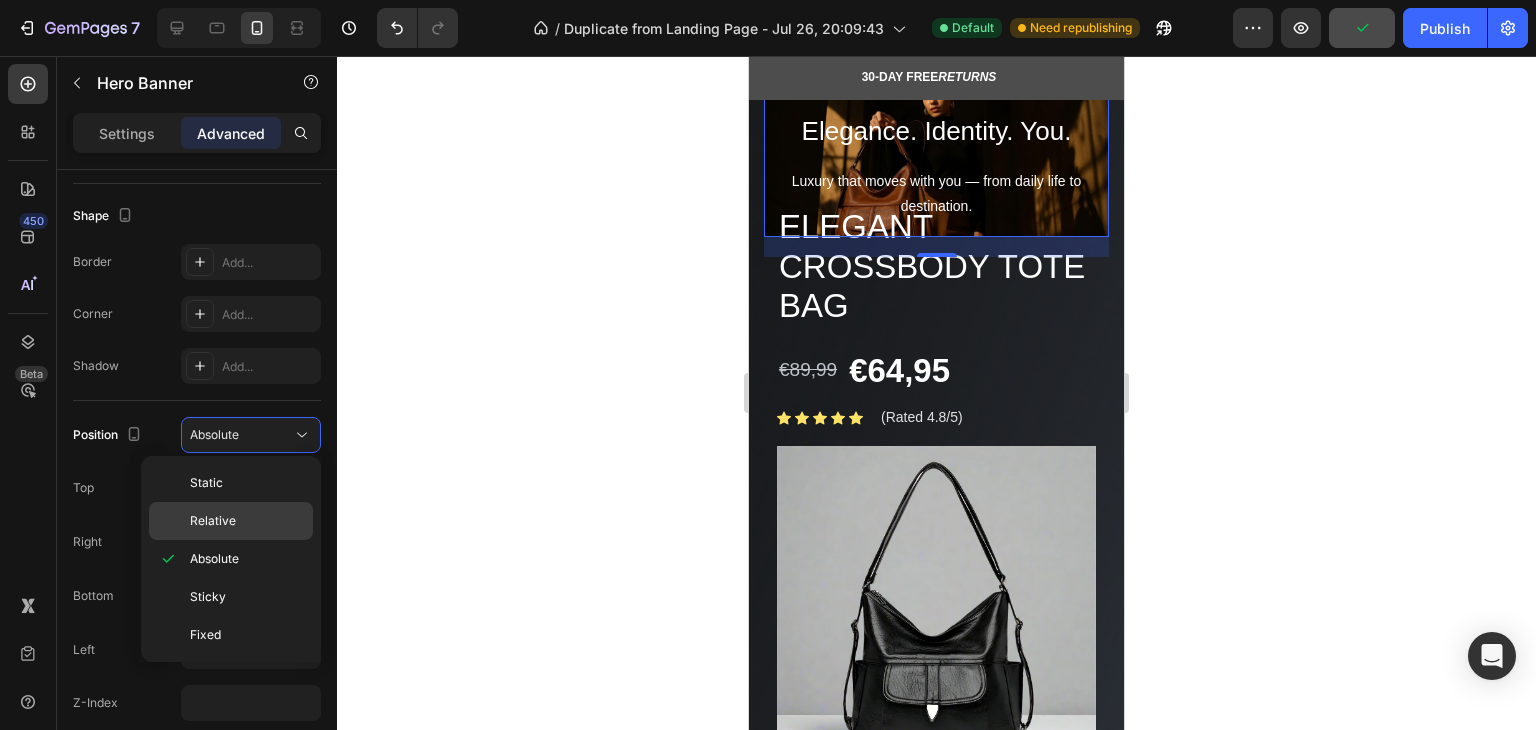 click on "Relative" at bounding box center [247, 521] 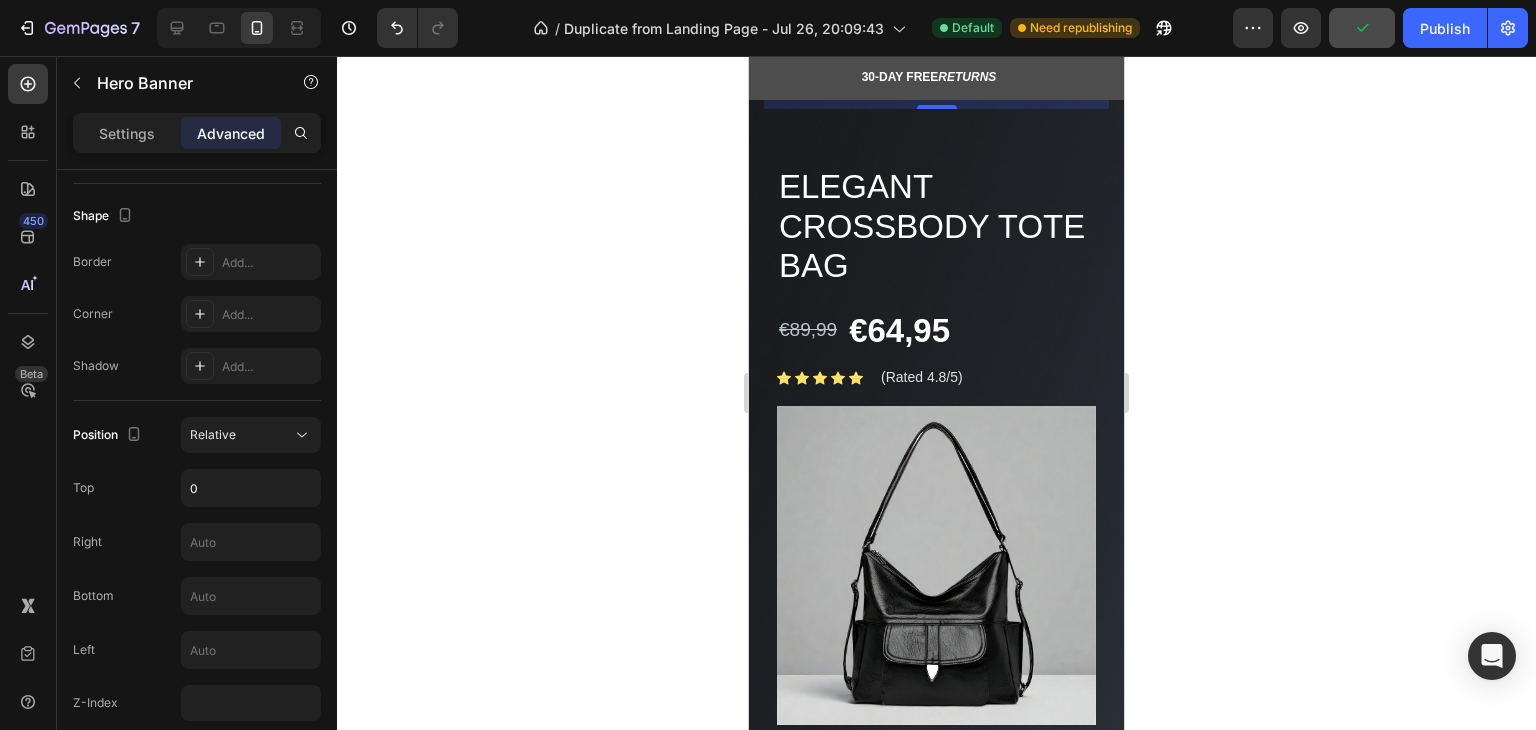 scroll, scrollTop: 0, scrollLeft: 0, axis: both 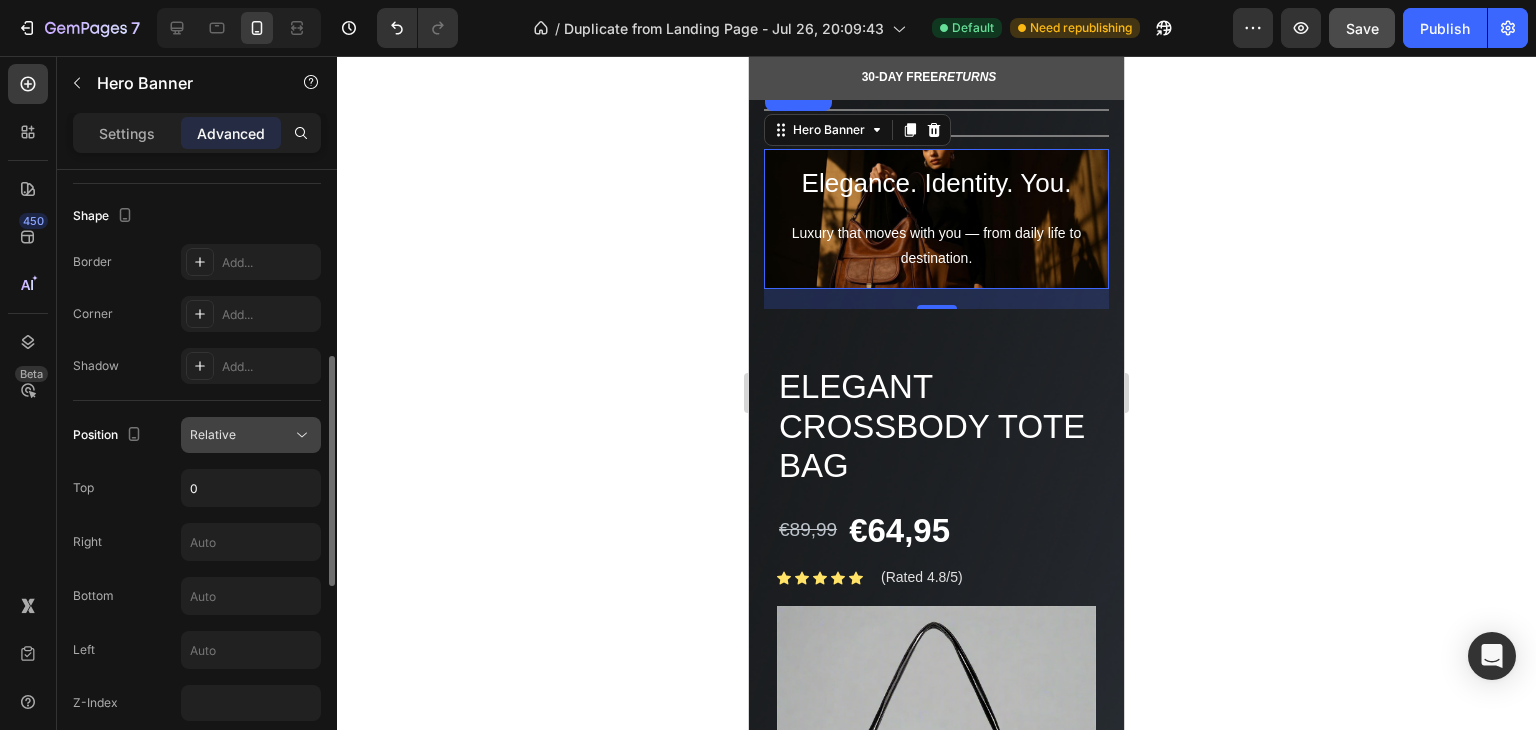 click on "Relative" at bounding box center (241, 435) 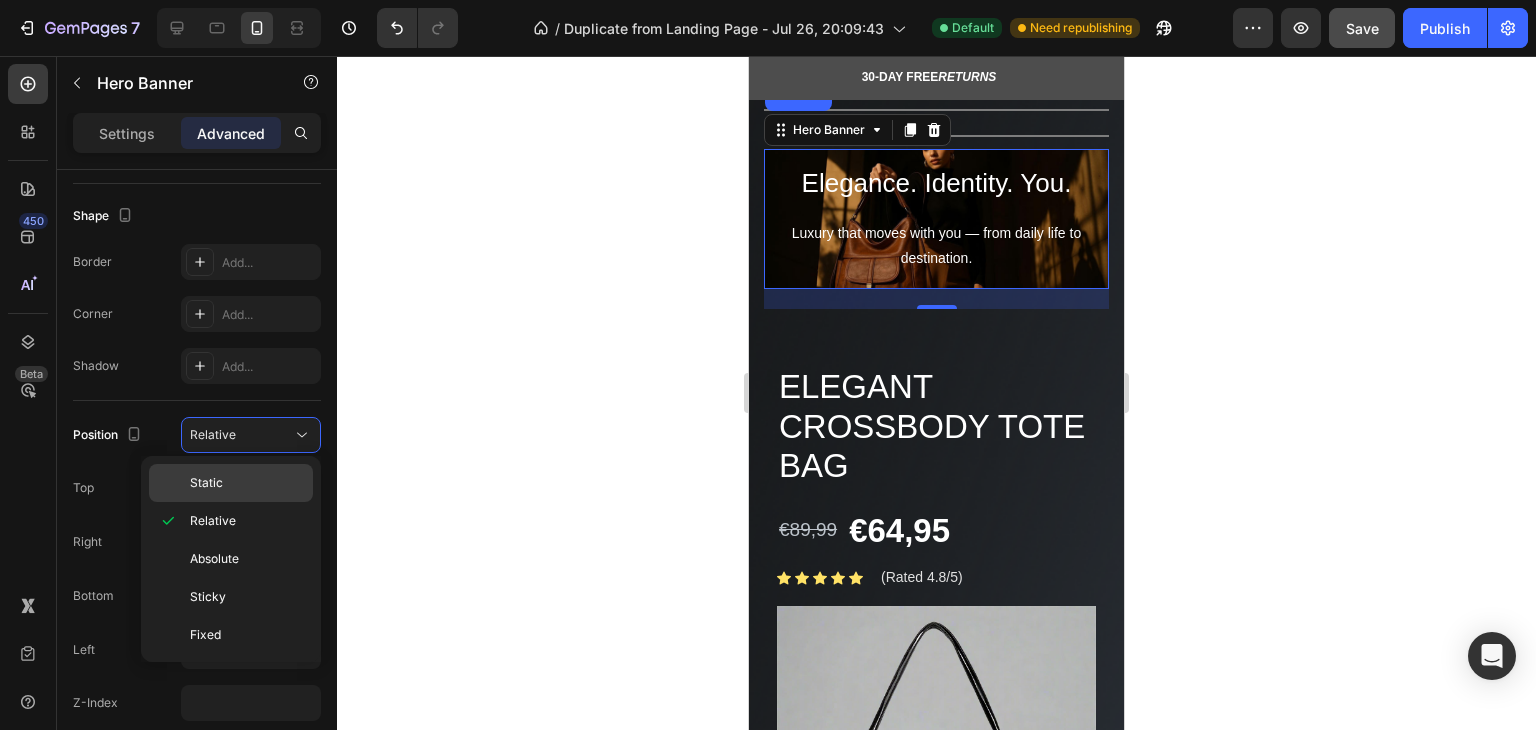 click on "Static" at bounding box center [247, 483] 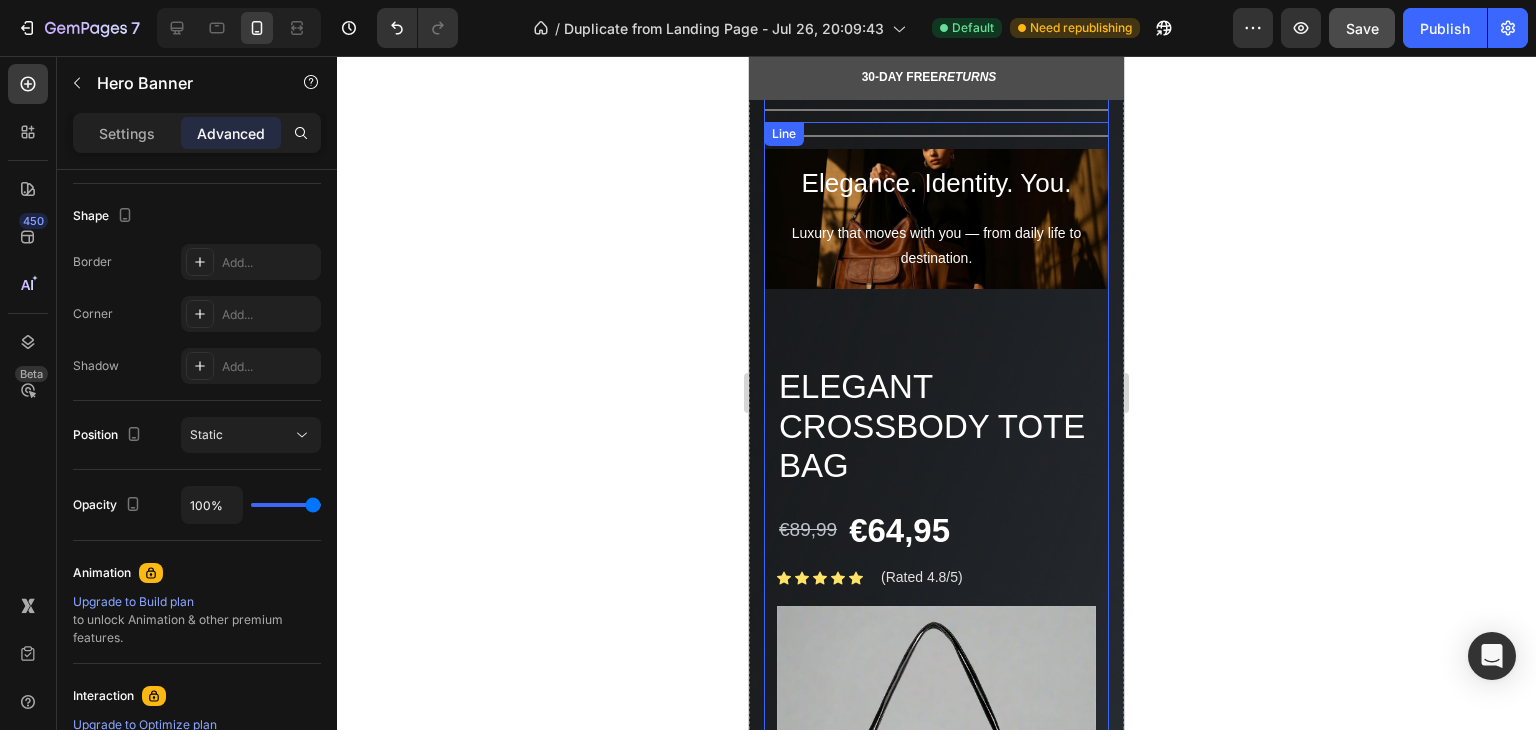 click on "Title Line" at bounding box center [936, 110] 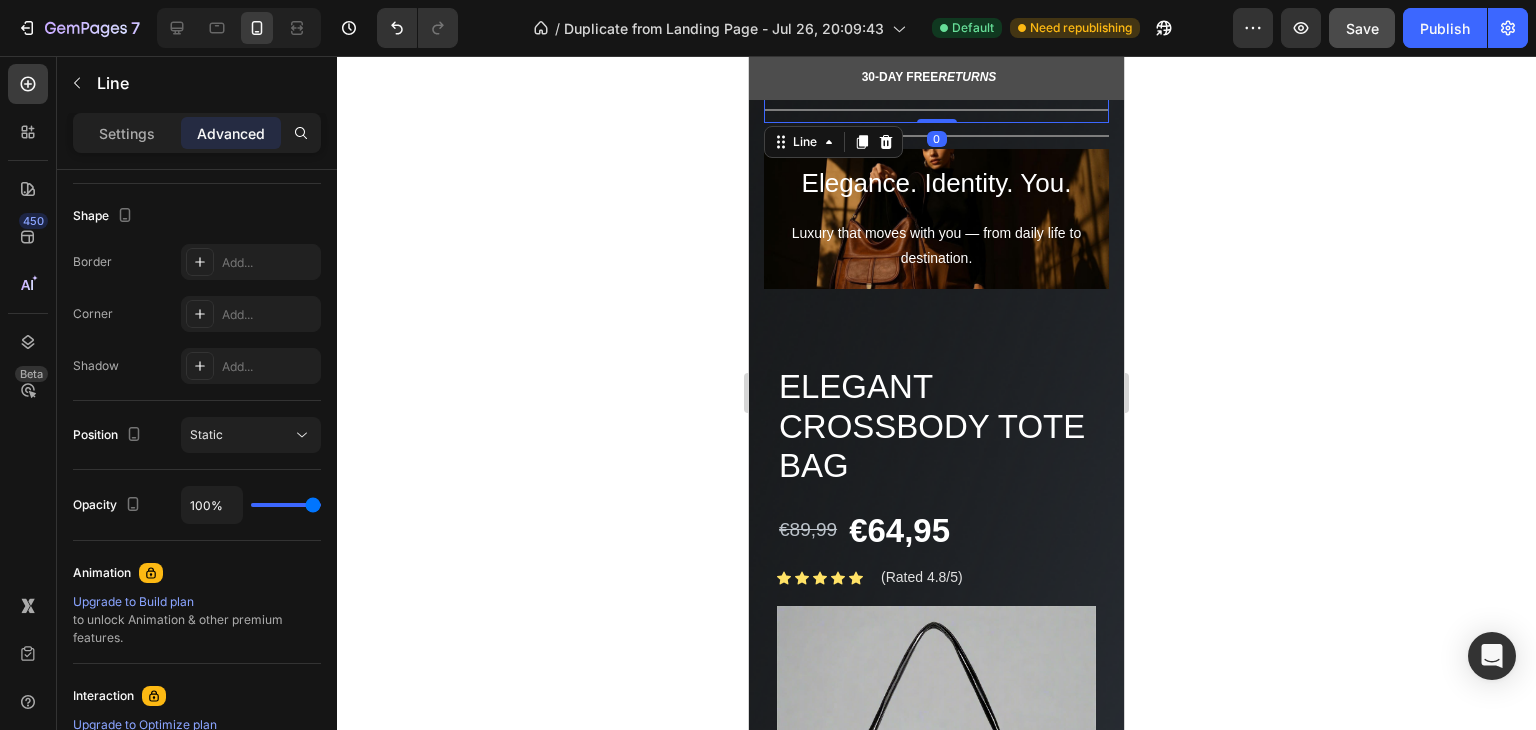 scroll, scrollTop: 0, scrollLeft: 0, axis: both 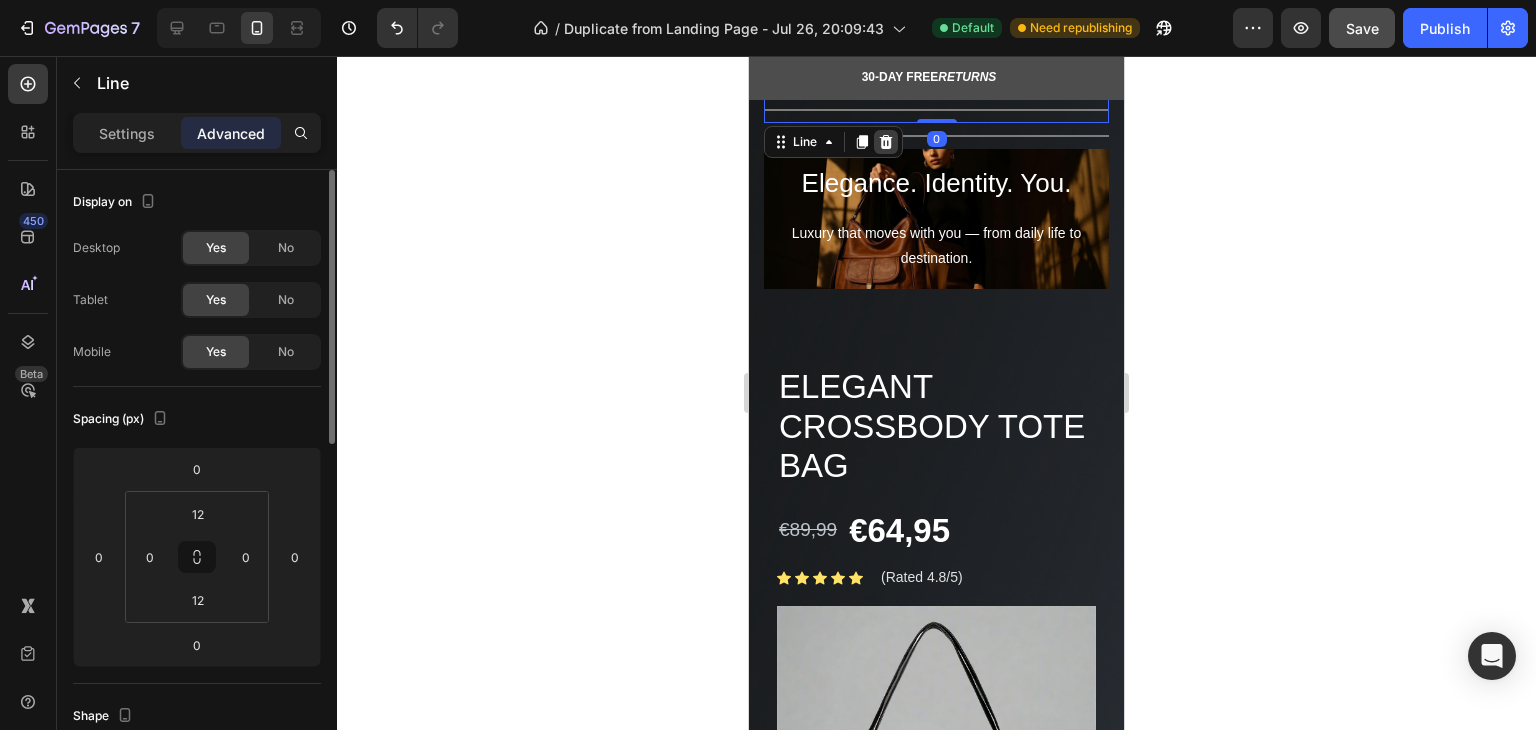 click 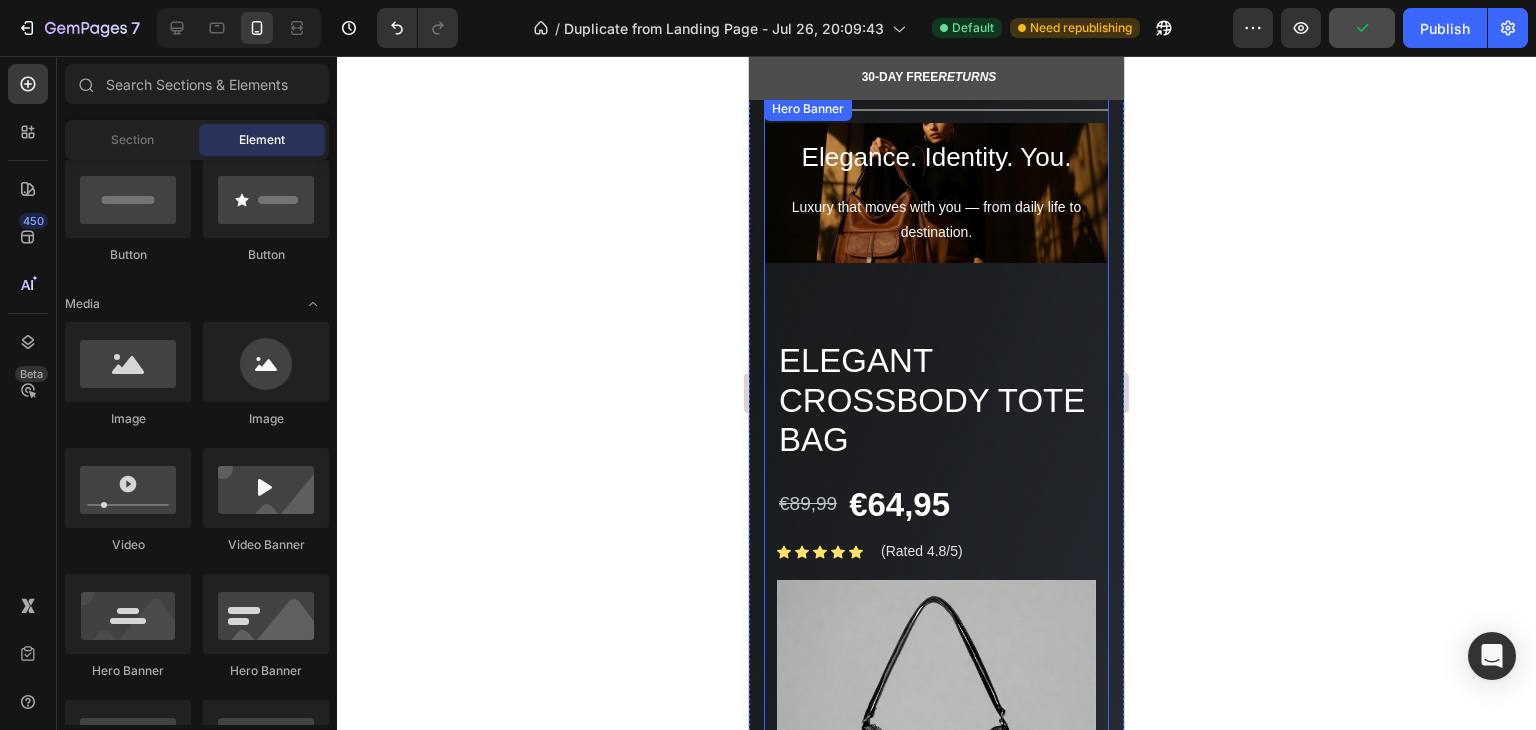 click on "Luxury that moves with you — from daily life to destination." at bounding box center (936, 220) 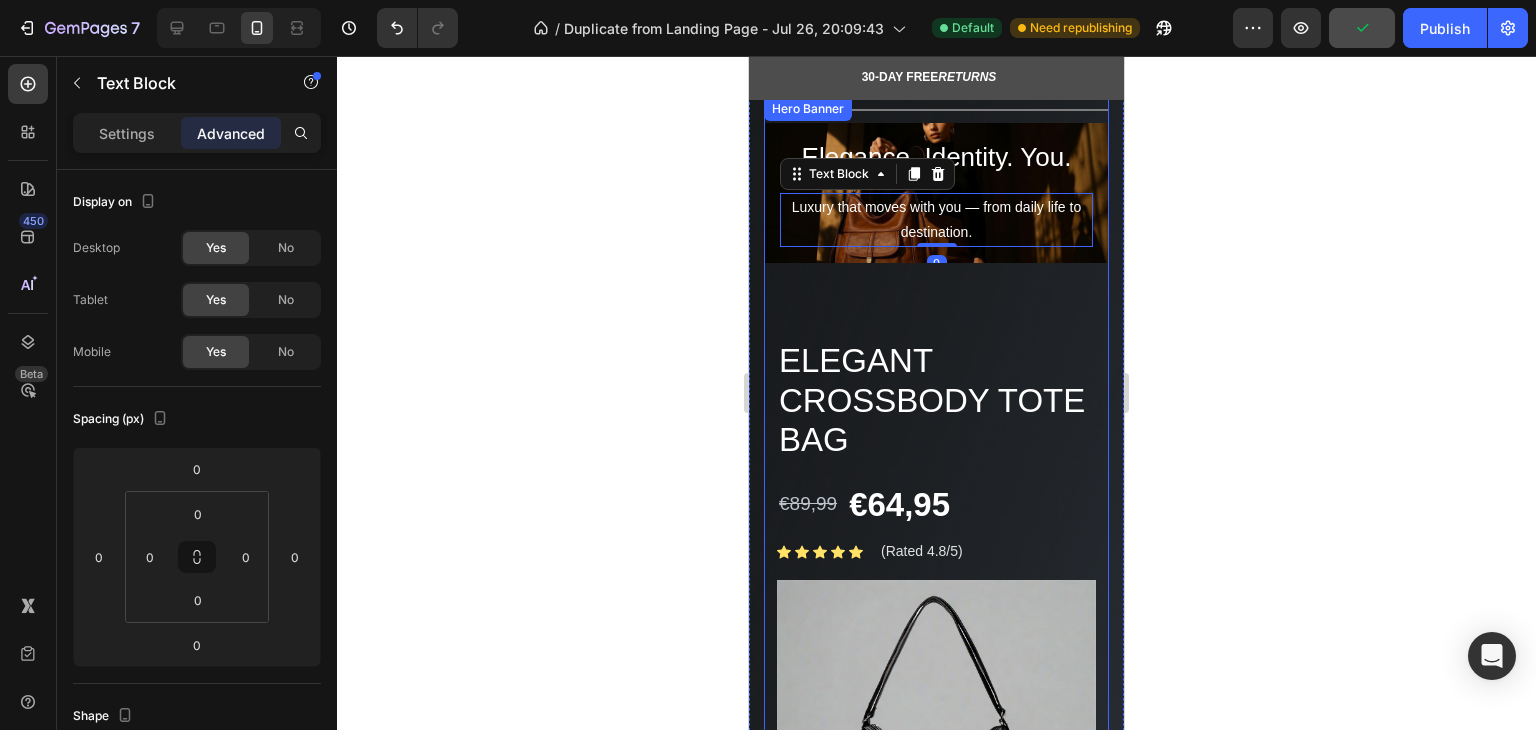 click on "Elegance. Identity. You. Heading Luxury that moves with you — from daily life to destination. Text Block 0" at bounding box center [936, 193] 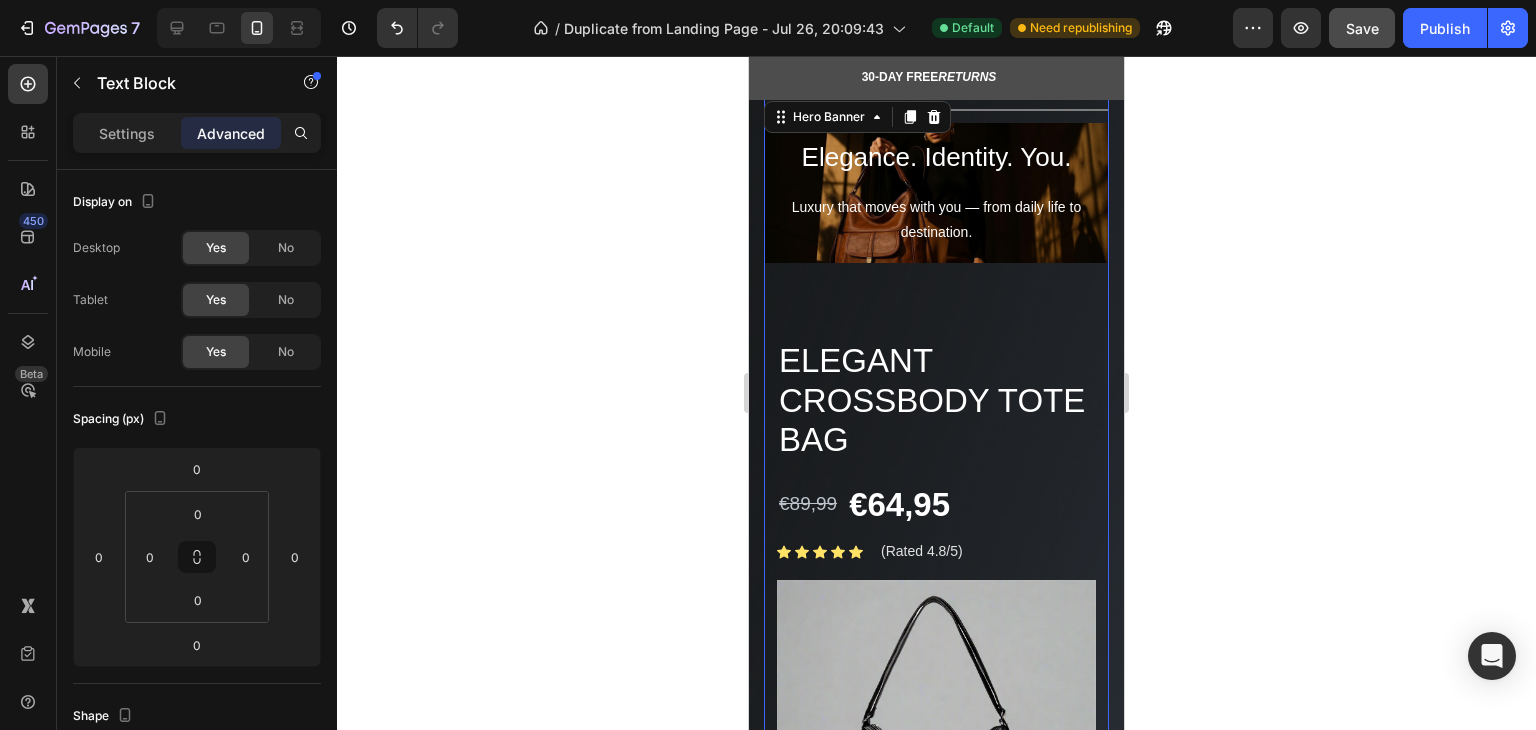 click on "Luxury that moves with you — from daily life to destination." at bounding box center (936, 220) 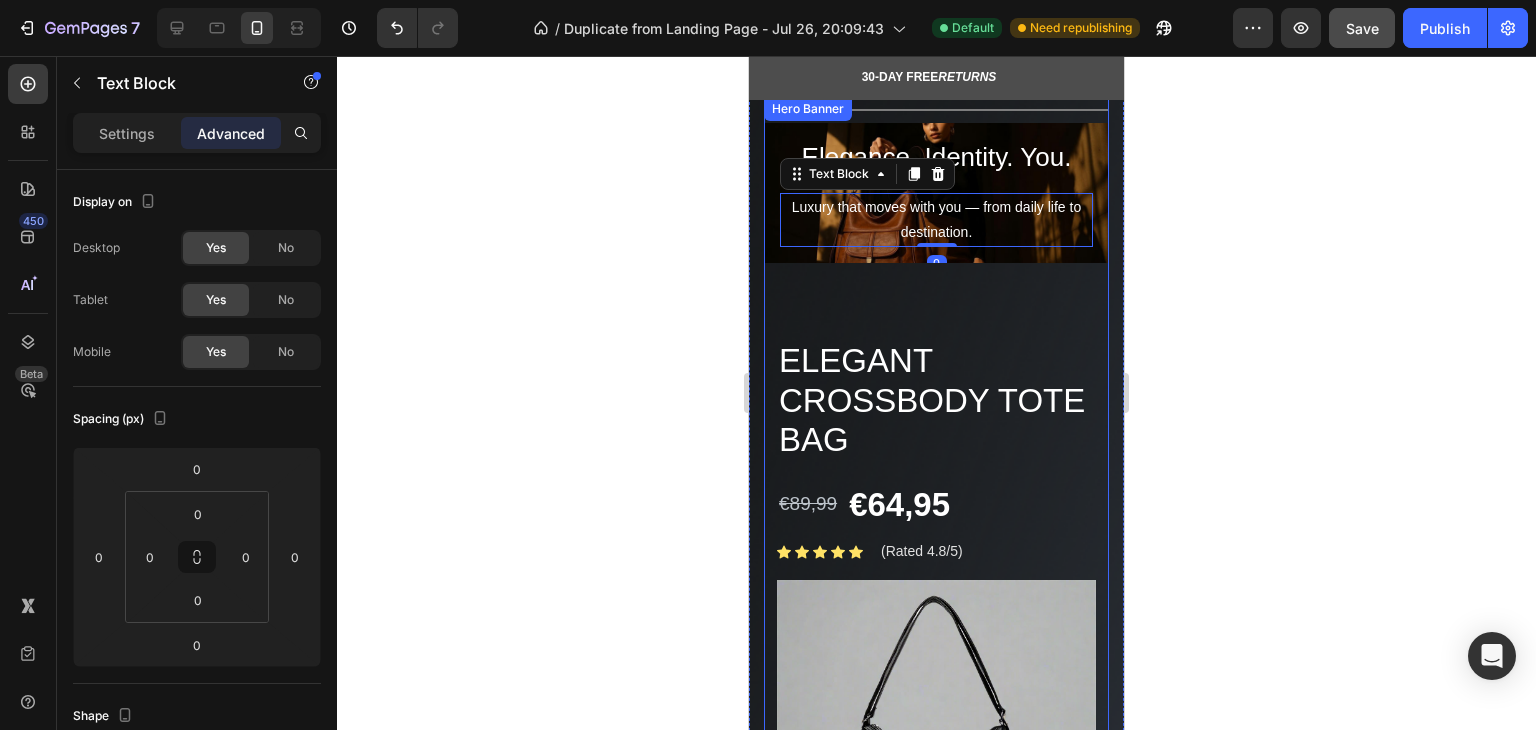 click on "Elegance. Identity. You. Heading Luxury that moves with you — from daily life to destination. Text Block 0" at bounding box center (936, 193) 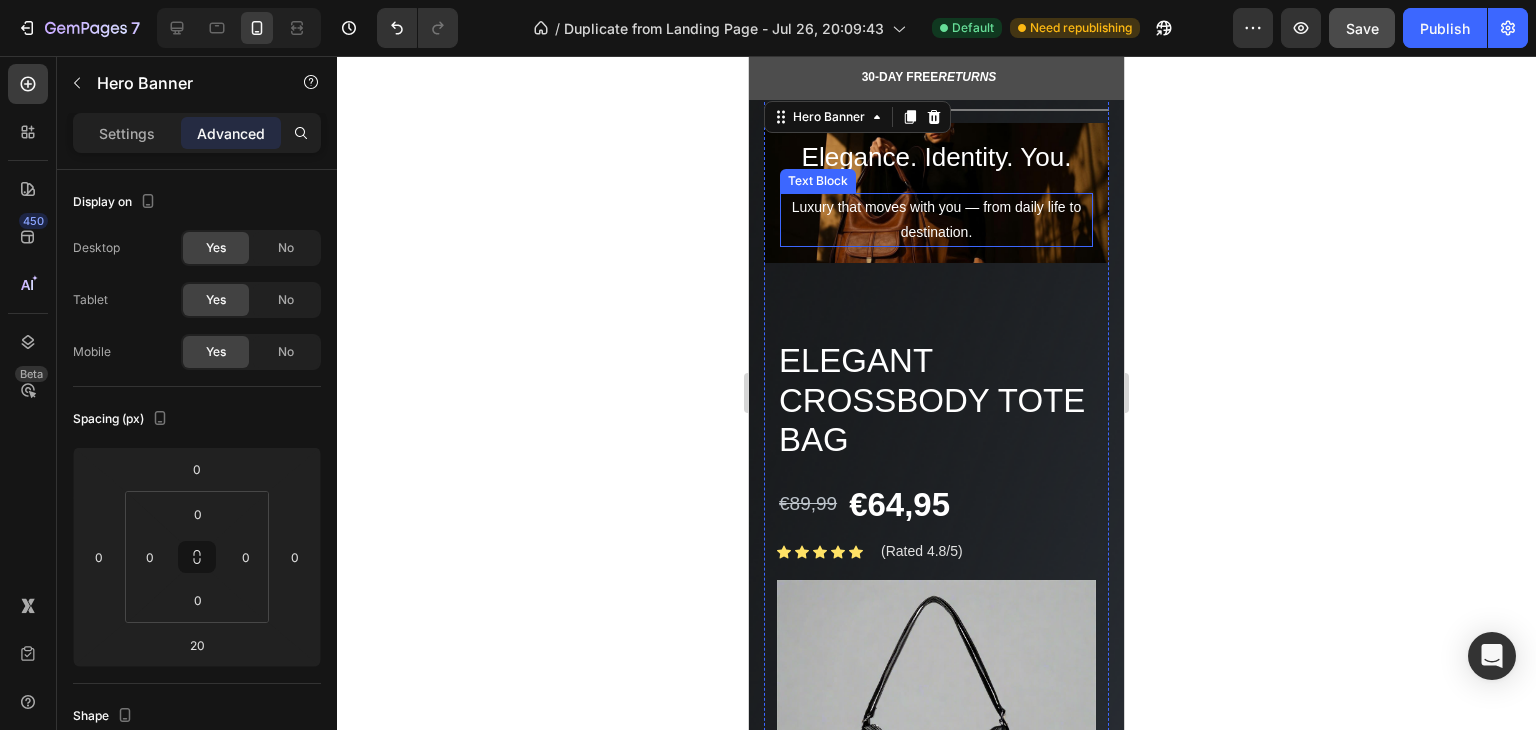click on "Luxury that moves with you — from daily life to destination." at bounding box center [936, 220] 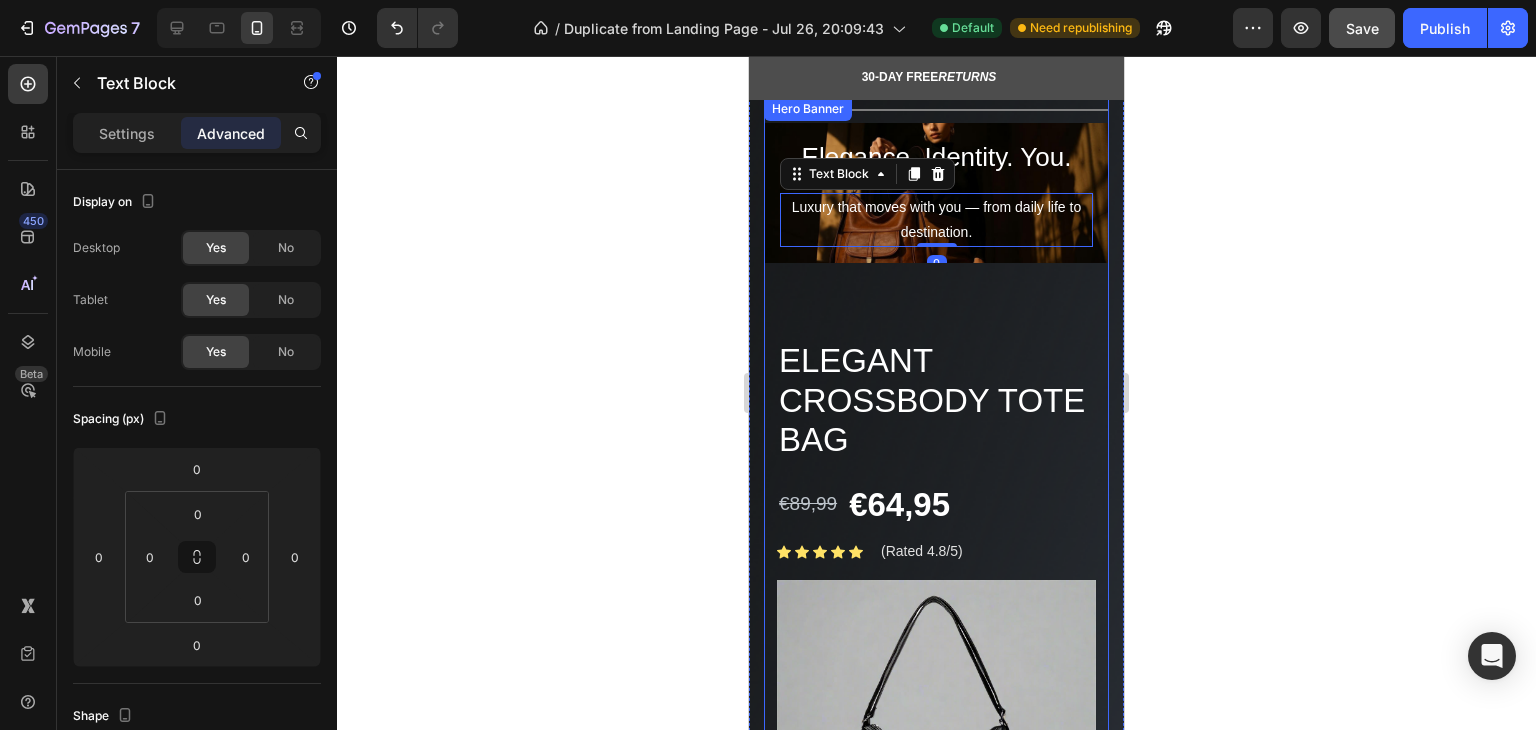 click on "Elegance. Identity. You. Heading Luxury that moves with you — from daily life to destination. Text Block 0" at bounding box center [936, 193] 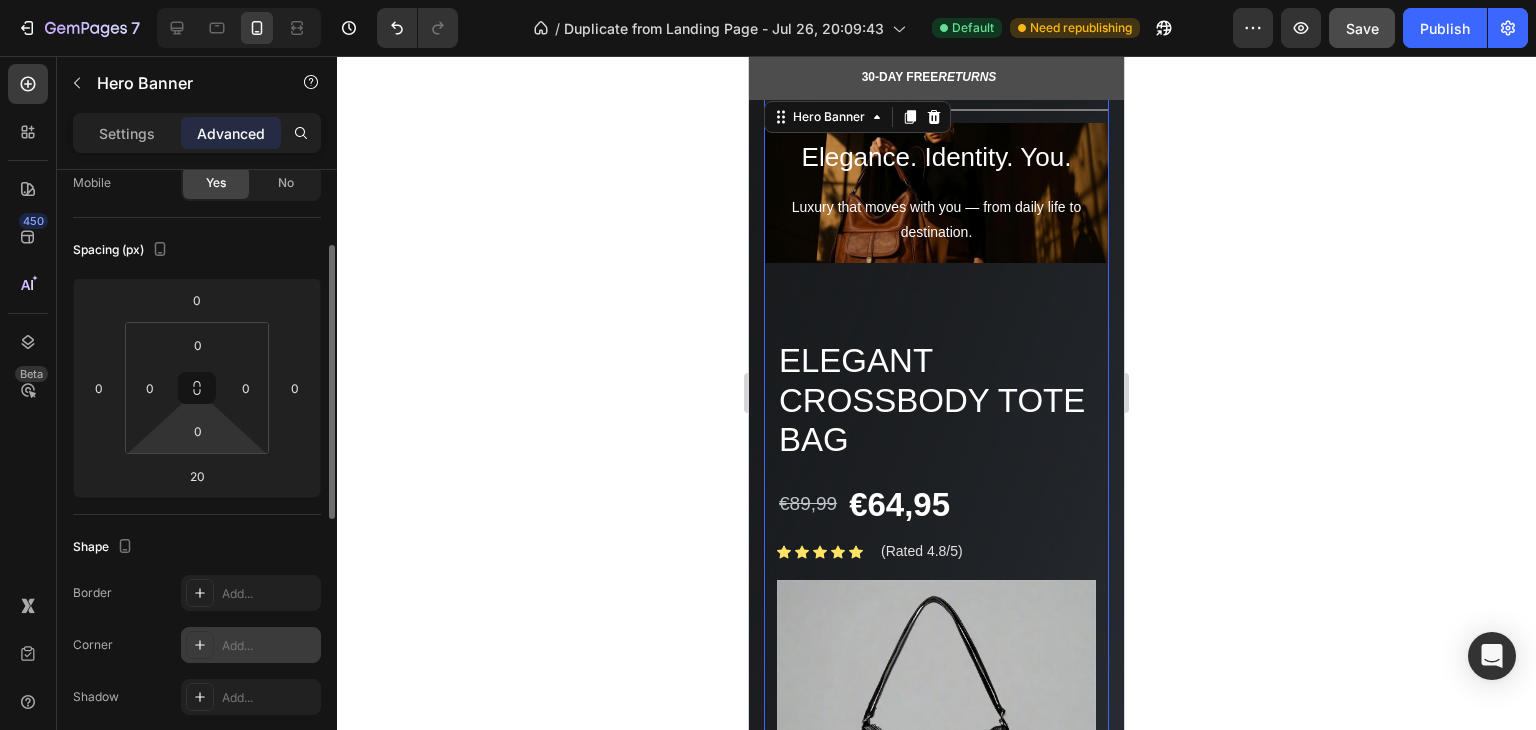 scroll, scrollTop: 0, scrollLeft: 0, axis: both 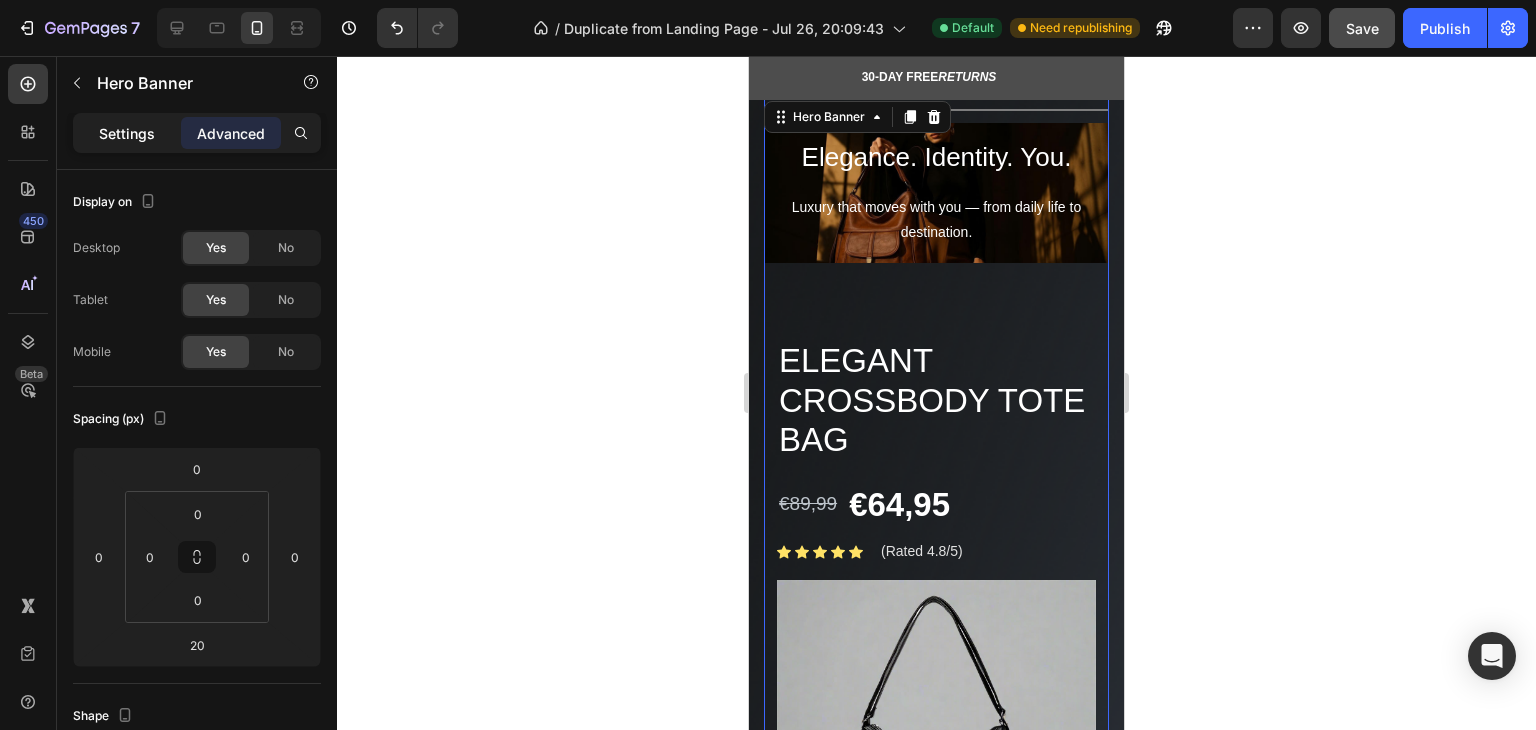click on "Settings" 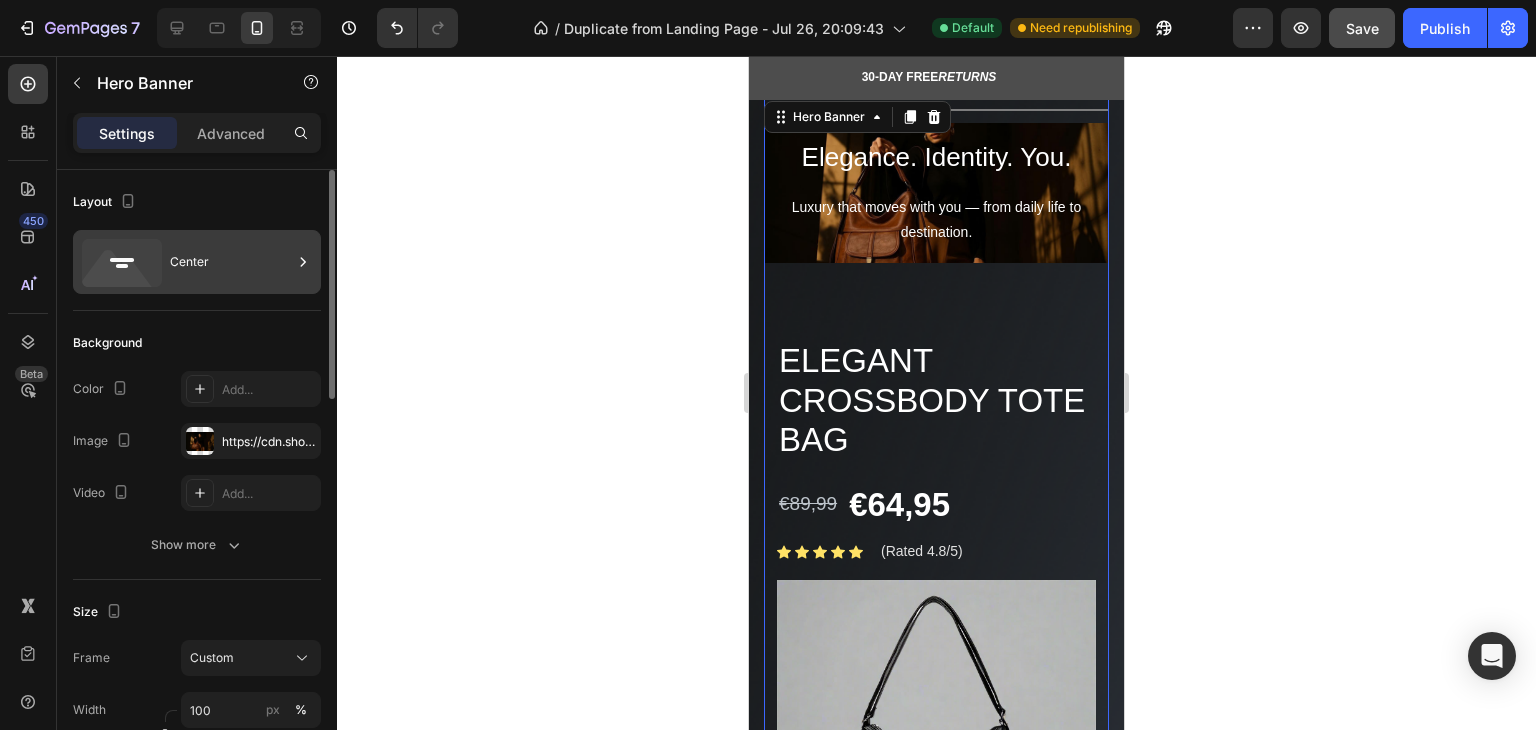 click on "Center" at bounding box center (231, 262) 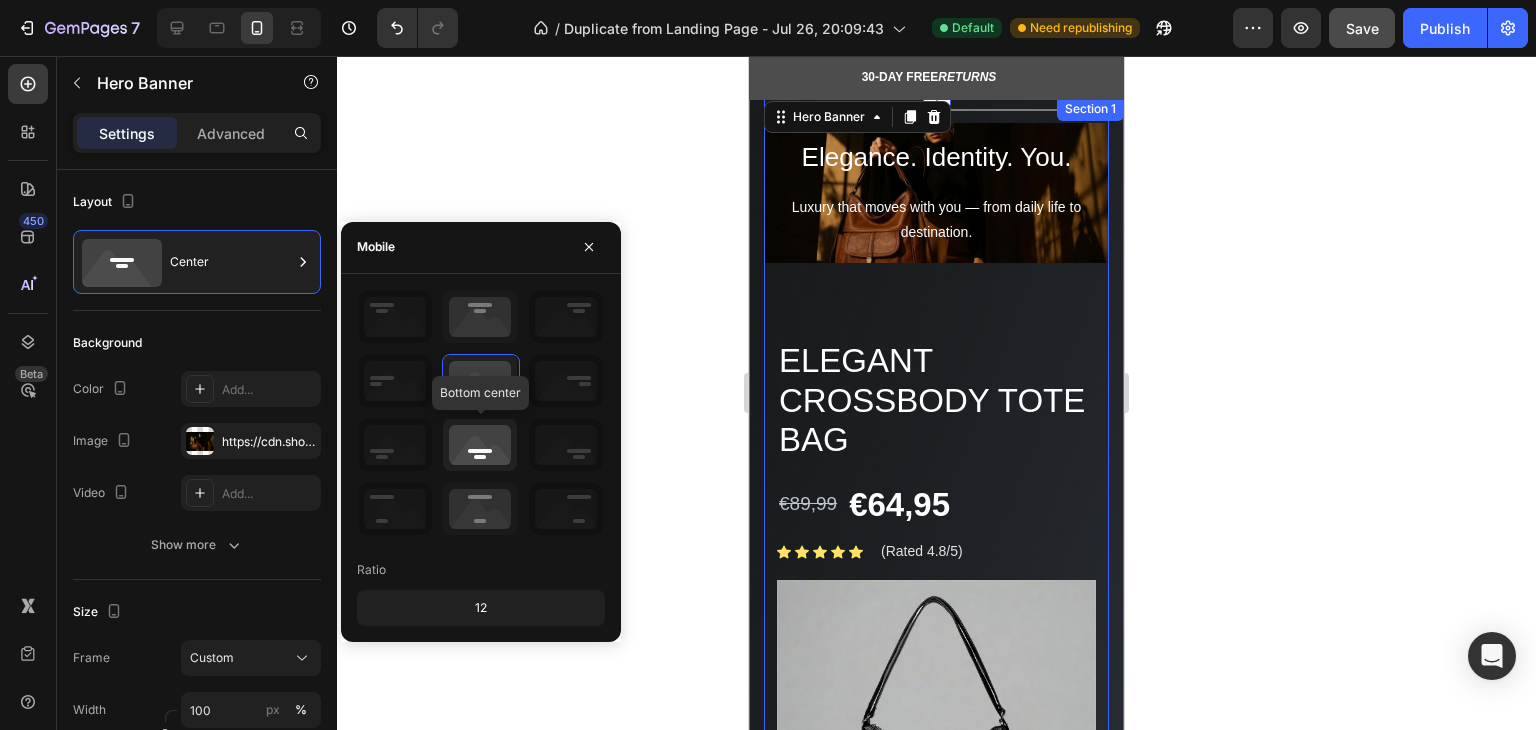 click 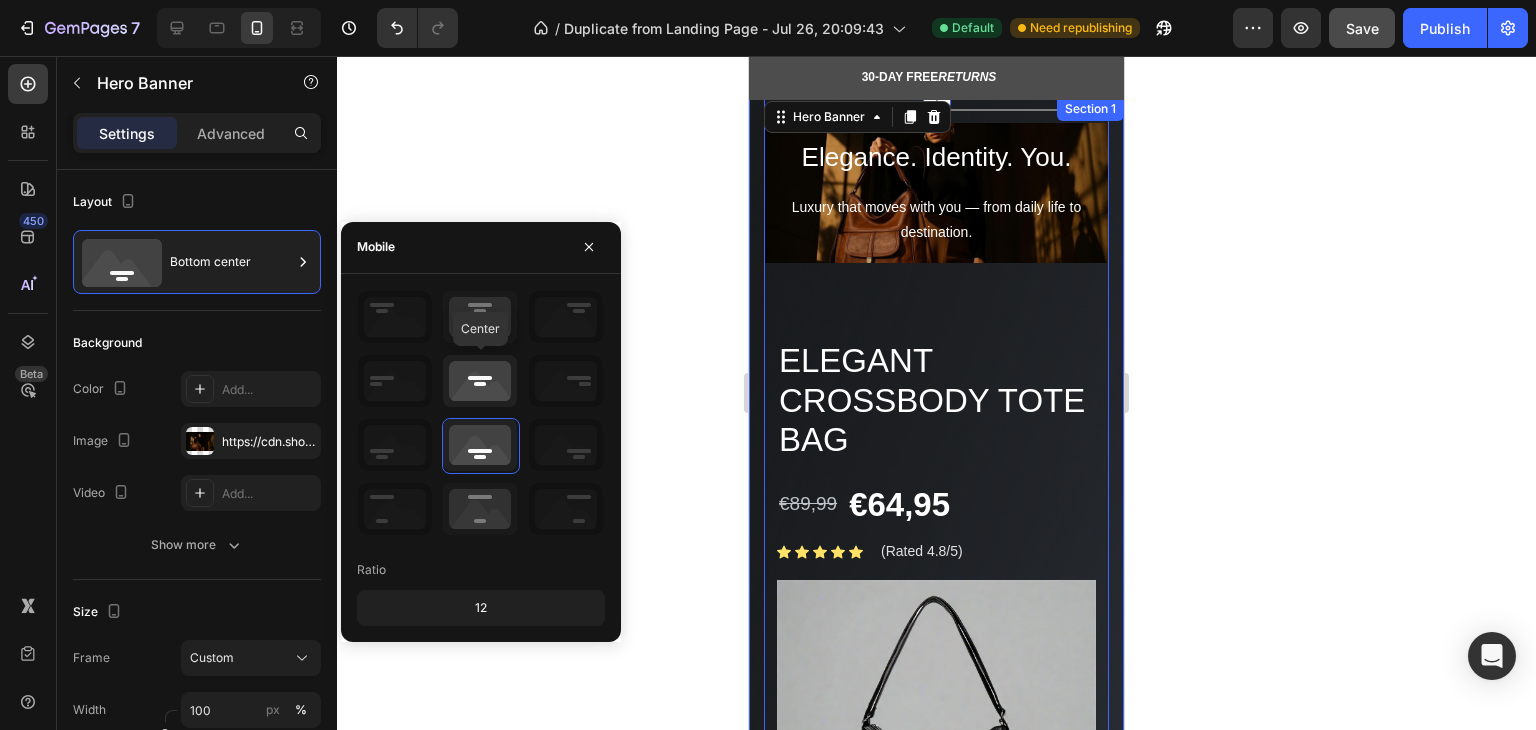 click 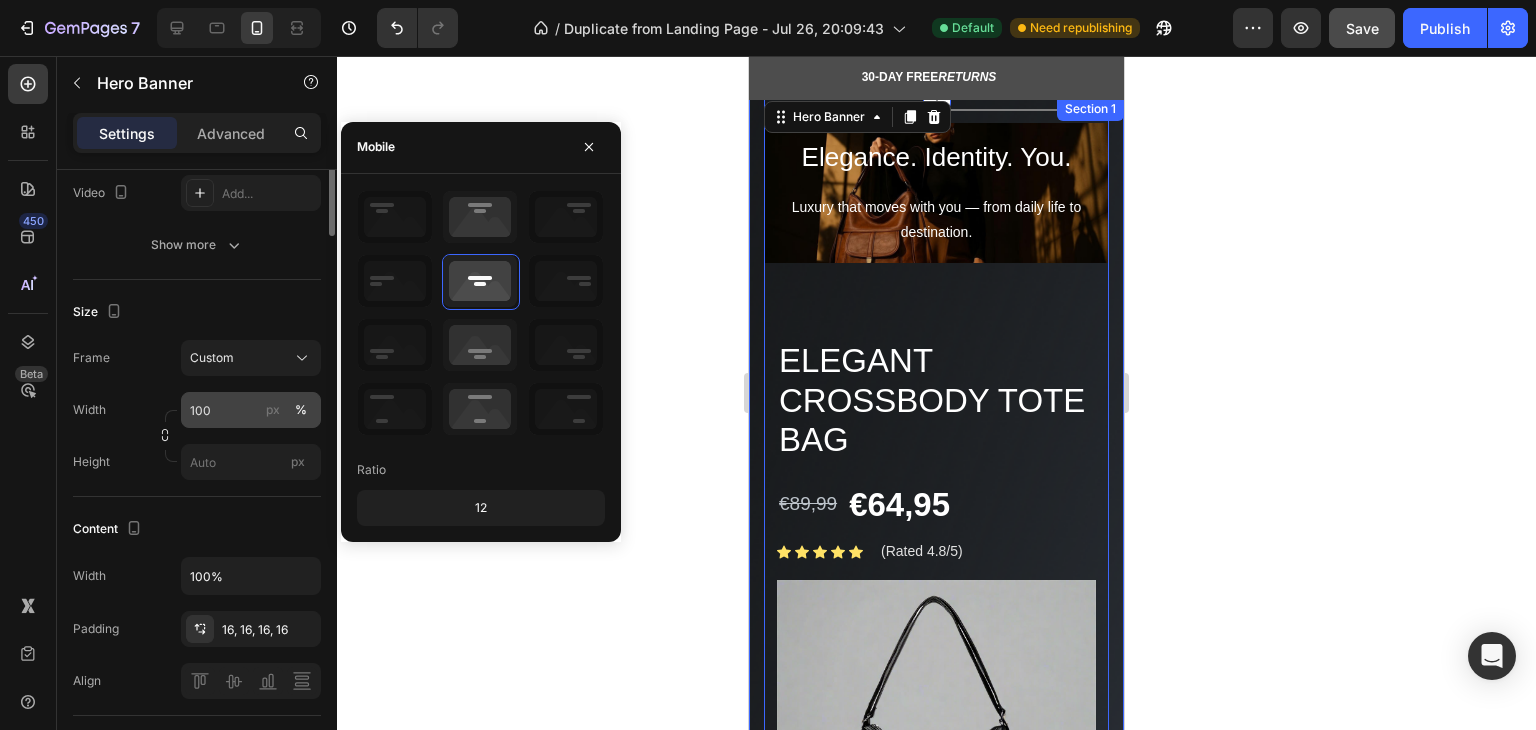 scroll, scrollTop: 100, scrollLeft: 0, axis: vertical 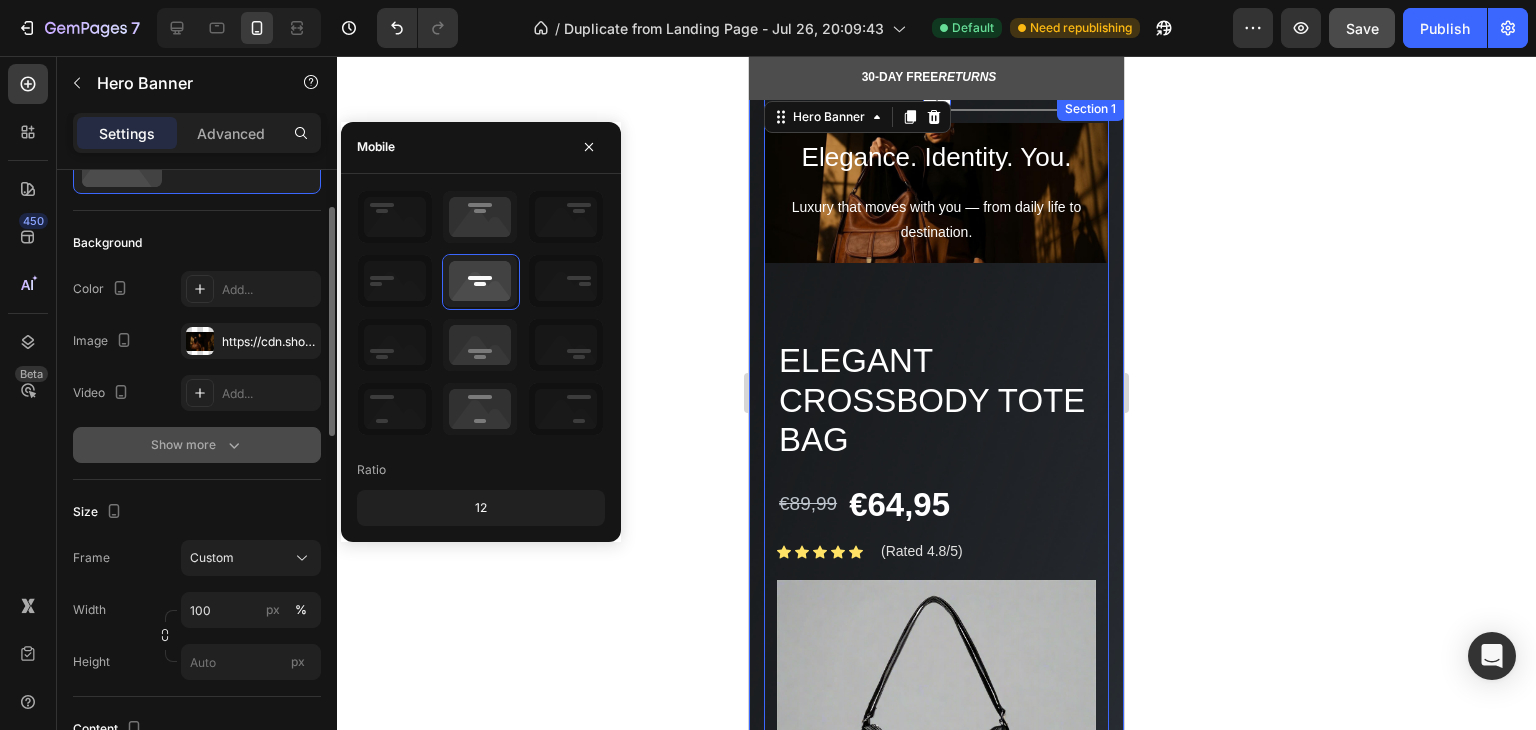 click 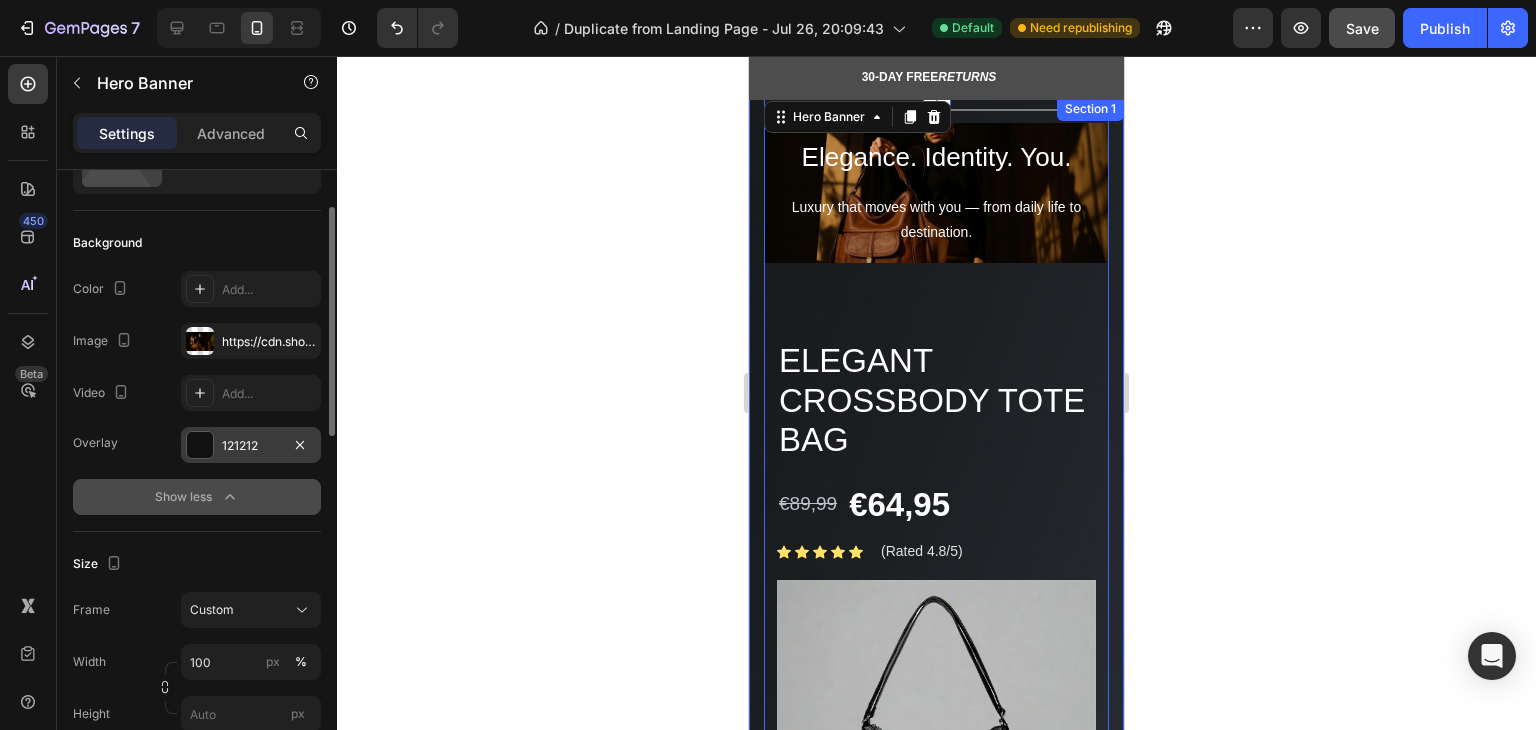 click on "121212" at bounding box center (251, 446) 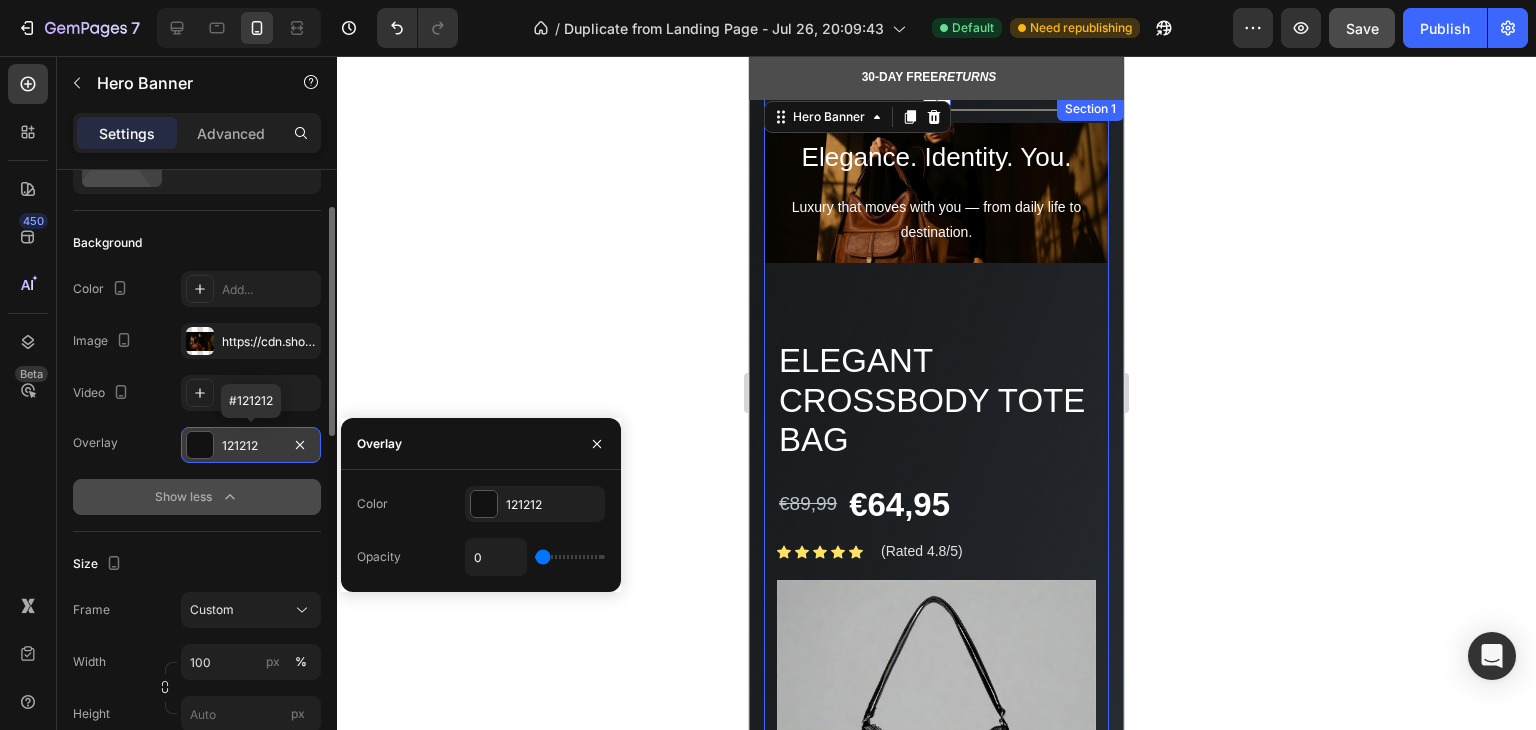 click on "121212" at bounding box center [251, 446] 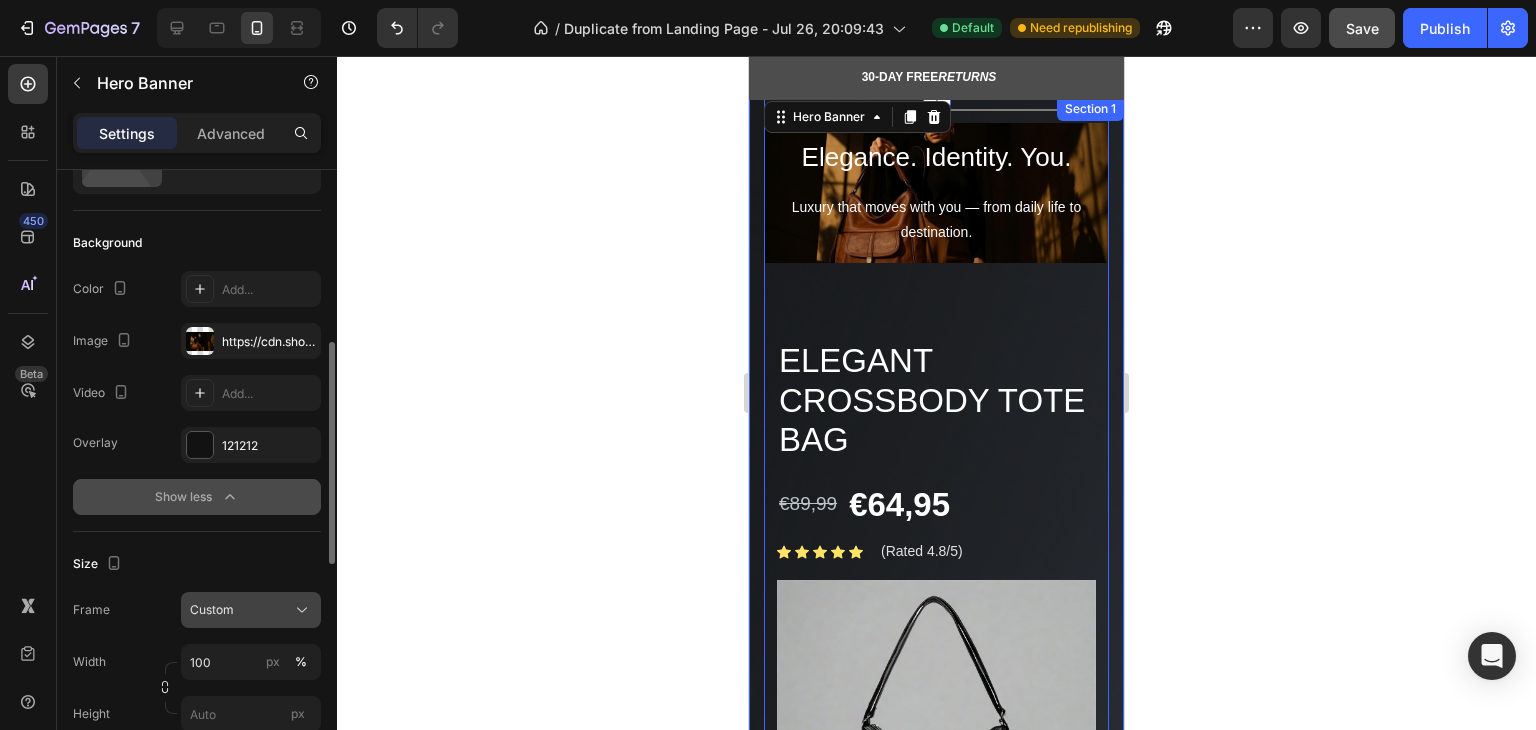 scroll, scrollTop: 200, scrollLeft: 0, axis: vertical 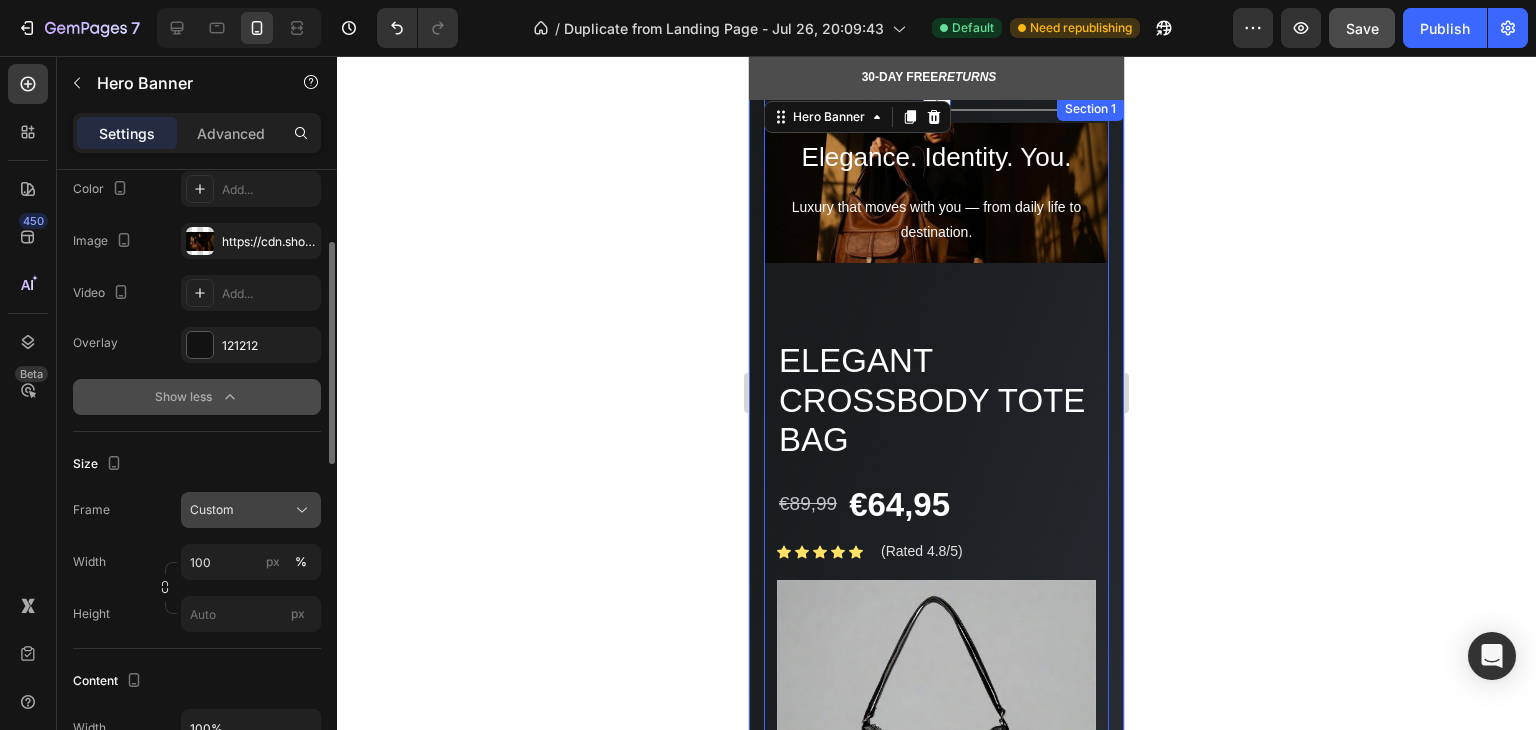 click on "Custom" 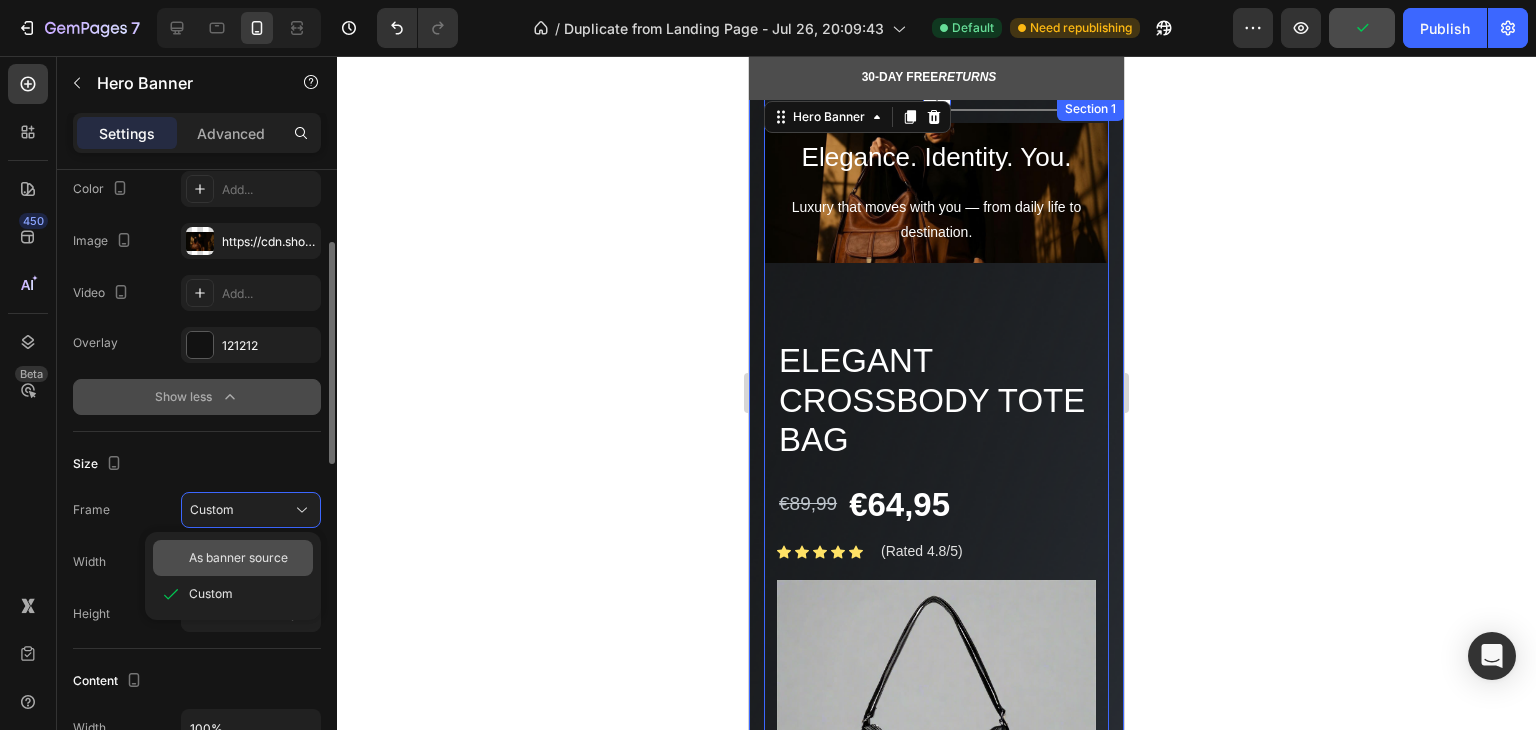 click on "As banner source" at bounding box center (238, 558) 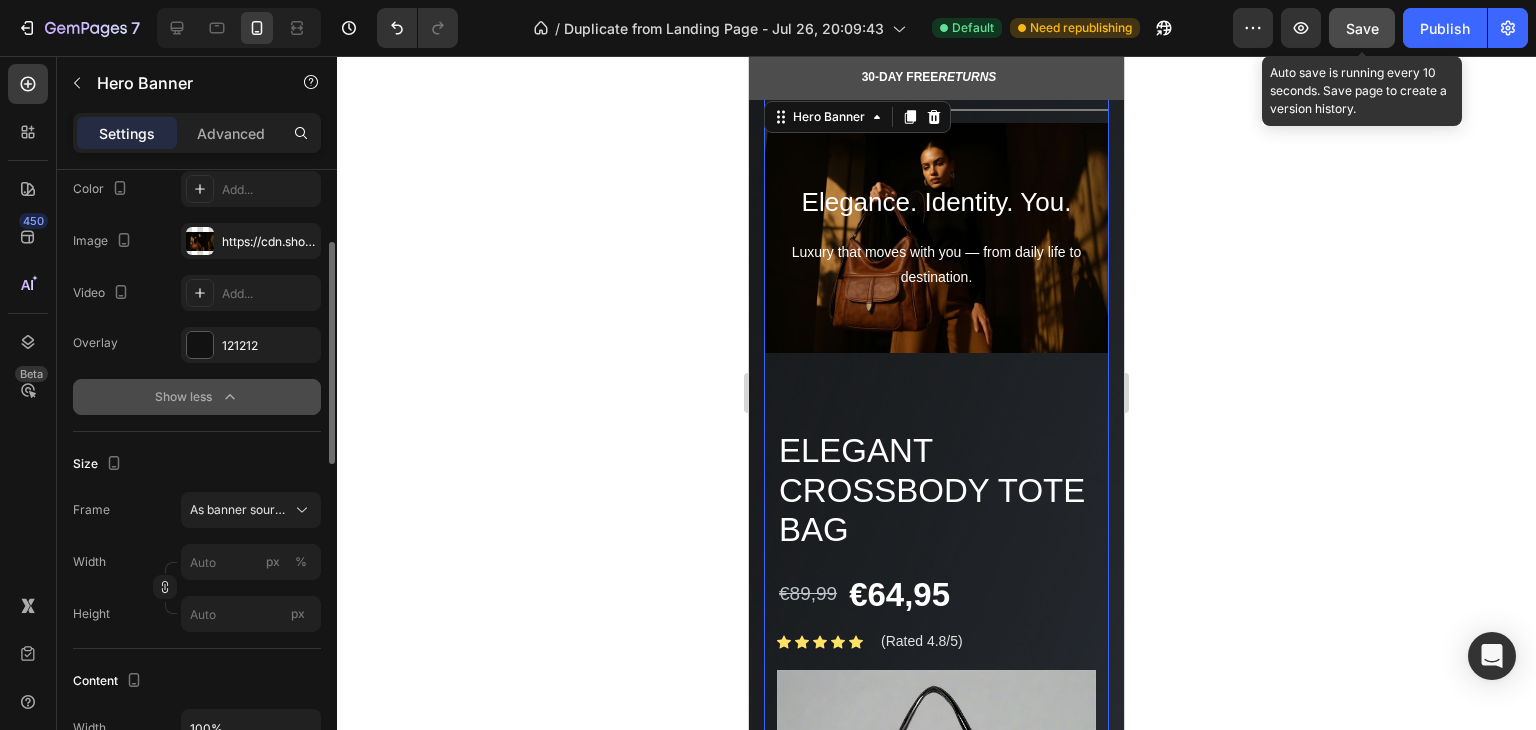 click on "Save" at bounding box center [1362, 28] 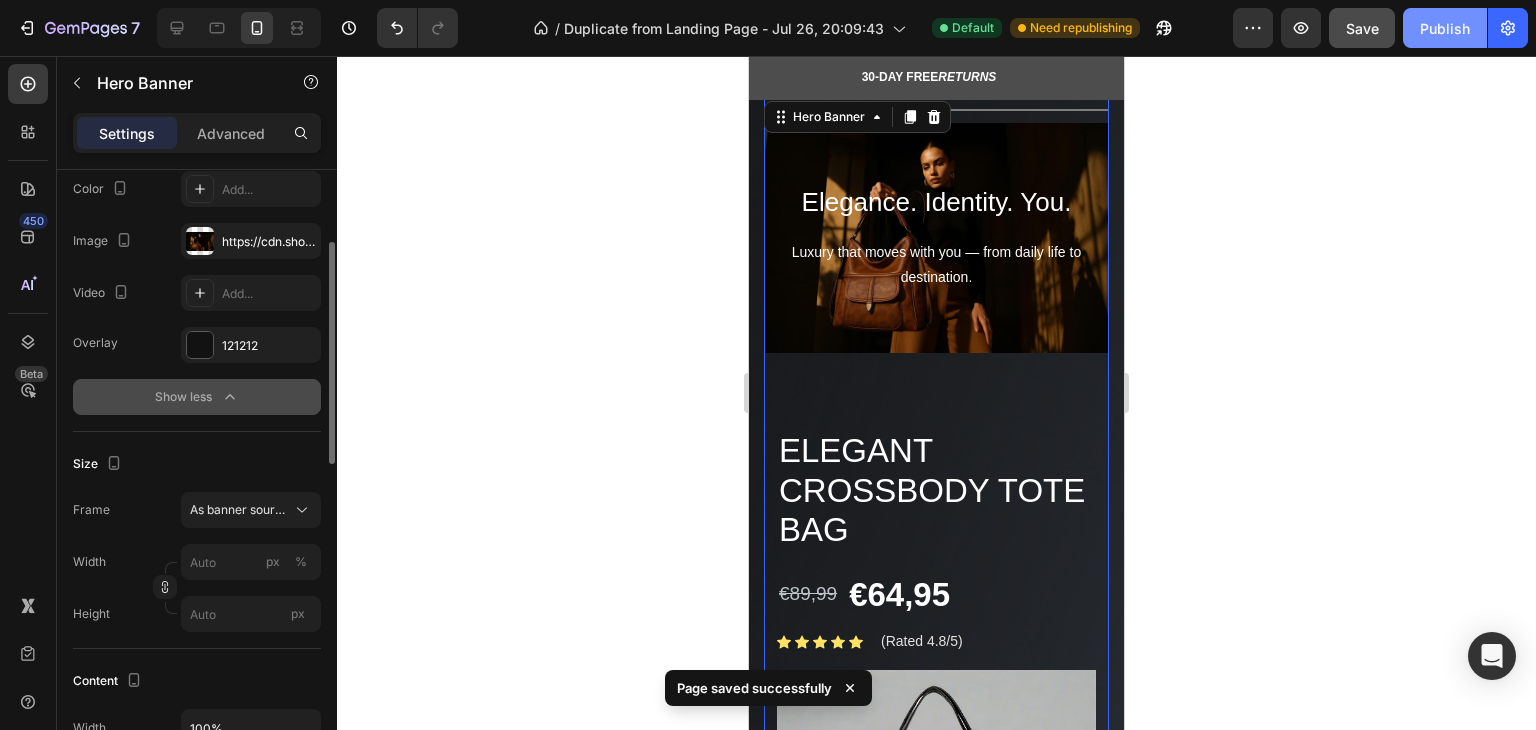 click on "Publish" at bounding box center (1445, 28) 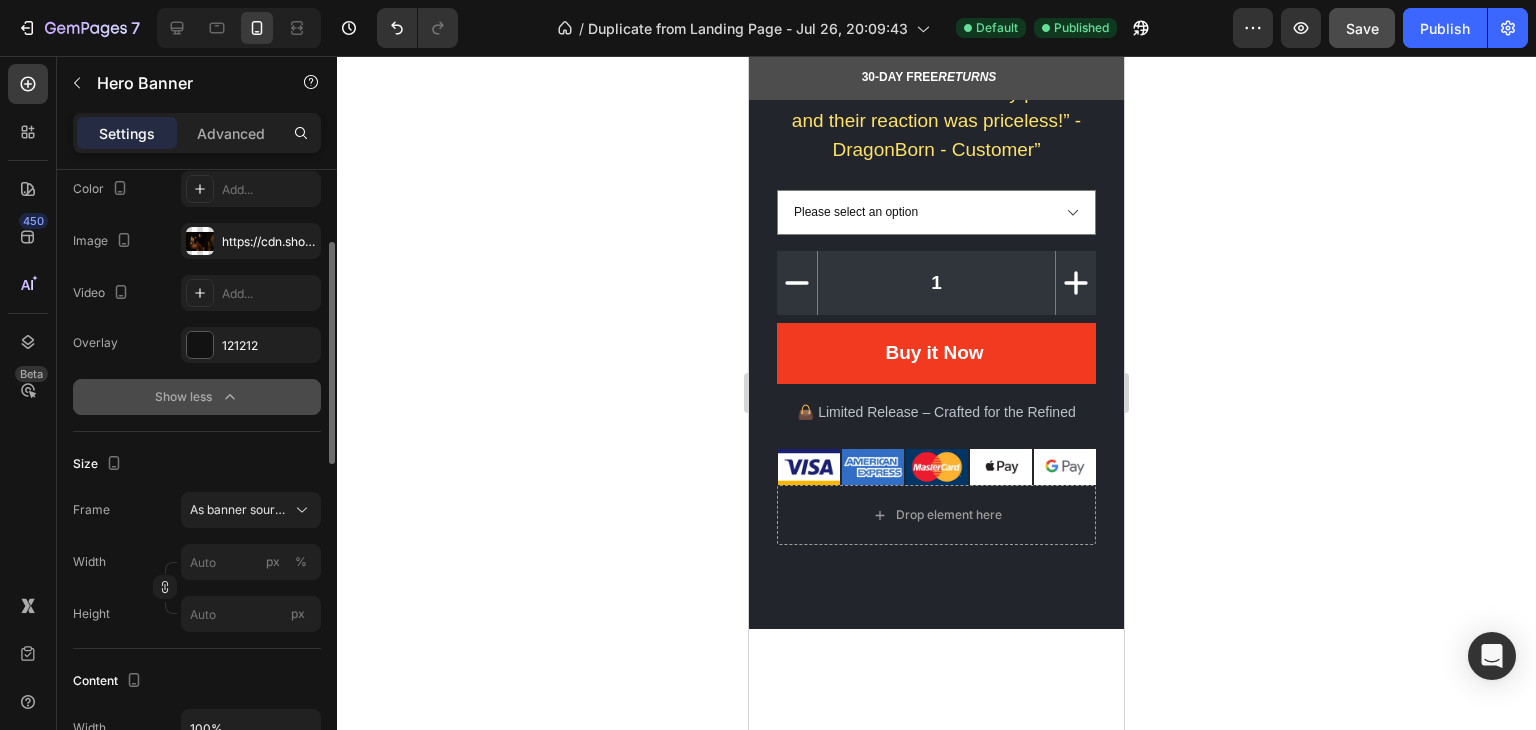 scroll, scrollTop: 5700, scrollLeft: 0, axis: vertical 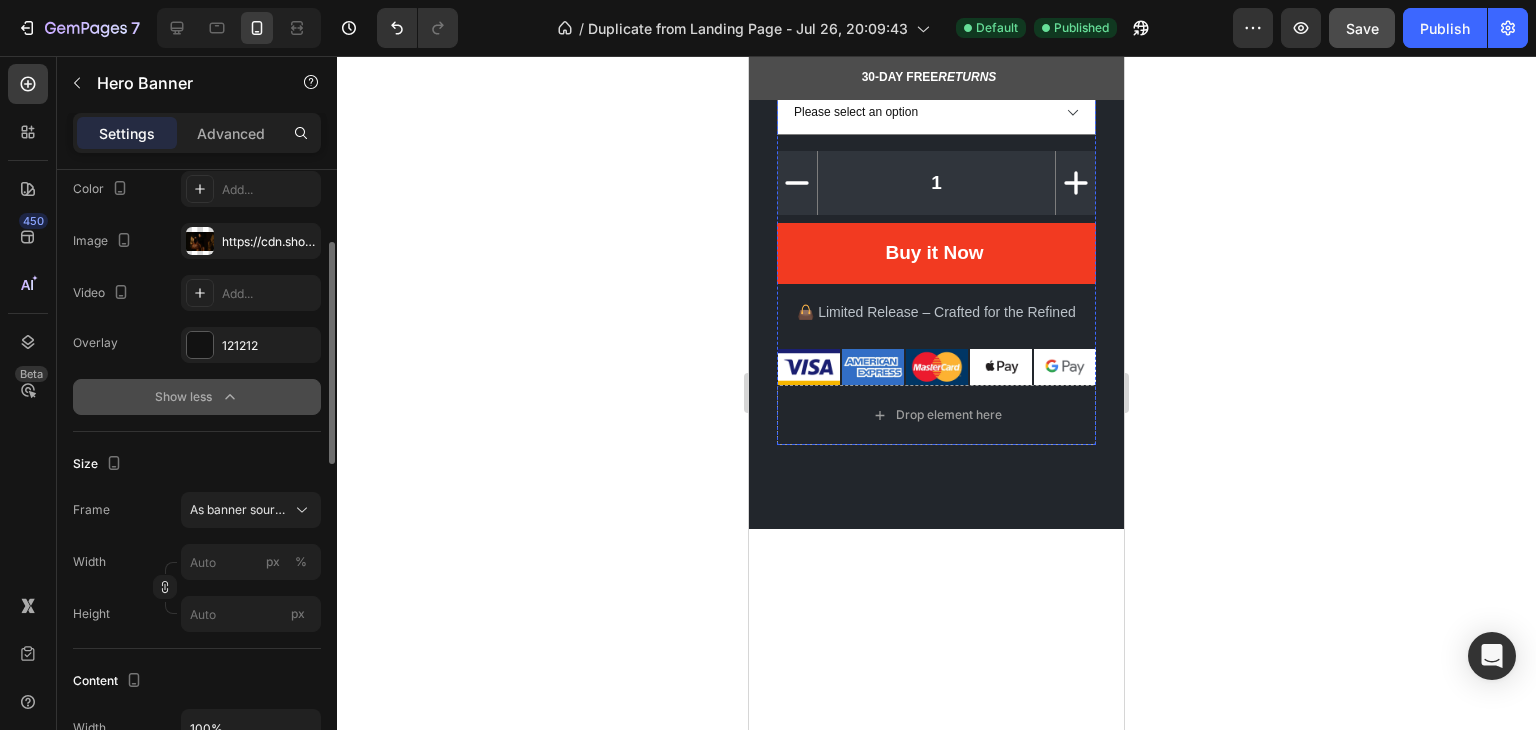 click on "“I ordered this for a birthday present and their reaction was priceless!” -  DragonBorn - Customer”" at bounding box center (936, 22) 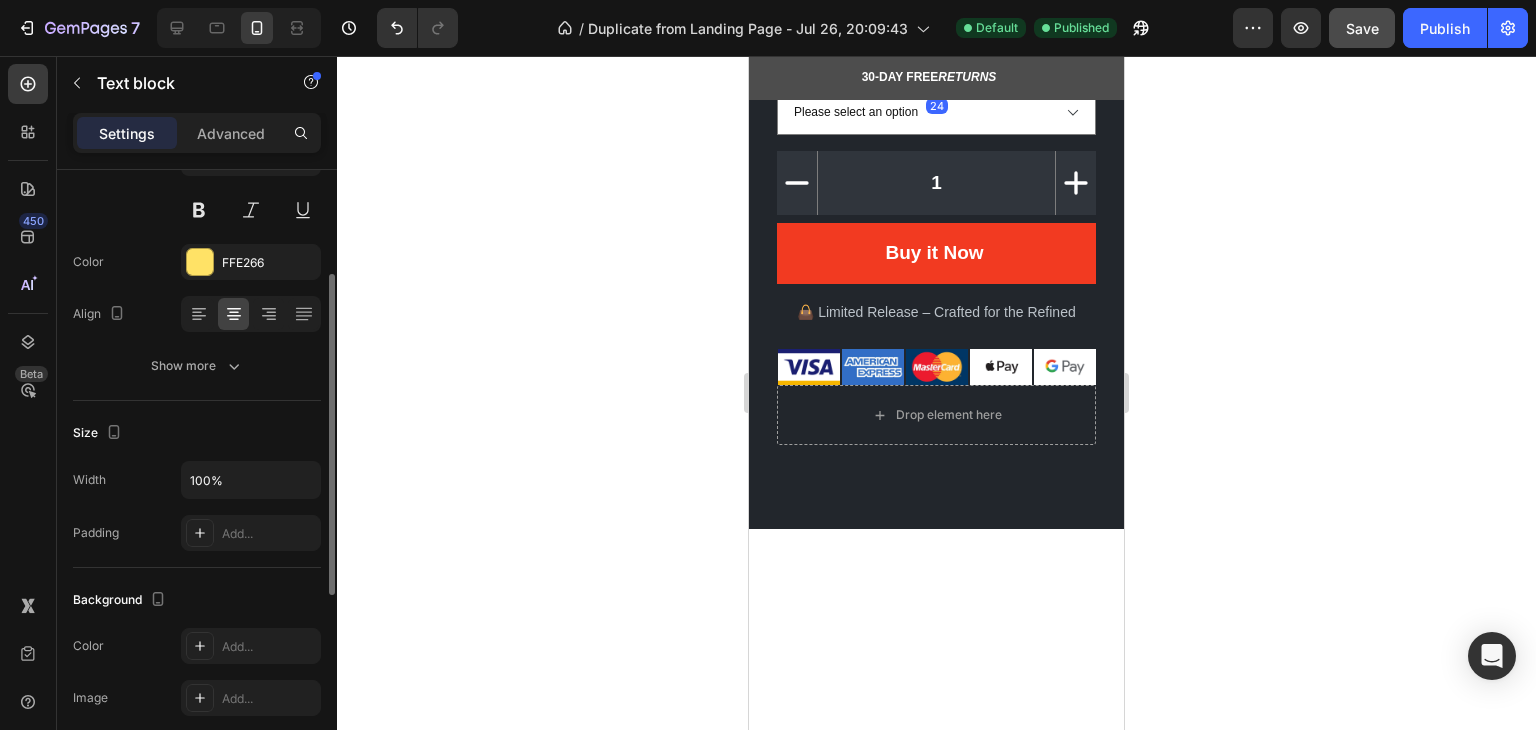 scroll, scrollTop: 0, scrollLeft: 0, axis: both 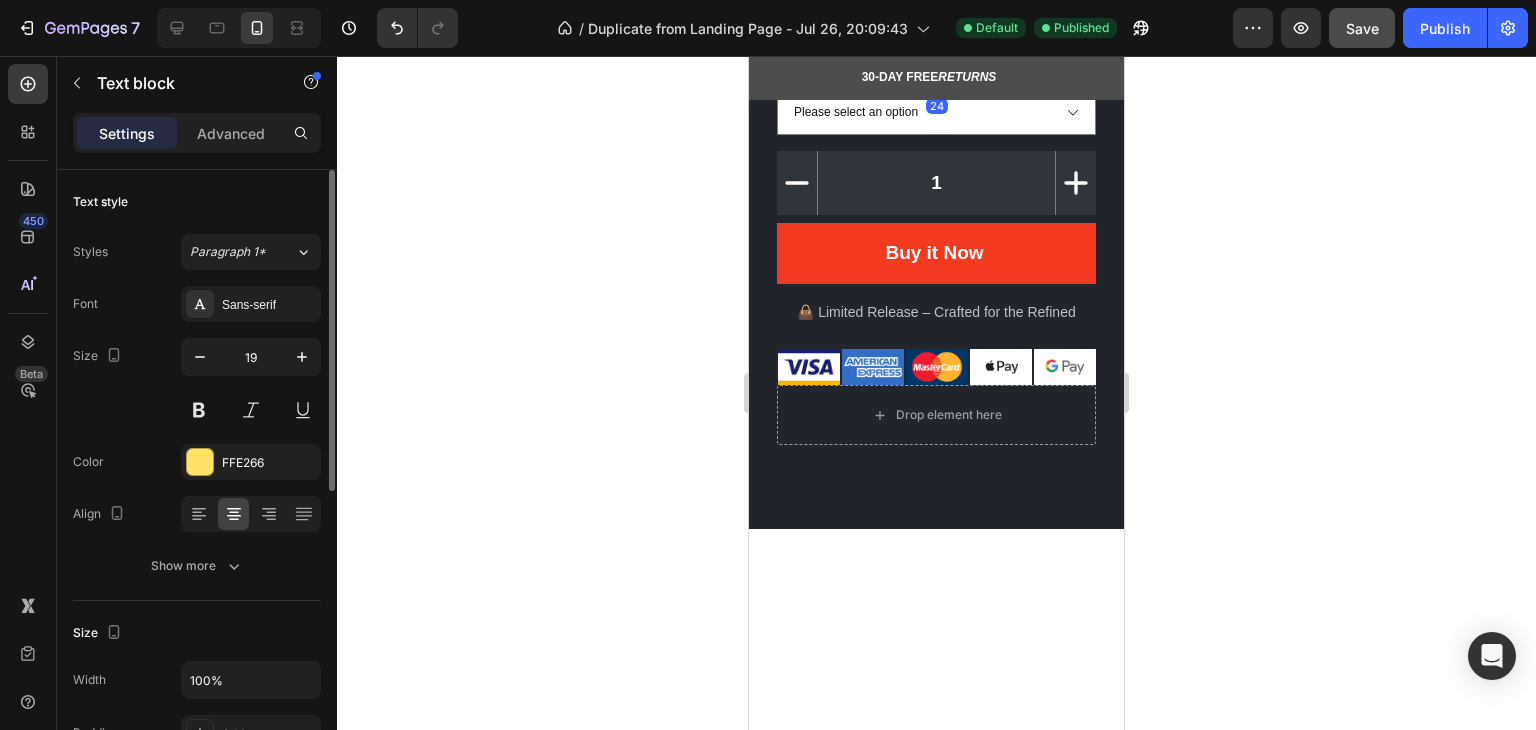 click on "“I ordered this for a birthday present and their reaction was priceless!” -  DragonBorn - Customer”" at bounding box center (936, 22) 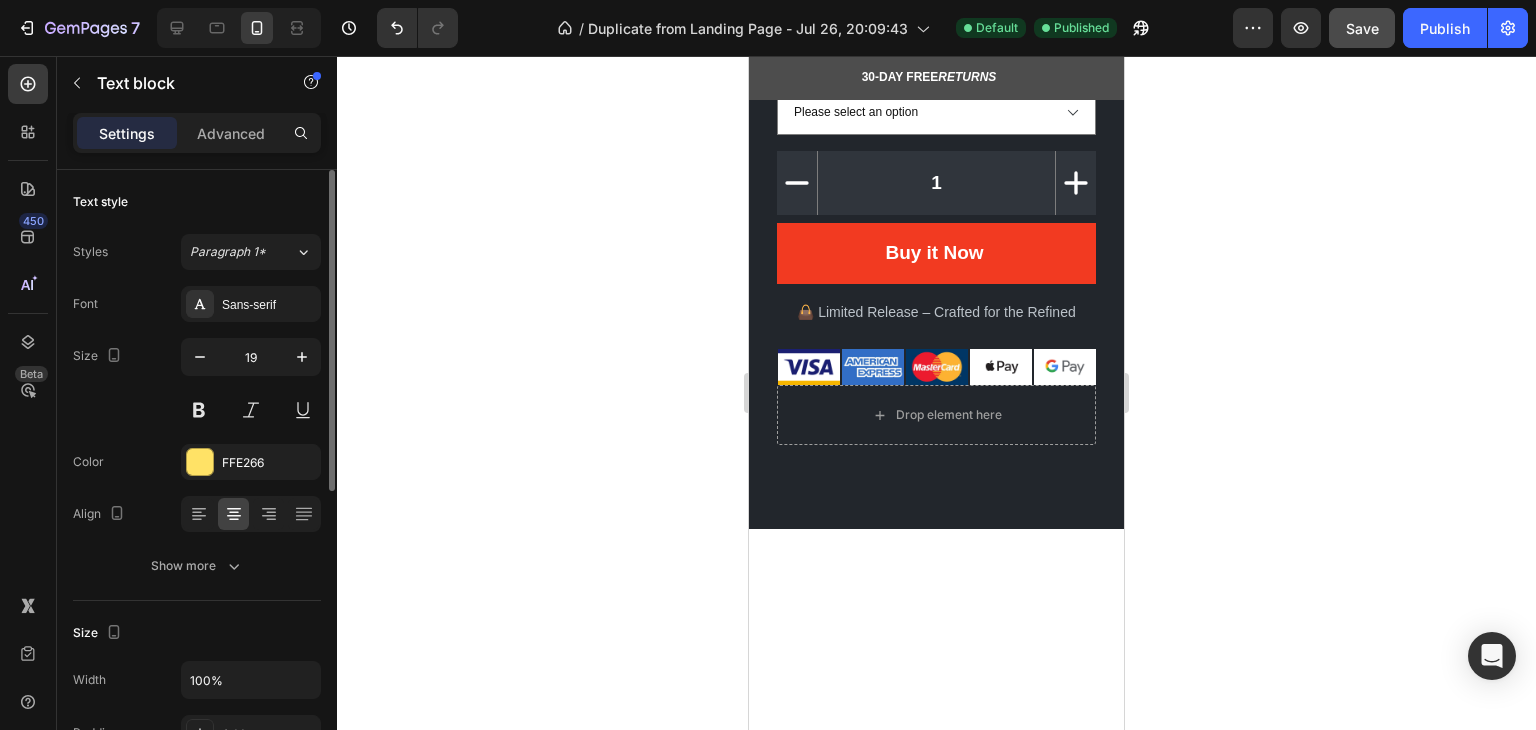 click on "“I ordered this for a birthday present and their reaction was priceless!” -  DragonBorn - Customer”" at bounding box center [936, 22] 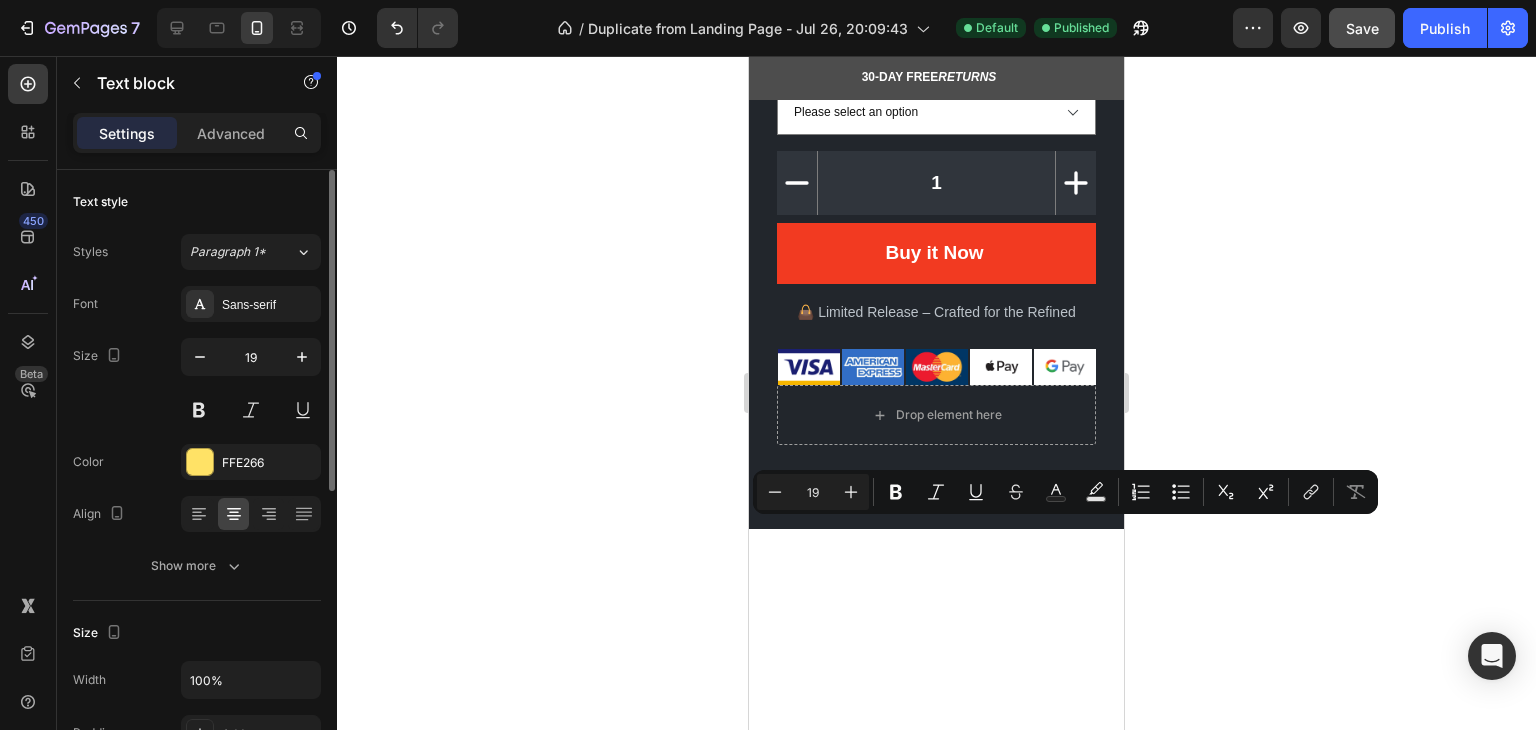 drag, startPoint x: 925, startPoint y: 532, endPoint x: 828, endPoint y: 533, distance: 97.00516 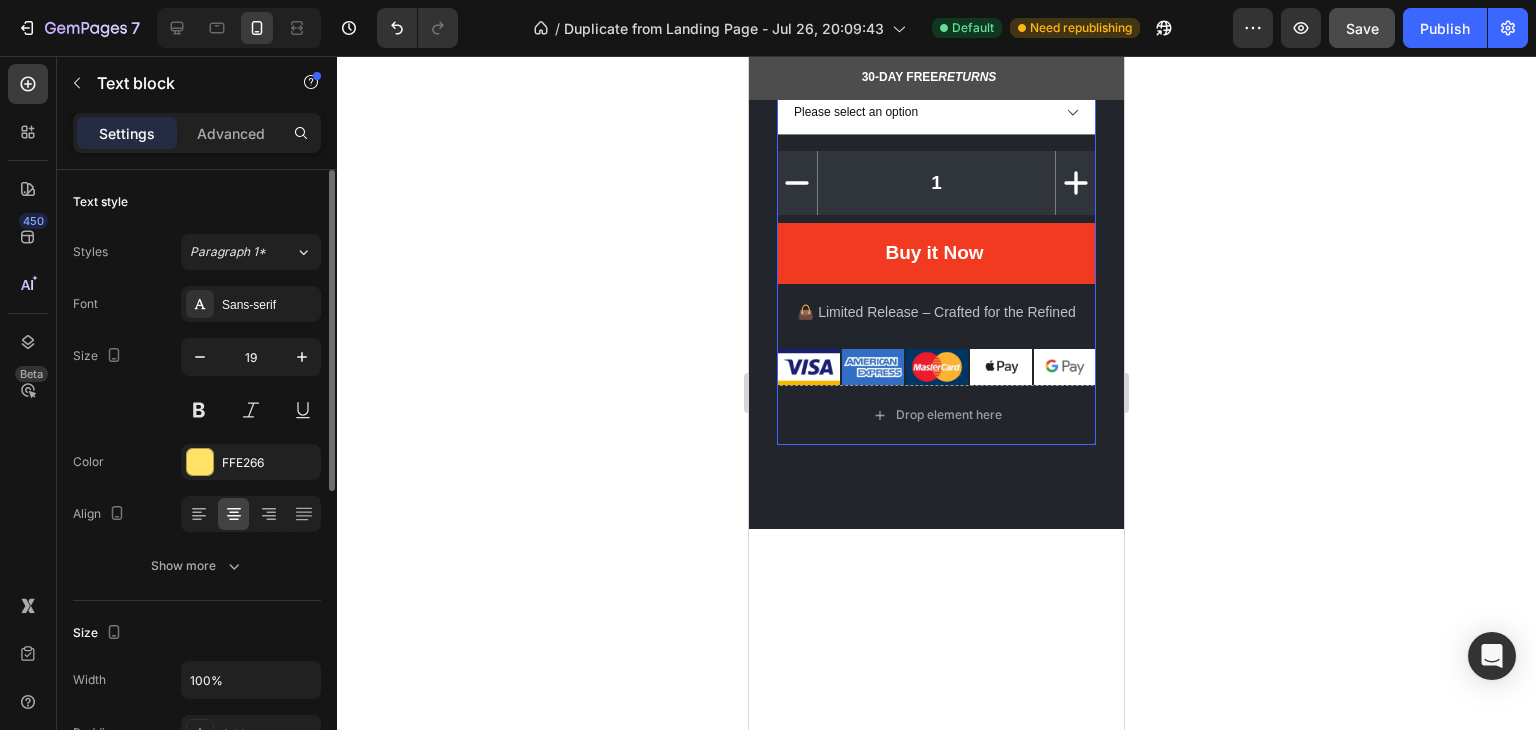 click on "Elegant Crossbody Tote Bag Product Title €89,99 Product Price Product Price €64,95 Product Price Product Price Row                Icon                Icon                Icon                Icon                Icon Icon List Hoz Rated 4.8/5 by trusted fashion reviewers Text block Row Image 100% Authenticity Guaranteed – Full refund if counterfeit is found Text block Row Image Inspect Before Accepting – You can check the handbag upon delivery Text block Row Image 30 days Easy Return – If damaged or defective due to manufacturing Text block Row “I ordered this for a birthday present and their reaction was priceless!” - [NAME] [NAME] - Customer” Text block   24 Please select an option Black - €64,95  Green - €64,95  Wine Red - €64,95  Yellowish brown - €64,95  Product Variants & Swatches
1
Product Quantity Buy it Now Product Cart Button Row                Title Line 👜 Limited Release – Crafted for the Refined Text block                Title Line Row Image" at bounding box center [936, -12] 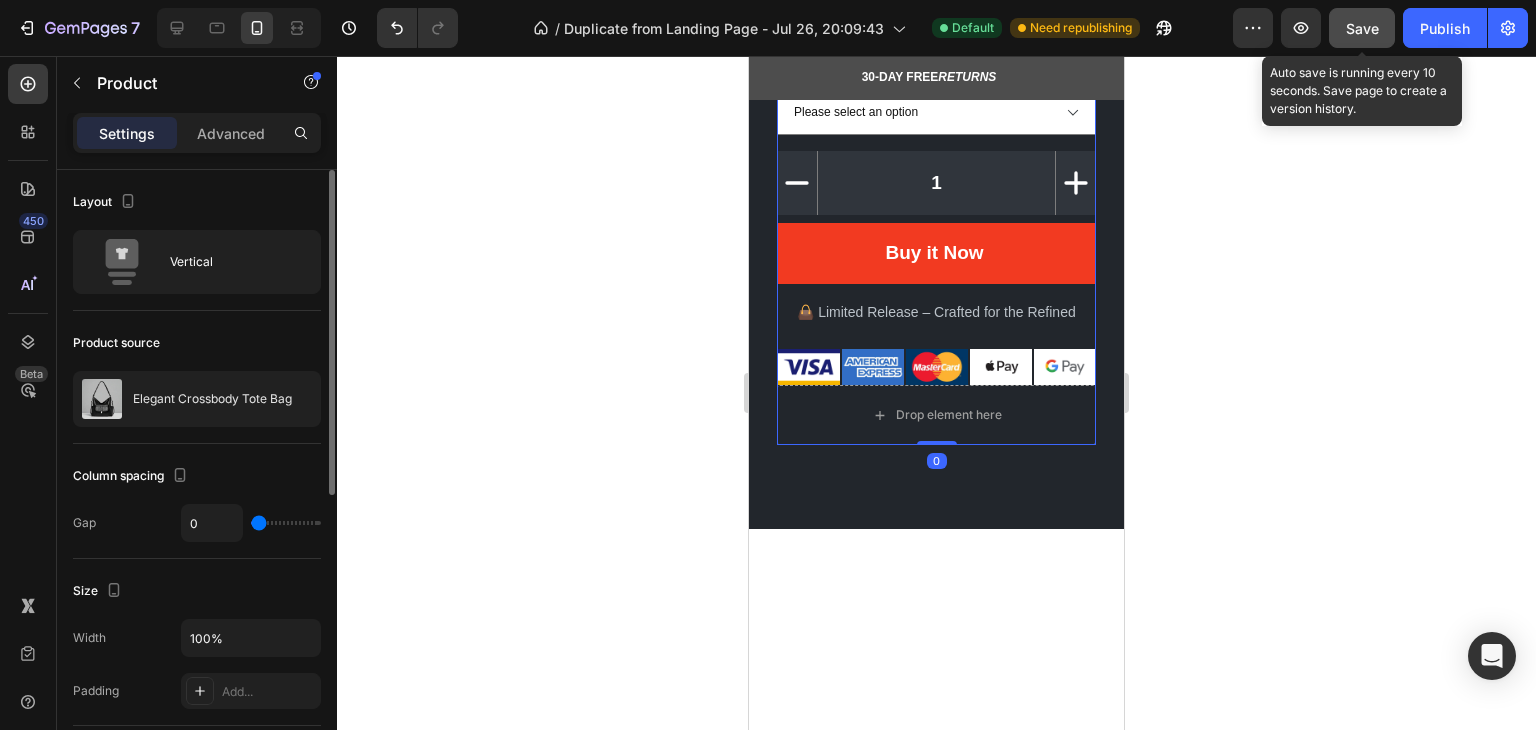 click on "Save" 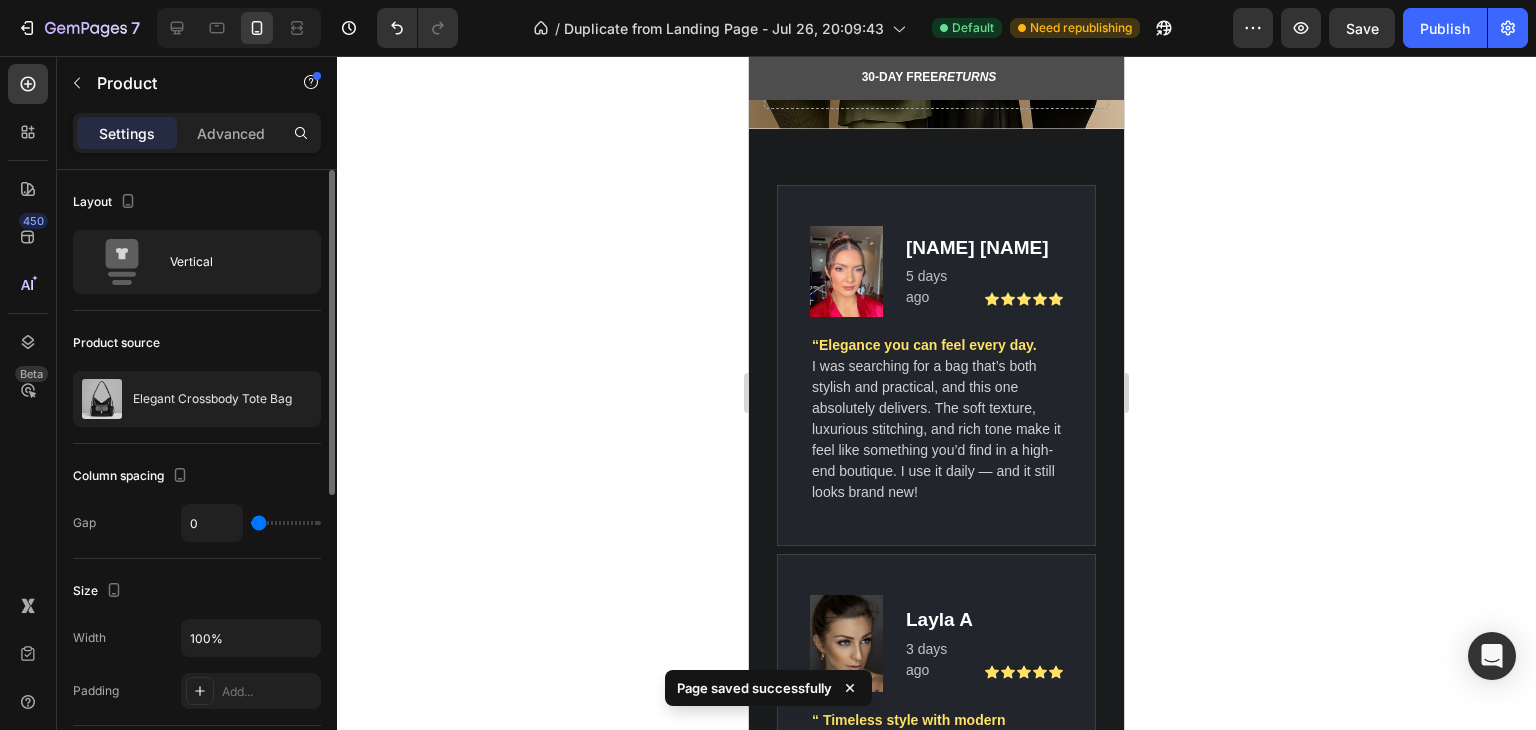 scroll, scrollTop: 6200, scrollLeft: 0, axis: vertical 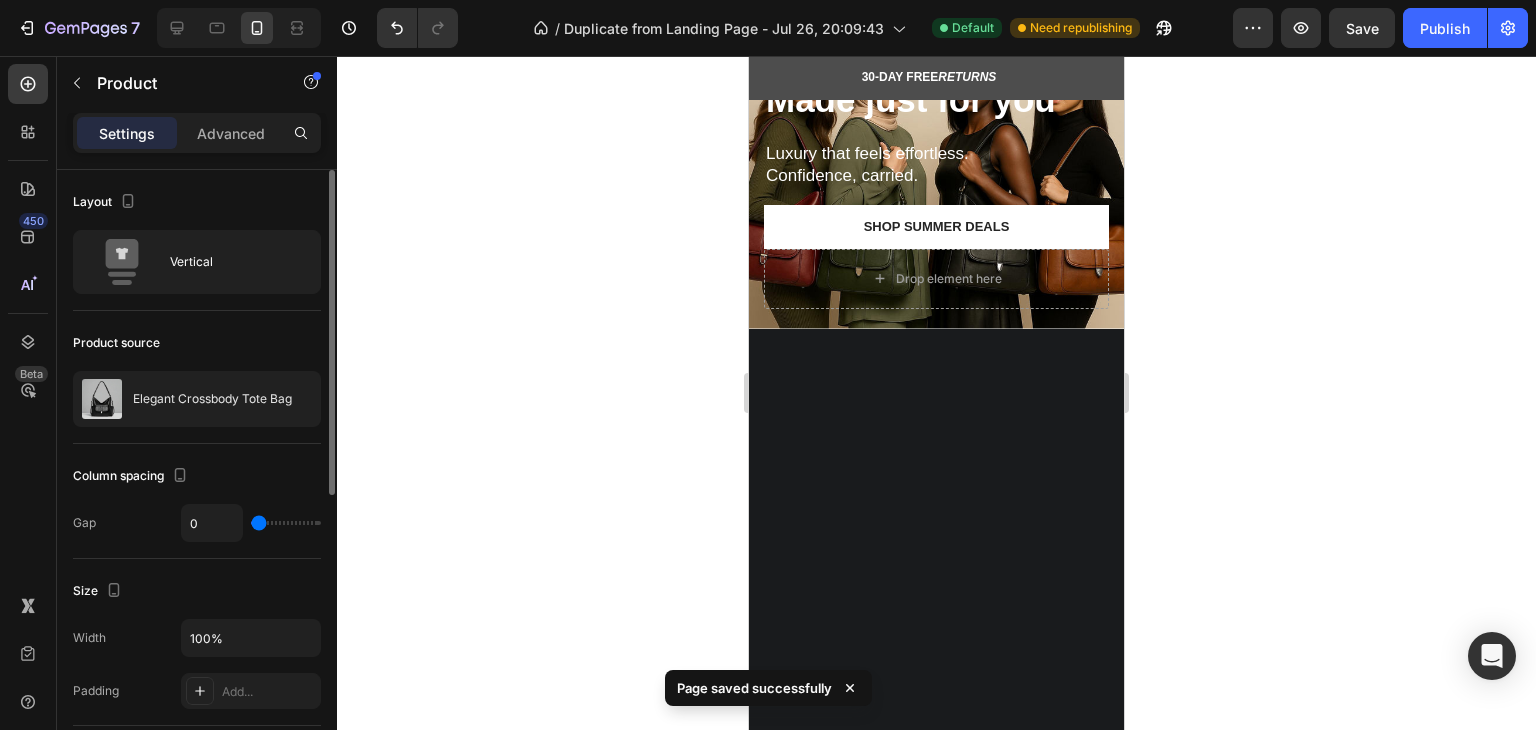 click on "Drop element here" at bounding box center (936, -85) 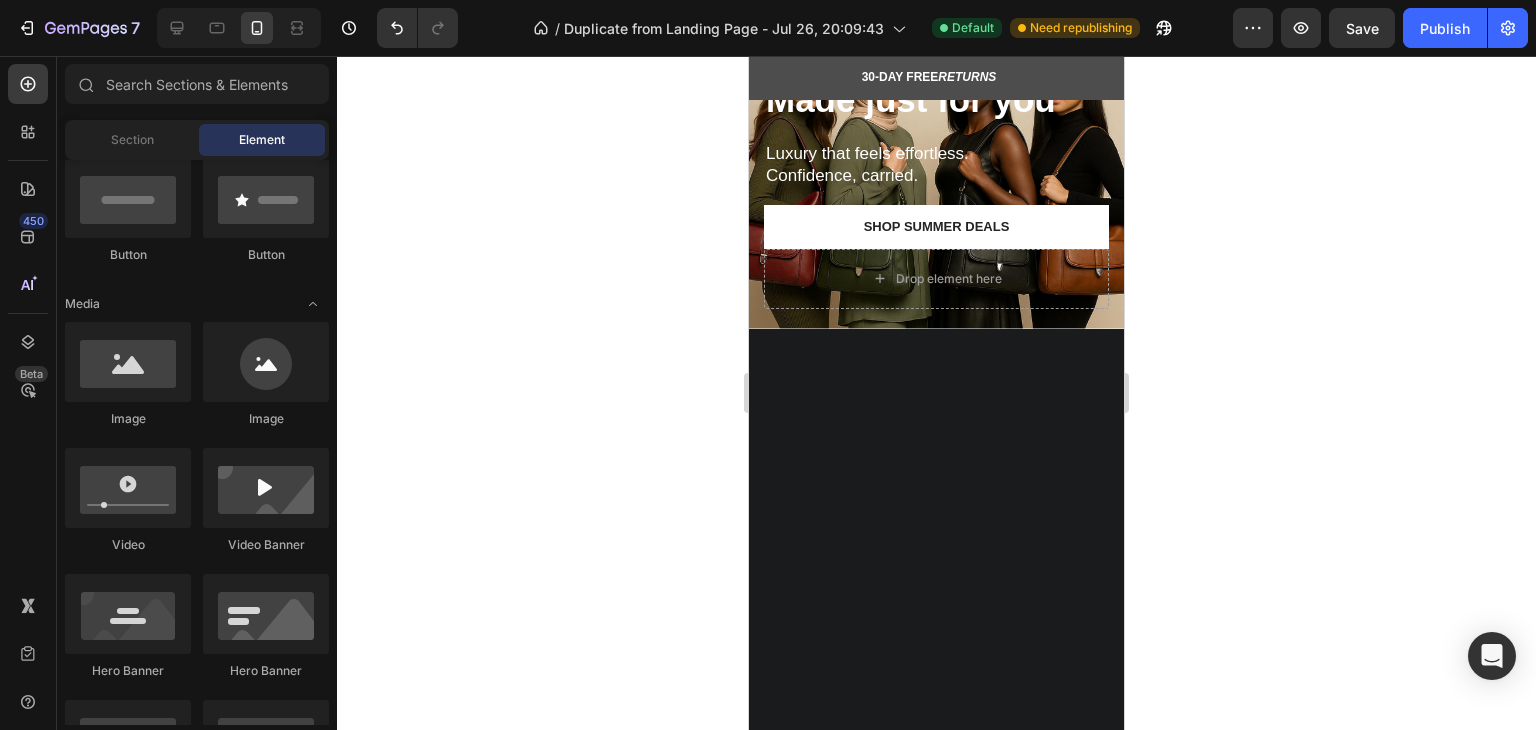 click on "Drop element here" at bounding box center (949, -85) 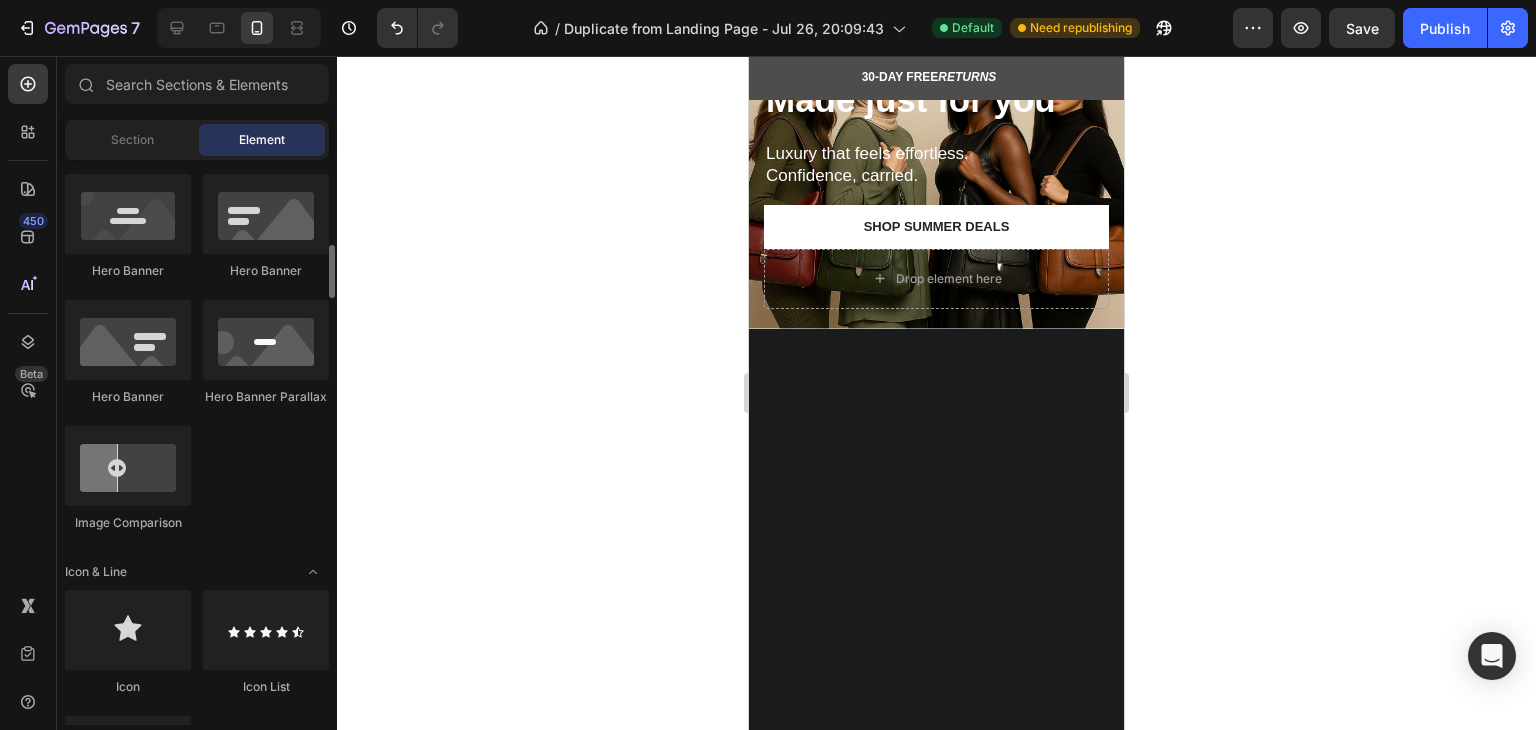 scroll, scrollTop: 1100, scrollLeft: 0, axis: vertical 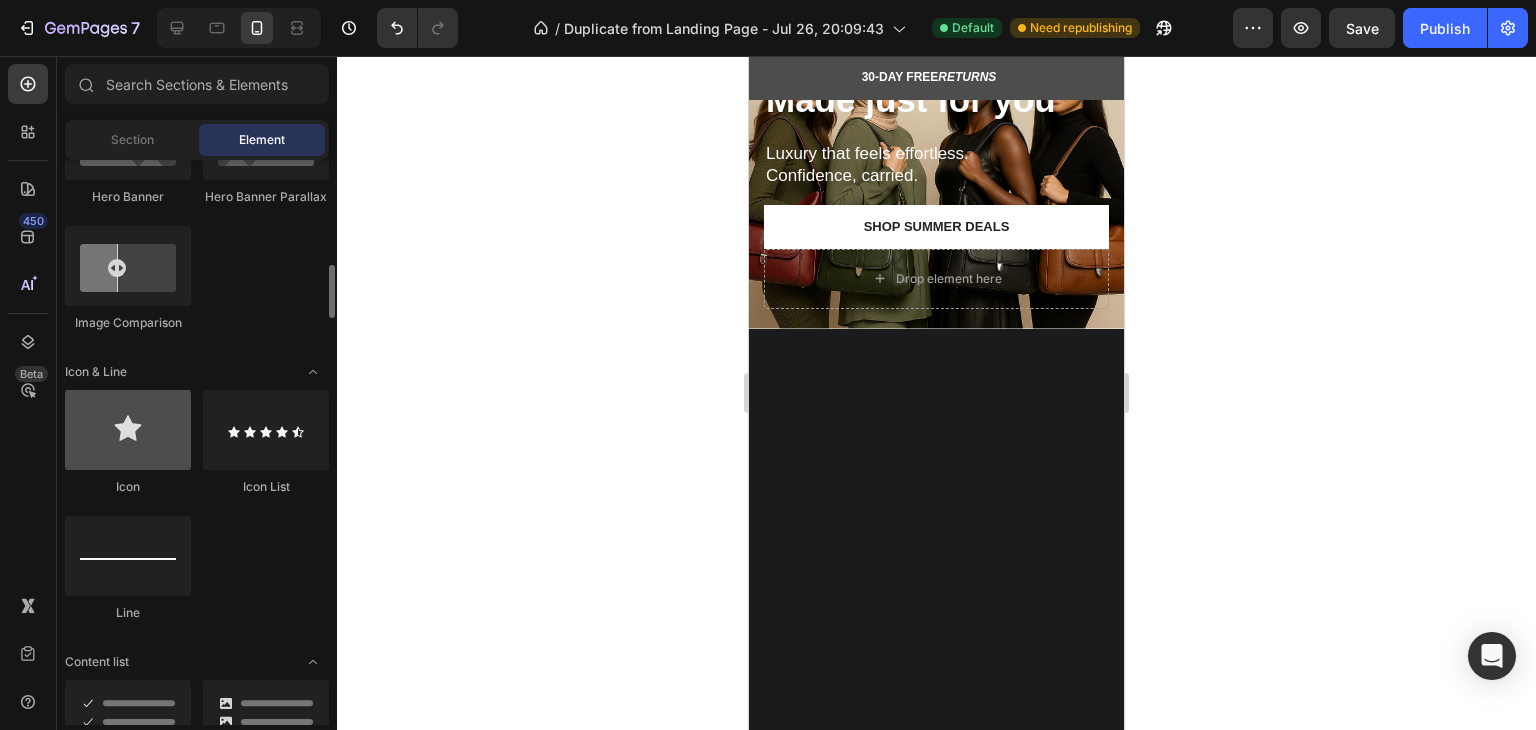 click at bounding box center [128, 430] 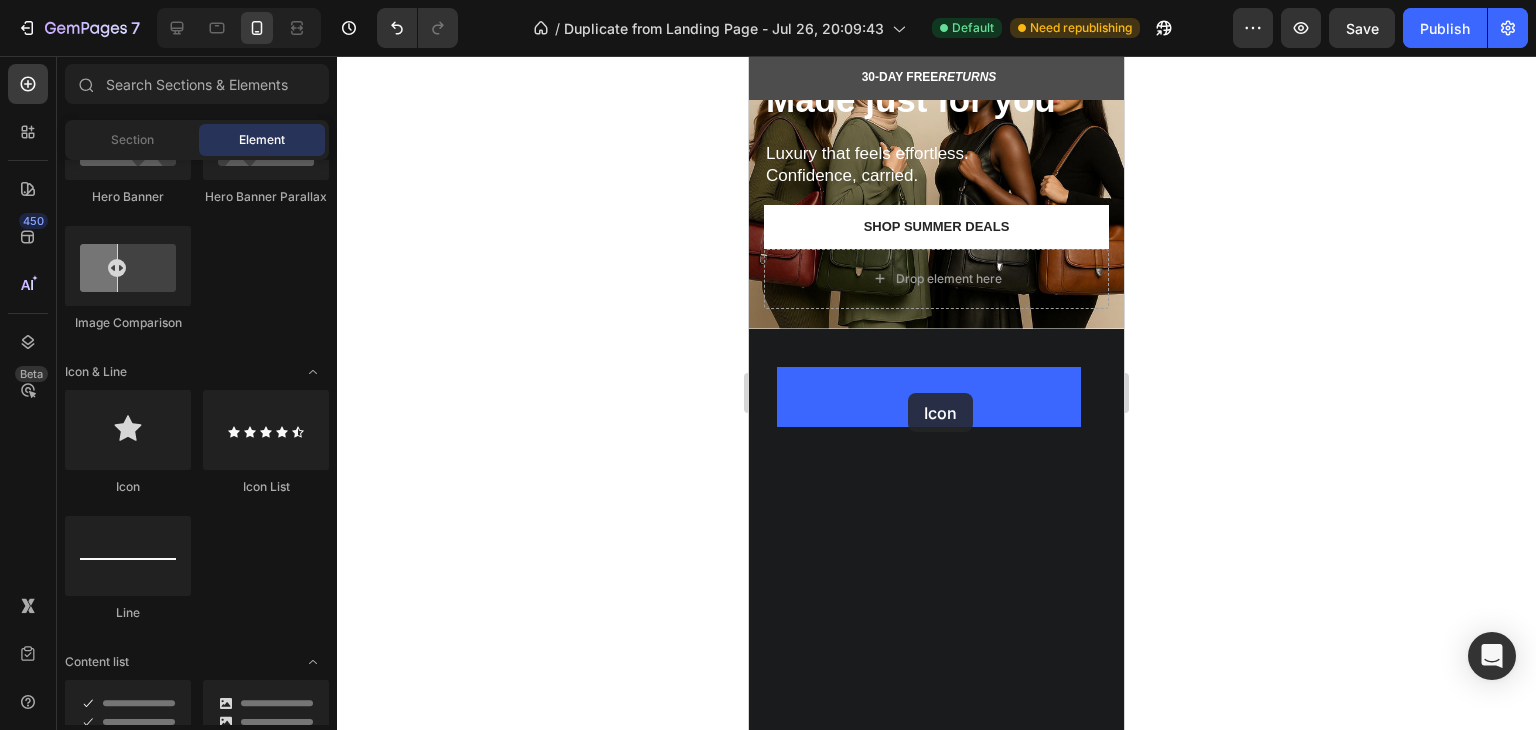 drag, startPoint x: 868, startPoint y: 488, endPoint x: 894, endPoint y: 402, distance: 89.84431 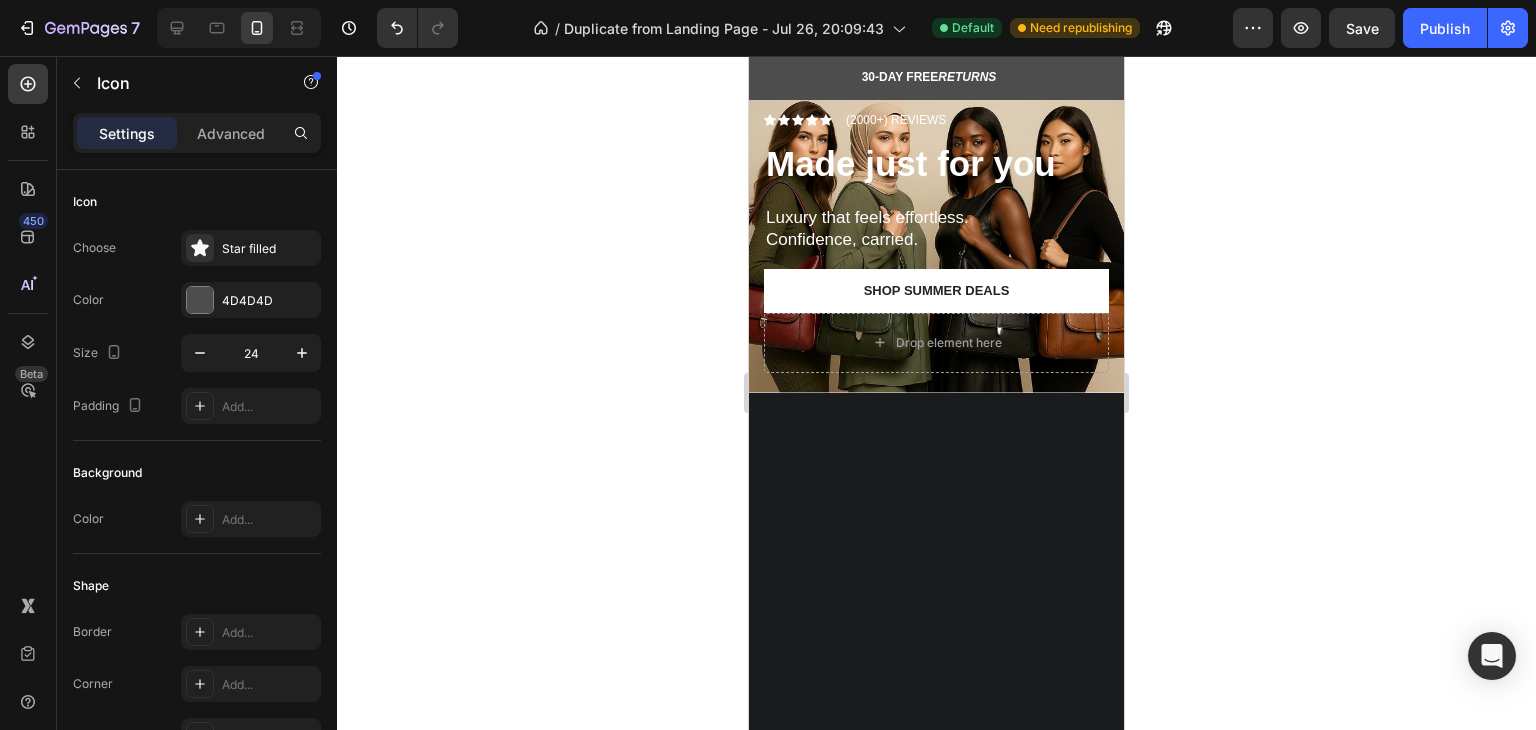 scroll, scrollTop: 6000, scrollLeft: 0, axis: vertical 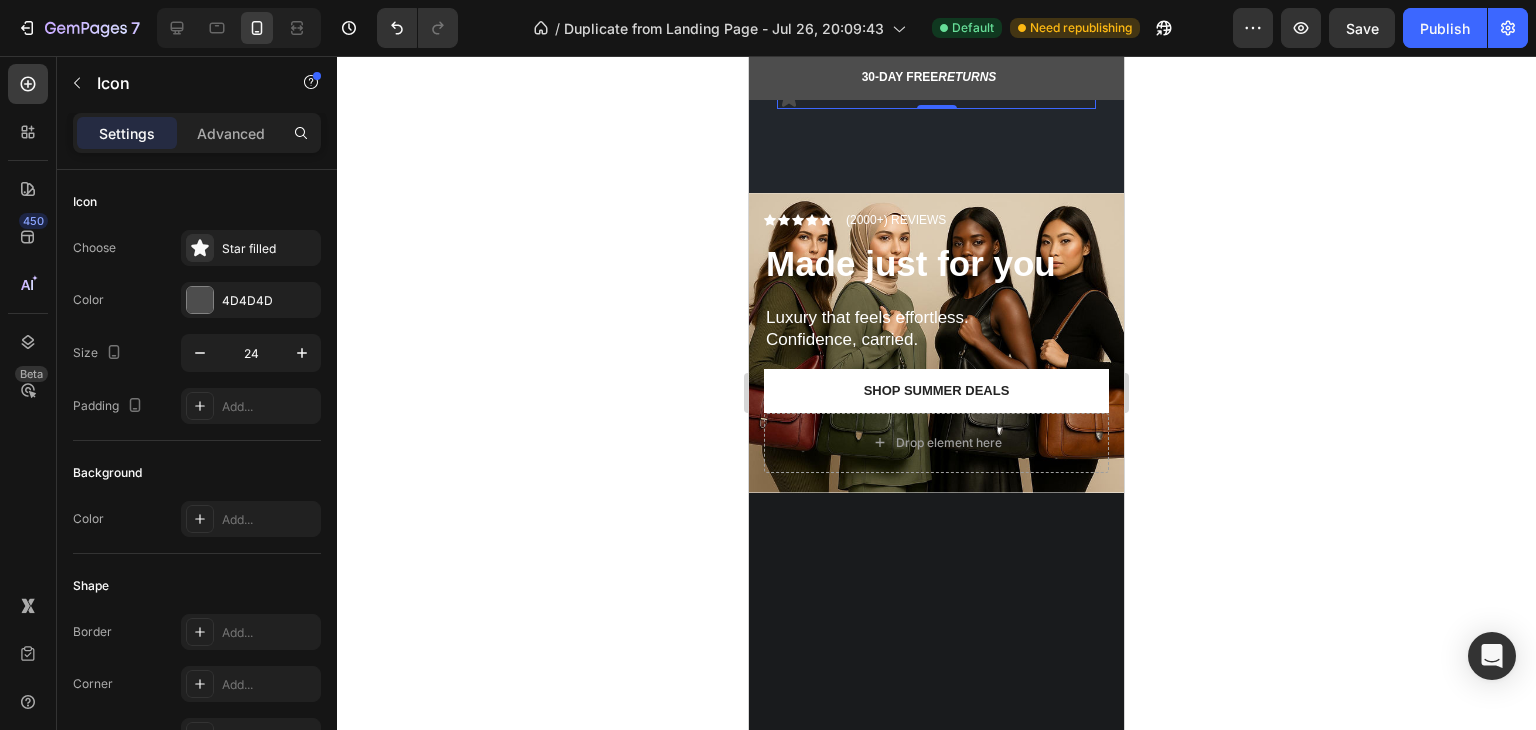 click on "Icon   0" at bounding box center [936, 97] 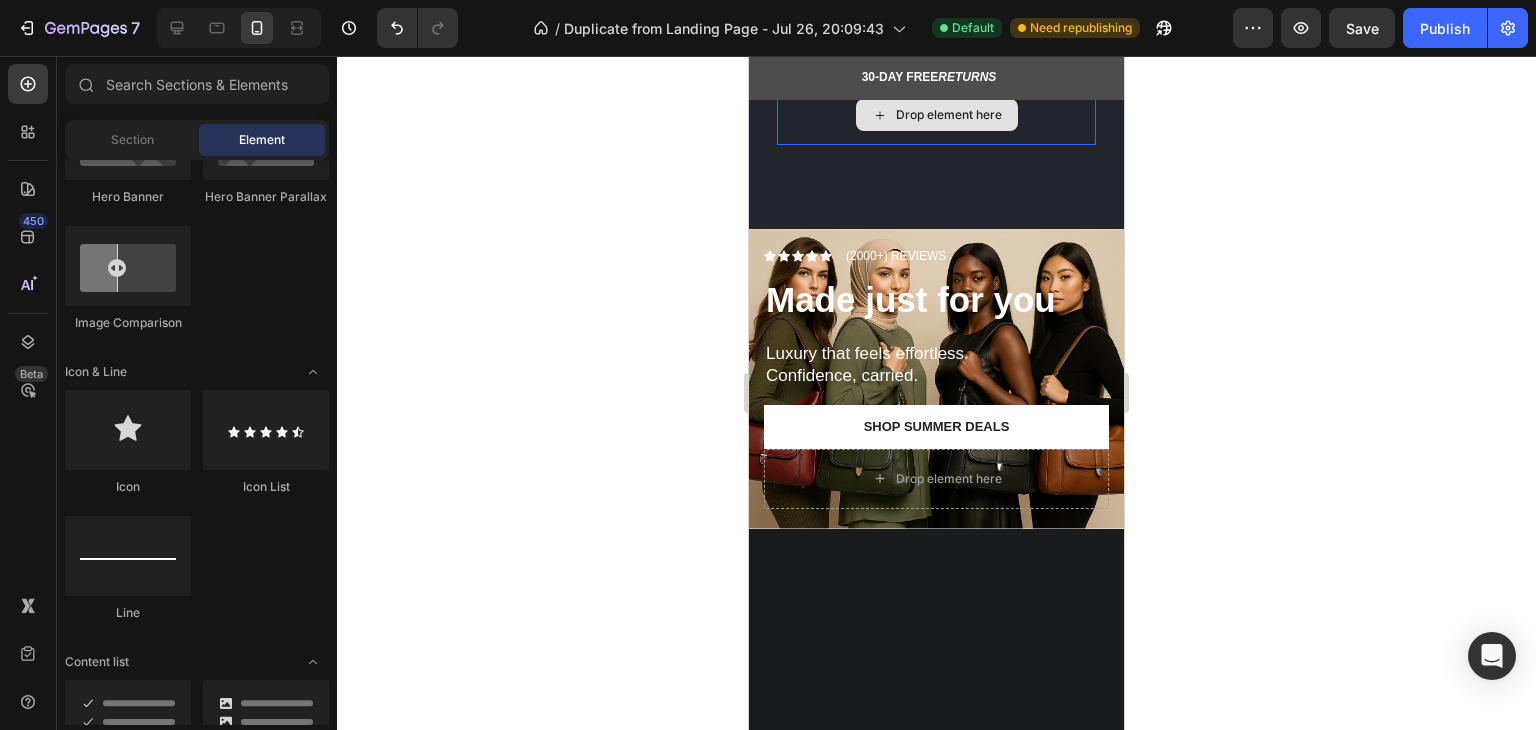 click on "Drop element here" at bounding box center (949, 115) 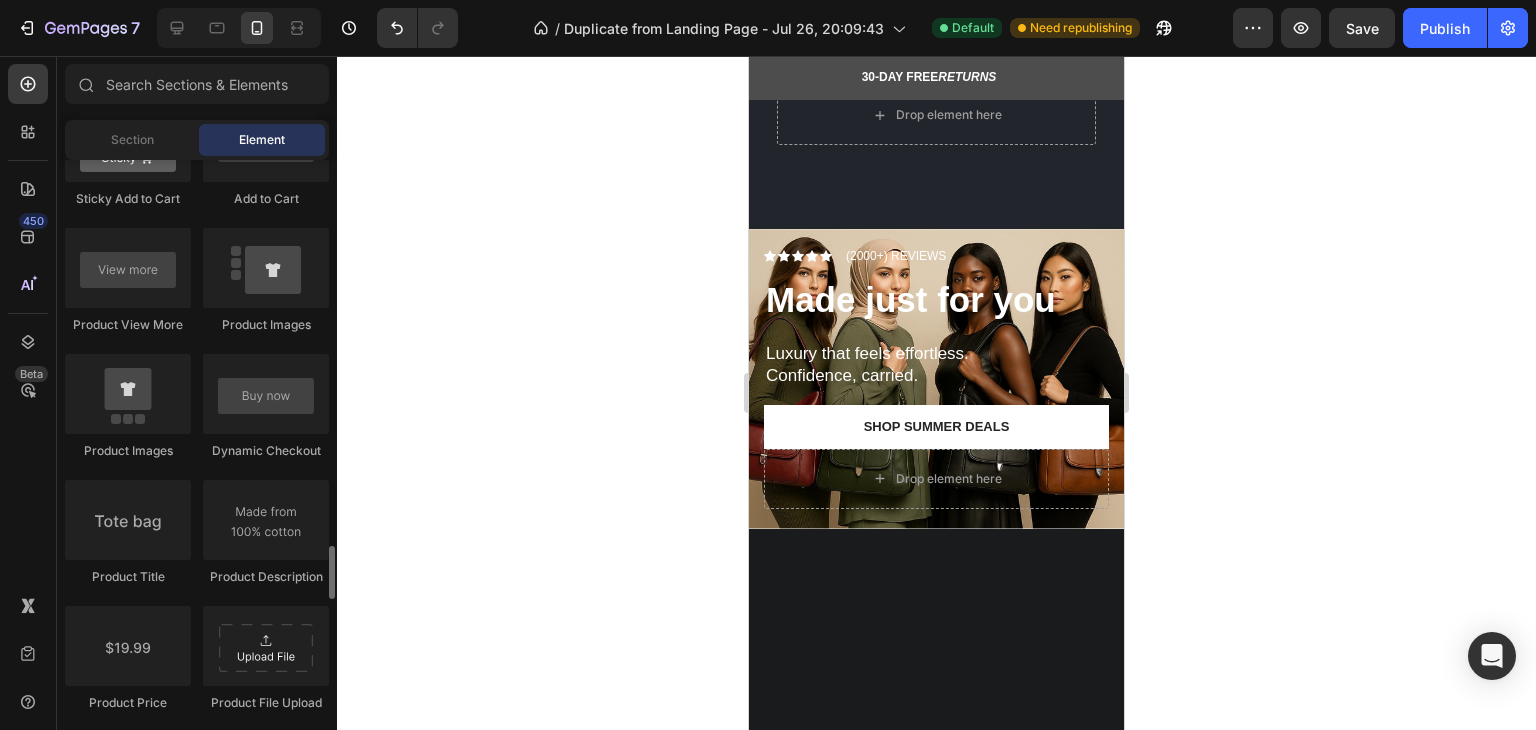 scroll, scrollTop: 3000, scrollLeft: 0, axis: vertical 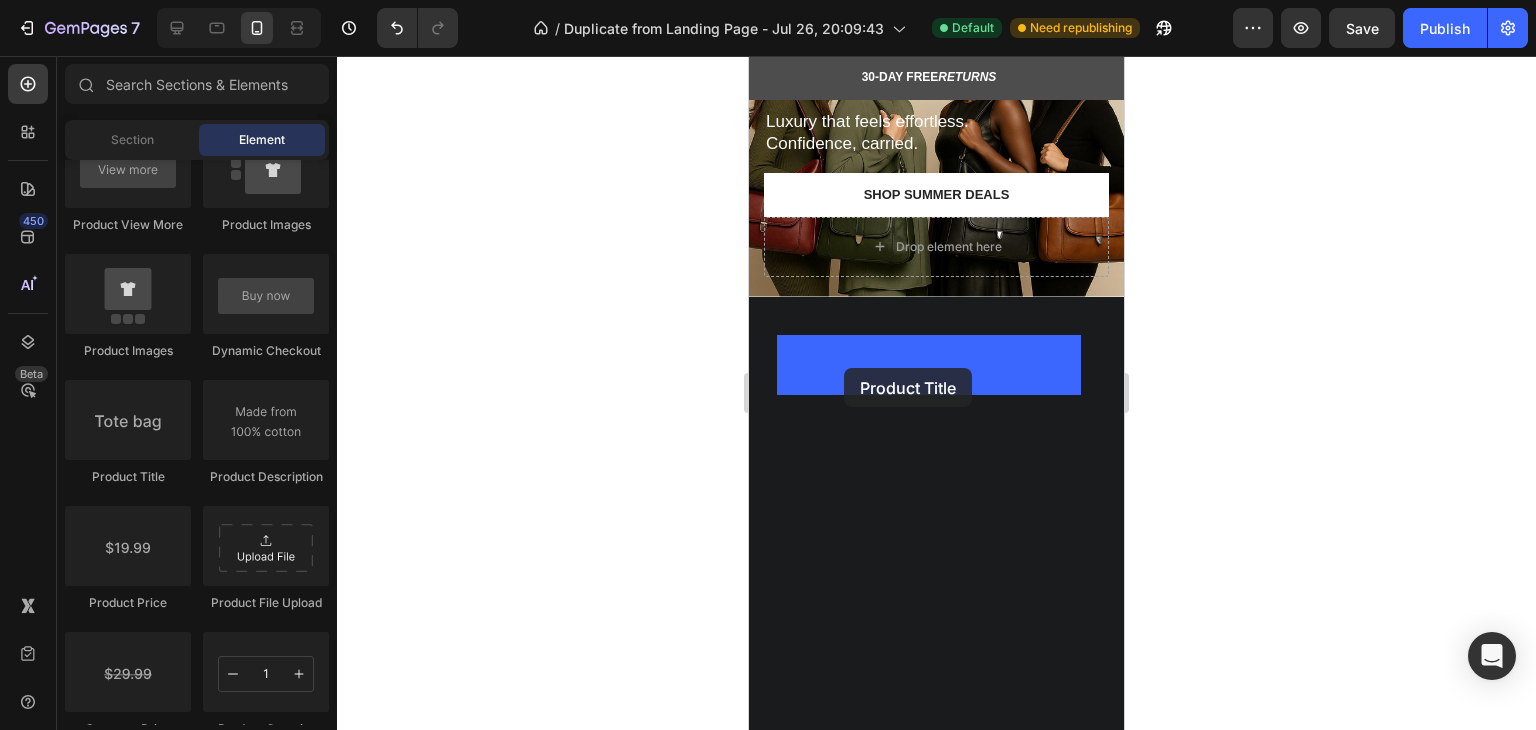 drag, startPoint x: 853, startPoint y: 508, endPoint x: 844, endPoint y: 368, distance: 140.28899 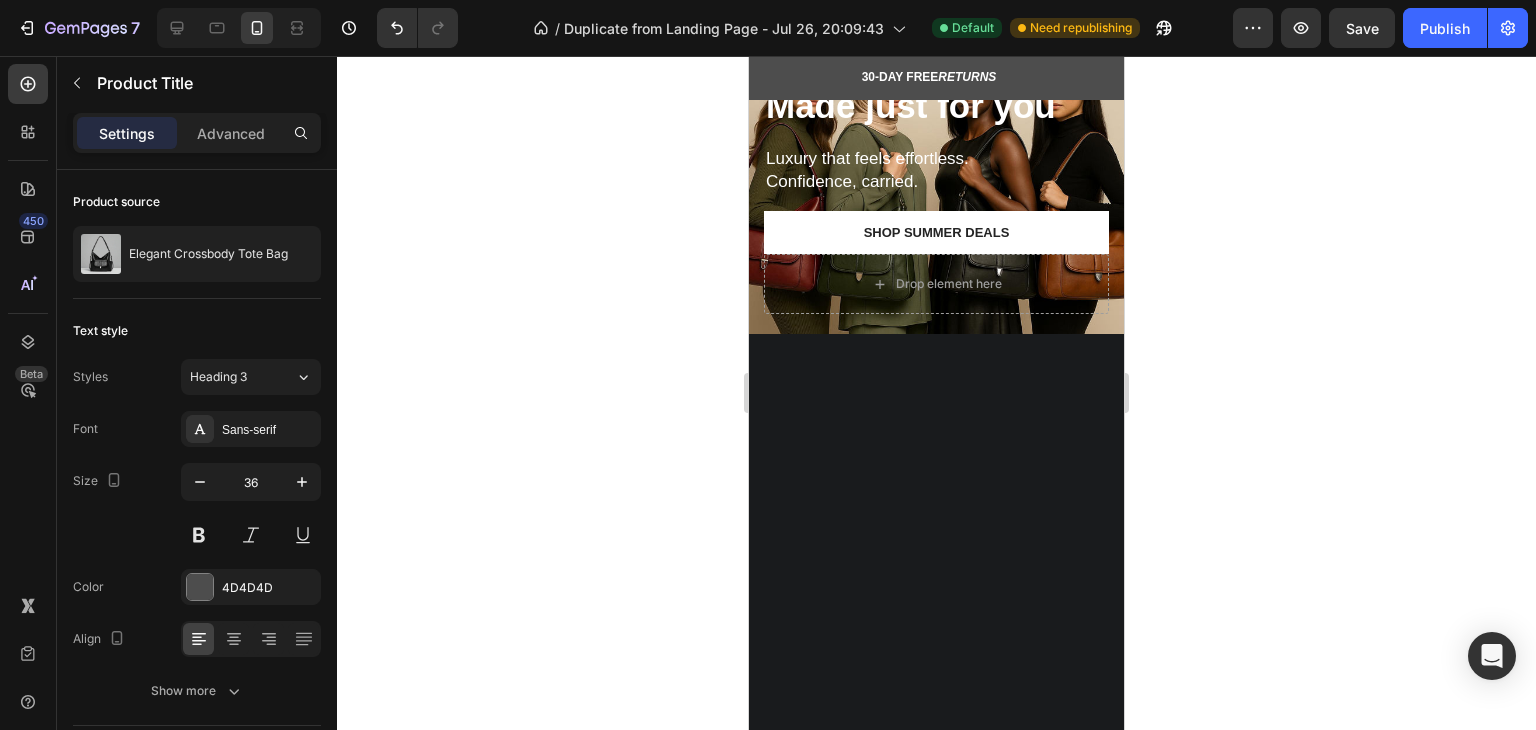 click 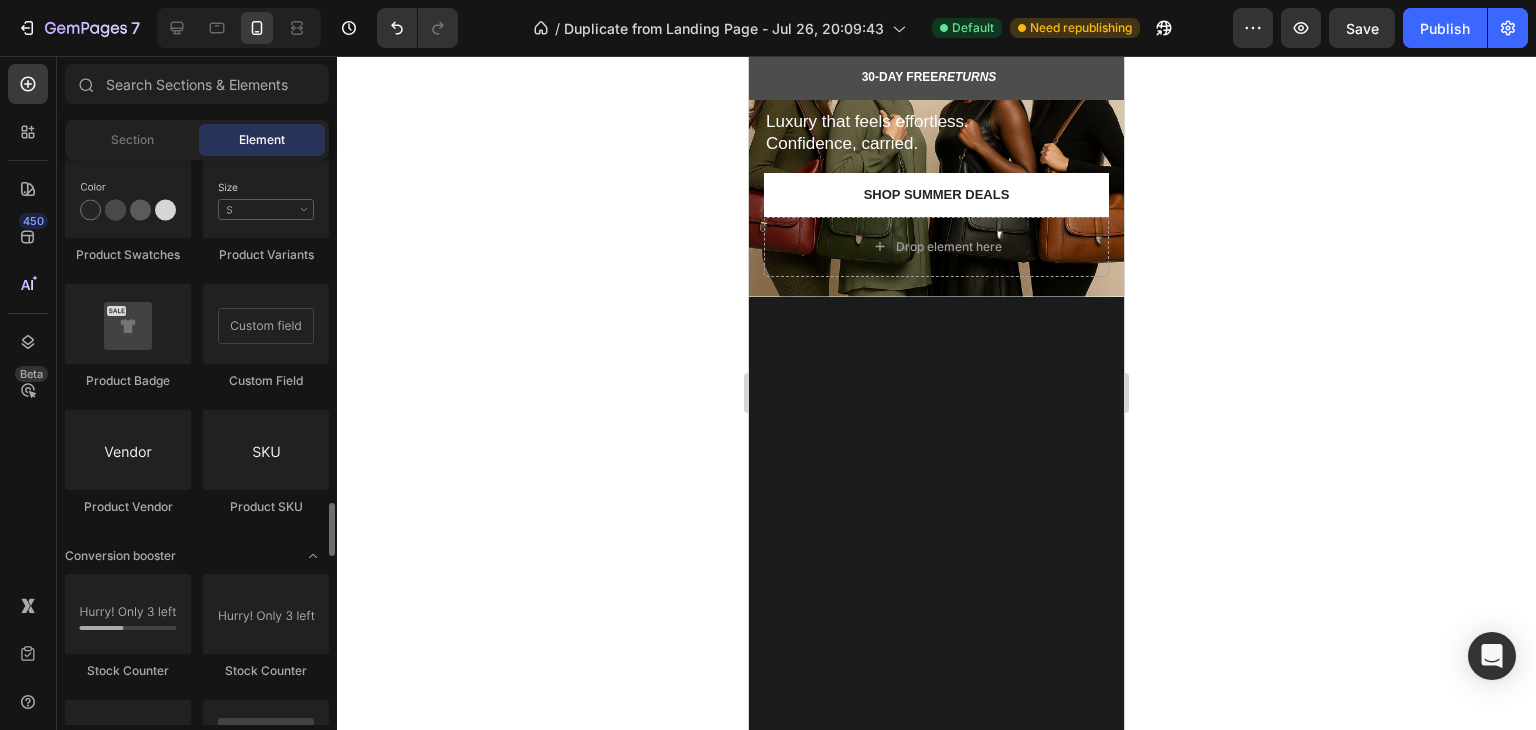scroll, scrollTop: 3700, scrollLeft: 0, axis: vertical 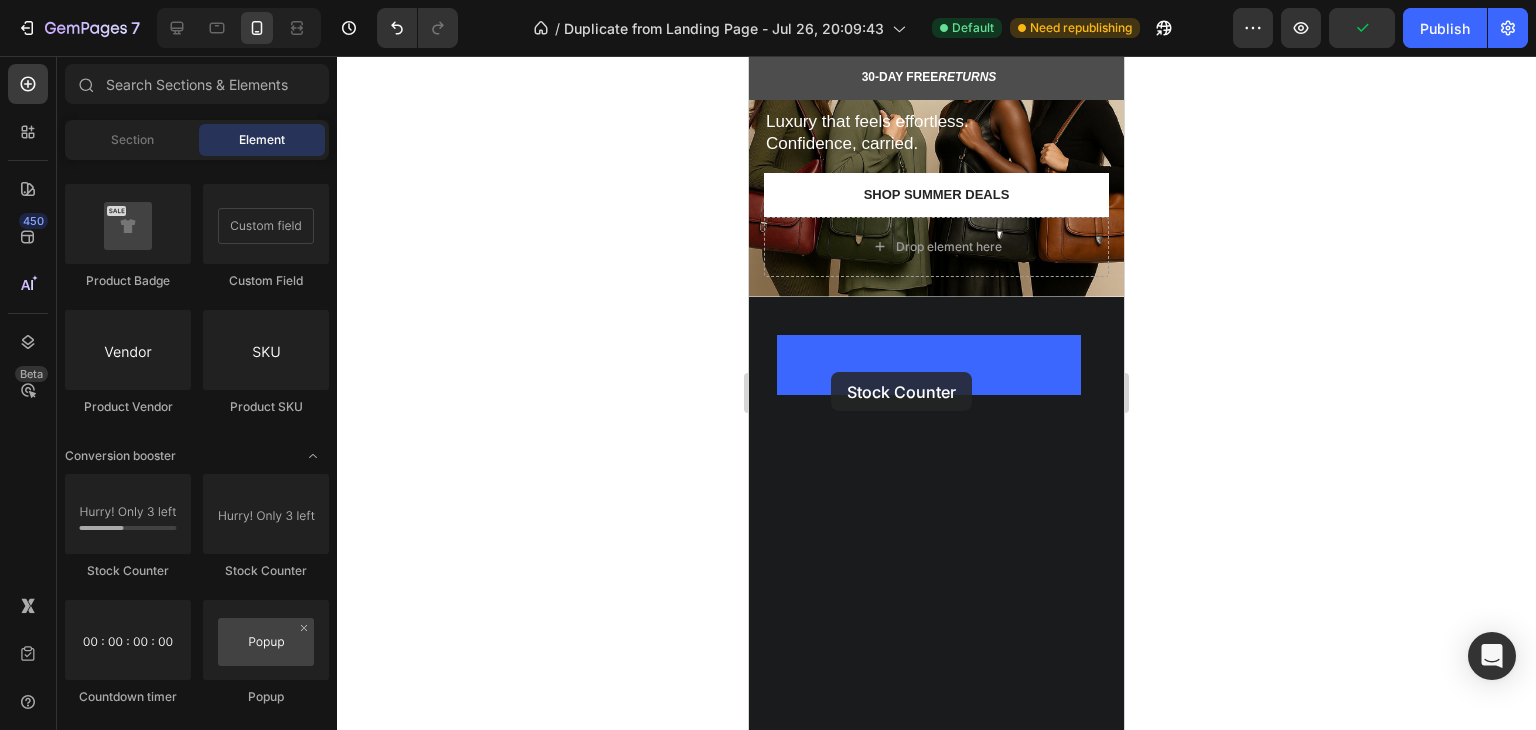 drag, startPoint x: 869, startPoint y: 584, endPoint x: 831, endPoint y: 372, distance: 215.37874 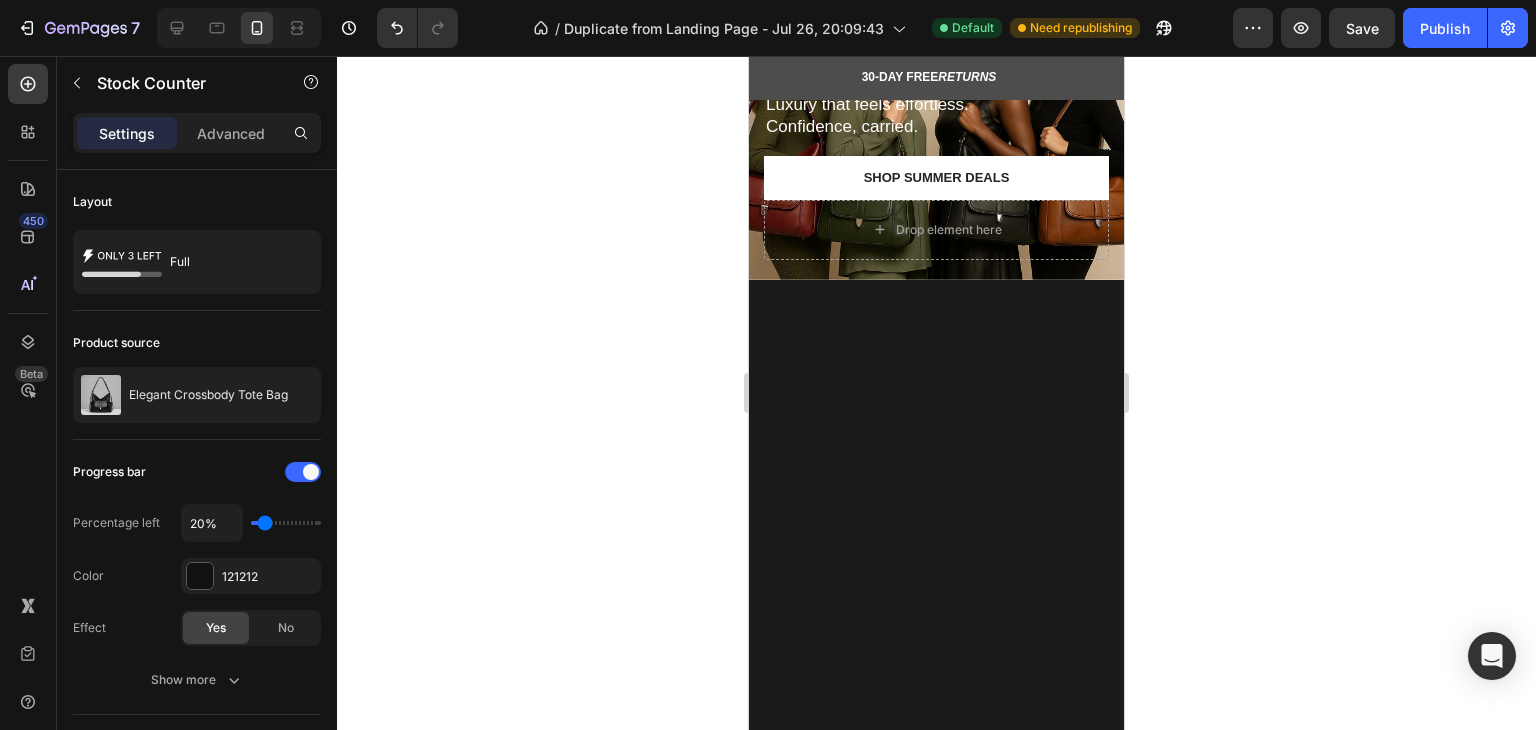 scroll, scrollTop: 6132, scrollLeft: 0, axis: vertical 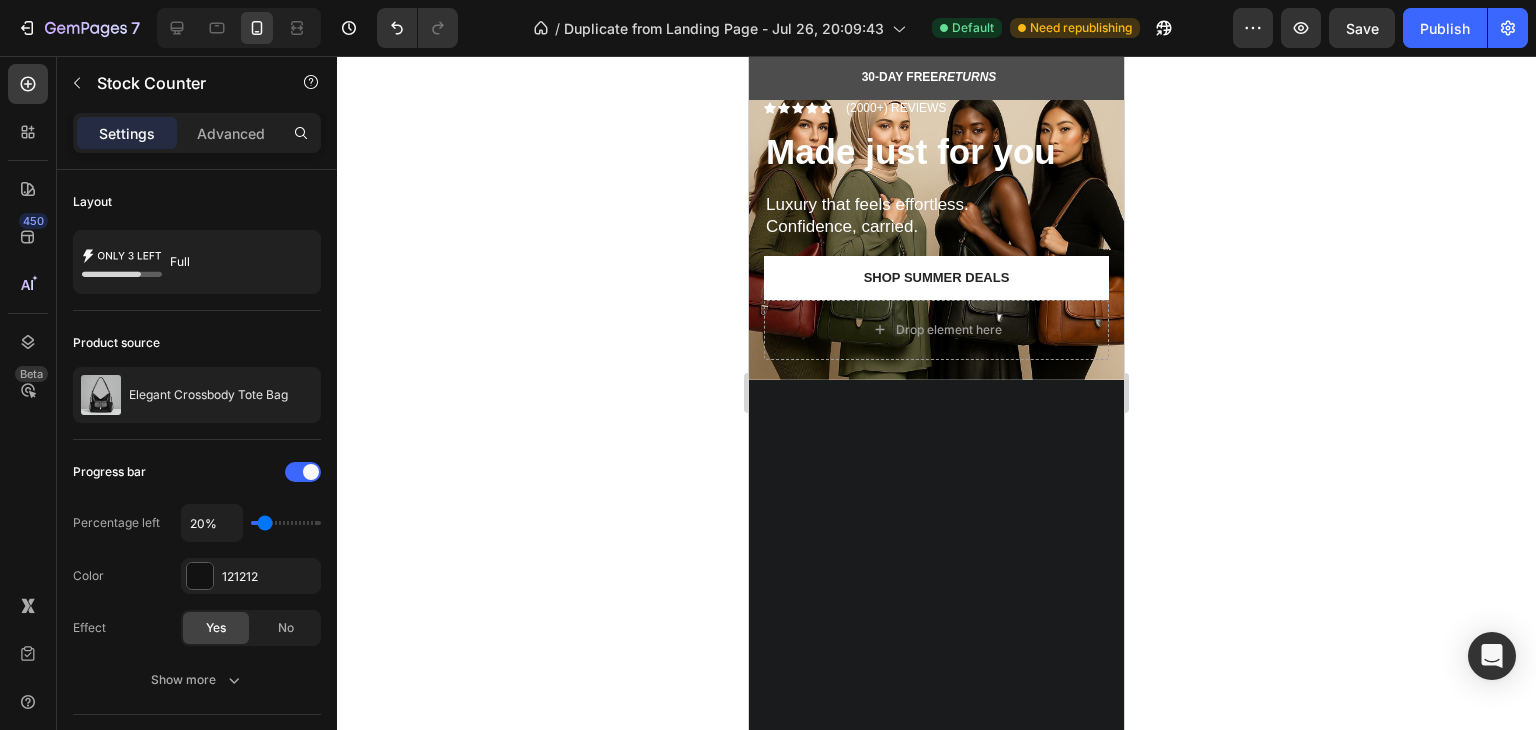 click 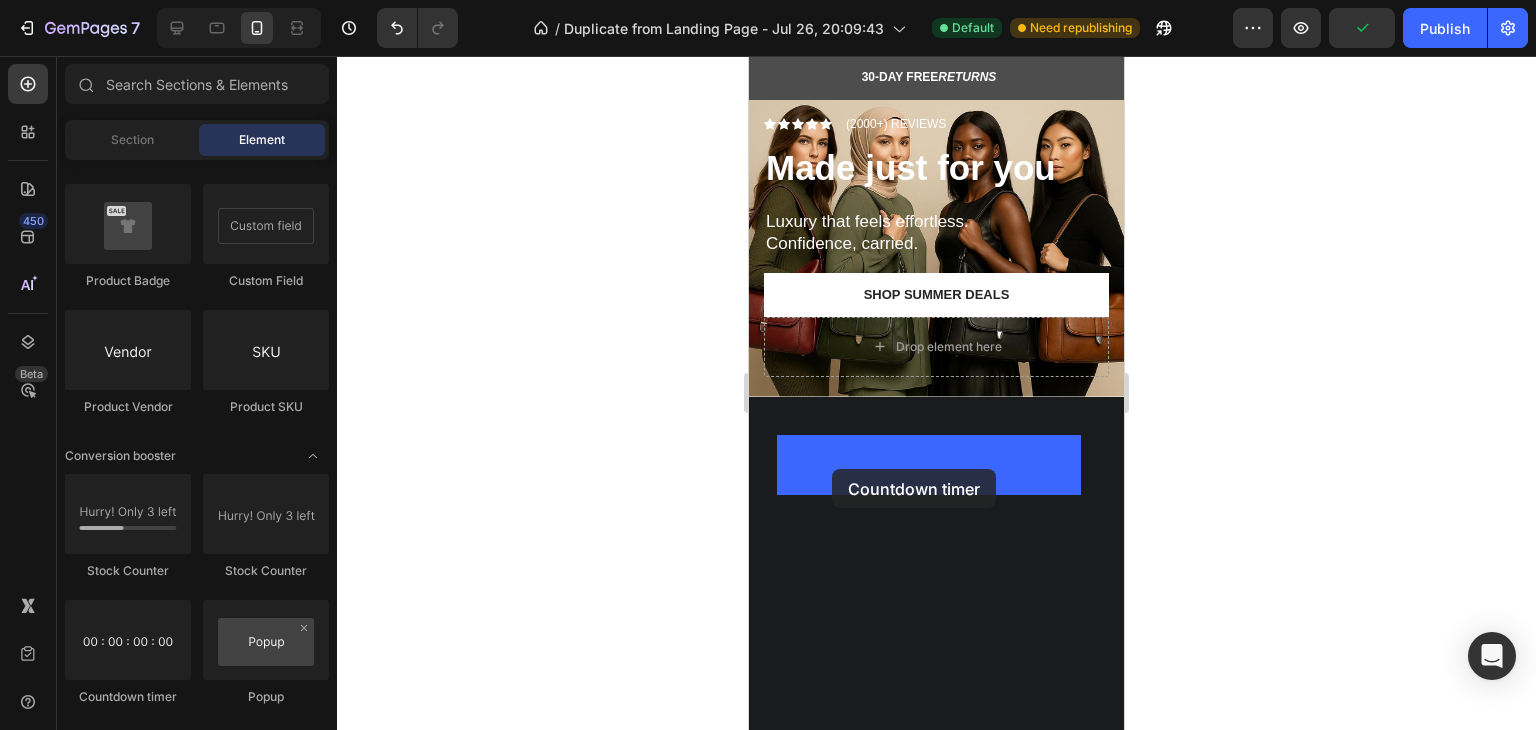 drag, startPoint x: 890, startPoint y: 697, endPoint x: 832, endPoint y: 469, distance: 235.26155 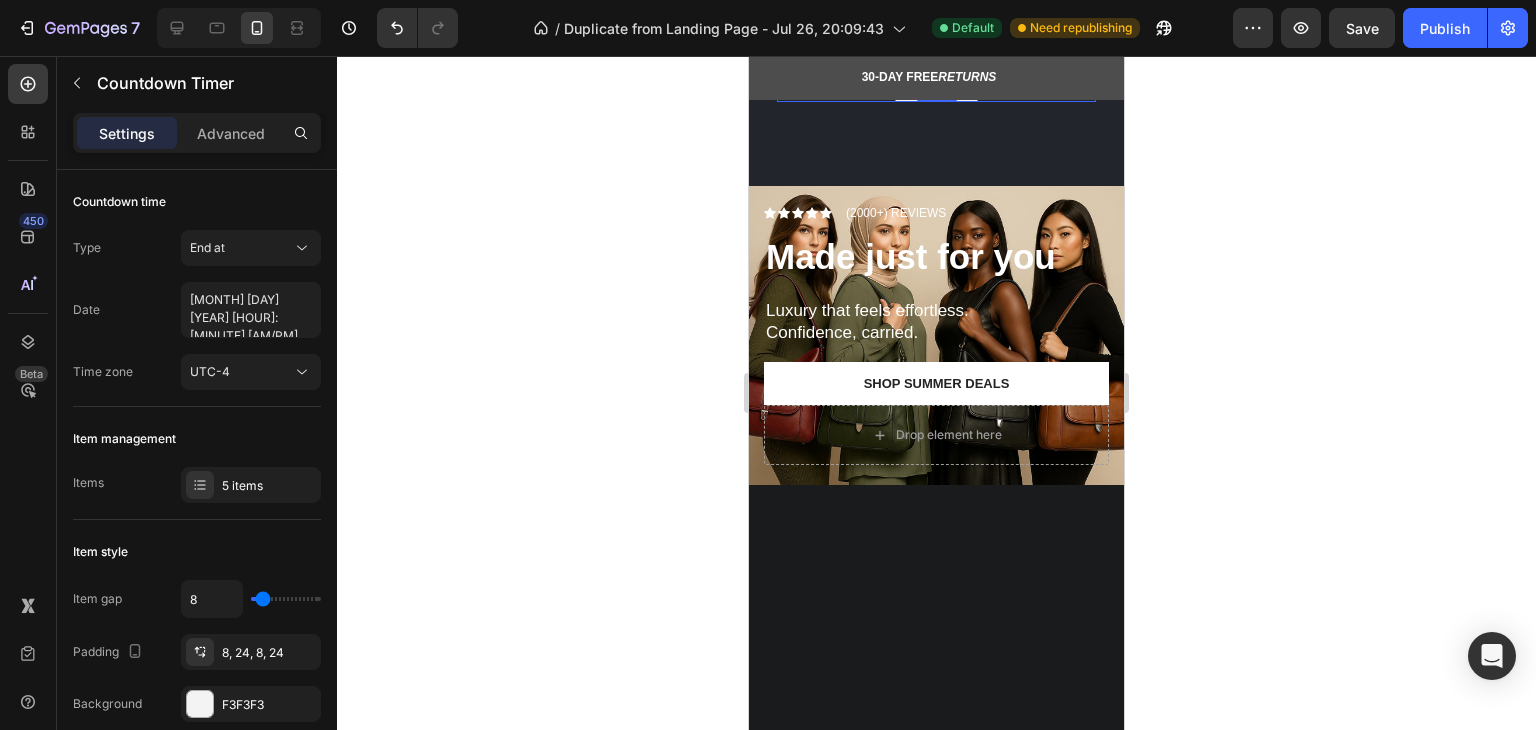 click 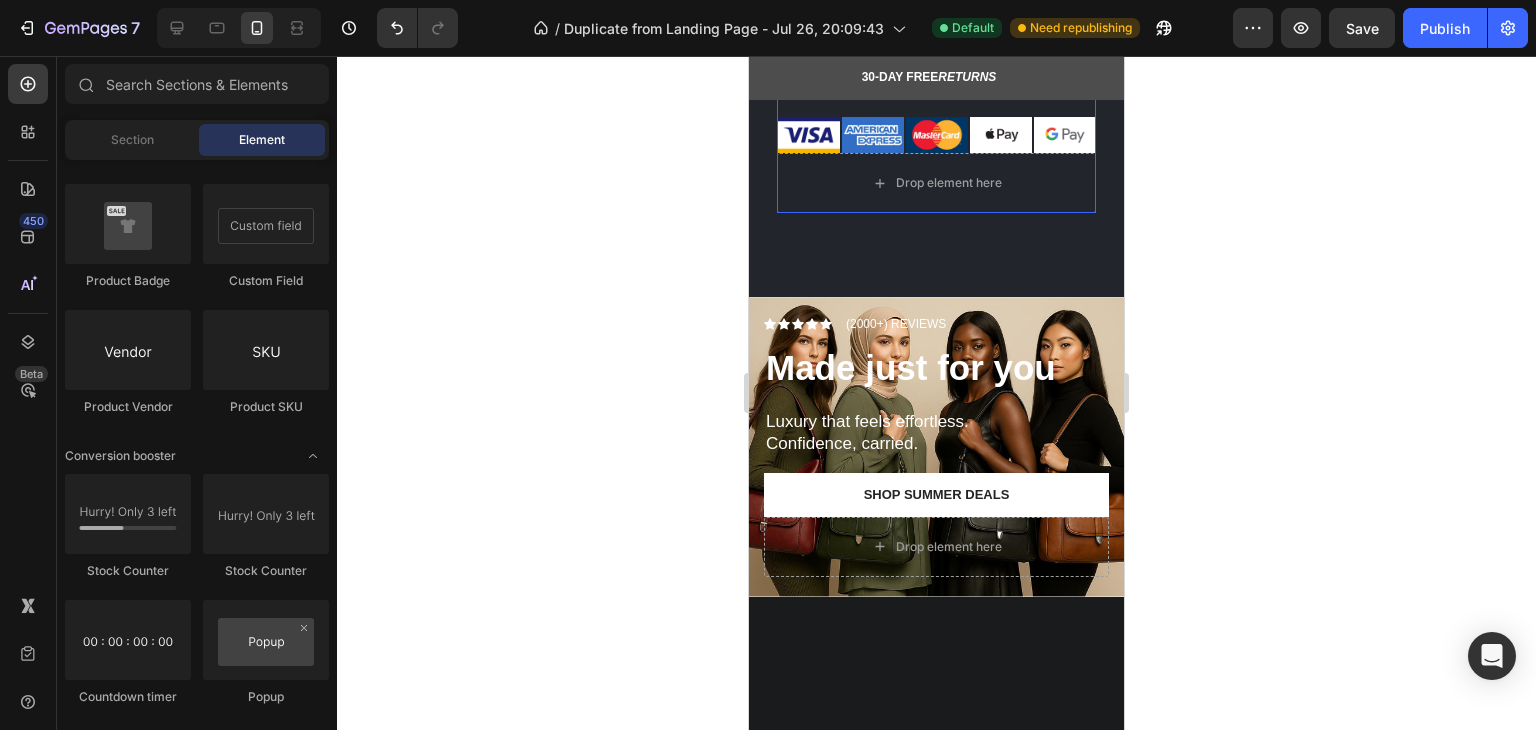 scroll, scrollTop: 6032, scrollLeft: 0, axis: vertical 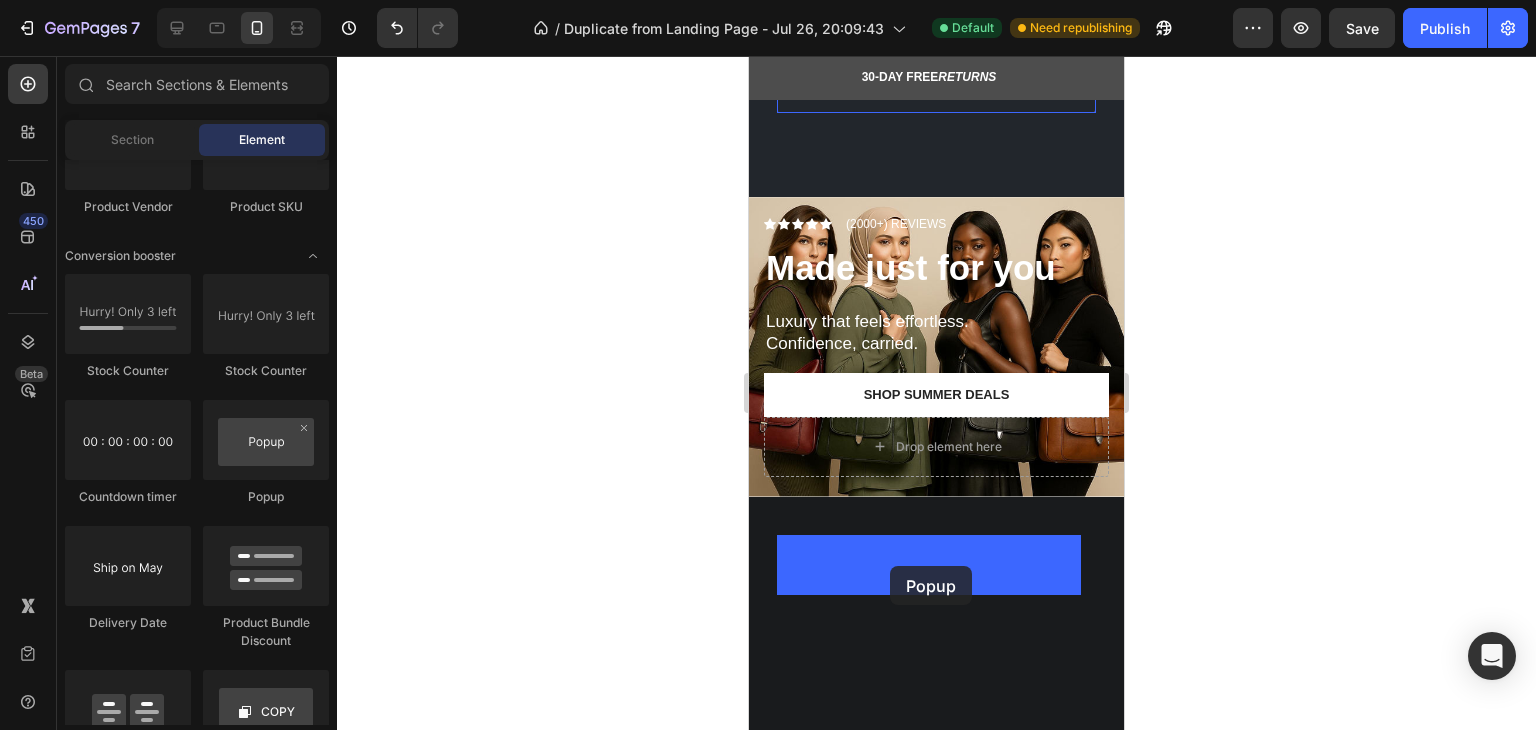 drag, startPoint x: 1015, startPoint y: 526, endPoint x: 889, endPoint y: 566, distance: 132.19682 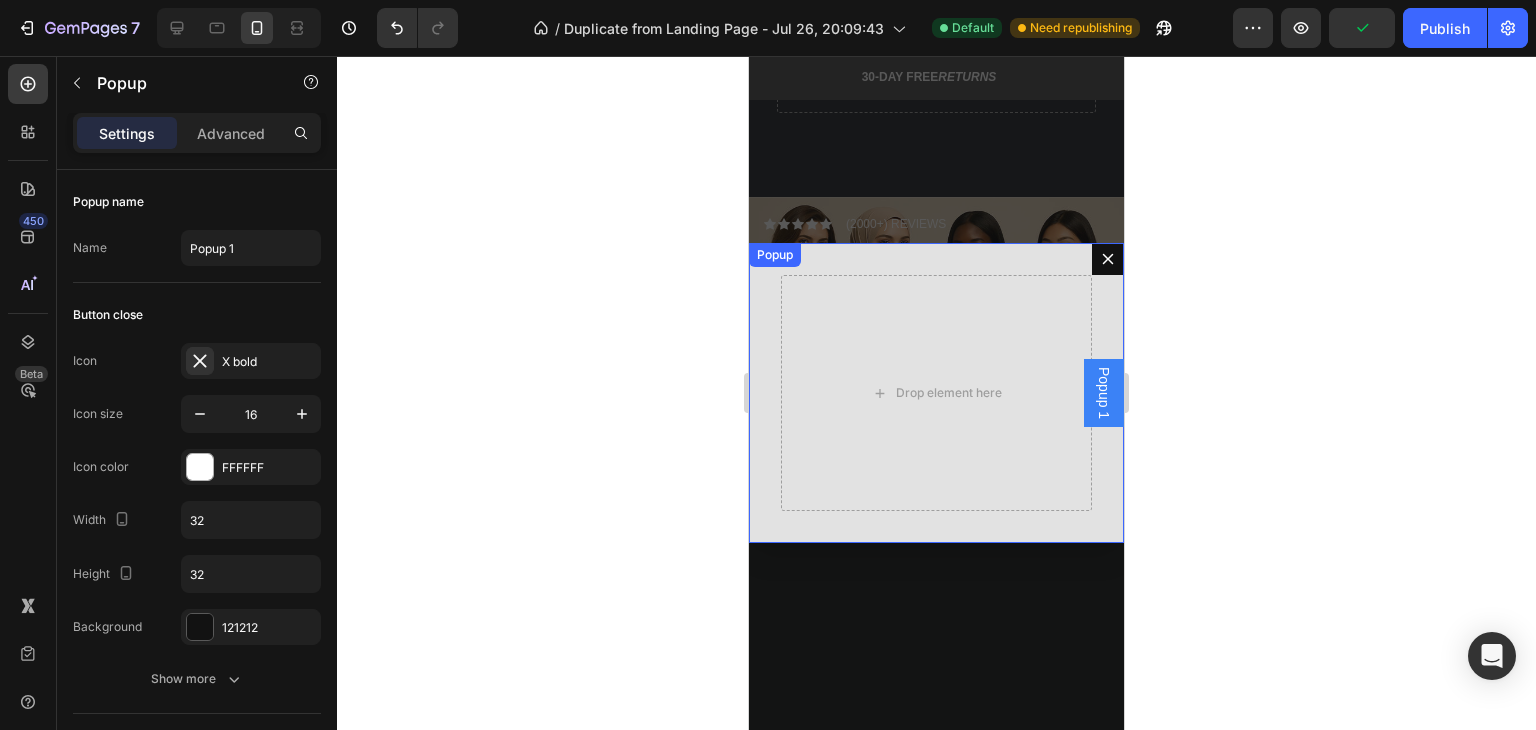 click 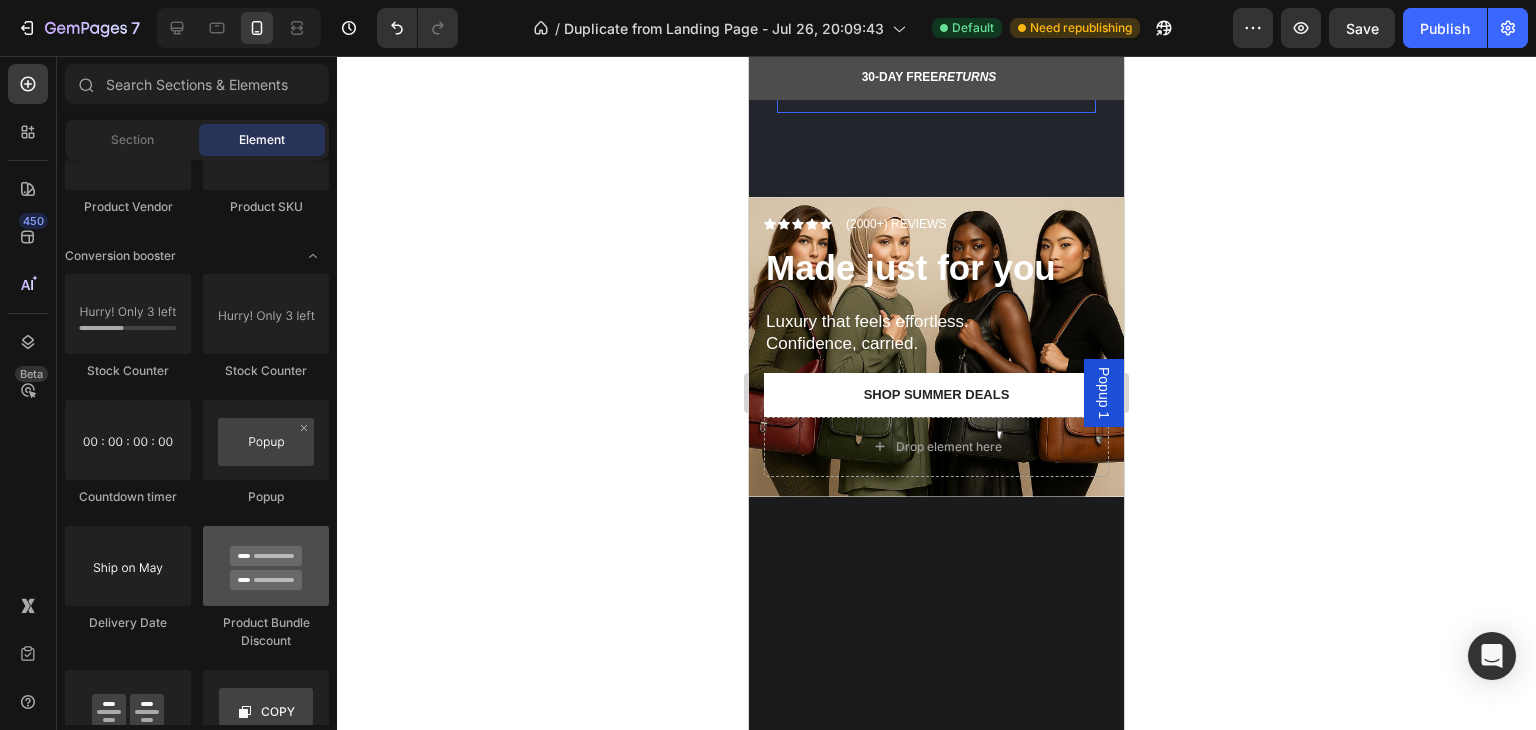 scroll, scrollTop: 4000, scrollLeft: 0, axis: vertical 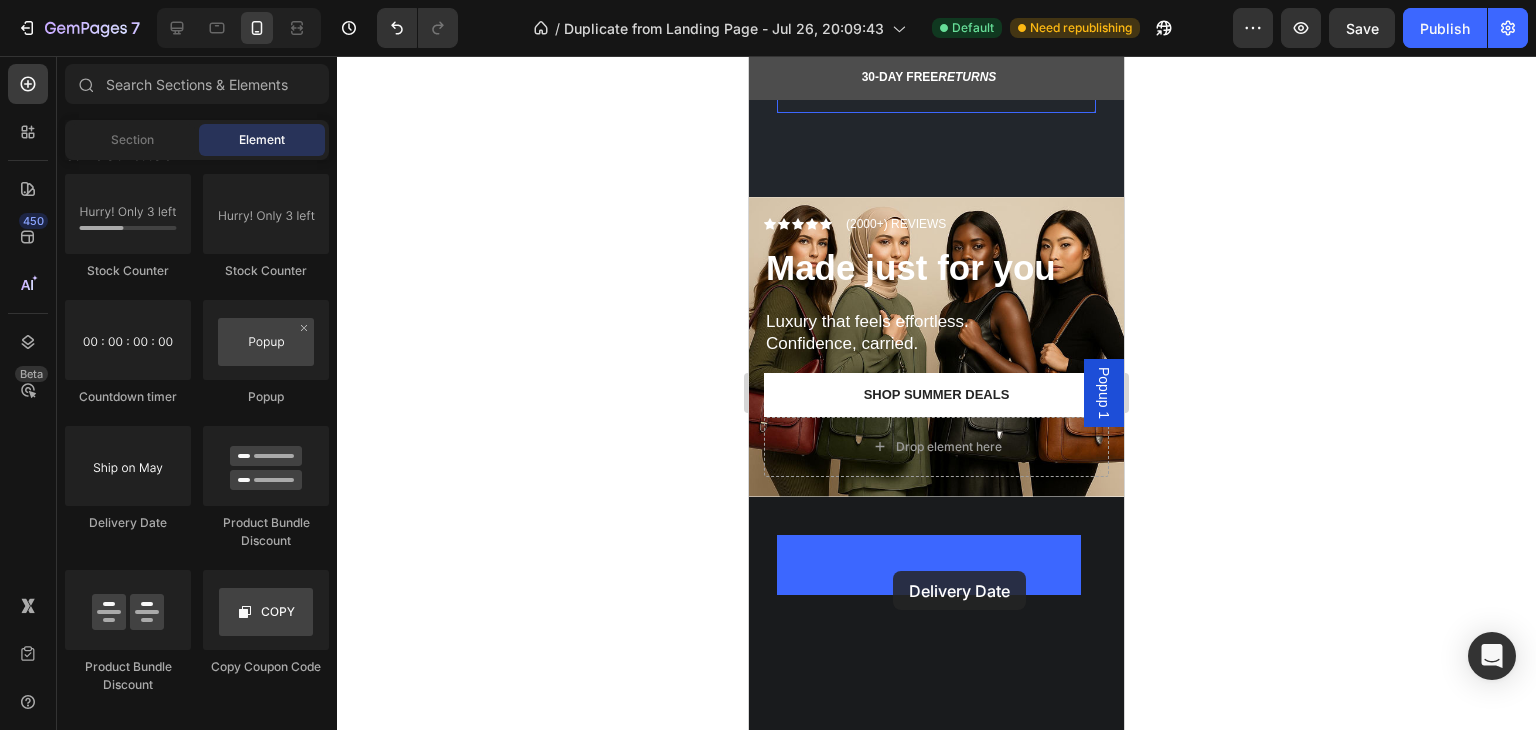 drag, startPoint x: 915, startPoint y: 552, endPoint x: 888, endPoint y: 573, distance: 34.20526 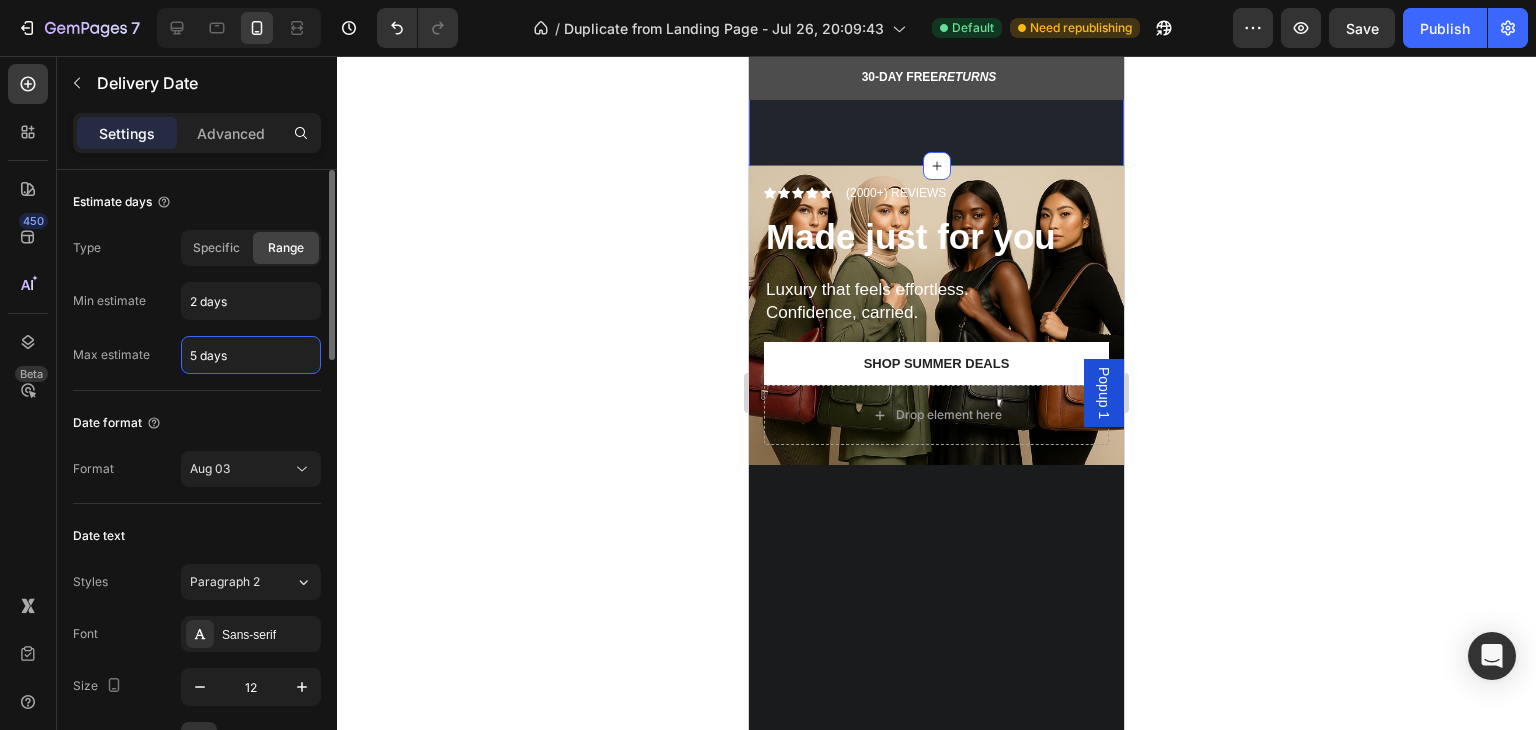 click on "5 days" at bounding box center (251, 355) 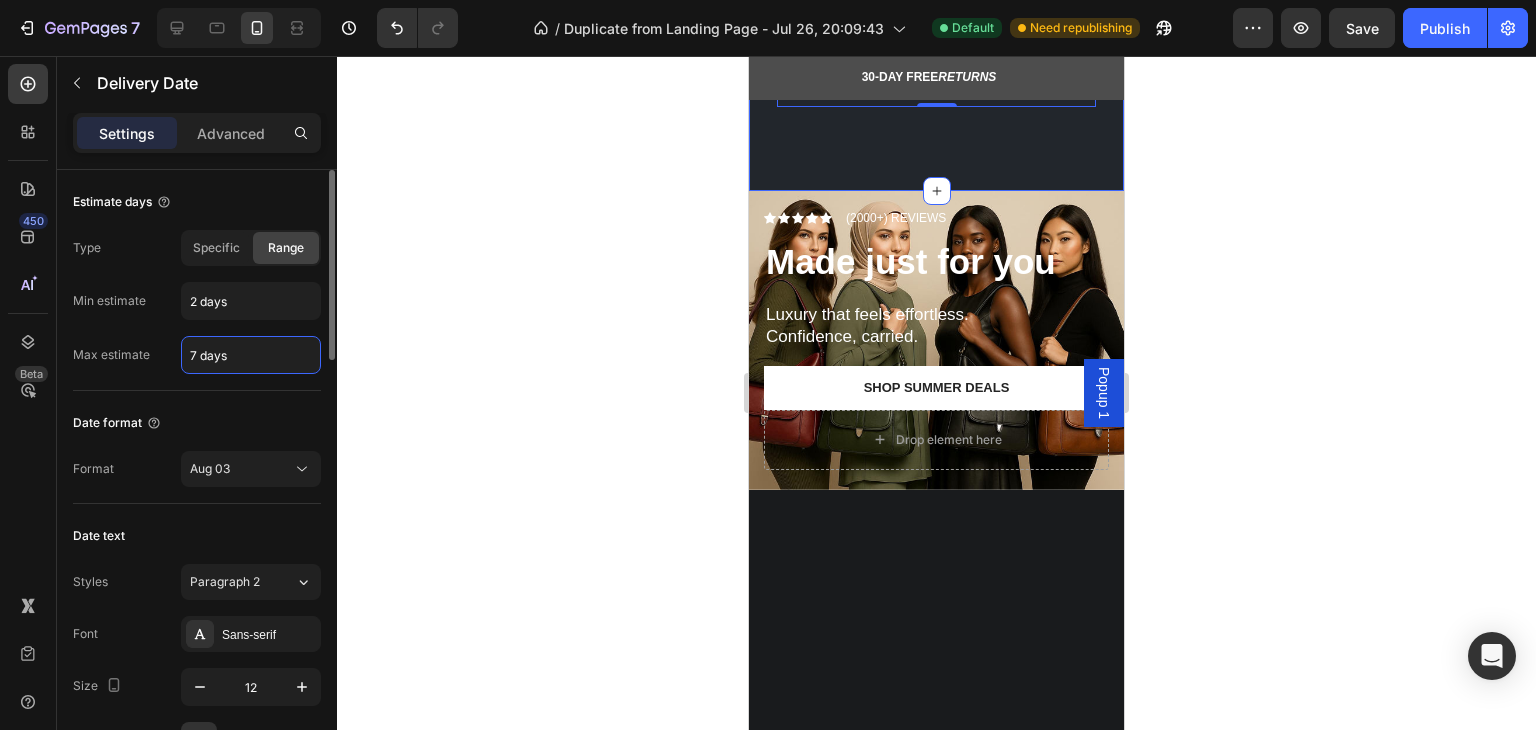 type on "7 days" 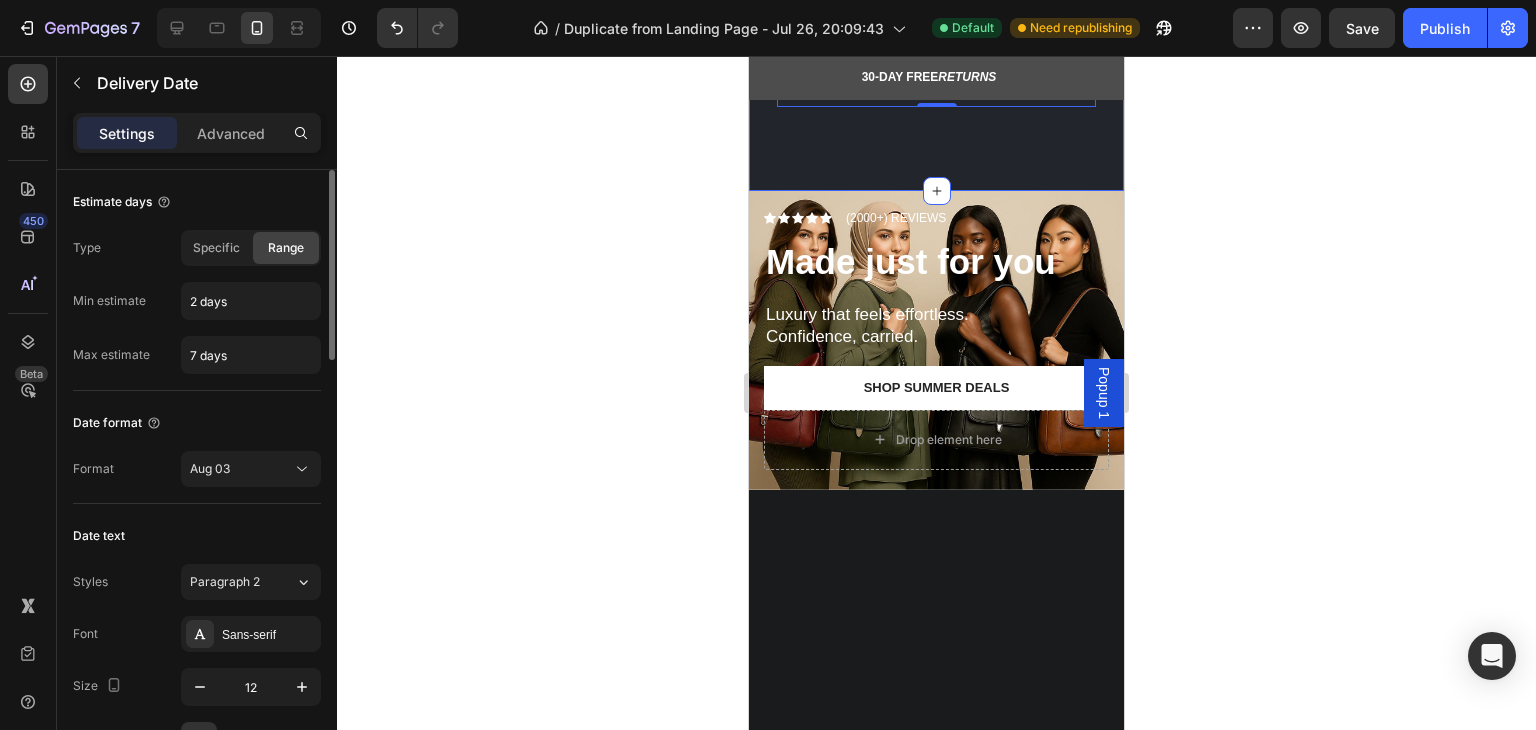 click on "Date format Format Aug 03" 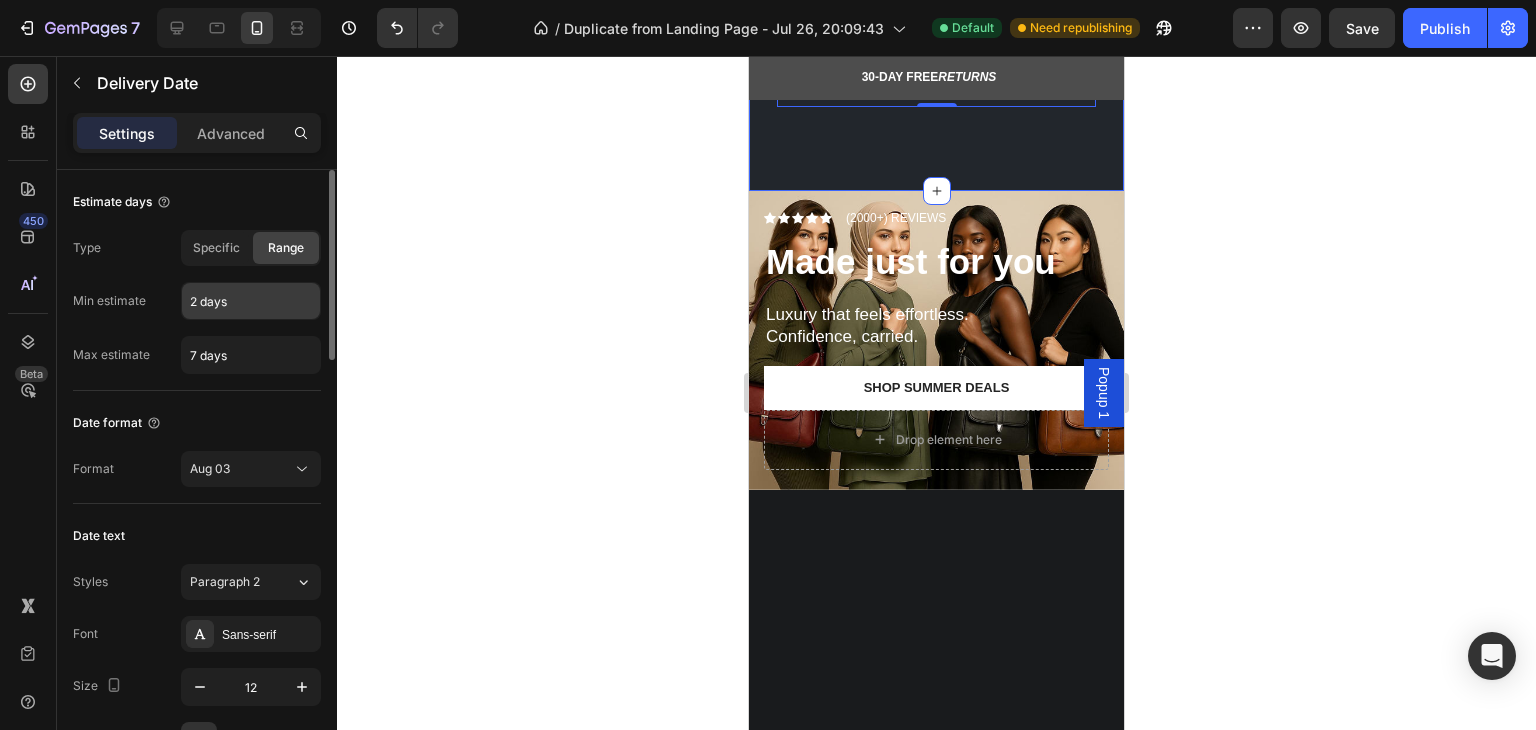 click on "2 days" at bounding box center [251, 301] 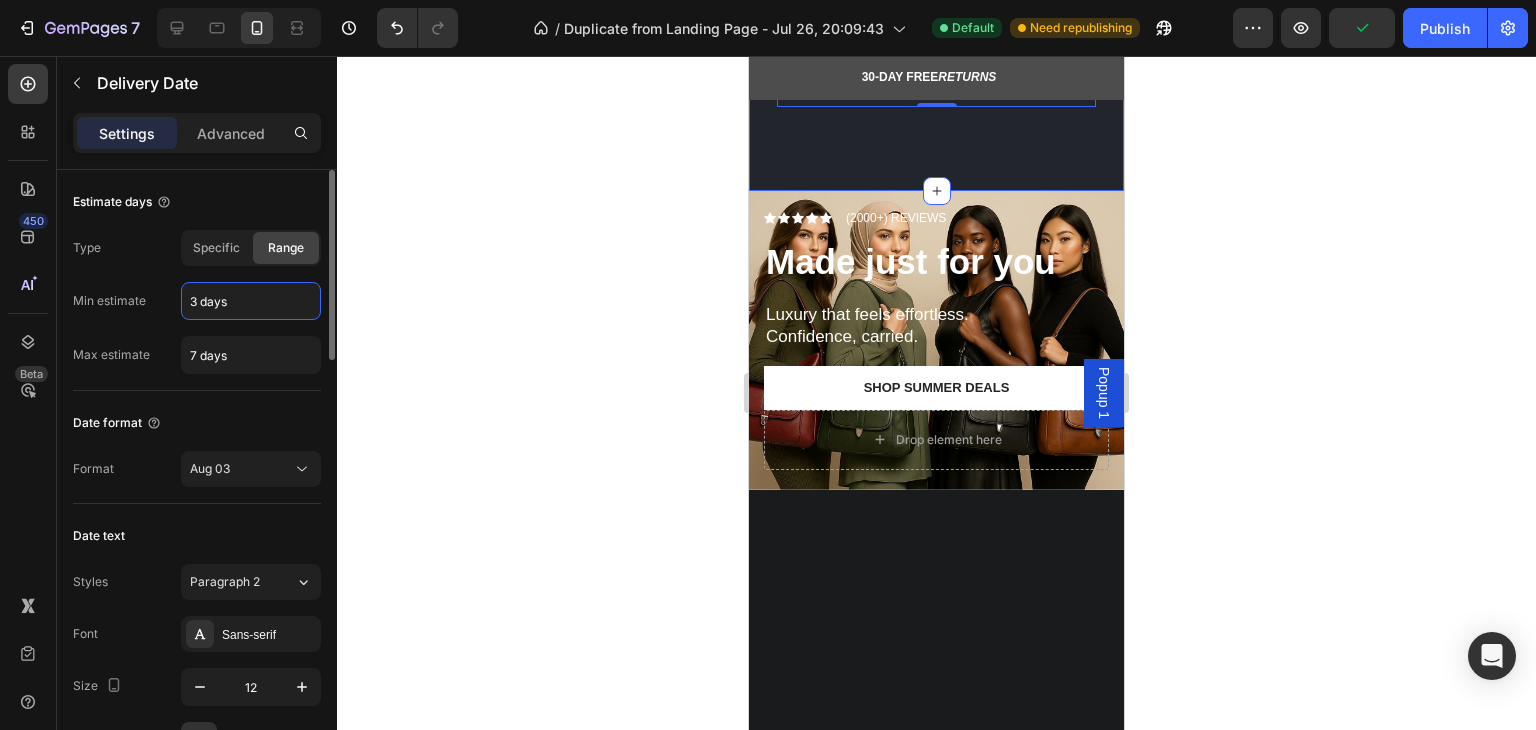 click on "Estimate days Type Specific Range Min estimate 3 days Max estimate 7 days" at bounding box center (197, 302) 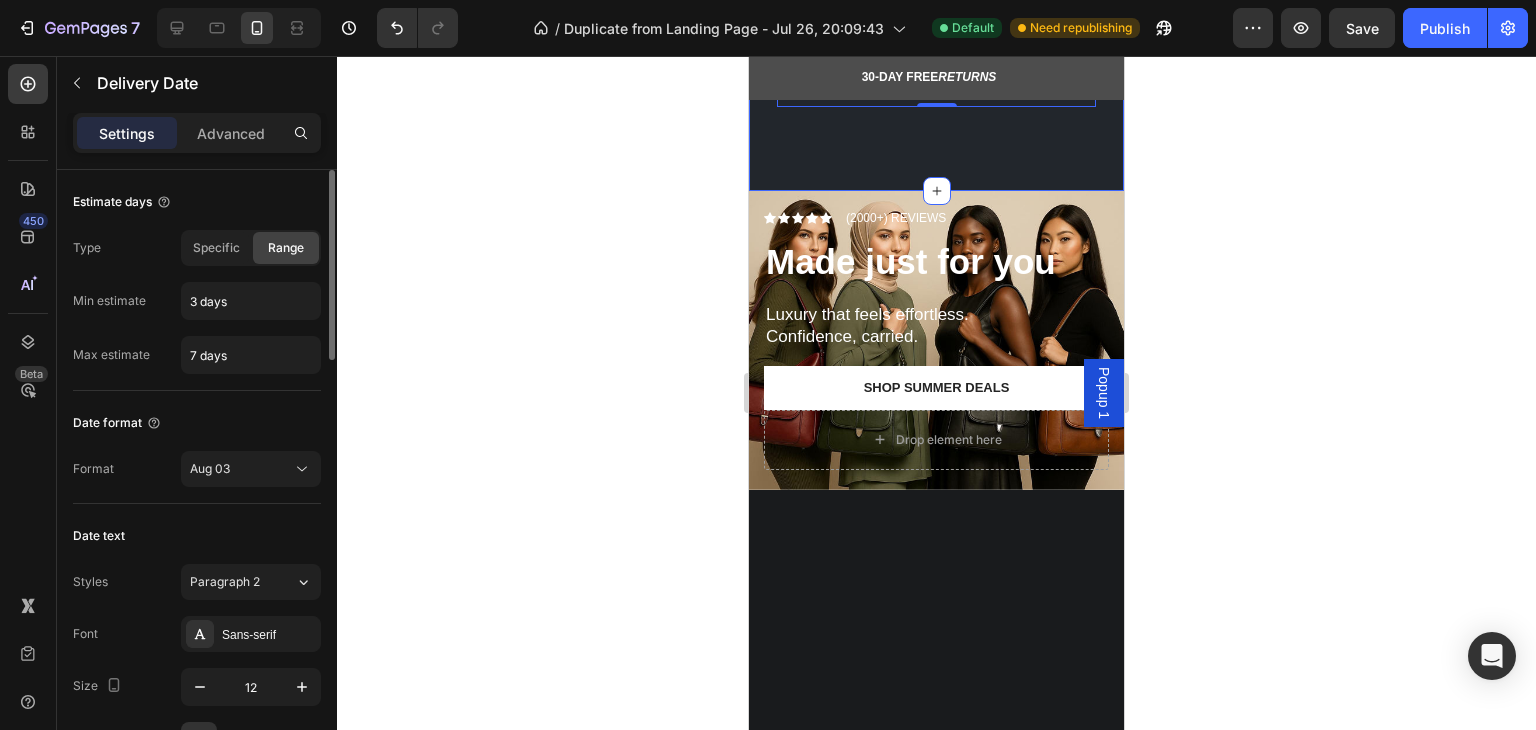 click on "Estimate days Type Specific Range Min estimate 3 days Max estimate 7 days" 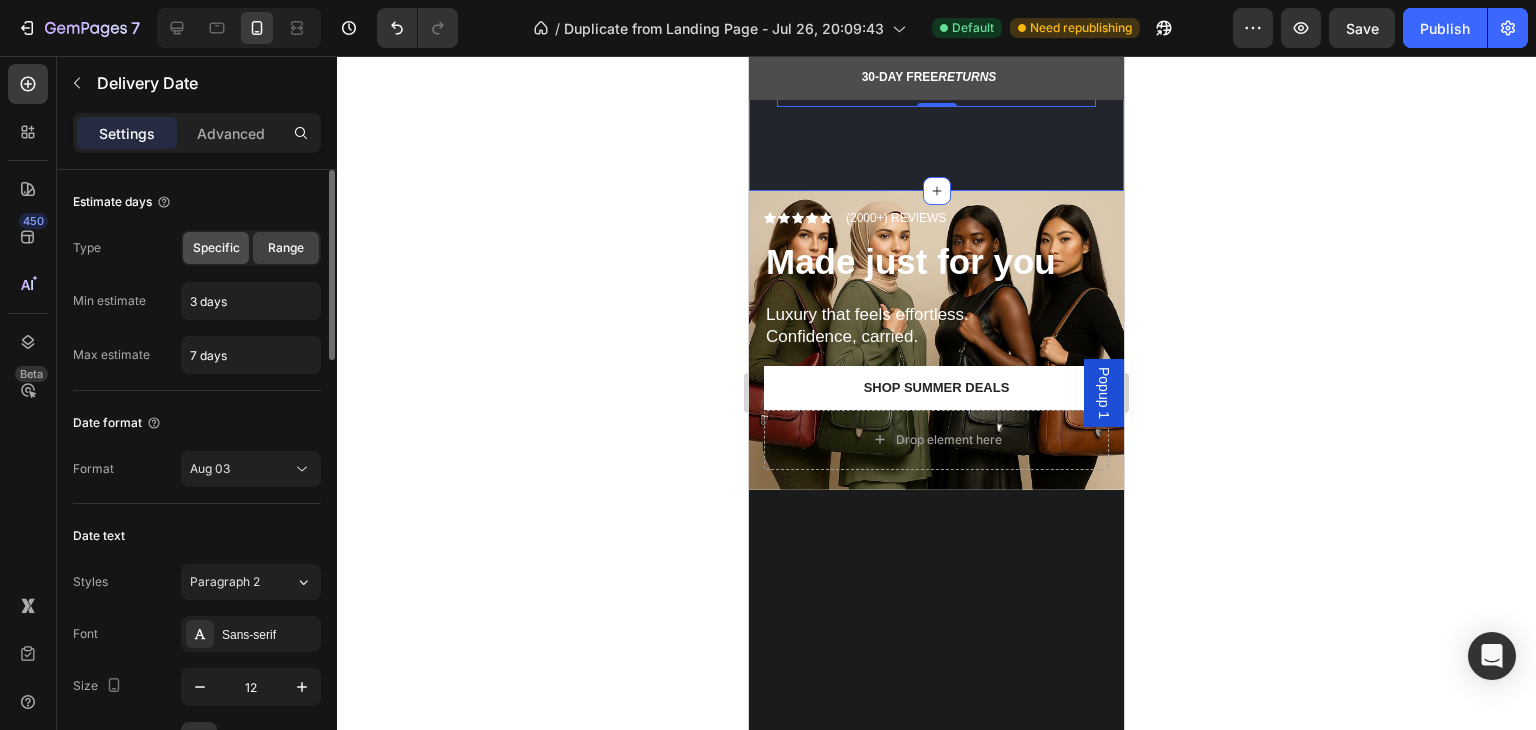 click on "Specific" 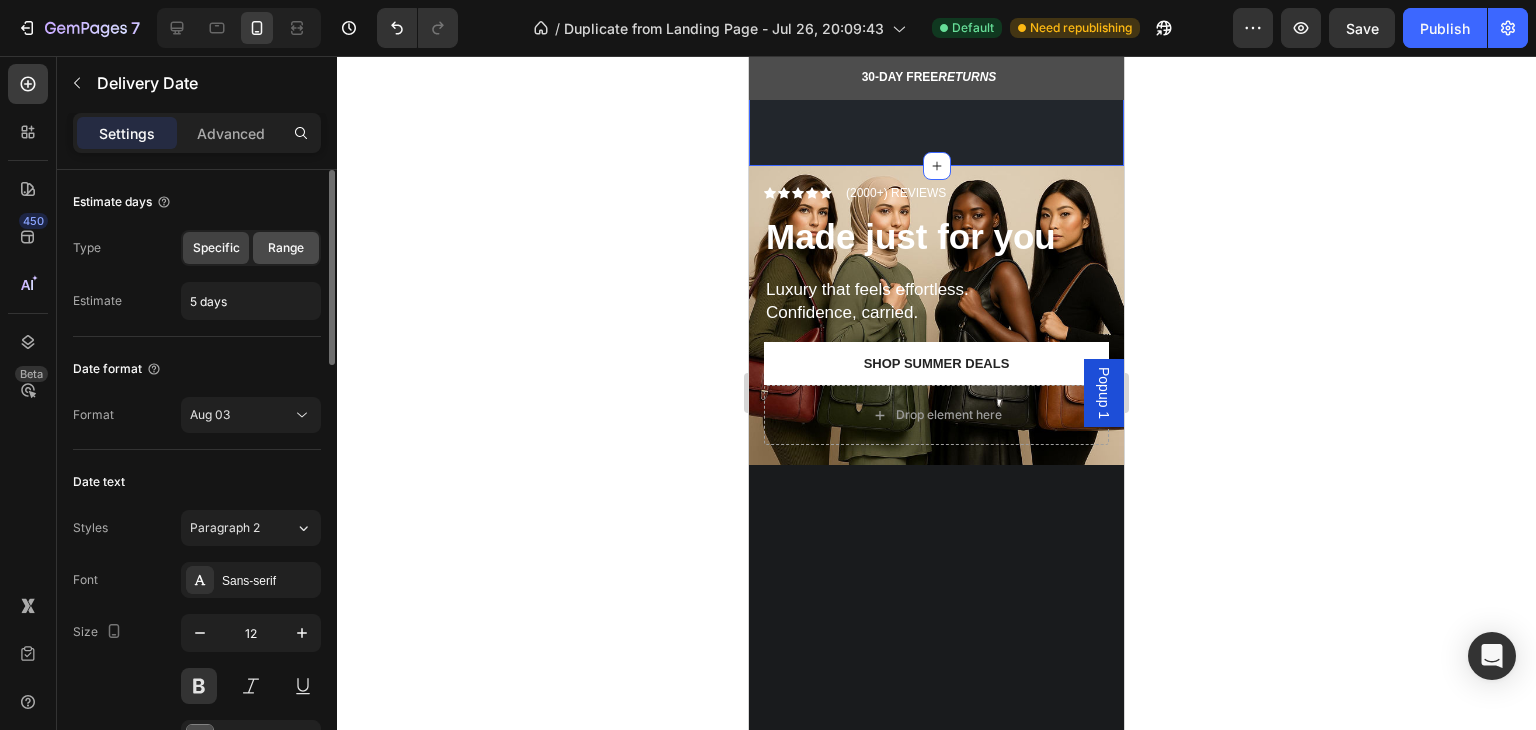 click on "Range" 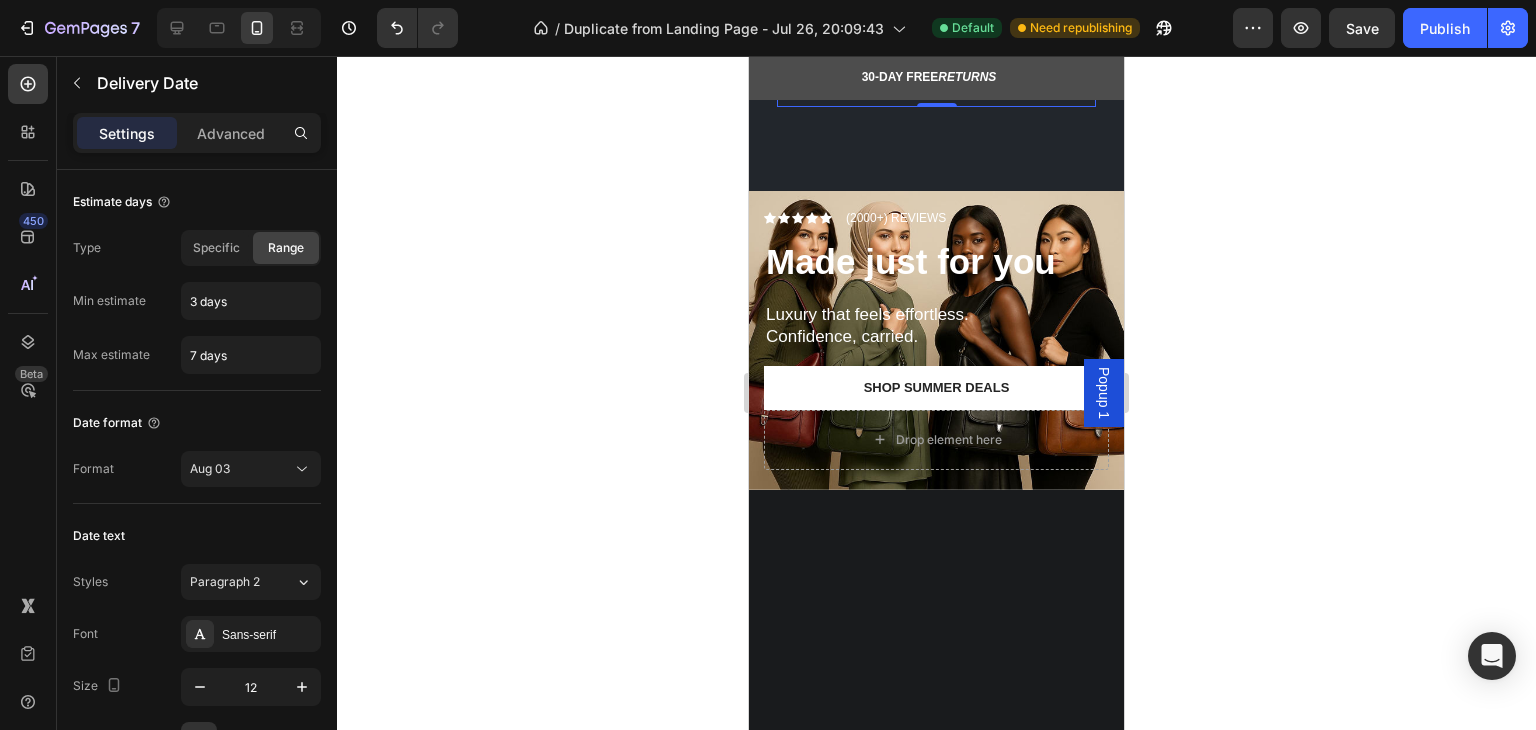 click 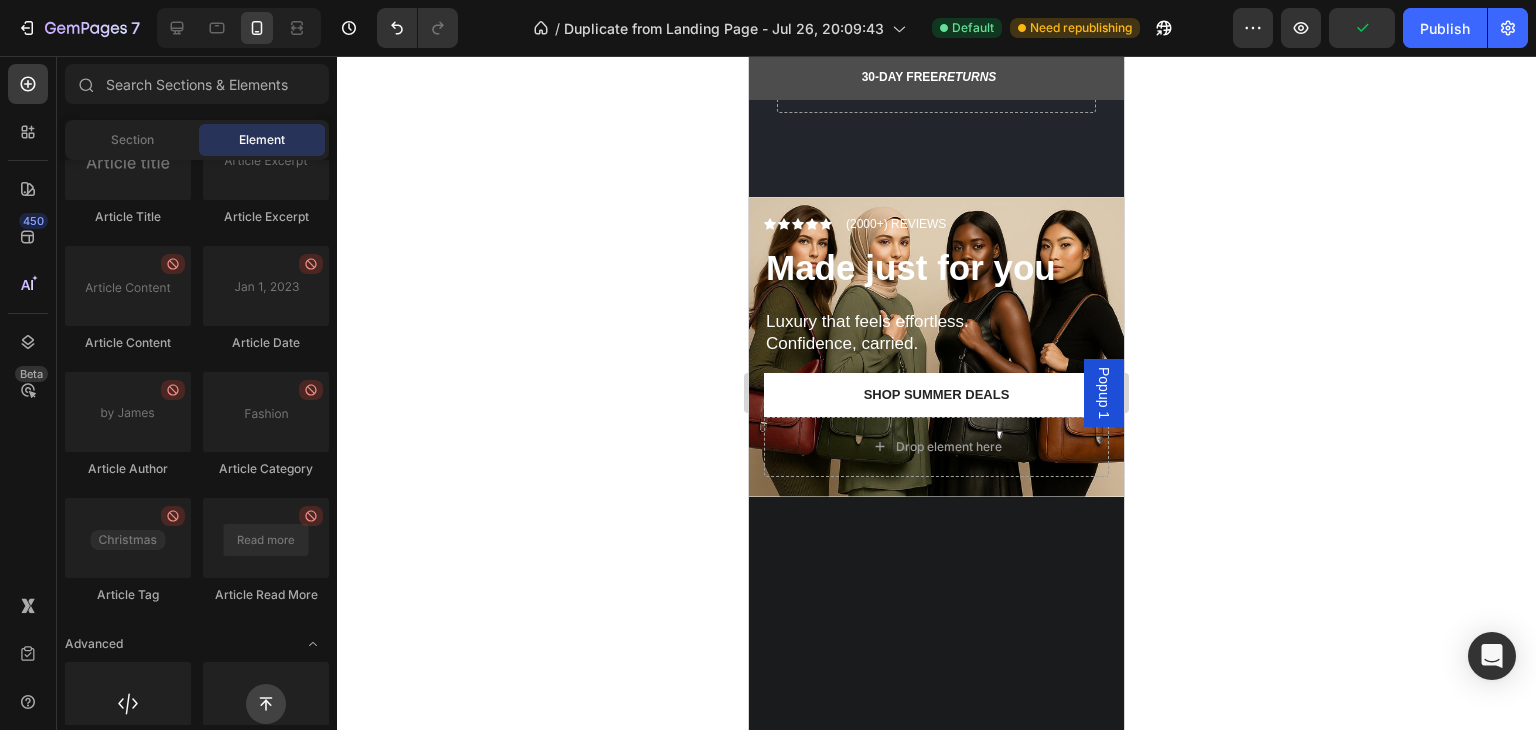 scroll, scrollTop: 5362, scrollLeft: 0, axis: vertical 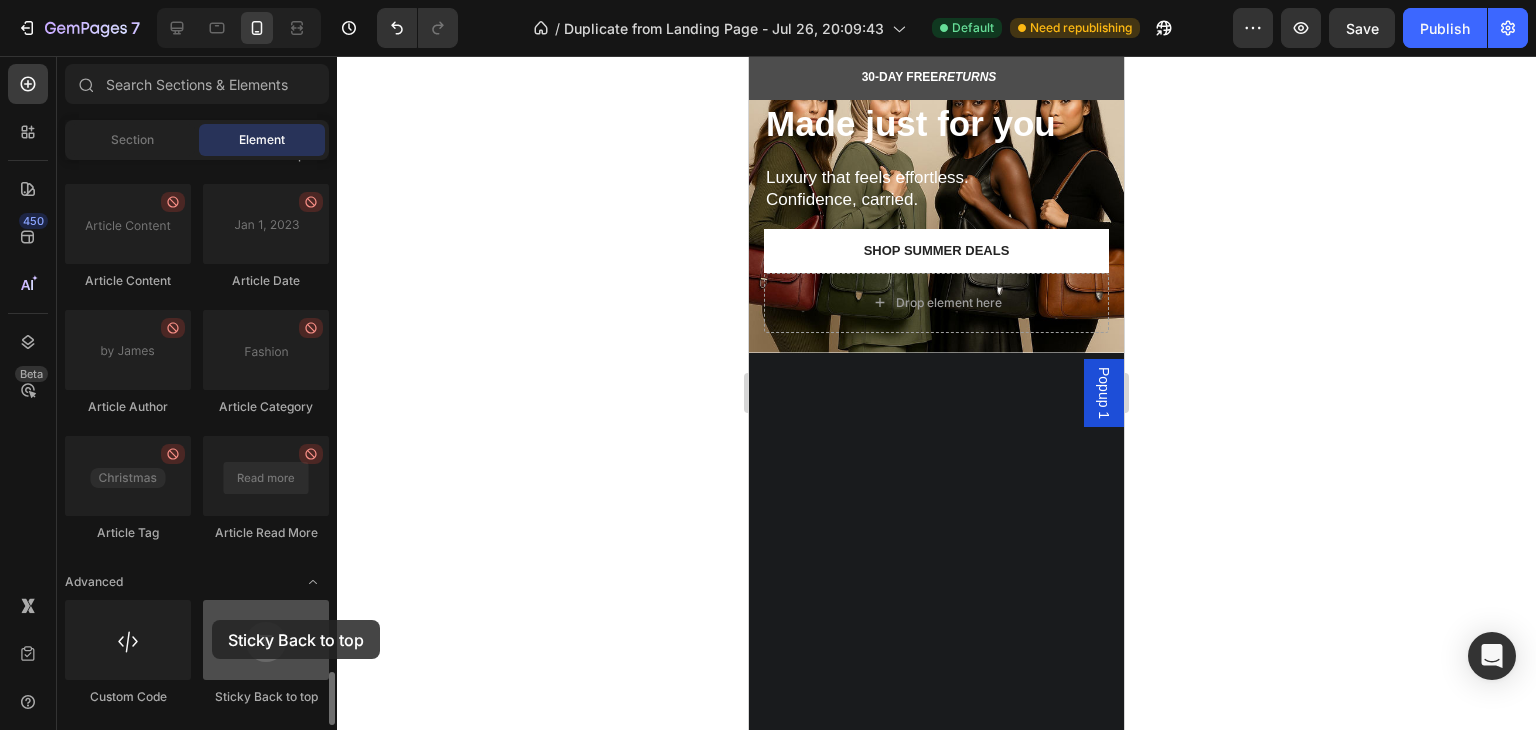 drag, startPoint x: 244, startPoint y: 659, endPoint x: 212, endPoint y: 620, distance: 50.447994 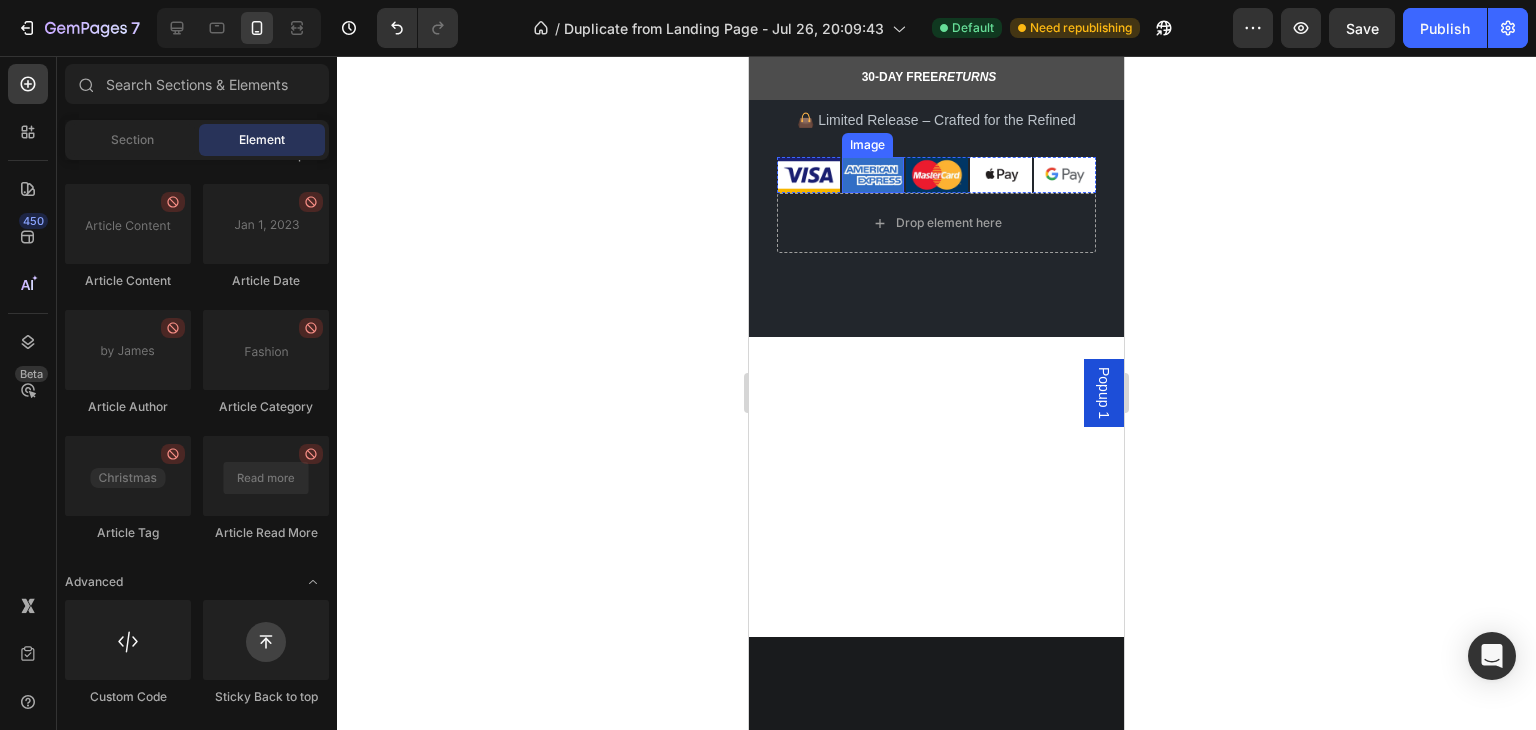 scroll, scrollTop: 5592, scrollLeft: 0, axis: vertical 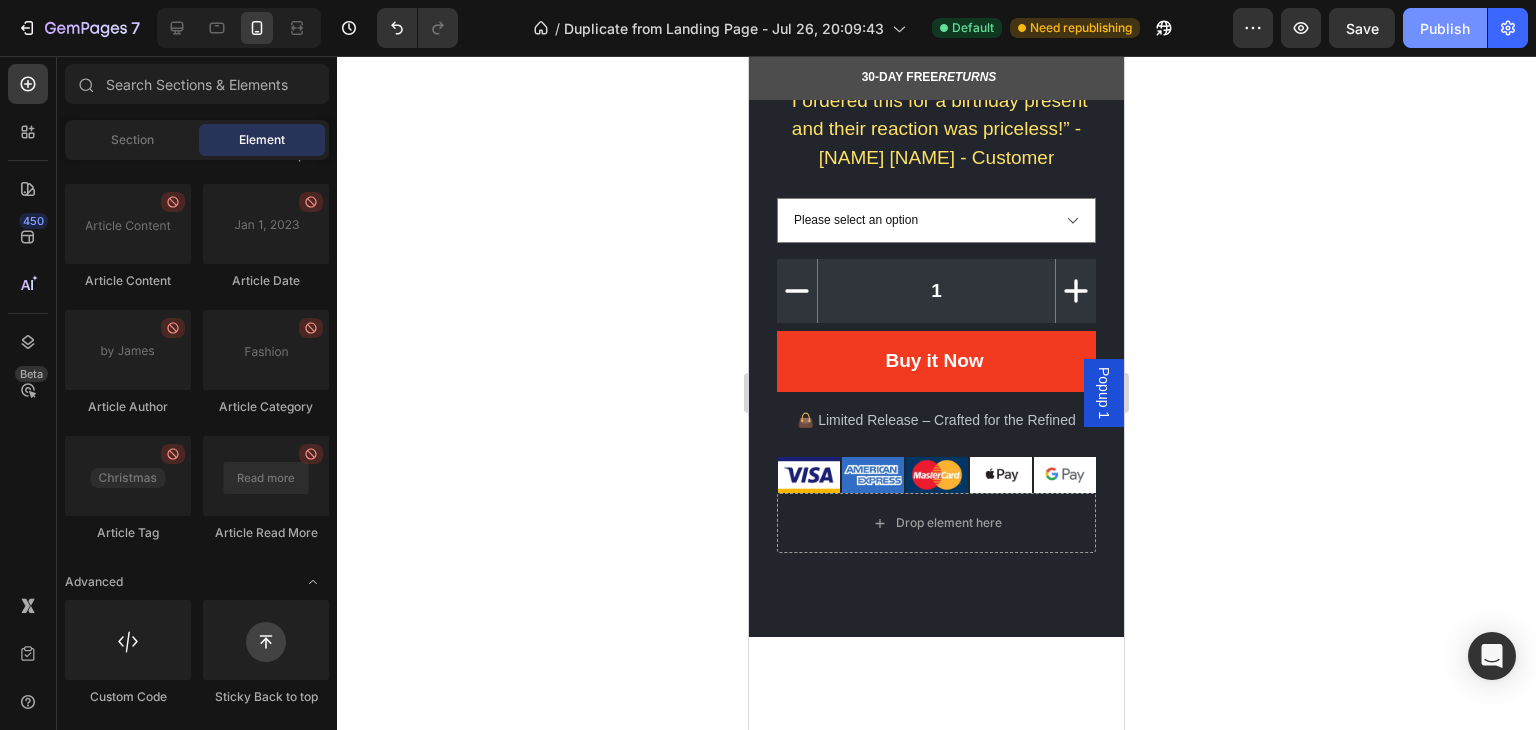 click on "Publish" 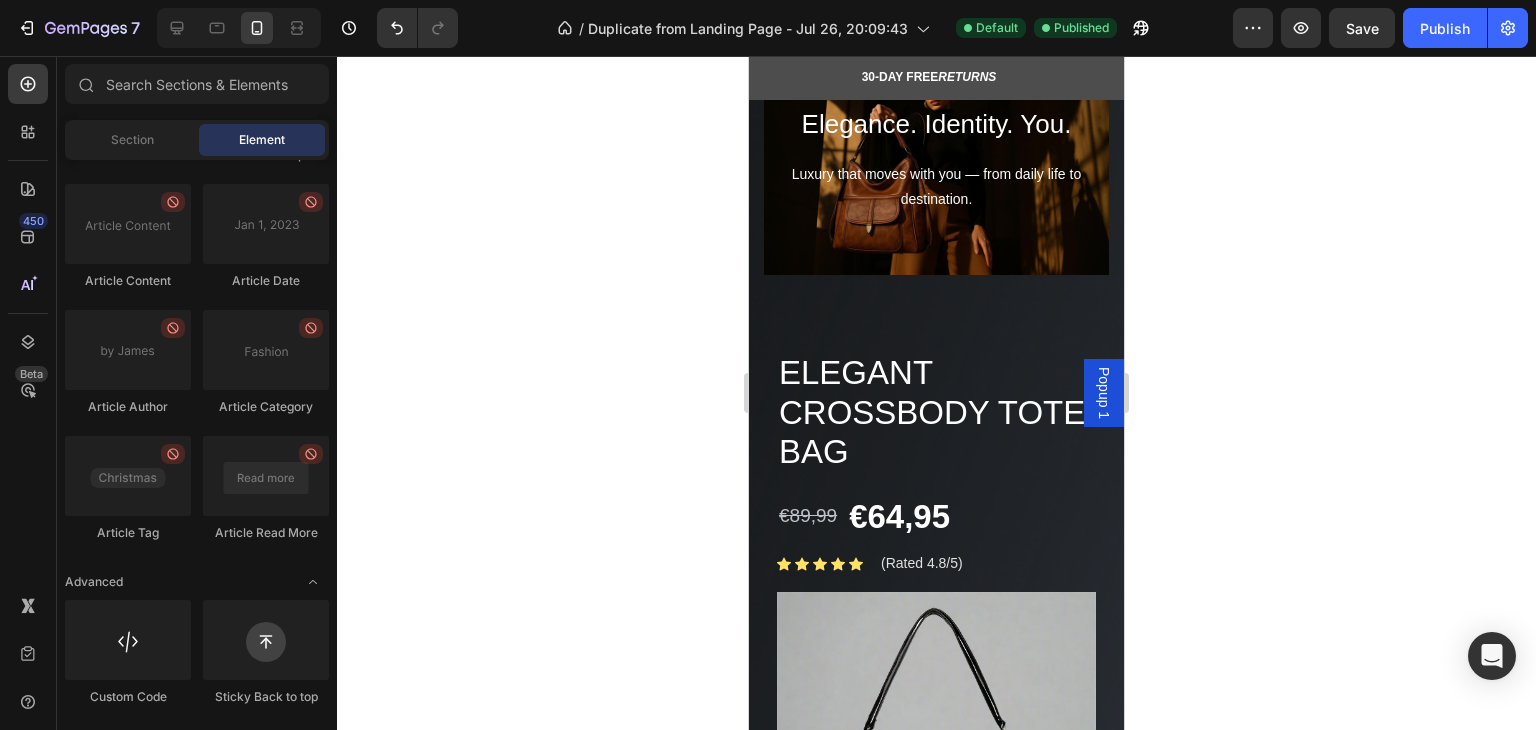 scroll, scrollTop: 0, scrollLeft: 0, axis: both 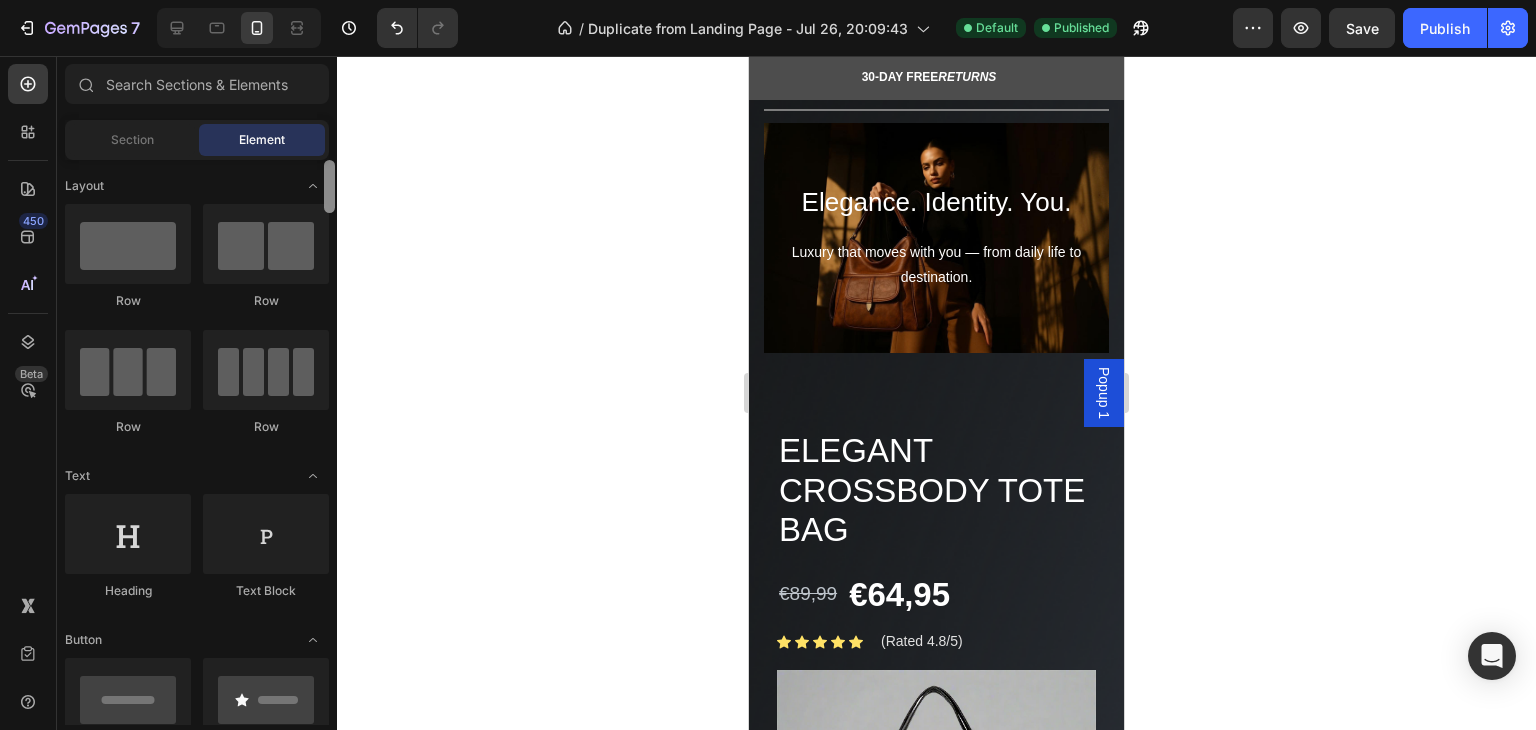 drag, startPoint x: 329, startPoint y: 315, endPoint x: 338, endPoint y: 133, distance: 182.2224 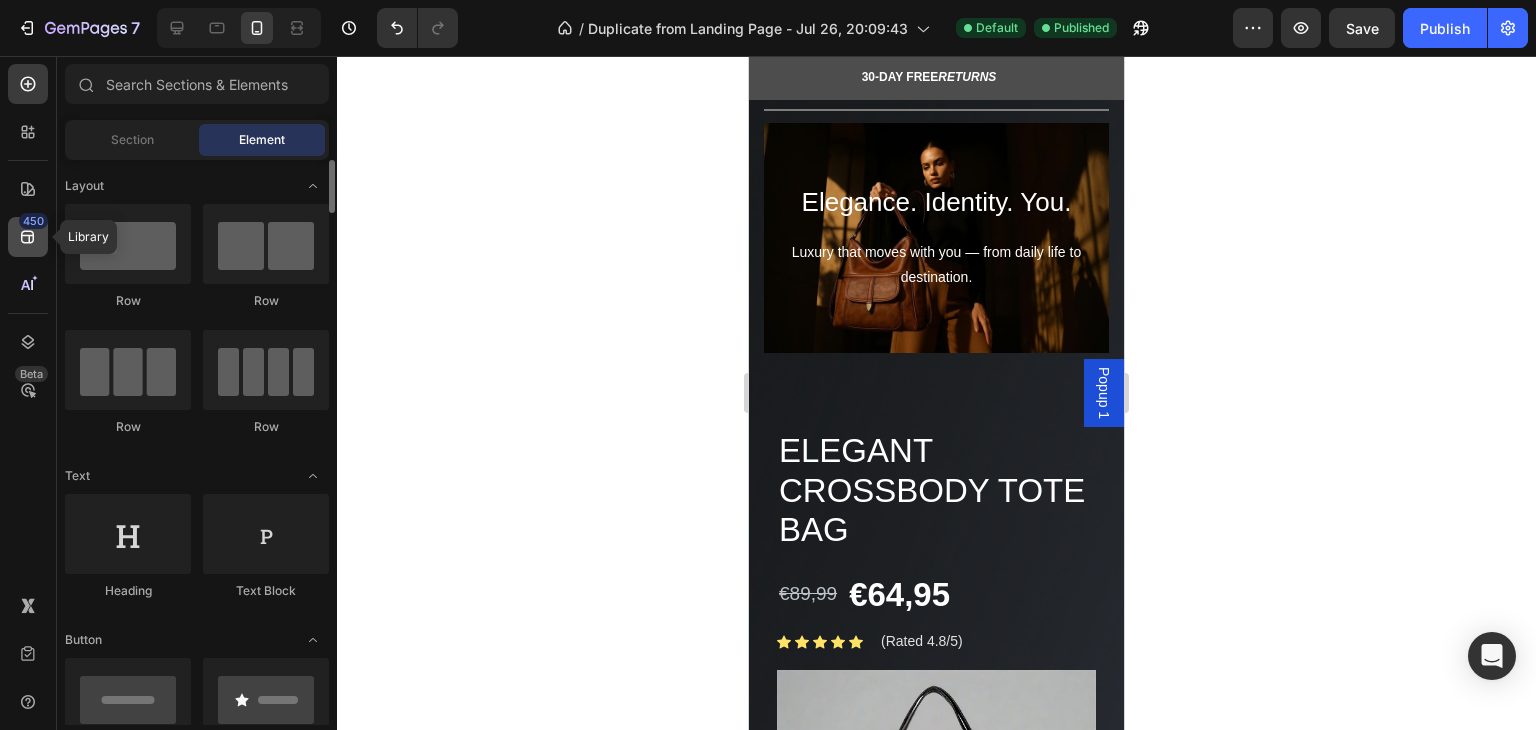 click on "450" 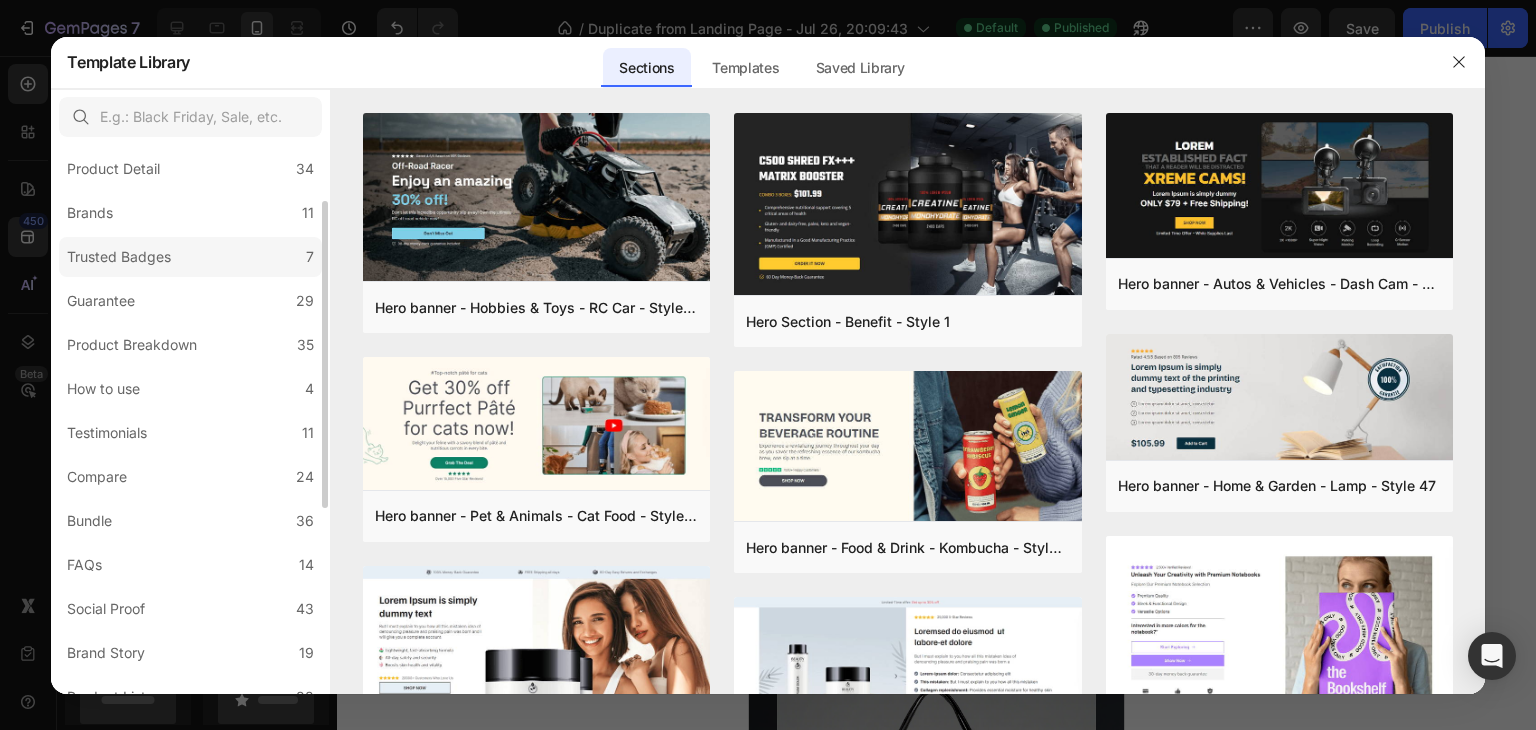 scroll, scrollTop: 431, scrollLeft: 0, axis: vertical 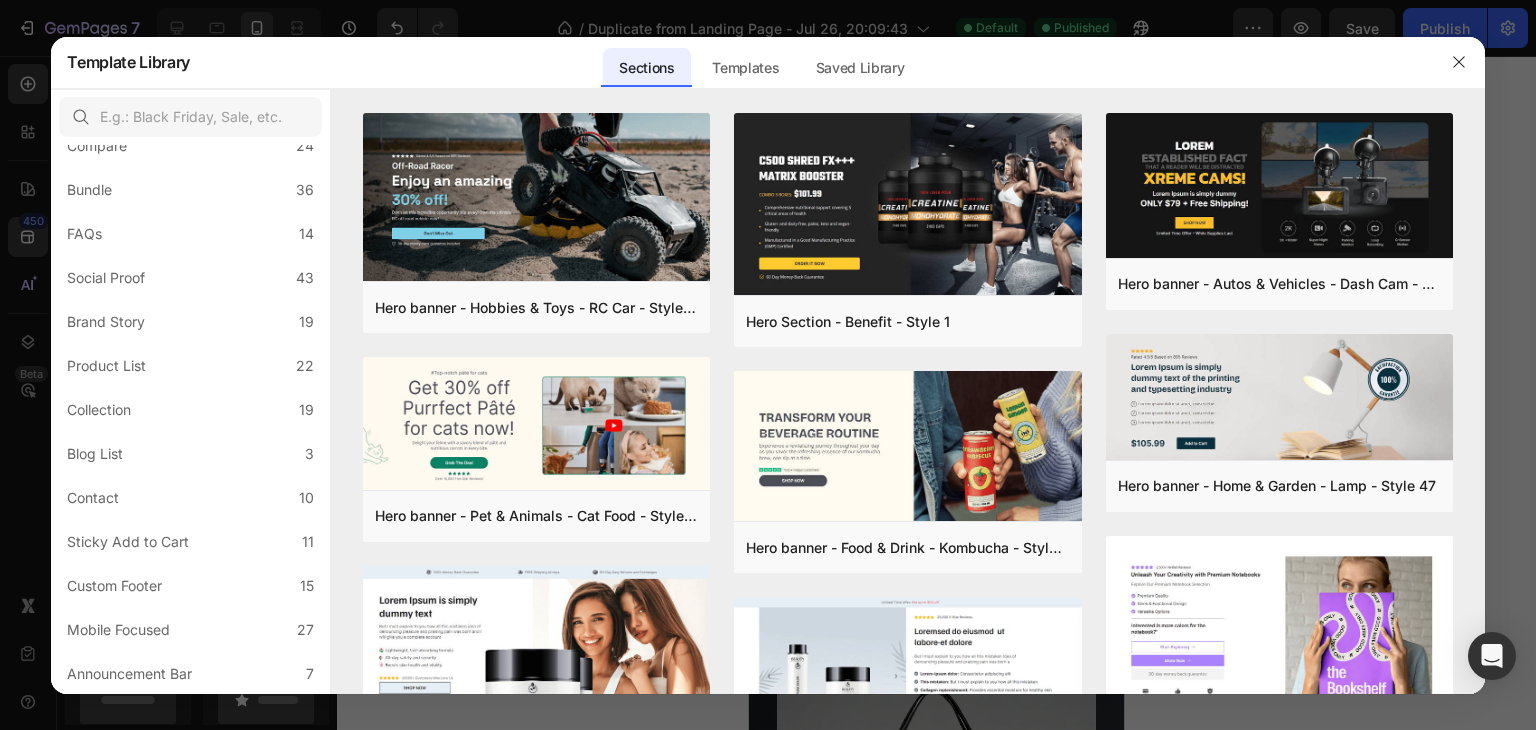 click at bounding box center (768, 365) 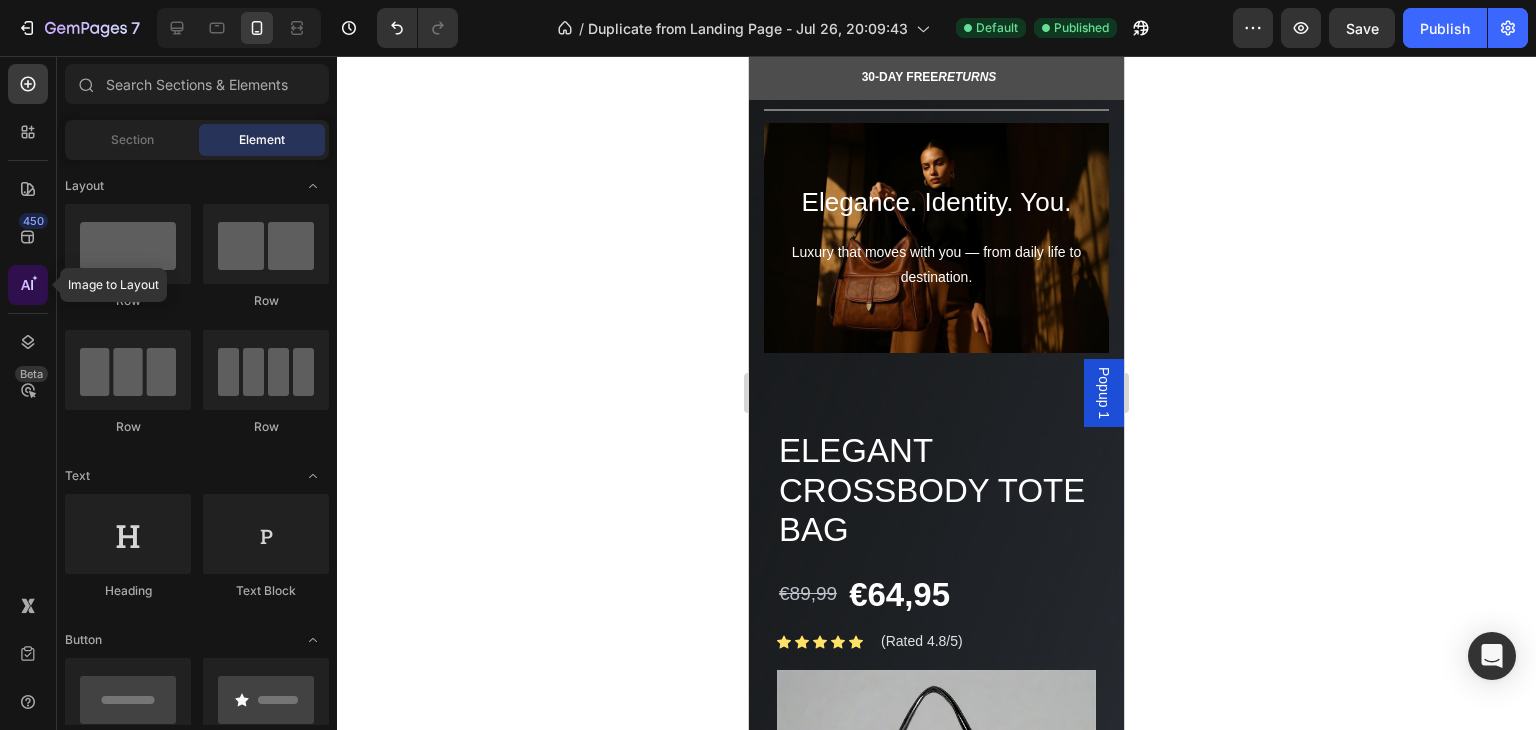 click 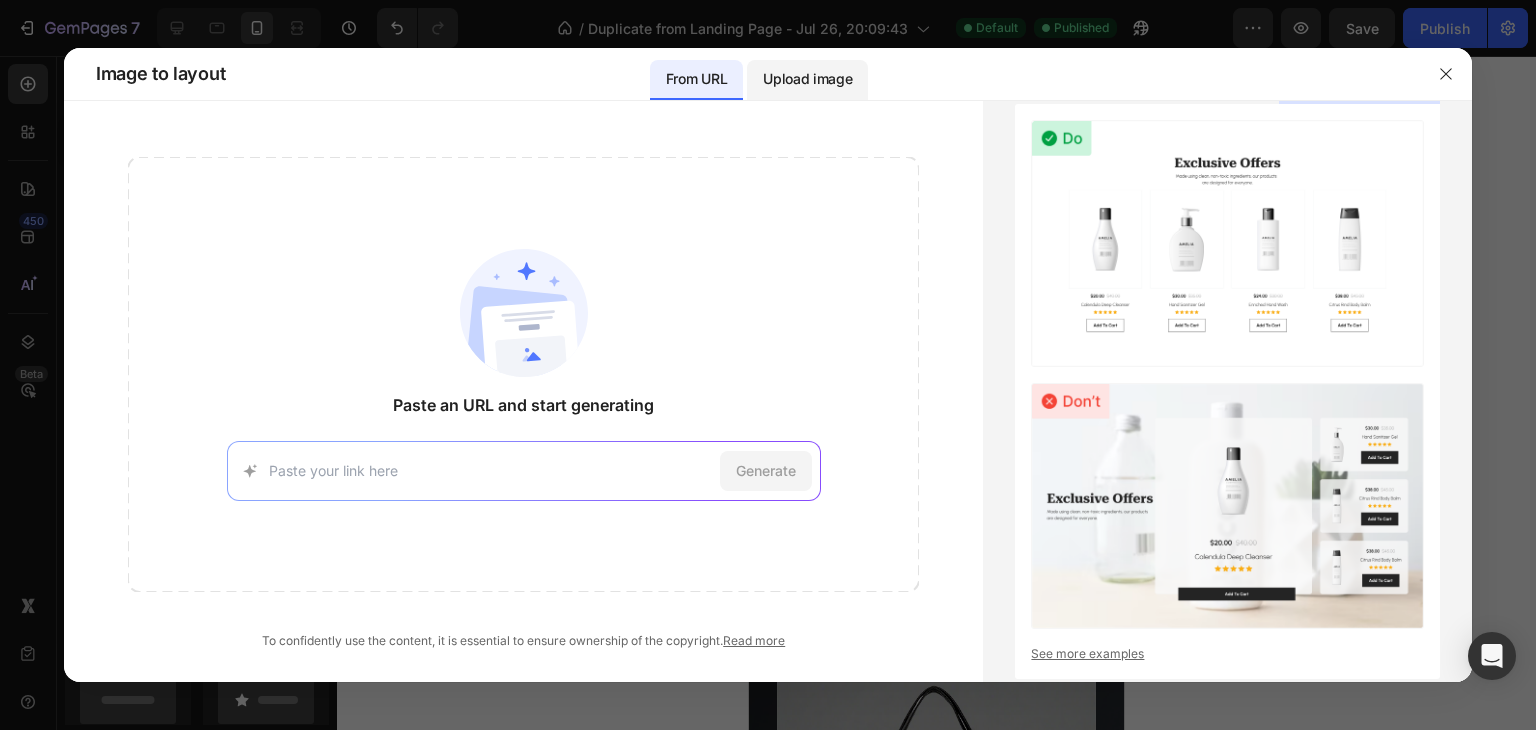 click on "Upload image" at bounding box center (807, 79) 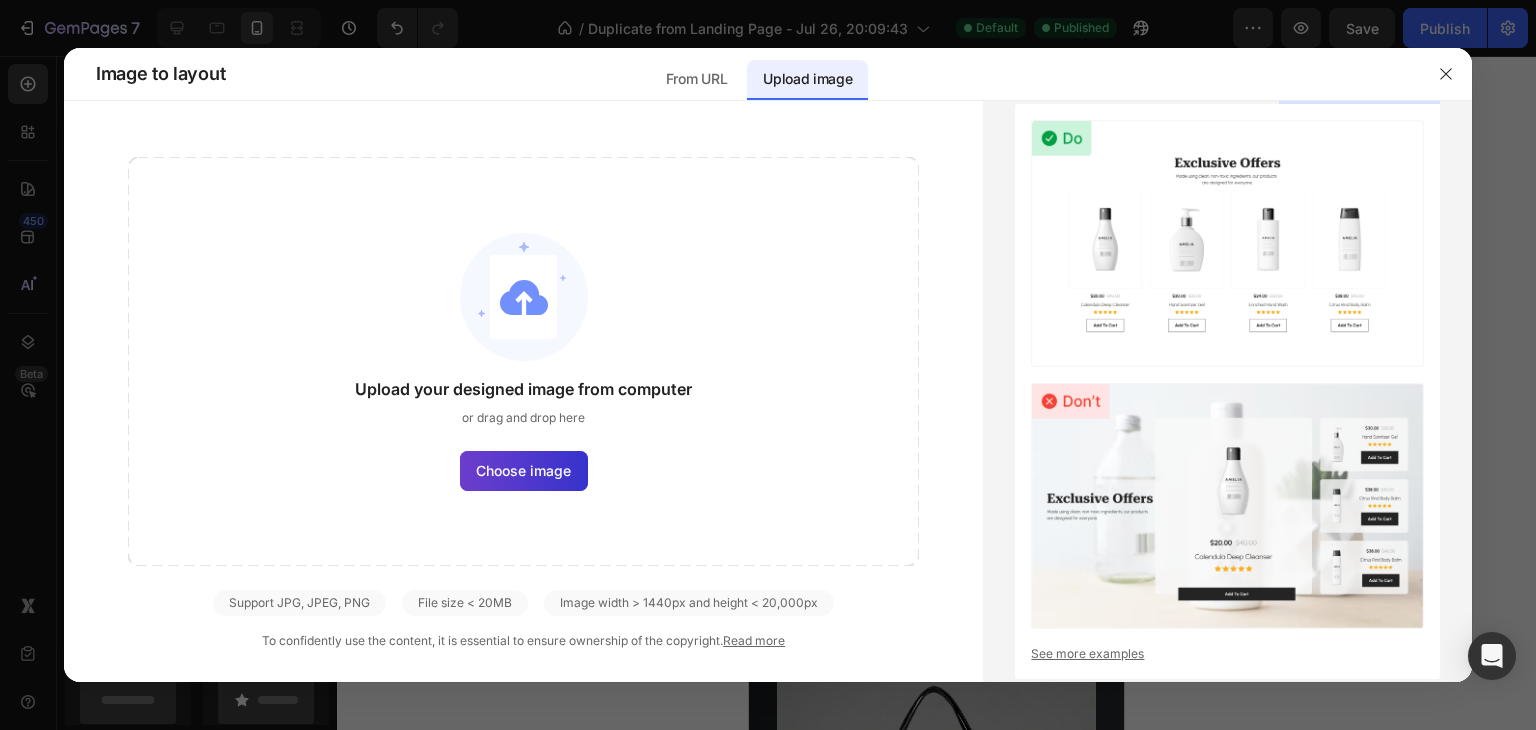 click on "Choose image" at bounding box center (523, 470) 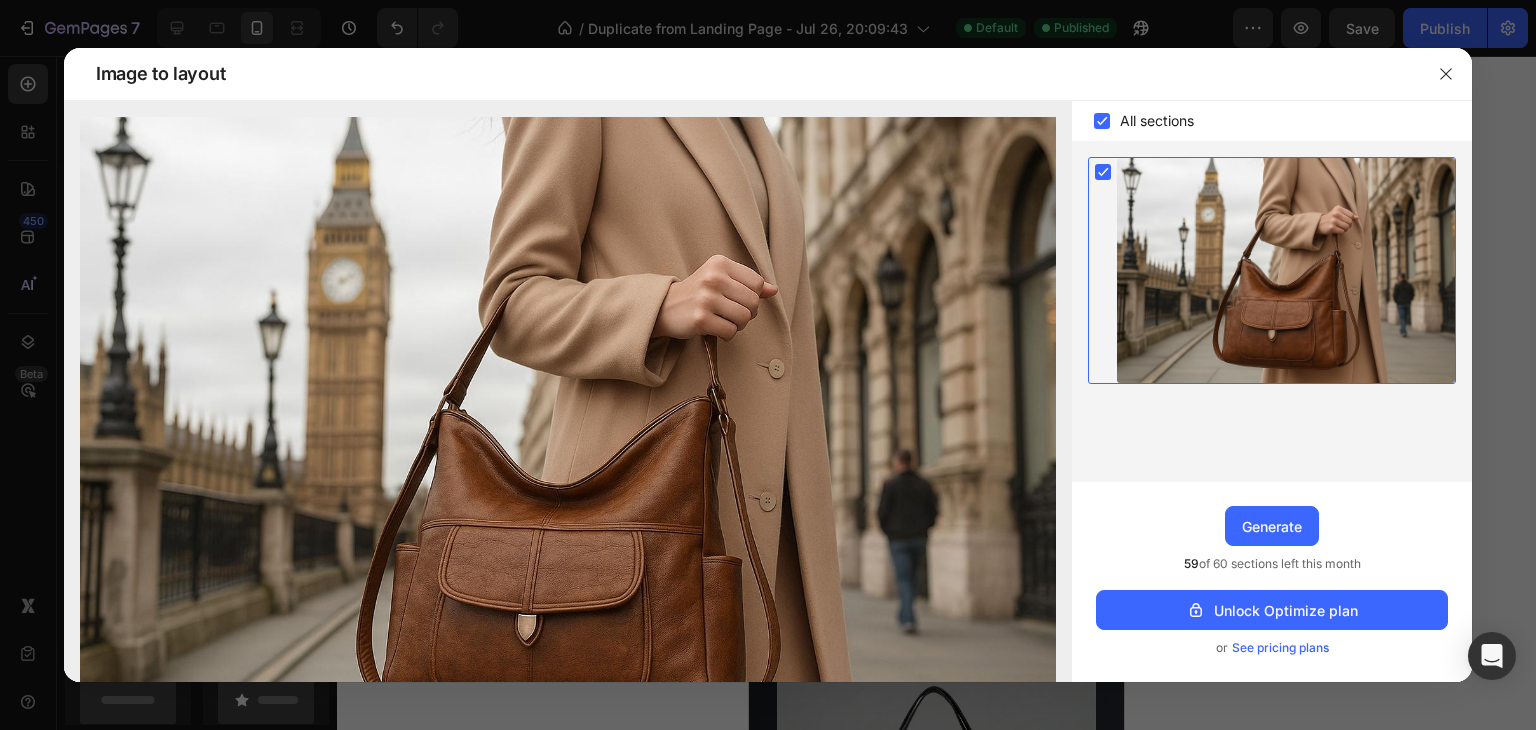 scroll, scrollTop: 100, scrollLeft: 0, axis: vertical 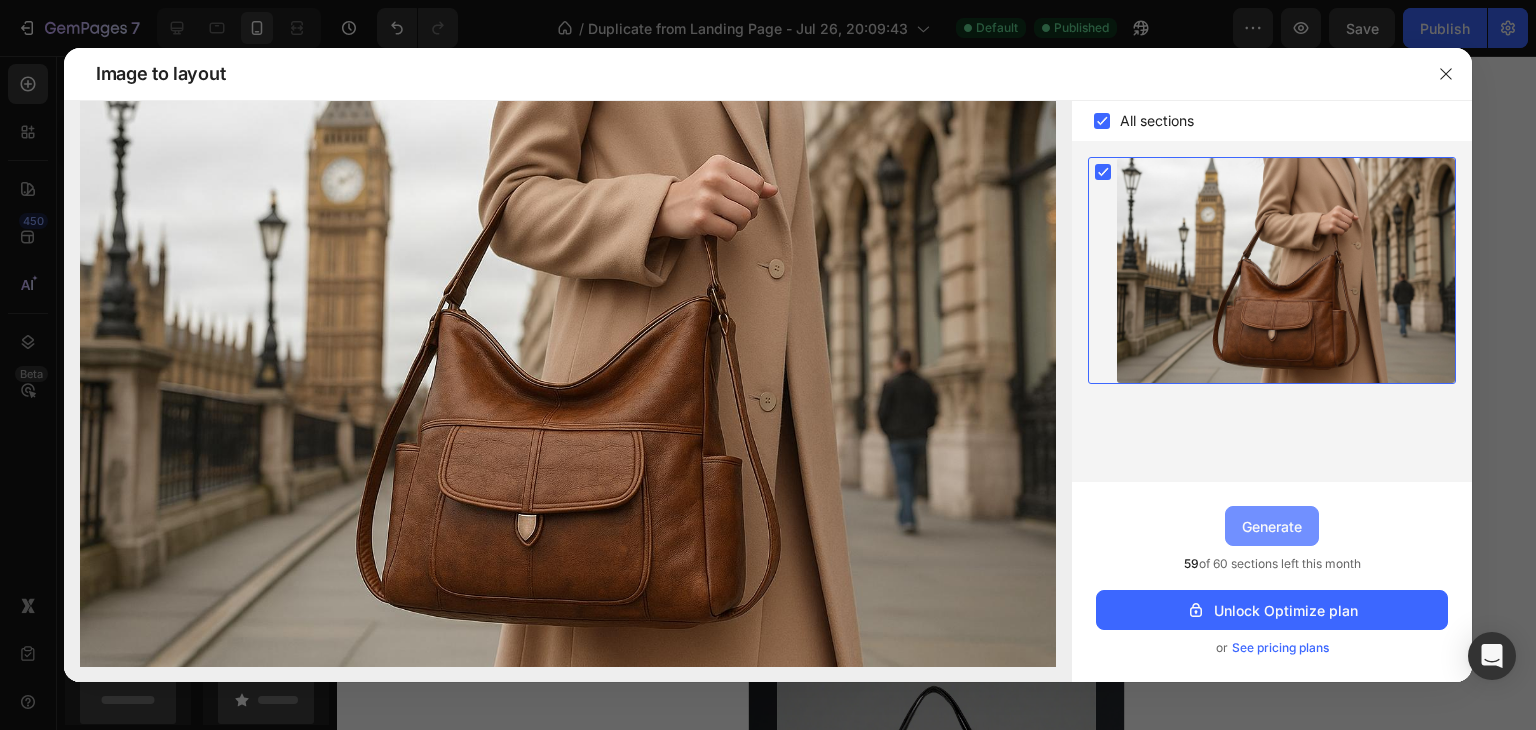 click on "Generate" at bounding box center (1272, 526) 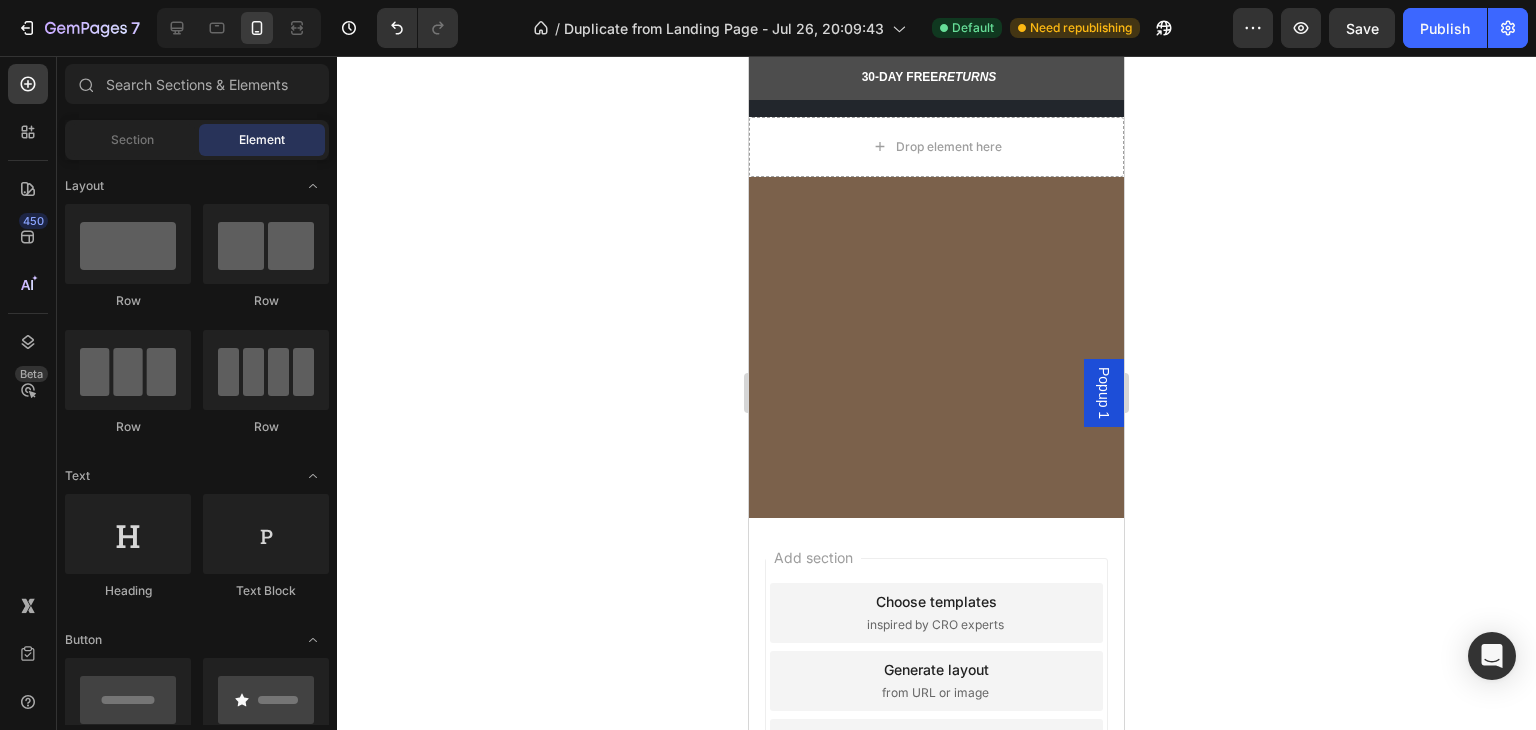 scroll, scrollTop: 10907, scrollLeft: 0, axis: vertical 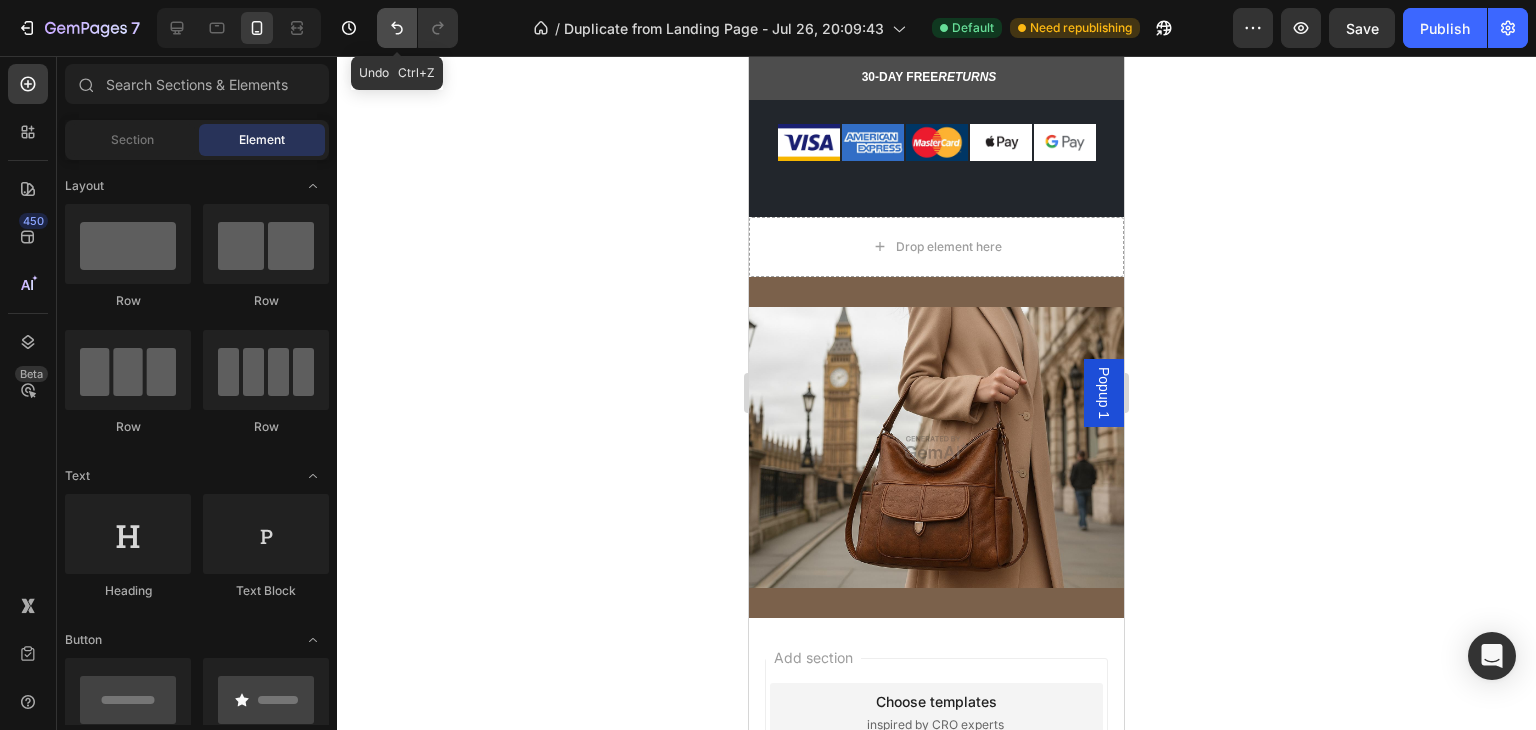click 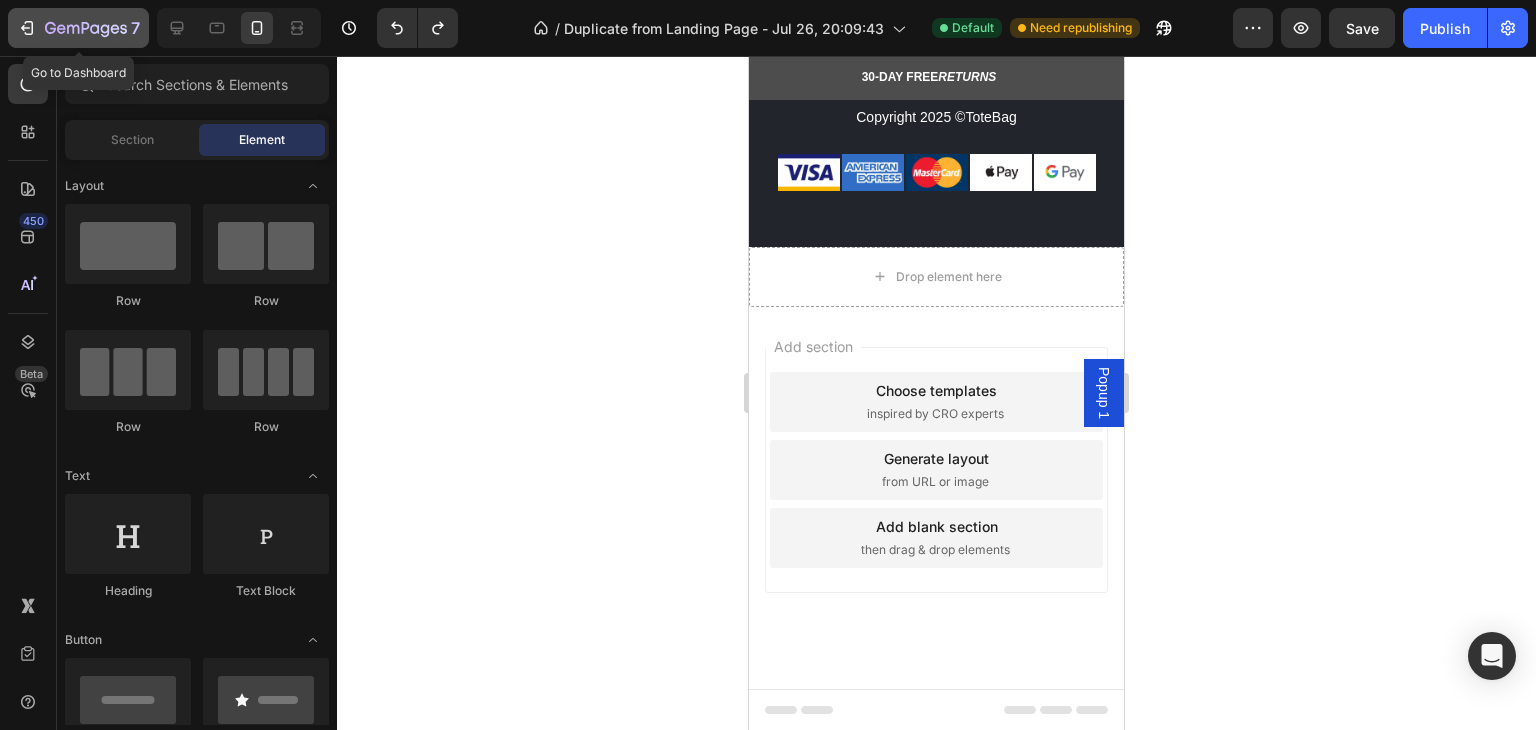 click 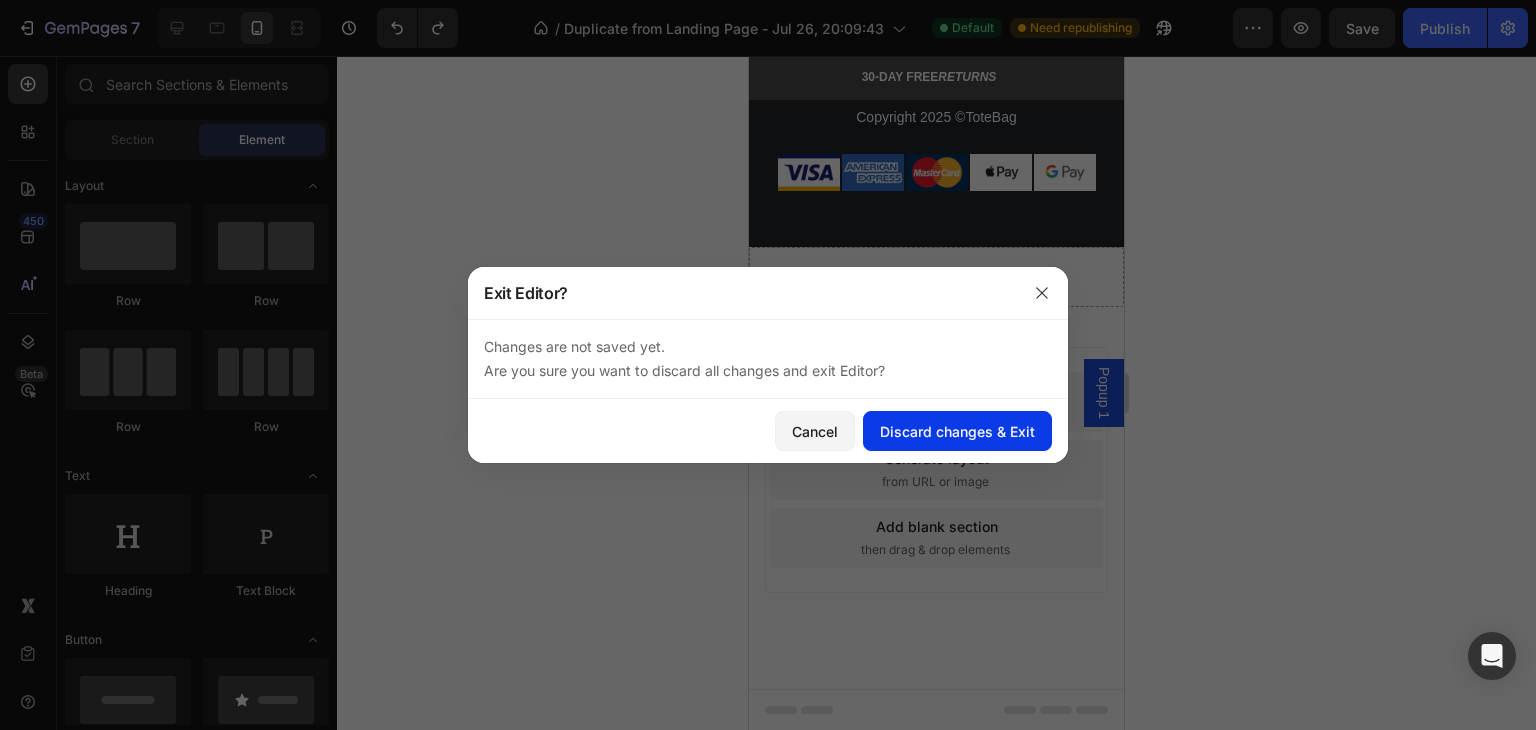 click on "Discard changes & Exit" at bounding box center (957, 431) 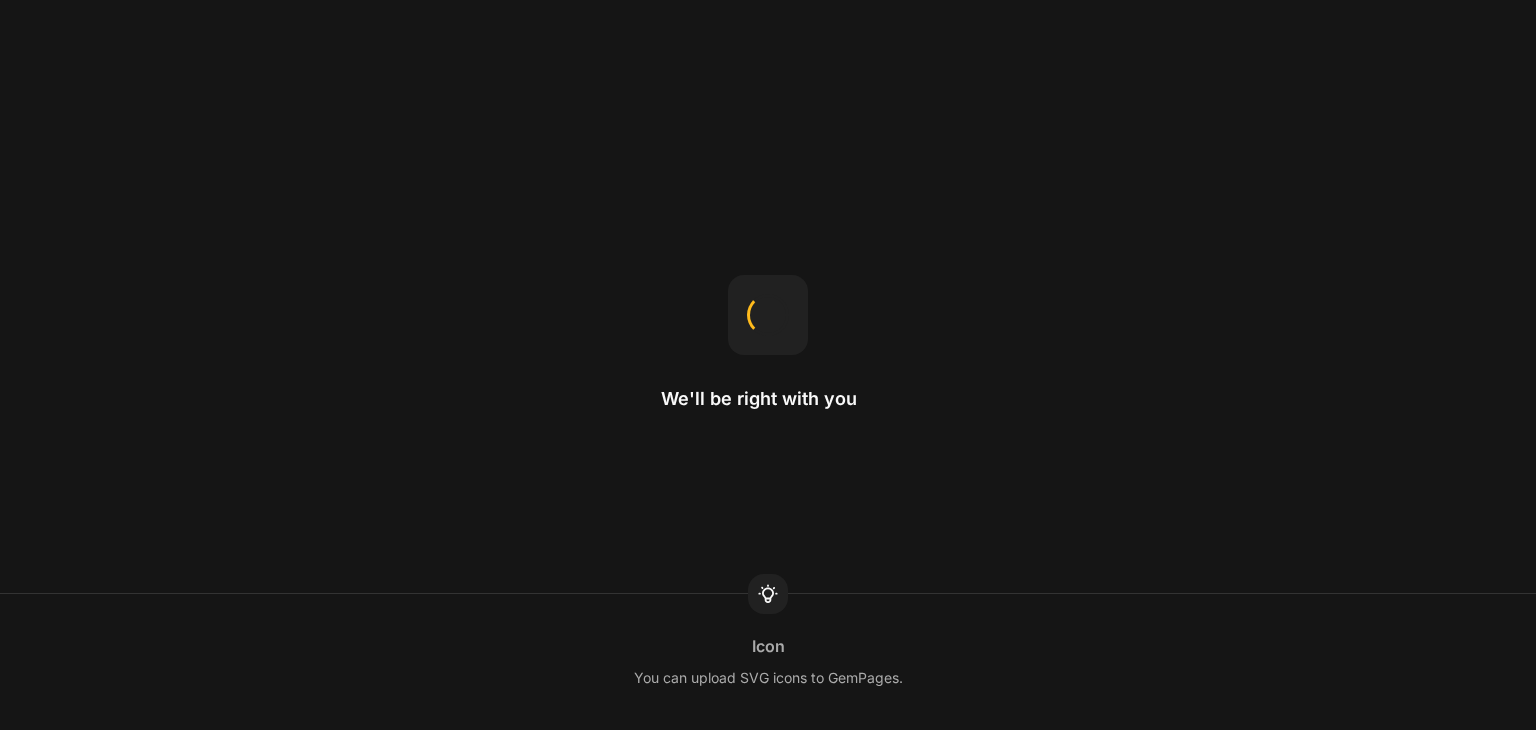 scroll, scrollTop: 0, scrollLeft: 0, axis: both 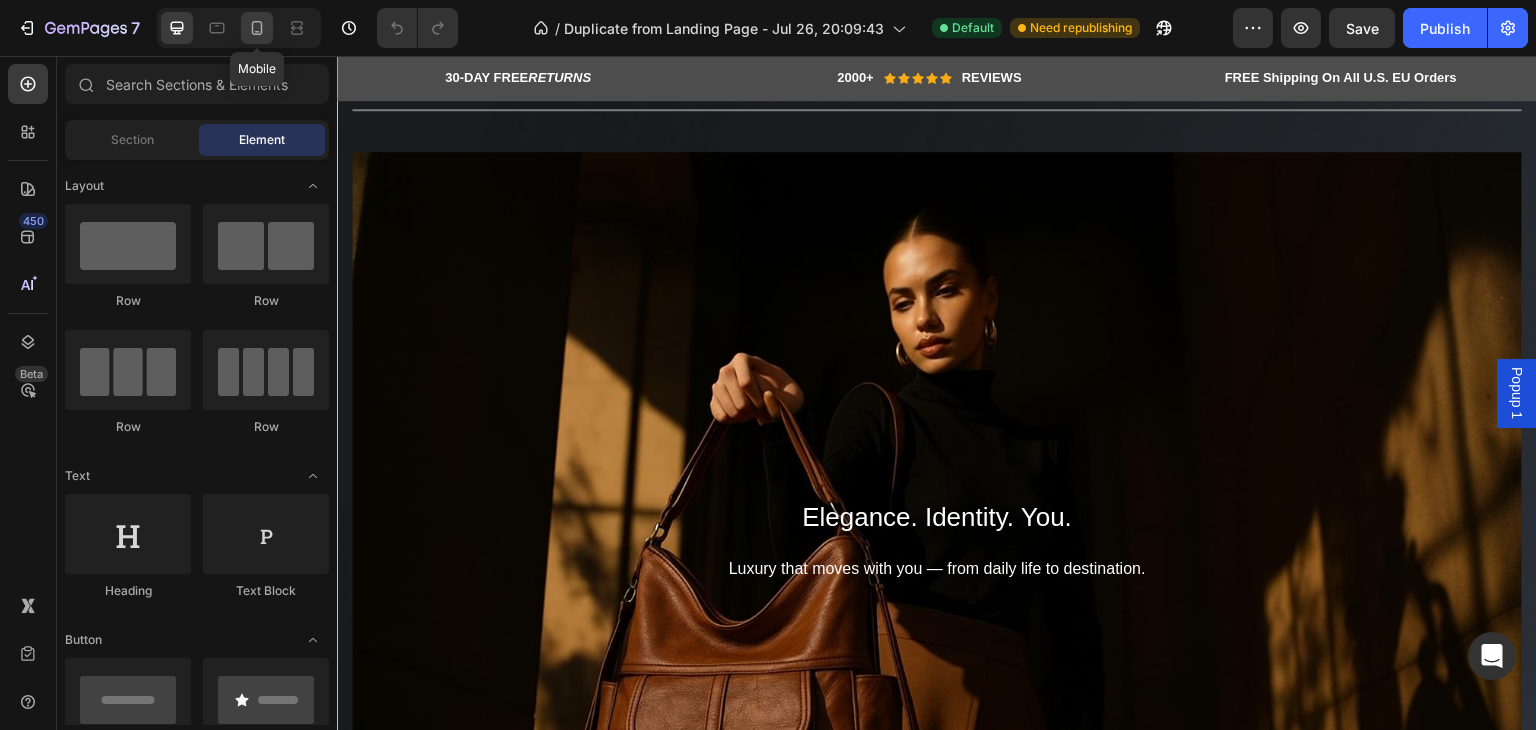 click 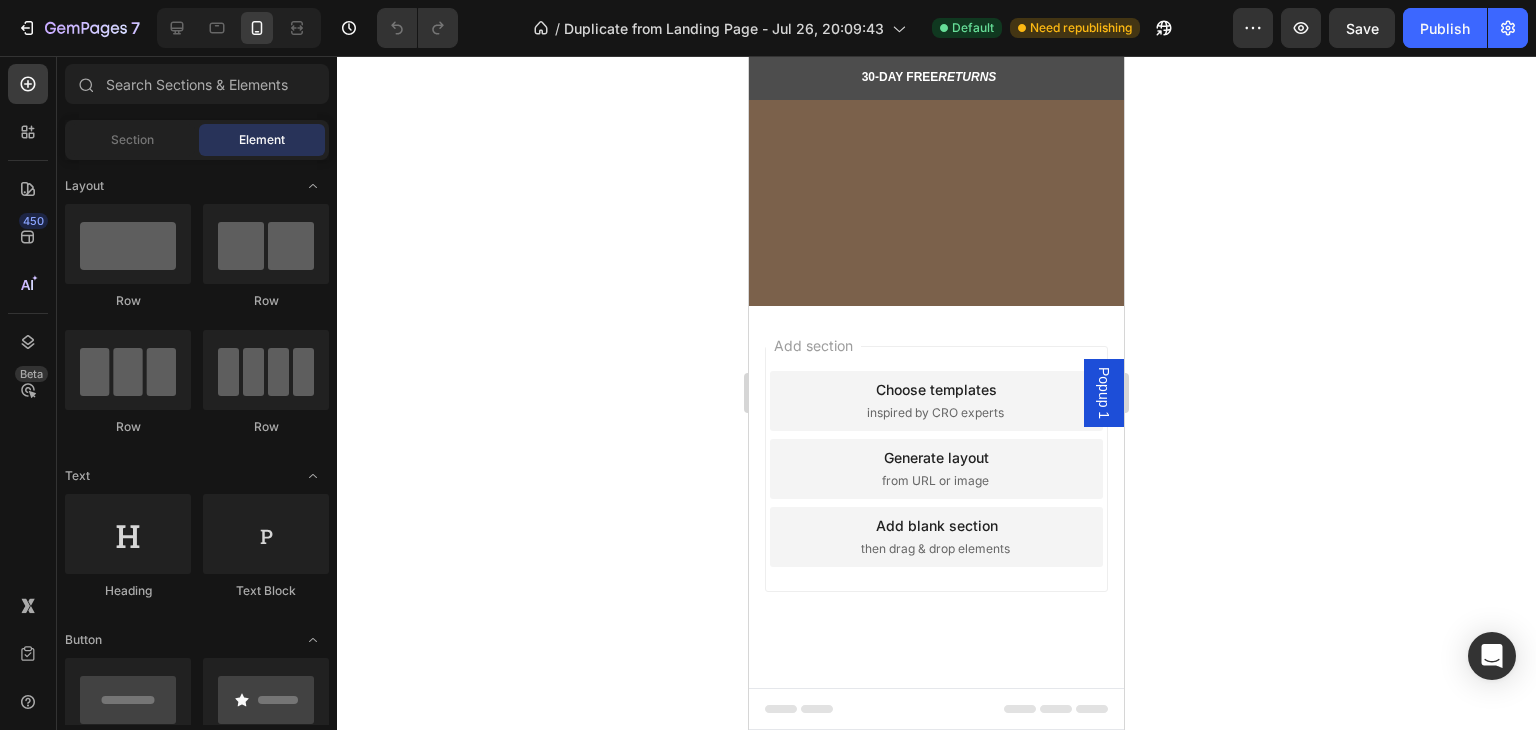 scroll, scrollTop: 10907, scrollLeft: 0, axis: vertical 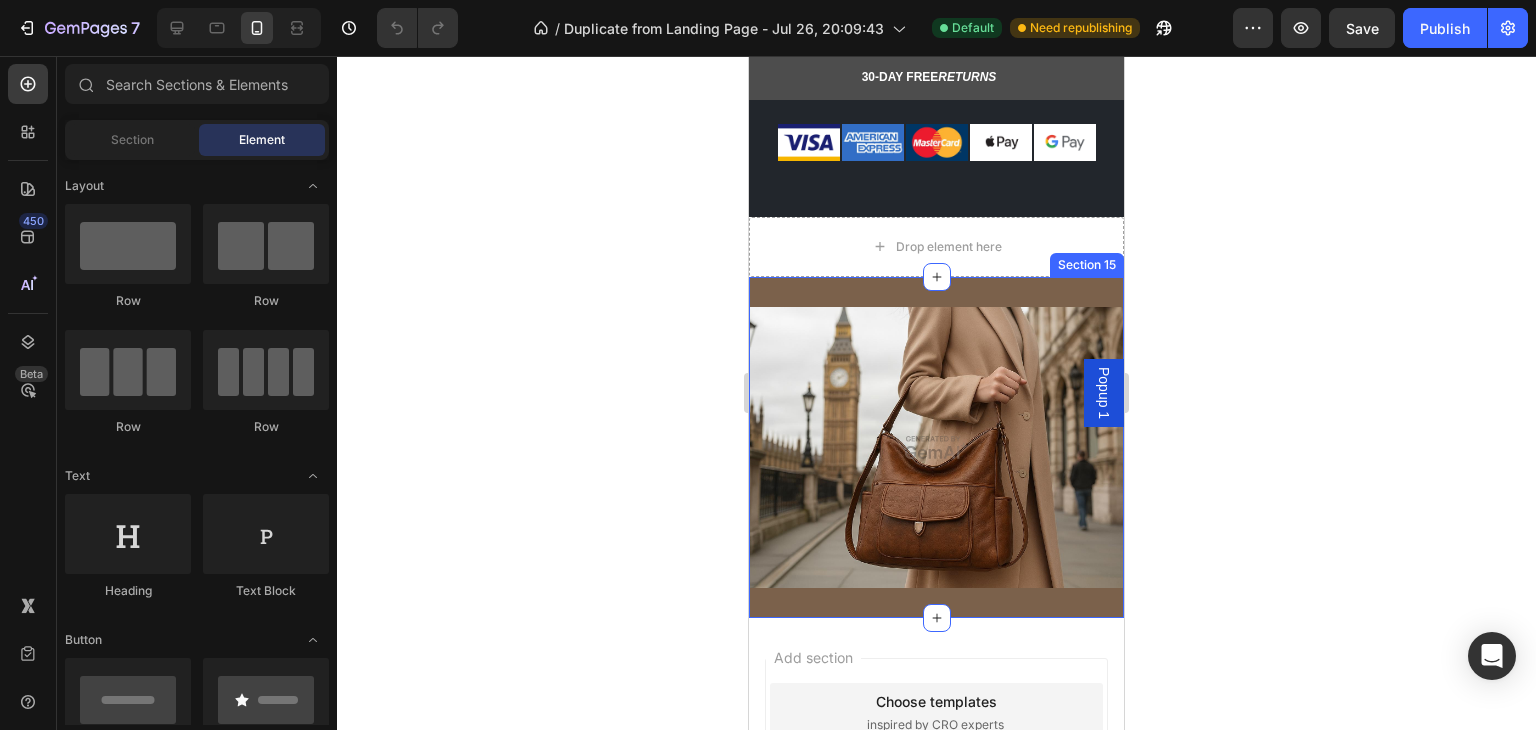 click on "Image Row Section 15" at bounding box center [936, 447] 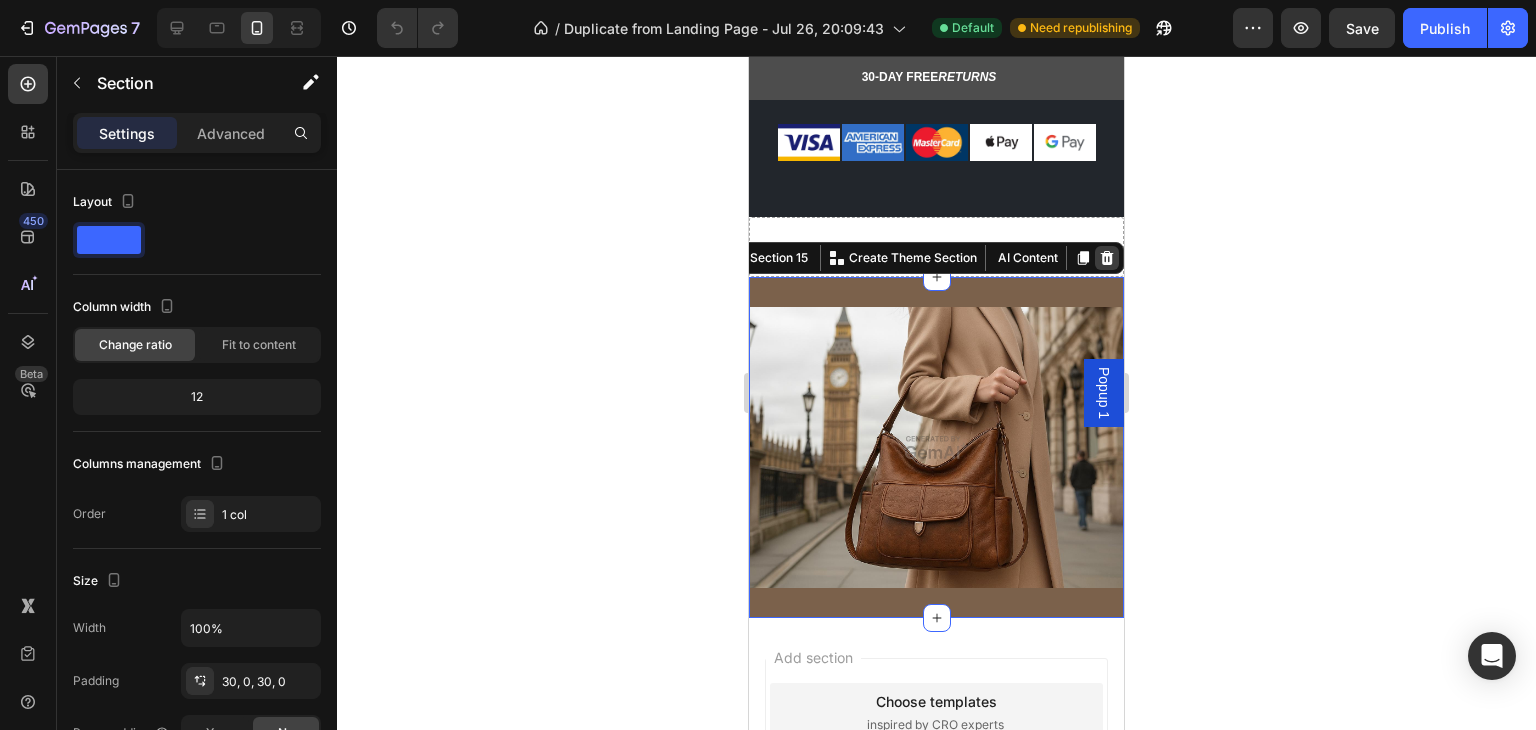 click at bounding box center [1107, 258] 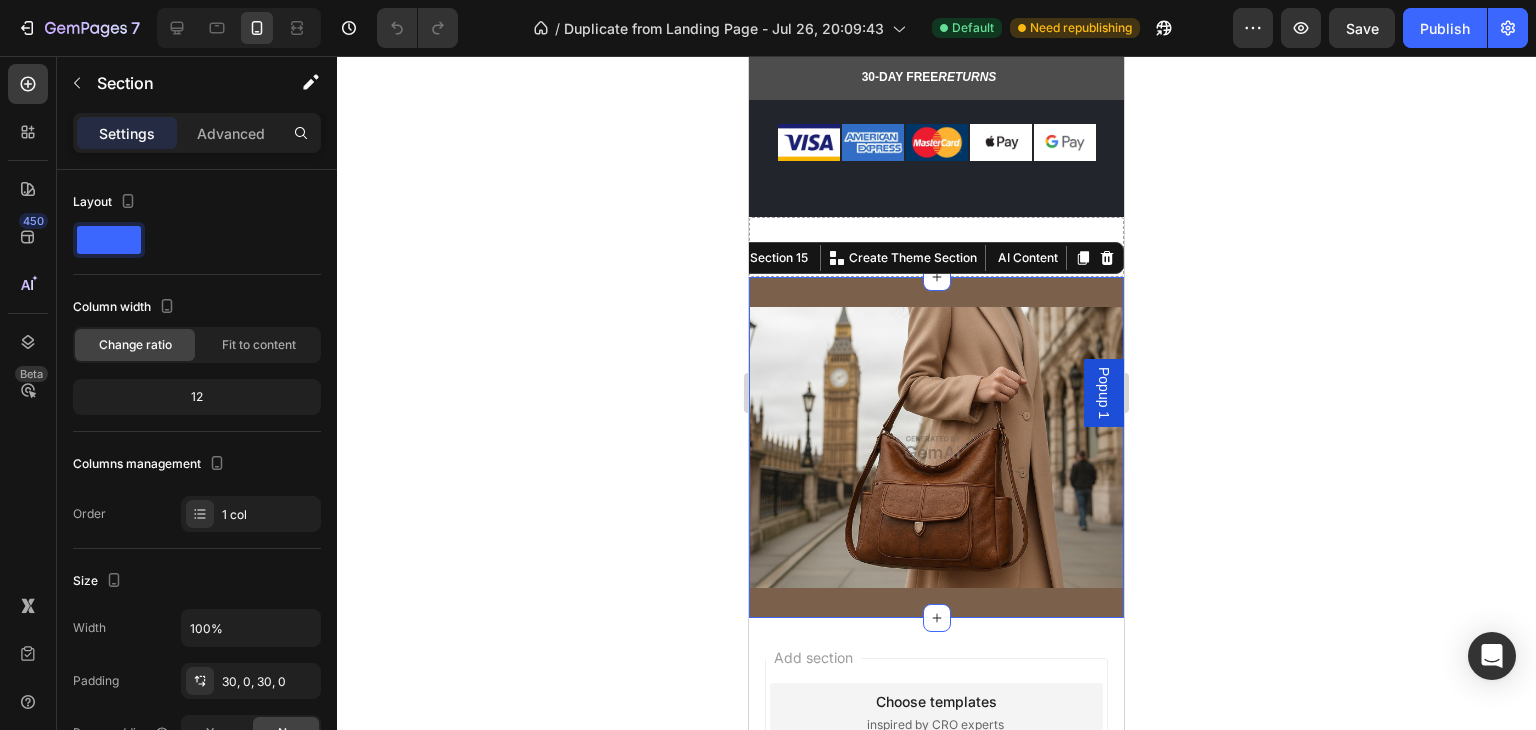 scroll, scrollTop: 10877, scrollLeft: 0, axis: vertical 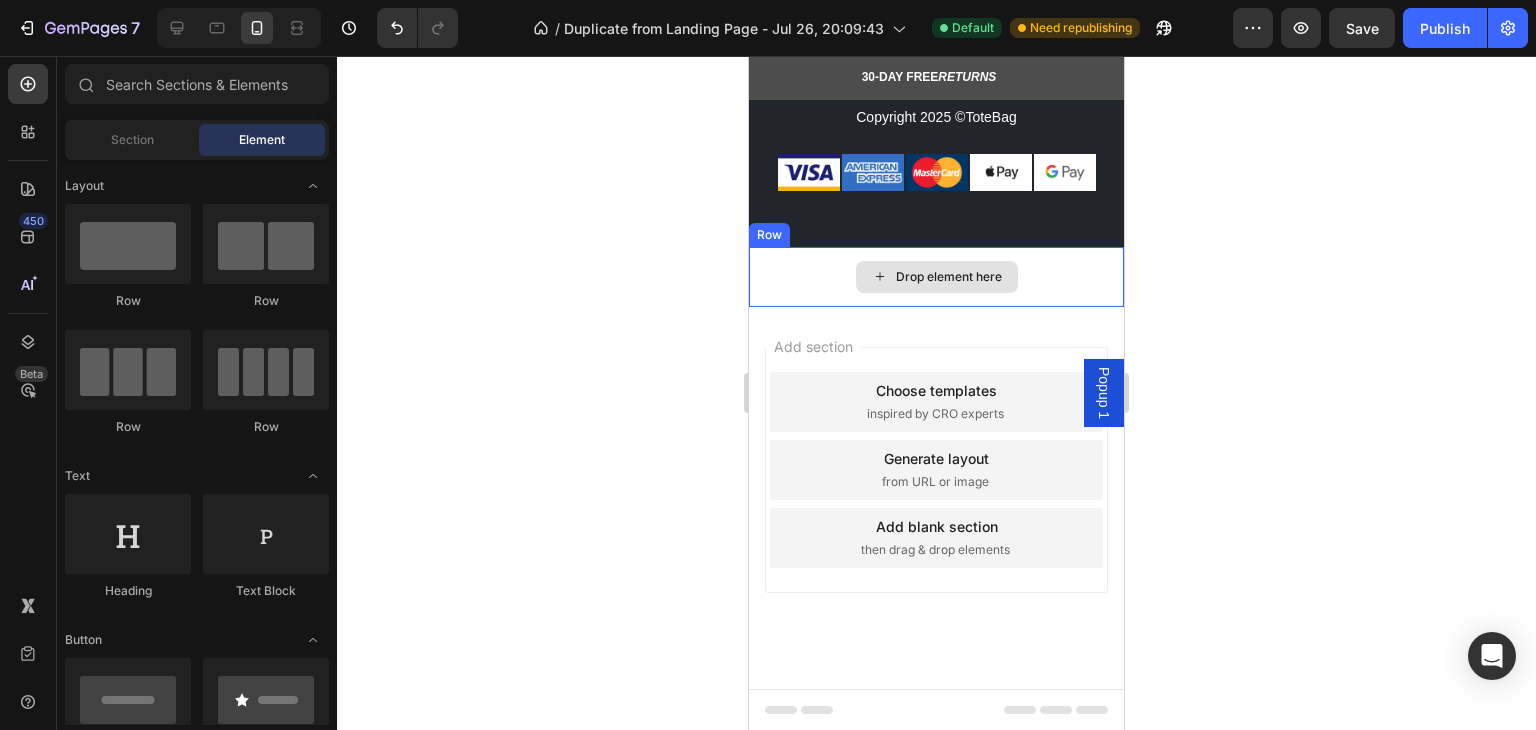 click on "Drop element here" at bounding box center [936, 277] 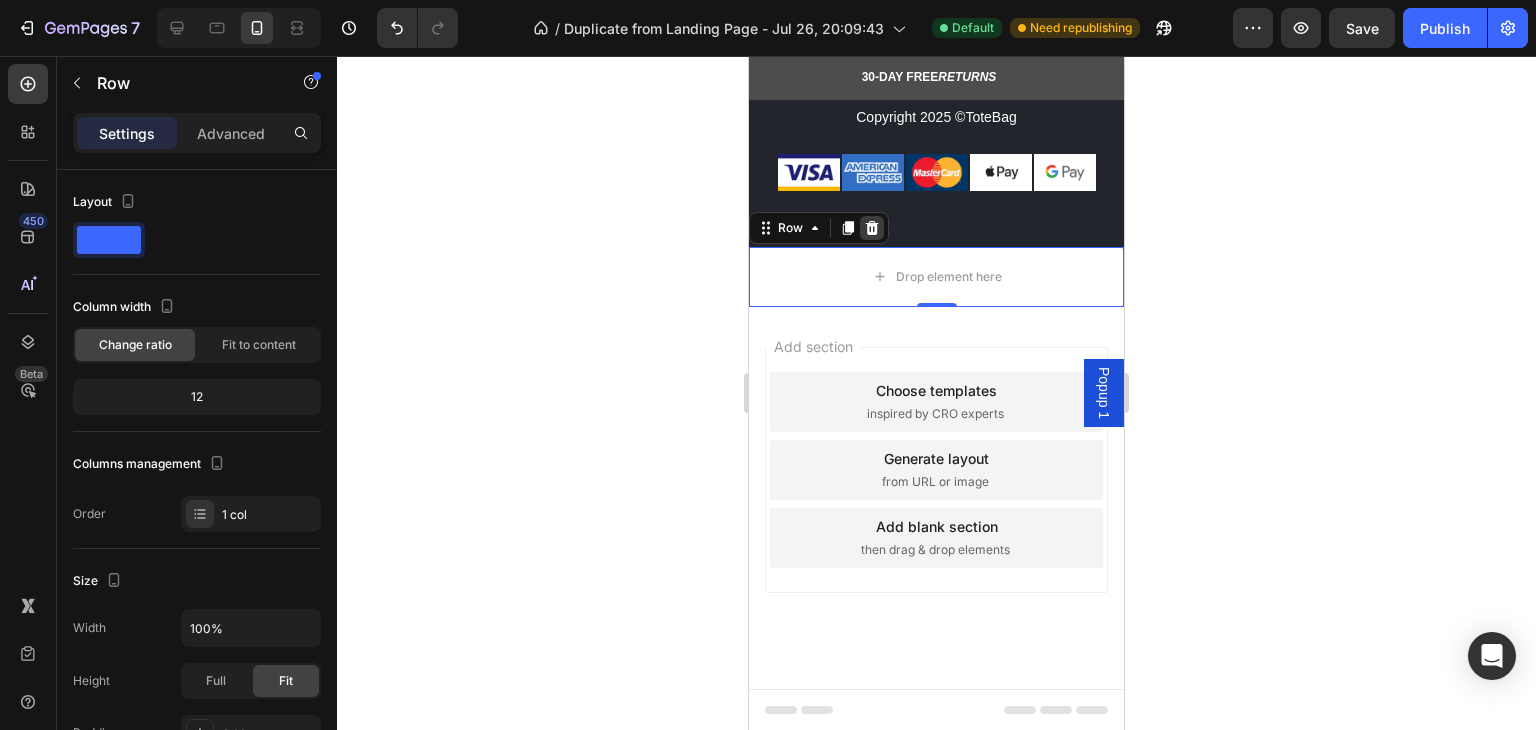 click 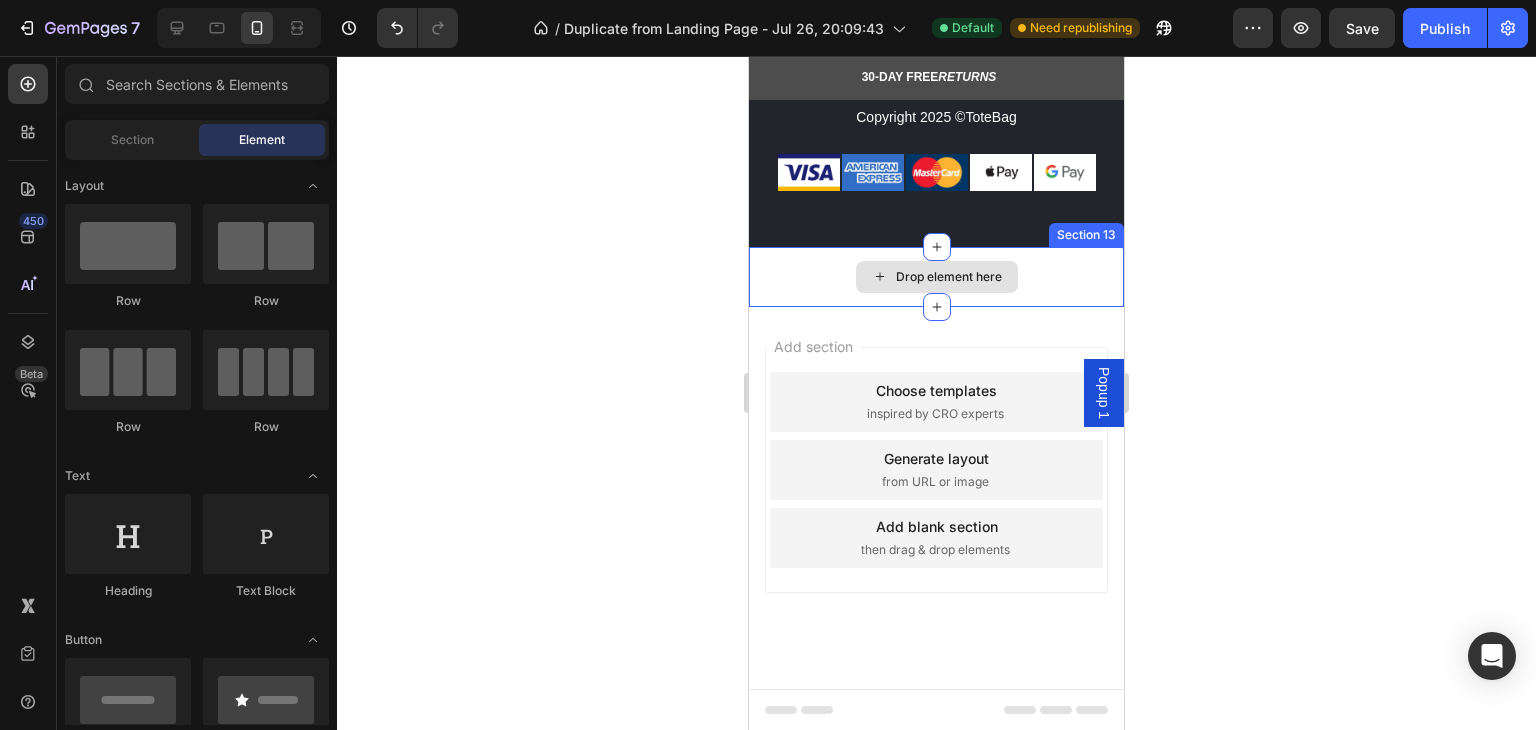 click on "Drop element here" at bounding box center [936, 277] 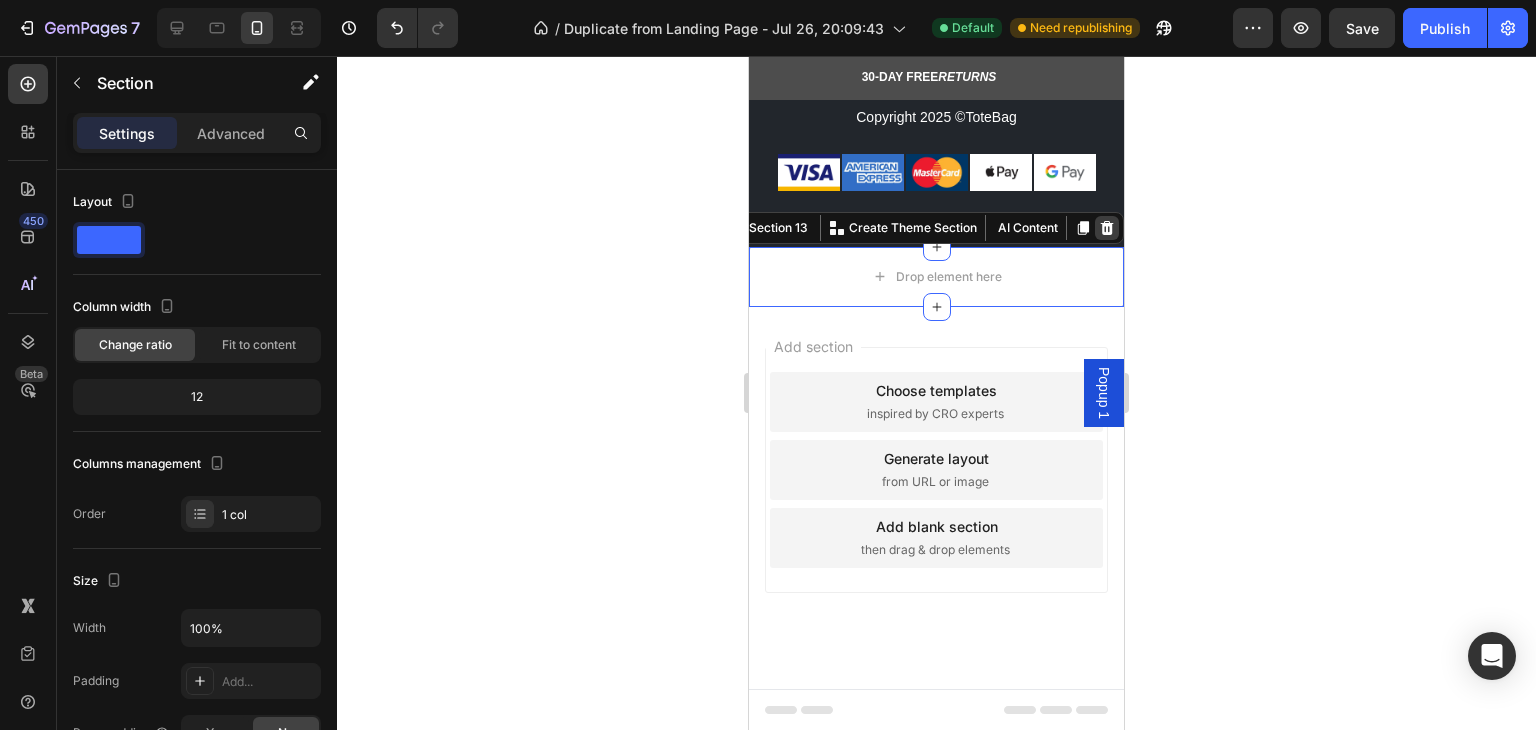 click 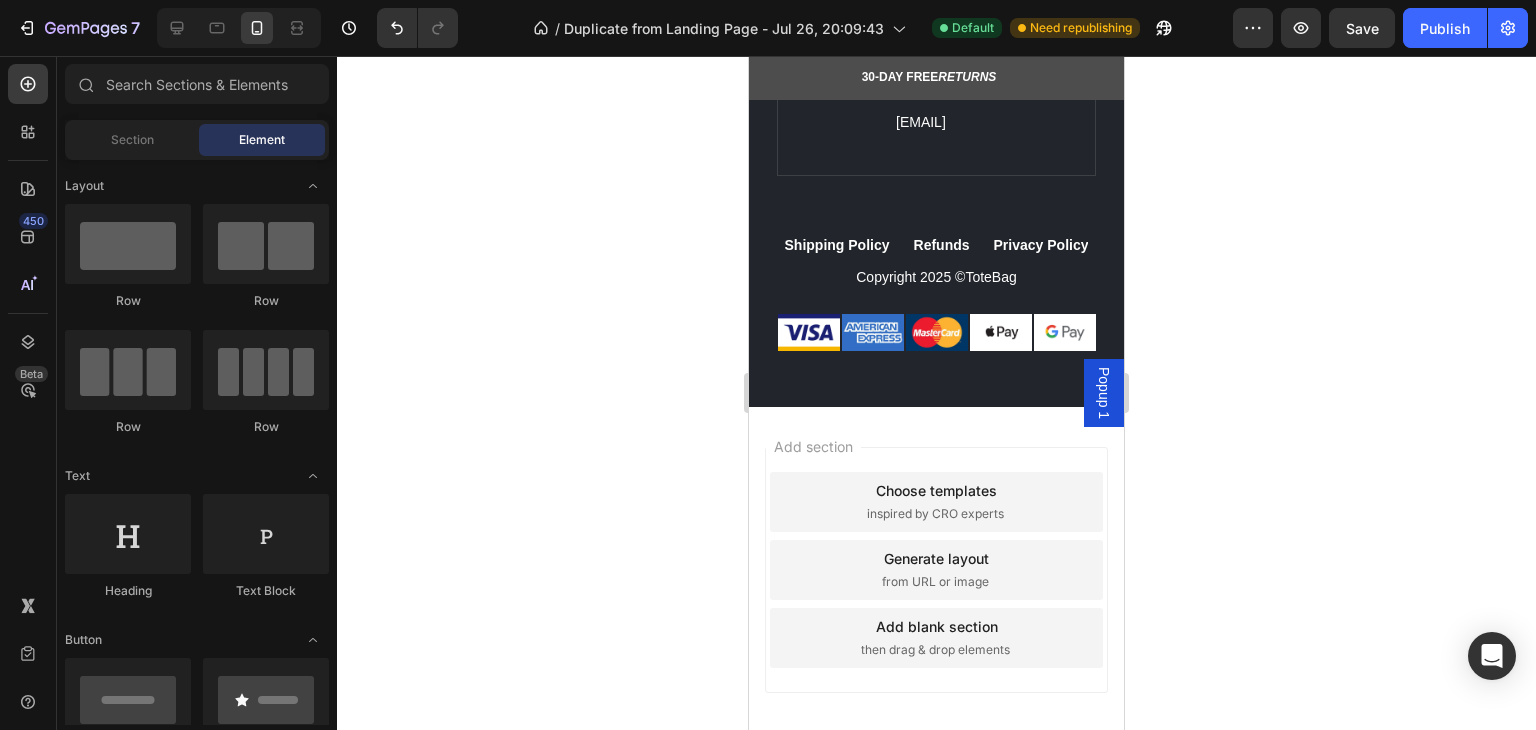 scroll, scrollTop: 10417, scrollLeft: 0, axis: vertical 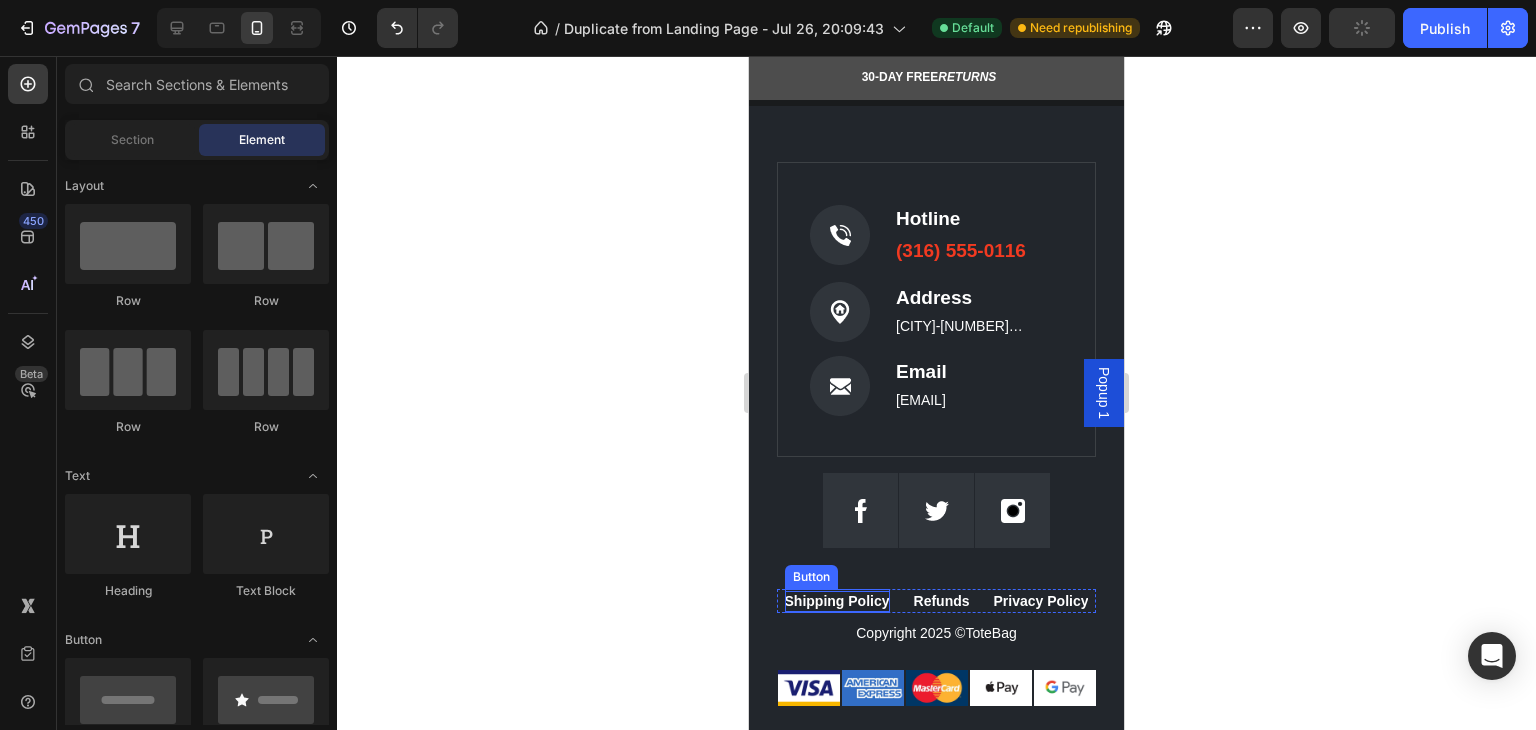 click on "Shipping Policy" at bounding box center (837, 601) 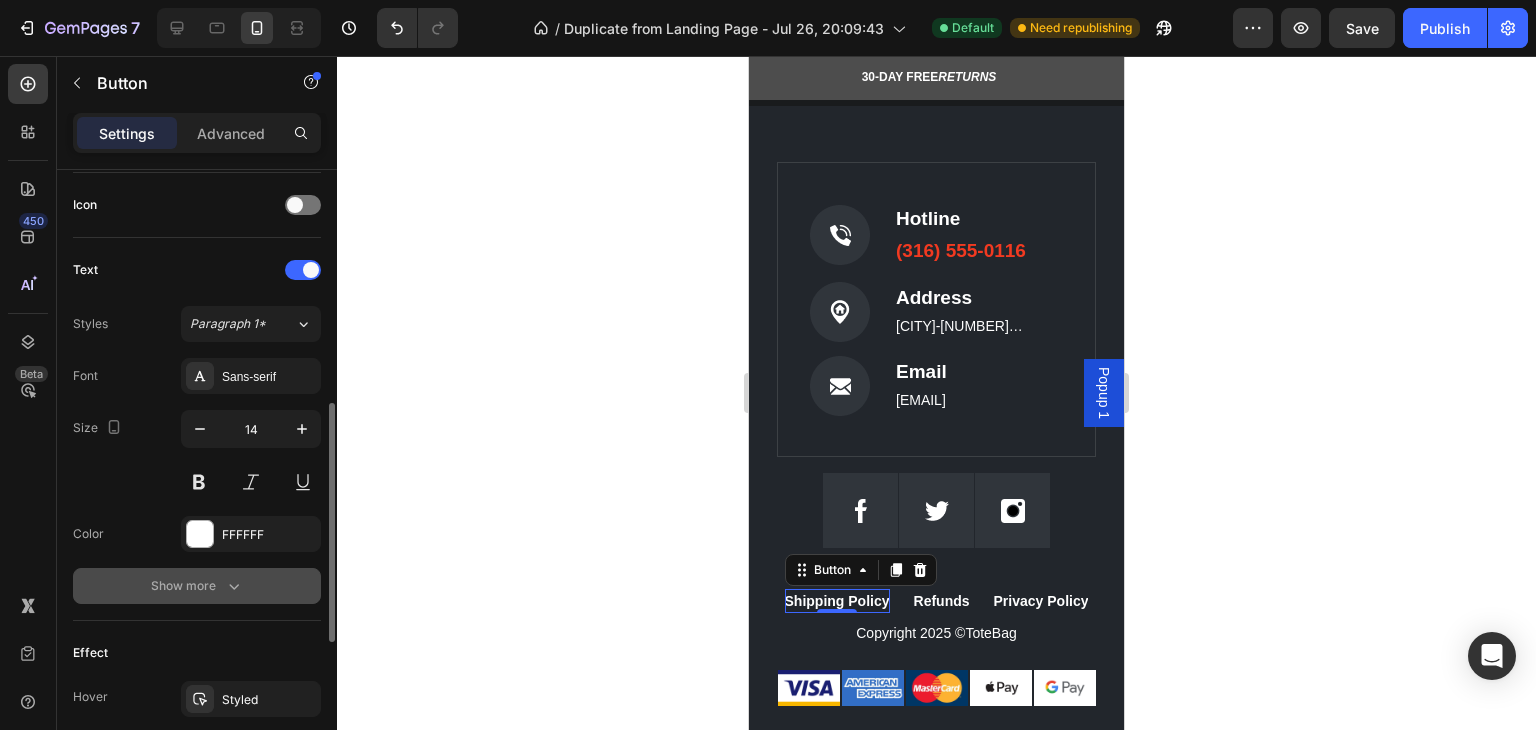 scroll, scrollTop: 800, scrollLeft: 0, axis: vertical 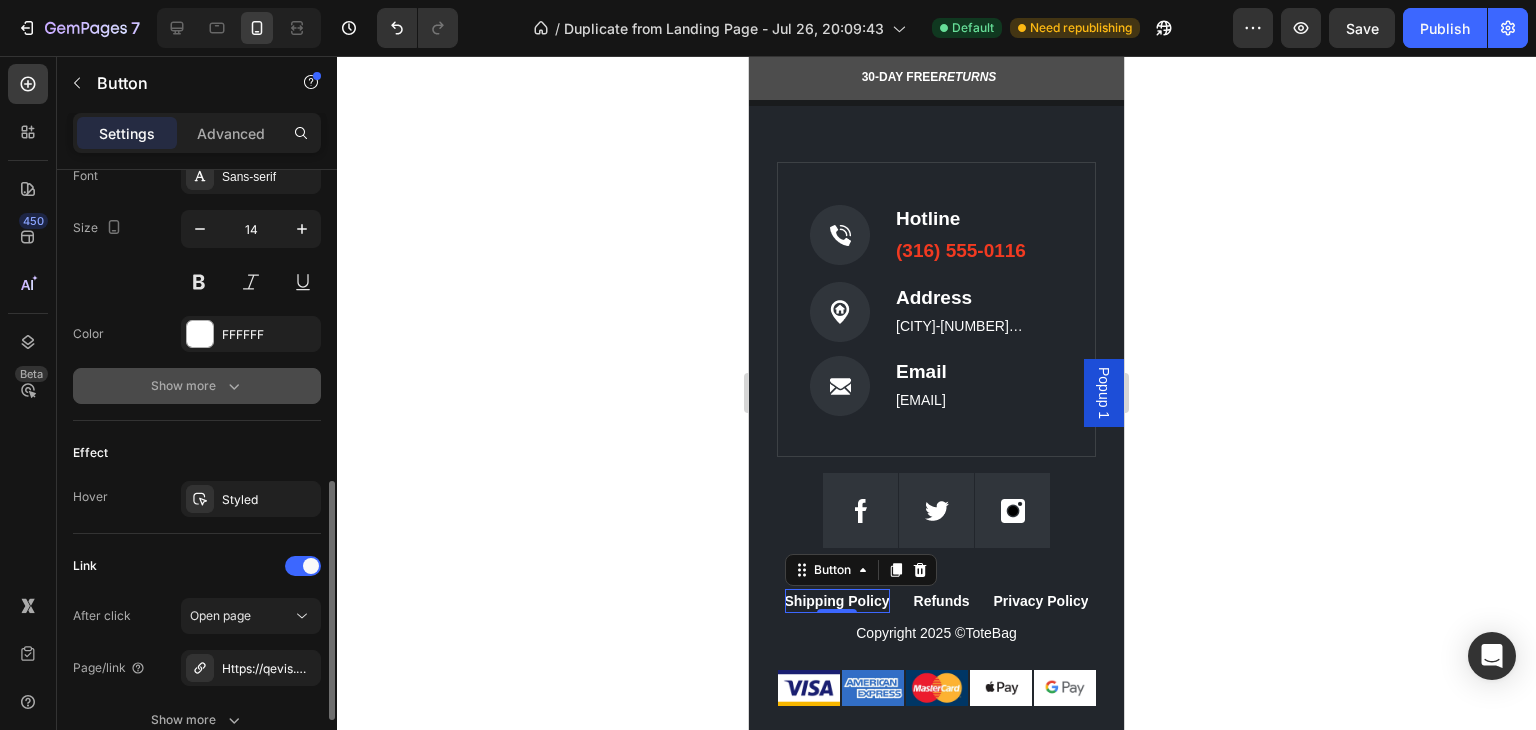 click on "Show more" at bounding box center (197, 386) 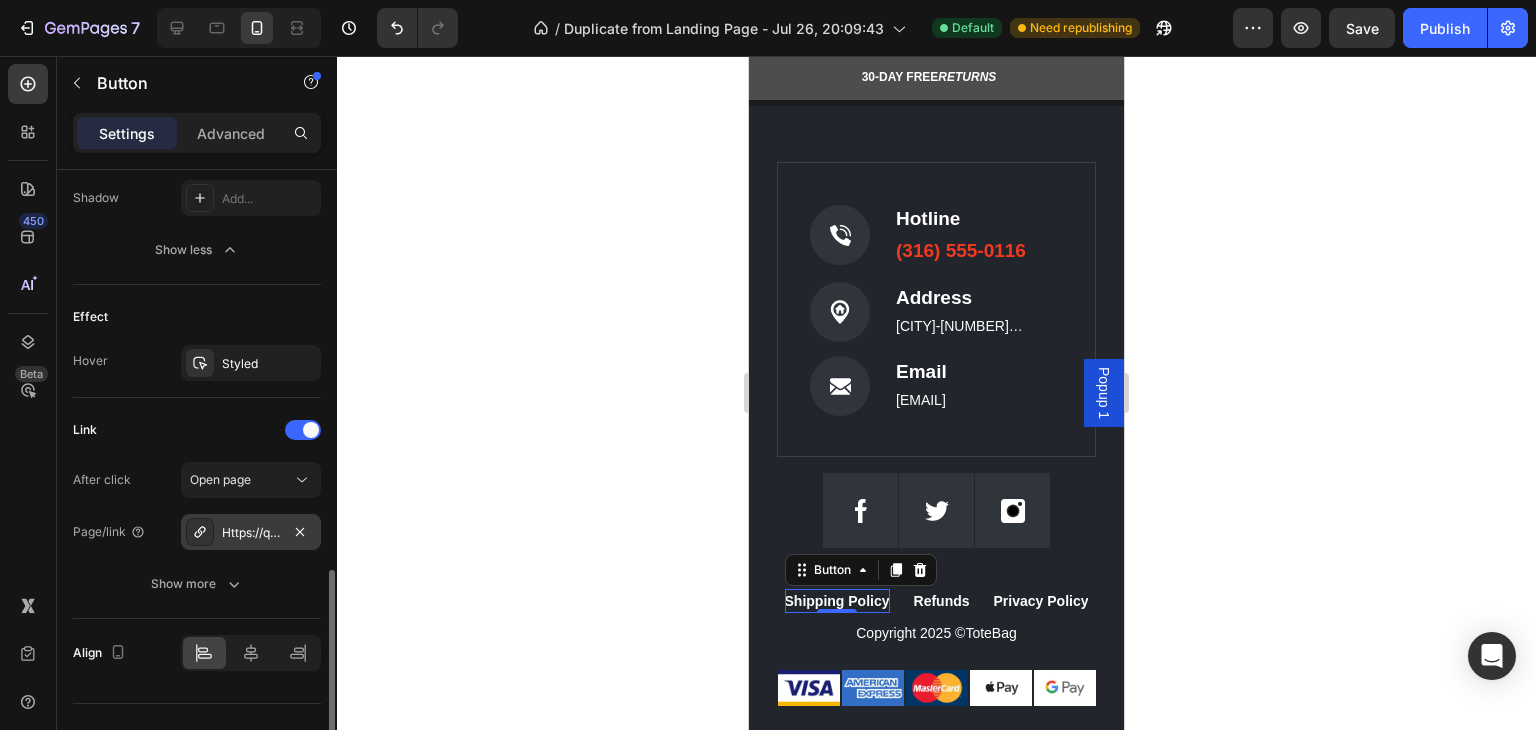 scroll, scrollTop: 1233, scrollLeft: 0, axis: vertical 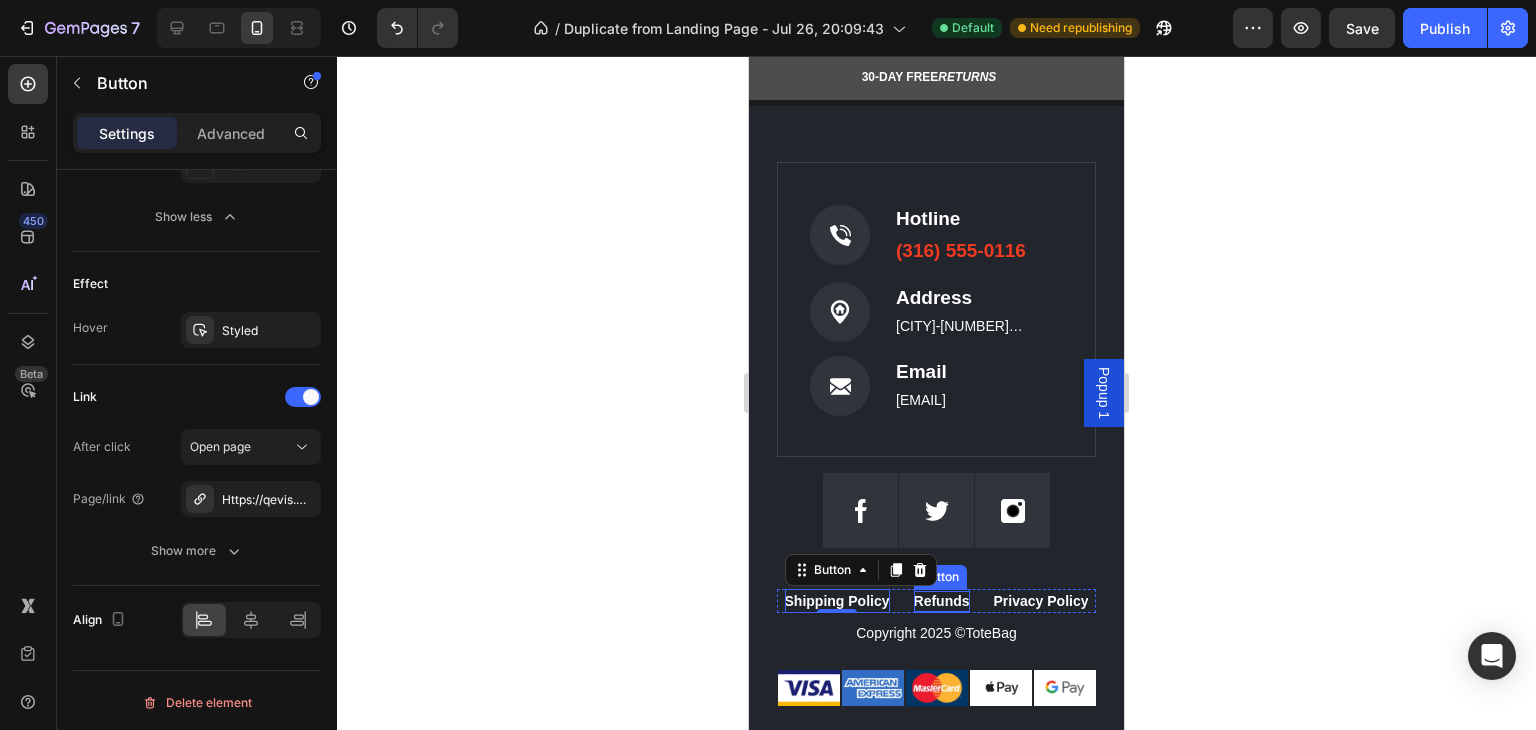 click on "Refunds" at bounding box center (942, 601) 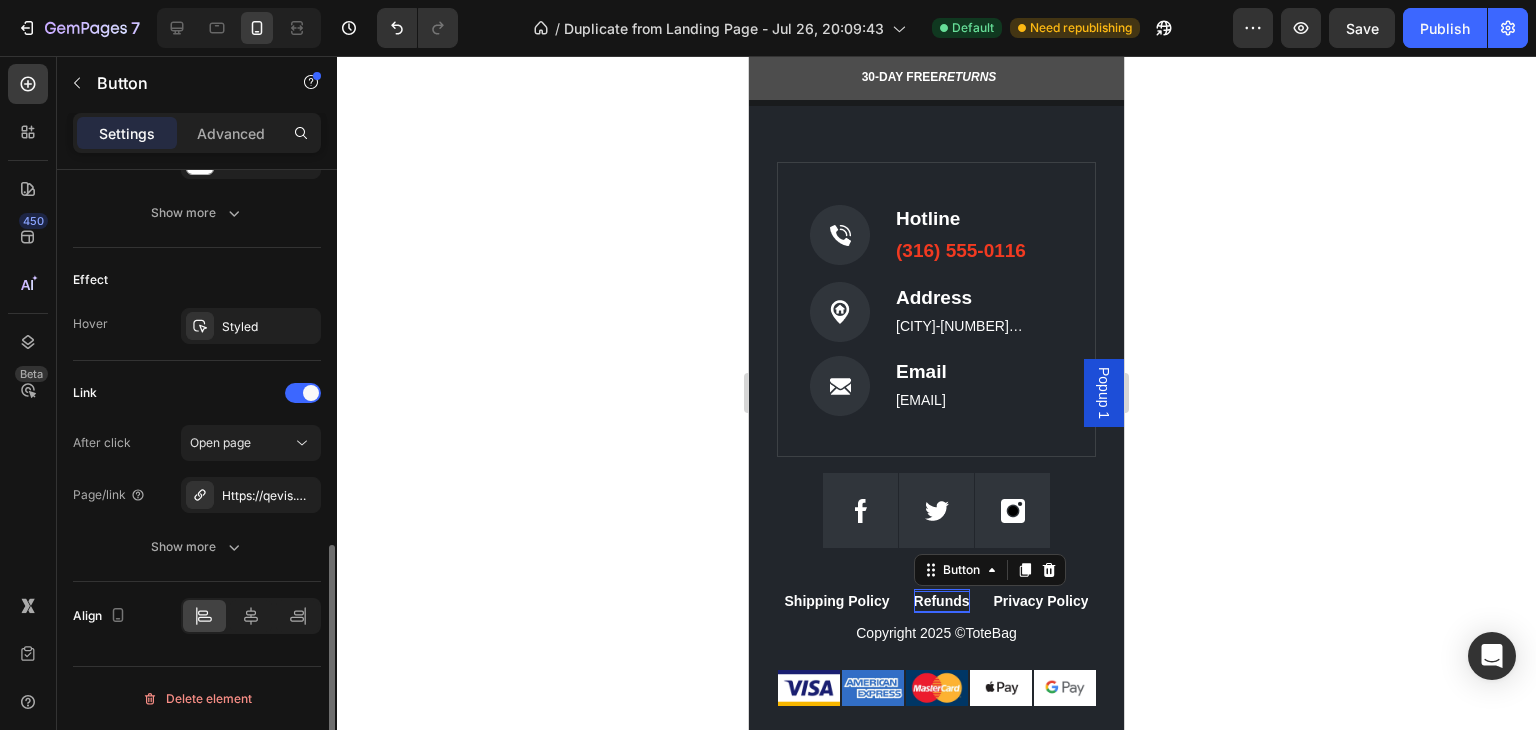 scroll, scrollTop: 970, scrollLeft: 0, axis: vertical 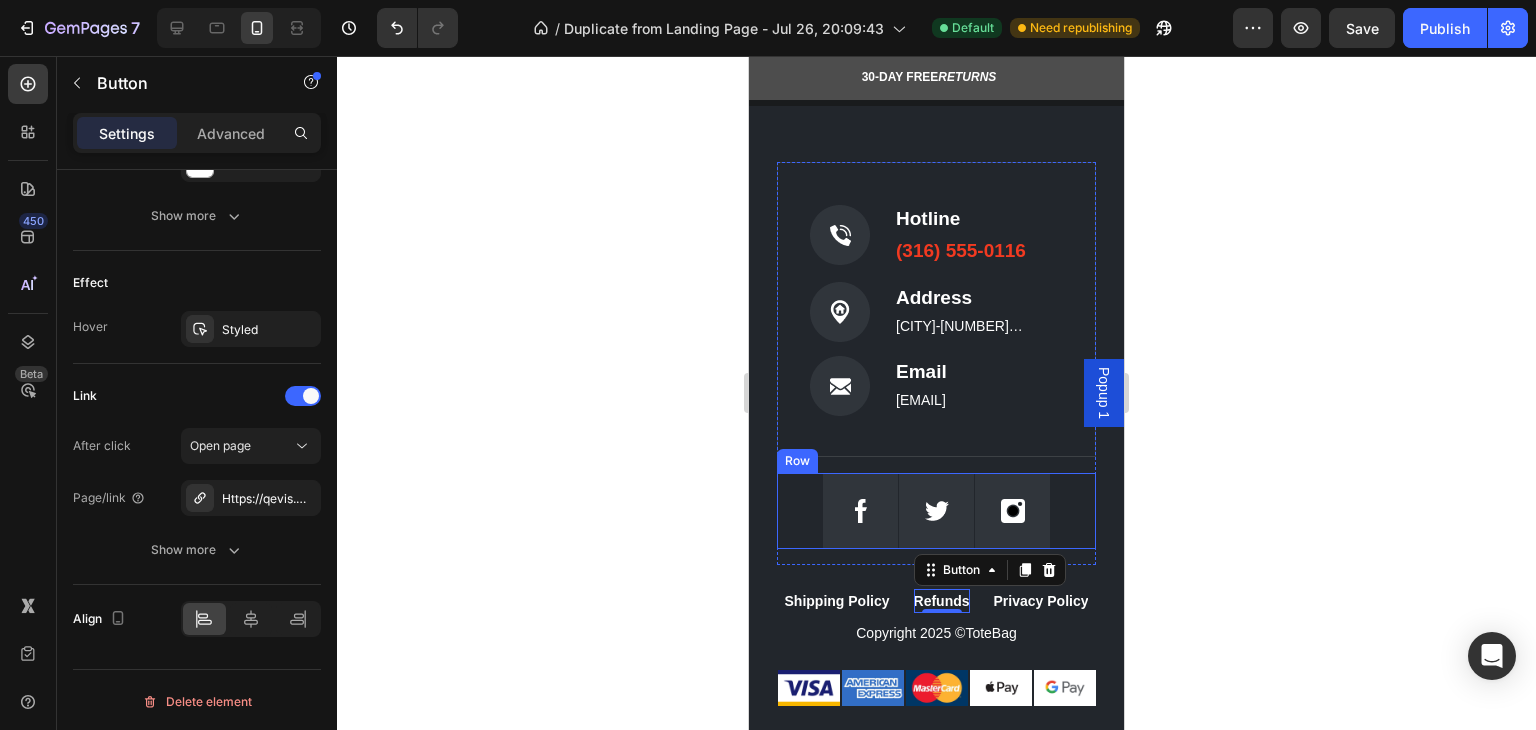 click on "Image Image Image Row" at bounding box center (936, 511) 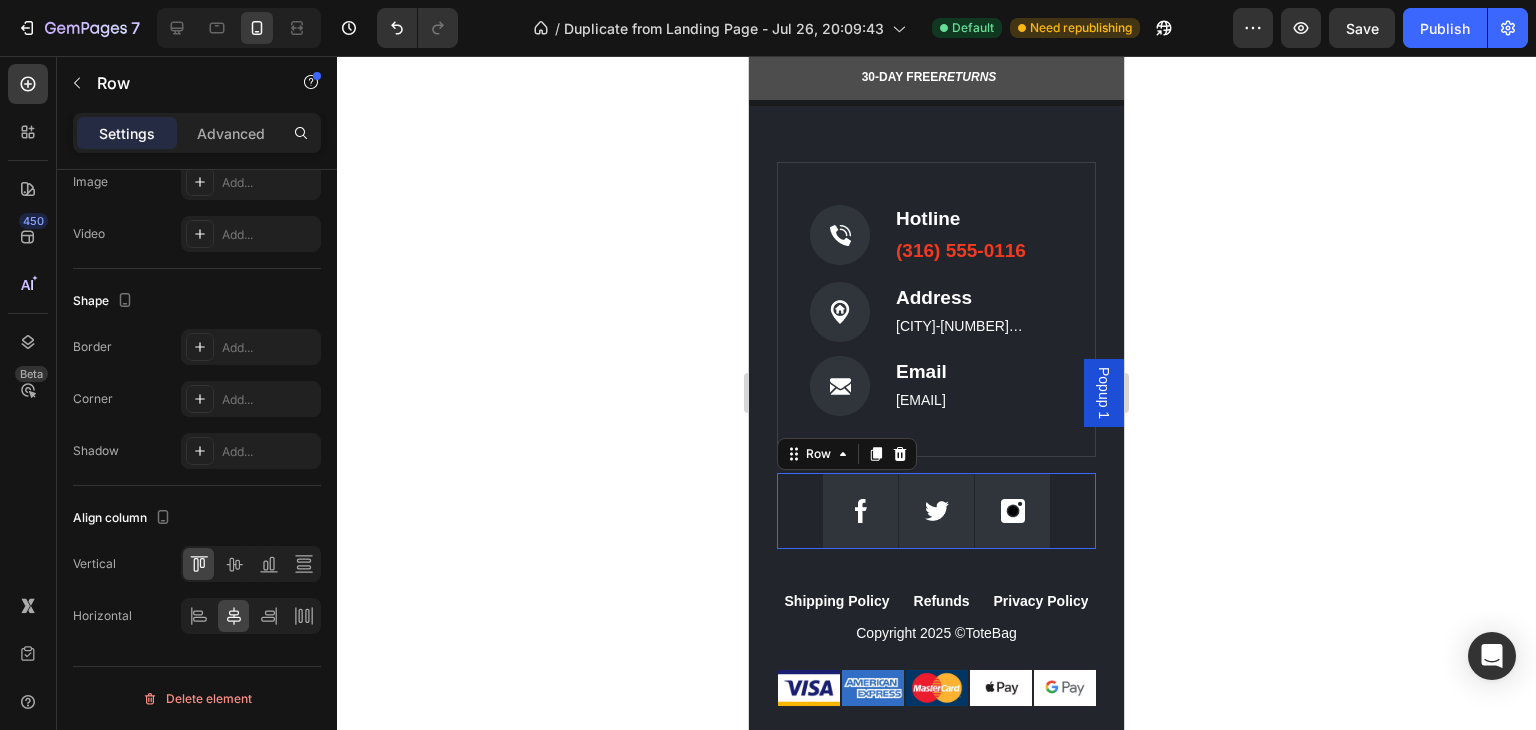 scroll, scrollTop: 0, scrollLeft: 0, axis: both 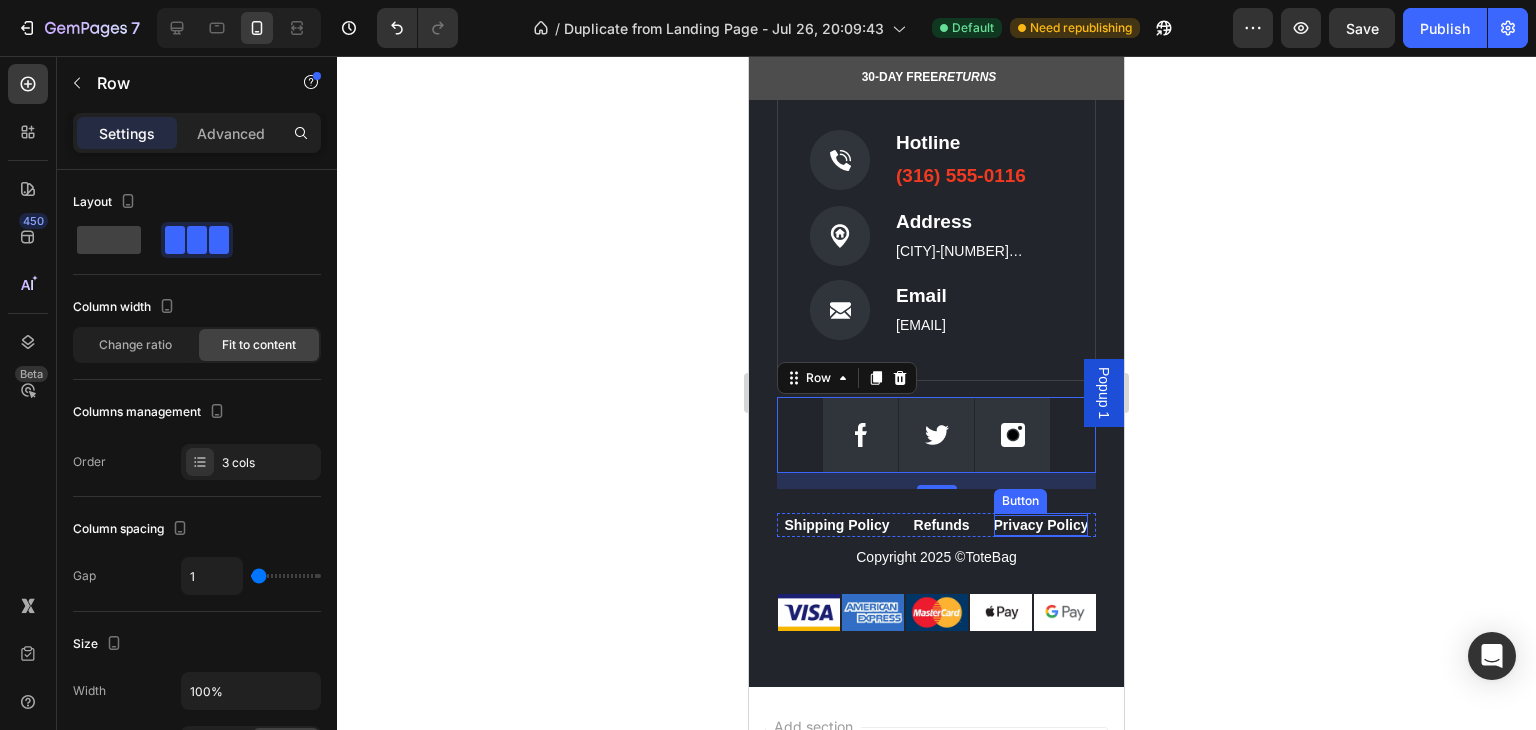 click on "Privacy Policy" at bounding box center [1041, 525] 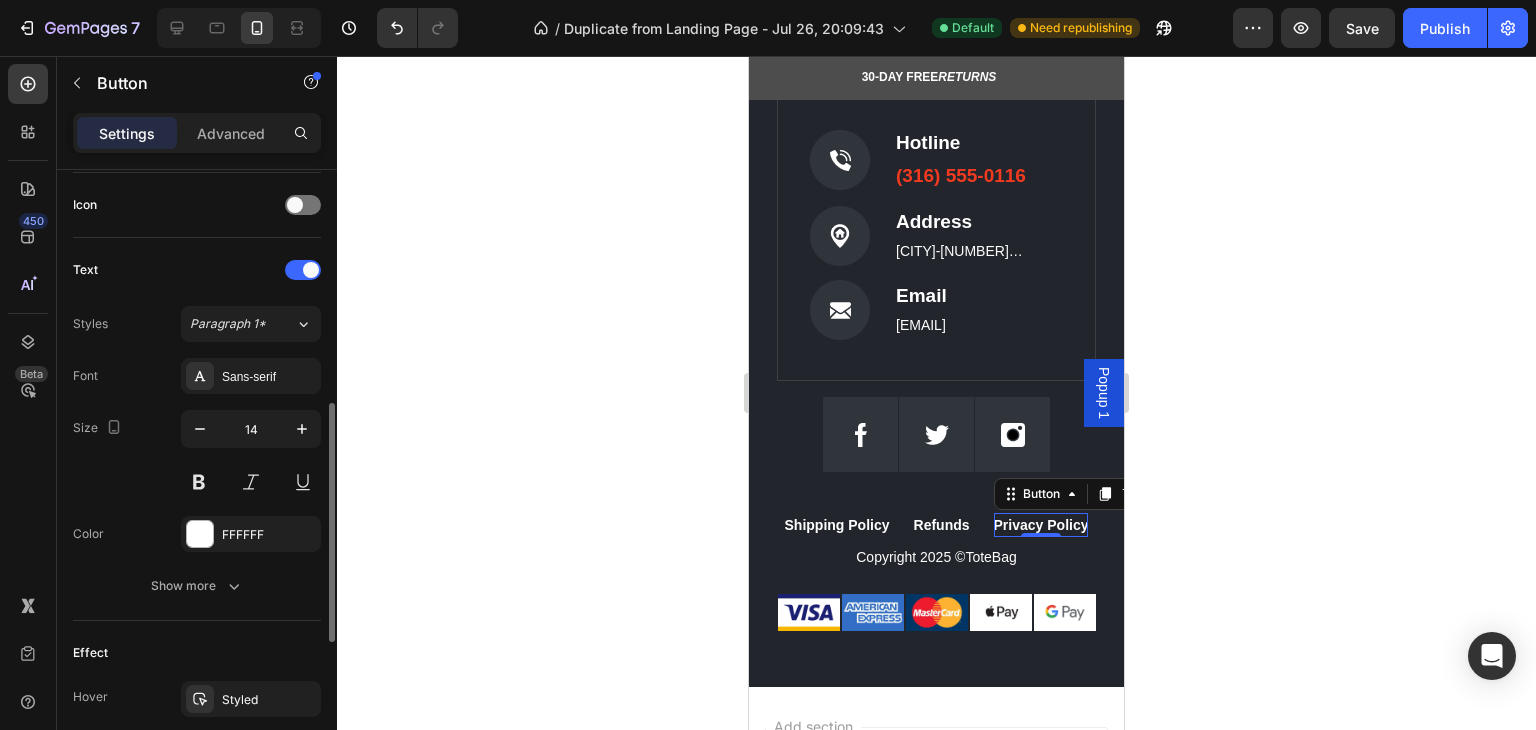 scroll, scrollTop: 800, scrollLeft: 0, axis: vertical 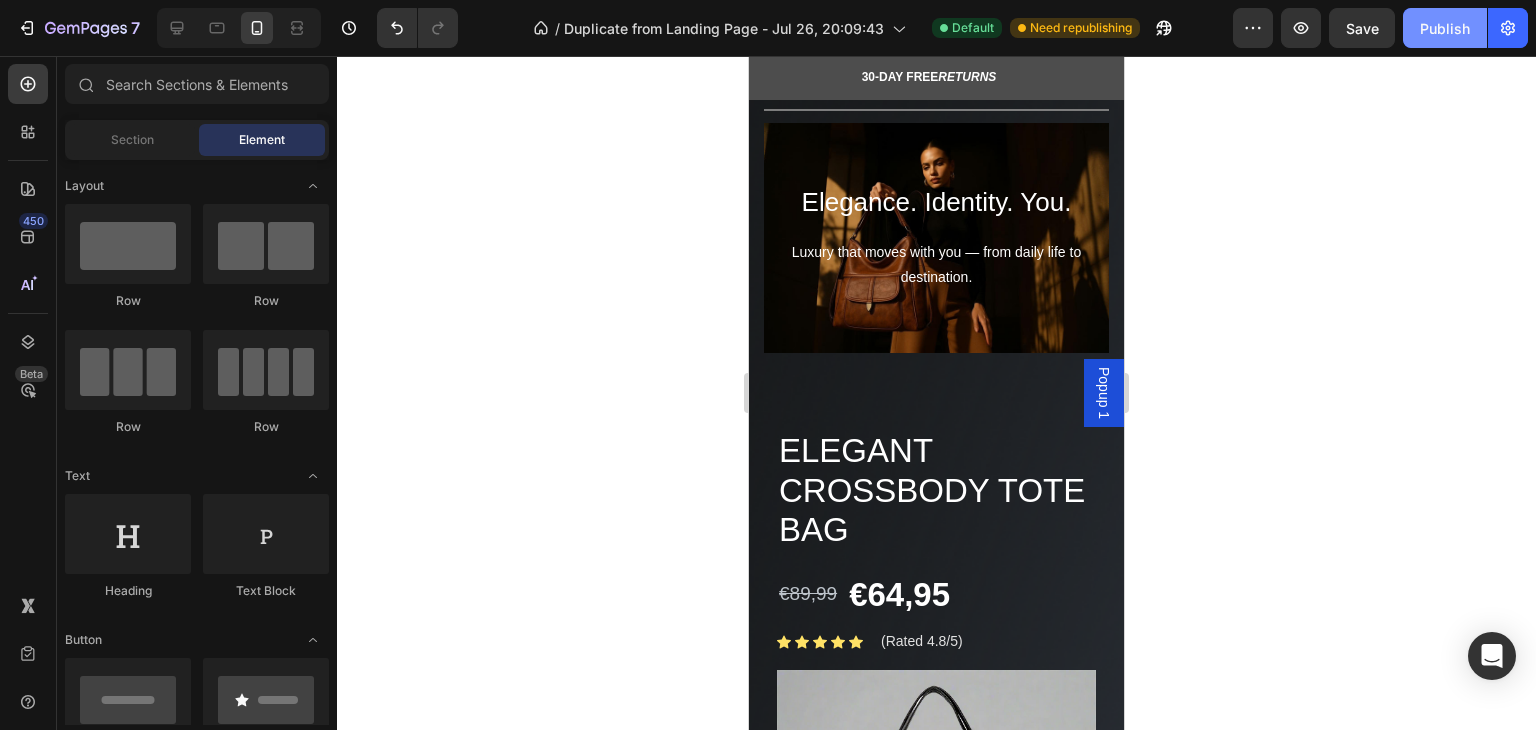 click on "Publish" at bounding box center (1445, 28) 